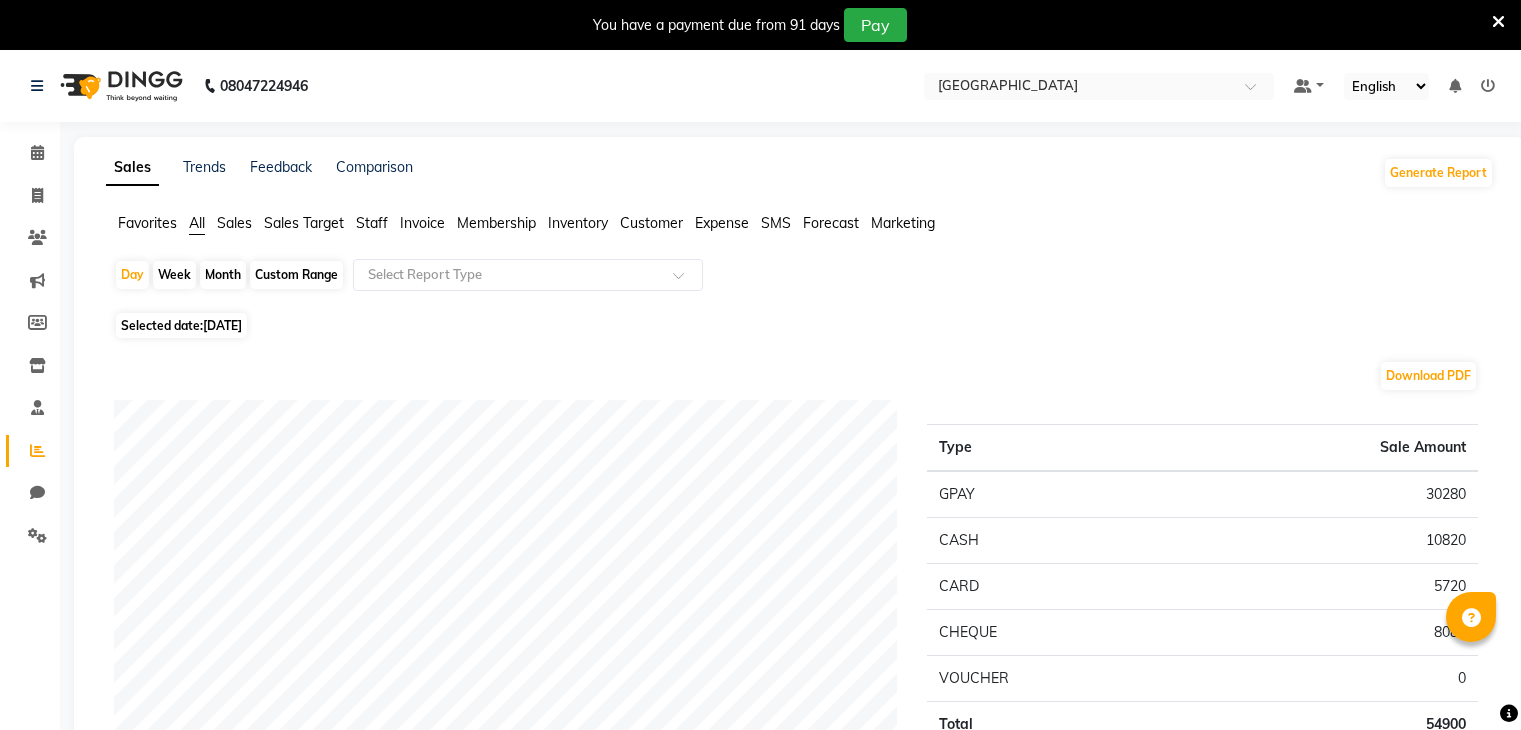 scroll, scrollTop: 2242, scrollLeft: 0, axis: vertical 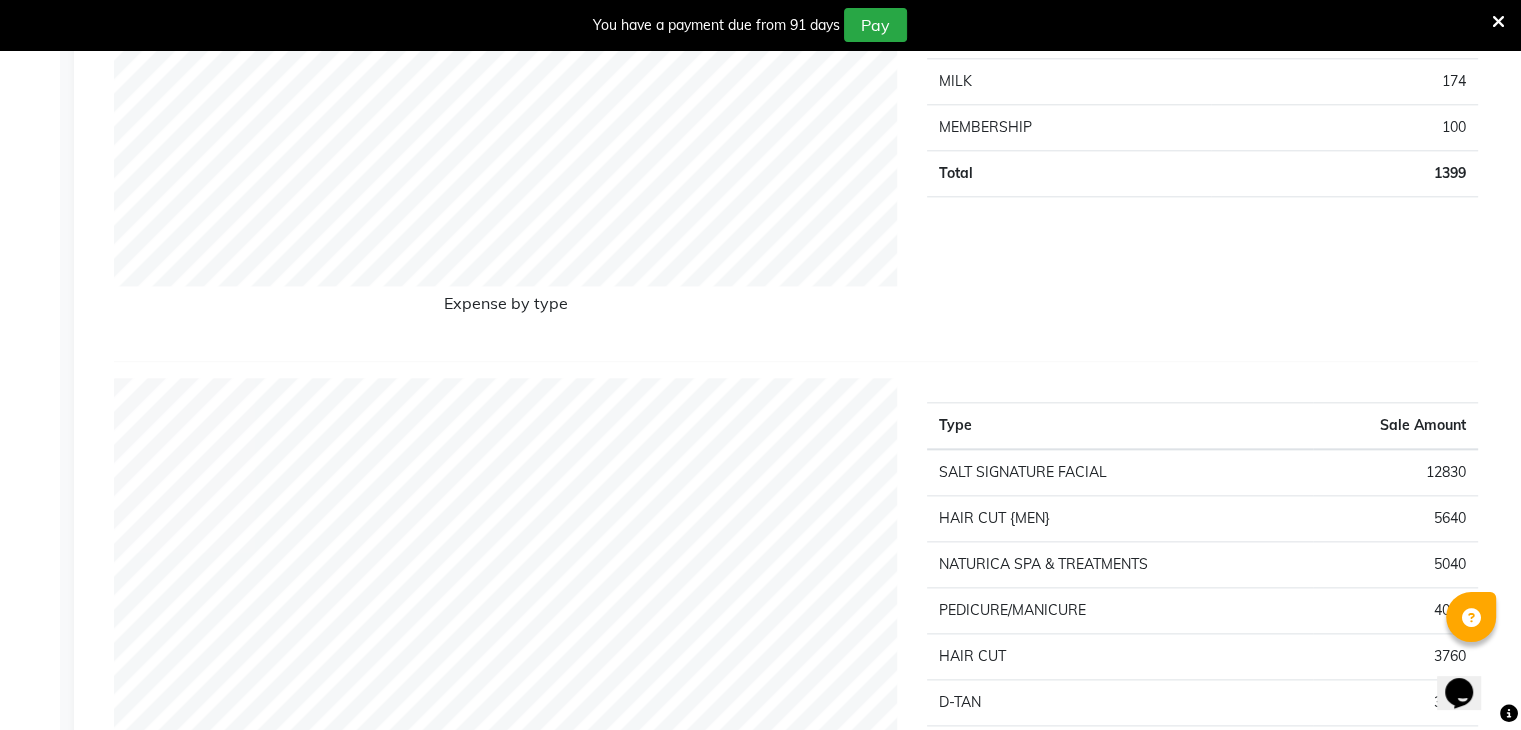 click at bounding box center (1498, 22) 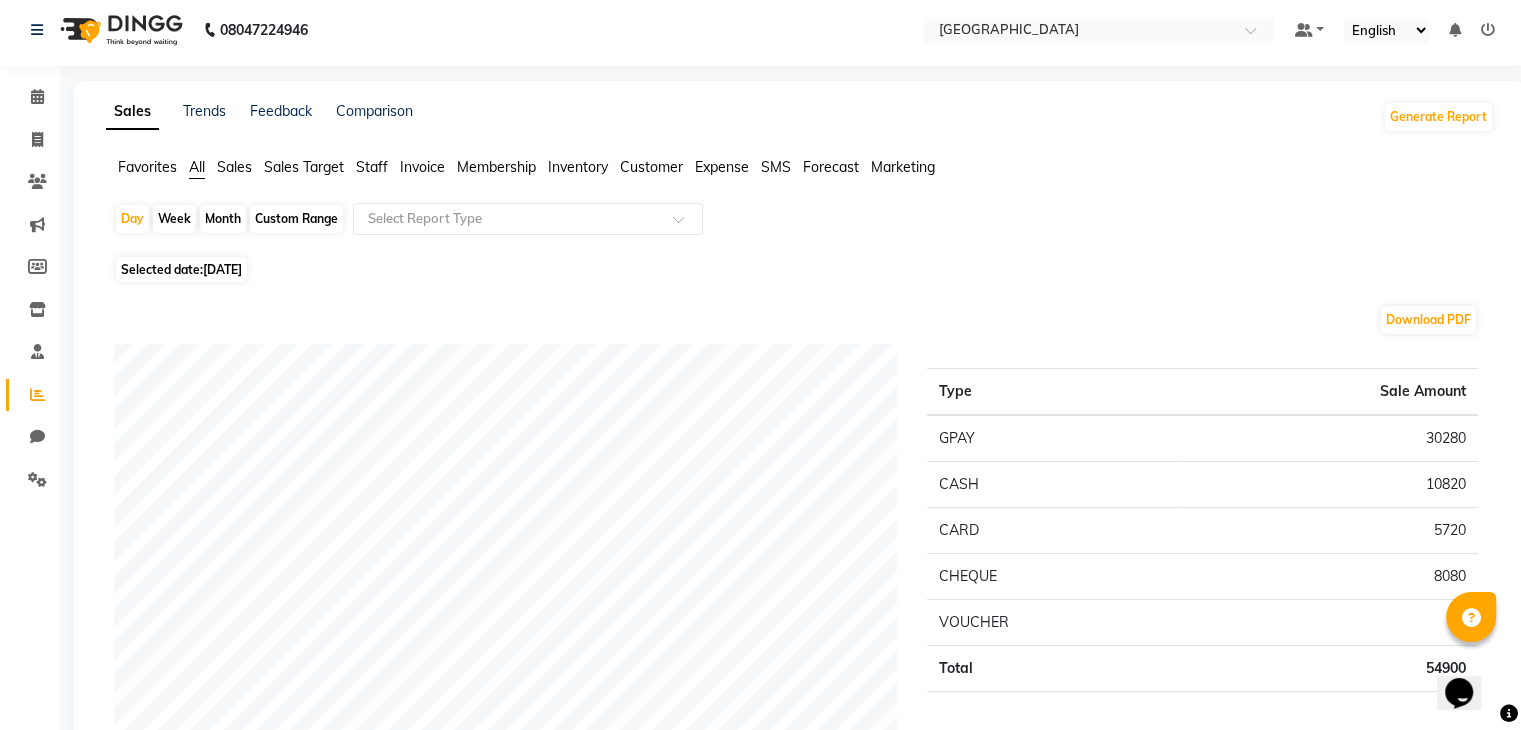 scroll, scrollTop: 0, scrollLeft: 0, axis: both 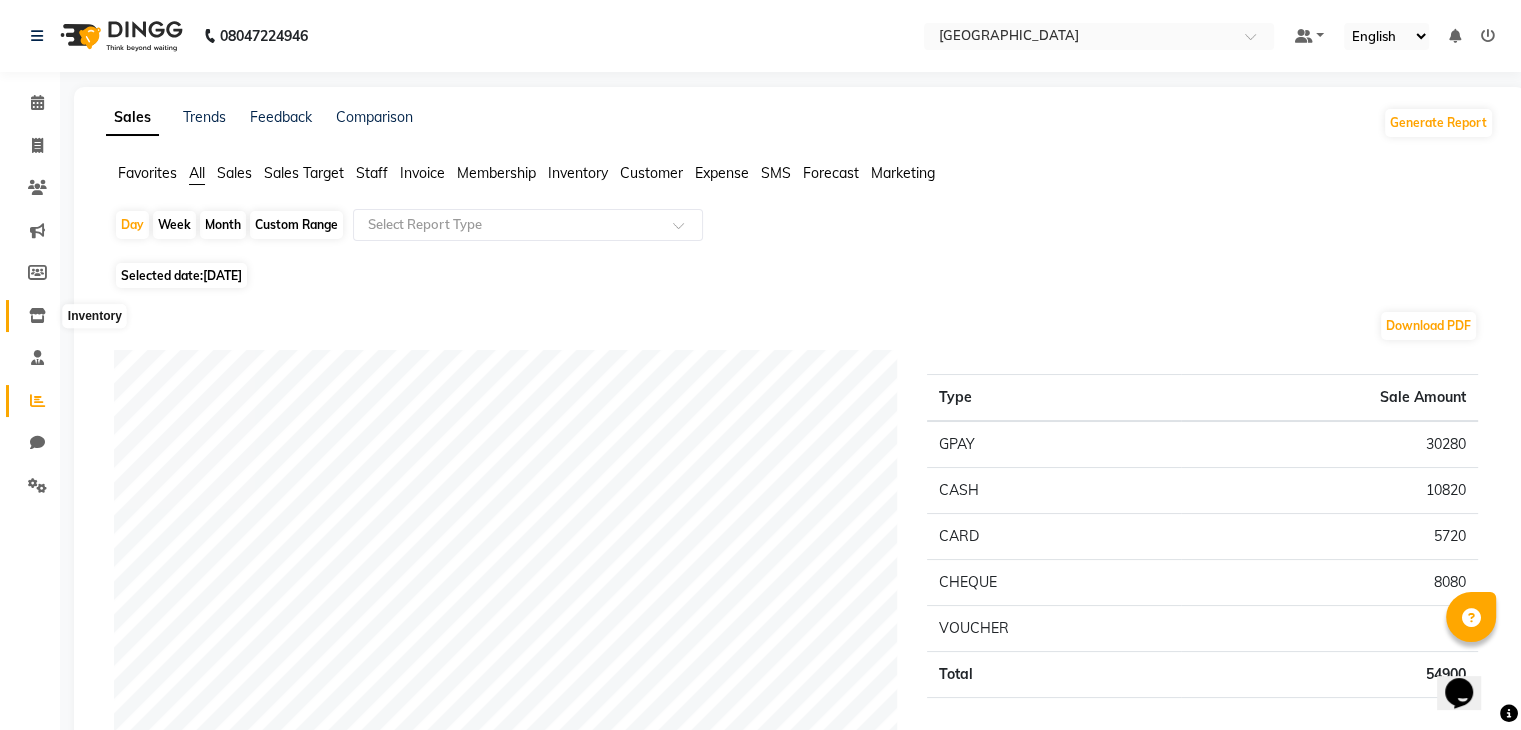 click 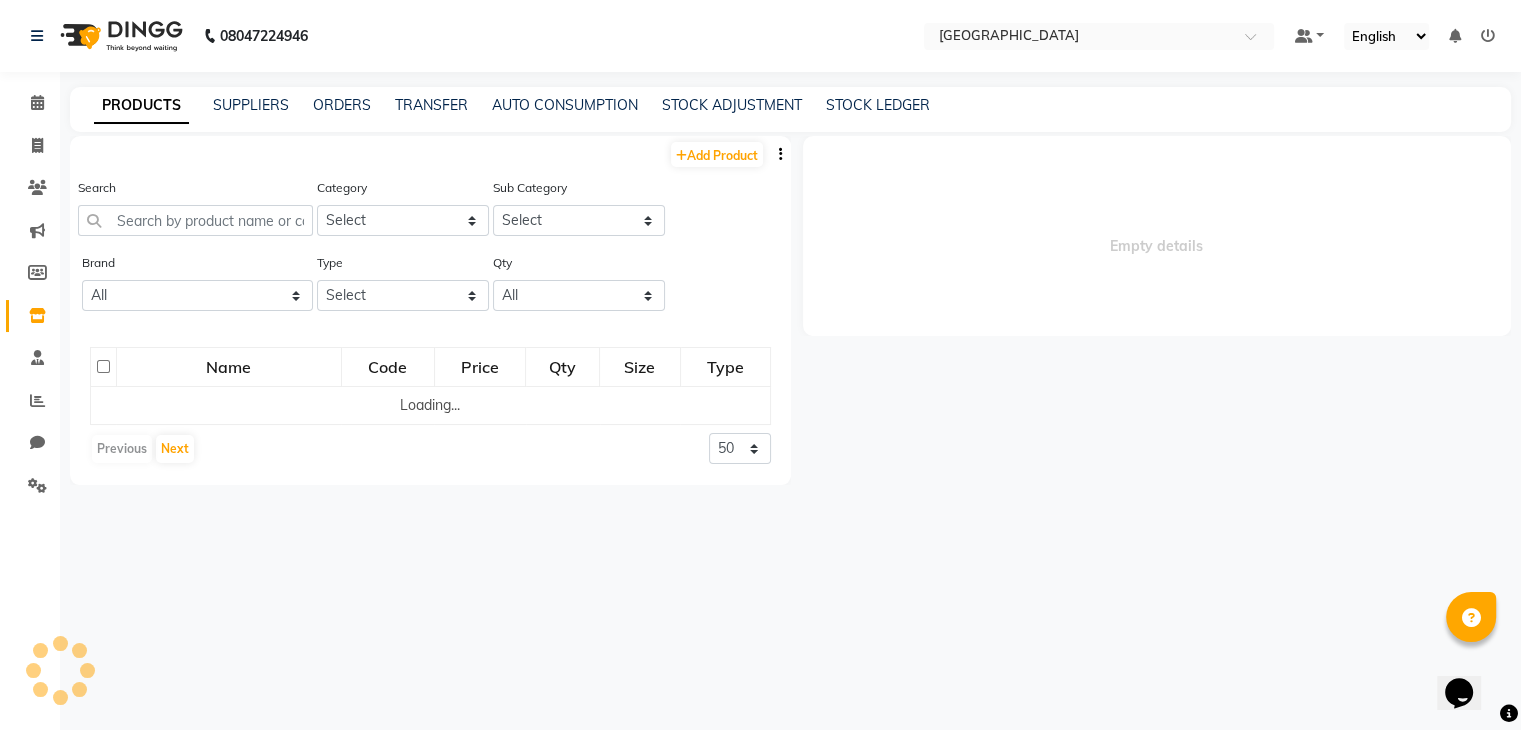 select 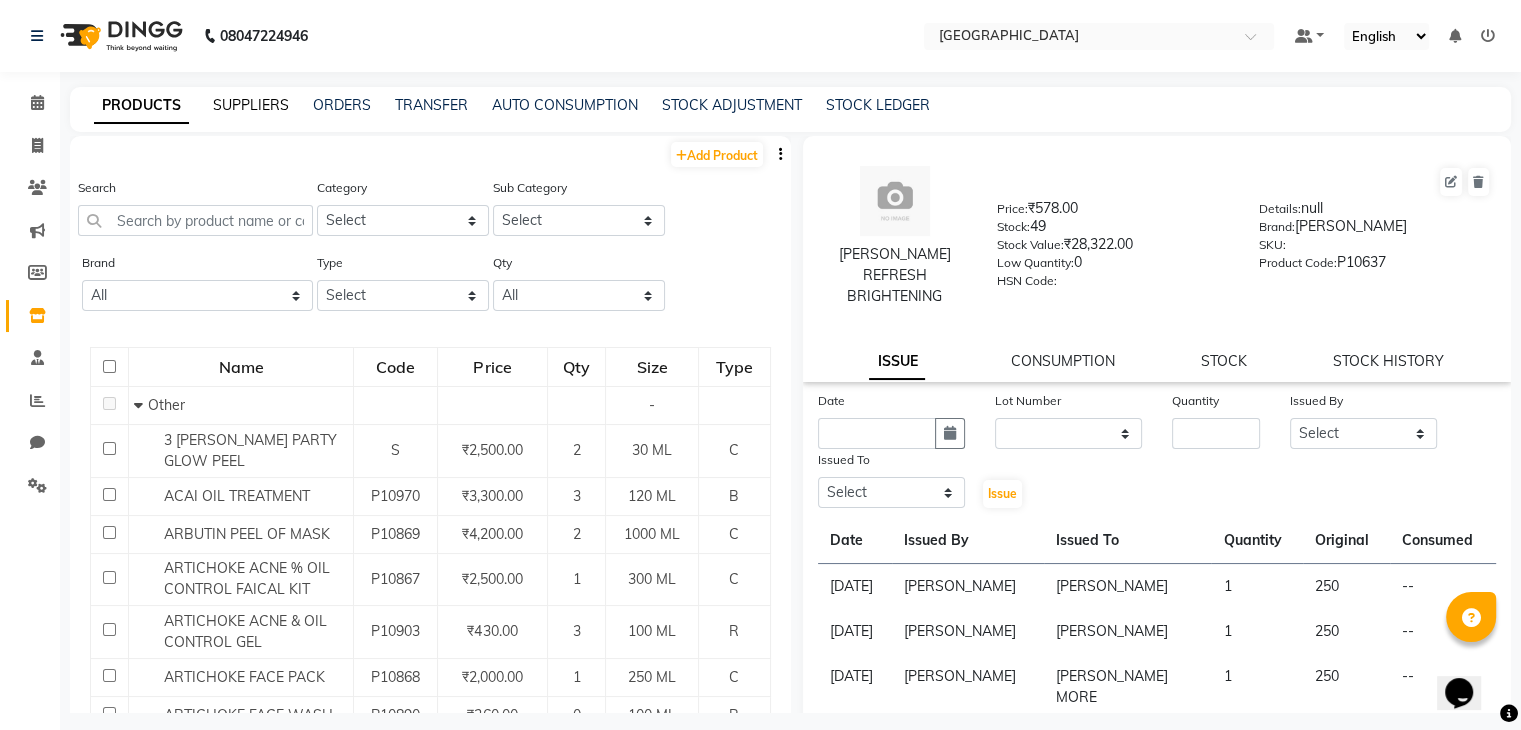 click on "SUPPLIERS" 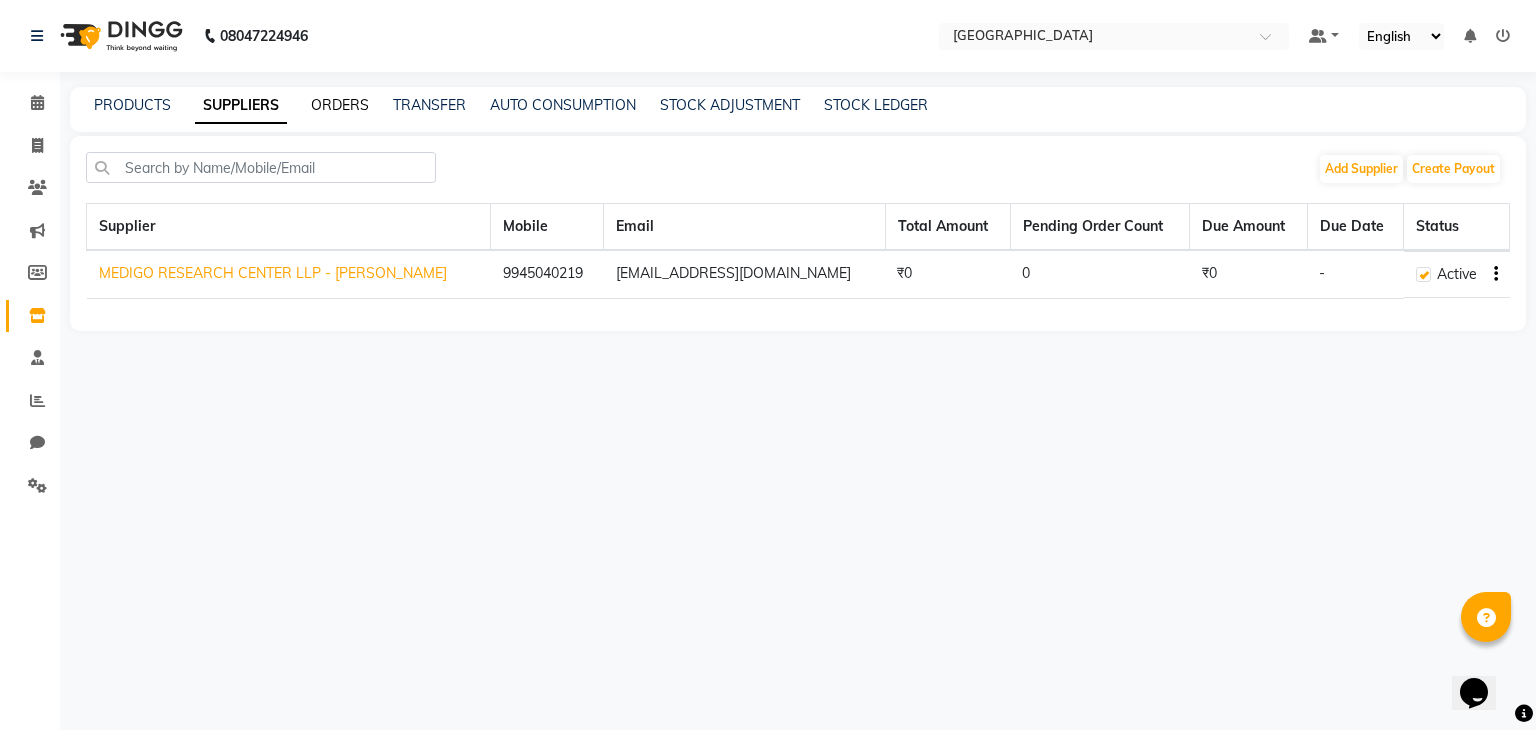 click on "ORDERS" 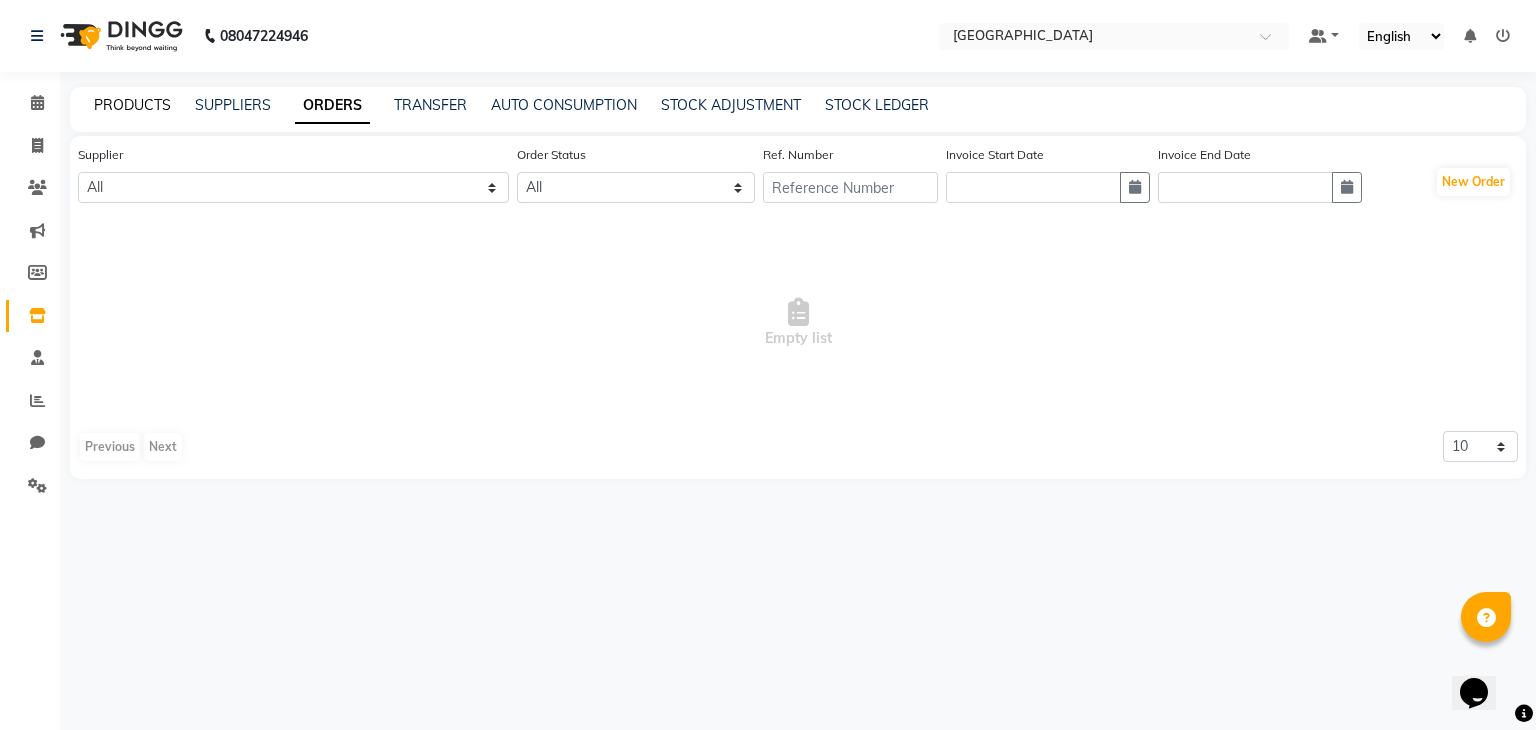click on "PRODUCTS" 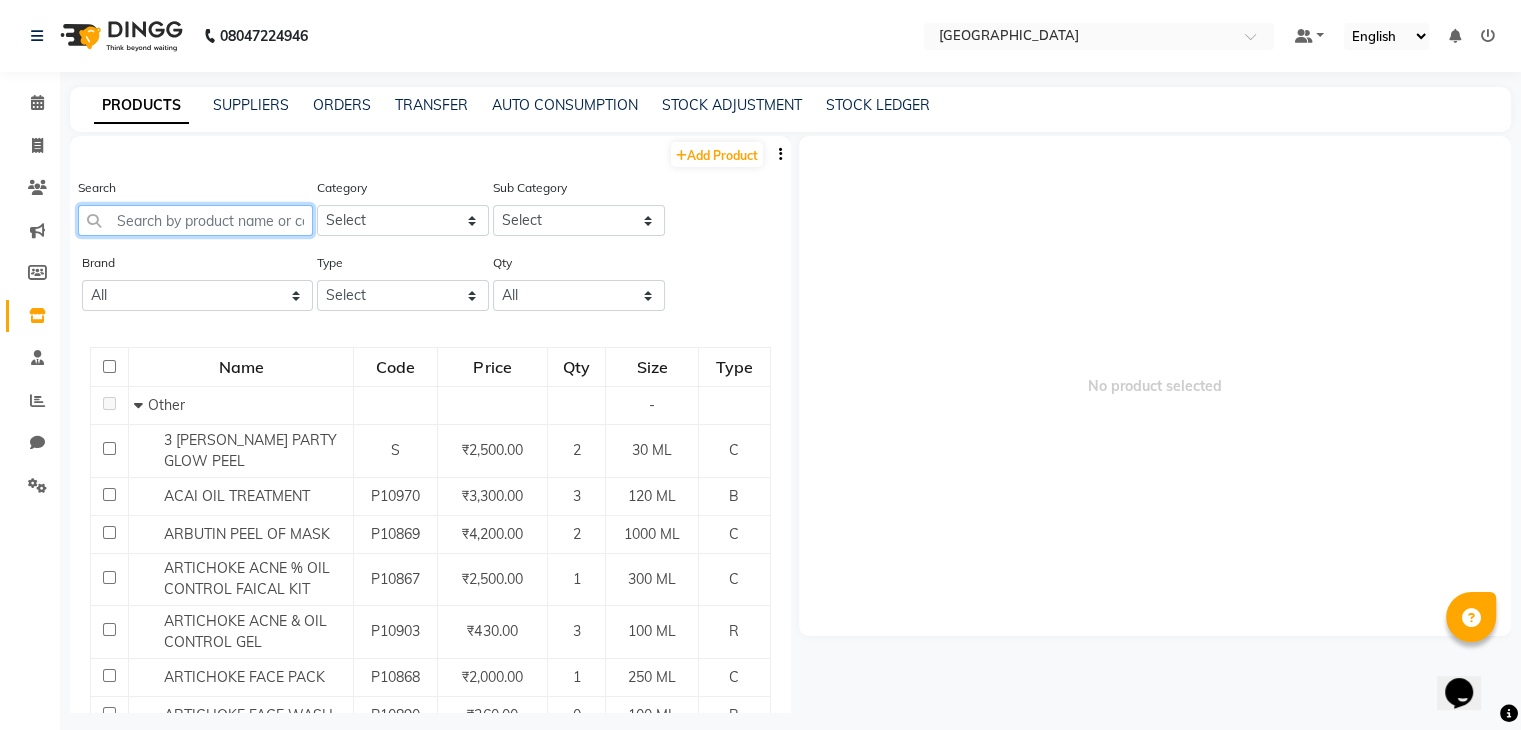 click 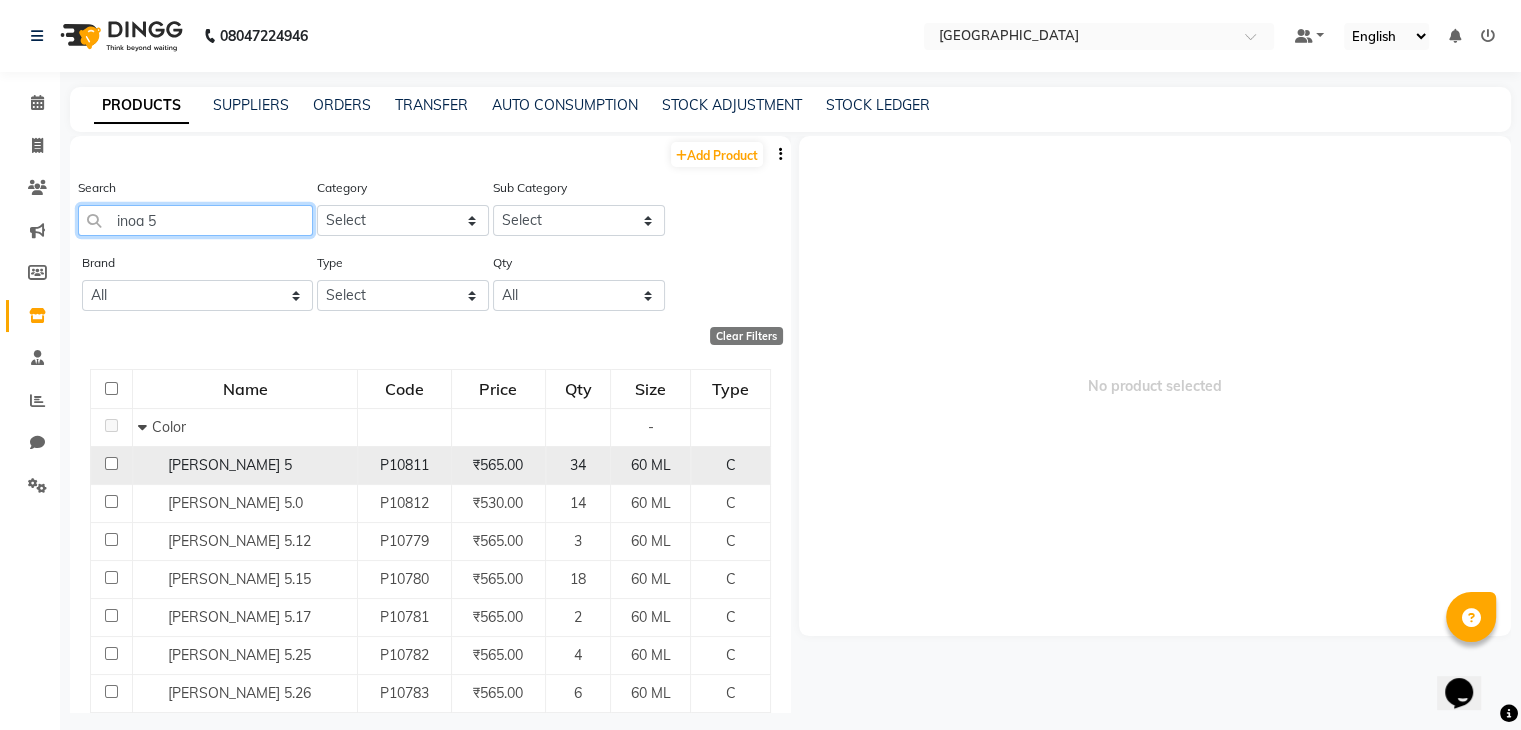 type on "inoa 5" 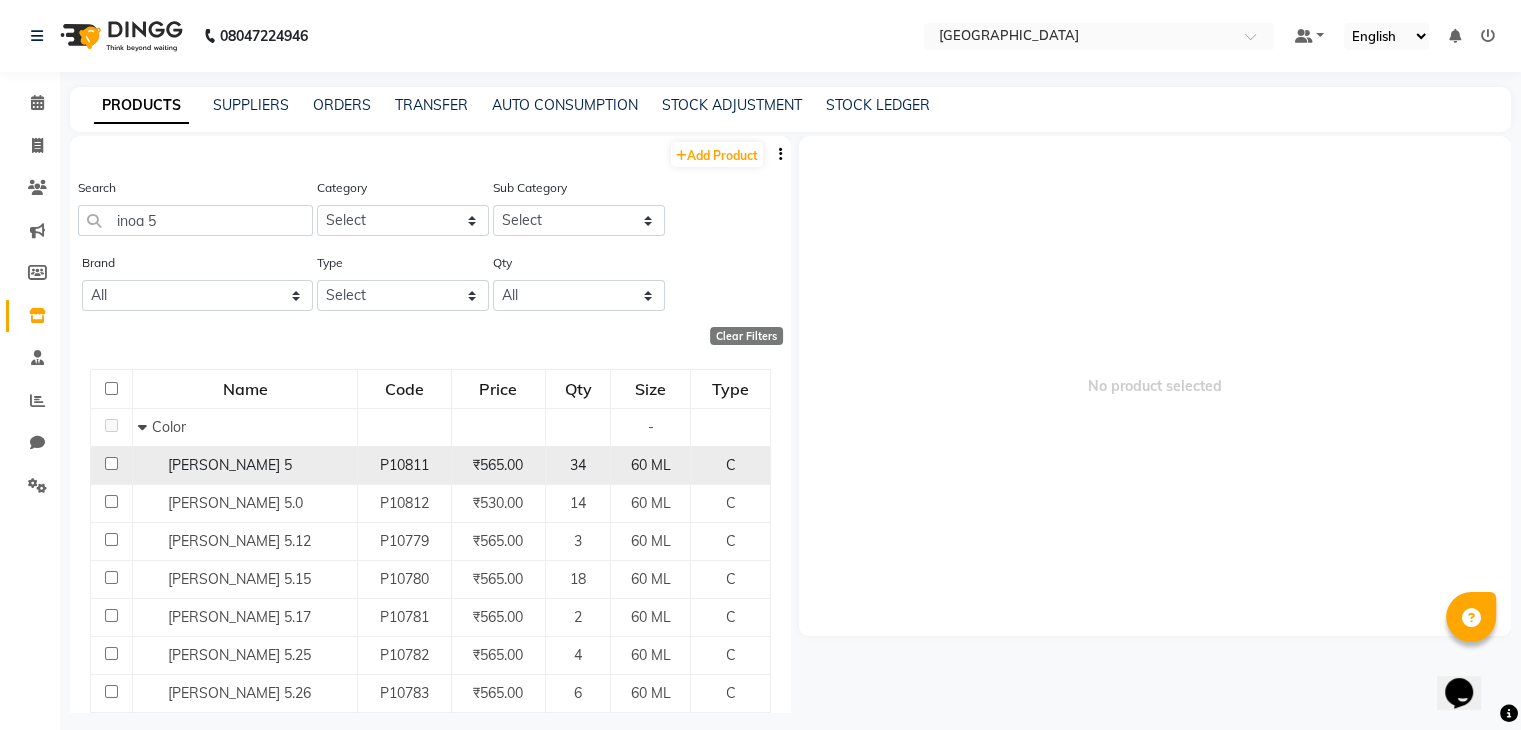 click on "P10811" 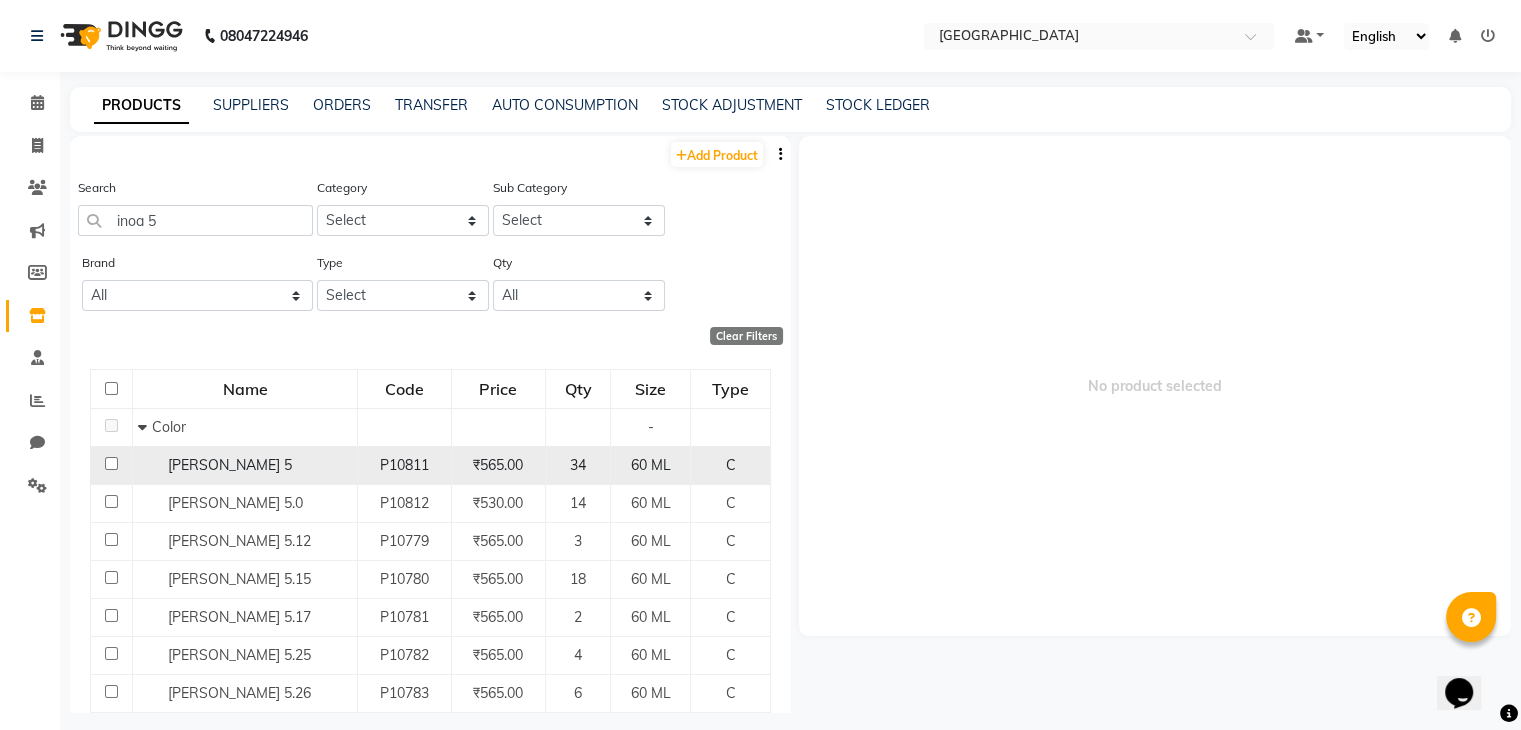 click on "P10811" 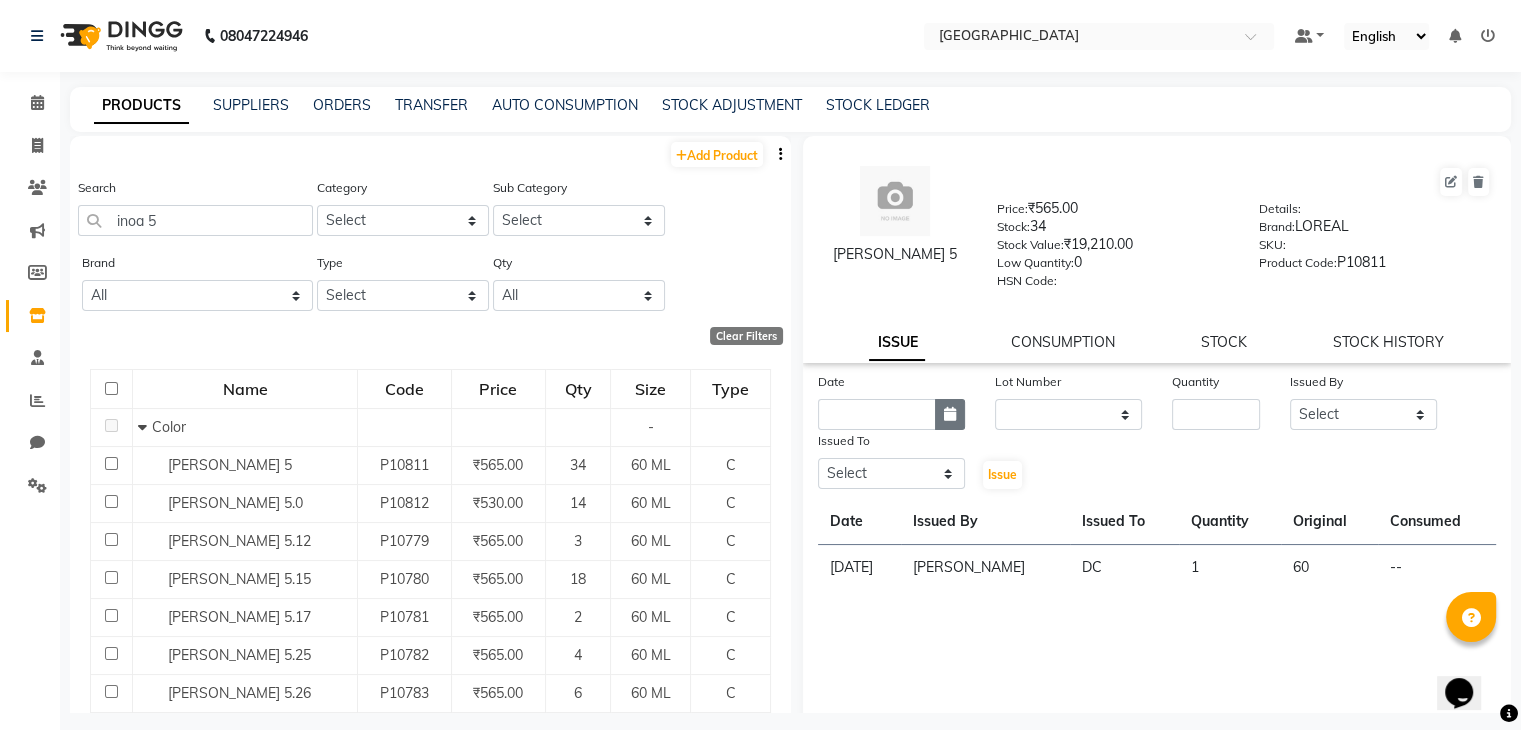 click 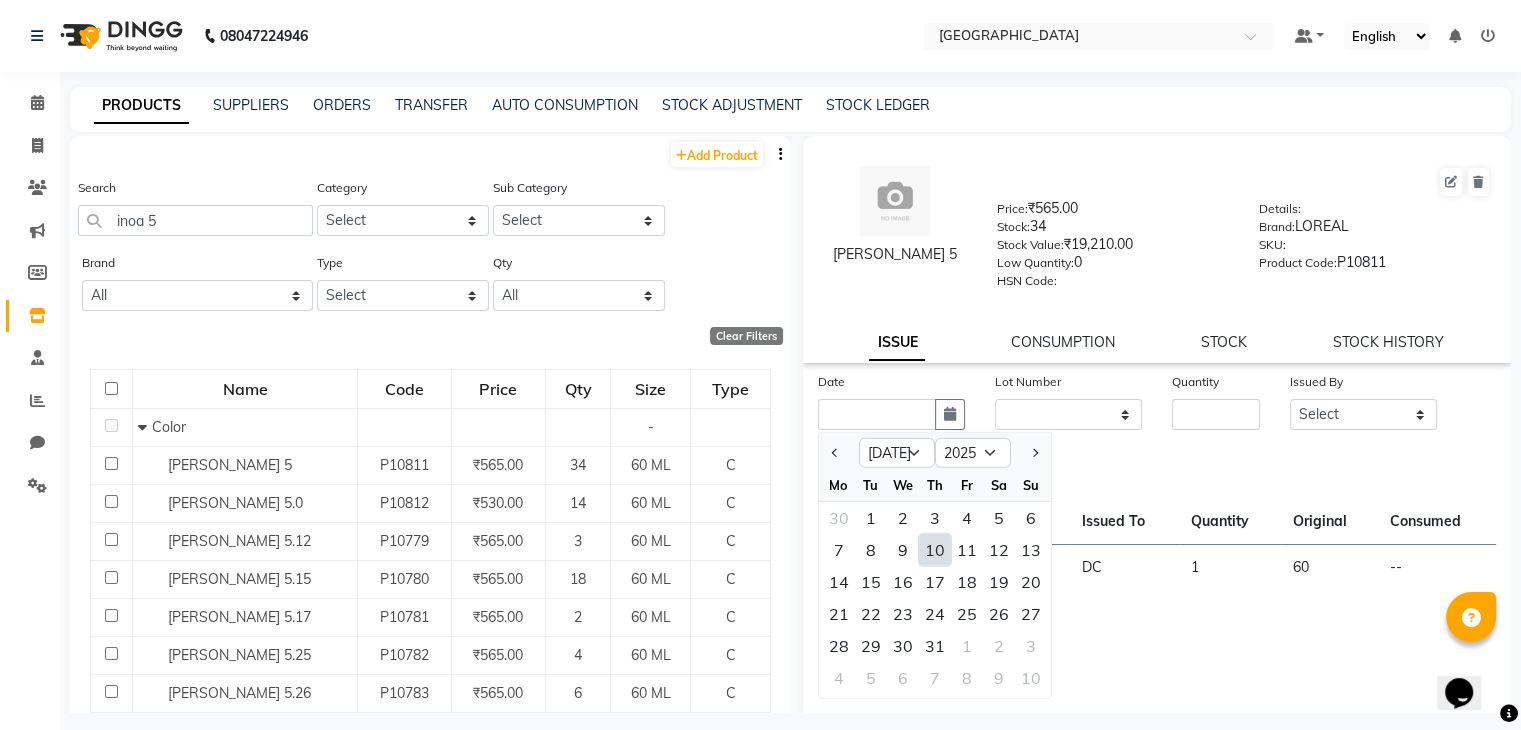 click on "10" 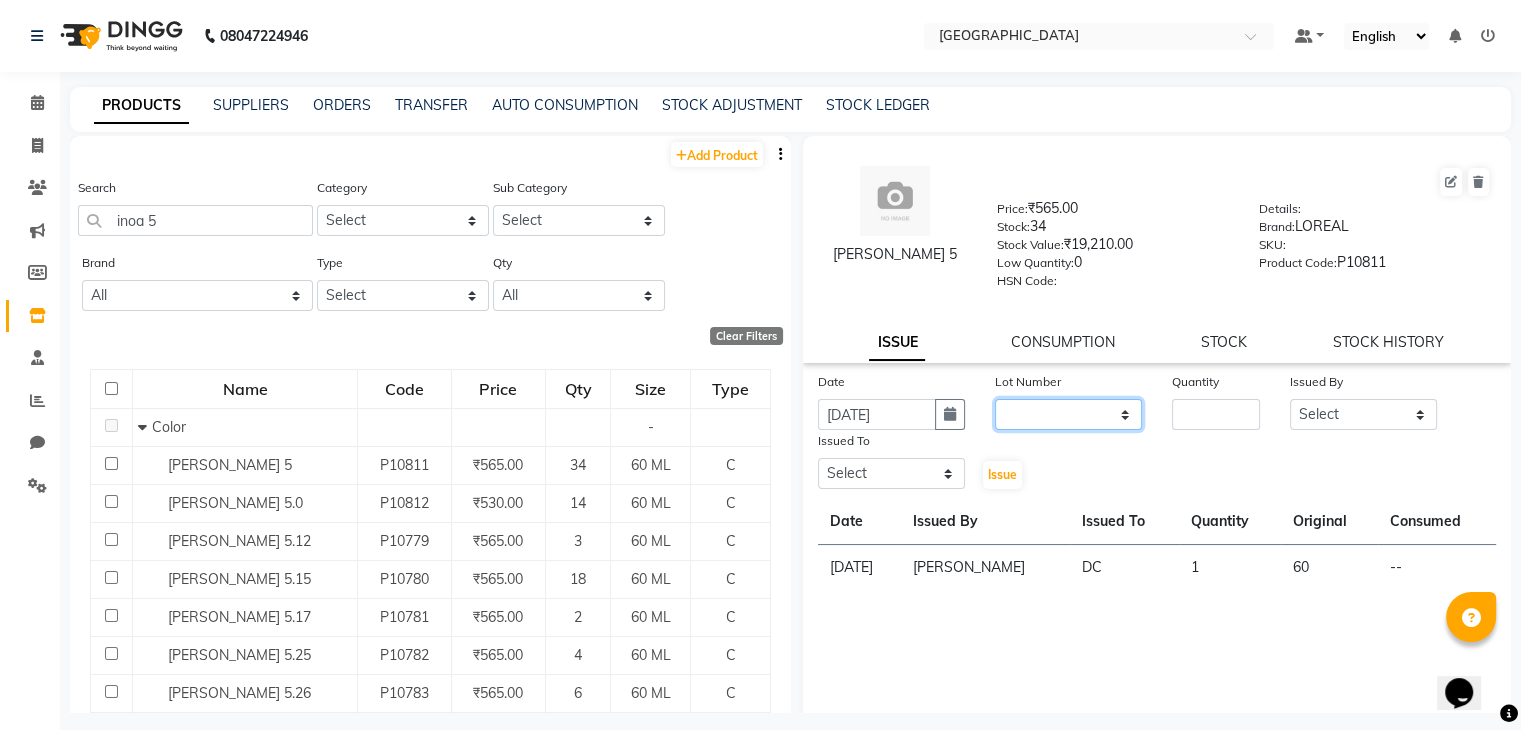 click on "None" 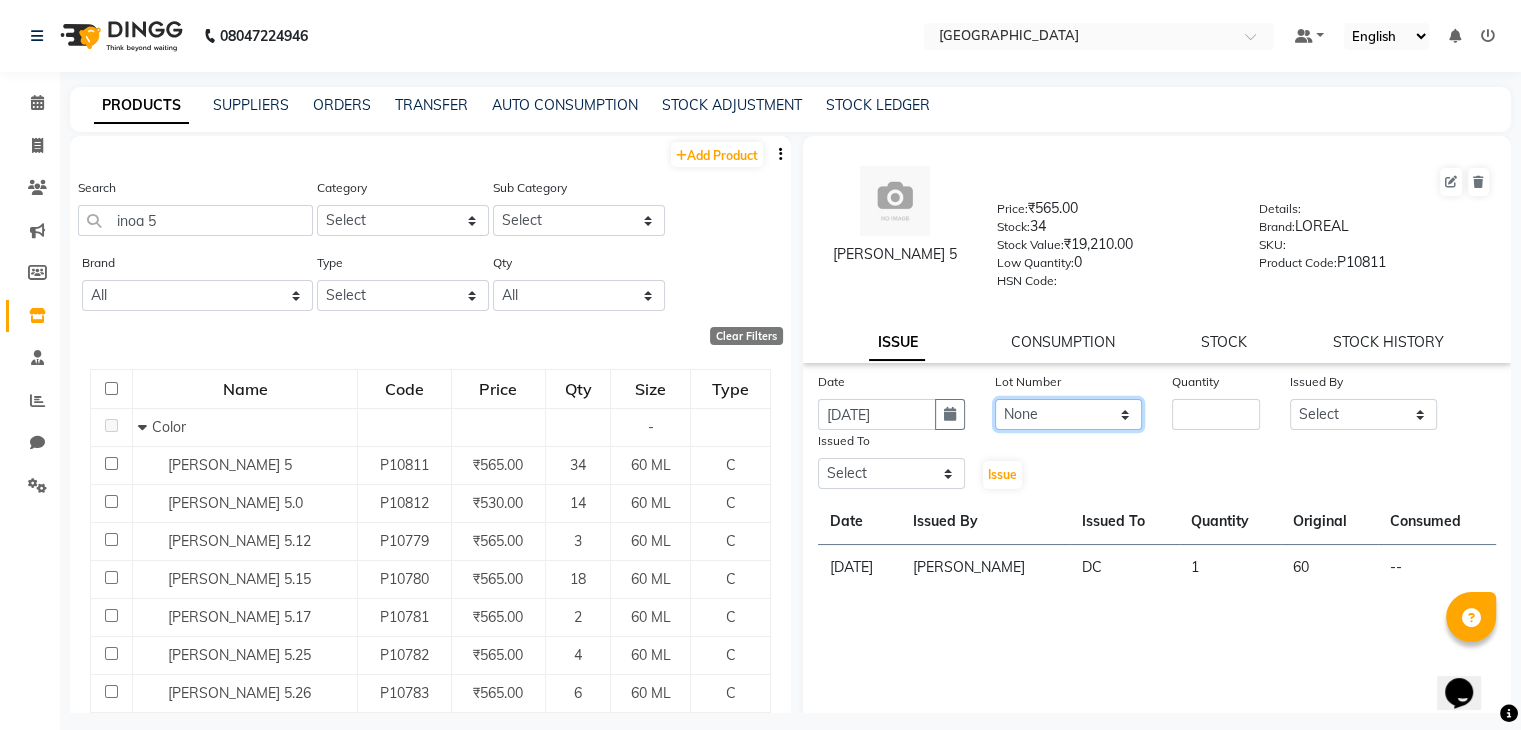 click on "None" 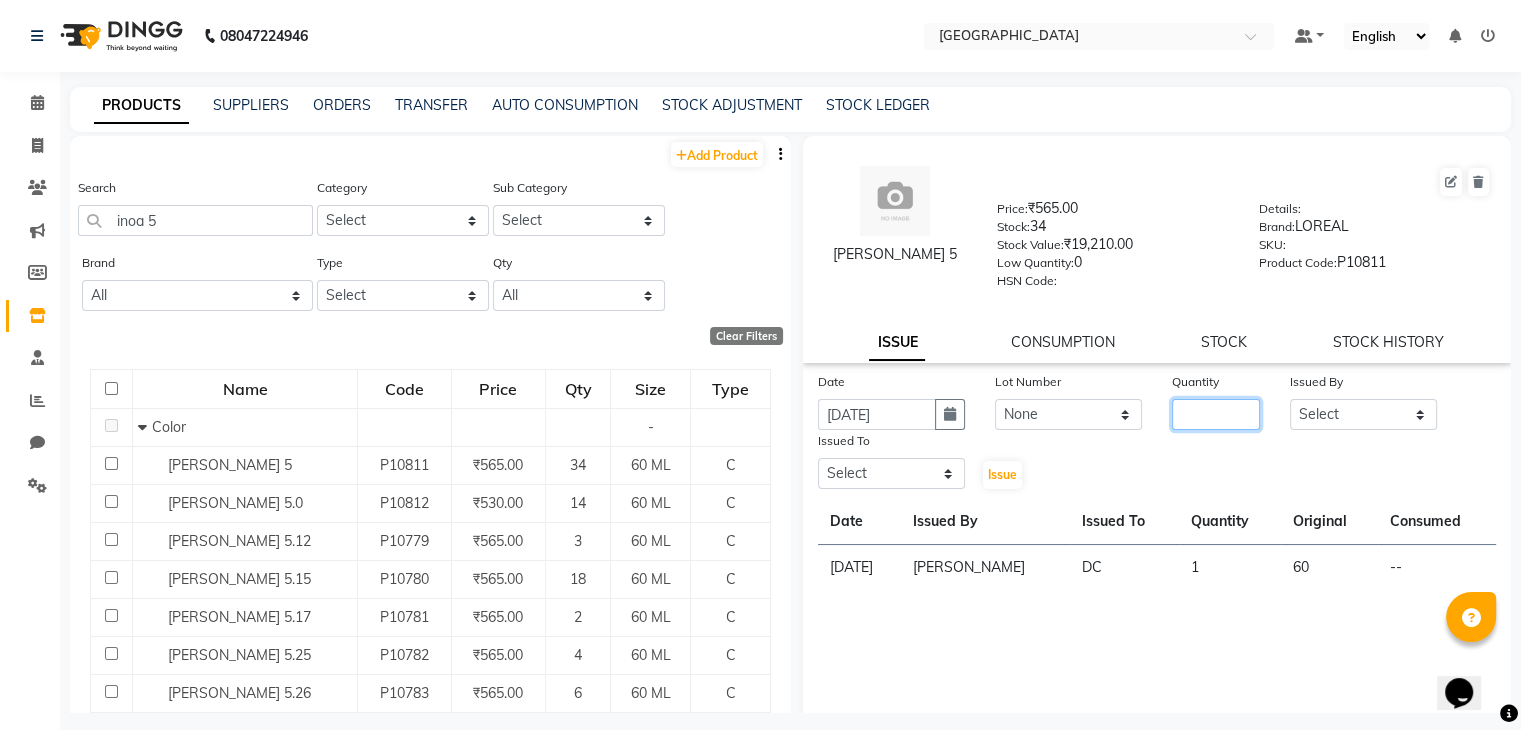 click 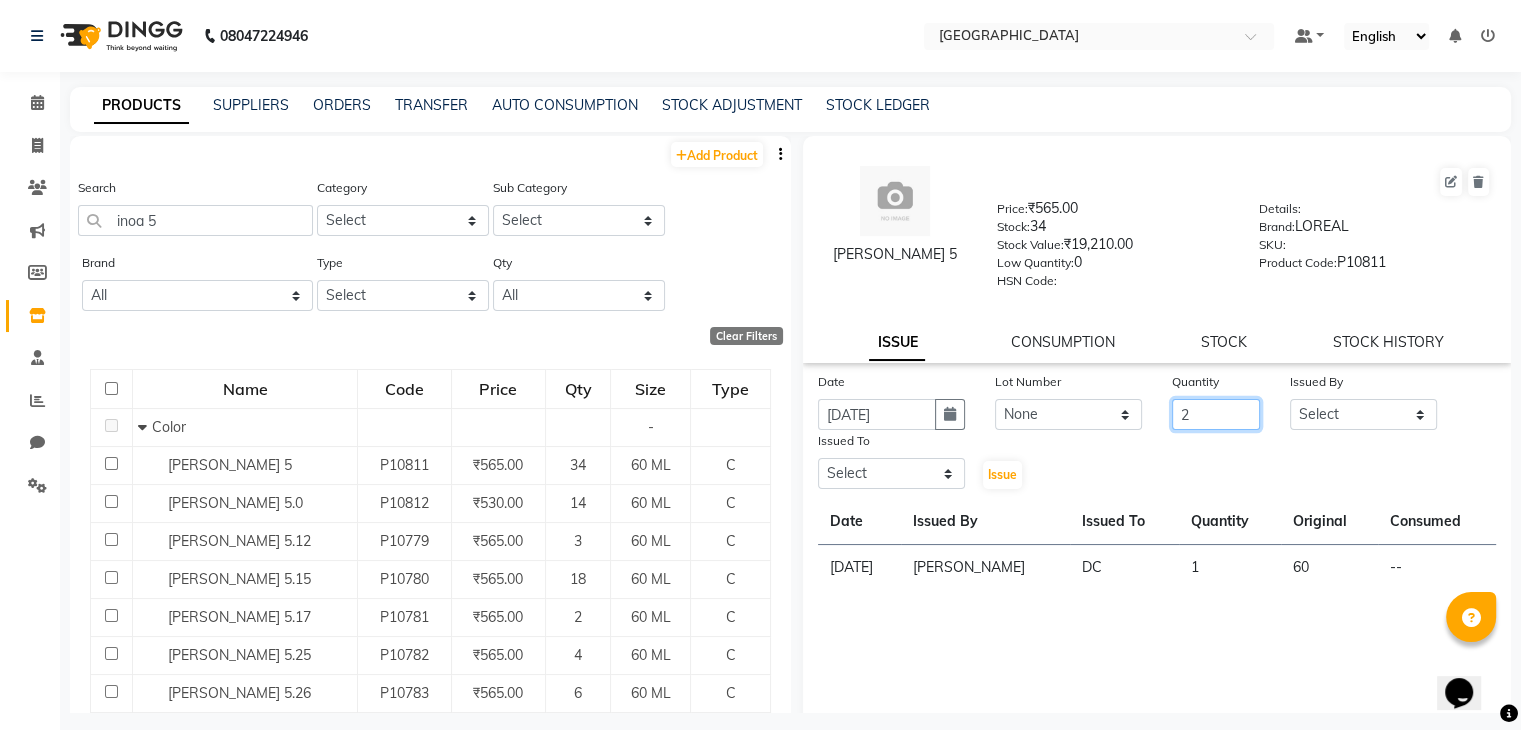 type on "2" 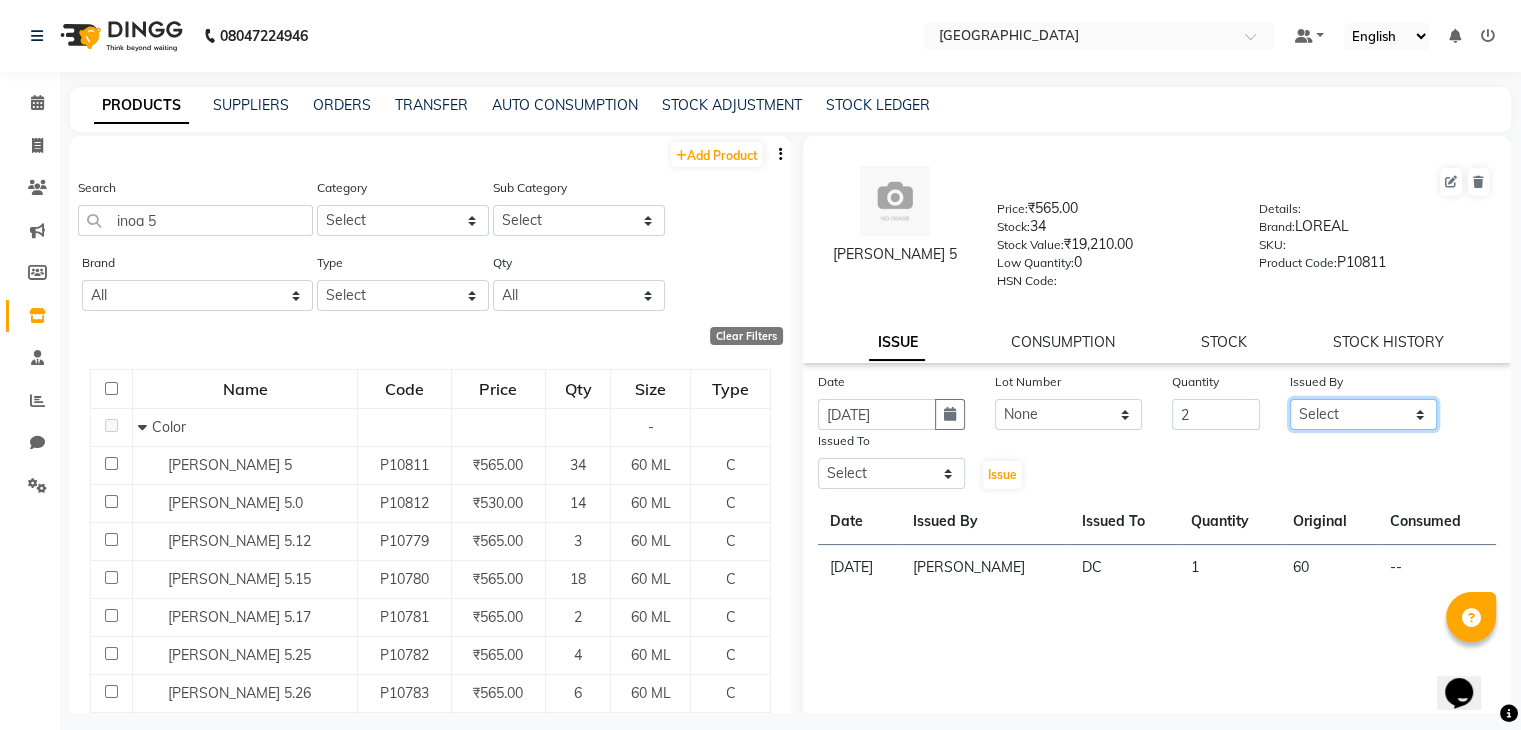 select on "82730" 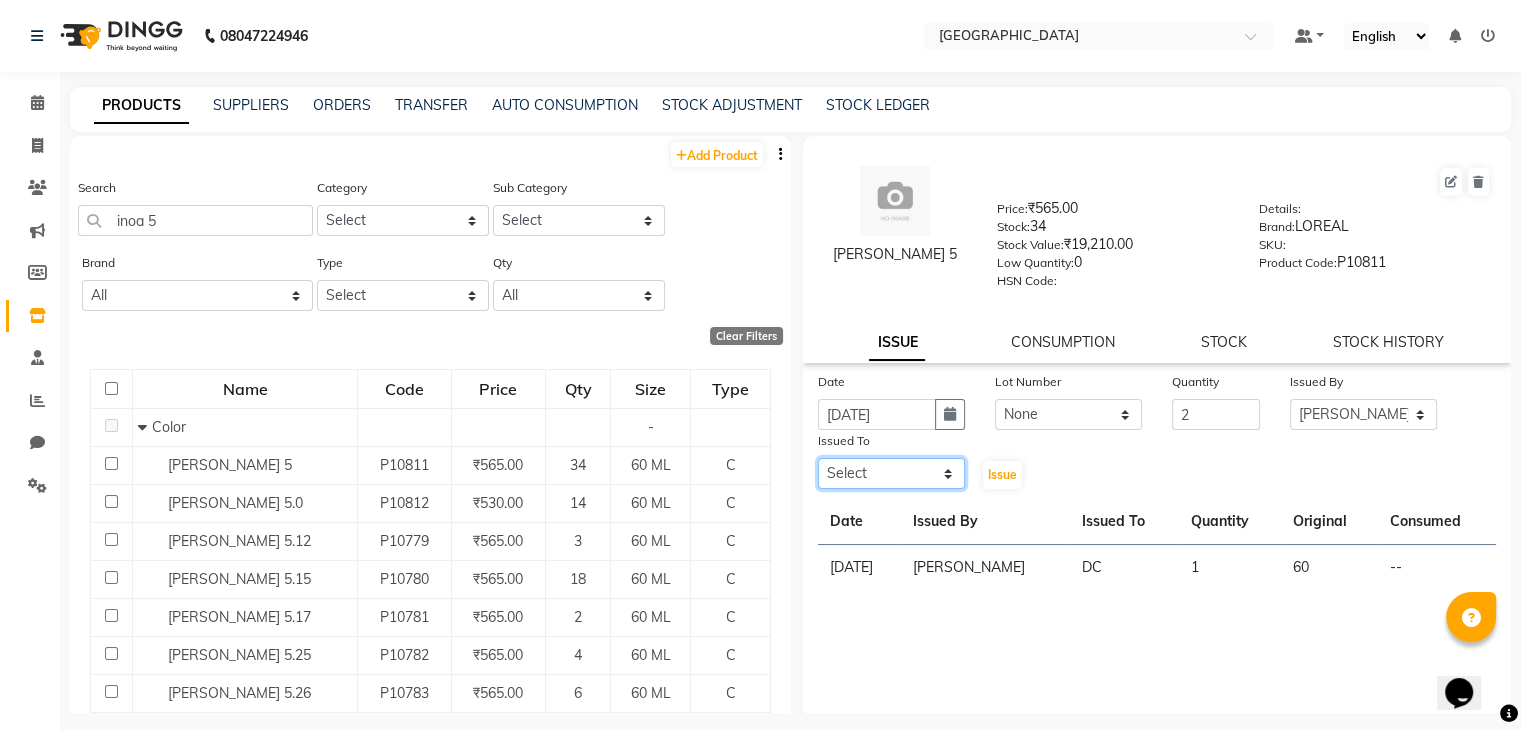 select on "77532" 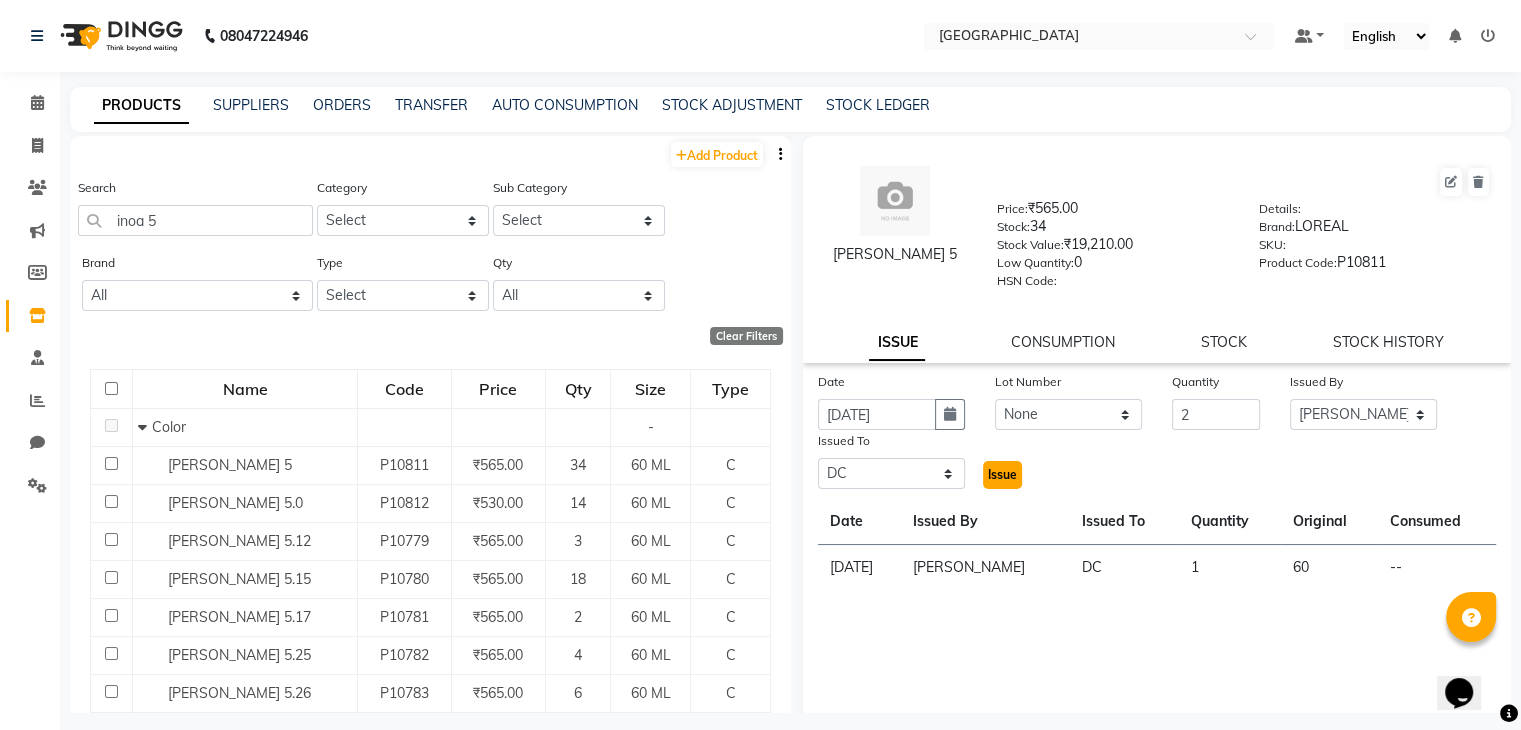 click on "Issue" 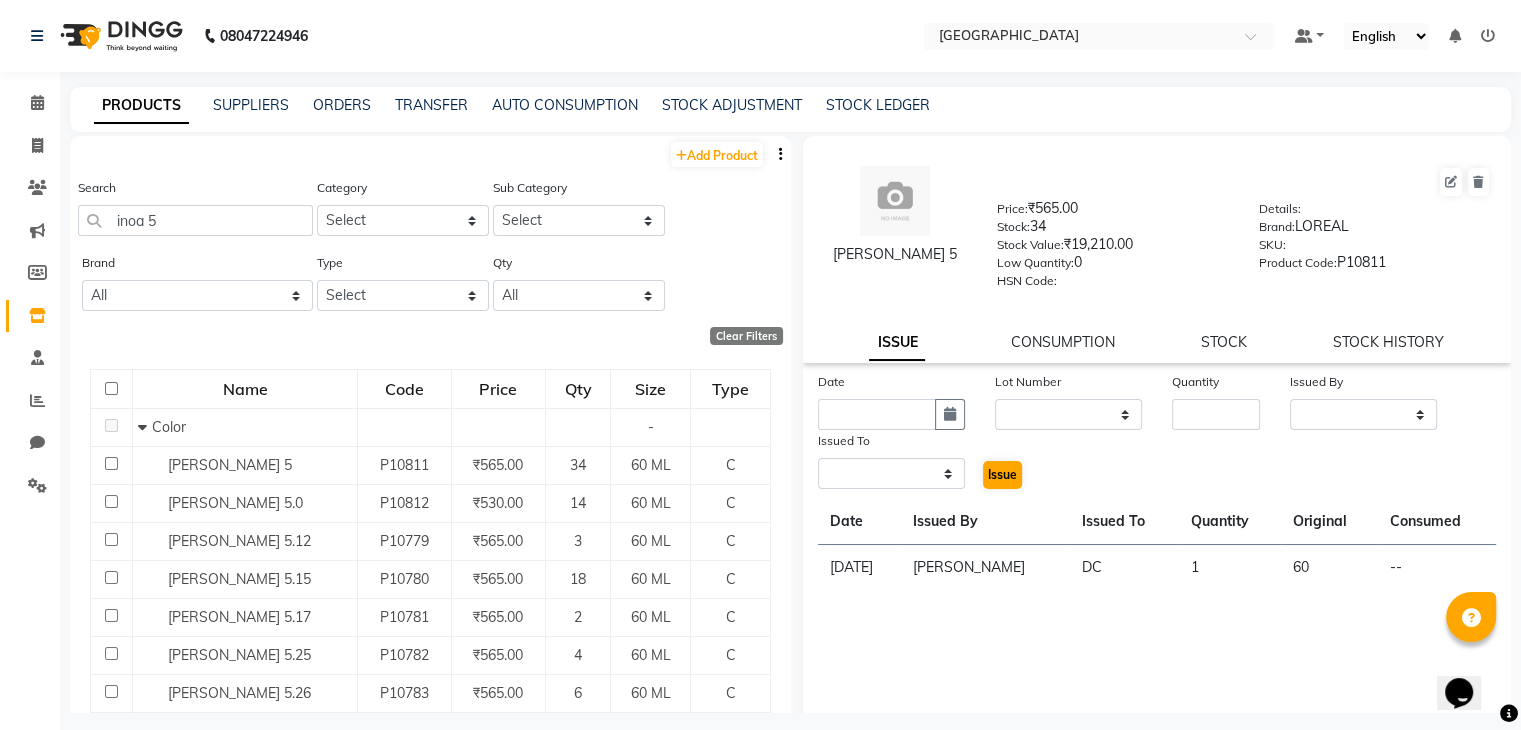 select 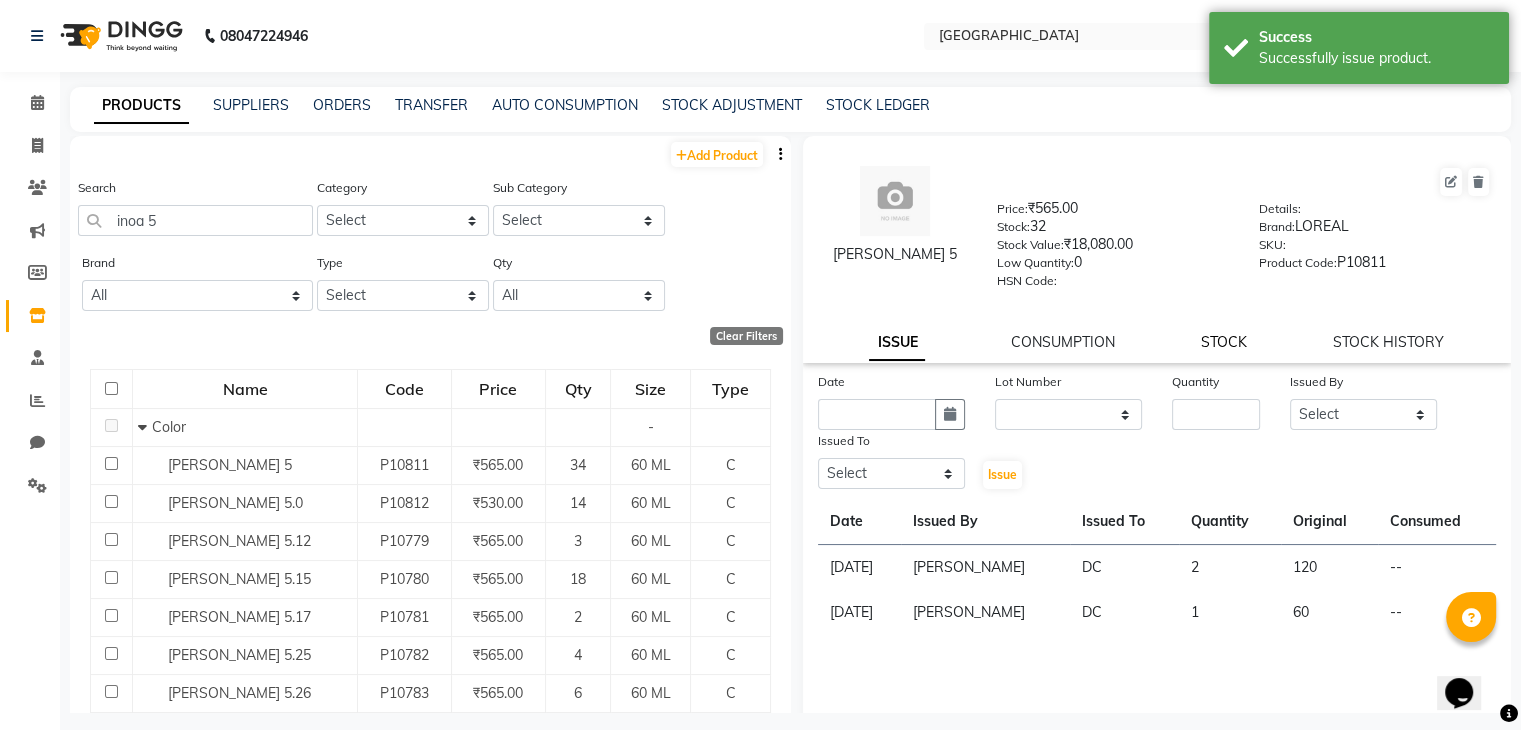 click on "STOCK" 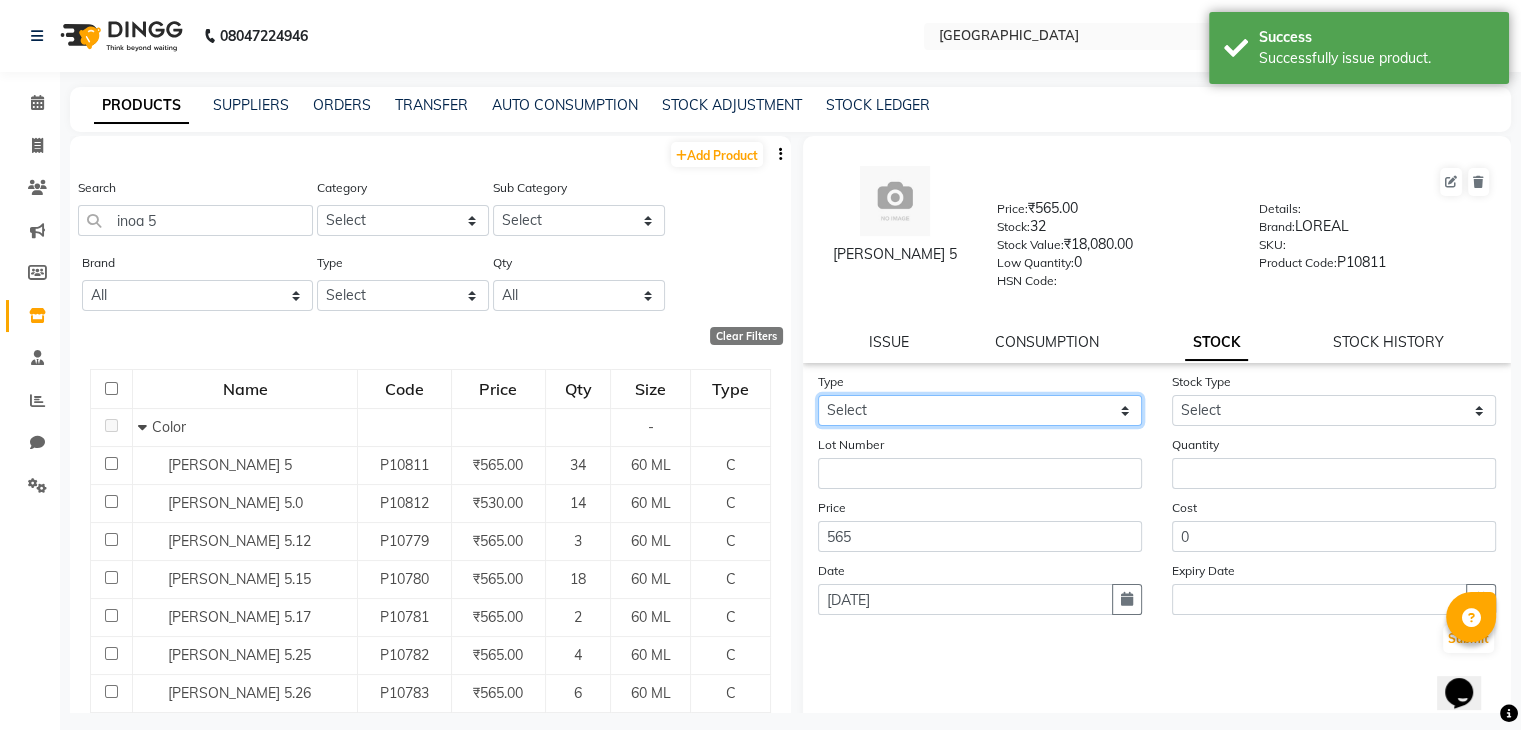 click on "Select In Out" 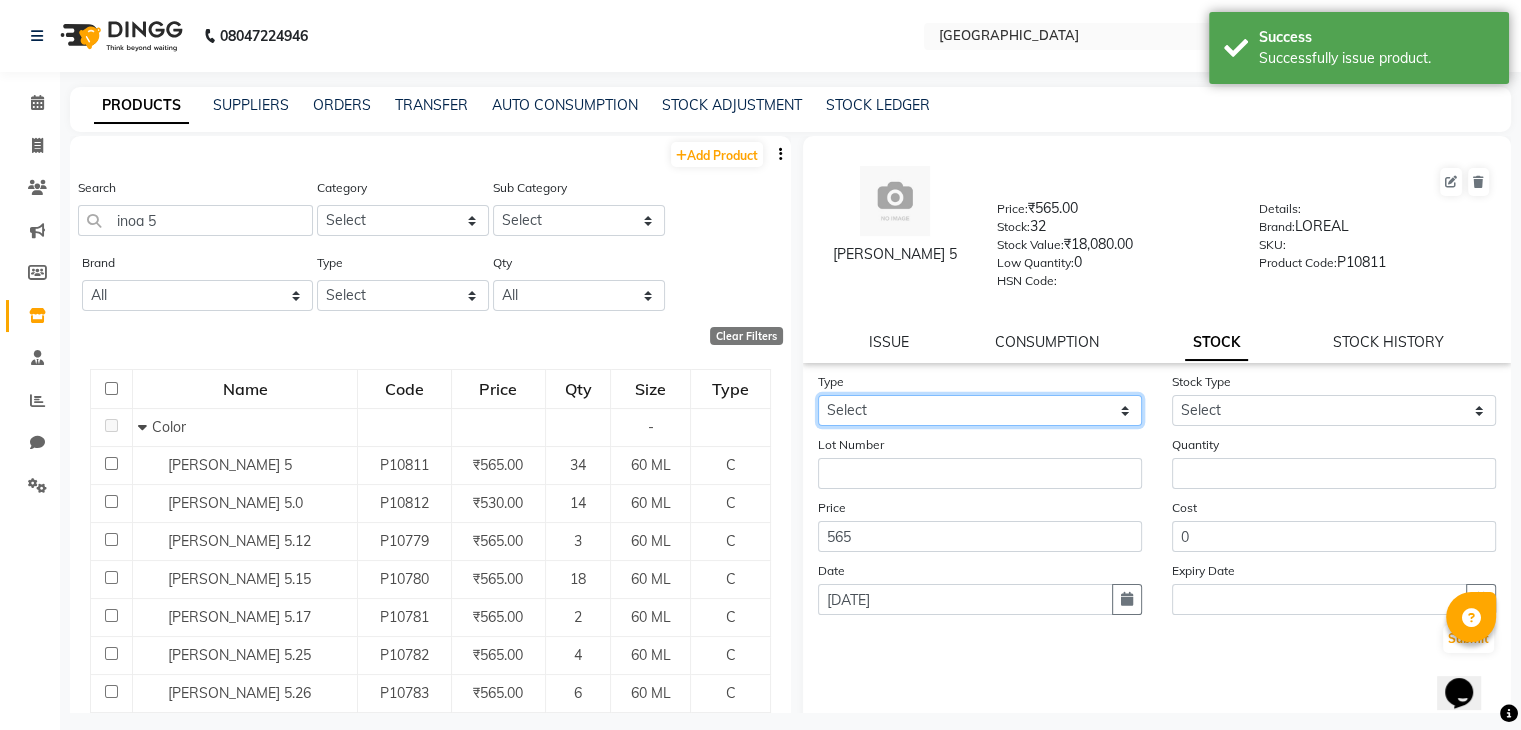 select on "in" 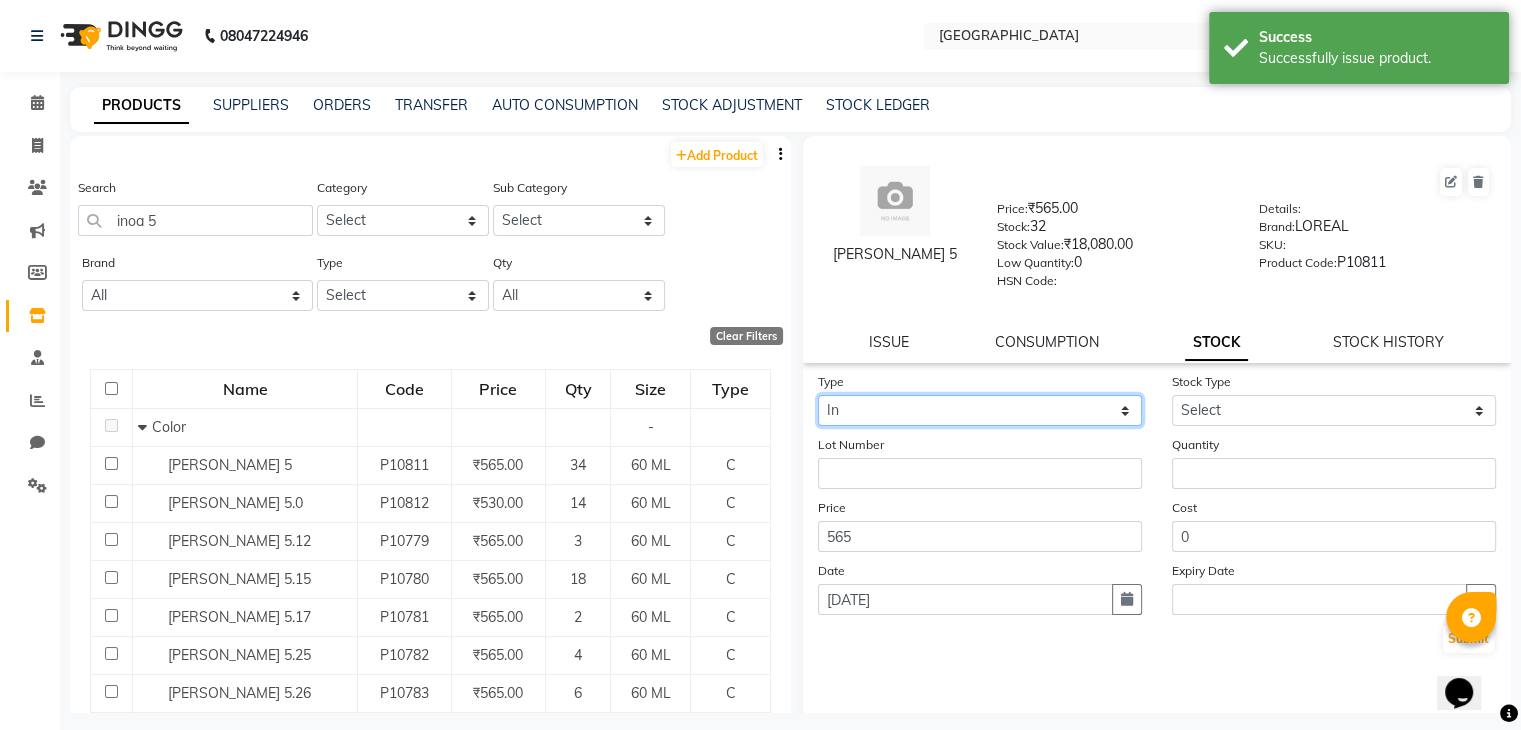 click on "Select In Out" 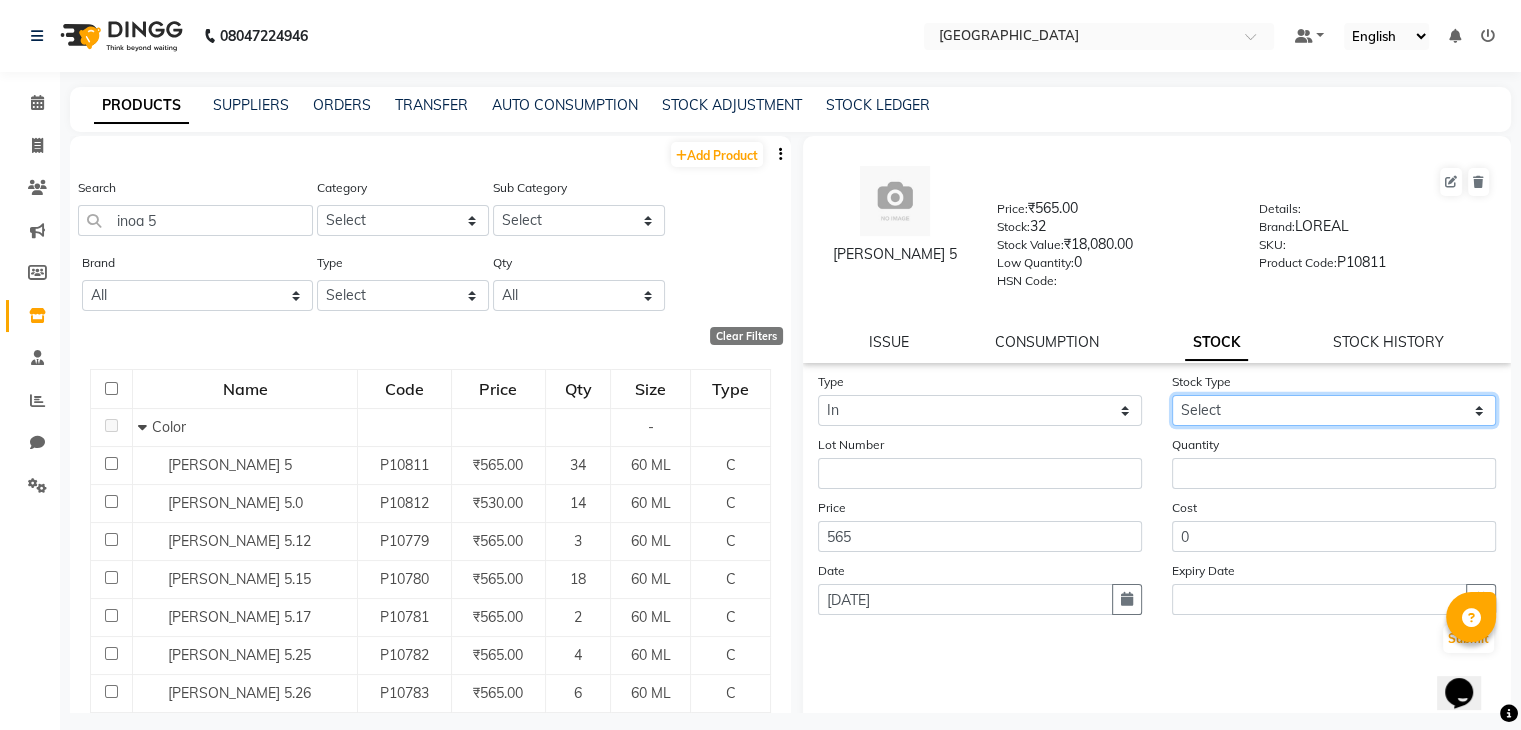 click on "Select New Stock Adjustment Return Other" 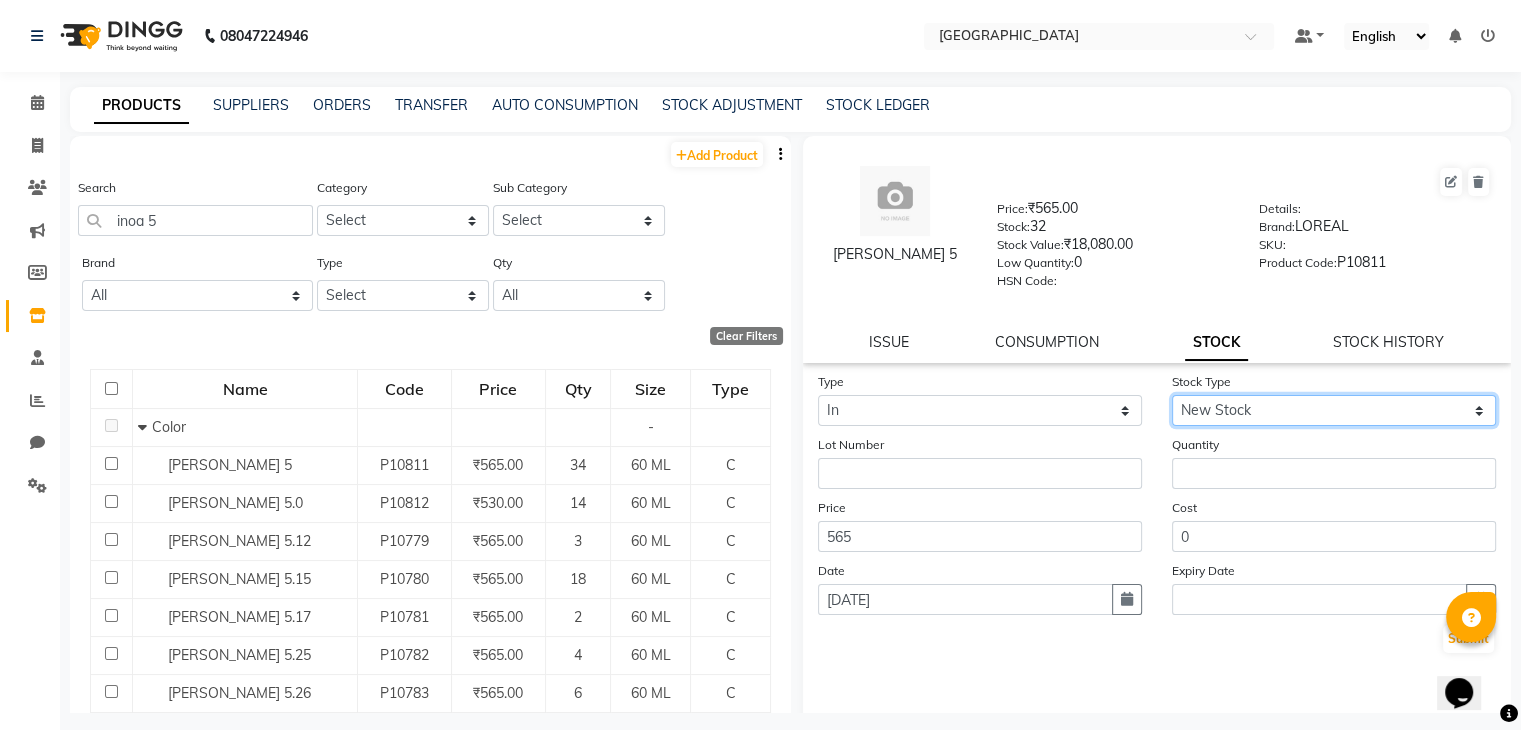 click on "Select New Stock Adjustment Return Other" 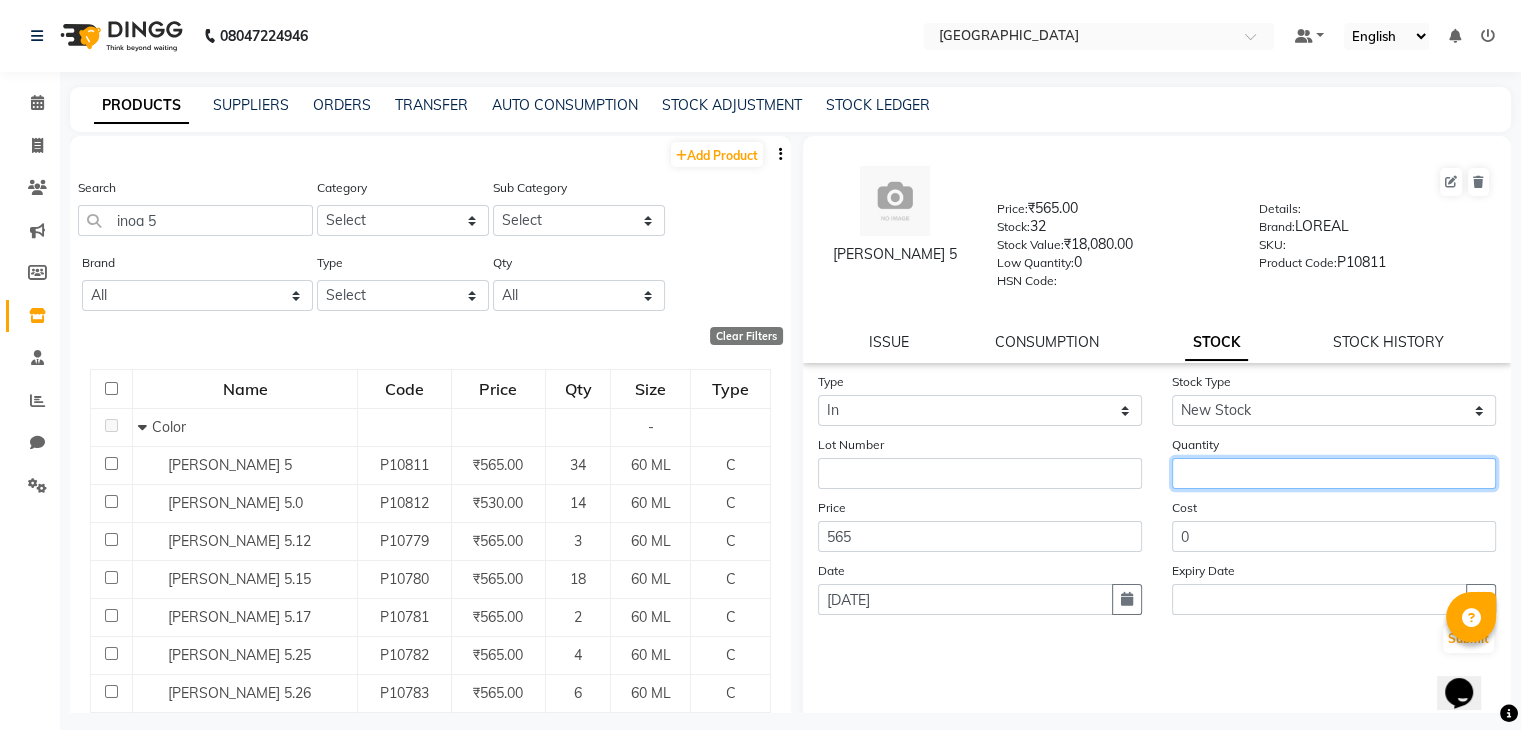 click 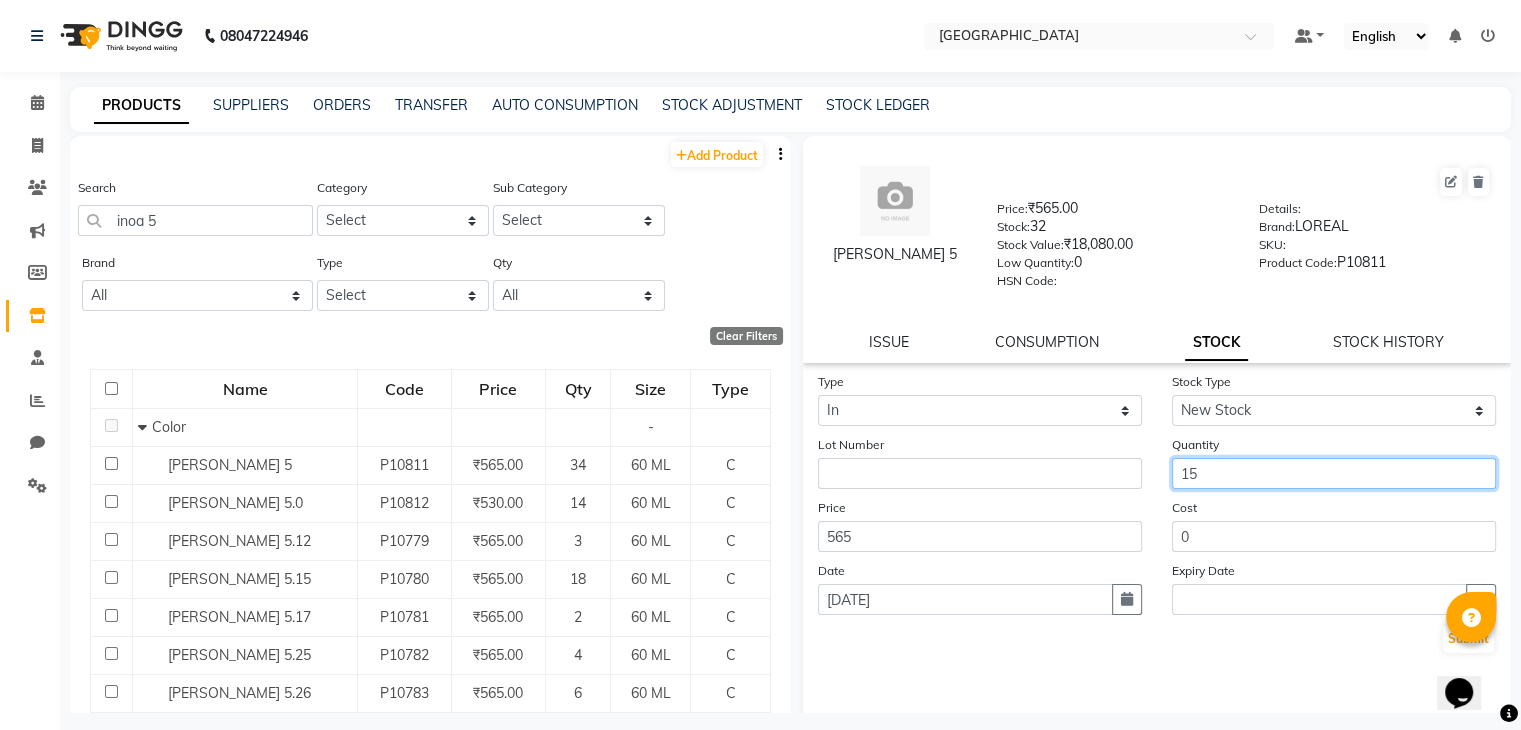 type on "15" 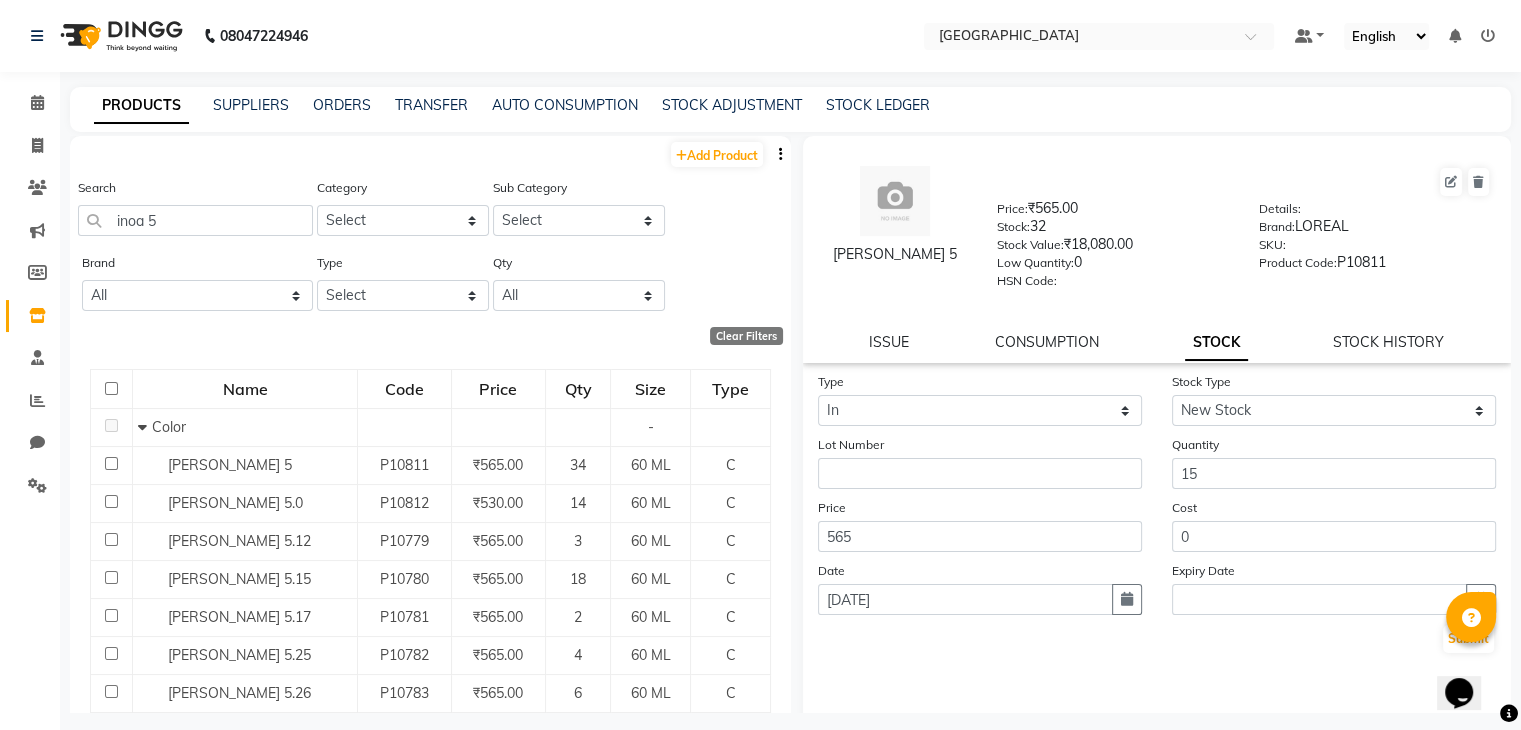 type 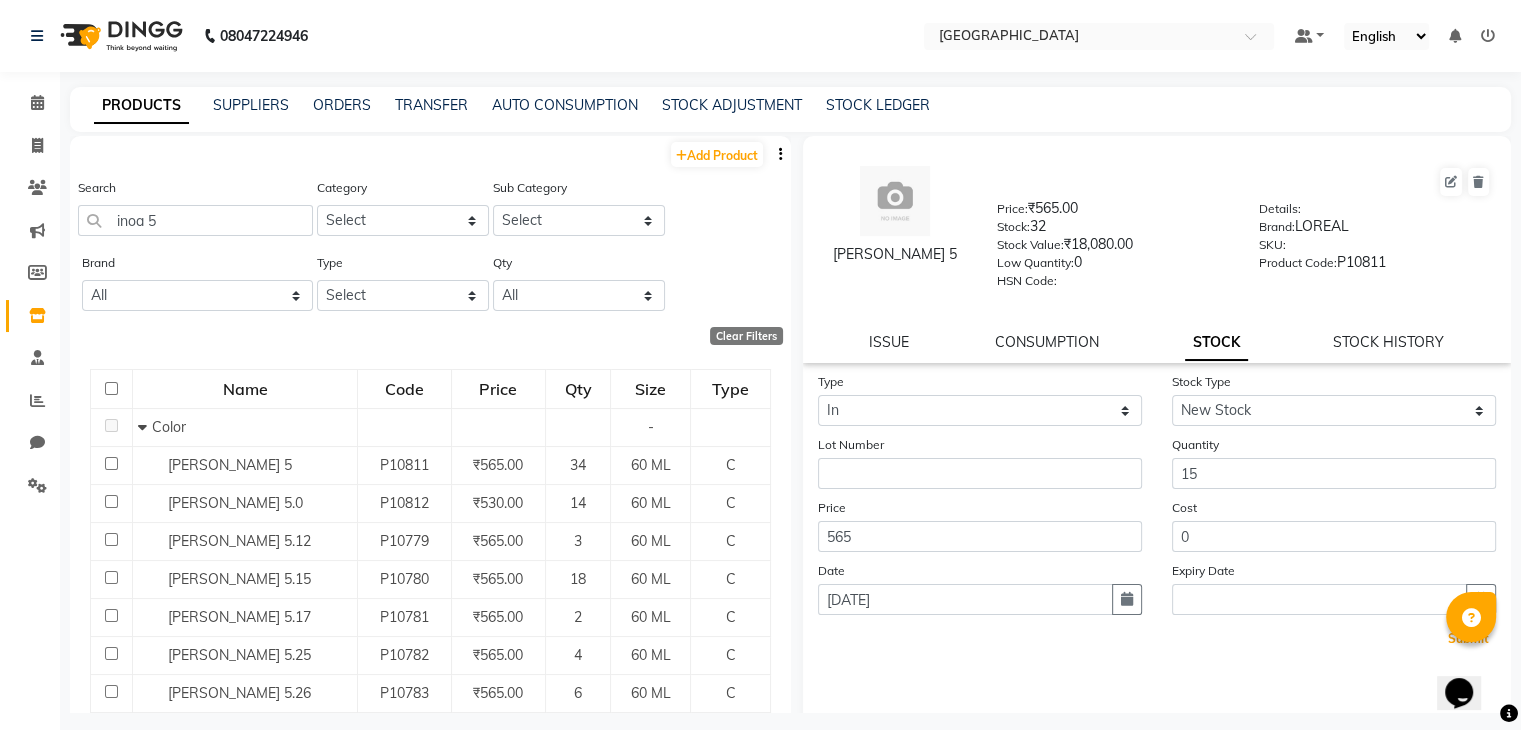 type 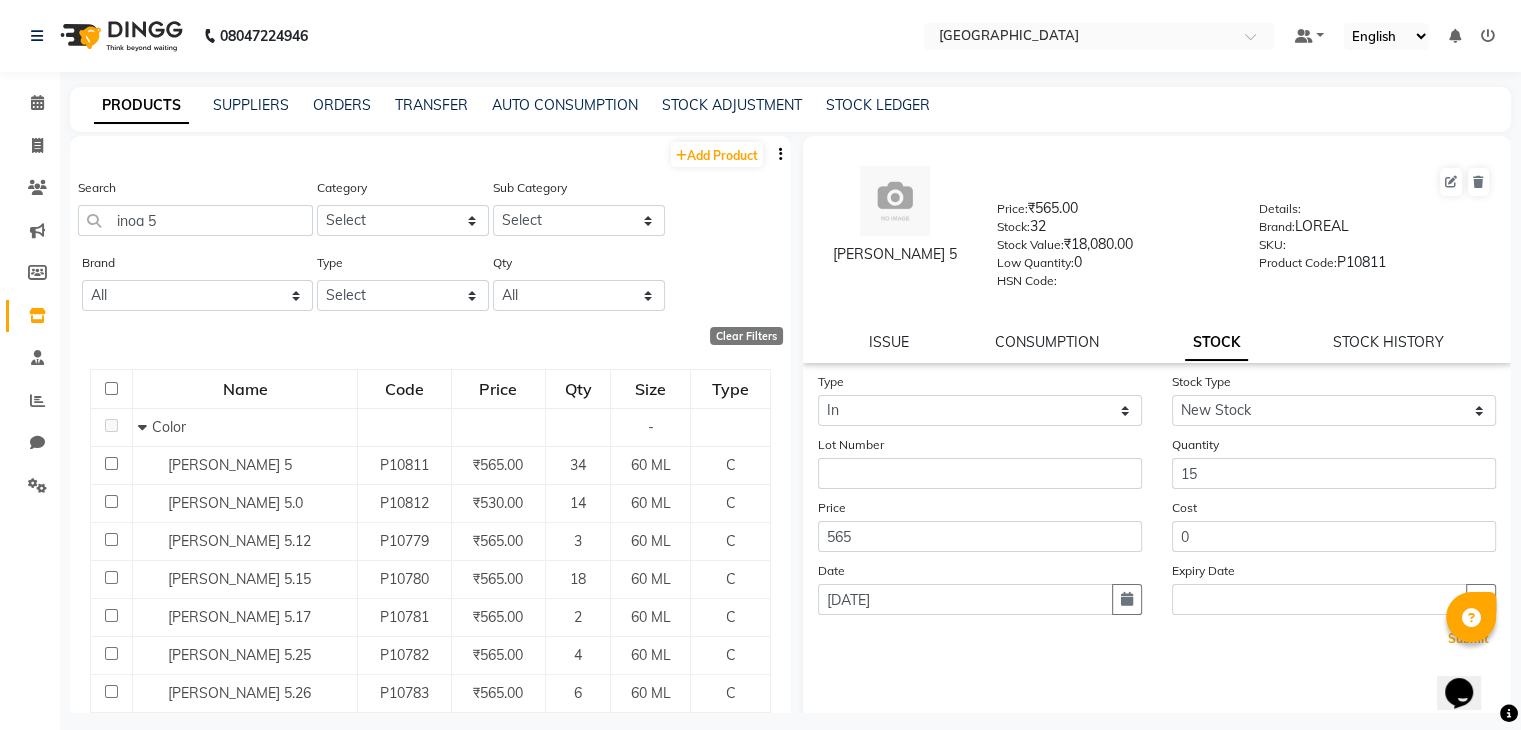 click on "Submit" 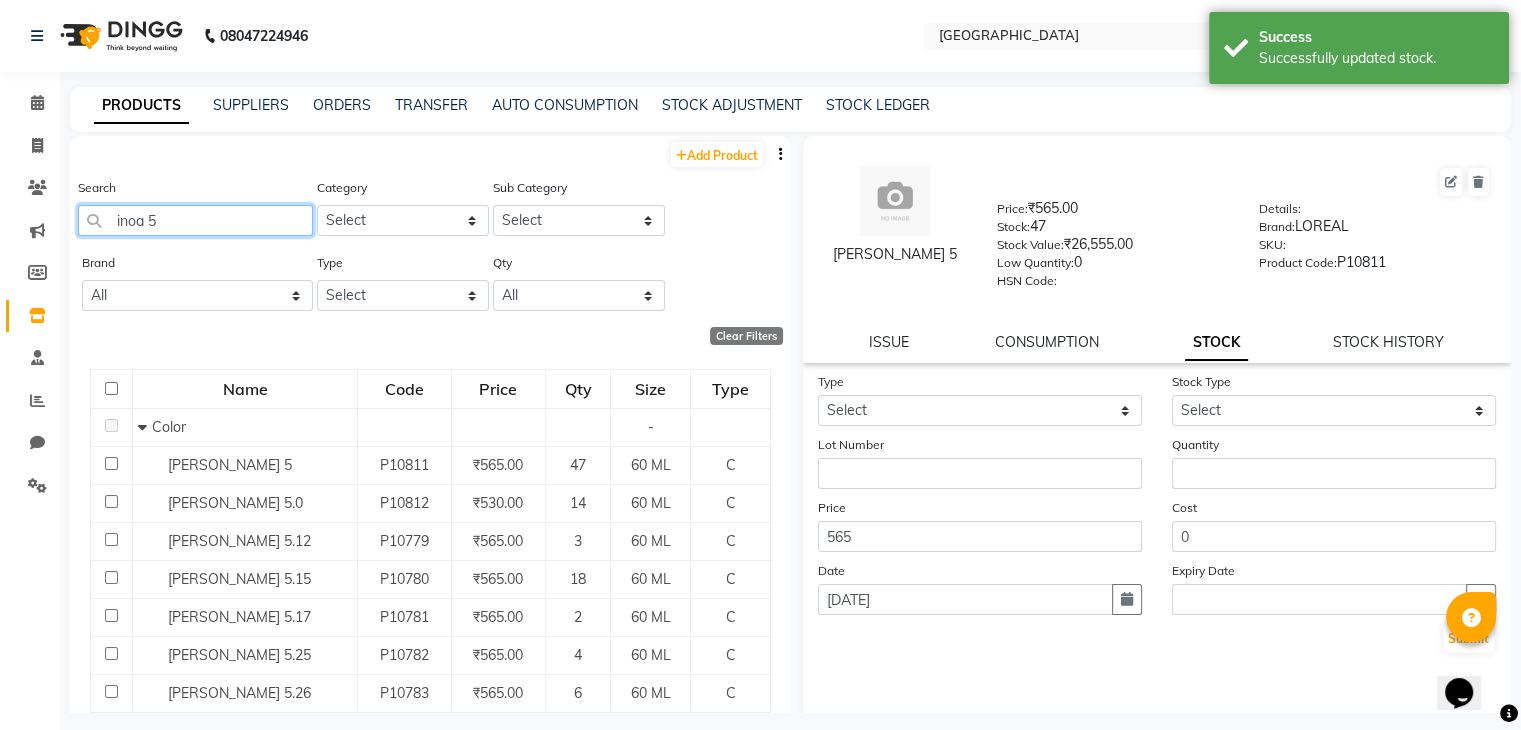 click on "inoa 5" 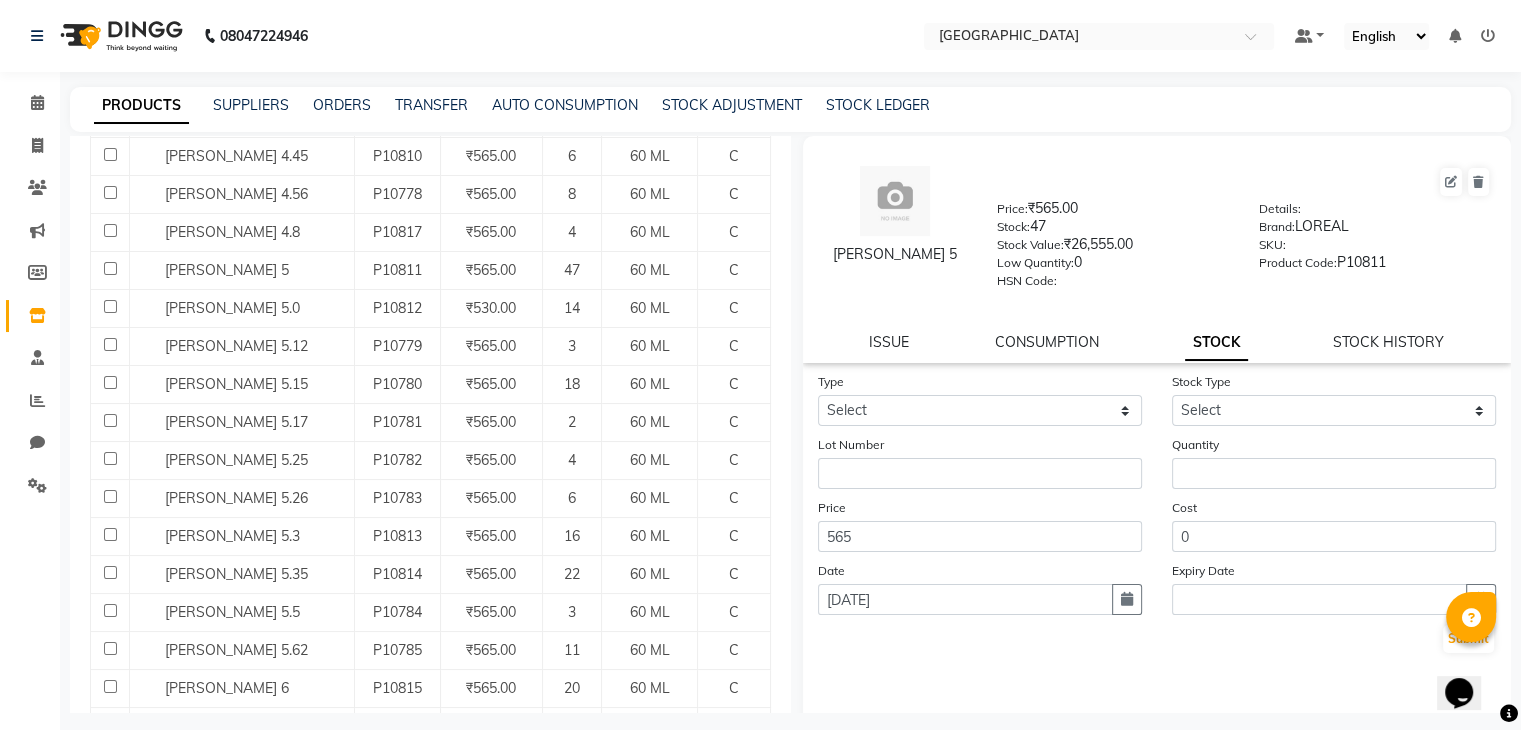 scroll, scrollTop: 991, scrollLeft: 0, axis: vertical 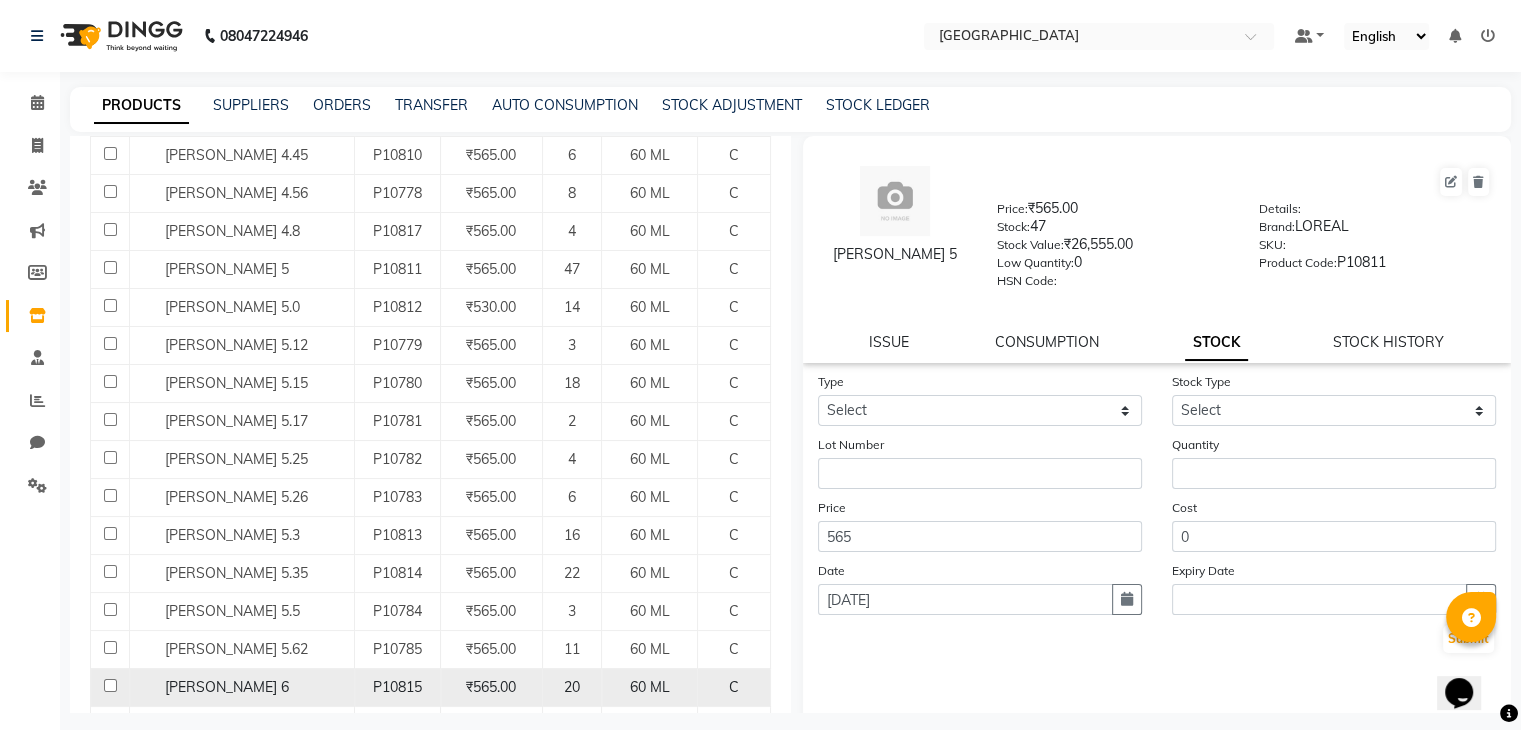 type on "inoa" 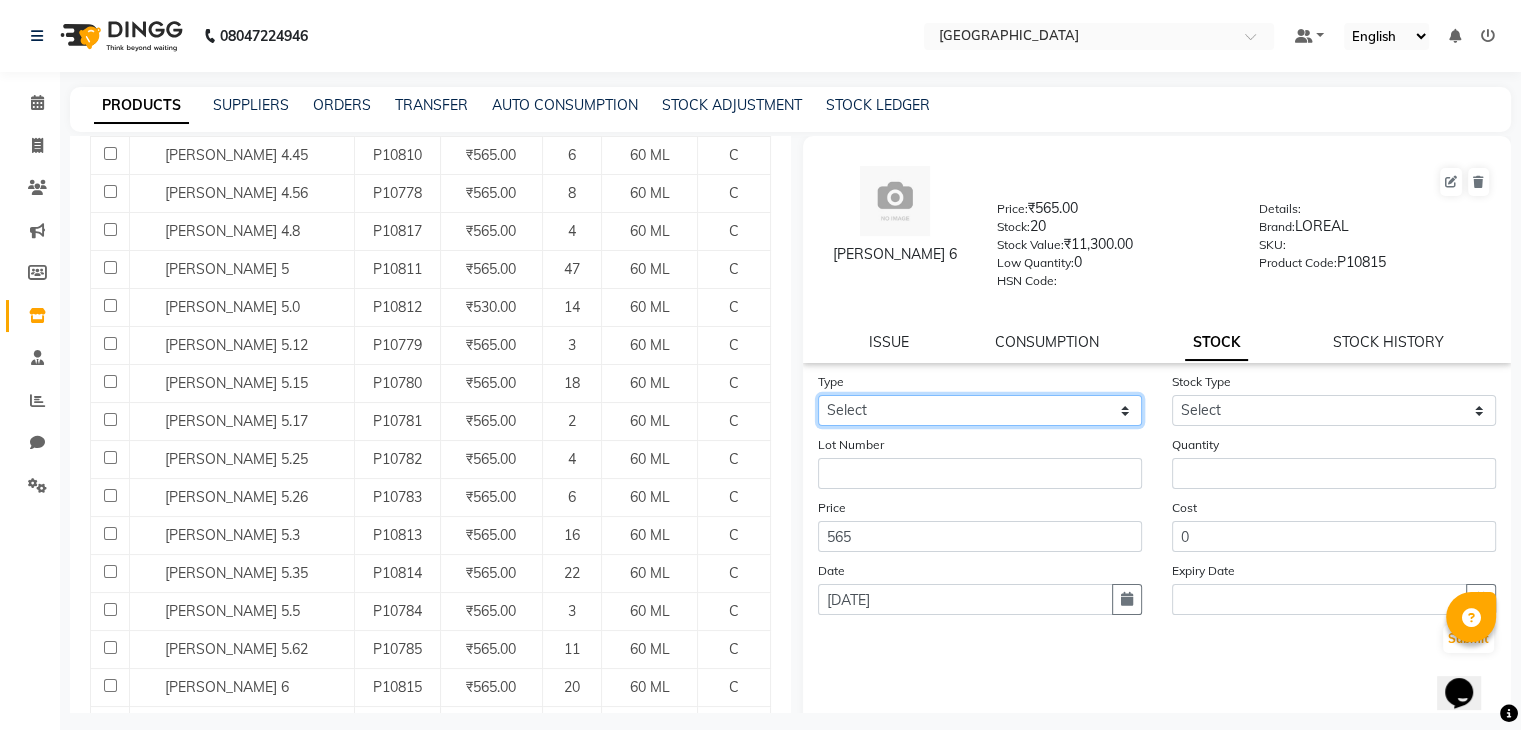 click on "Select In Out" 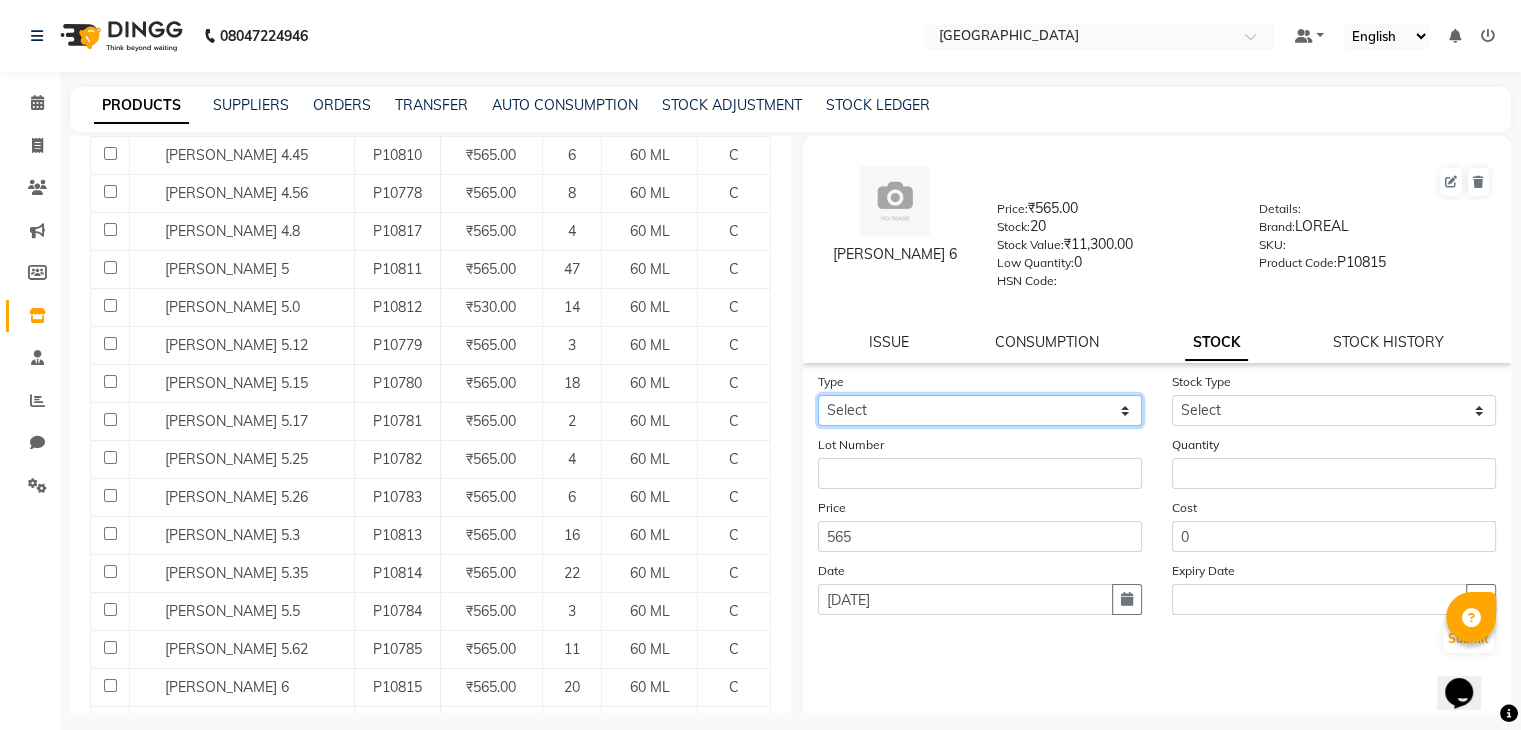select on "in" 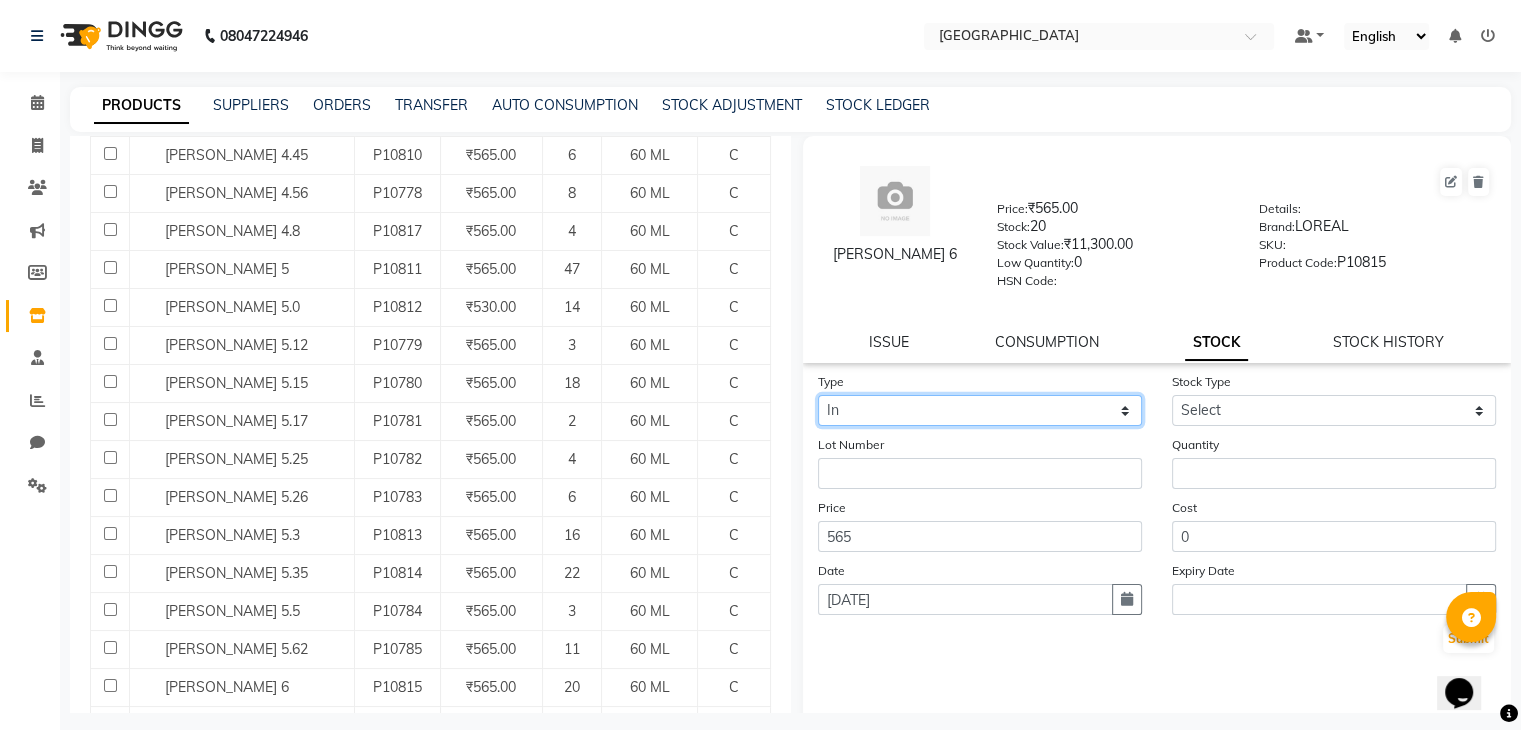 click on "Select In Out" 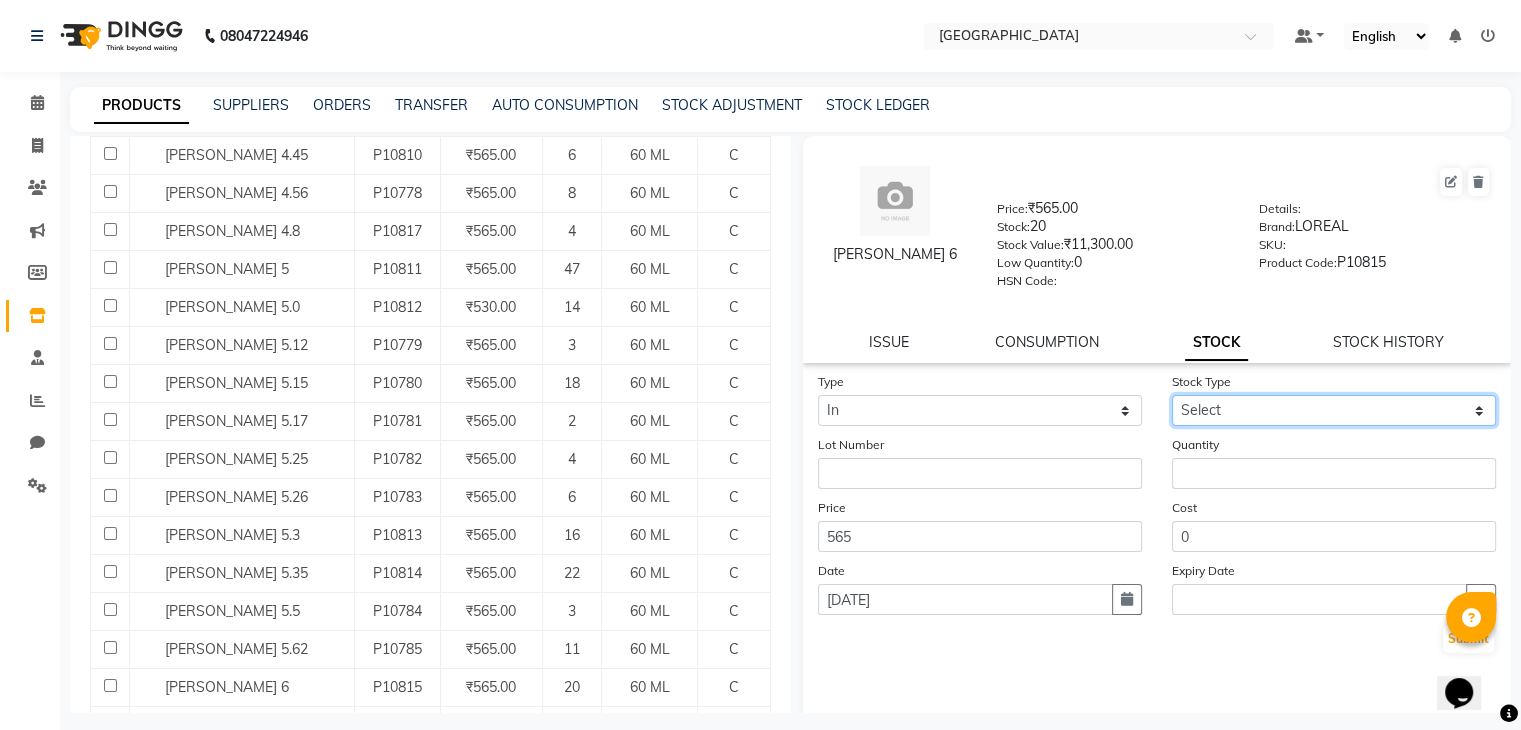 select on "new stock" 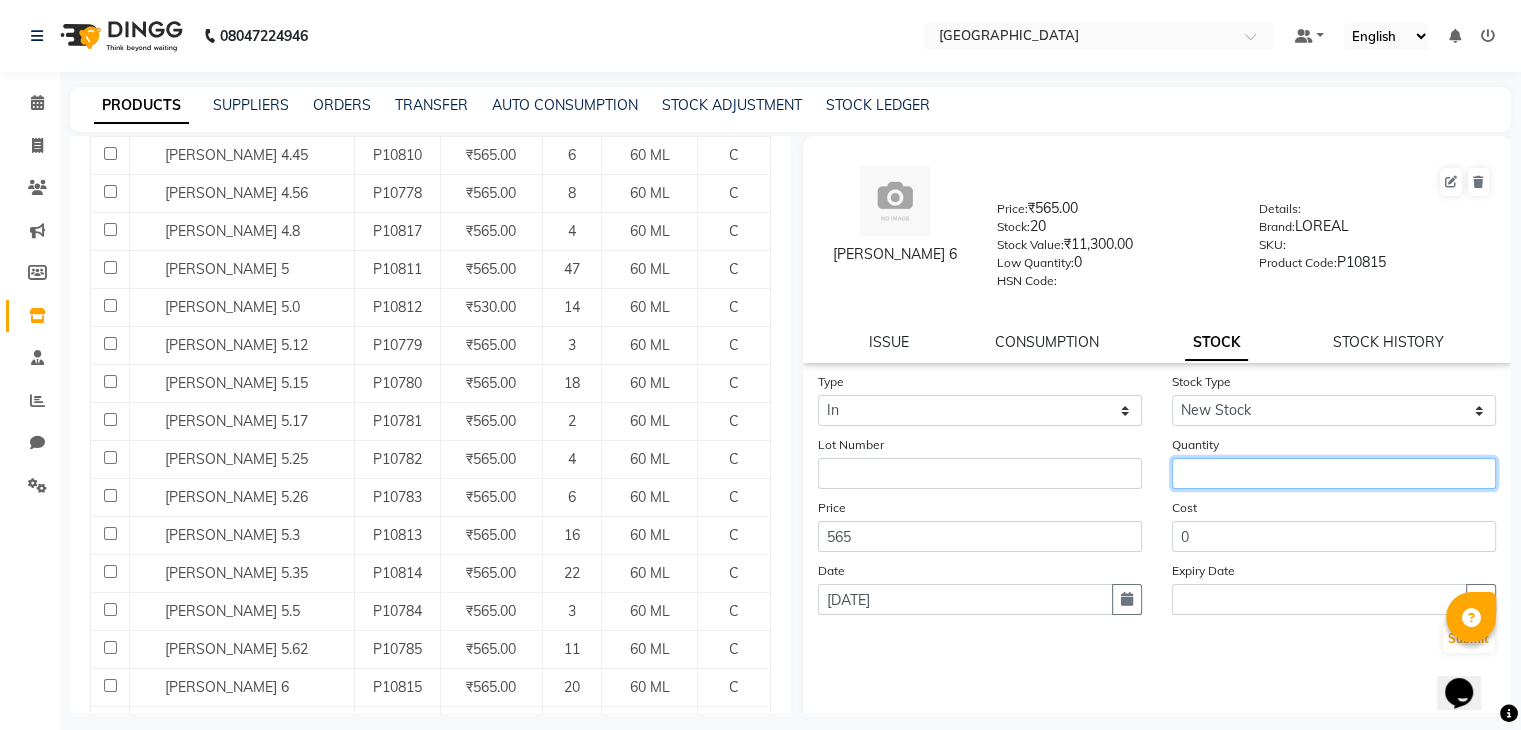 click 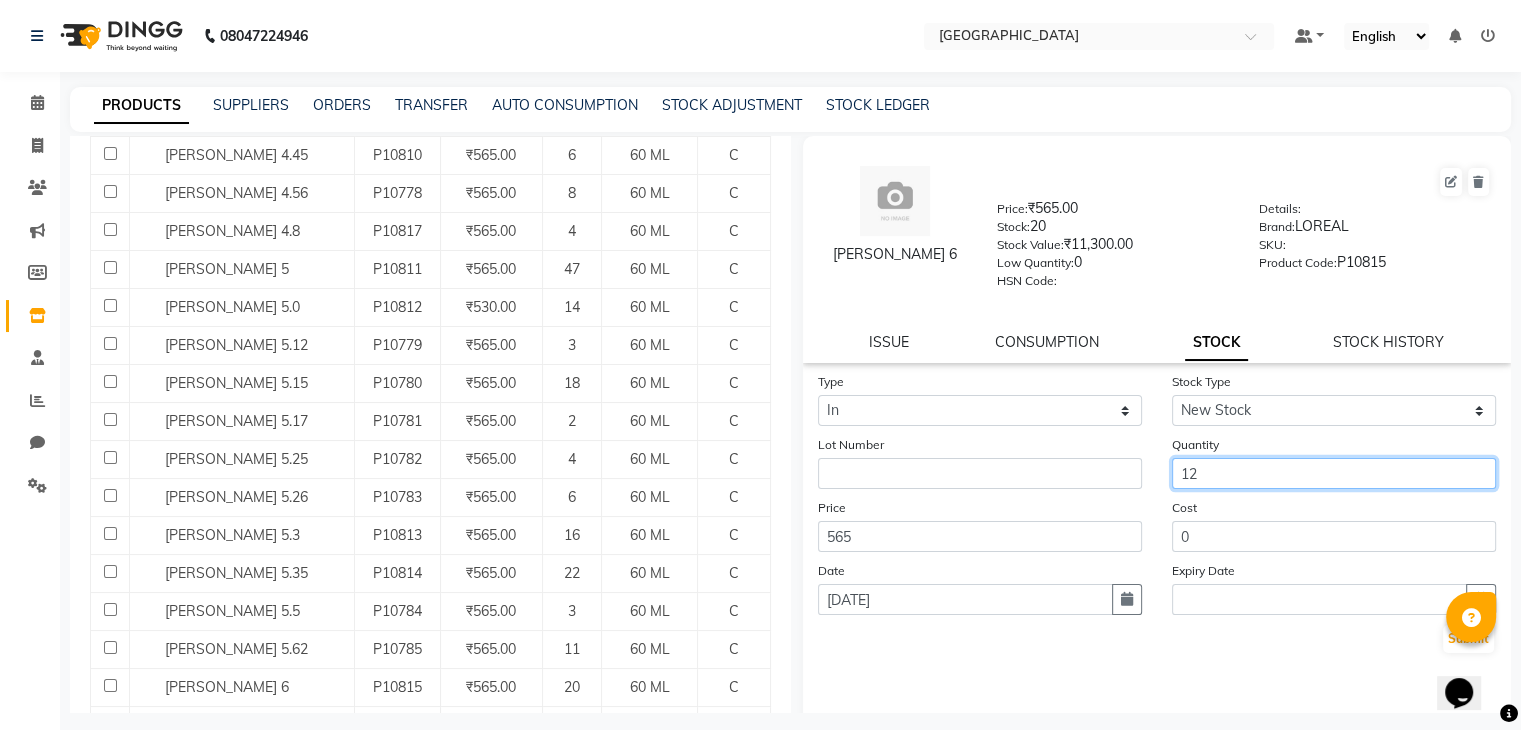 type on "12" 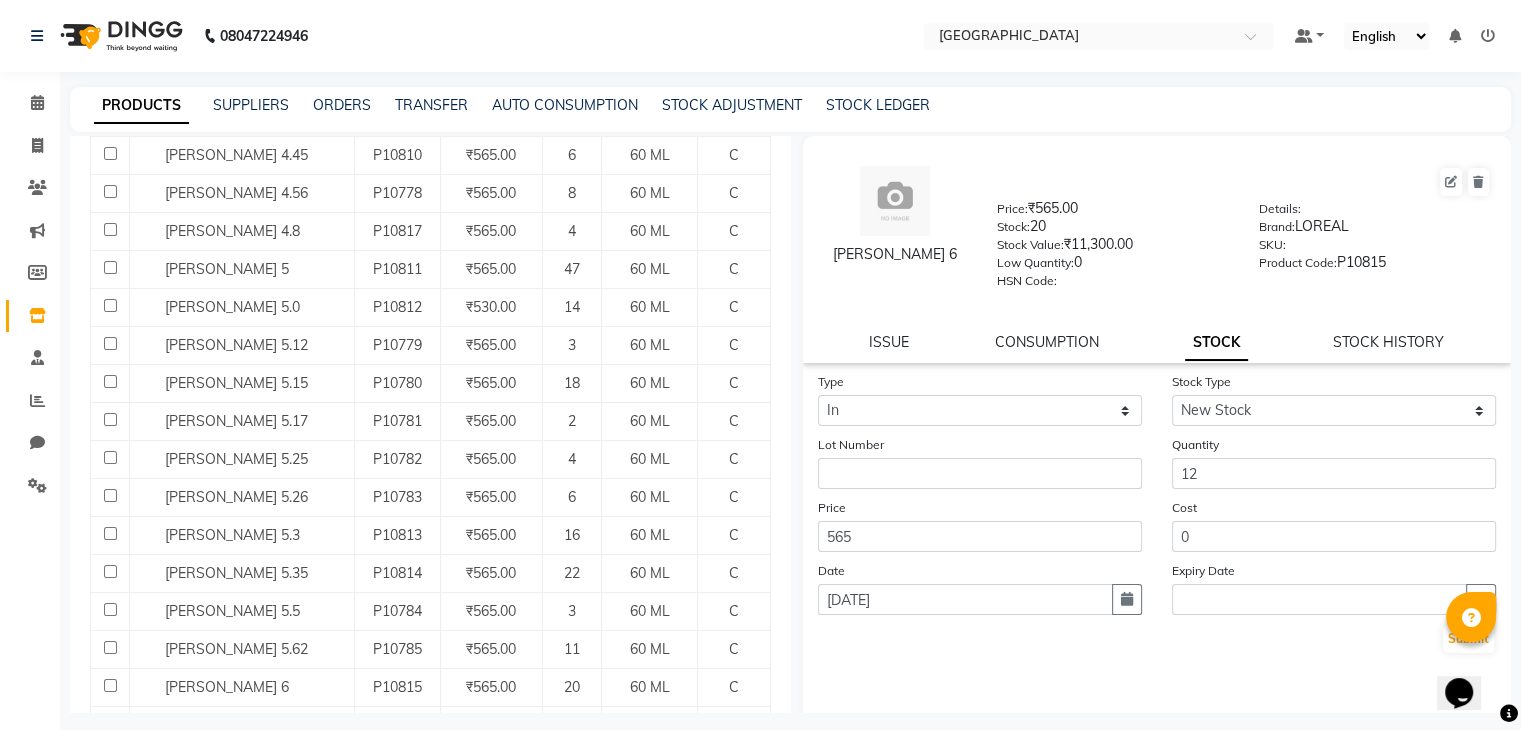 type 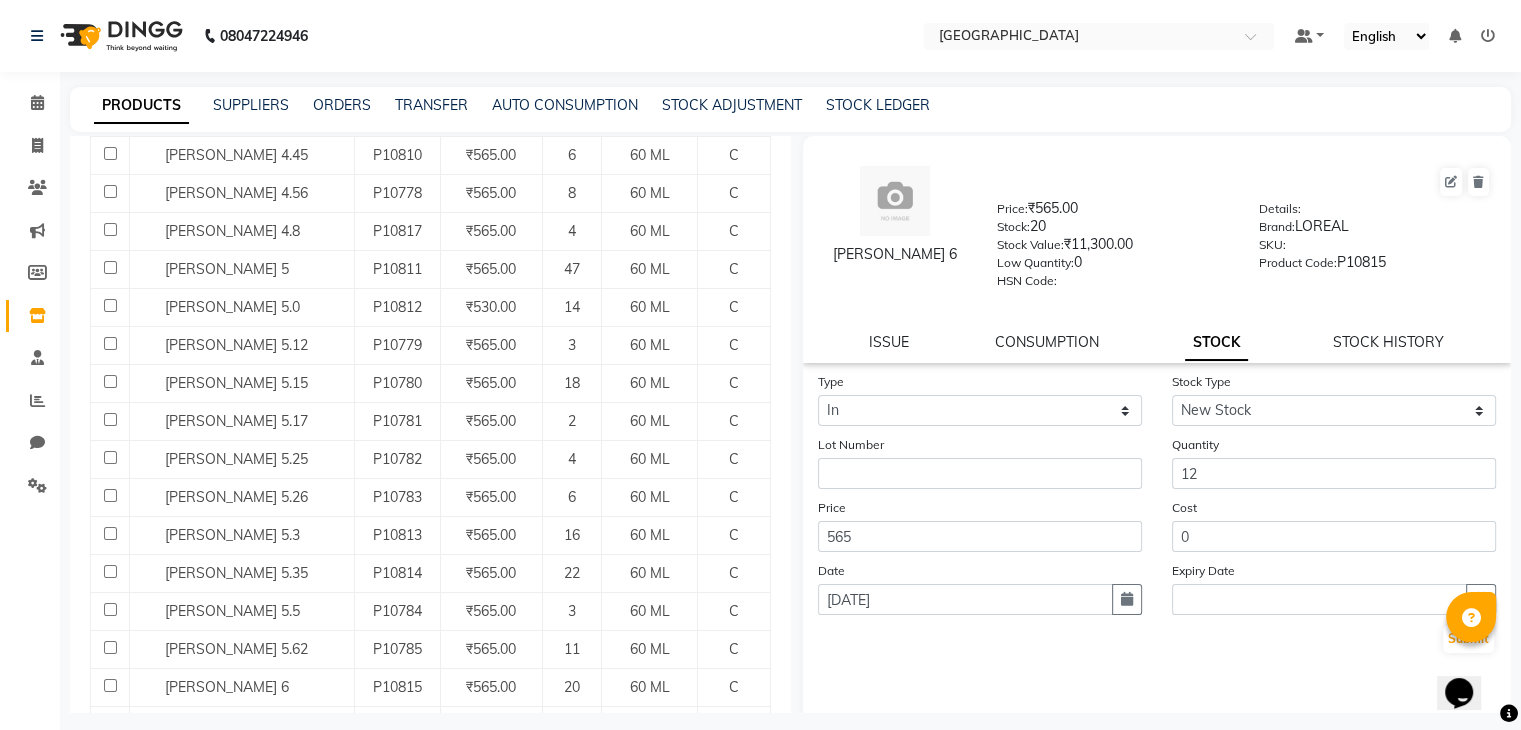type 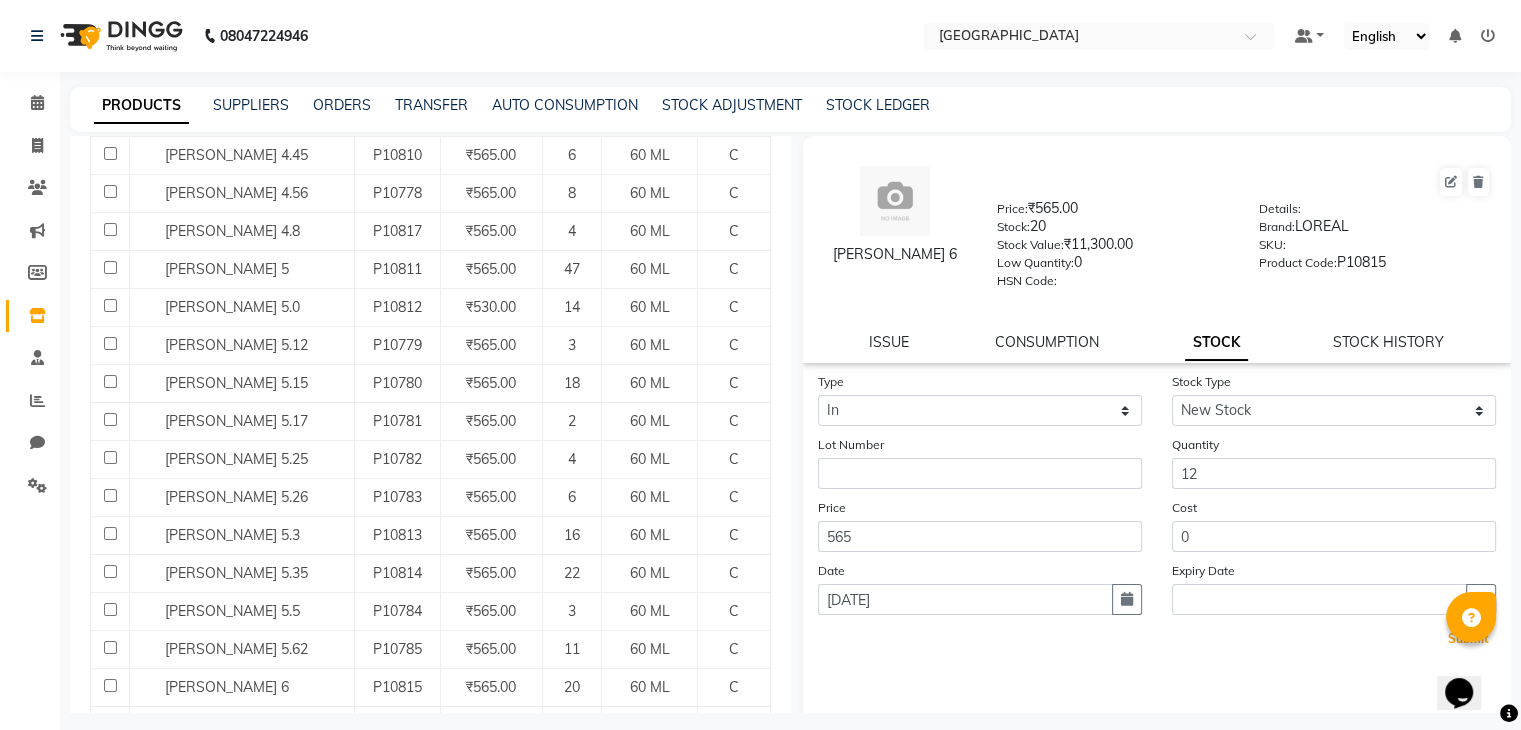 type 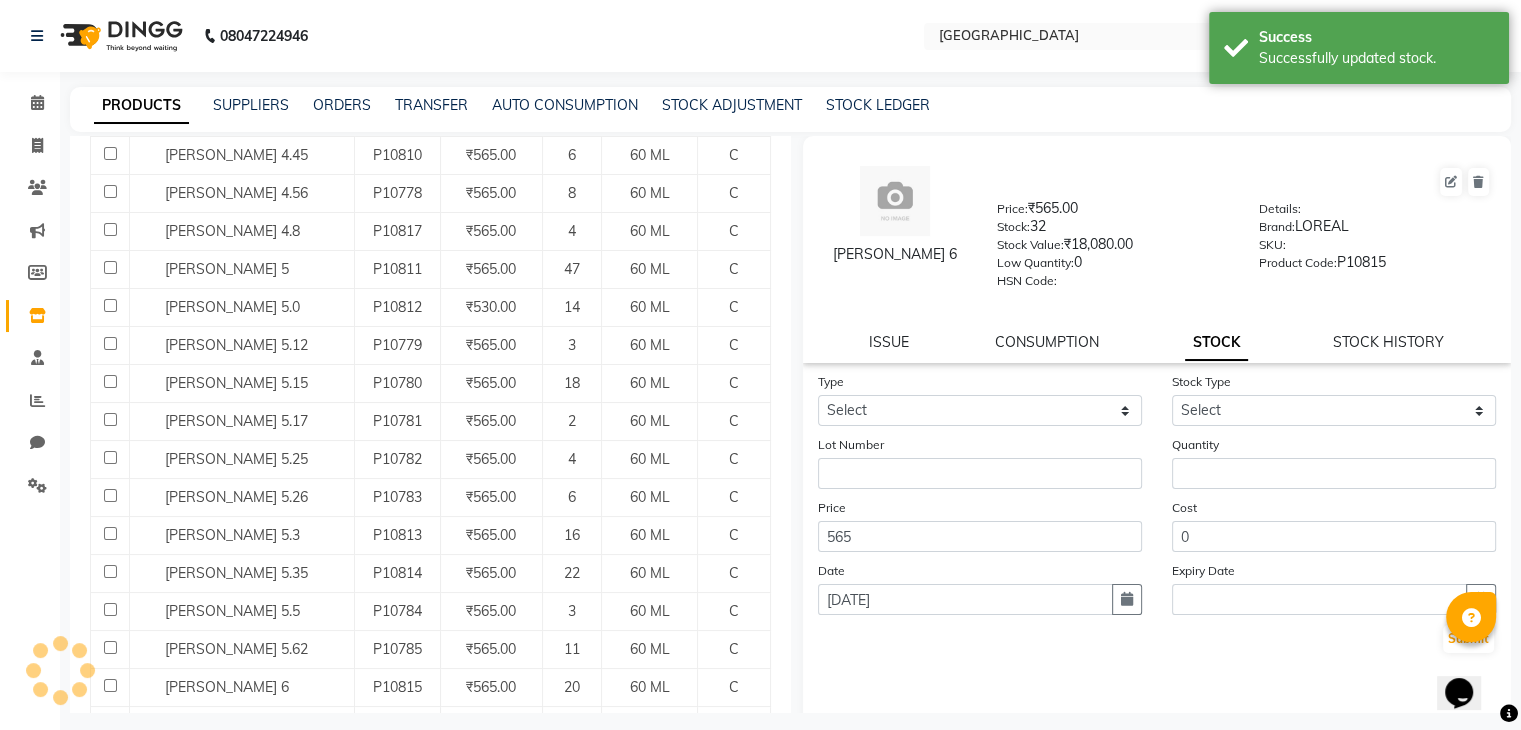 scroll, scrollTop: 0, scrollLeft: 0, axis: both 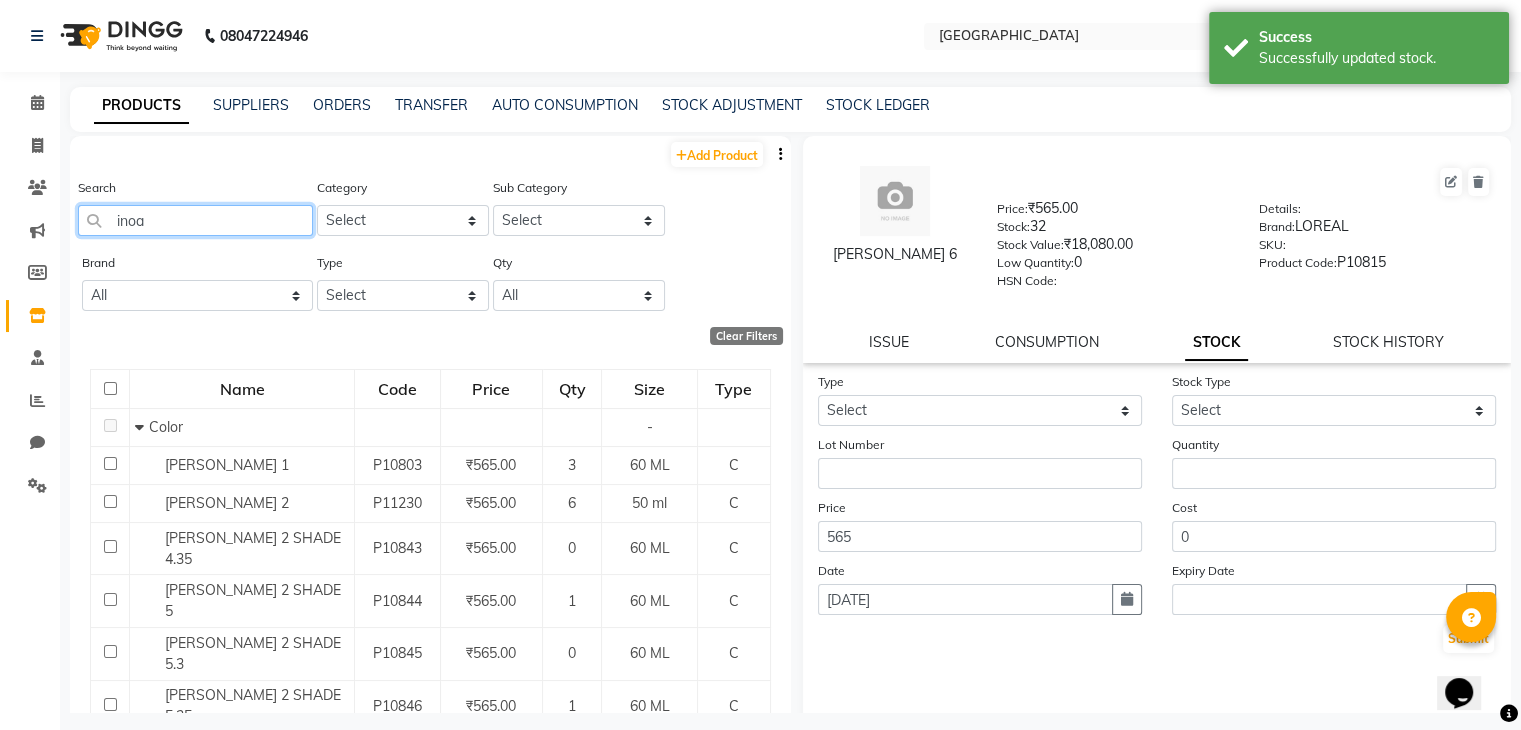 click on "inoa" 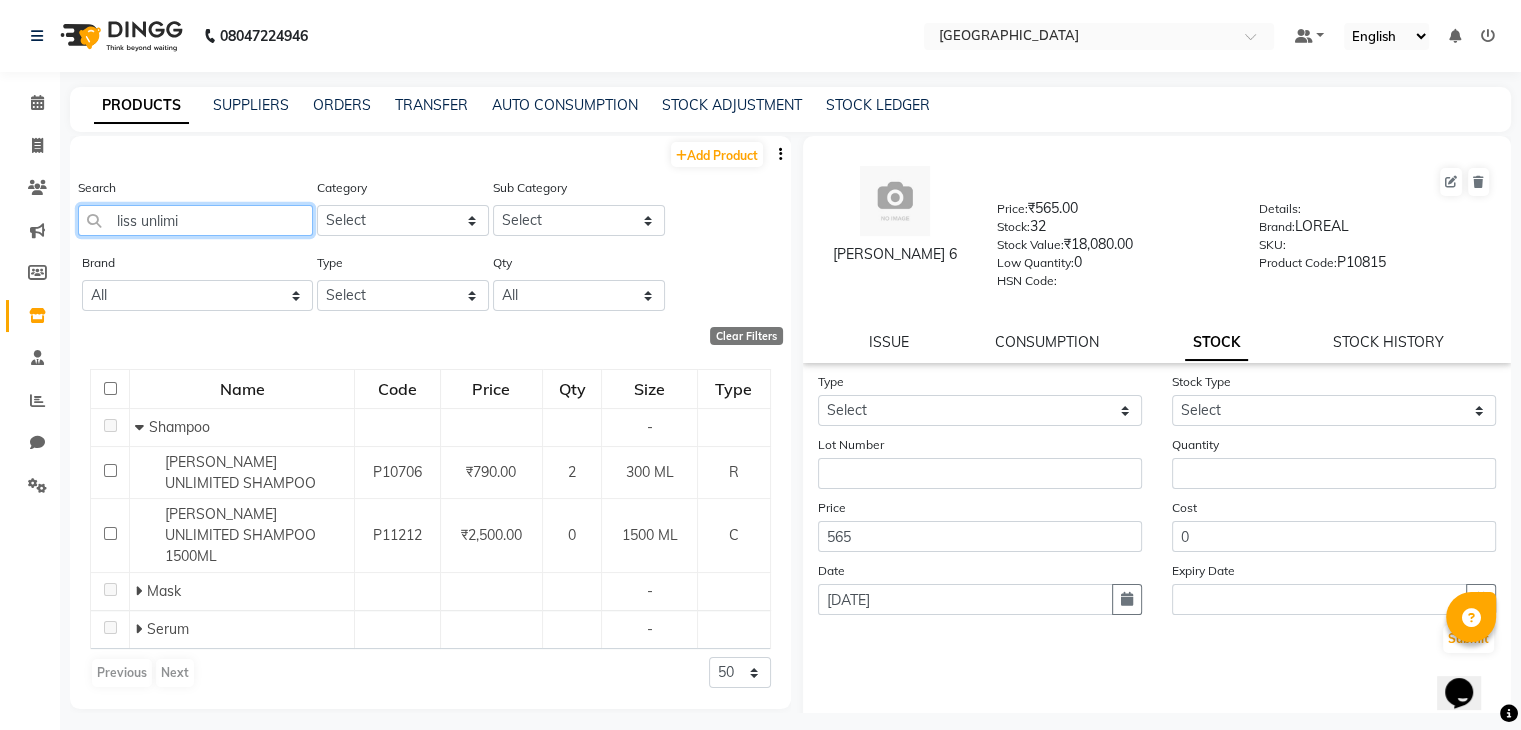 click on "liss unlimi" 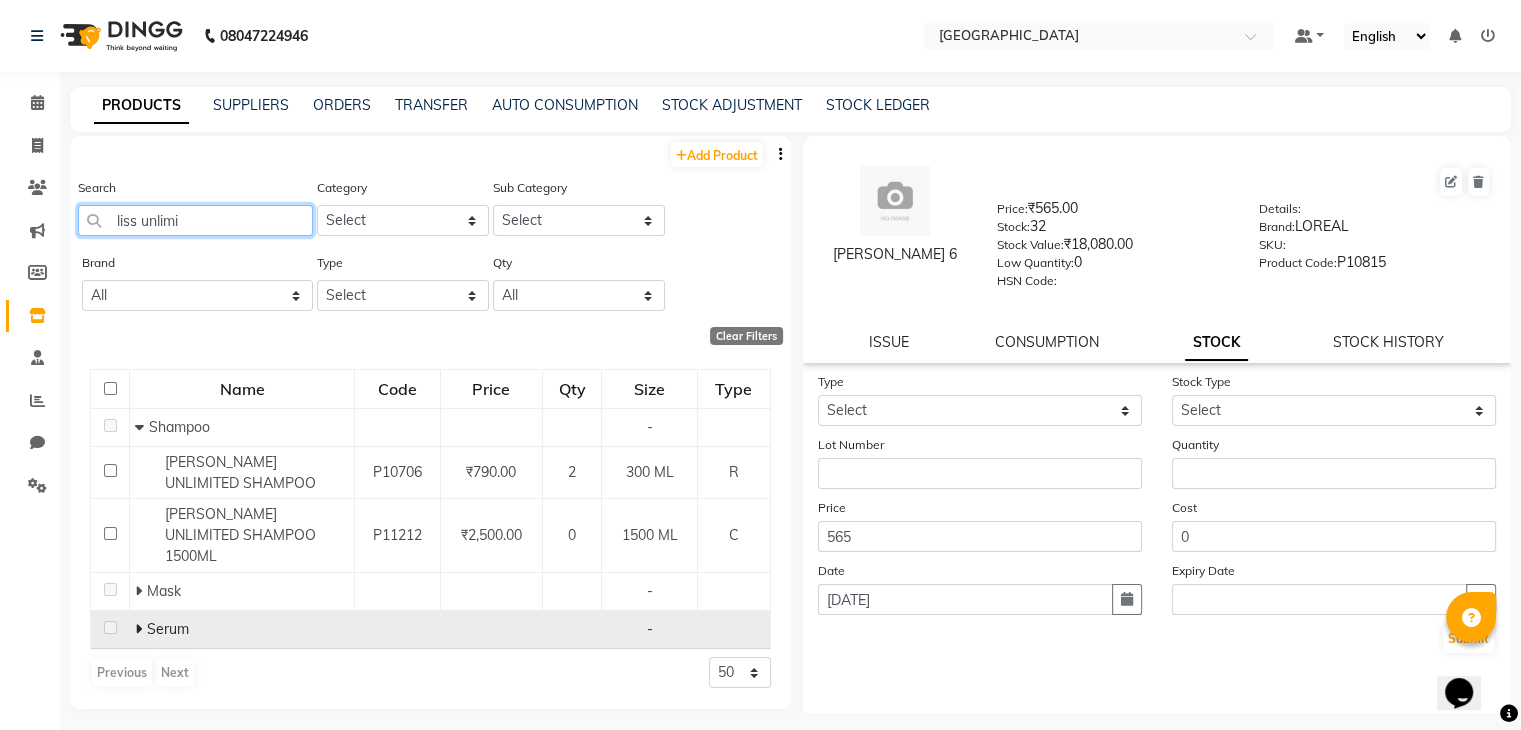 type on "liss unlimi" 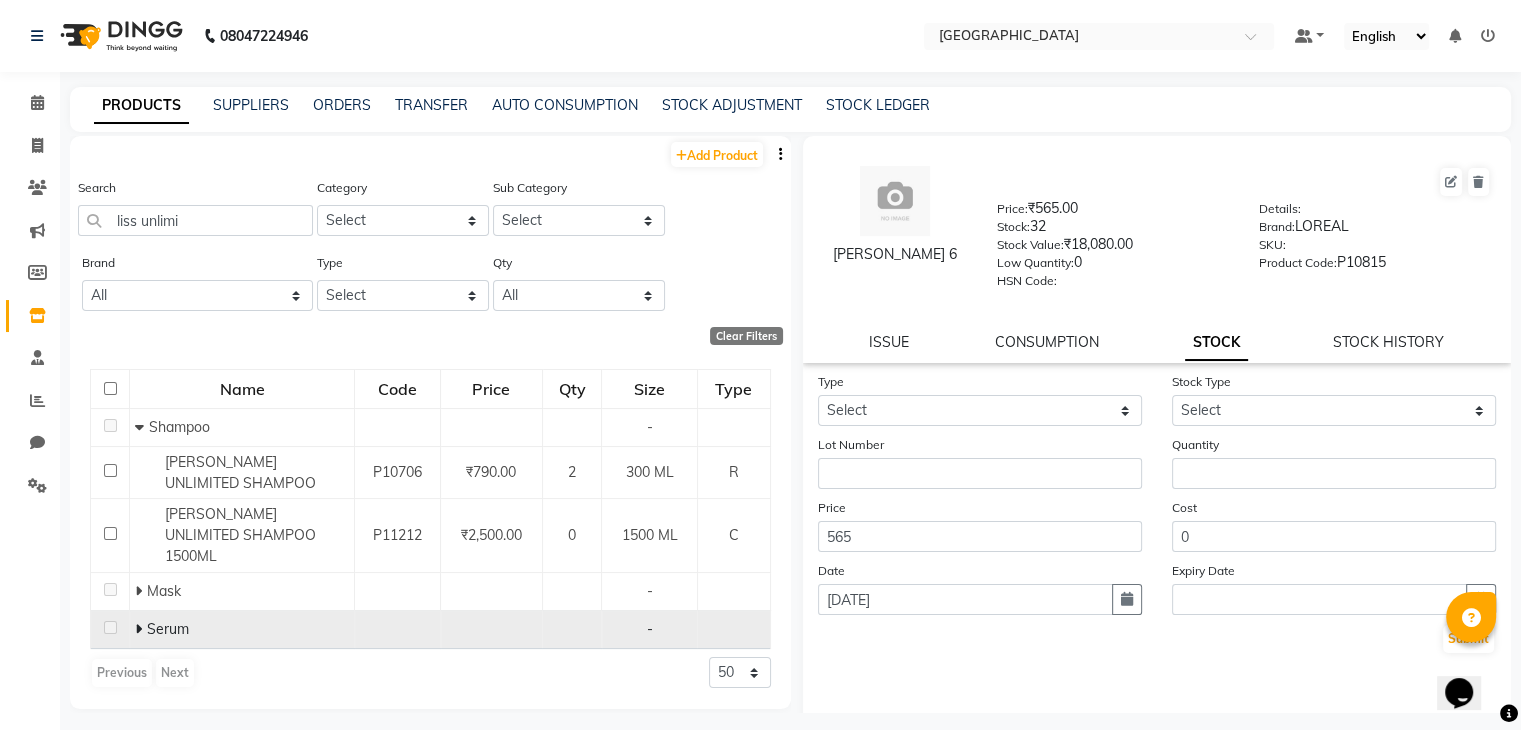 click on "Serum" 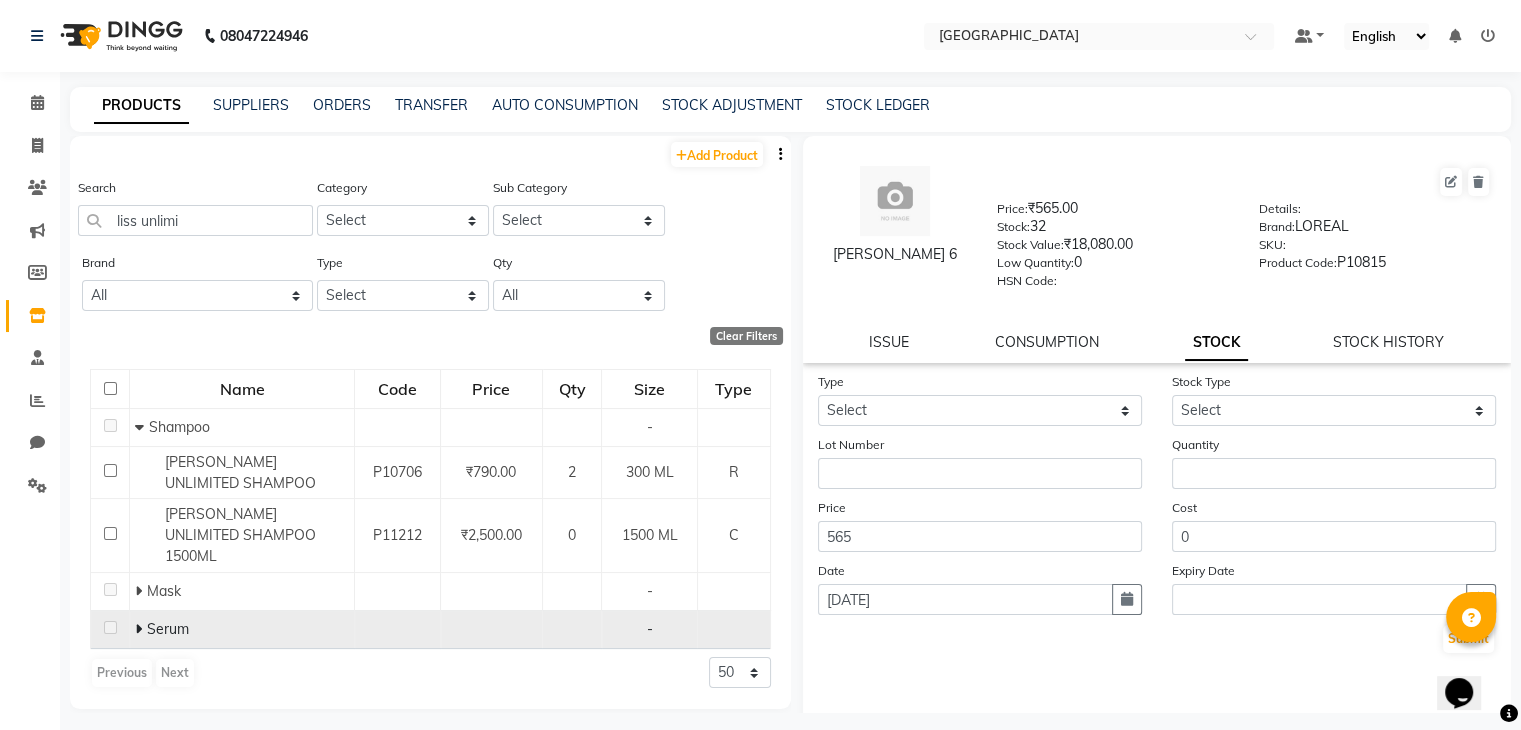 click 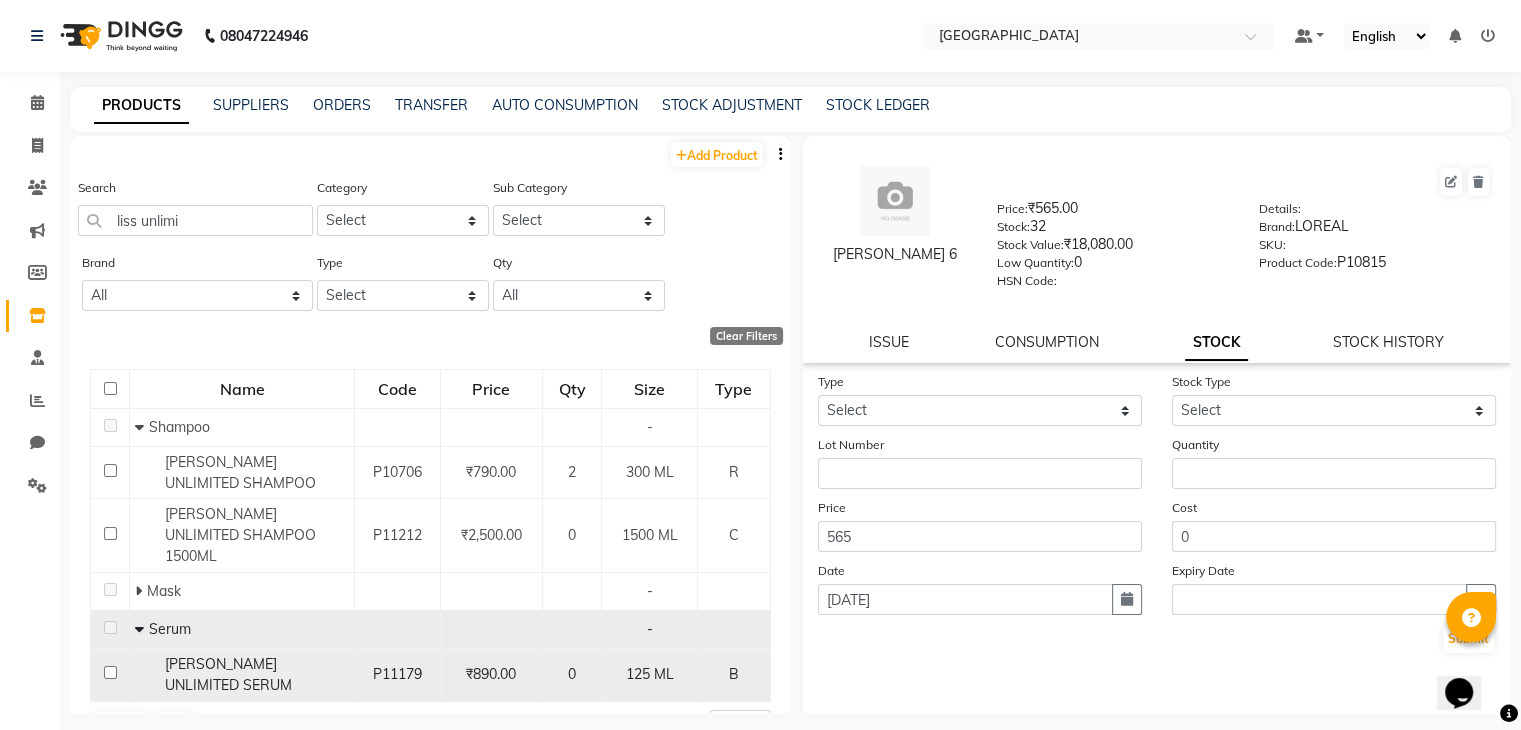 click on "[PERSON_NAME] UNLIMITED SERUM" 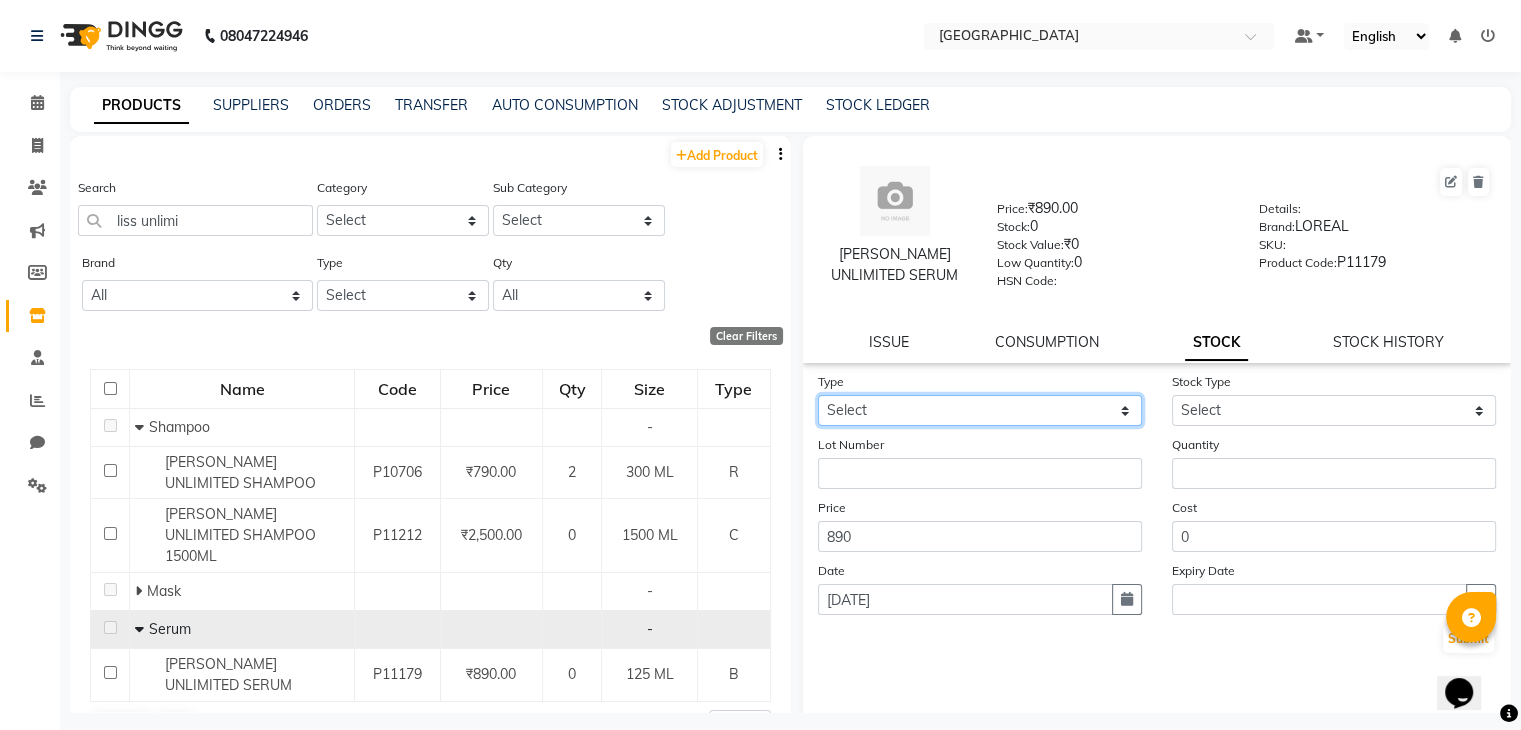 click on "Select In Out" 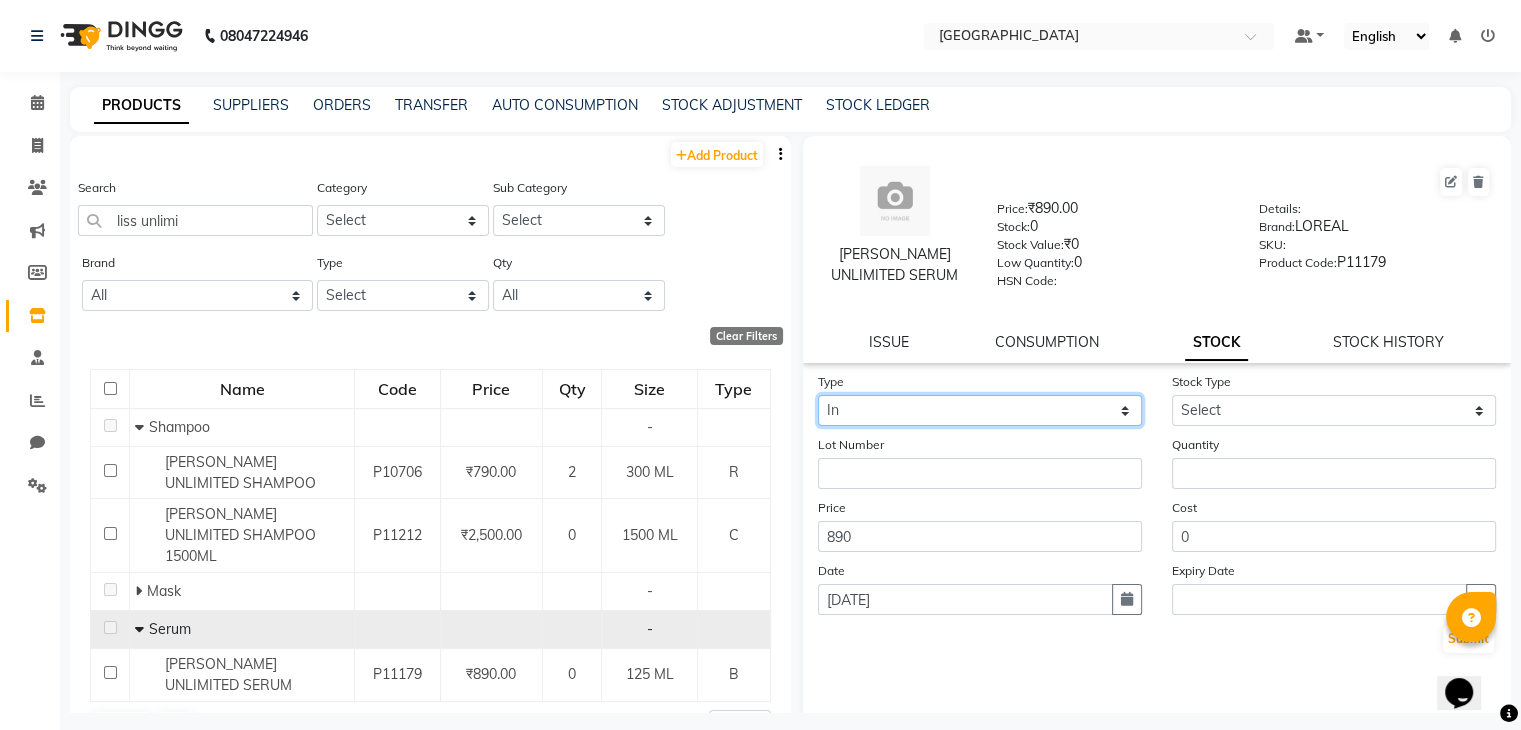 click on "Select In Out" 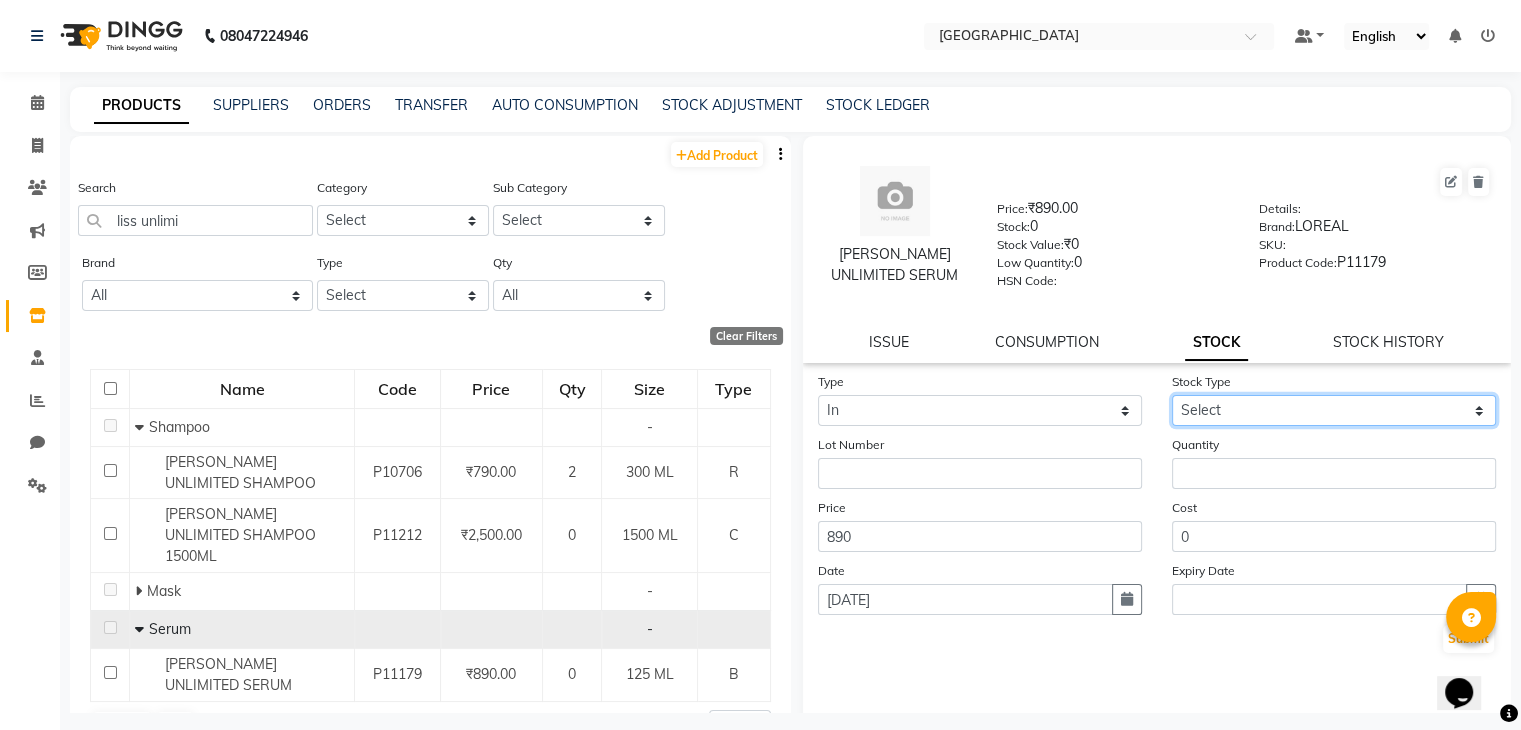 select on "new stock" 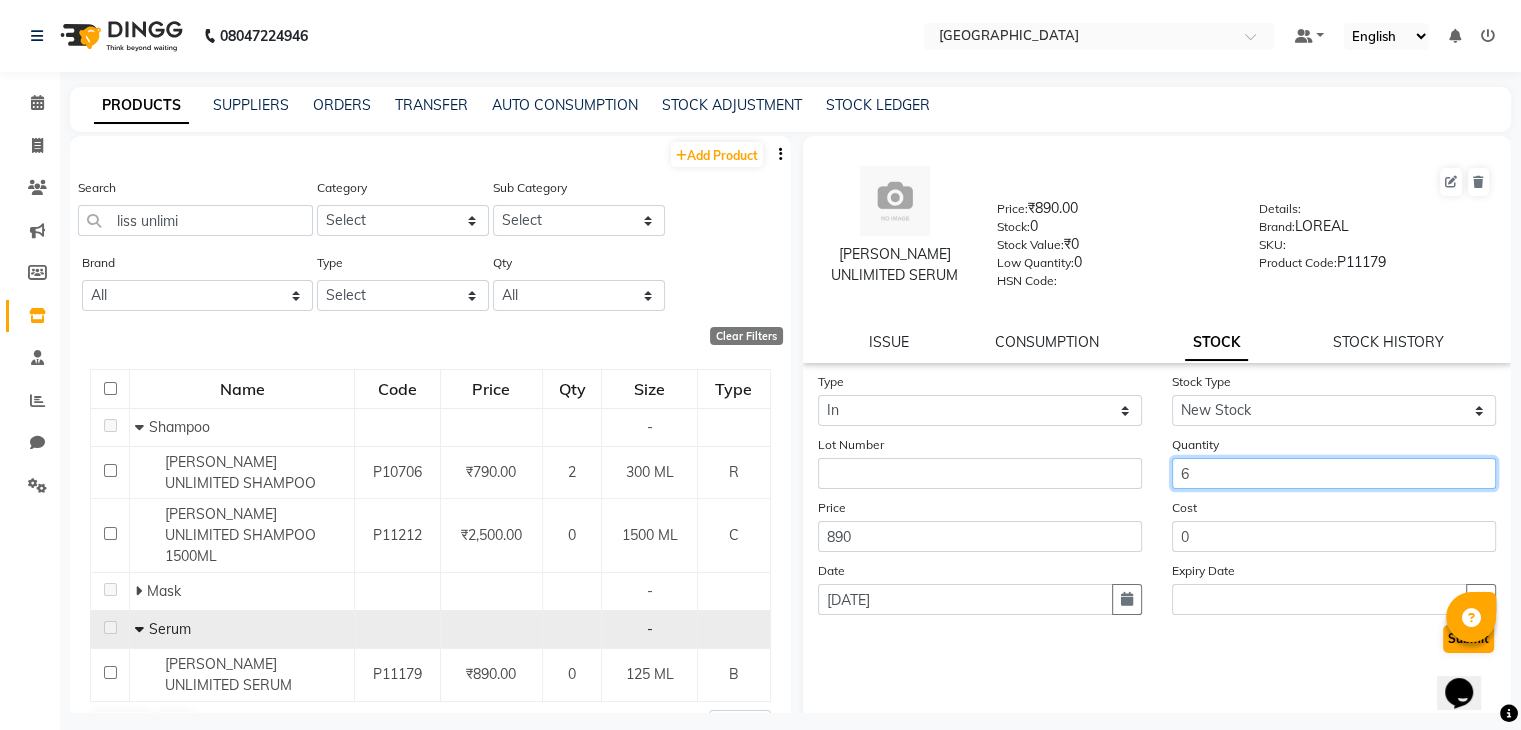 type on "6" 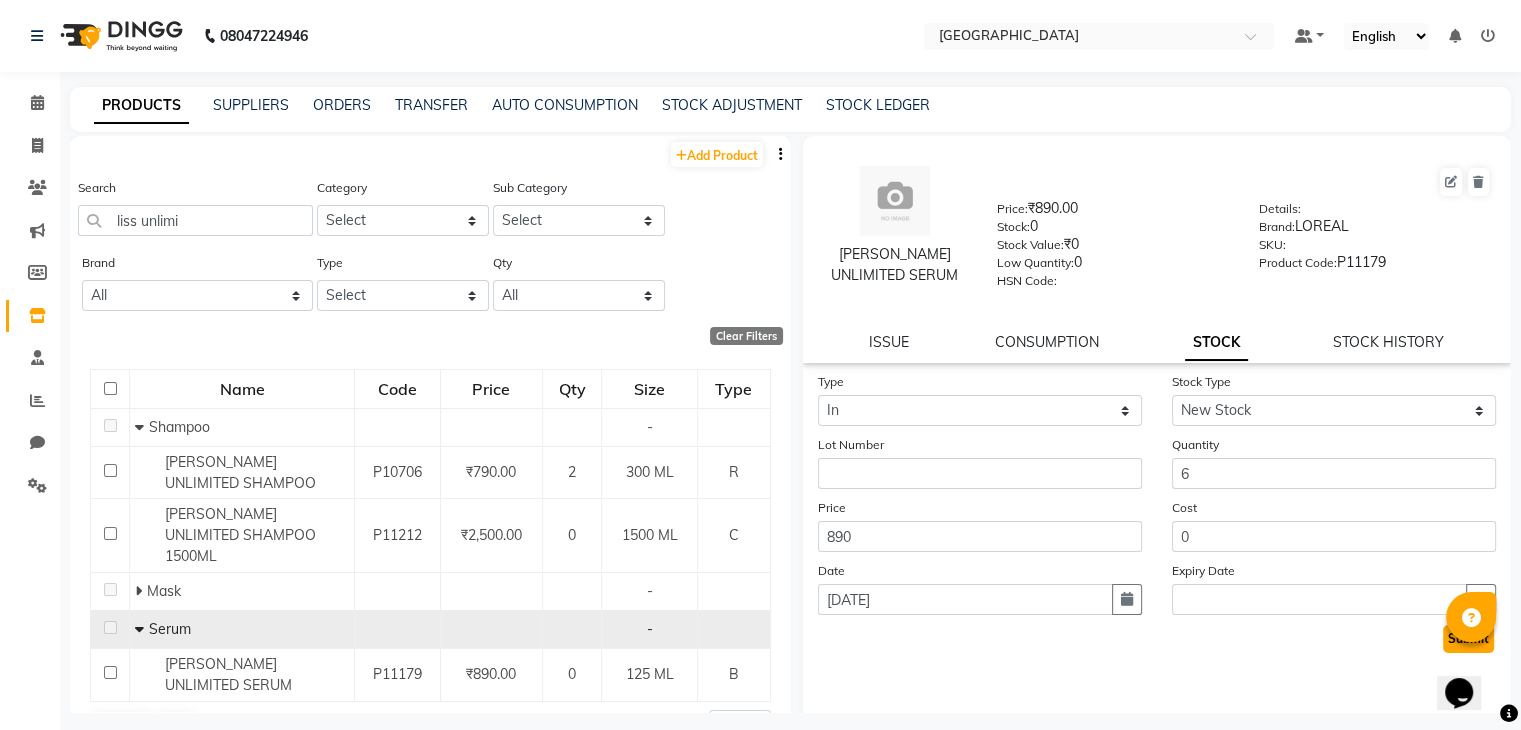 click on "Submit" 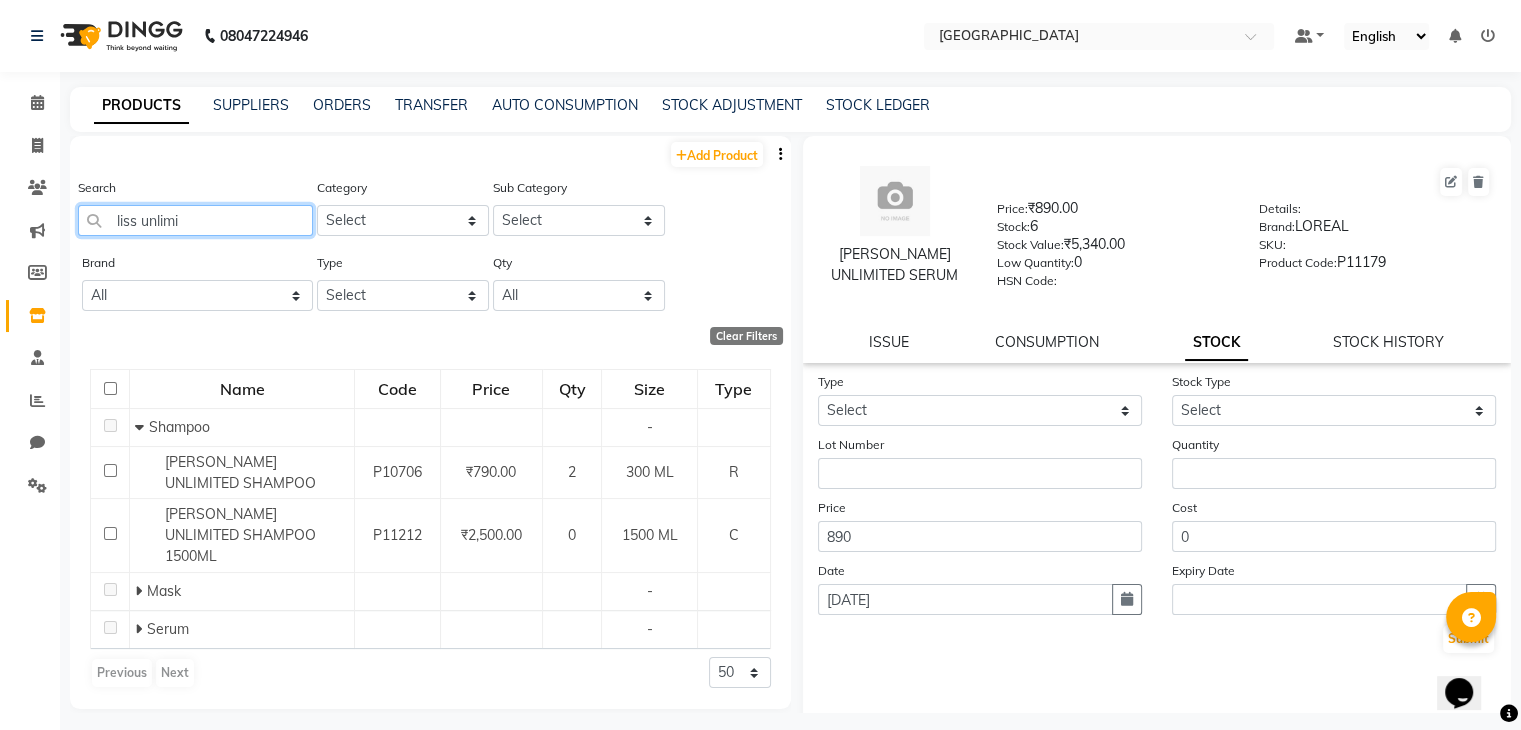 click on "liss unlimi" 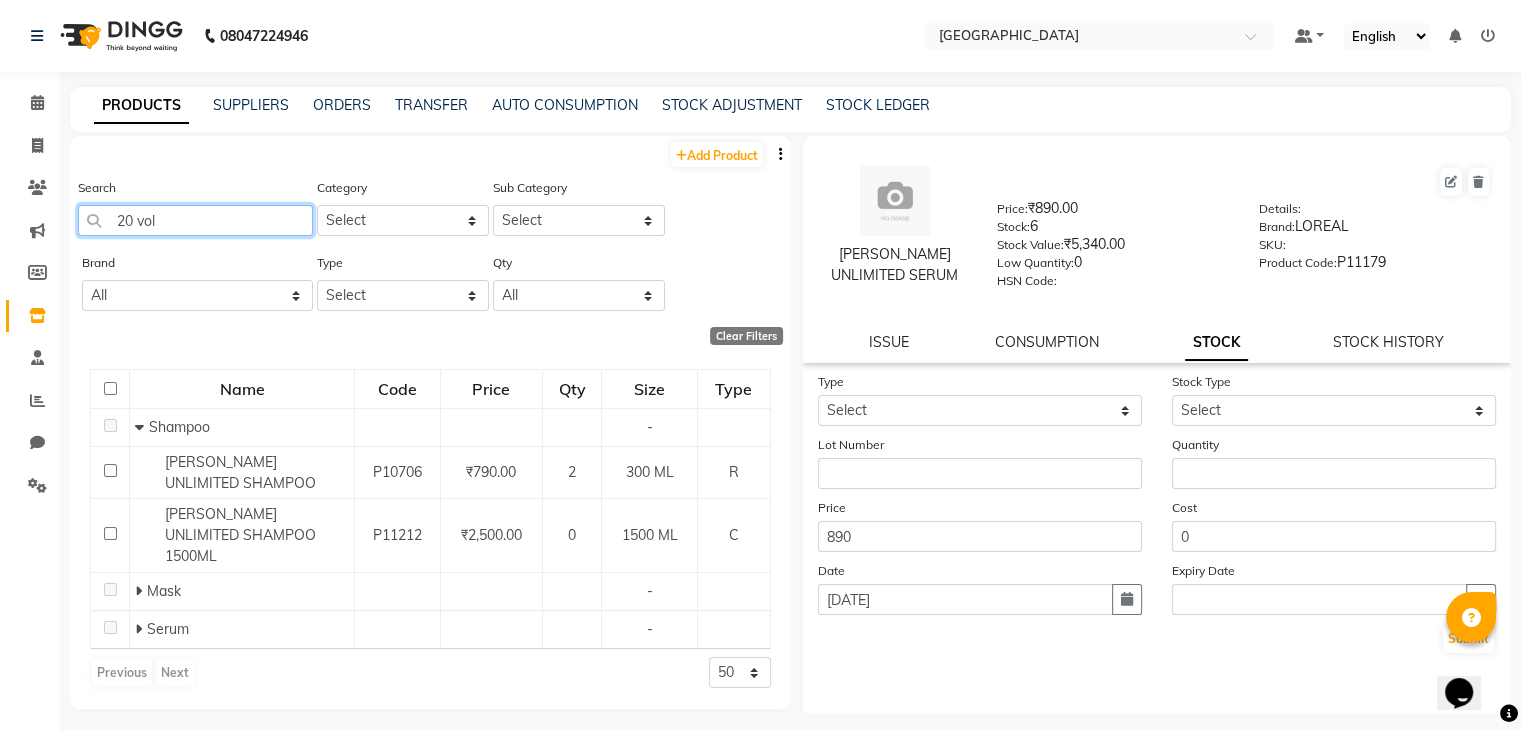 type on "20 vol" 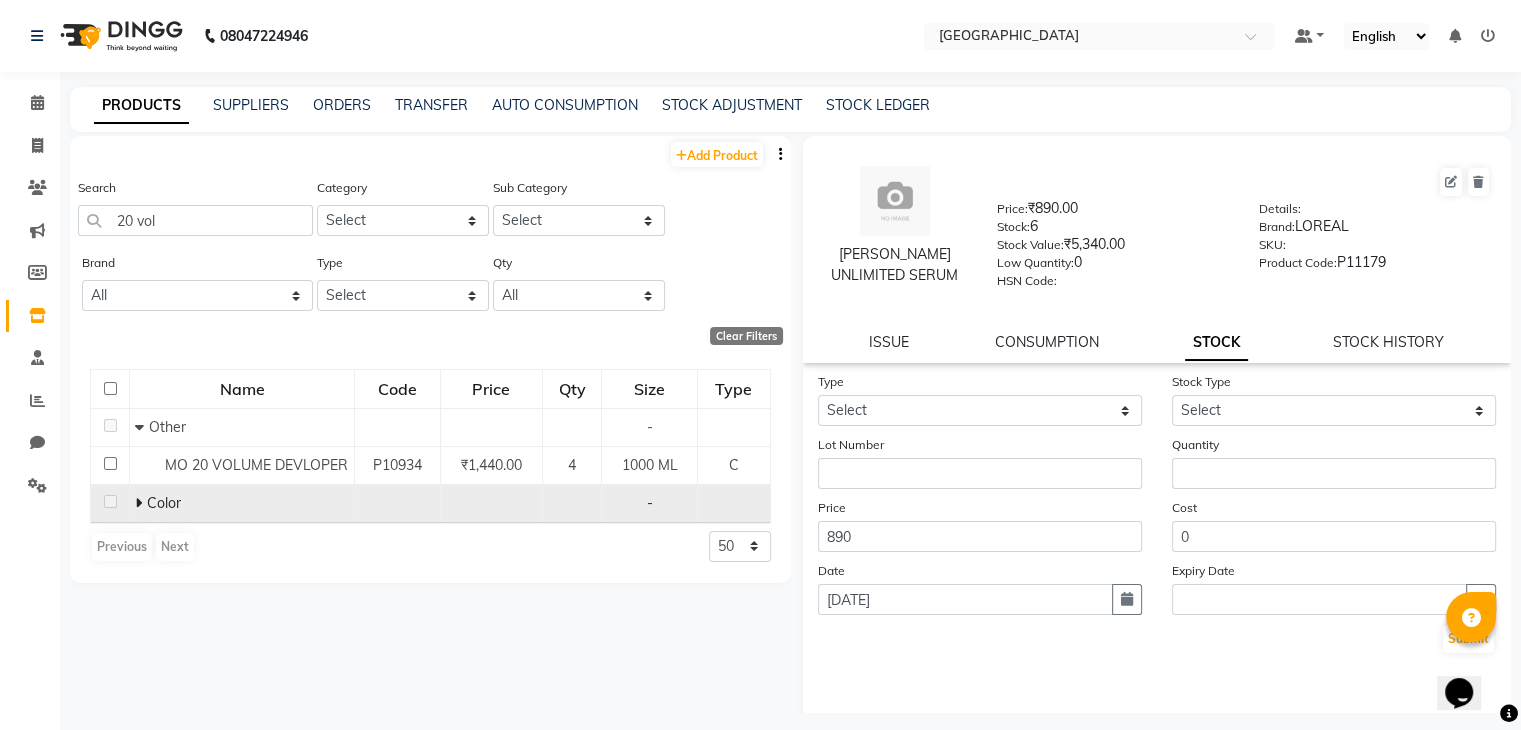 click on "Color" 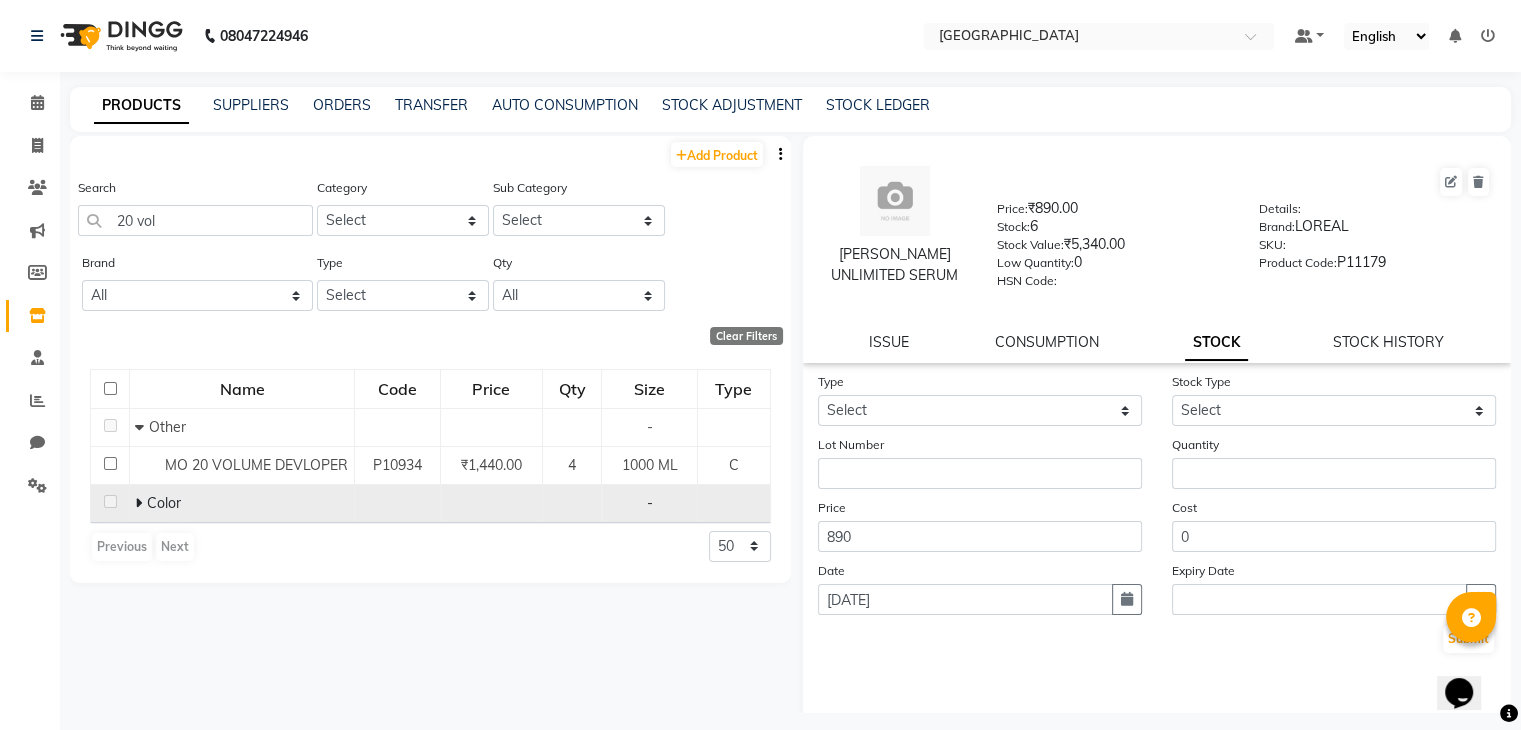 click on "Color" 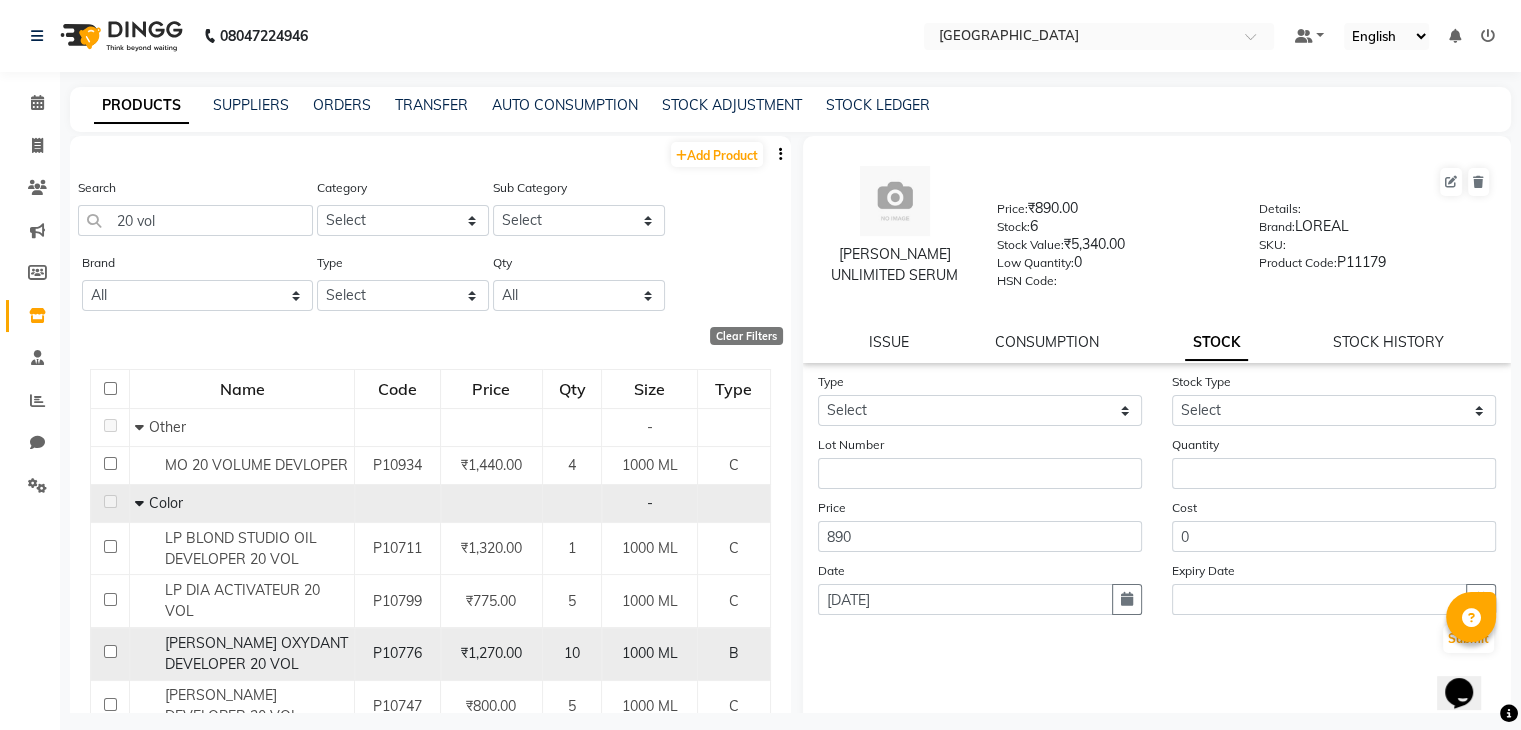 click on "P10776" 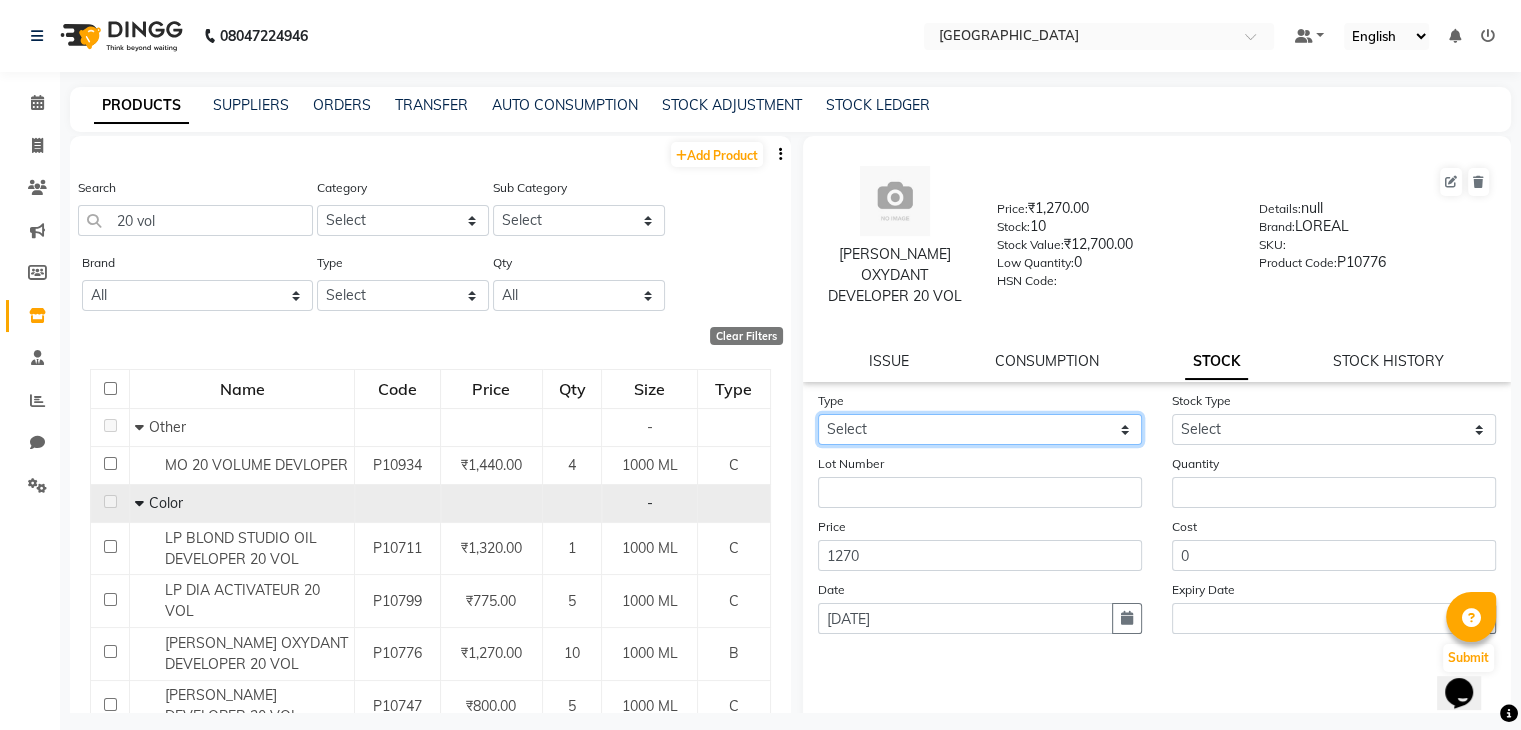 click on "Select In Out" 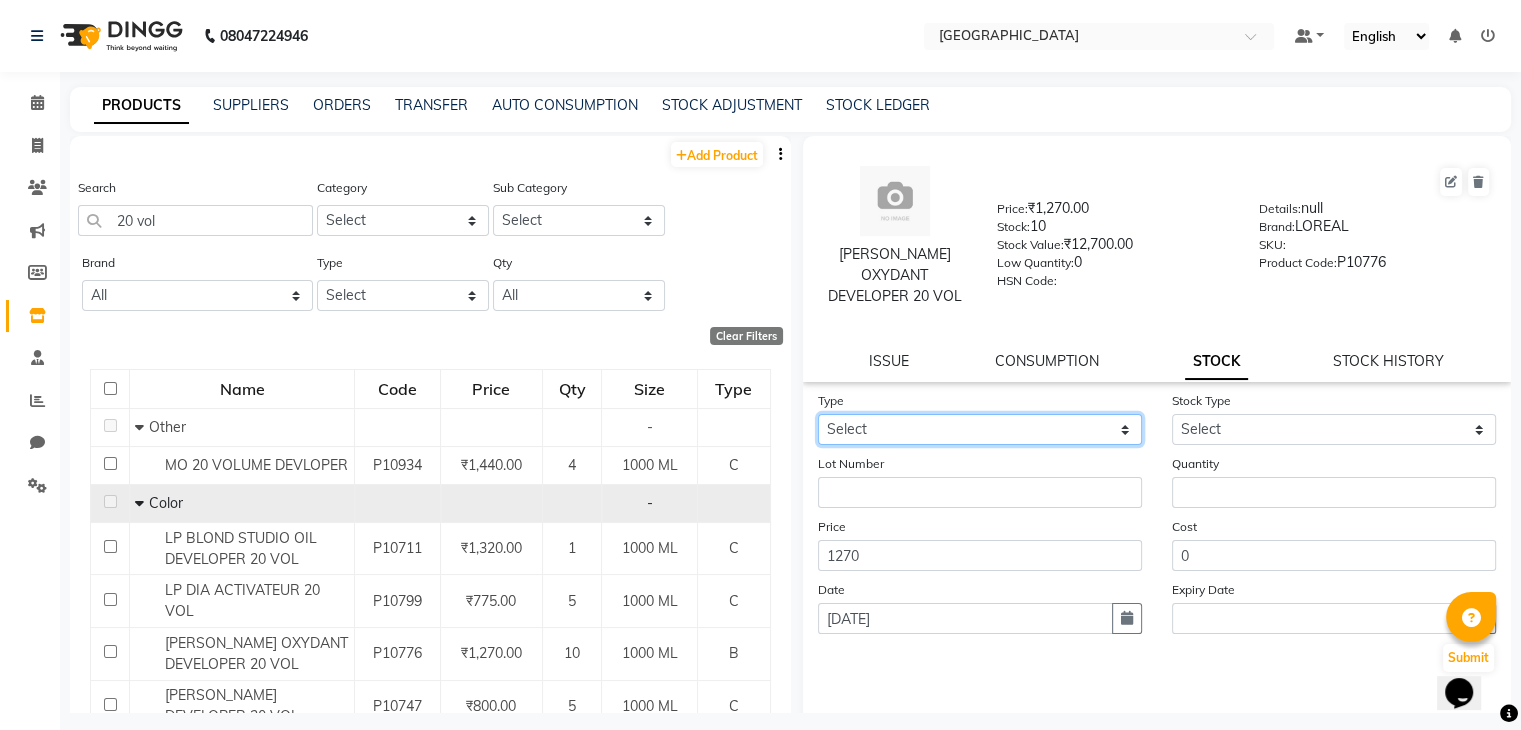 select on "in" 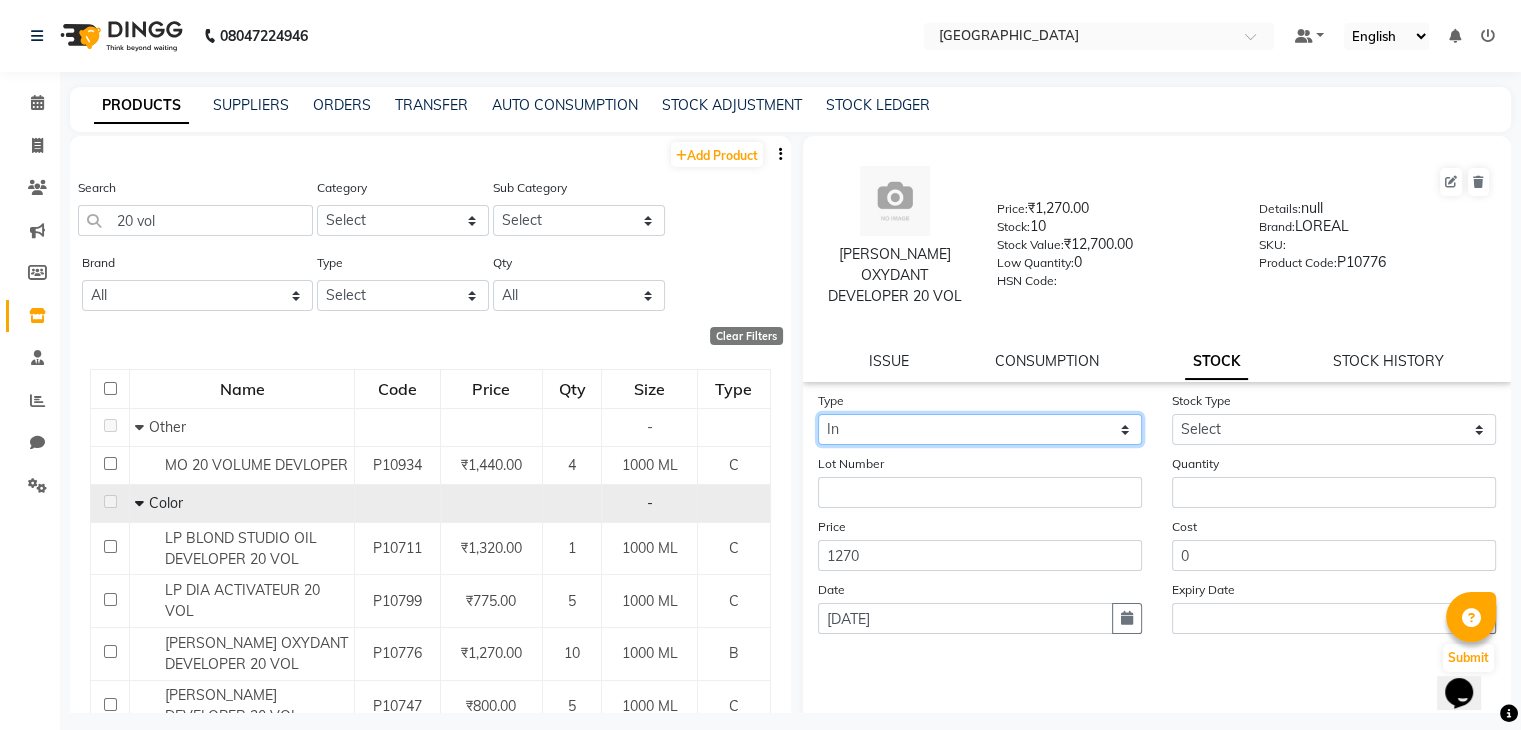 click on "Select In Out" 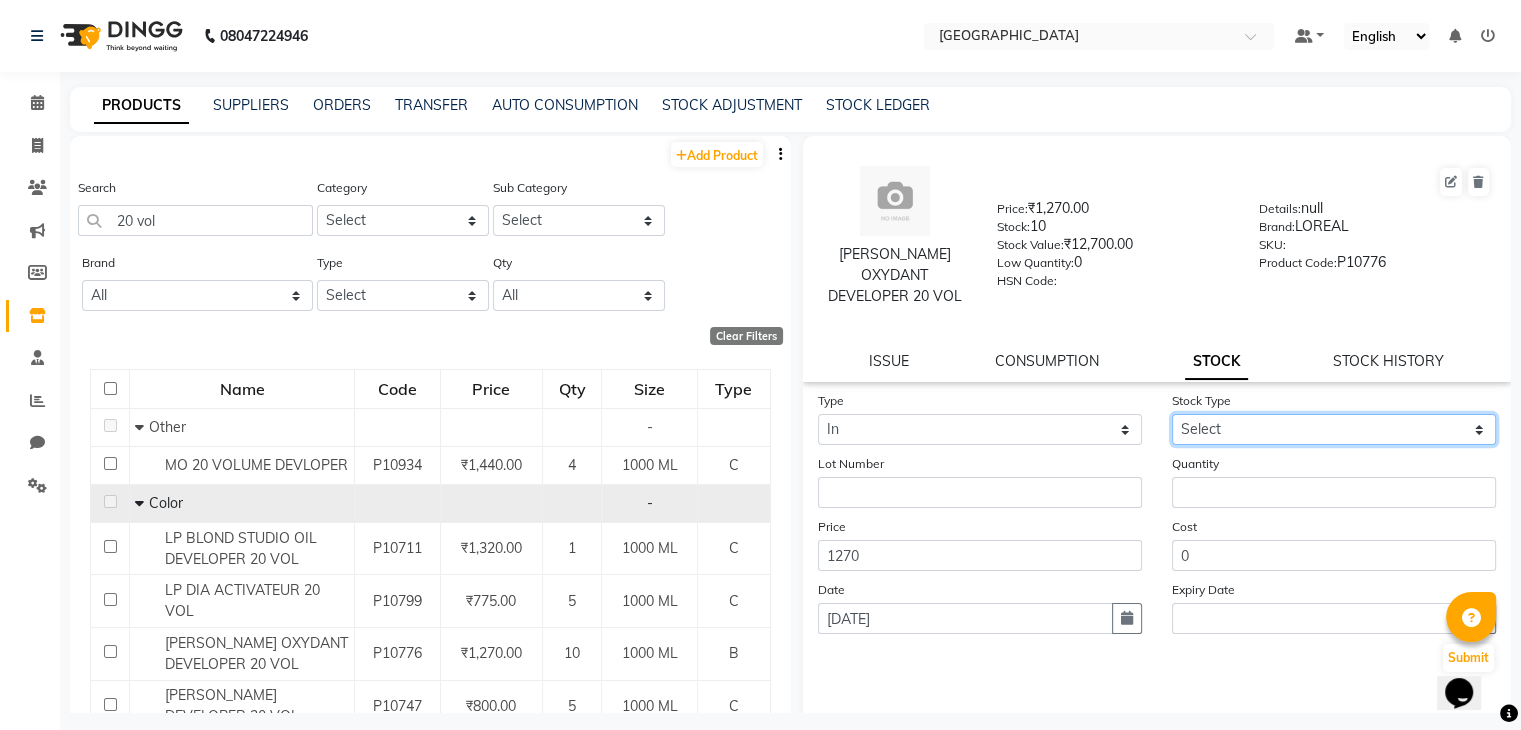 select on "new stock" 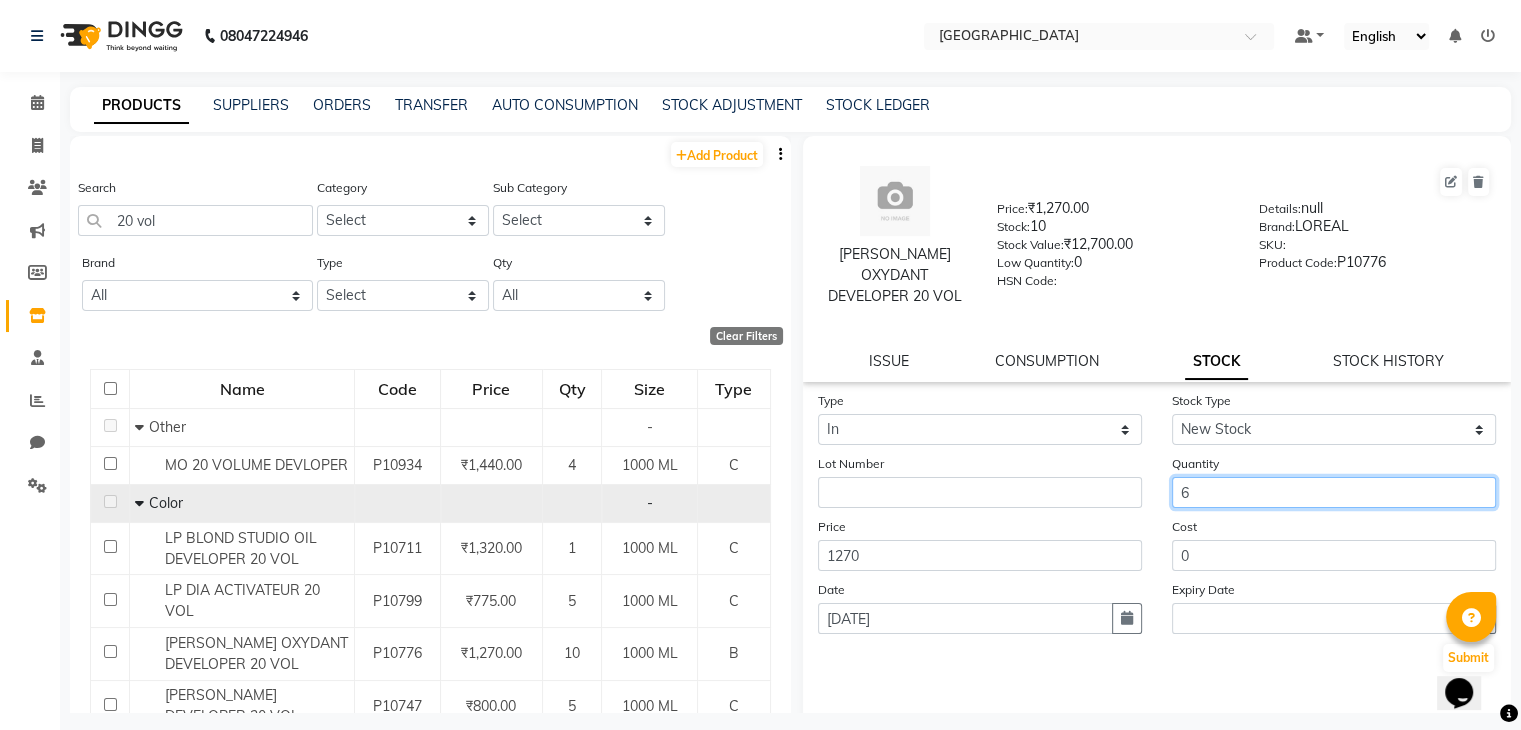 type on "6" 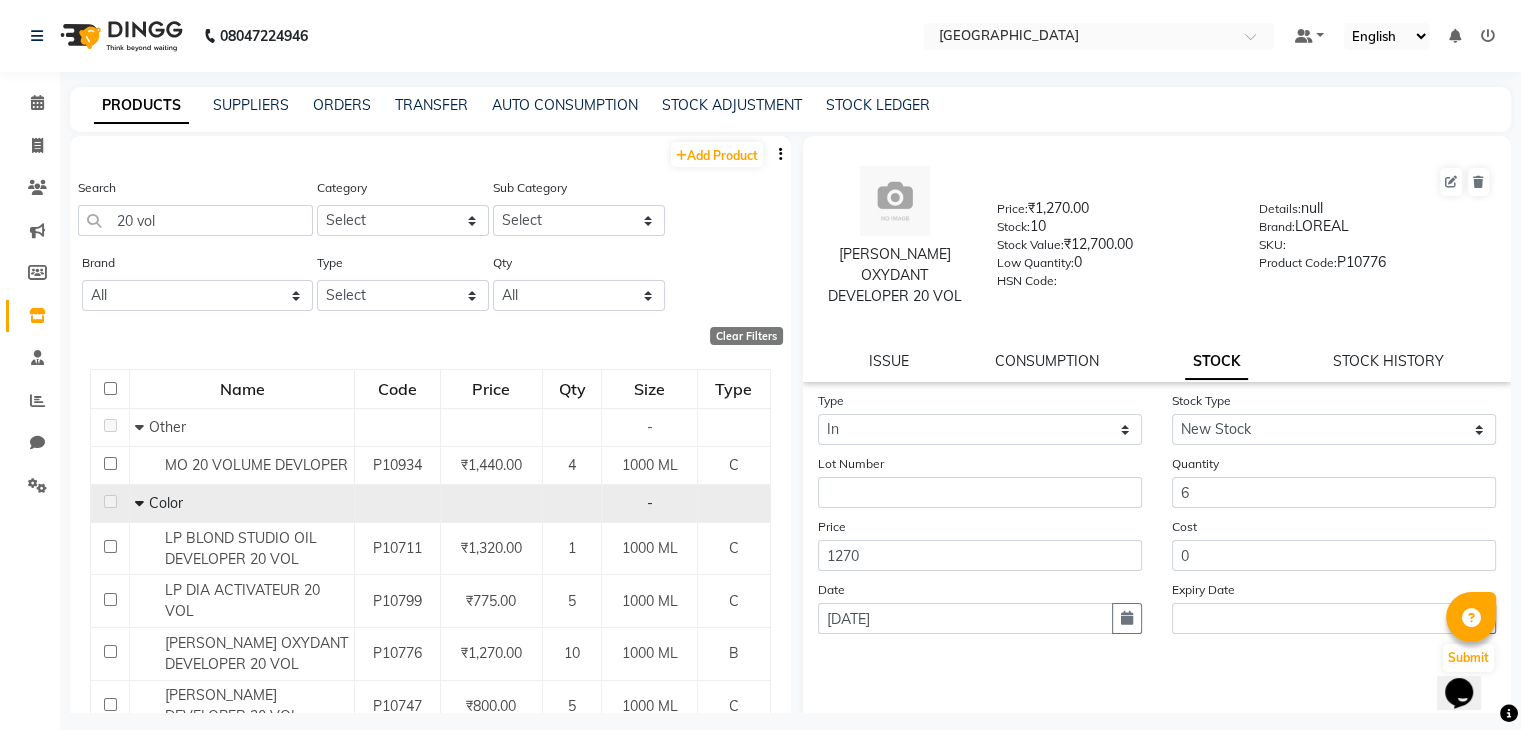 type 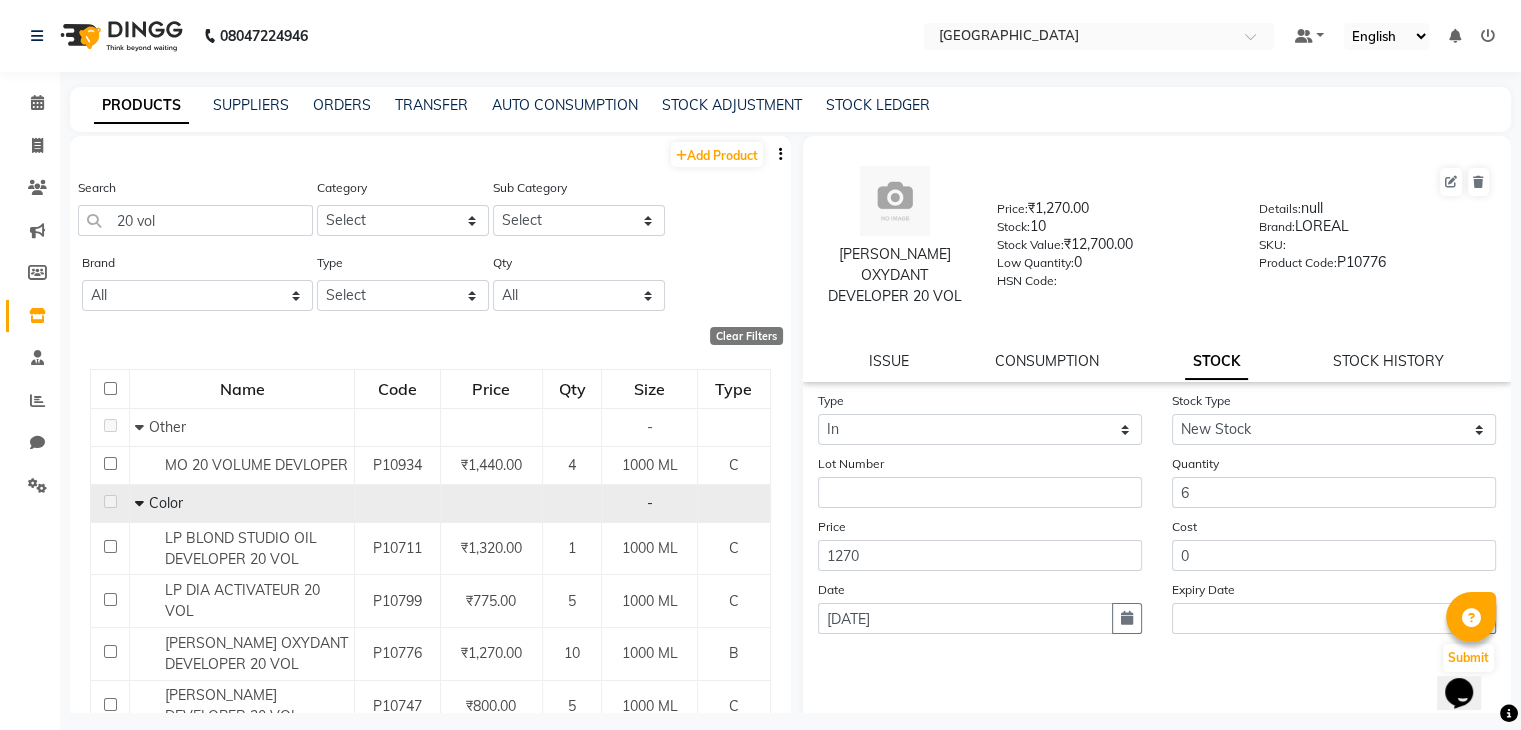 type 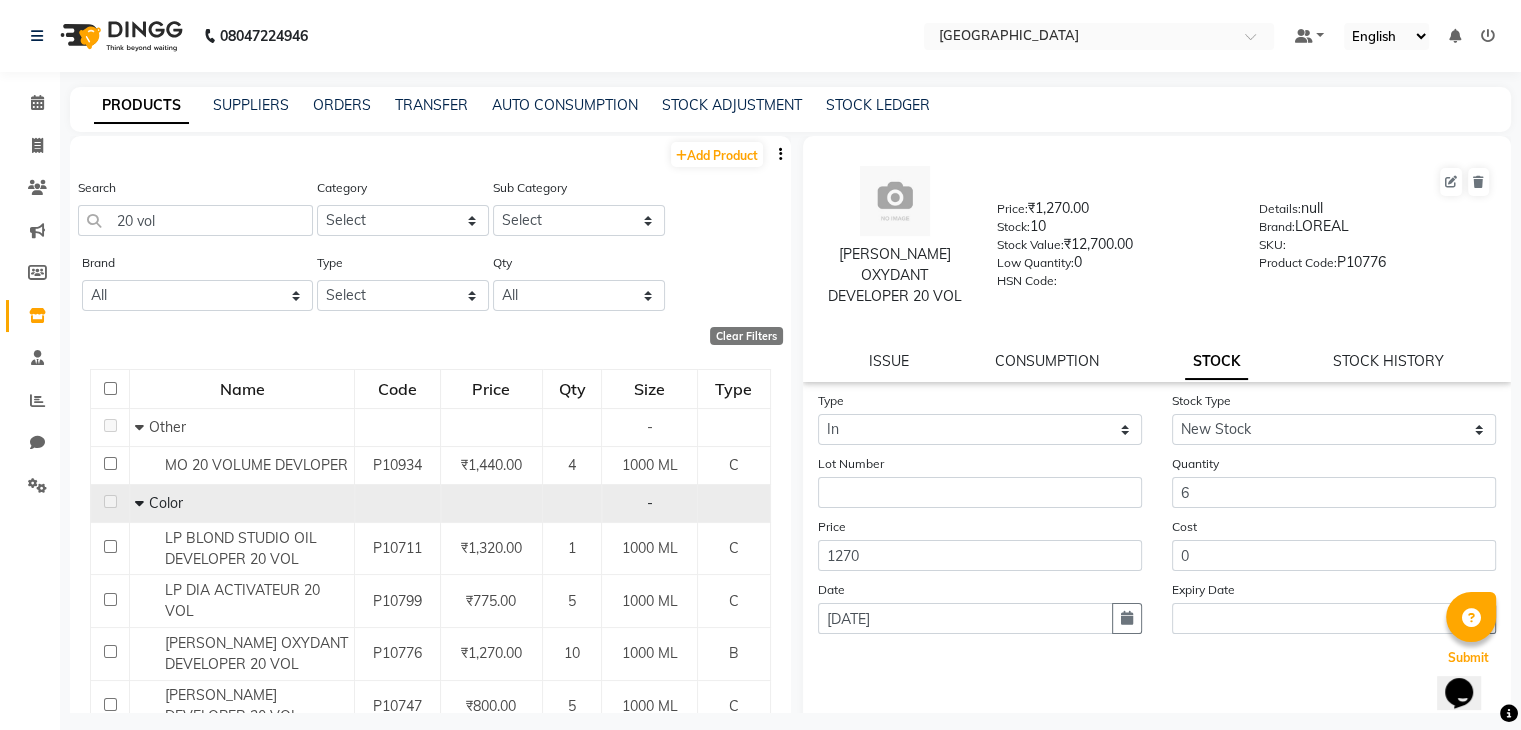 type 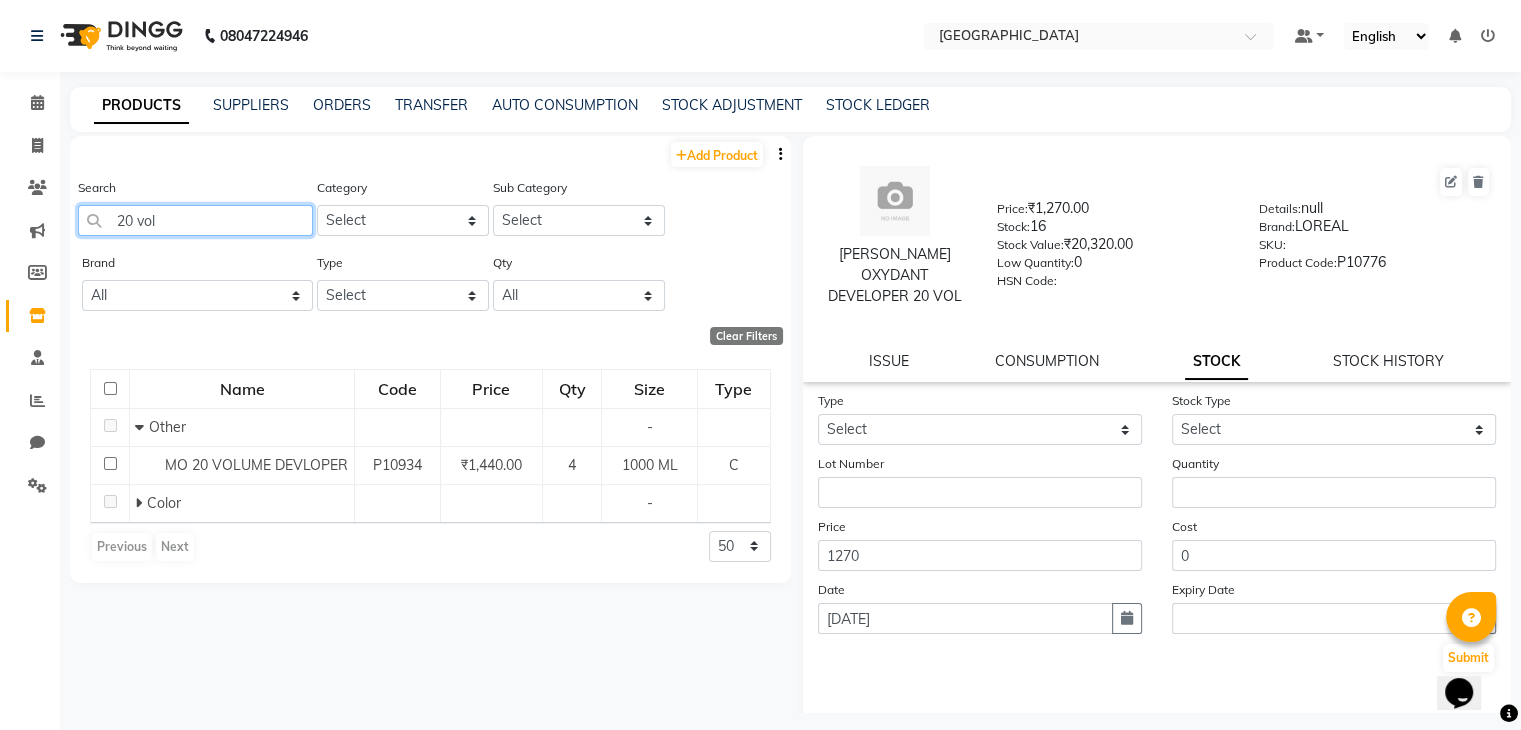 click on "20 vol" 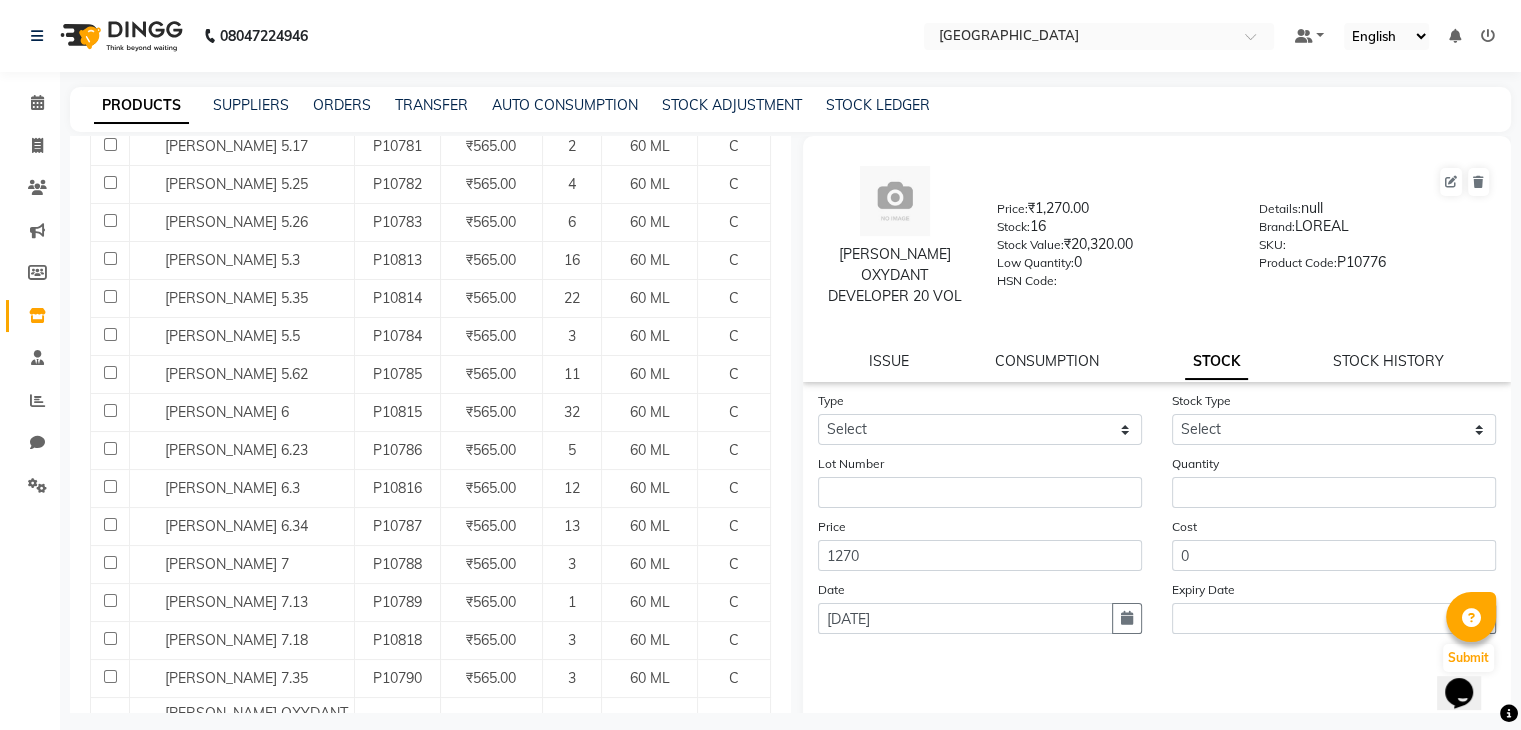 scroll, scrollTop: 1268, scrollLeft: 0, axis: vertical 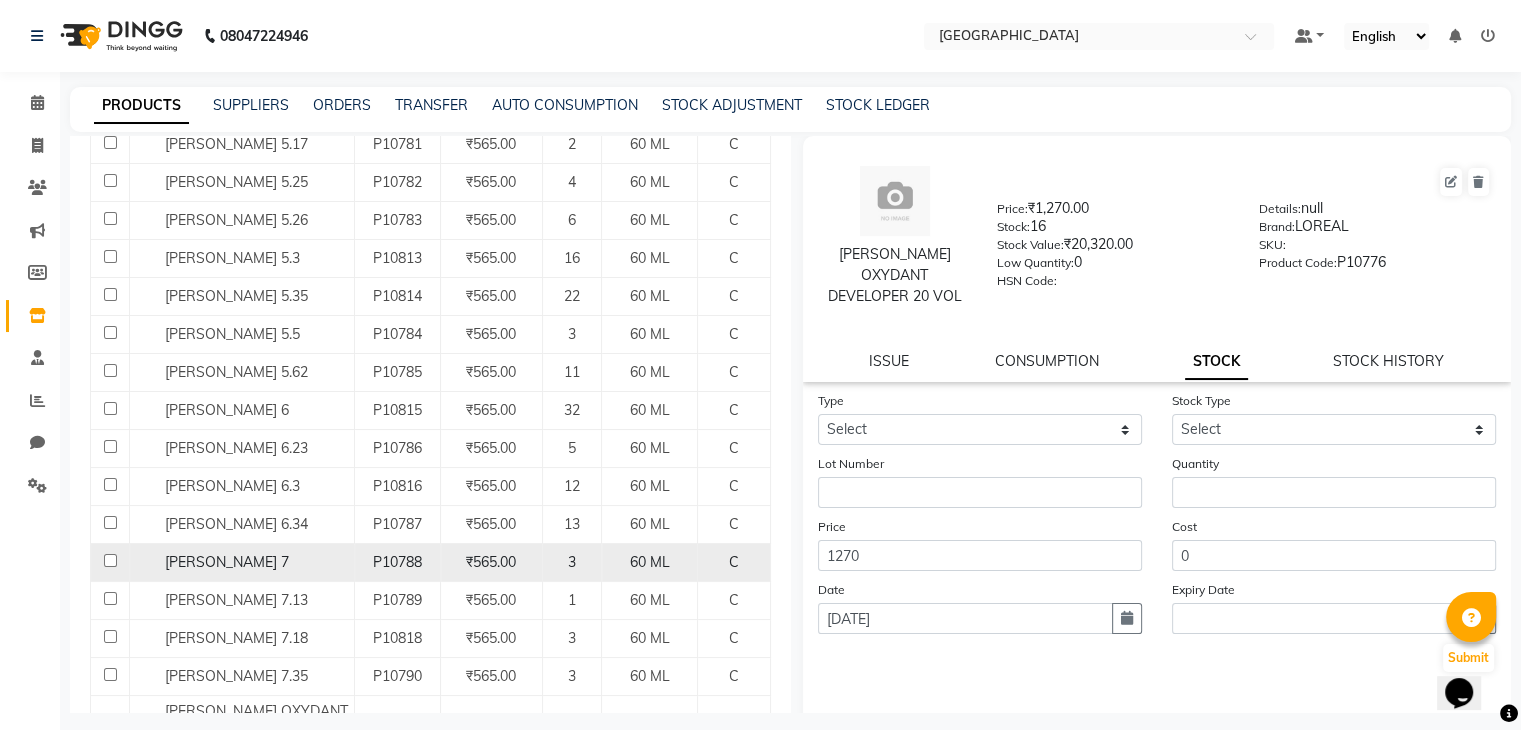 type on "inoa" 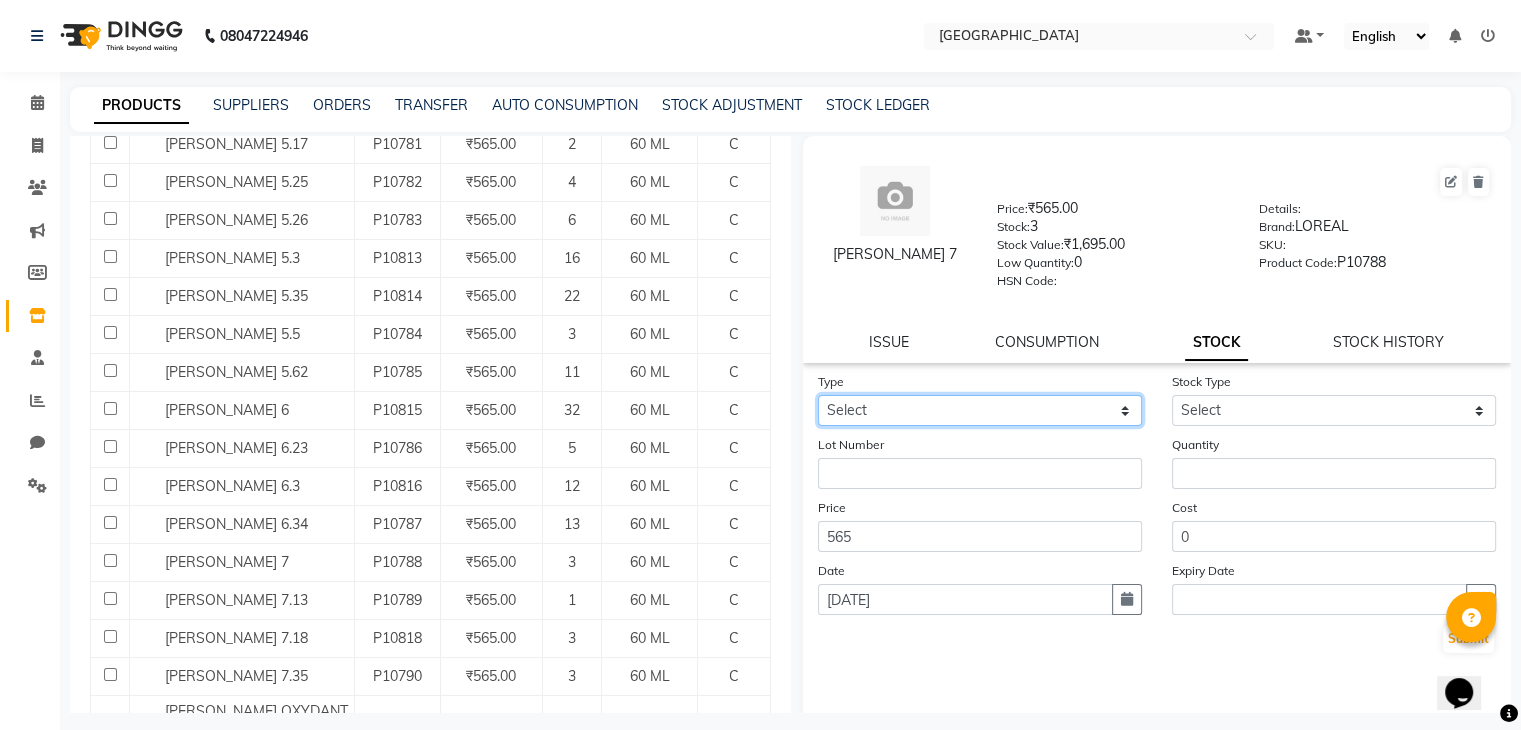 click on "Select In Out" 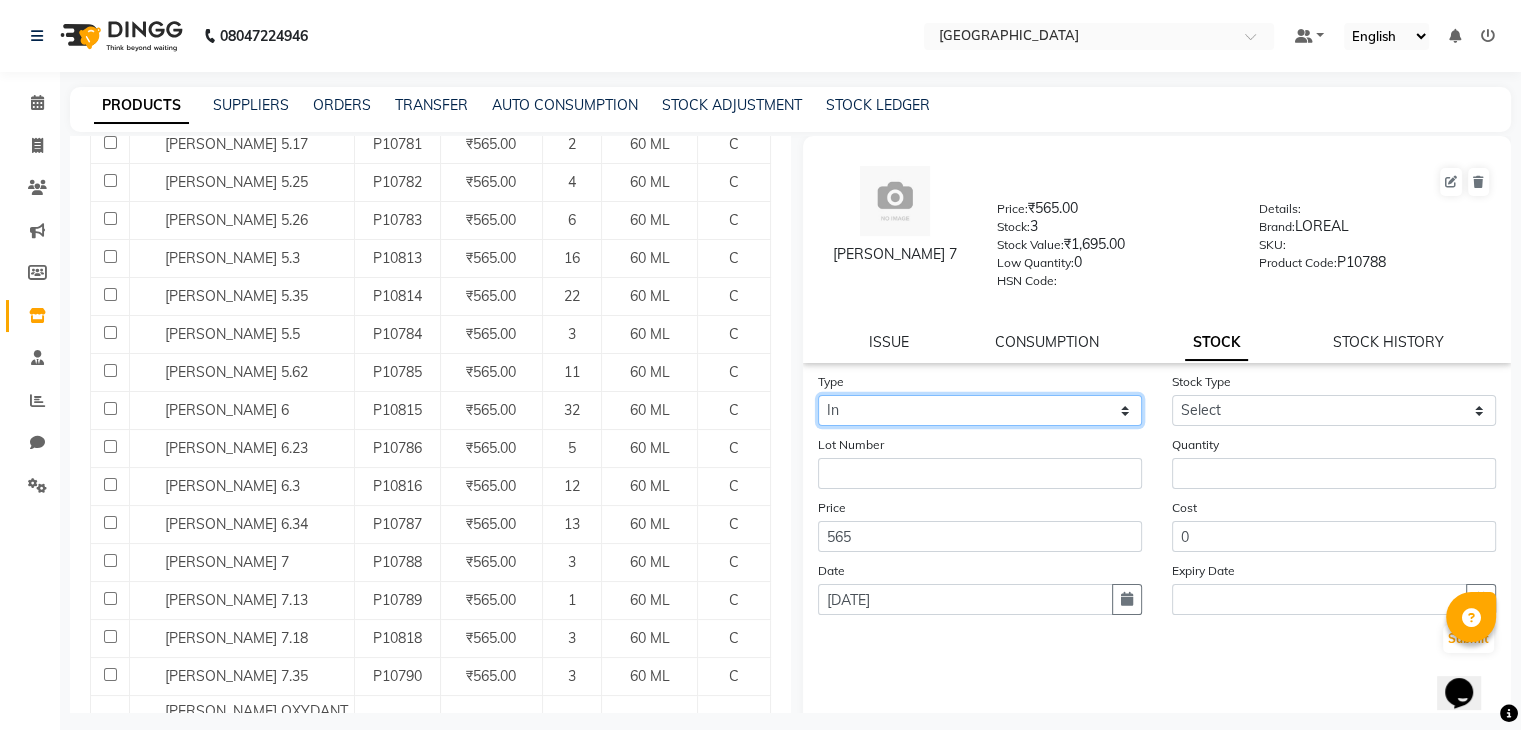 click on "Select In Out" 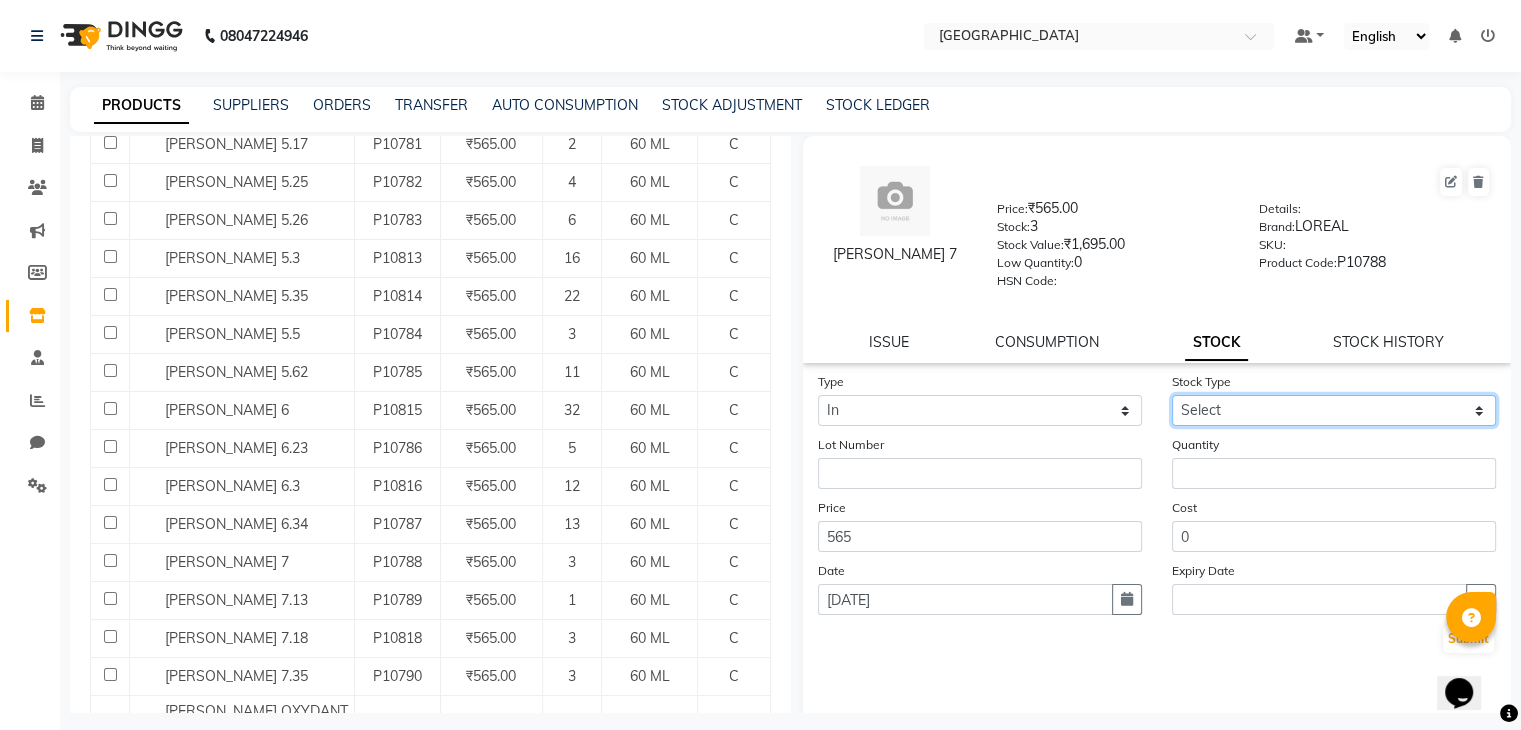select on "new stock" 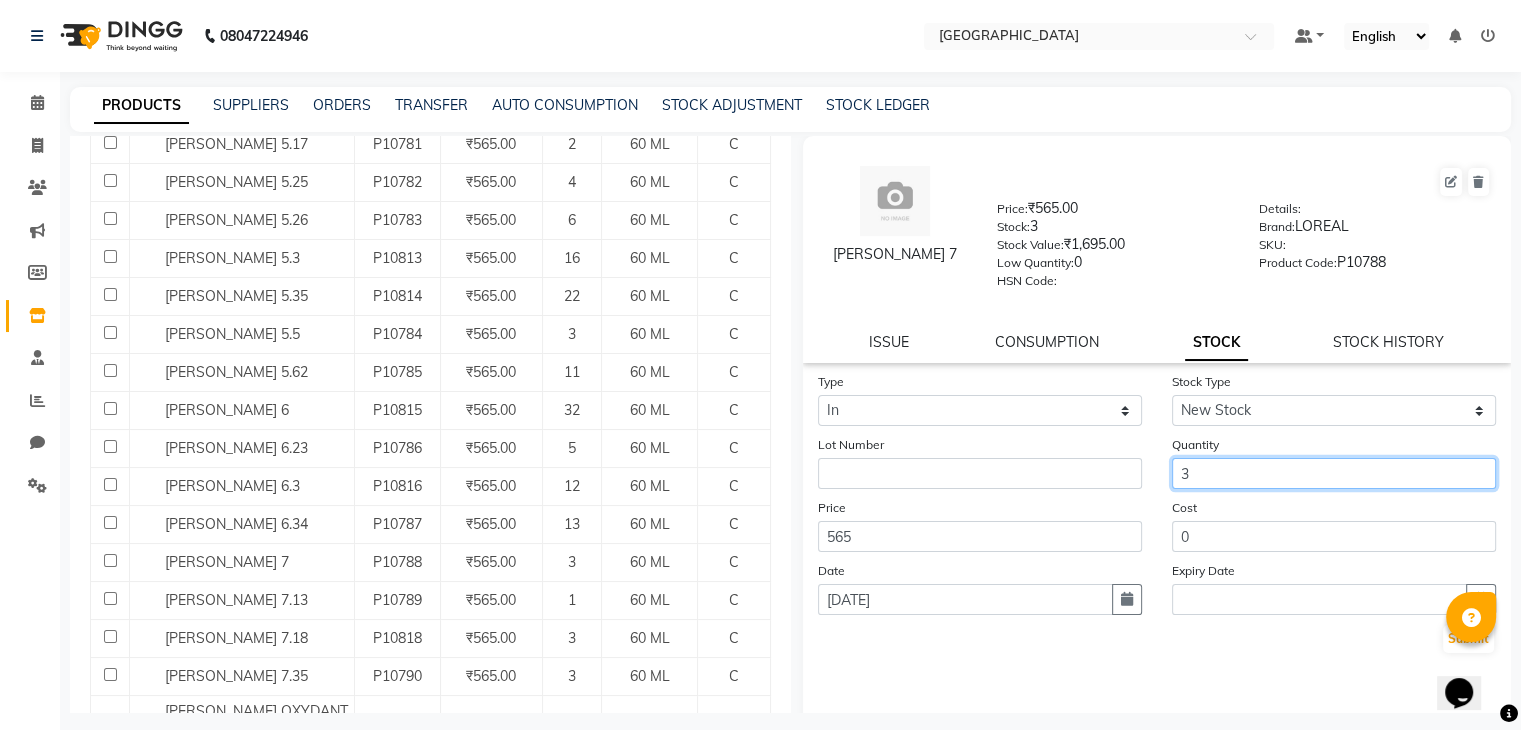 type on "3" 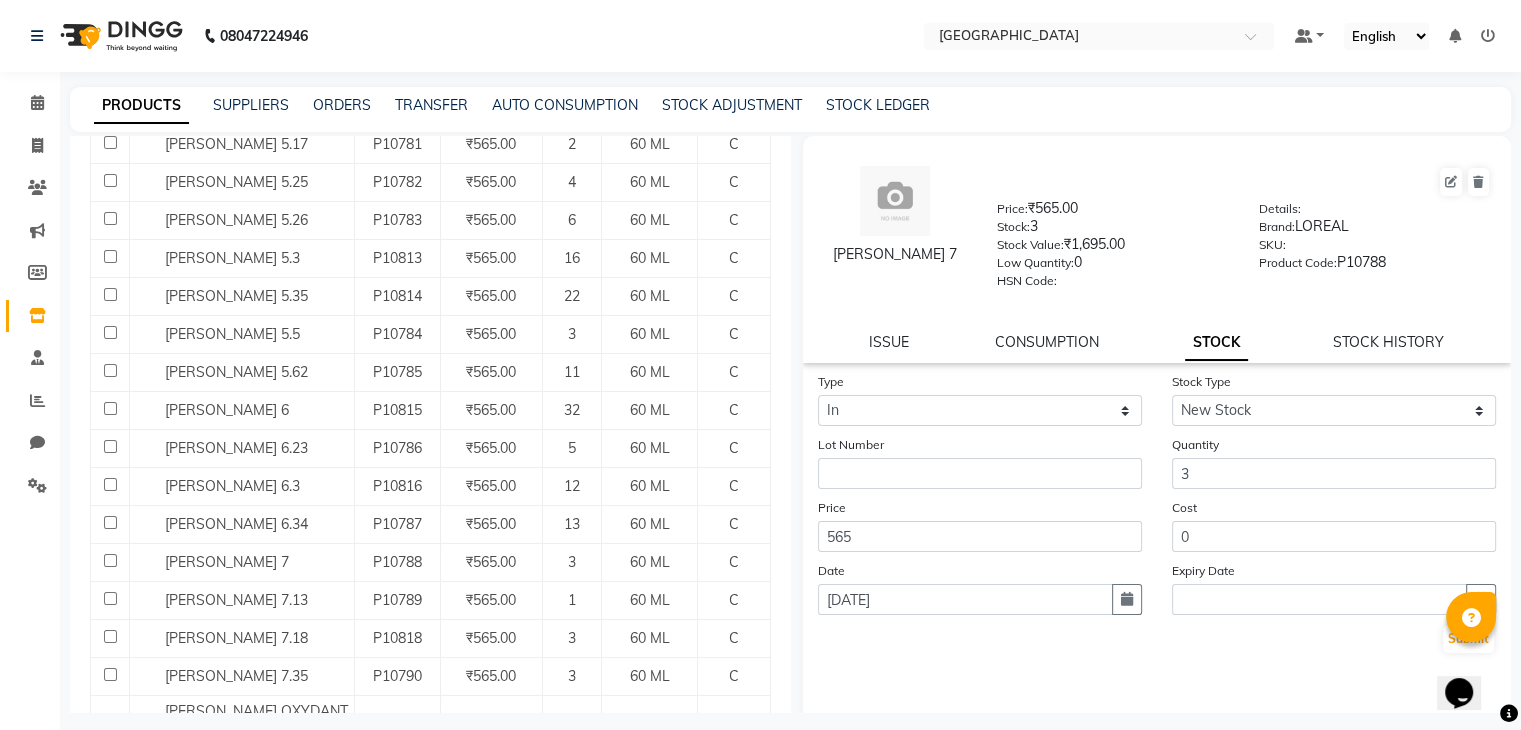 type 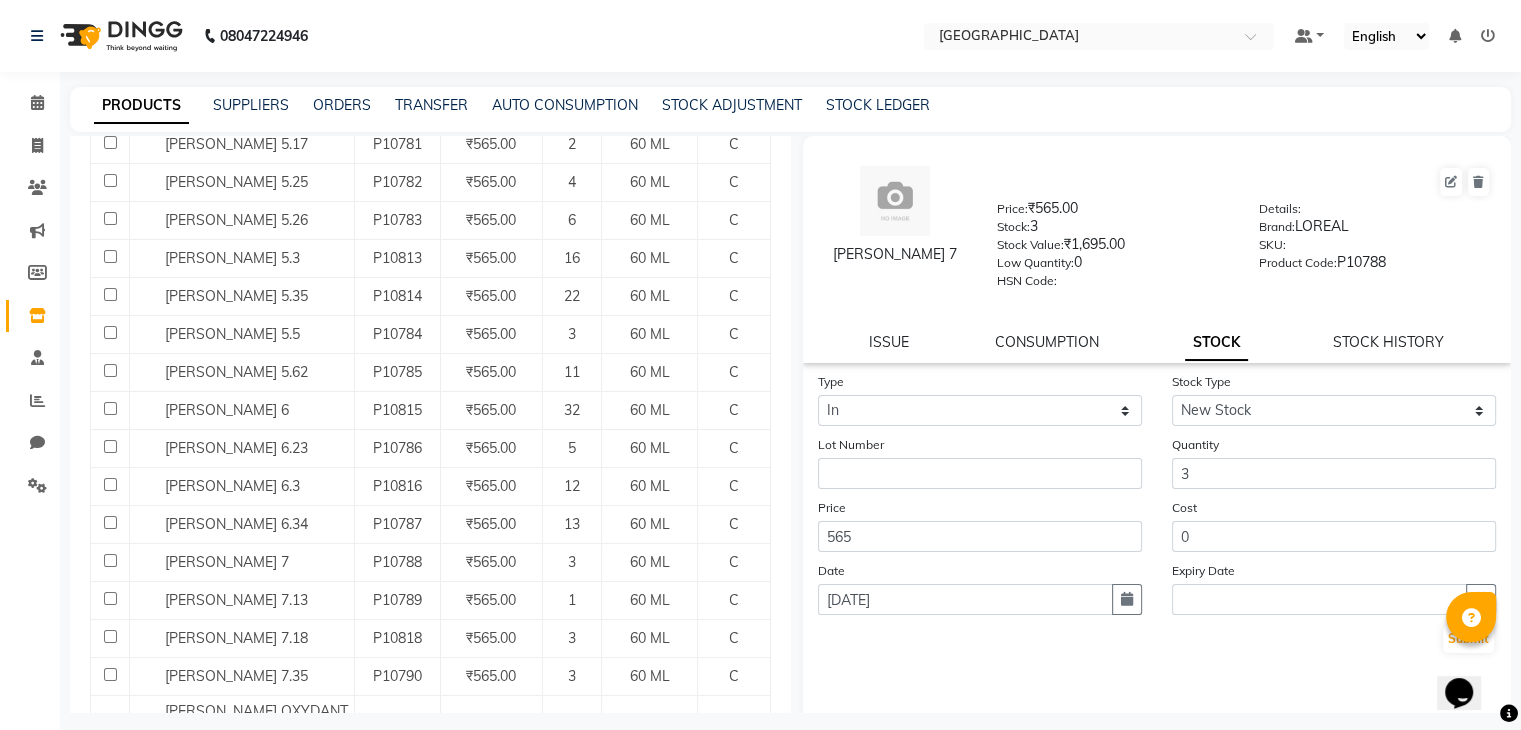 type 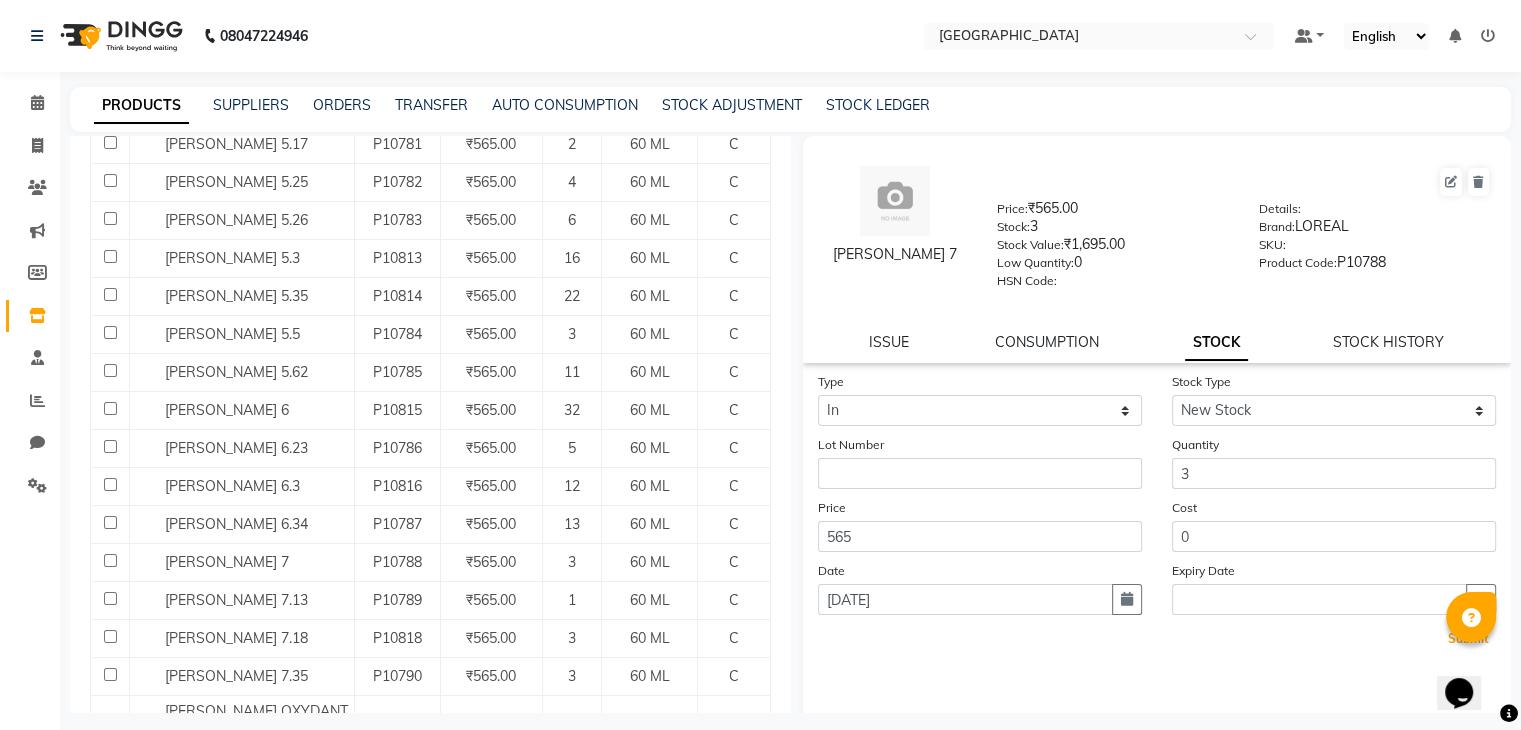 type 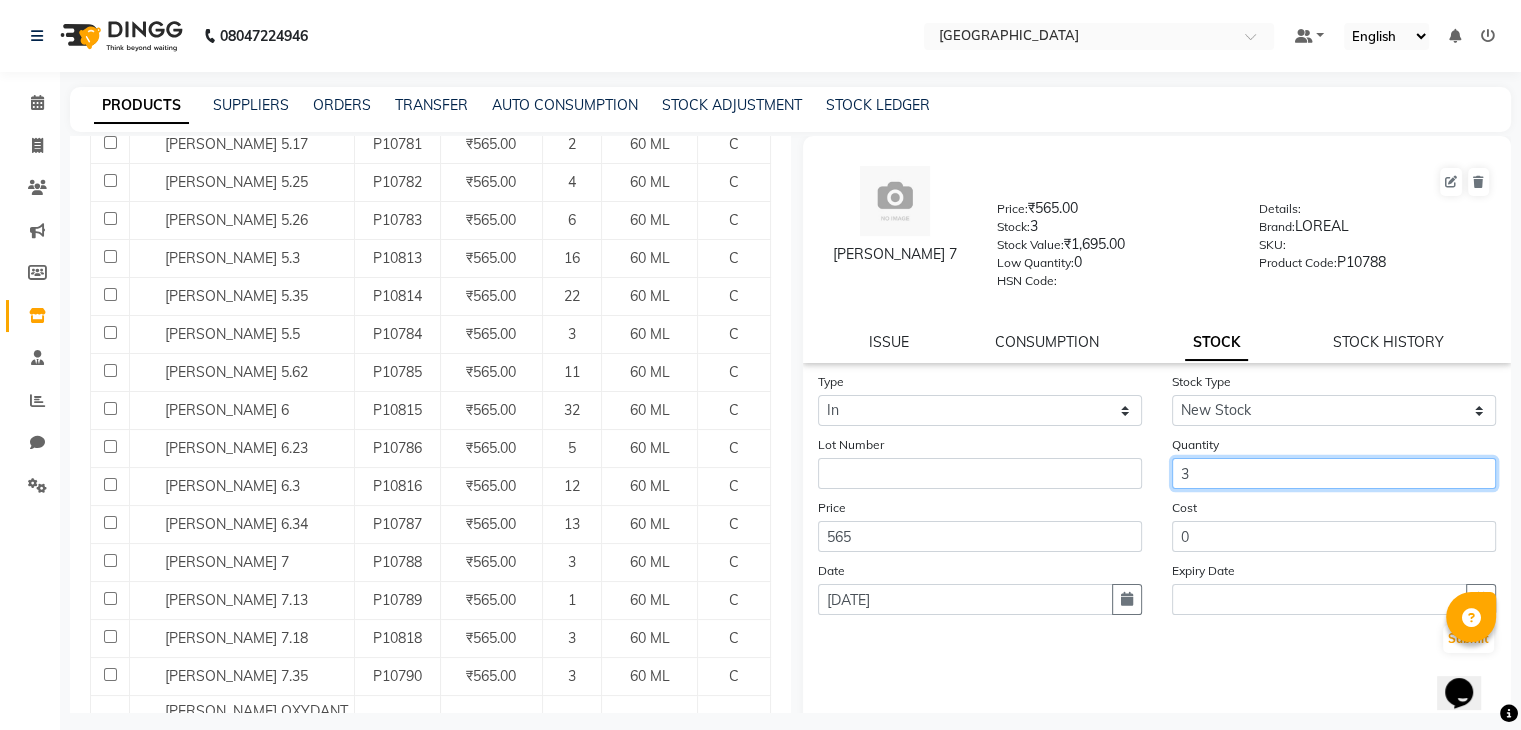 click on "3" 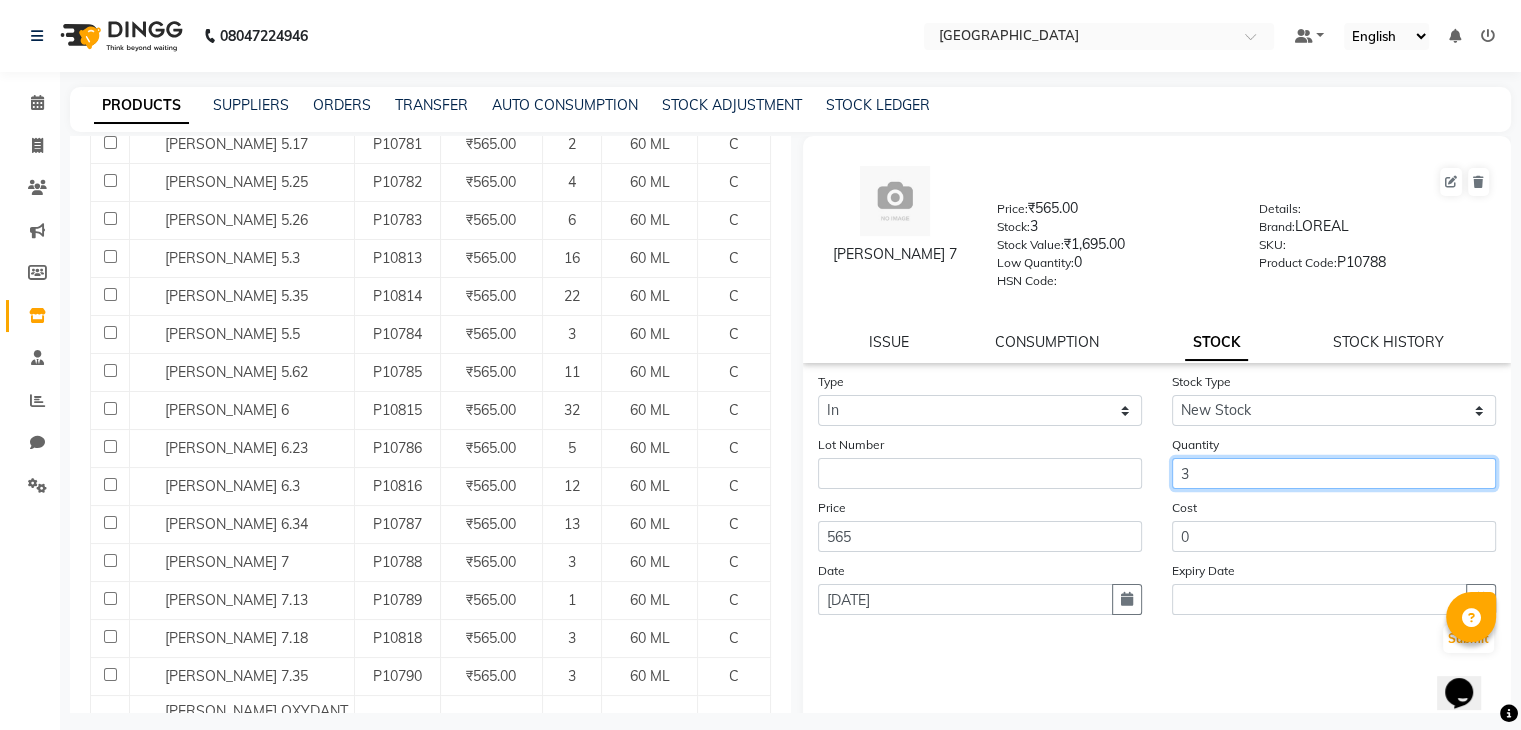 click on "3" 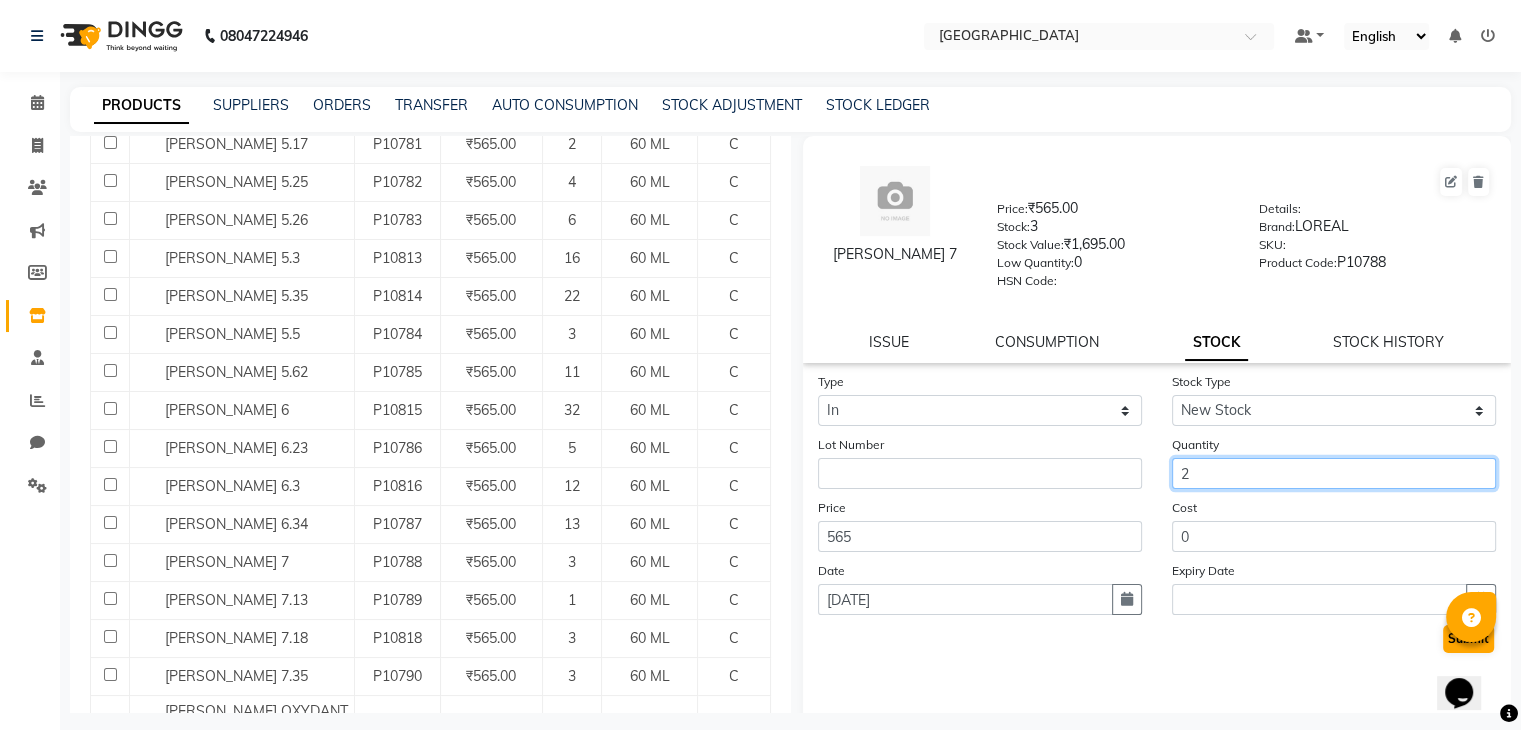 type on "2" 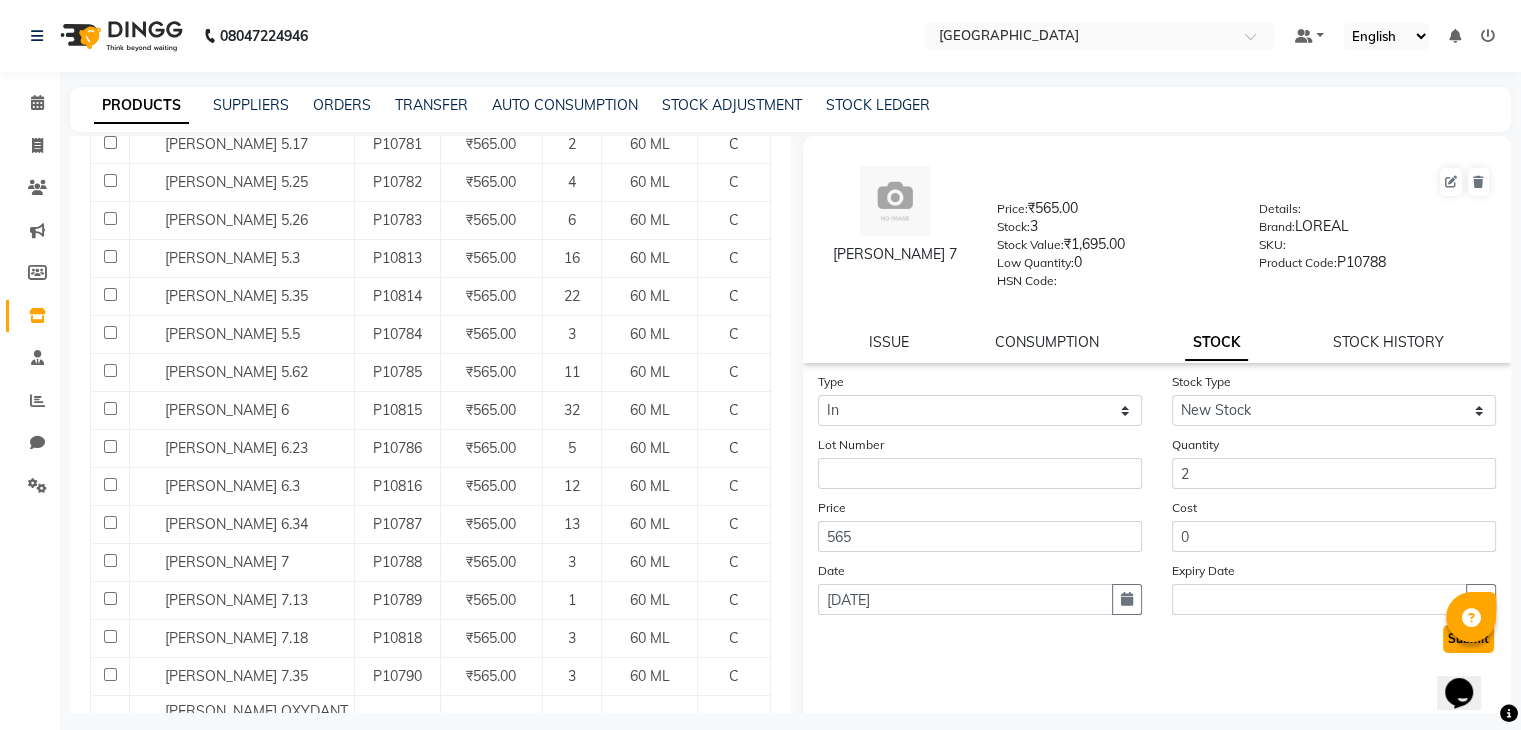 click on "Submit" 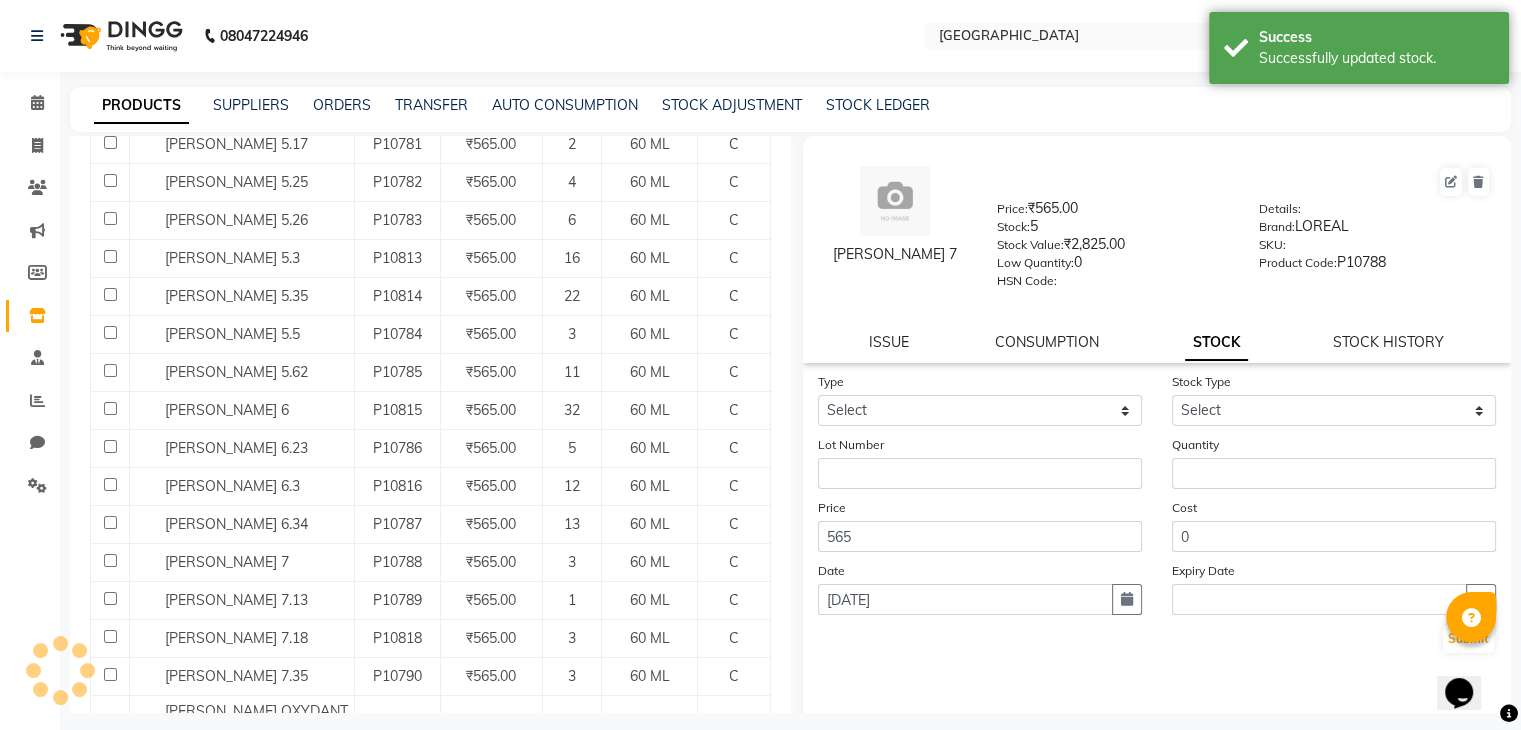 scroll, scrollTop: 0, scrollLeft: 0, axis: both 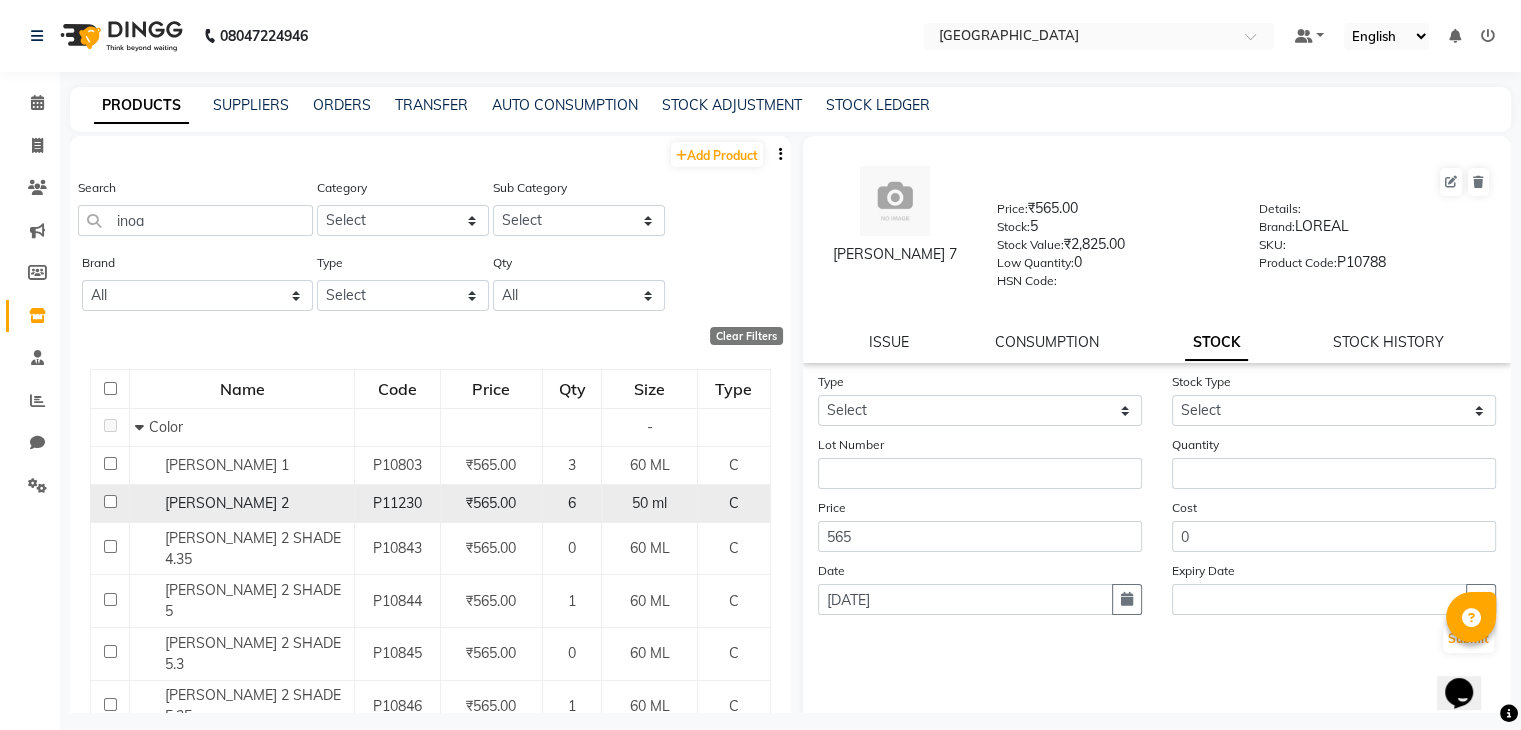 click on "50 ml" 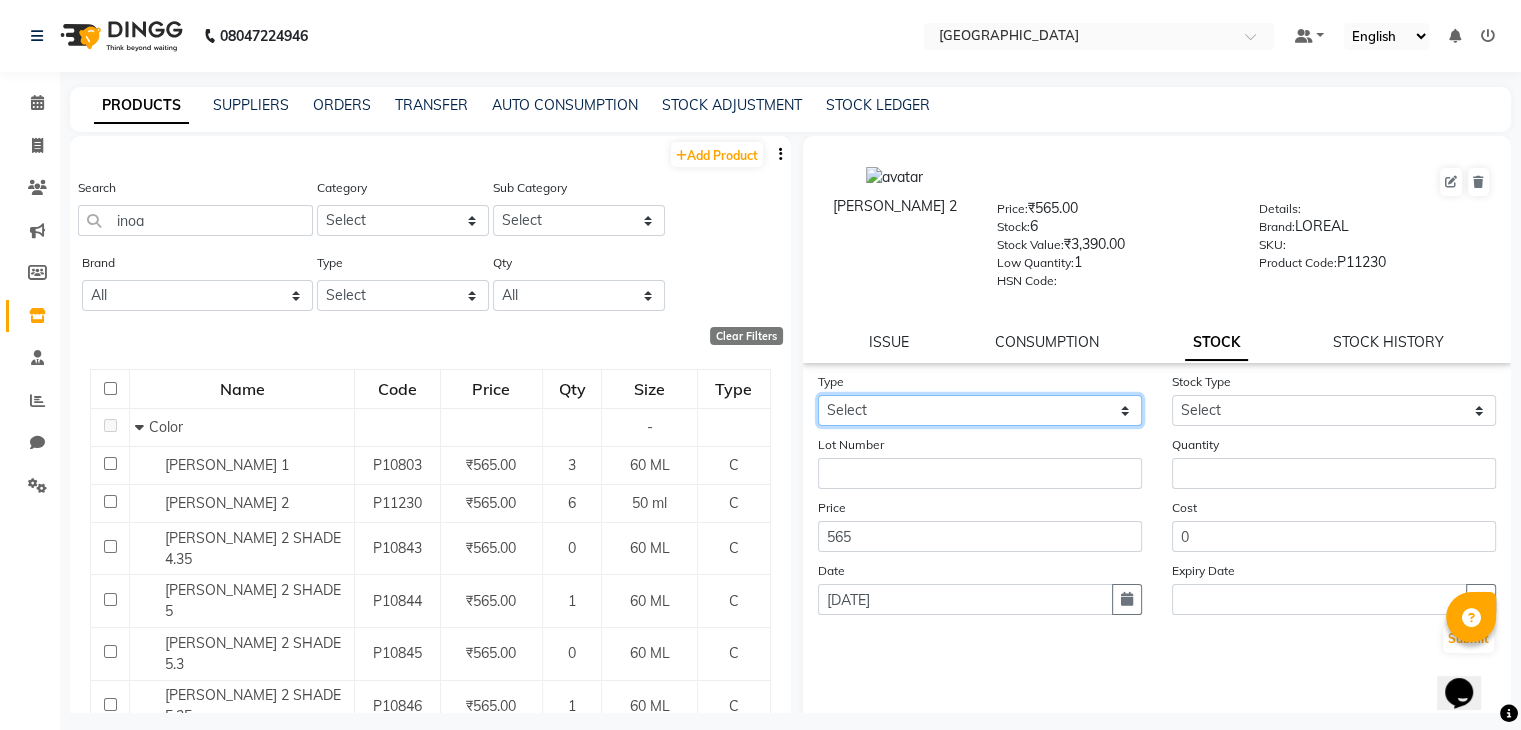 click on "Select In Out" 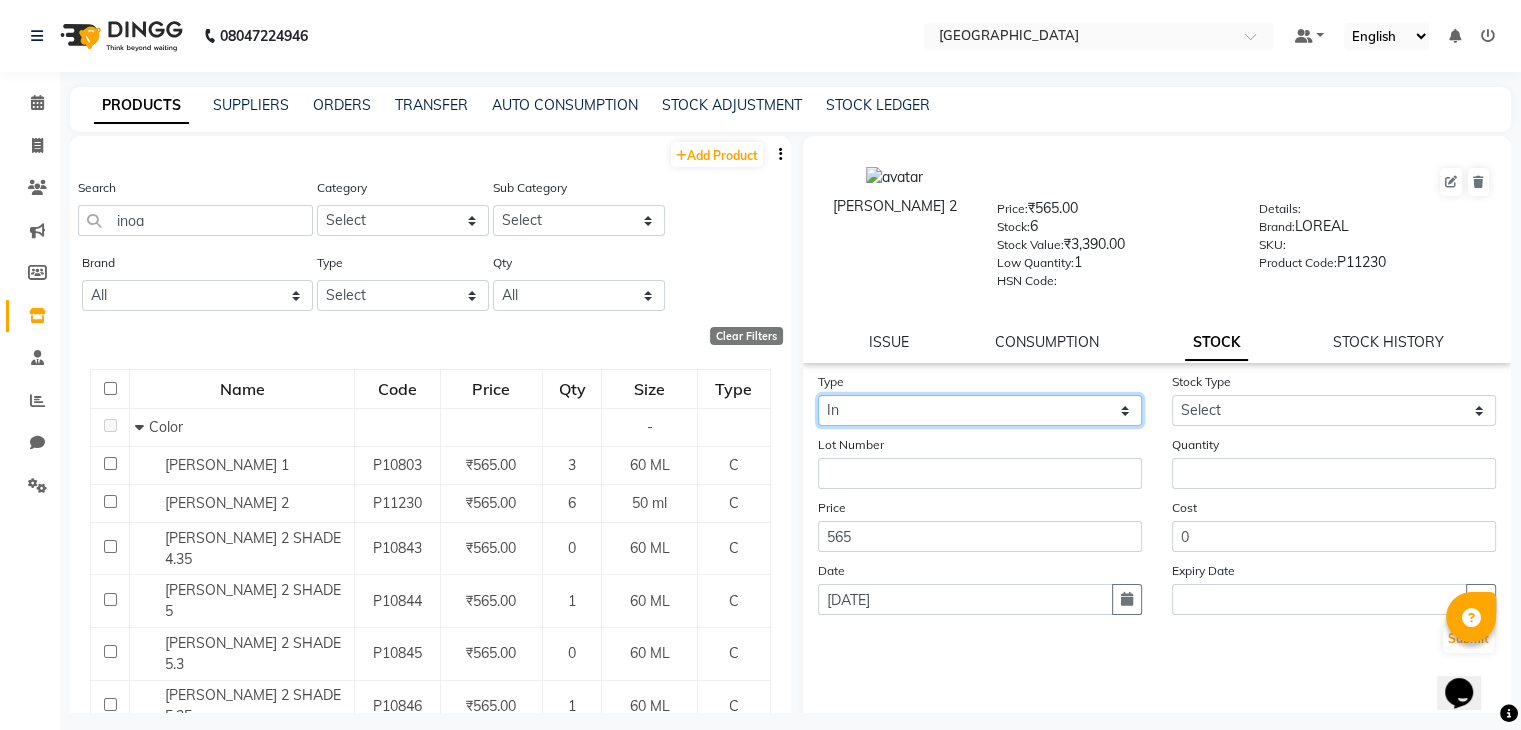 click on "Select In Out" 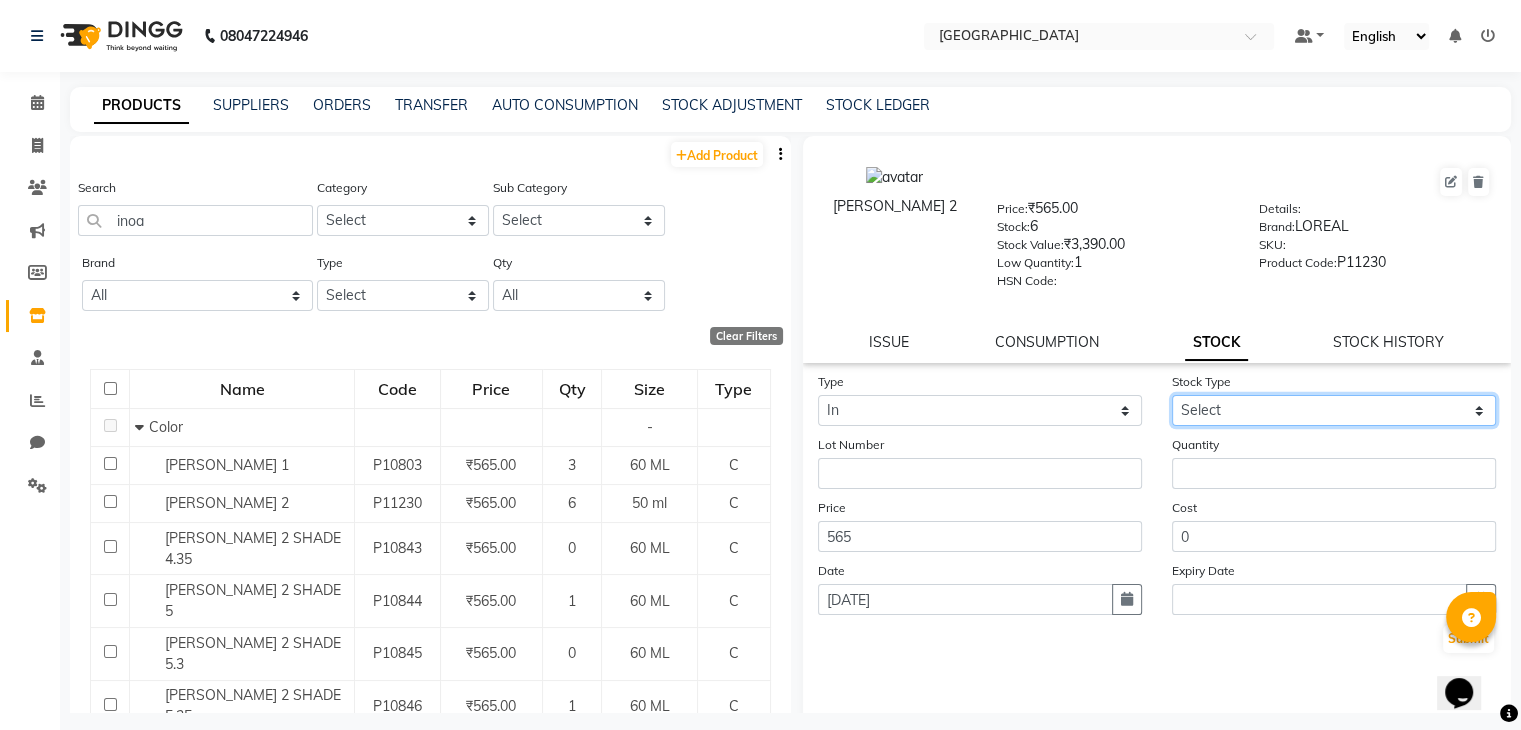 select on "new stock" 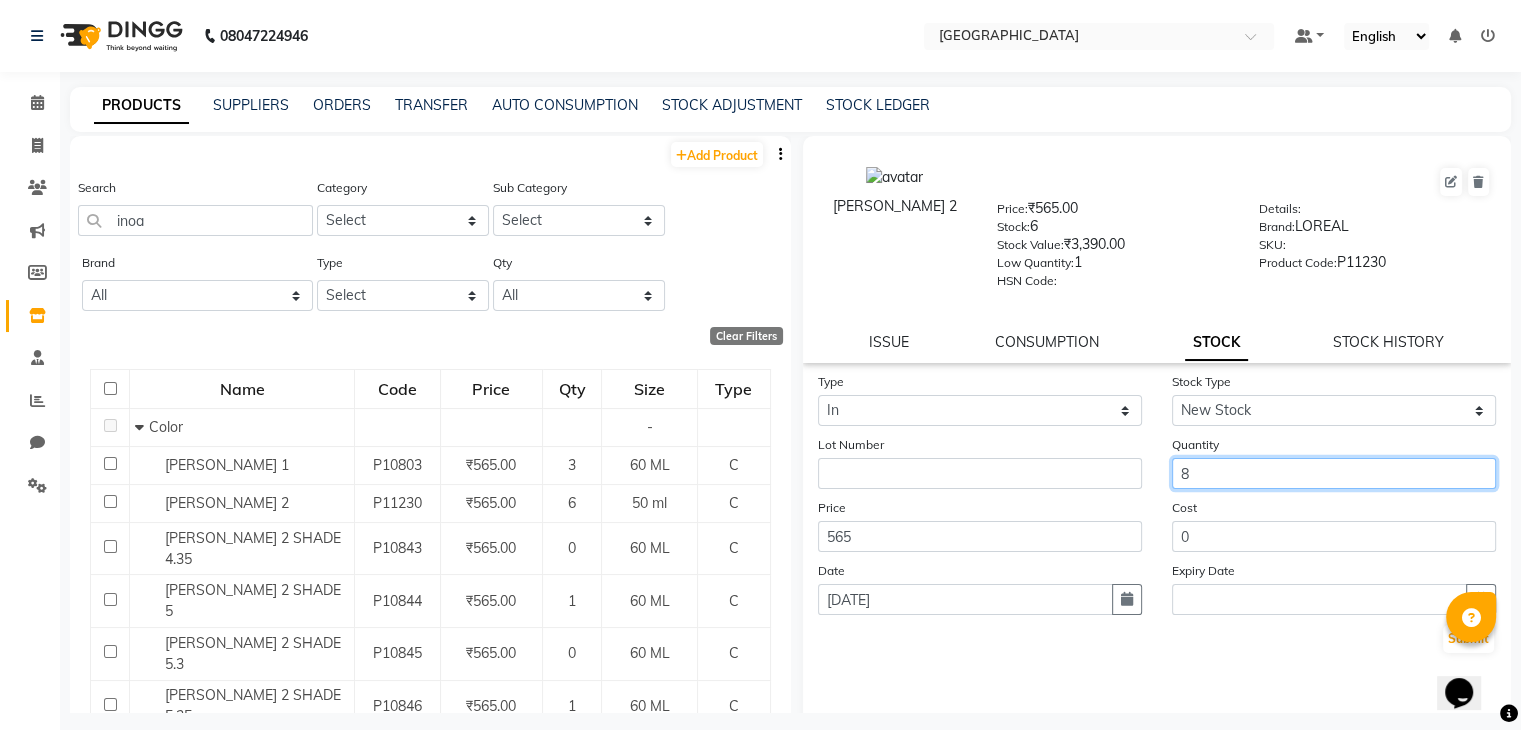 type on "8" 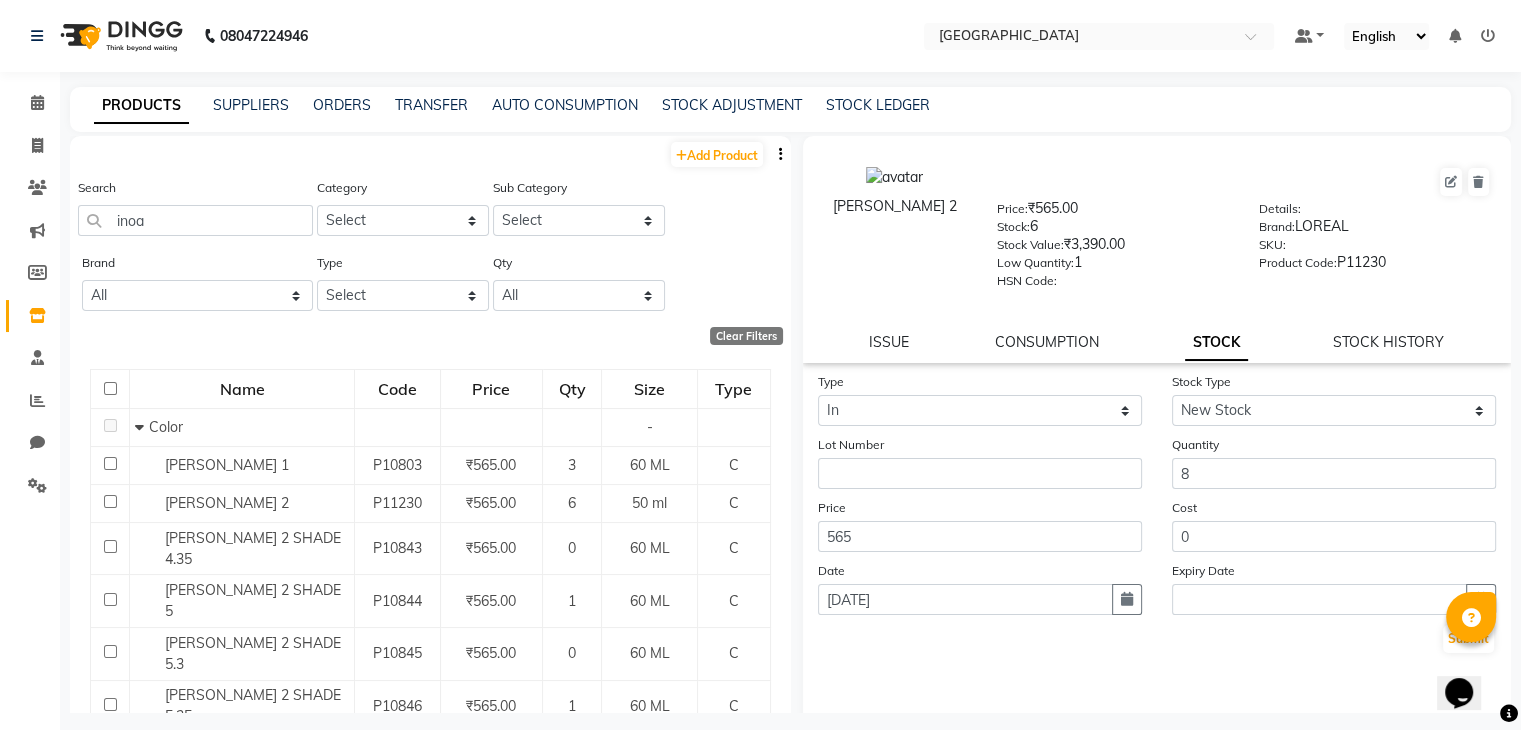 type 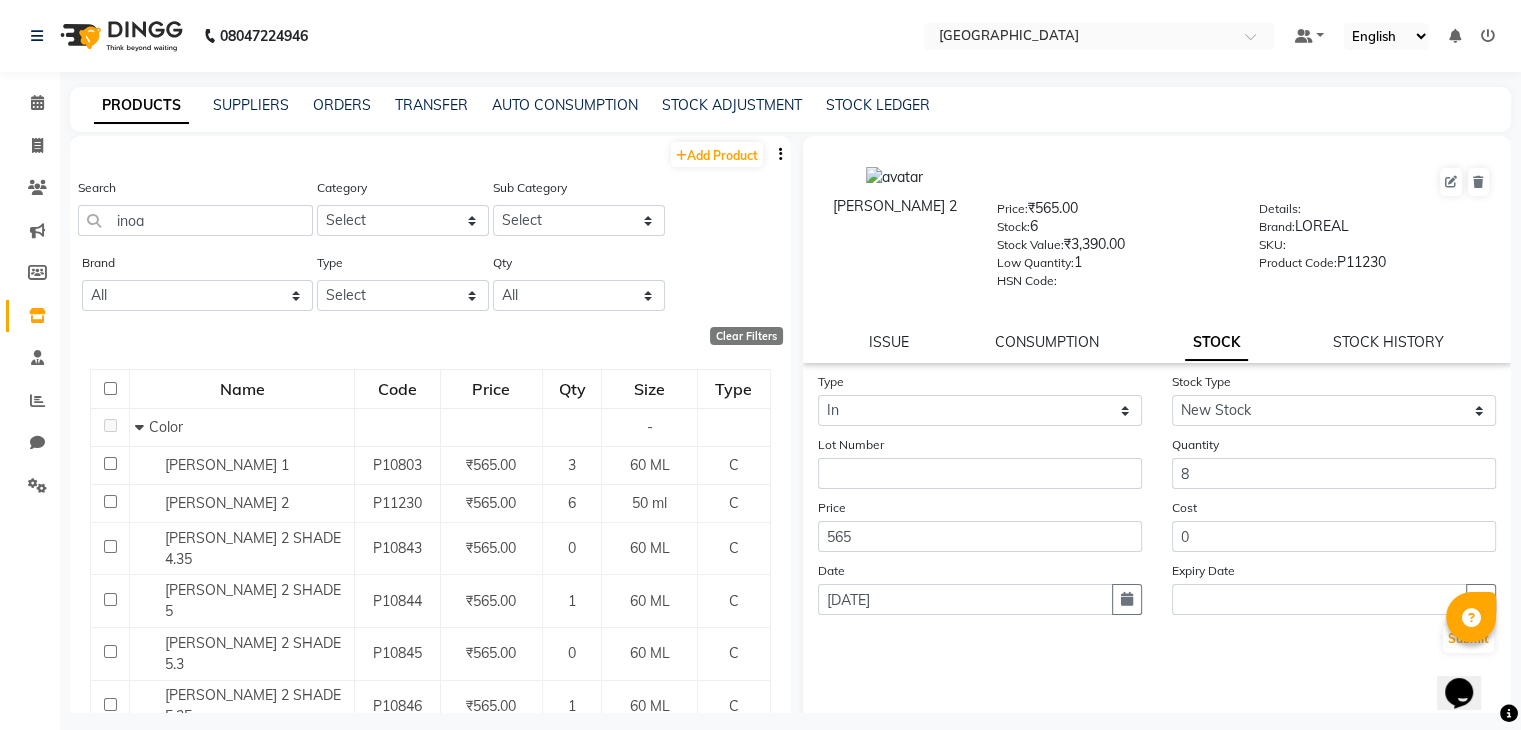 type 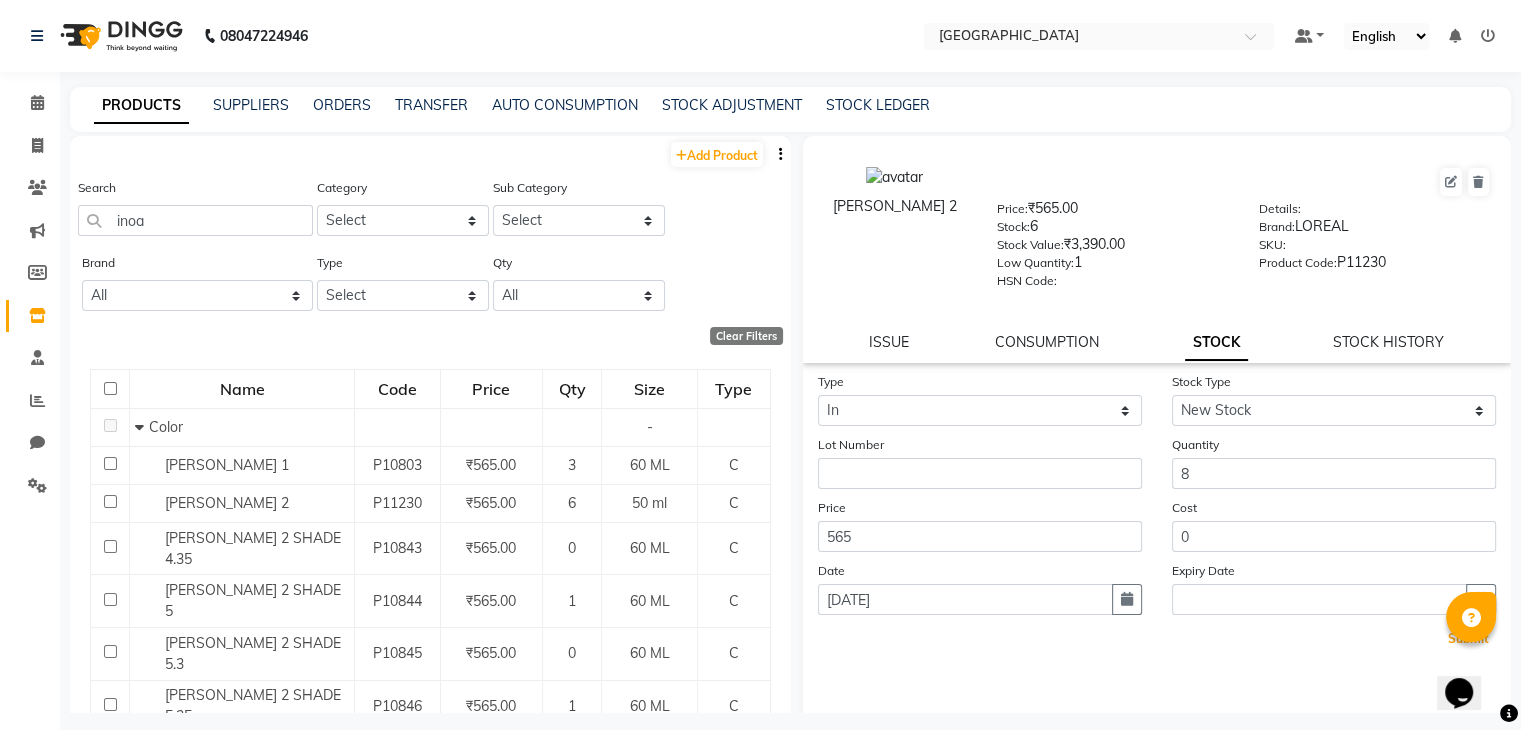 type 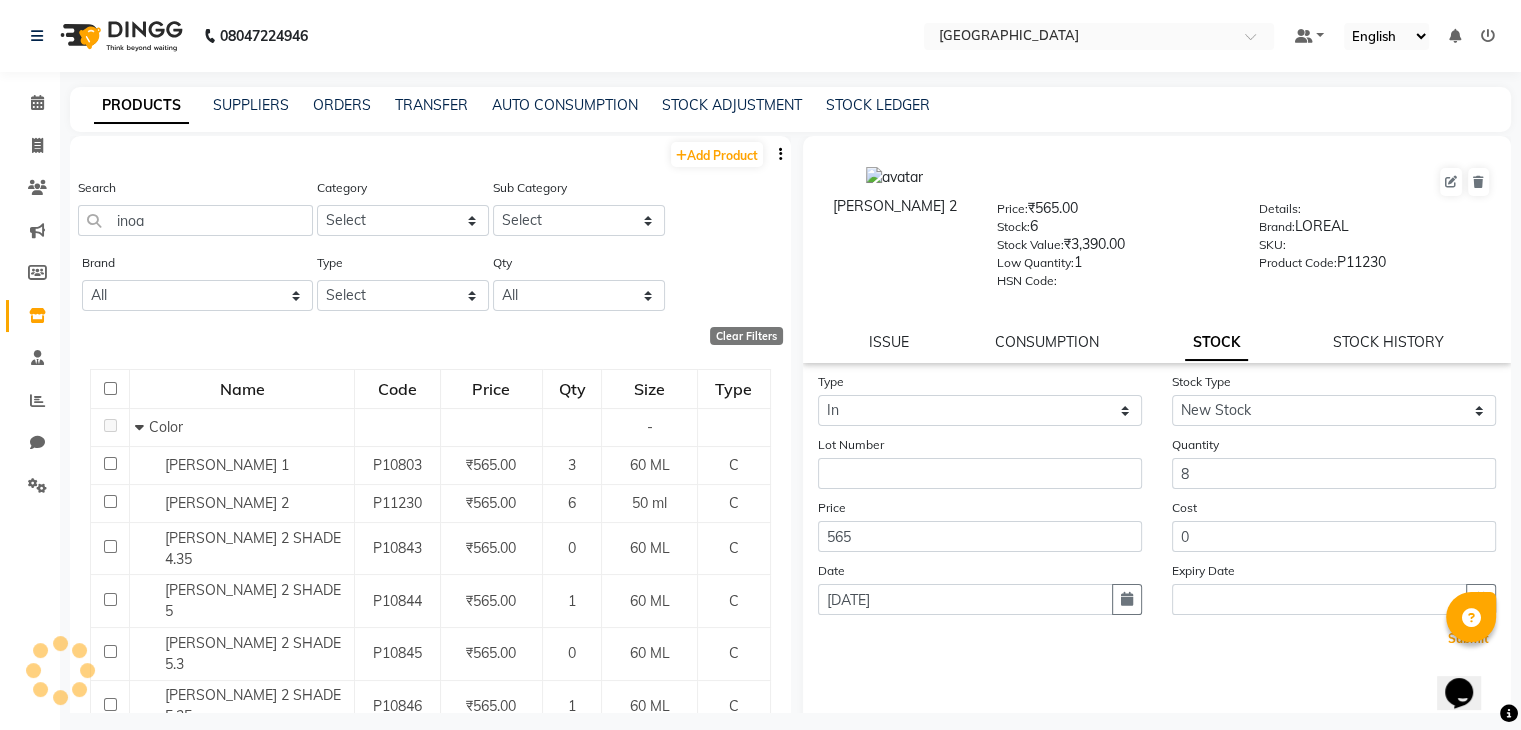 click on "Submit" 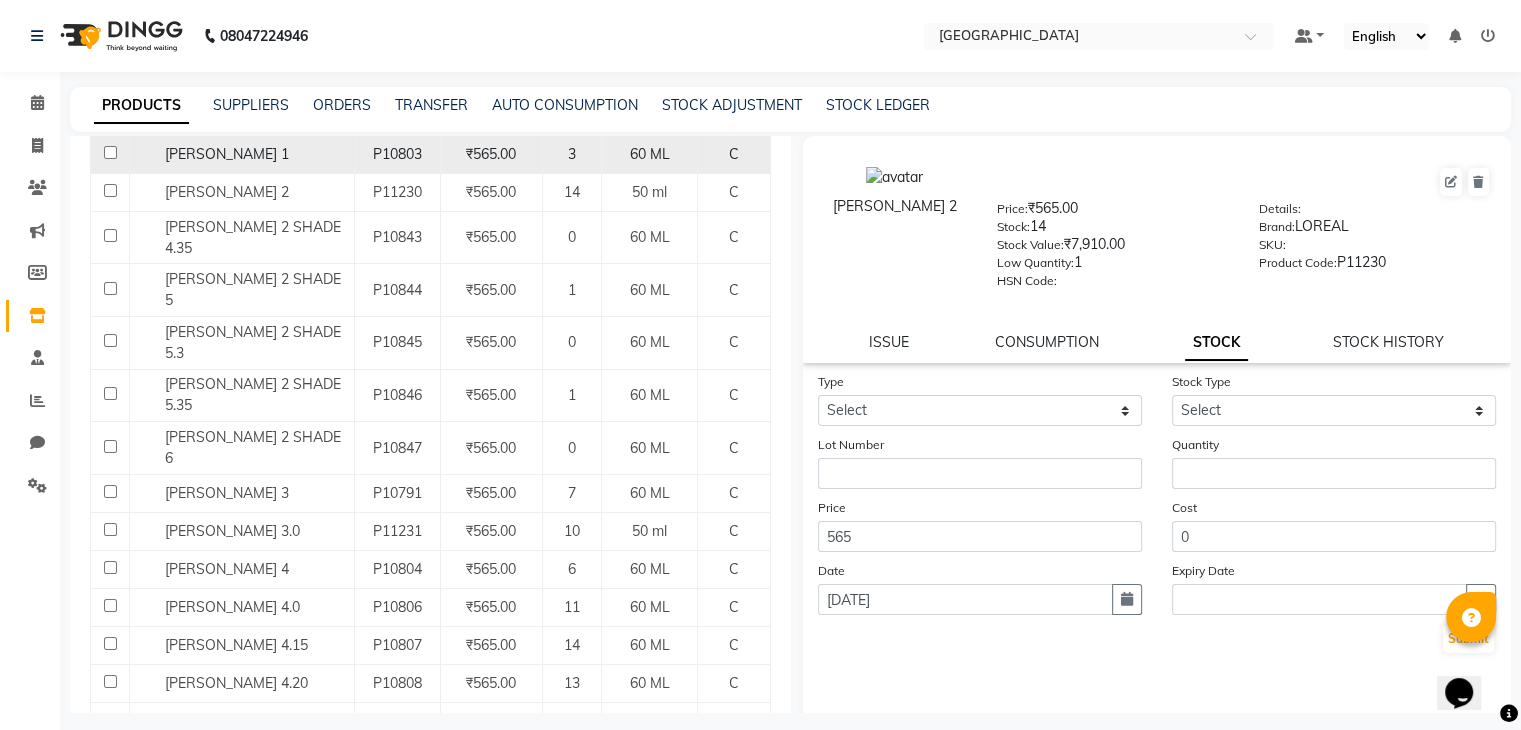 scroll, scrollTop: 312, scrollLeft: 0, axis: vertical 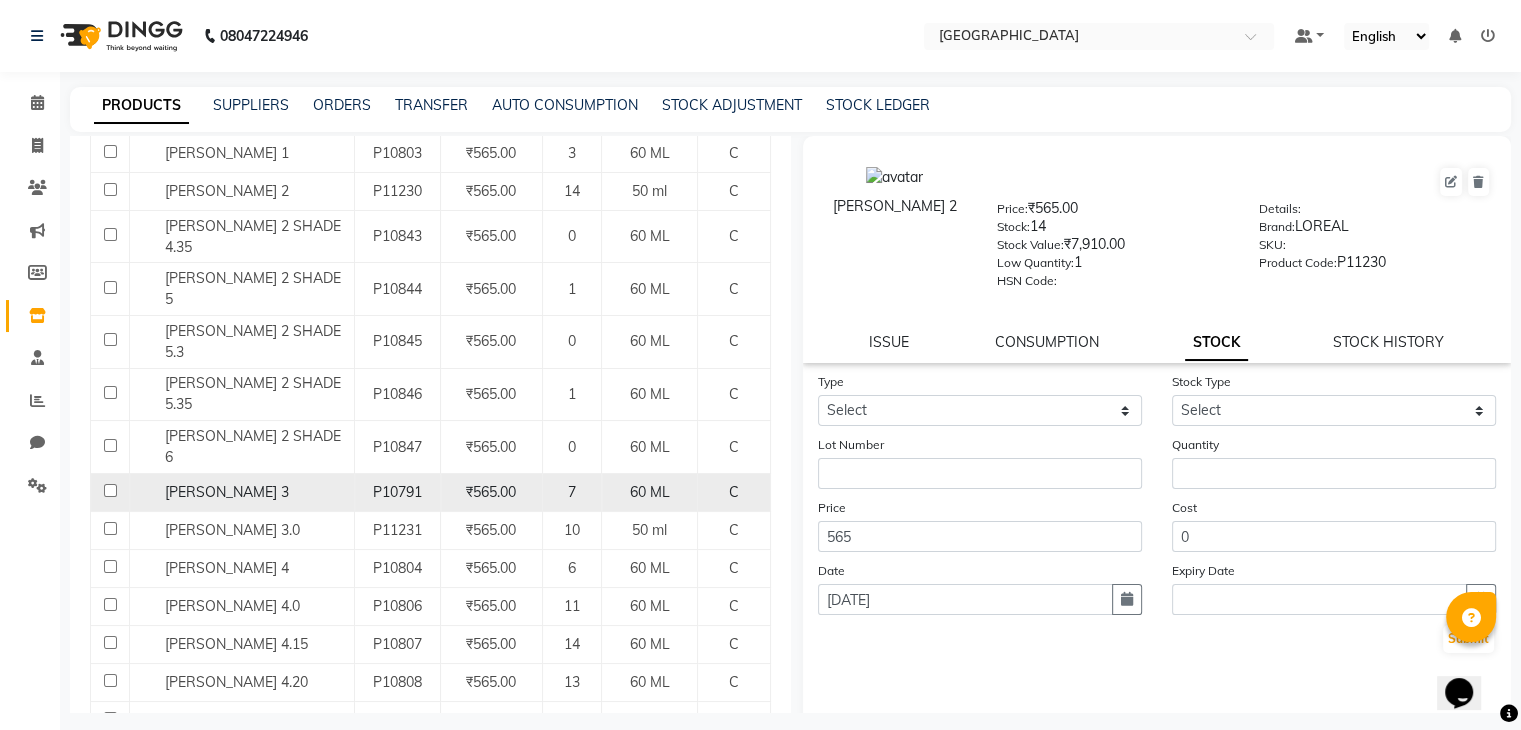 click on "60 ML" 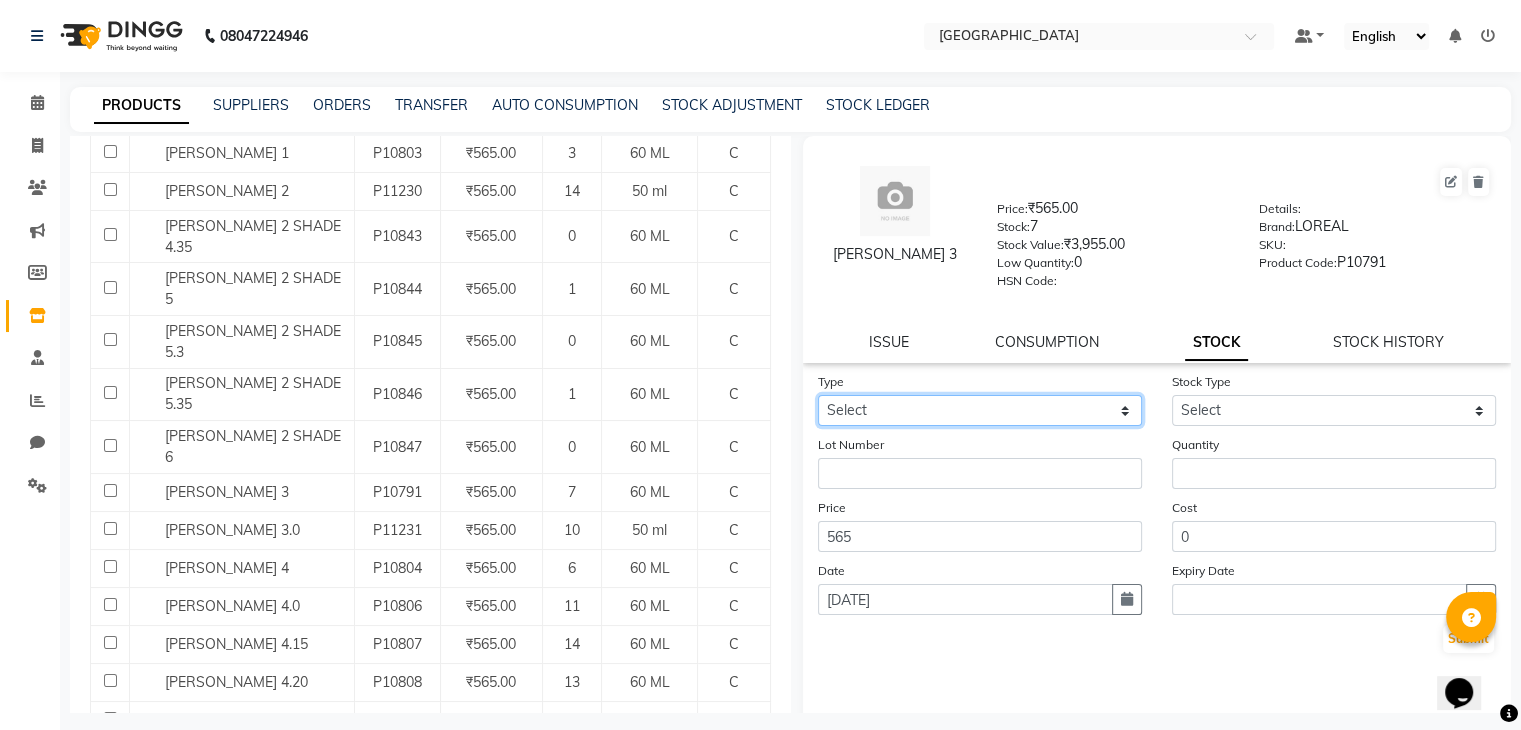 click on "Select In Out" 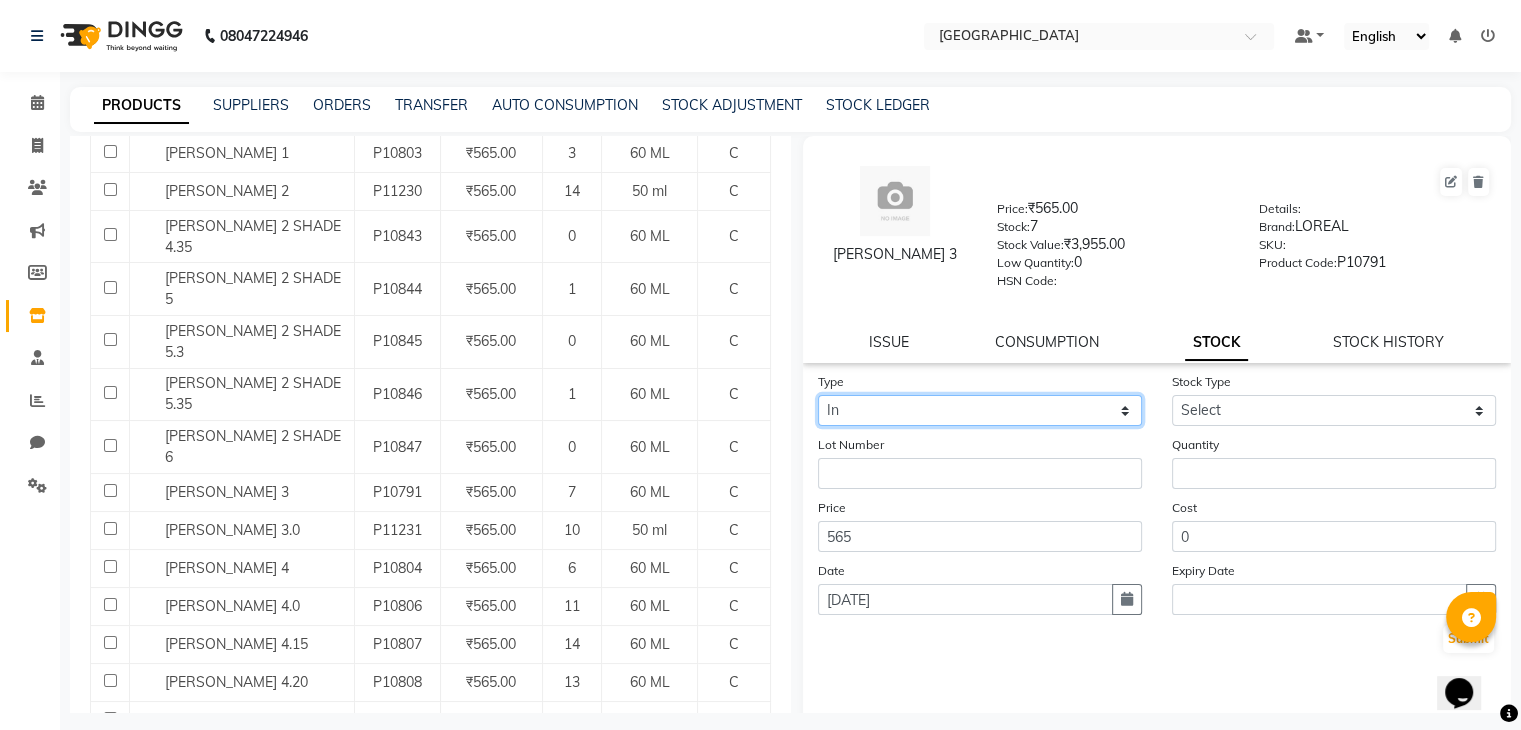 click on "Select In Out" 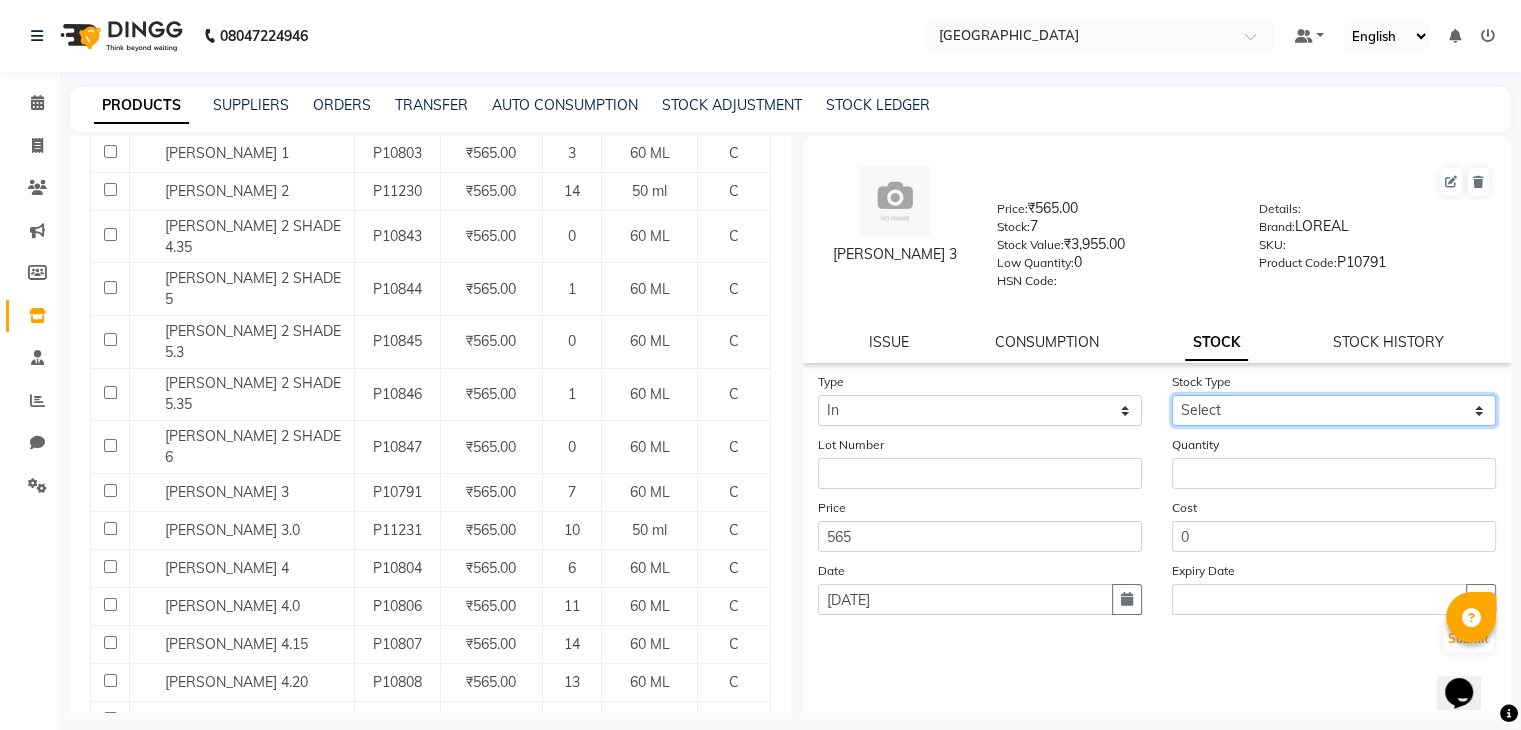 select on "new stock" 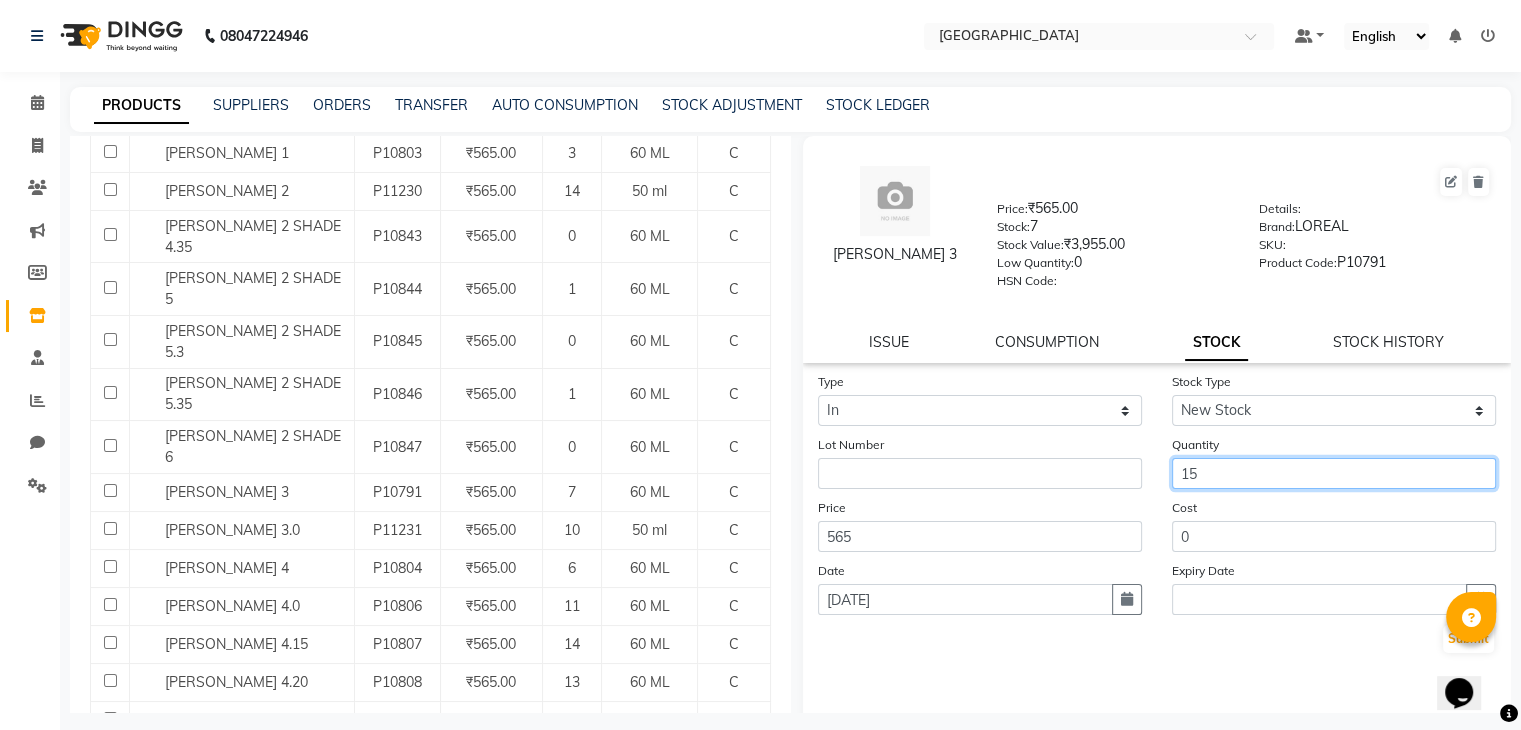 type on "15" 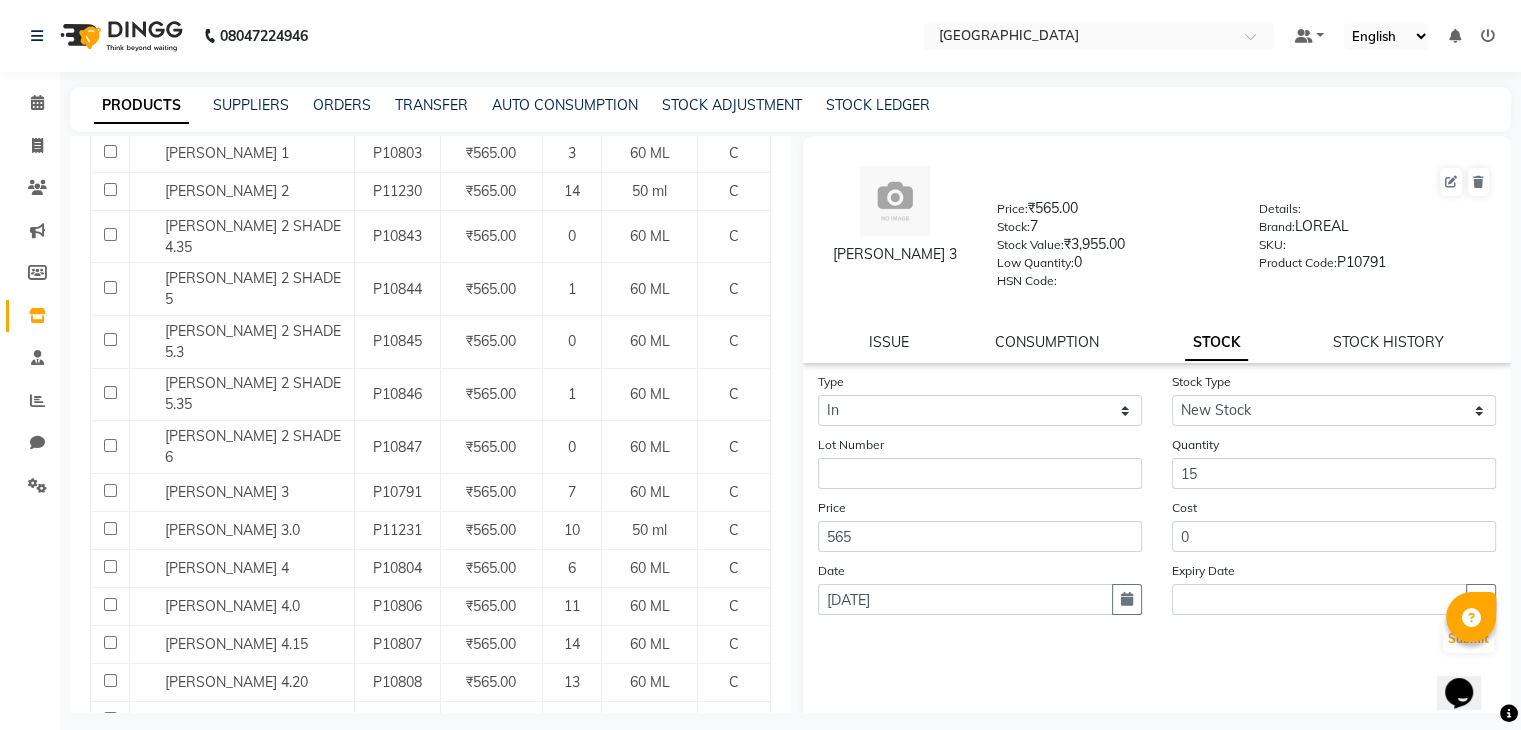 type 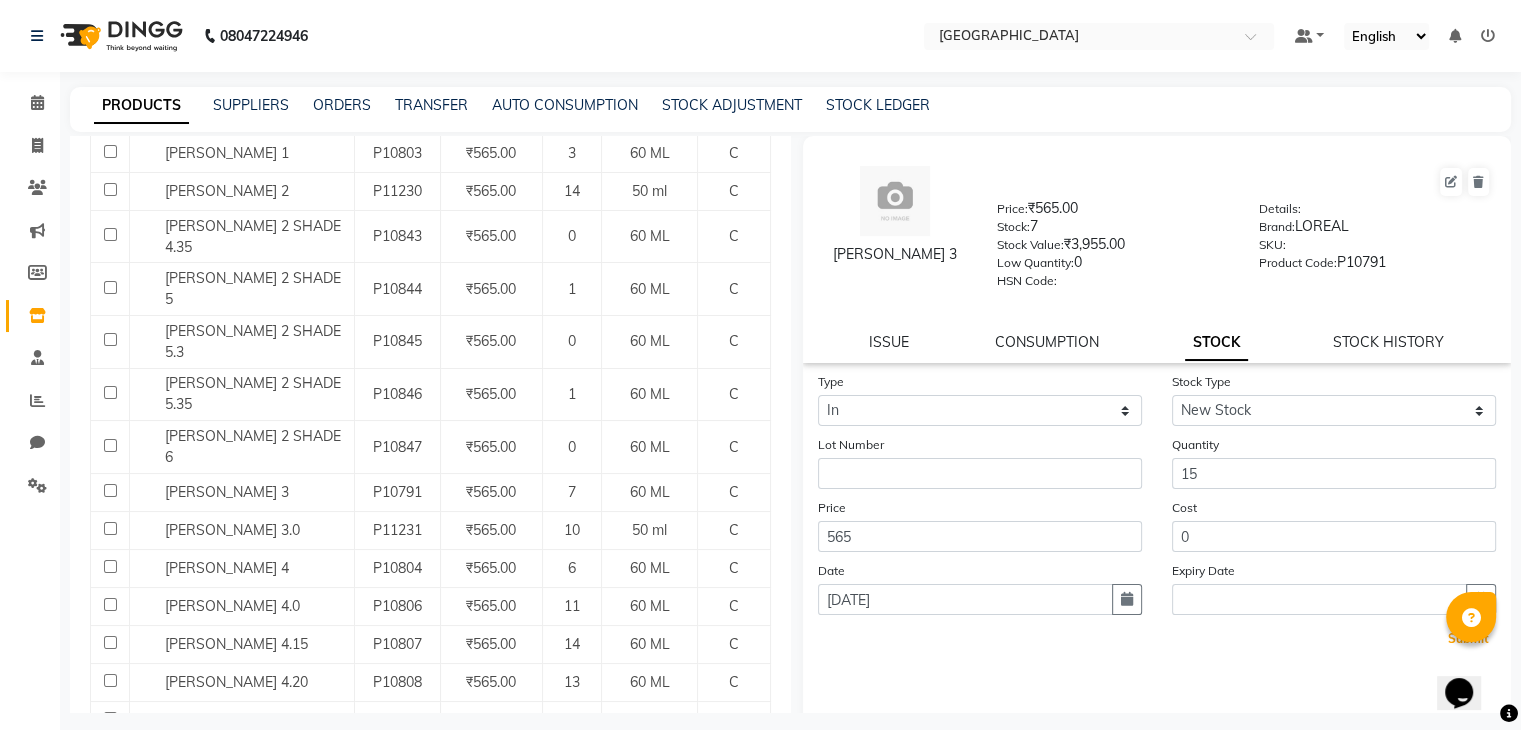 type 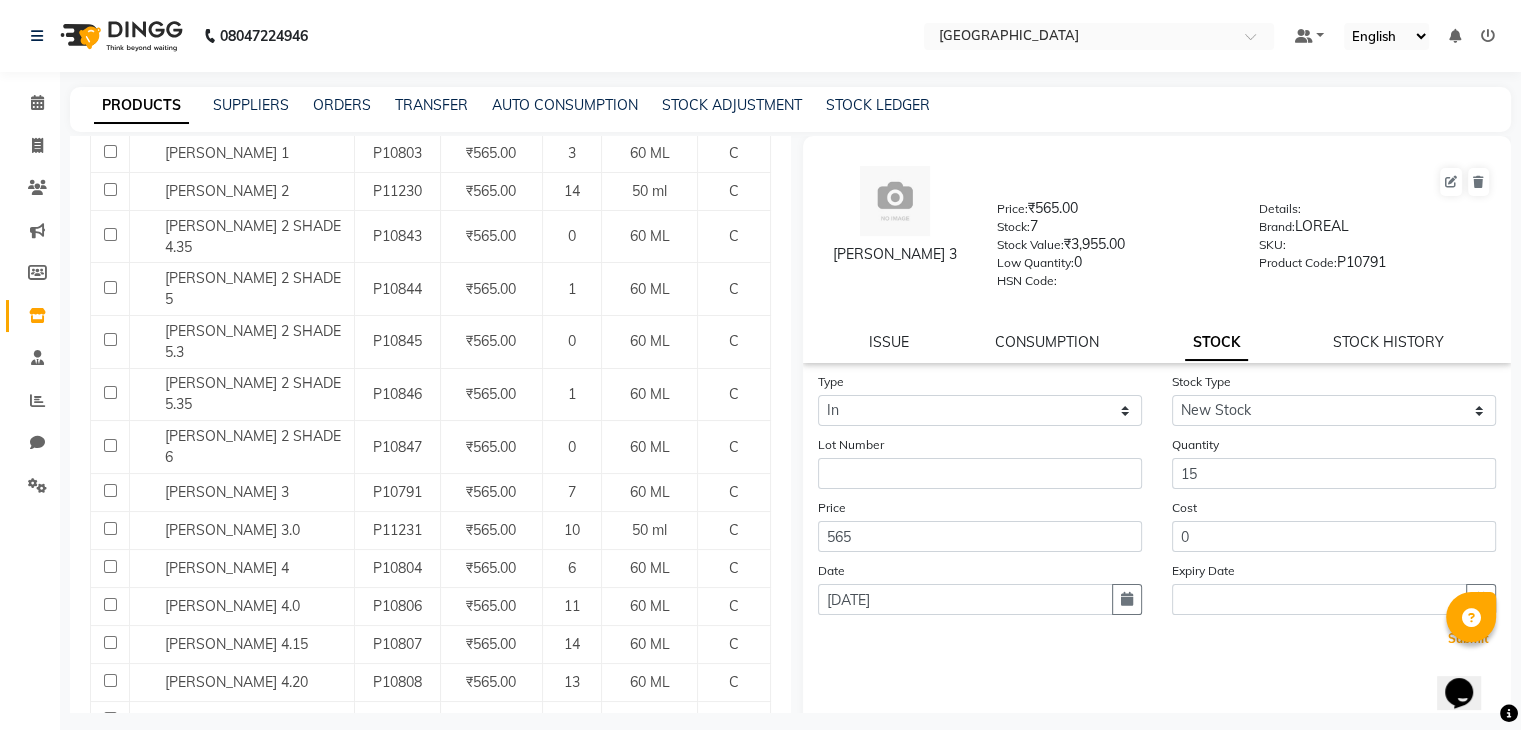 click on "Submit" 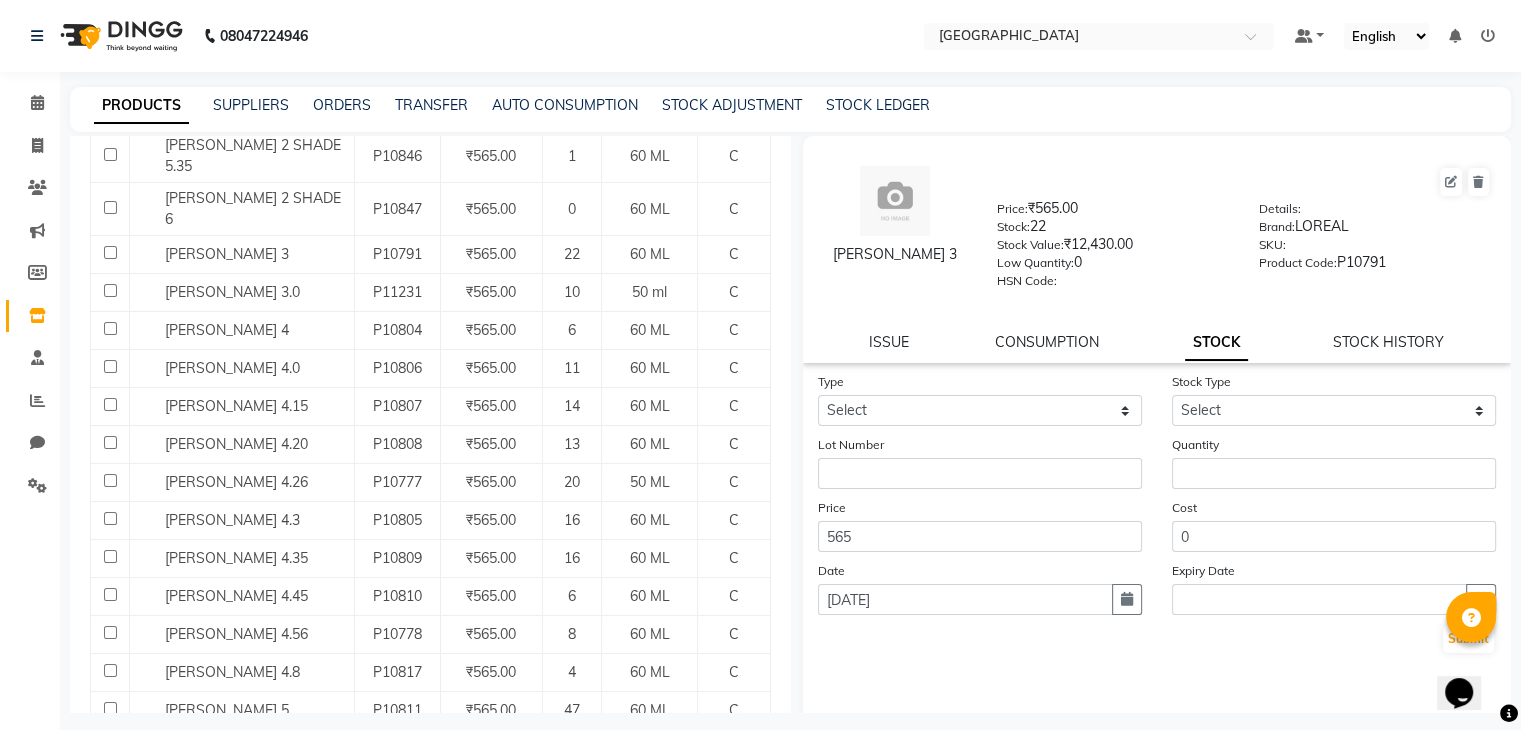 scroll, scrollTop: 551, scrollLeft: 0, axis: vertical 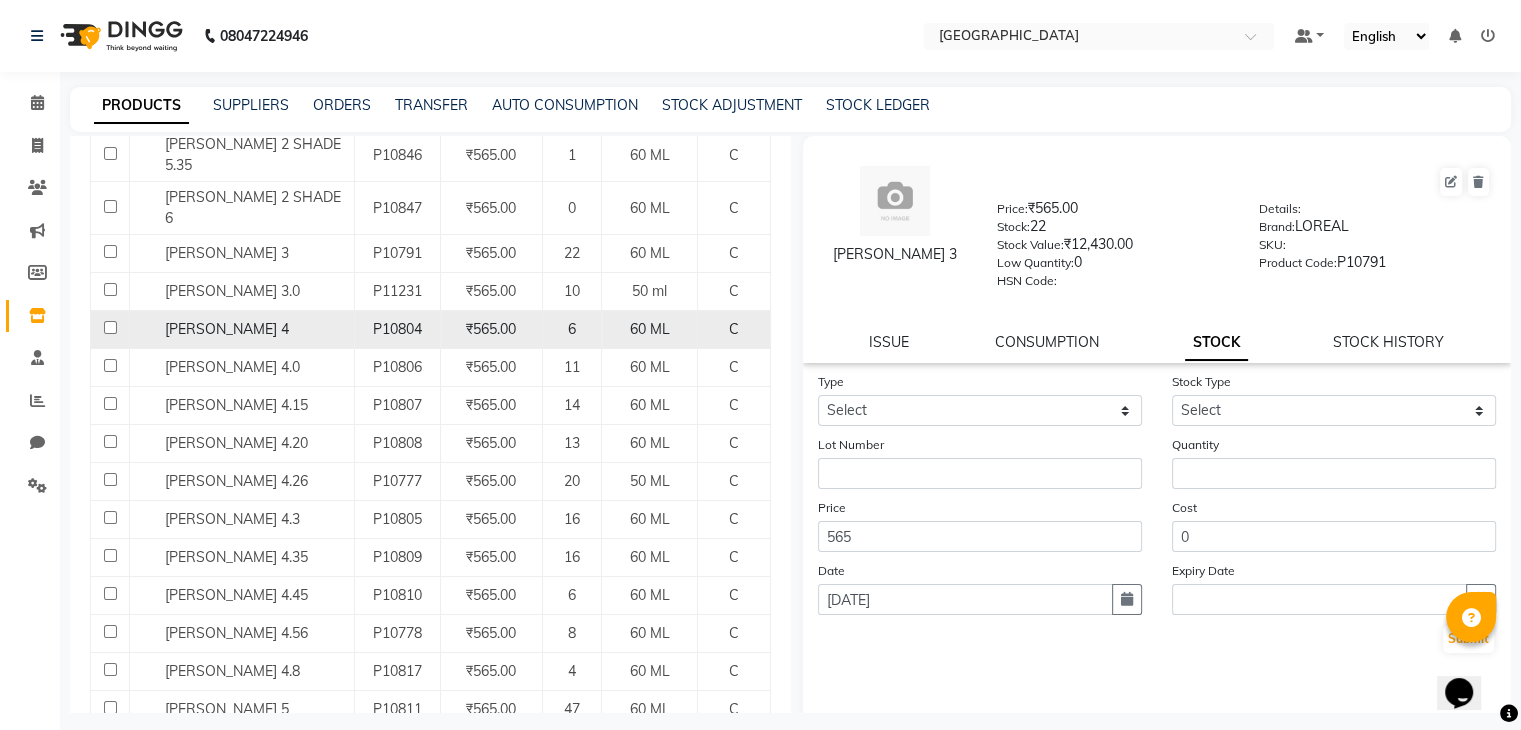 click on "[PERSON_NAME] 4" 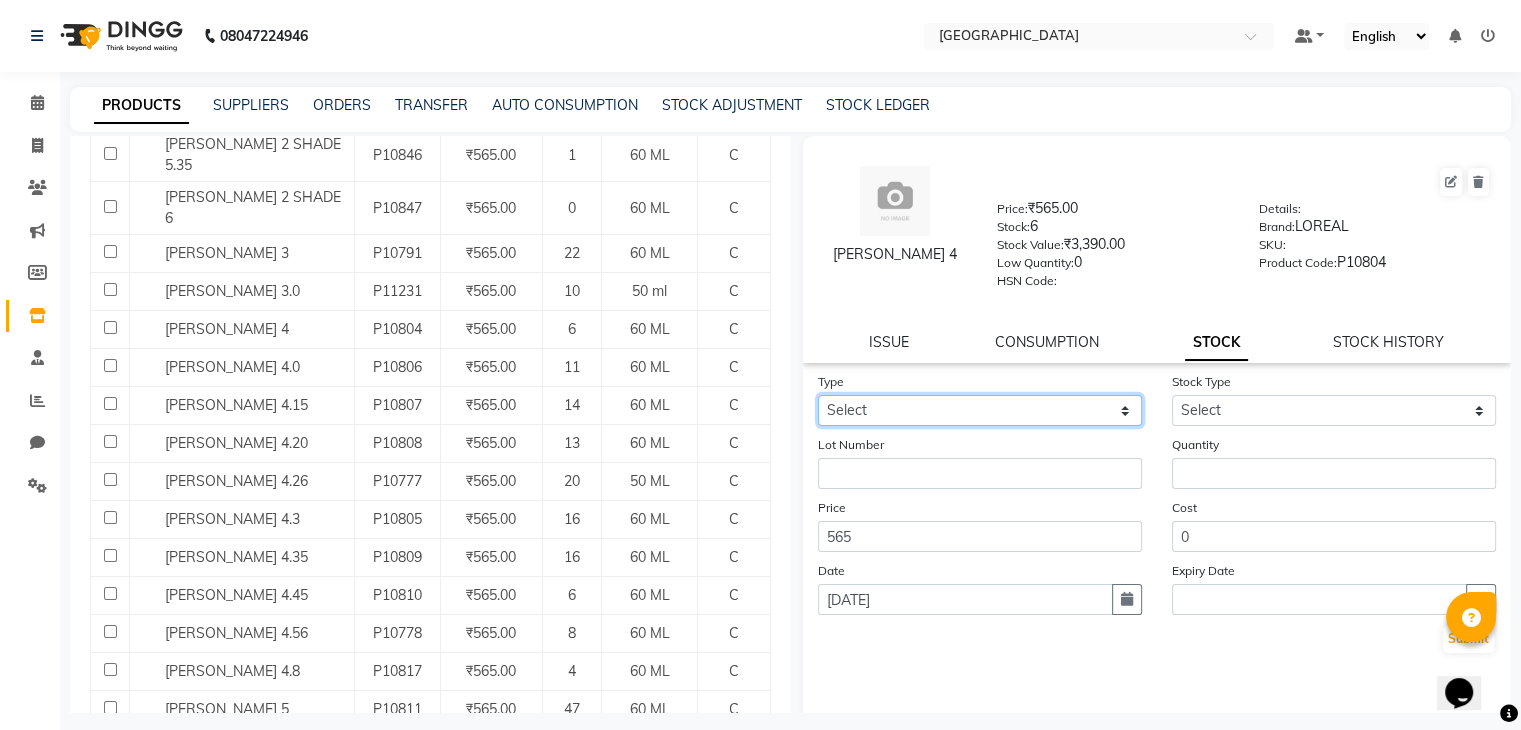 click on "Select In Out" 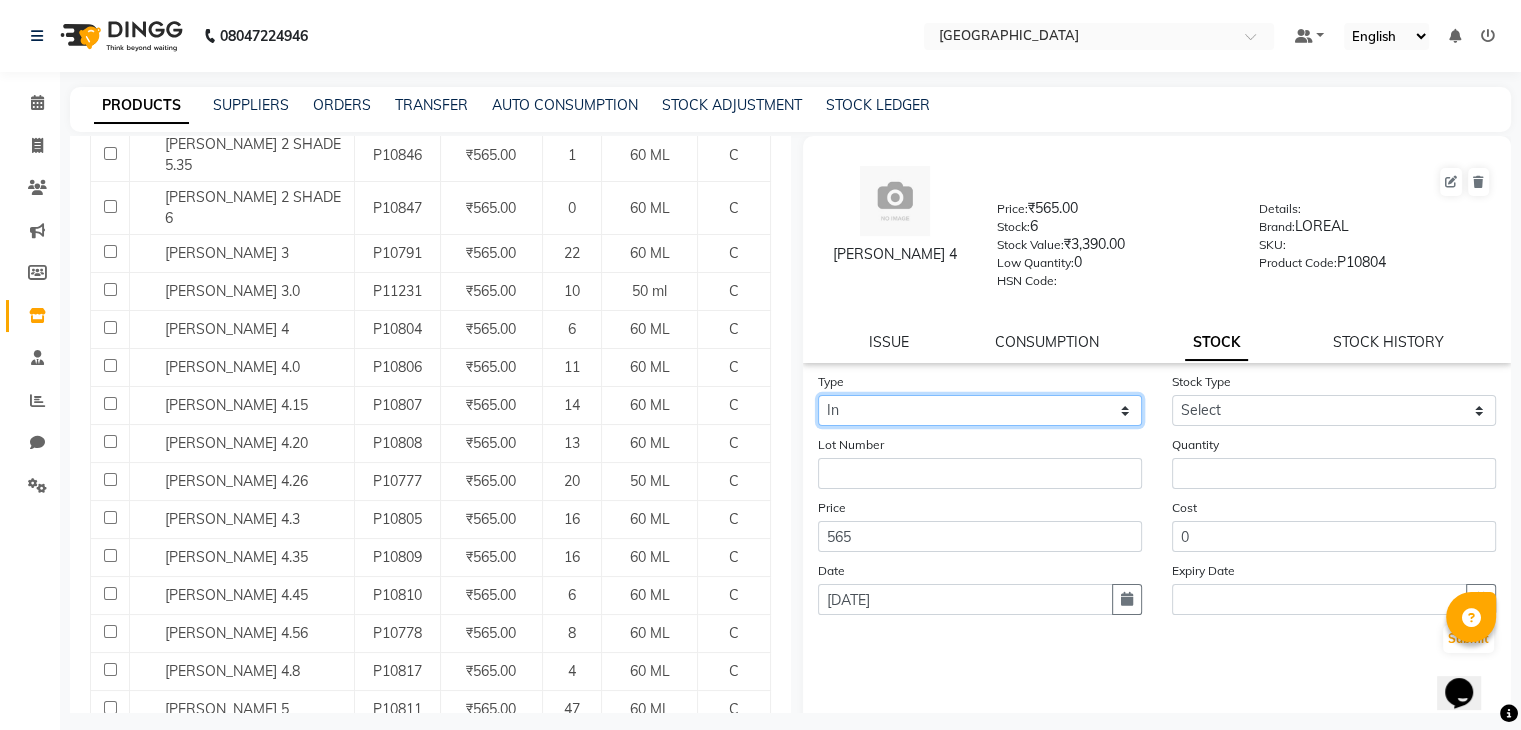 click on "Select In Out" 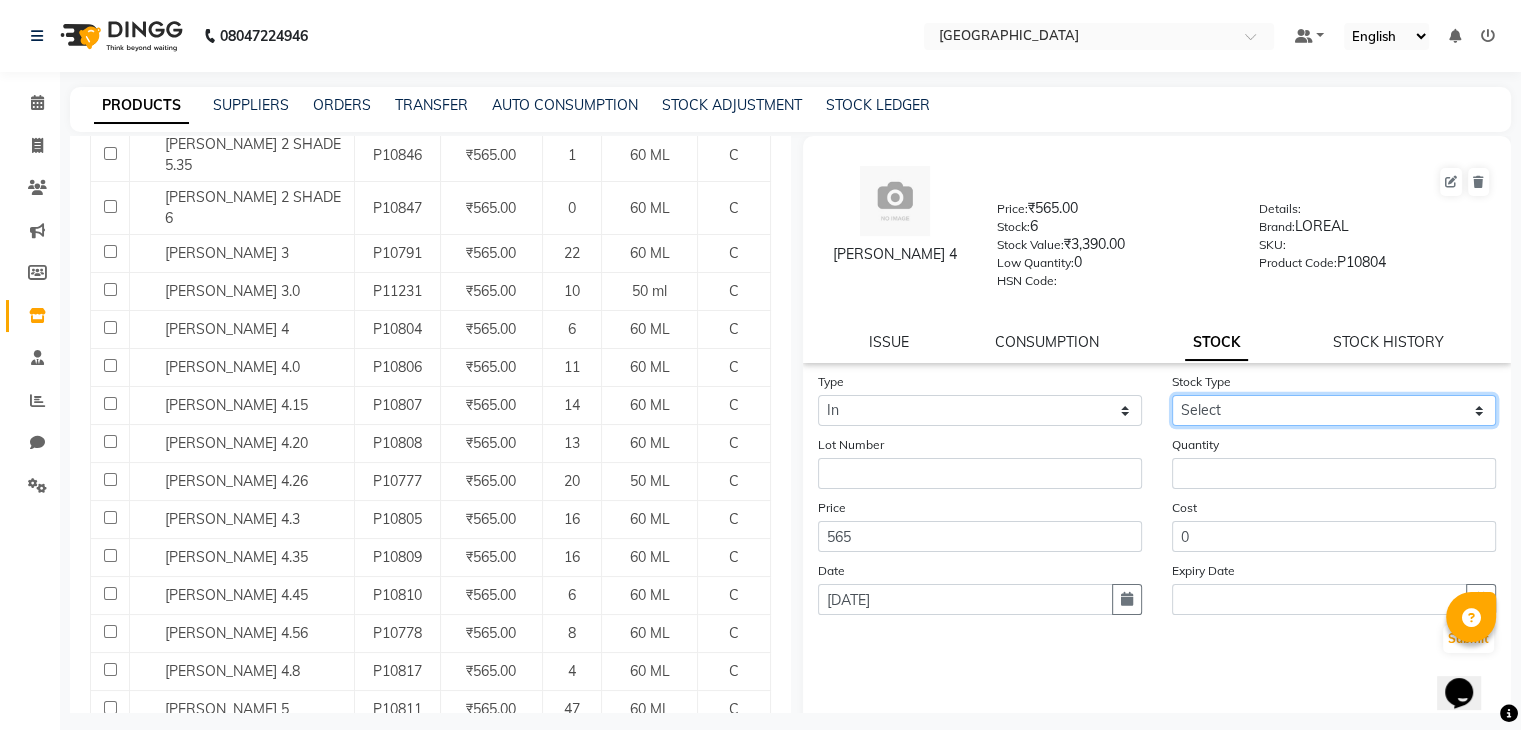 select on "new stock" 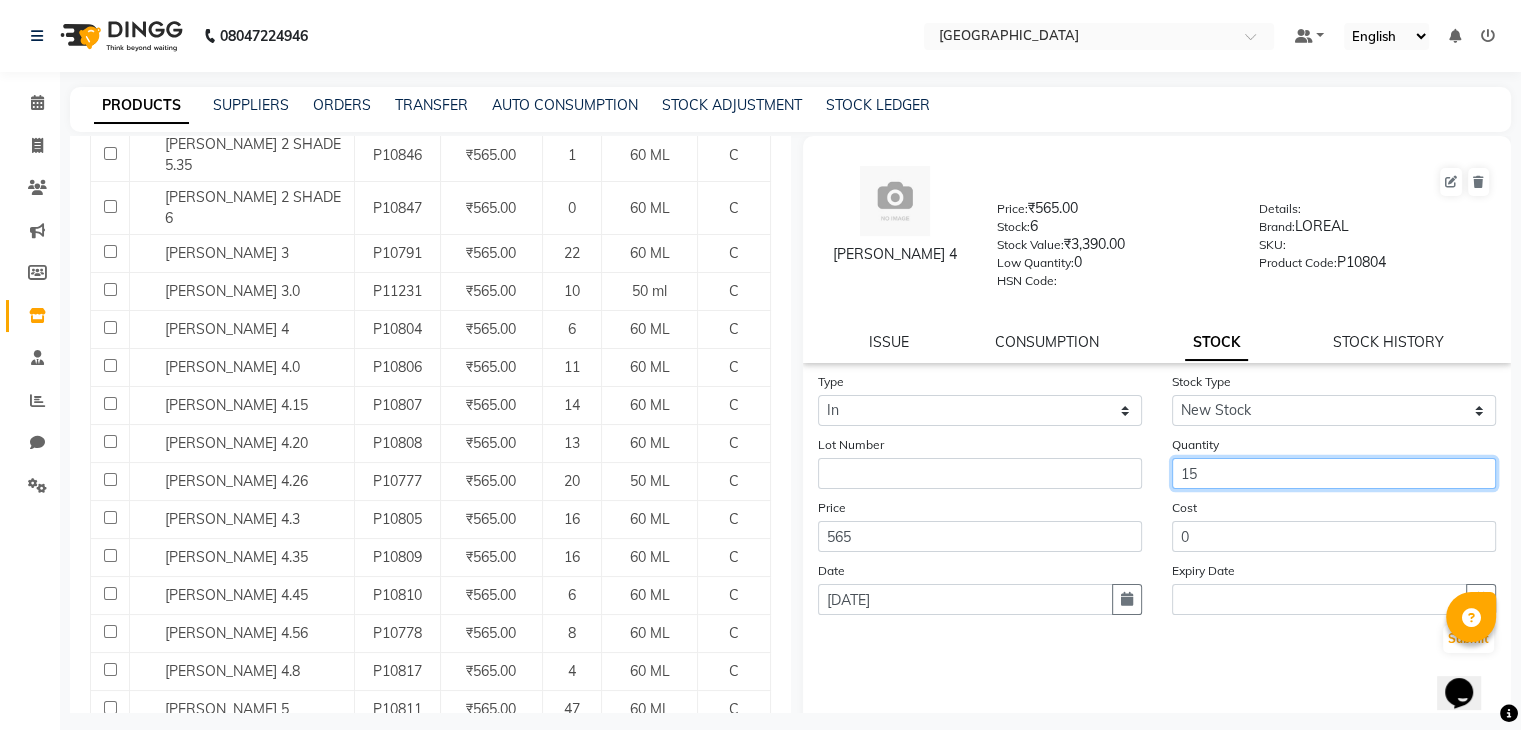 type on "15" 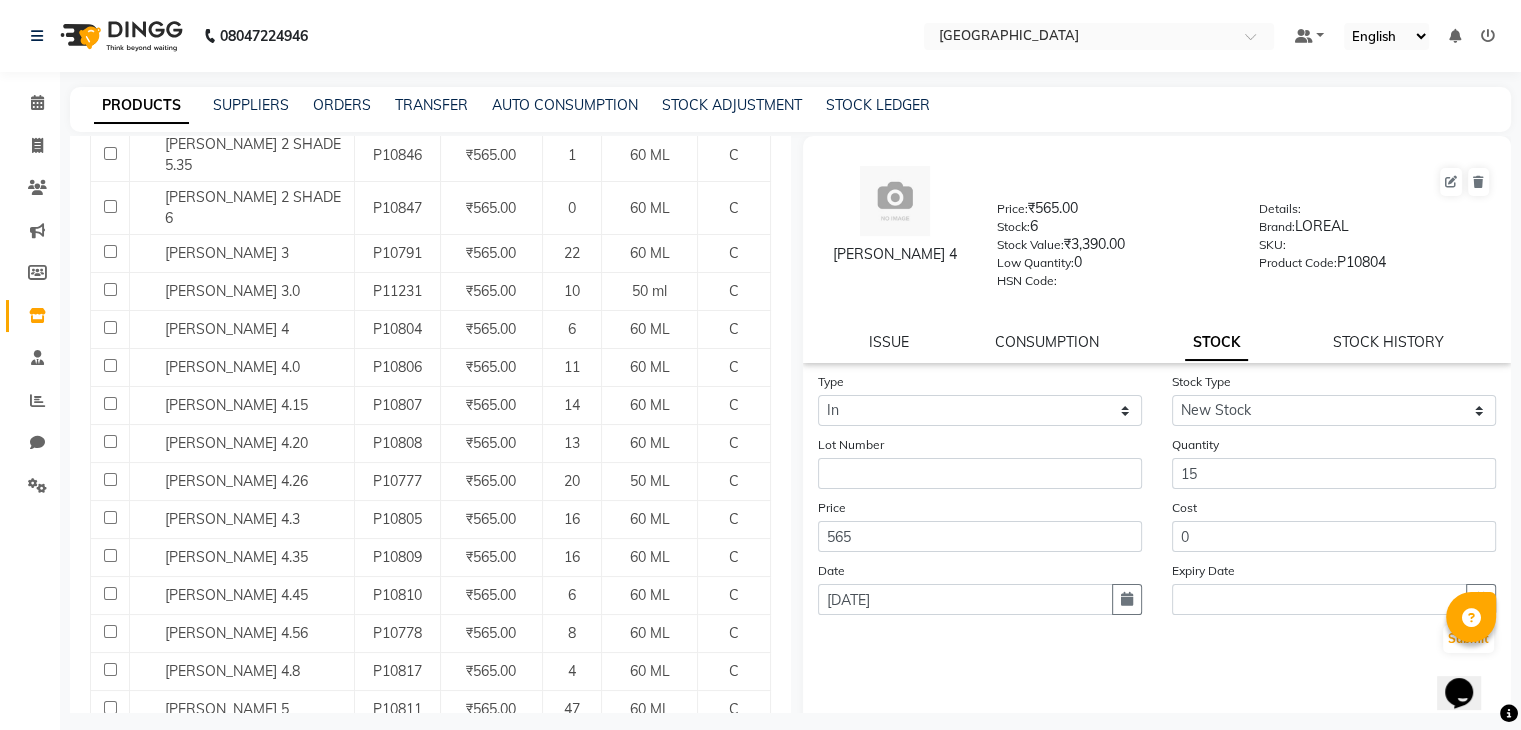 type 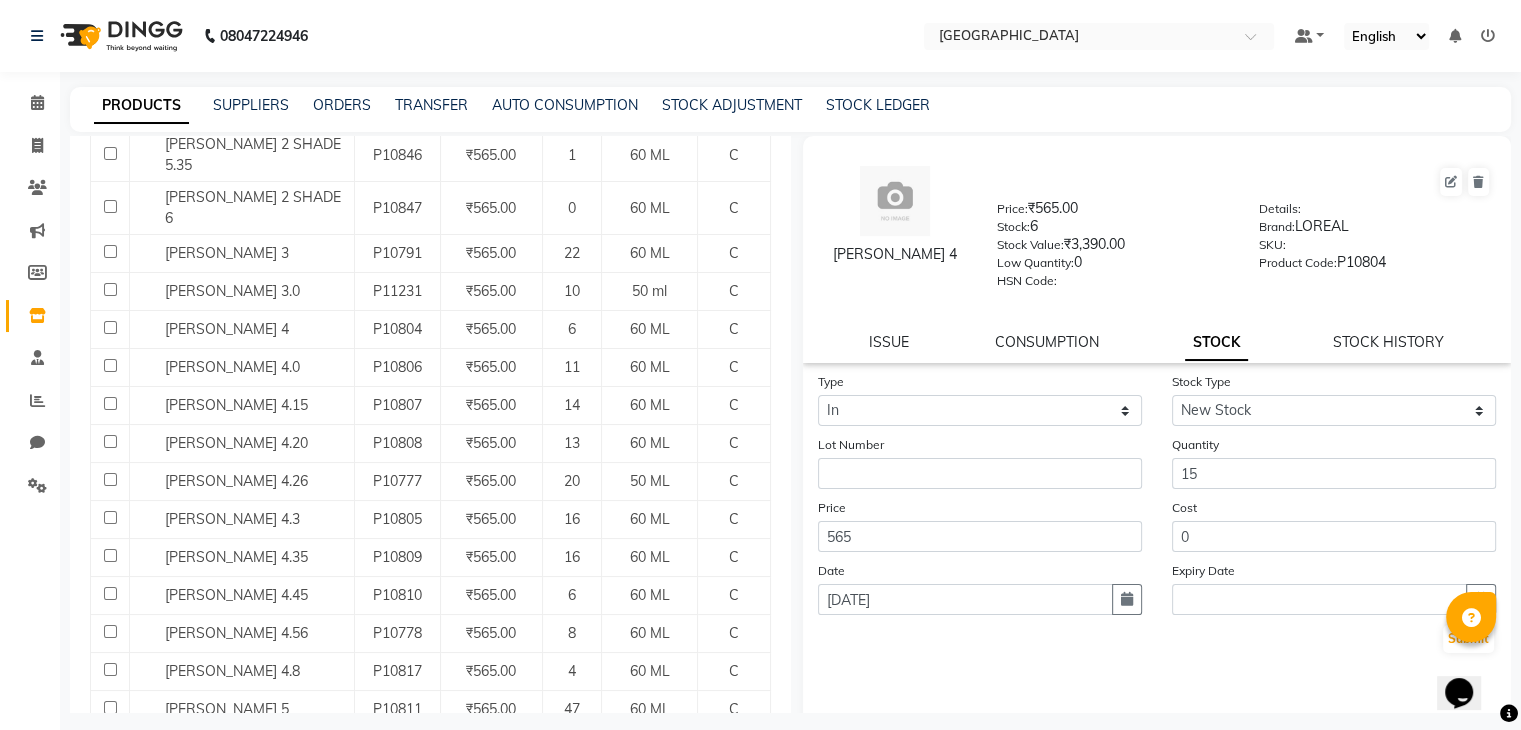 type 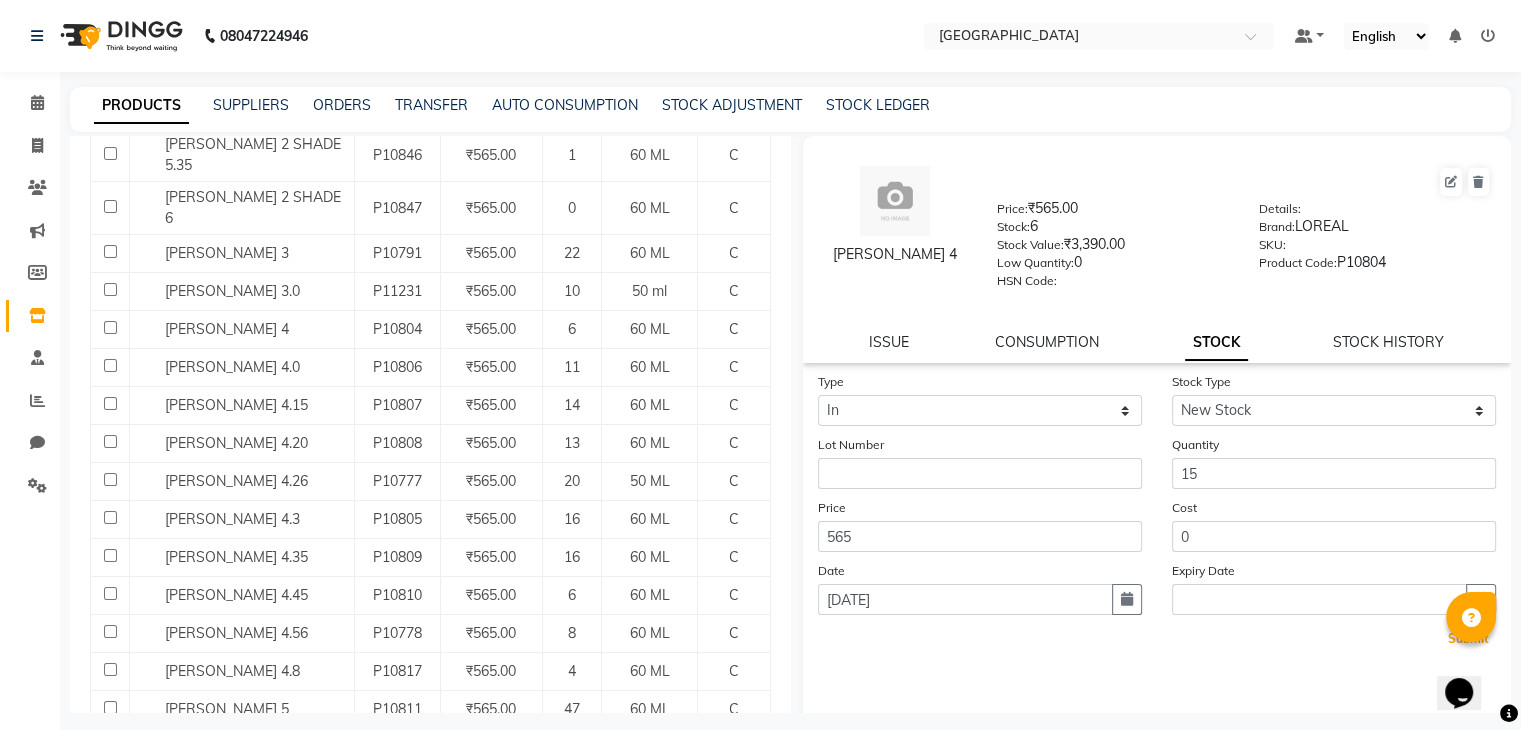 type 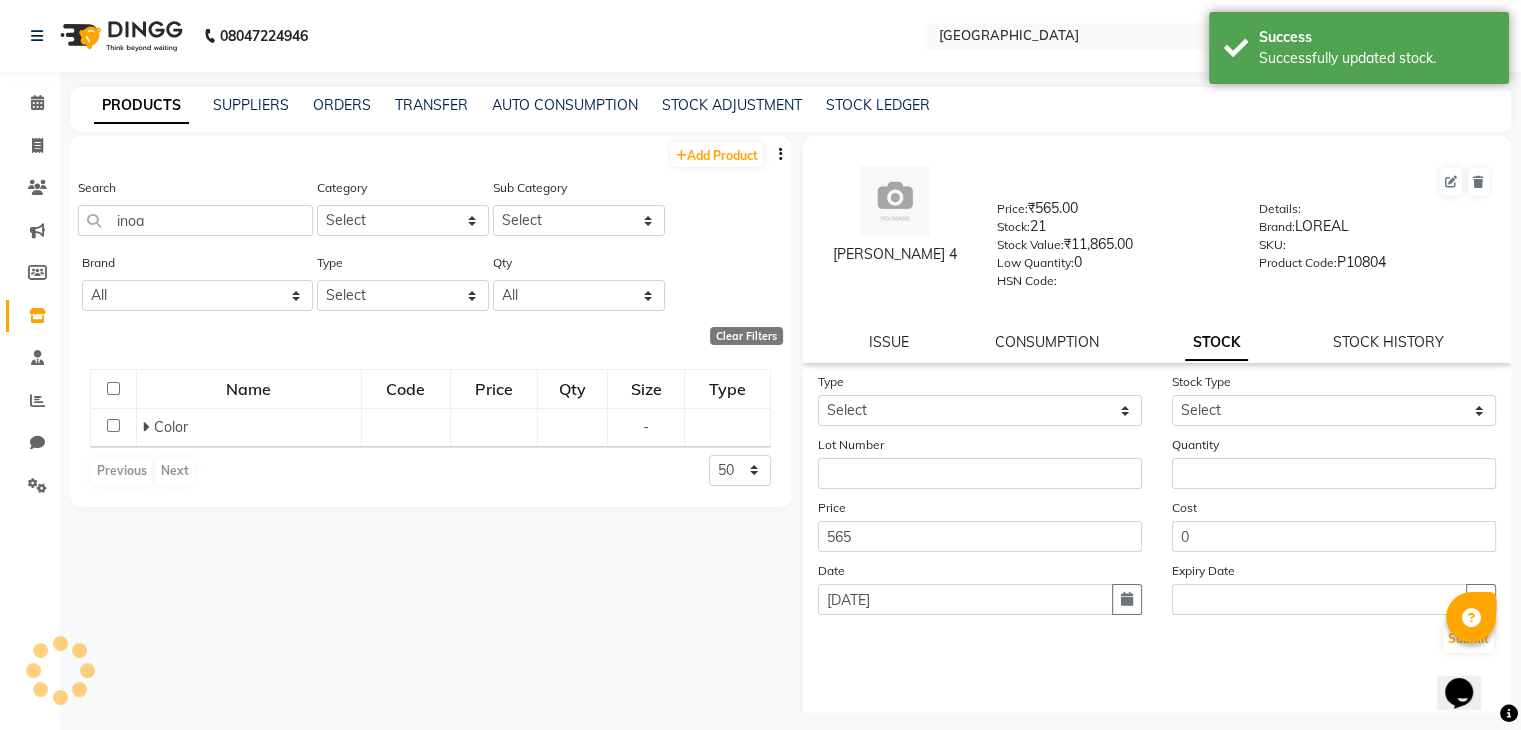 scroll, scrollTop: 0, scrollLeft: 0, axis: both 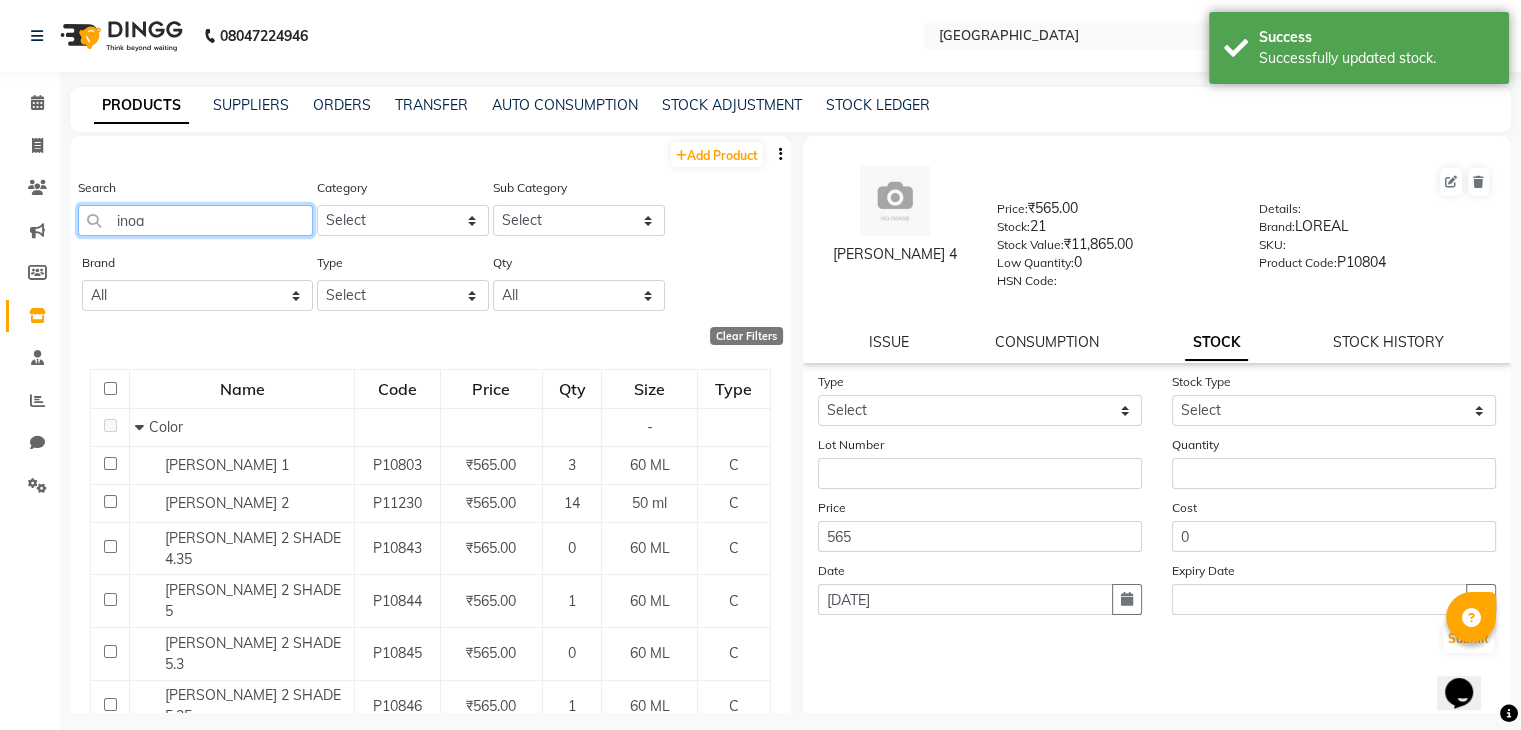 click on "inoa" 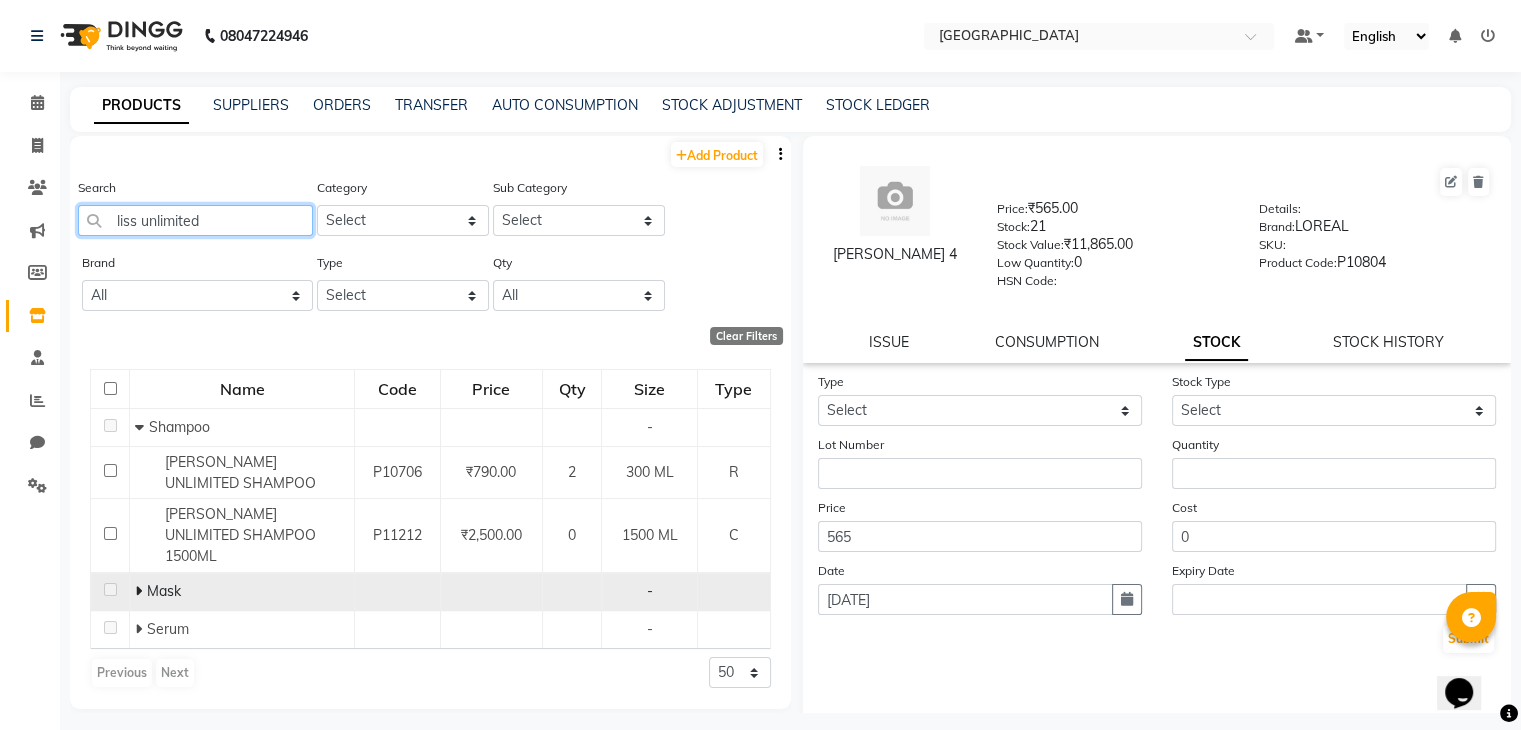 type on "liss unlimited" 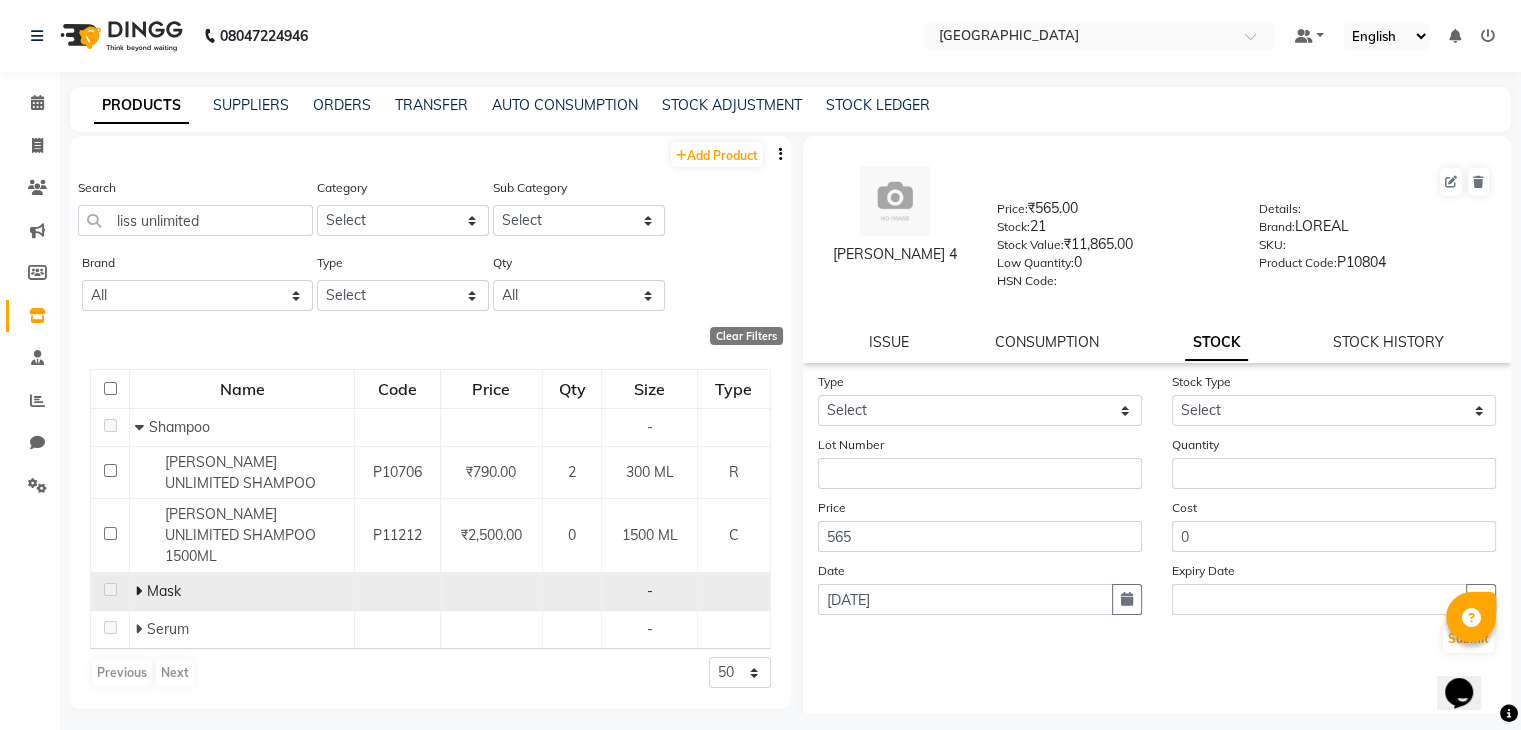click 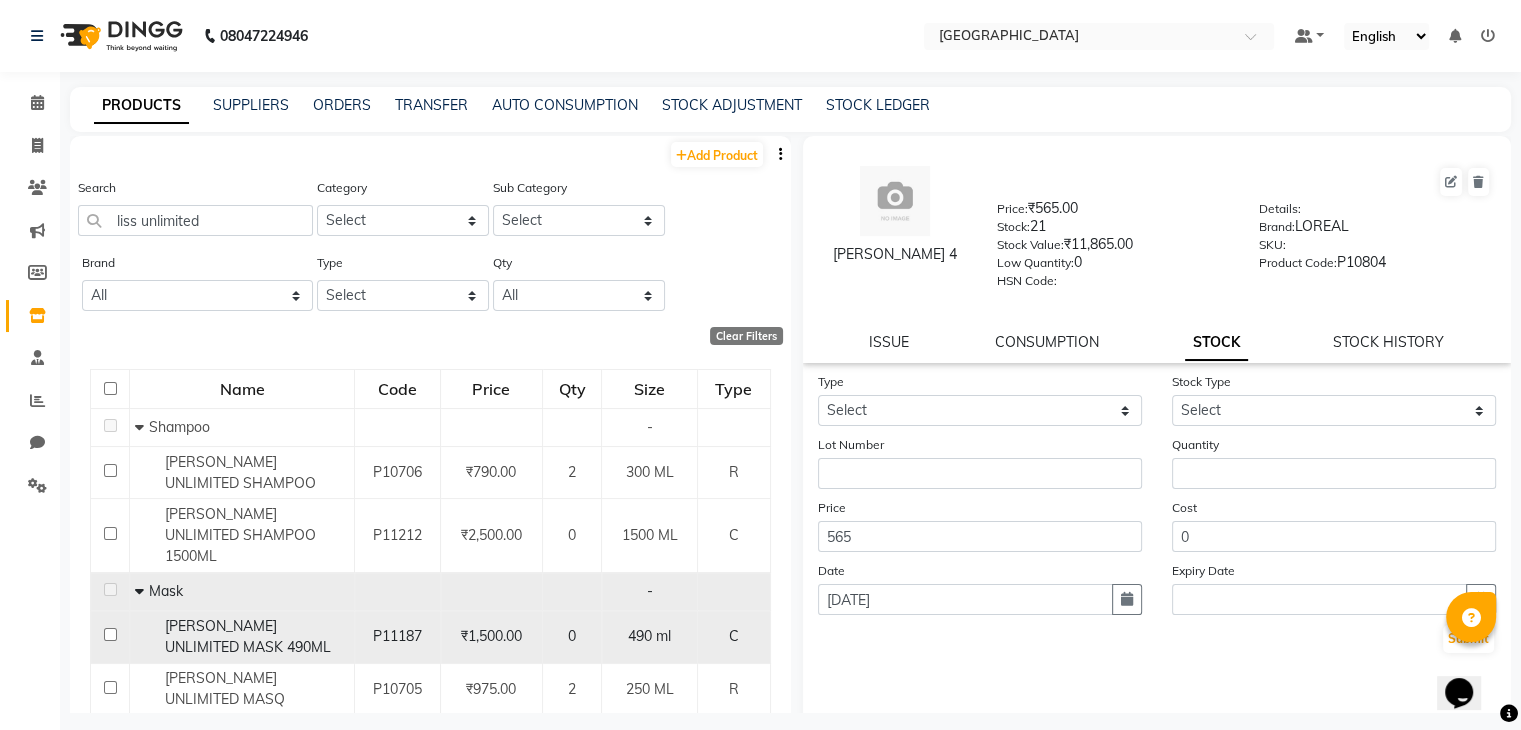 click on "[PERSON_NAME] UNLIMITED MASK 490ML" 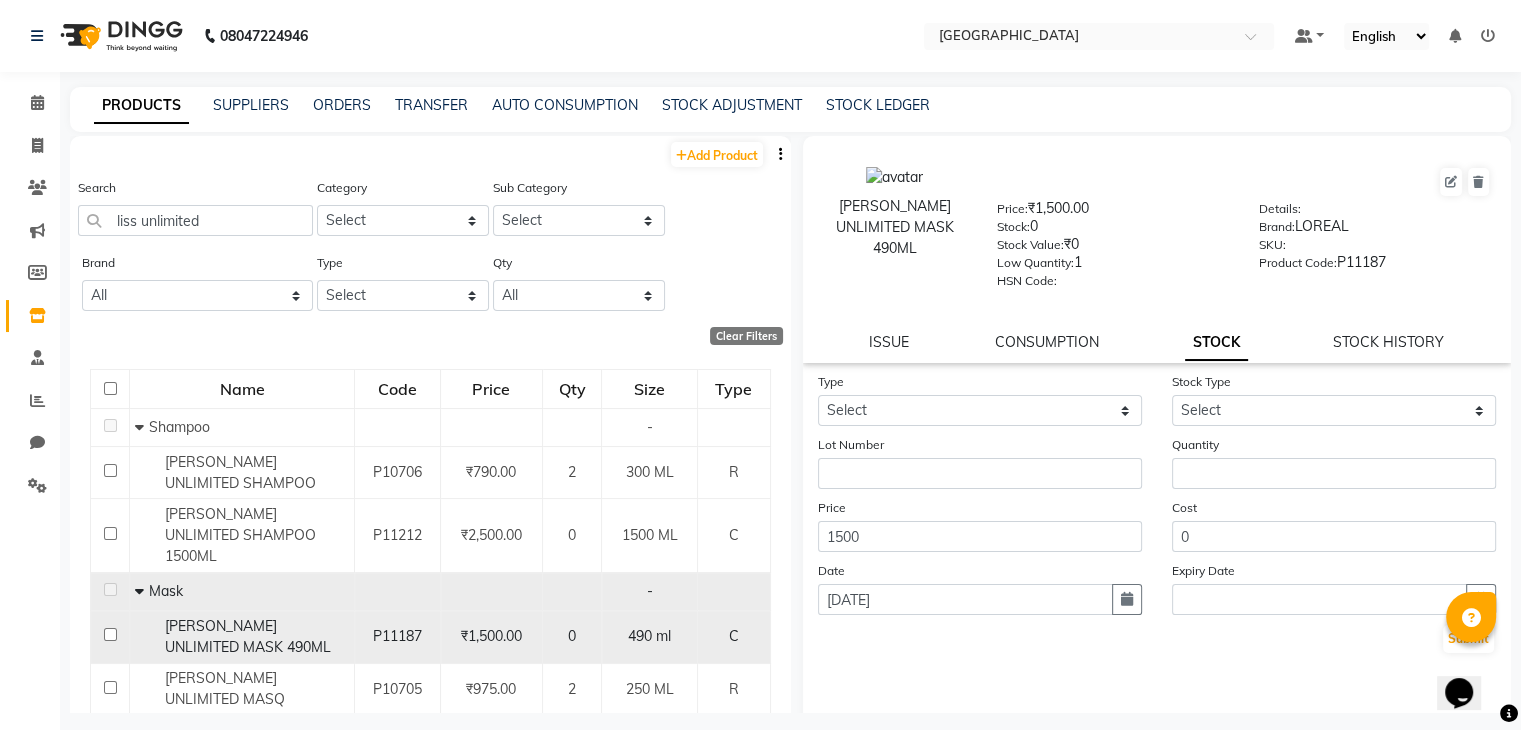 click on "[PERSON_NAME] UNLIMITED MASK 490ML" 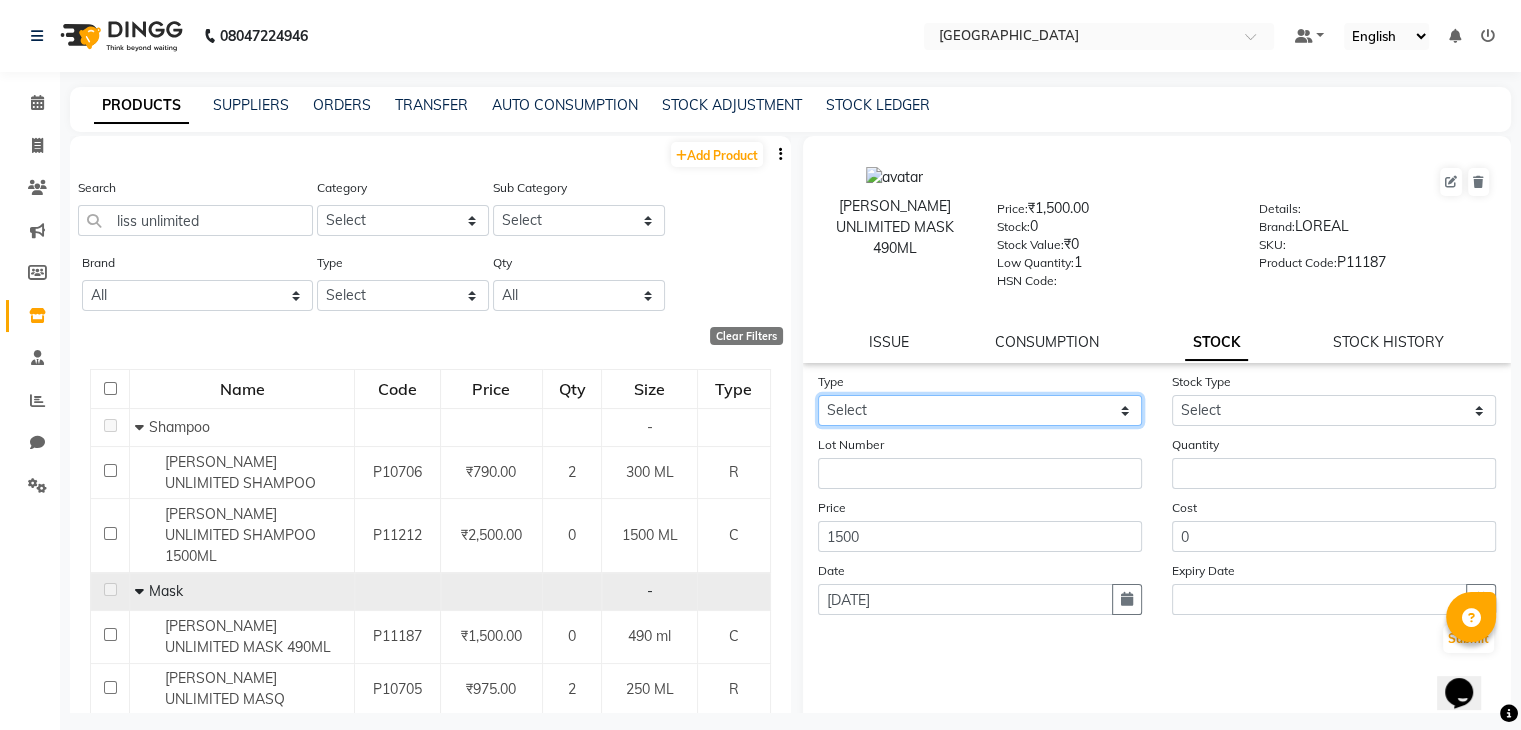 click on "Select In Out" 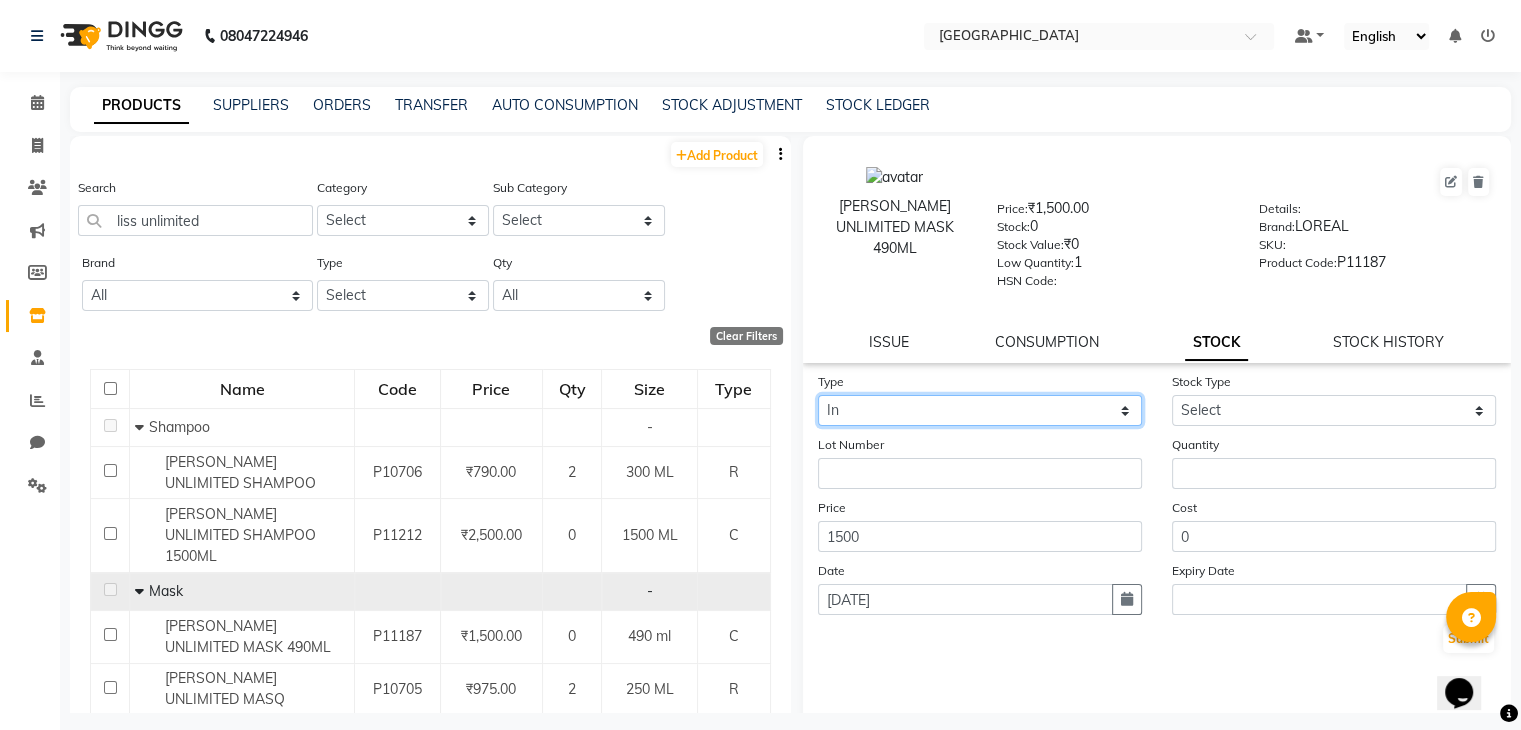 click on "Select In Out" 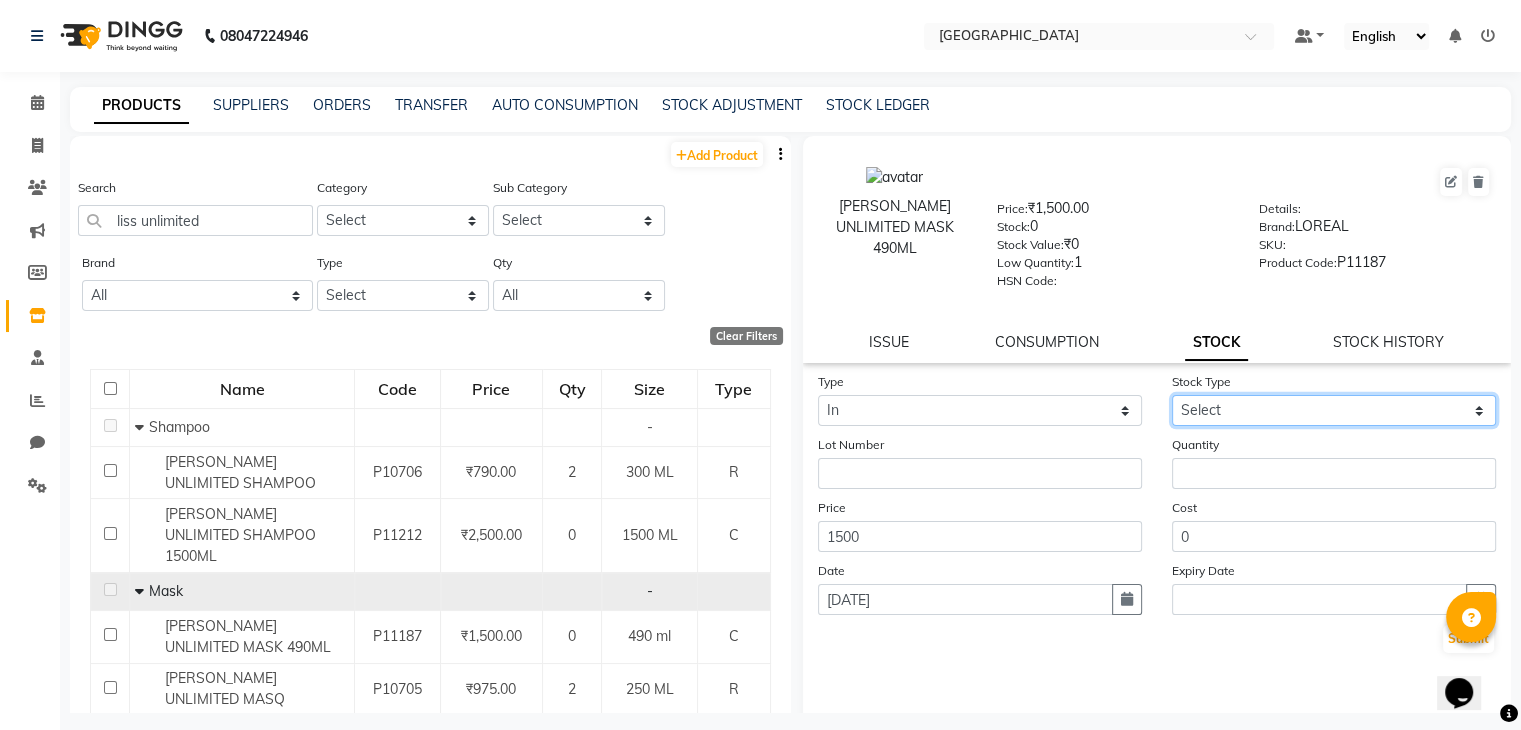 select on "new stock" 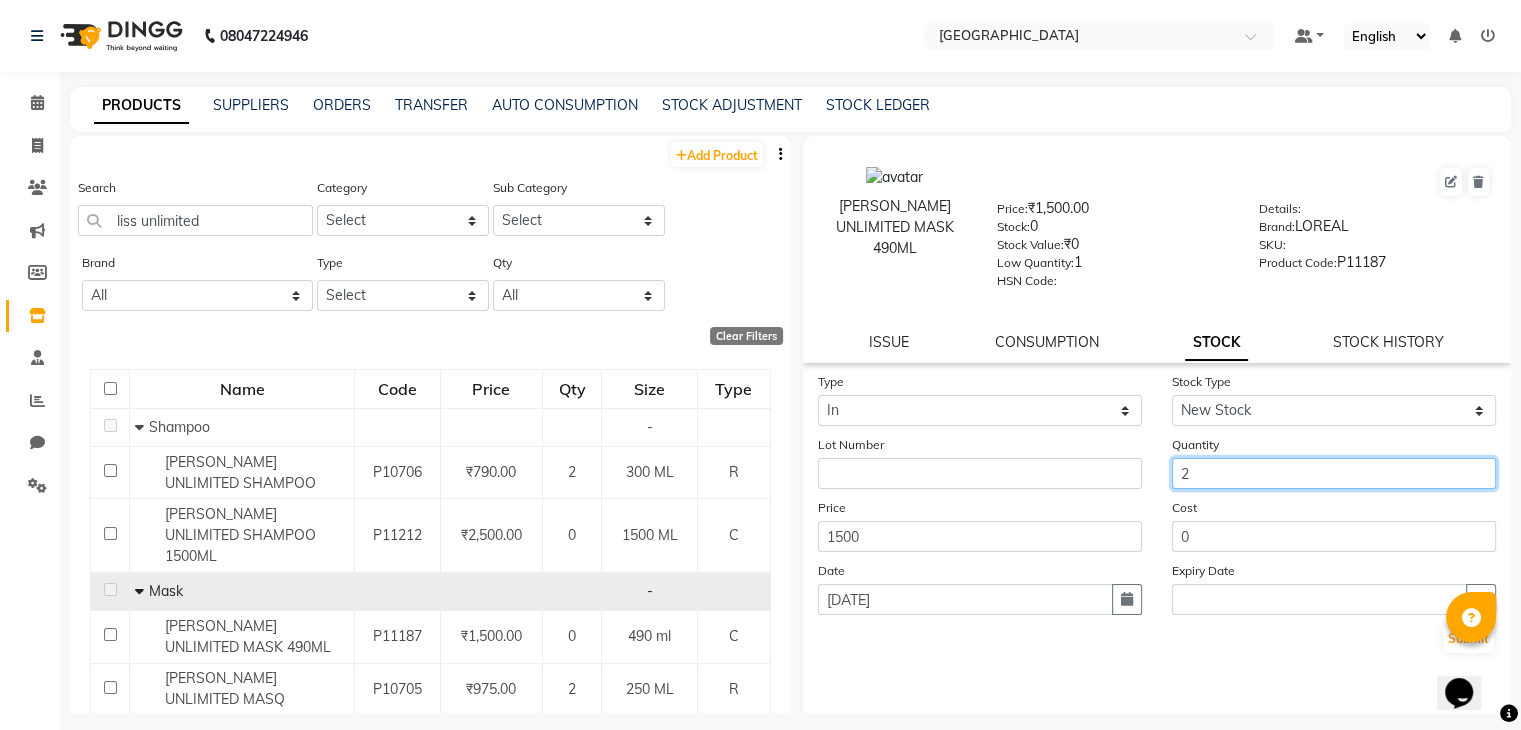type on "2" 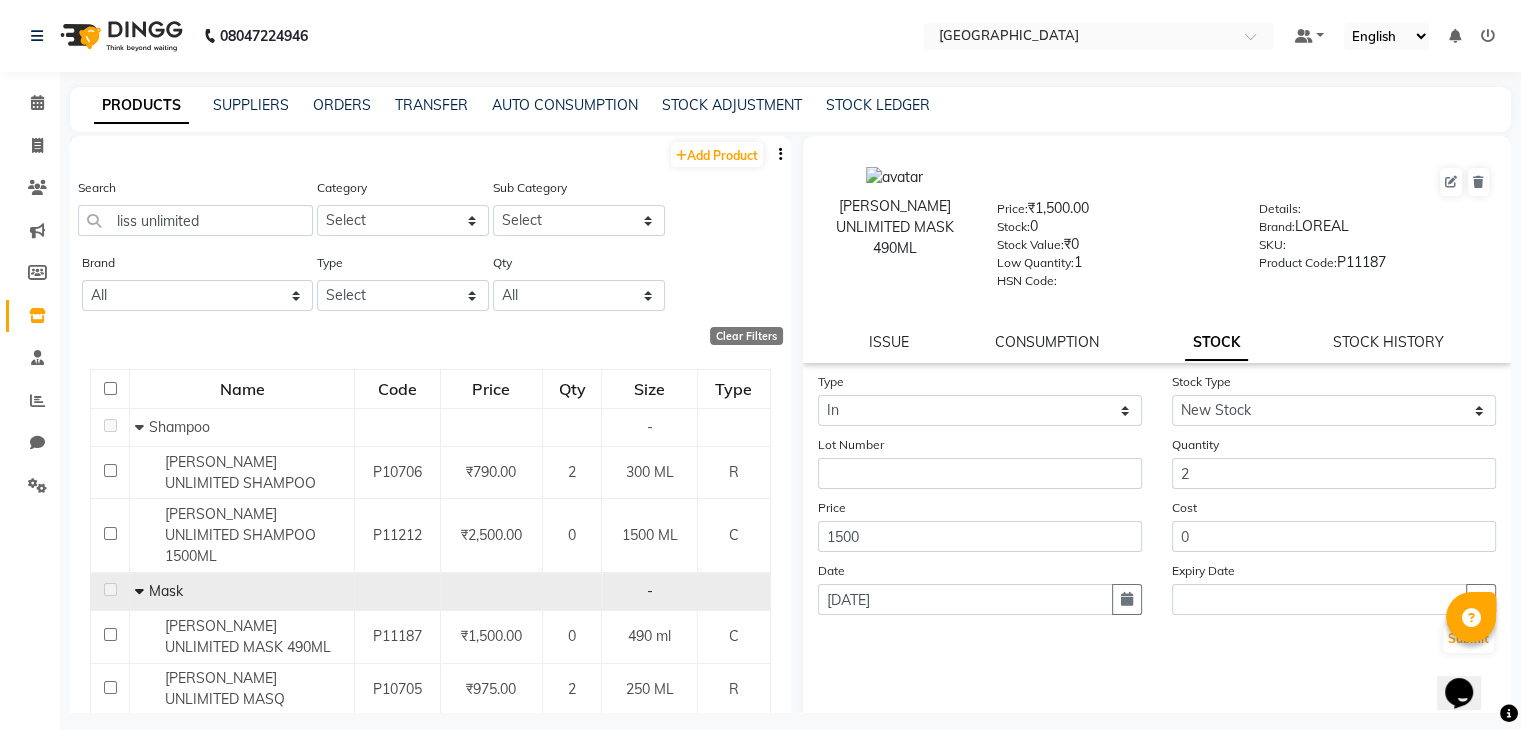 type 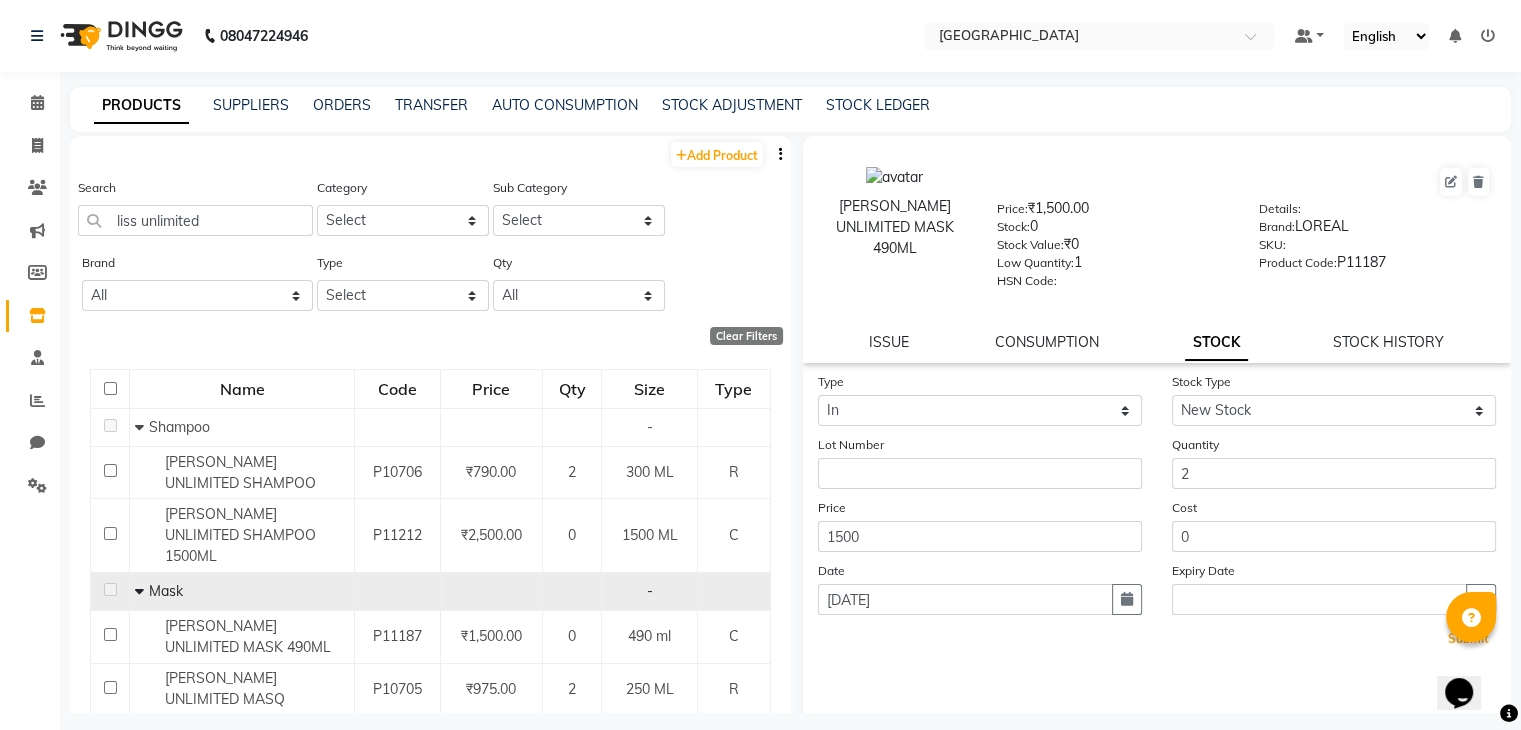 type 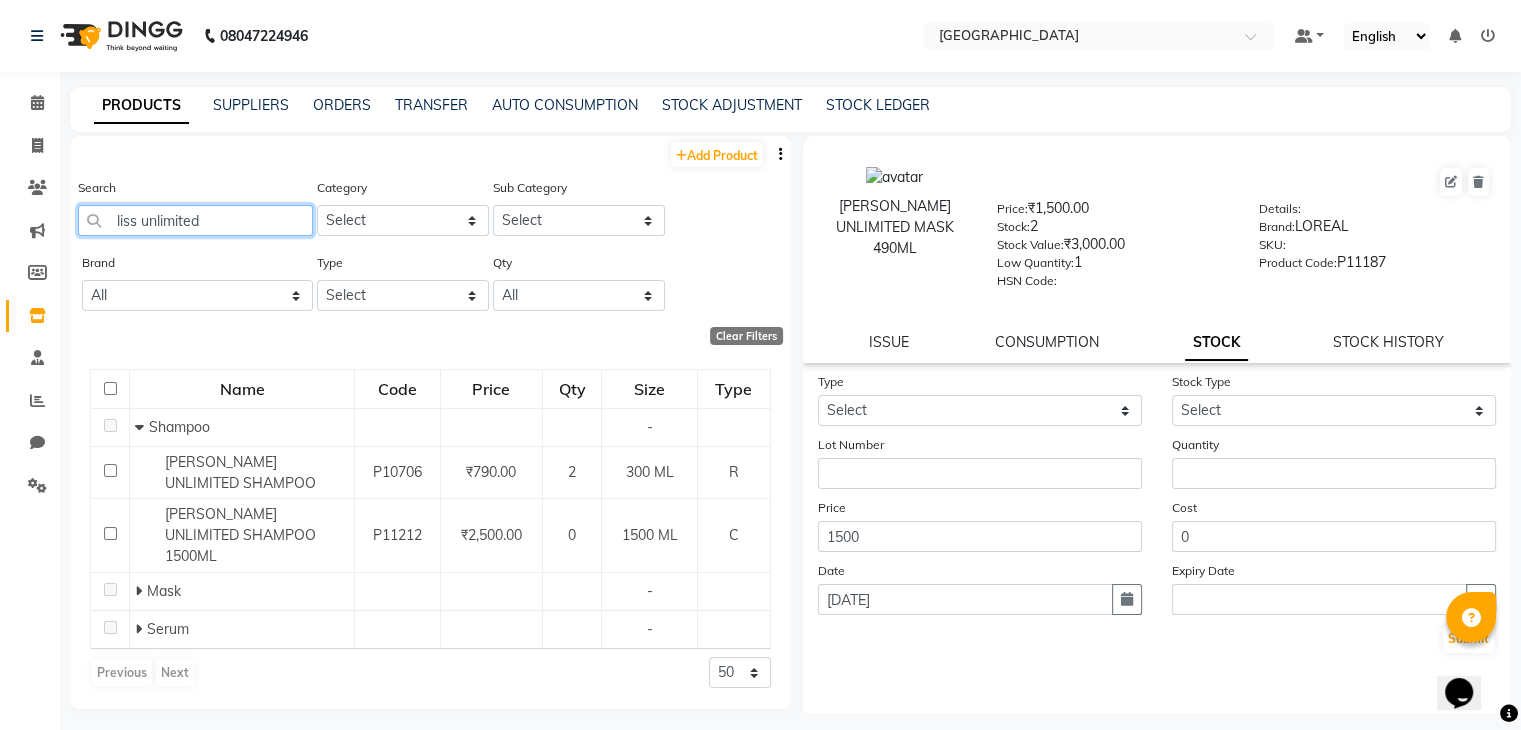 click on "liss unlimited" 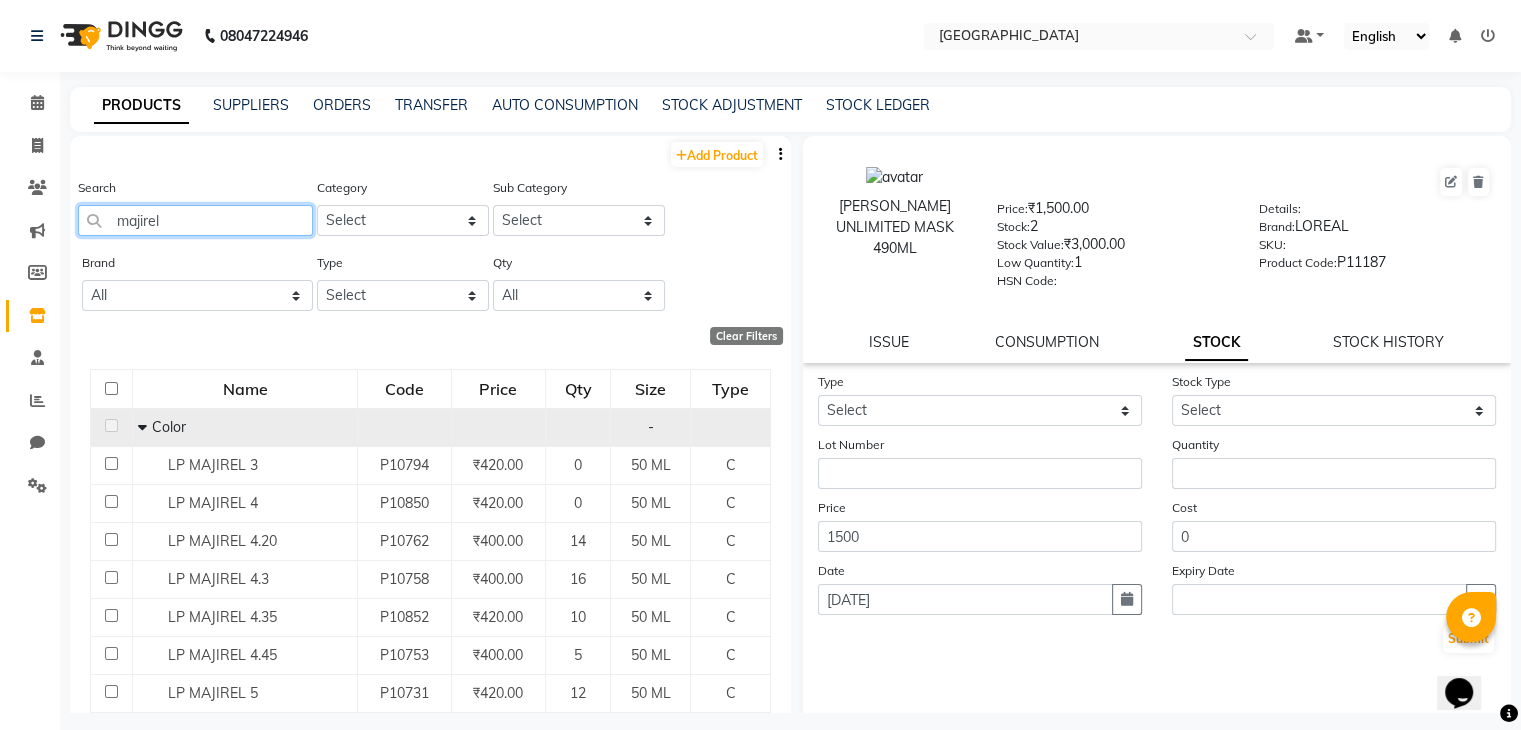 type on "majirel" 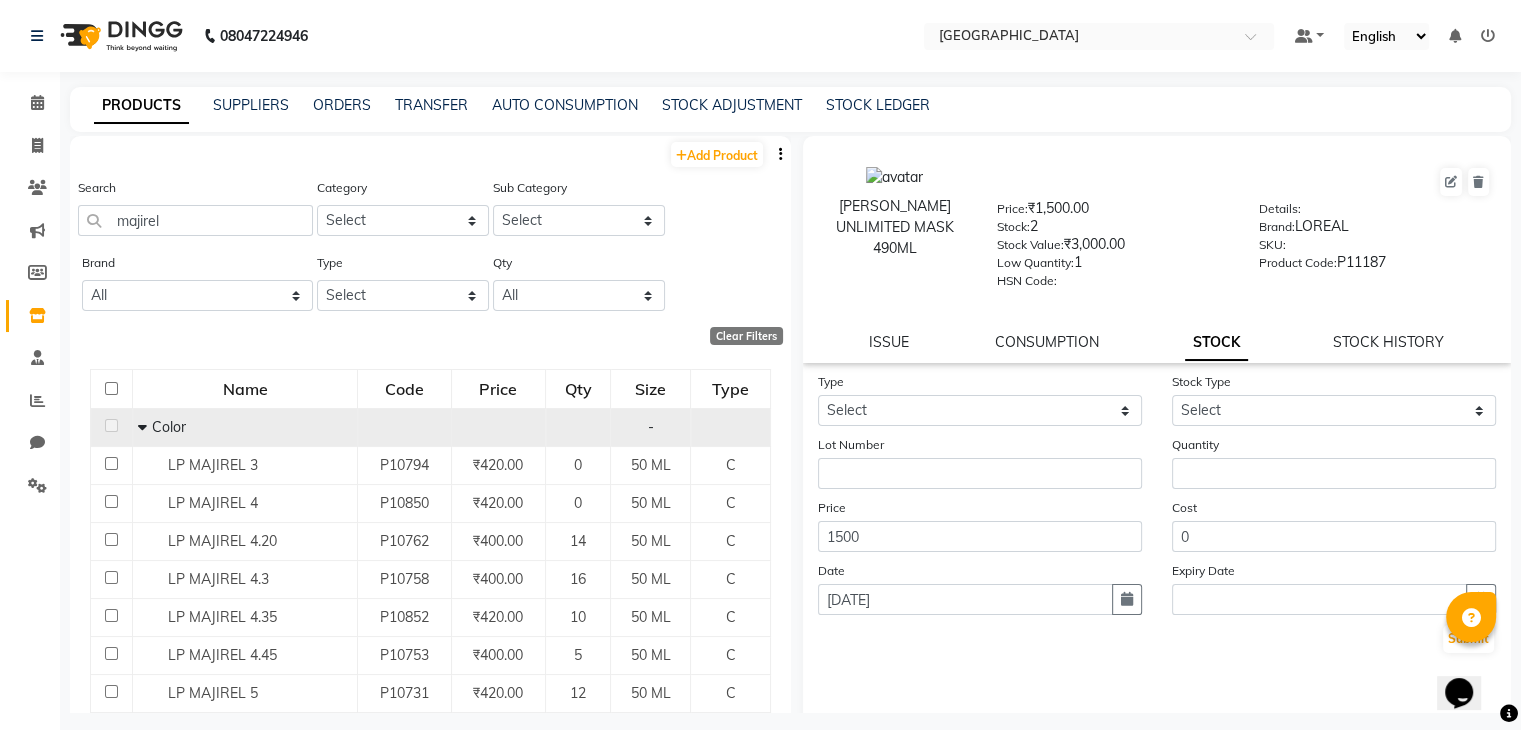 click on "Color" 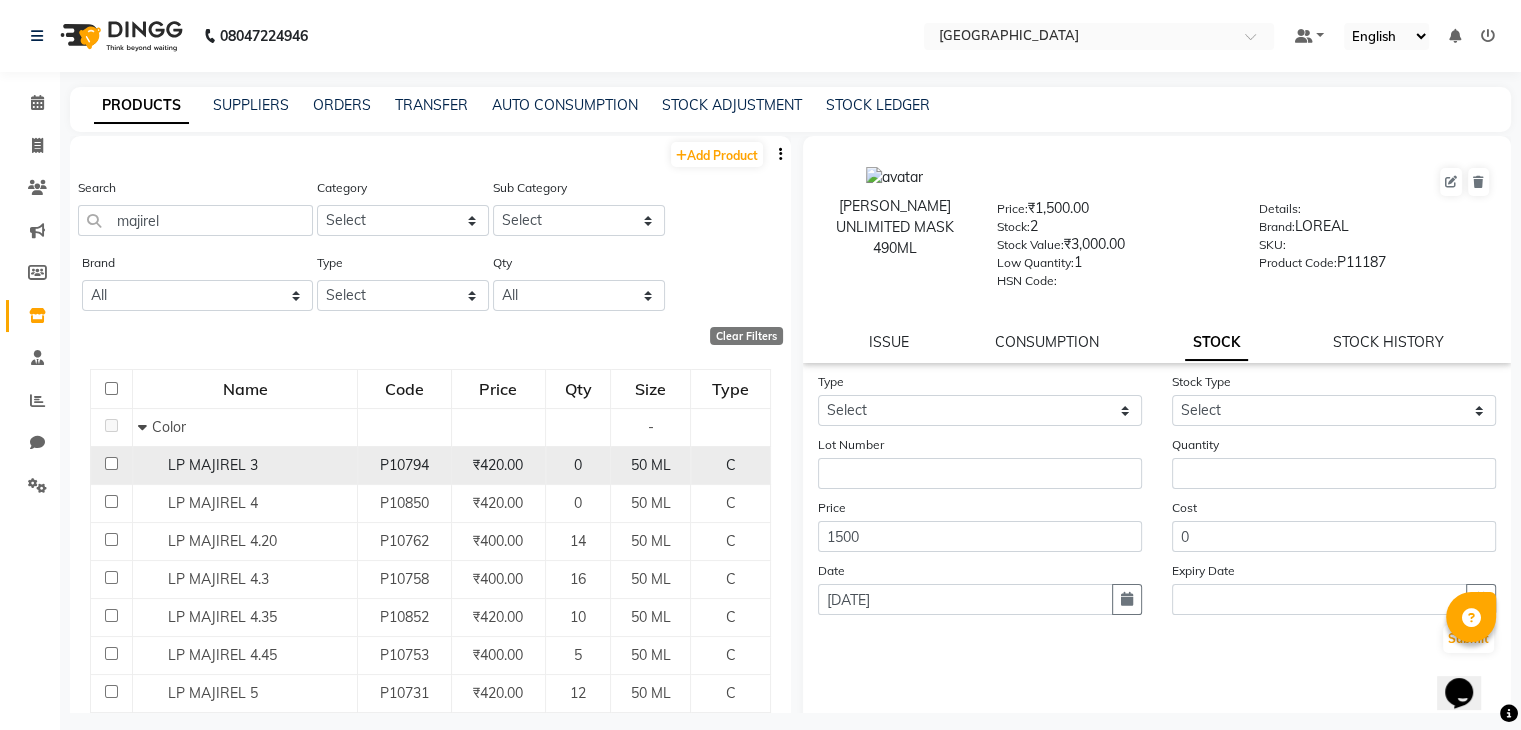 click on "LP MAJIREL 3" 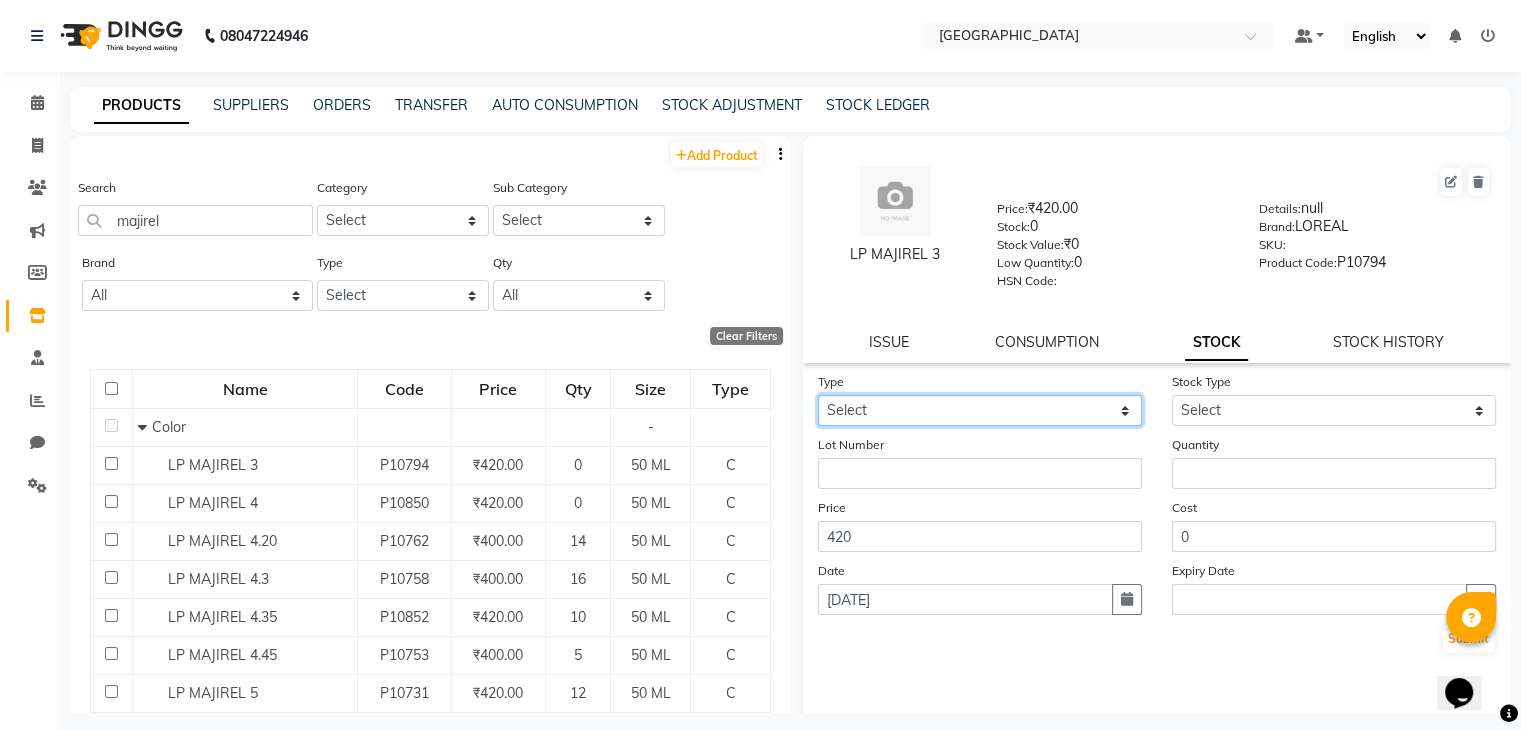 click on "Select In Out" 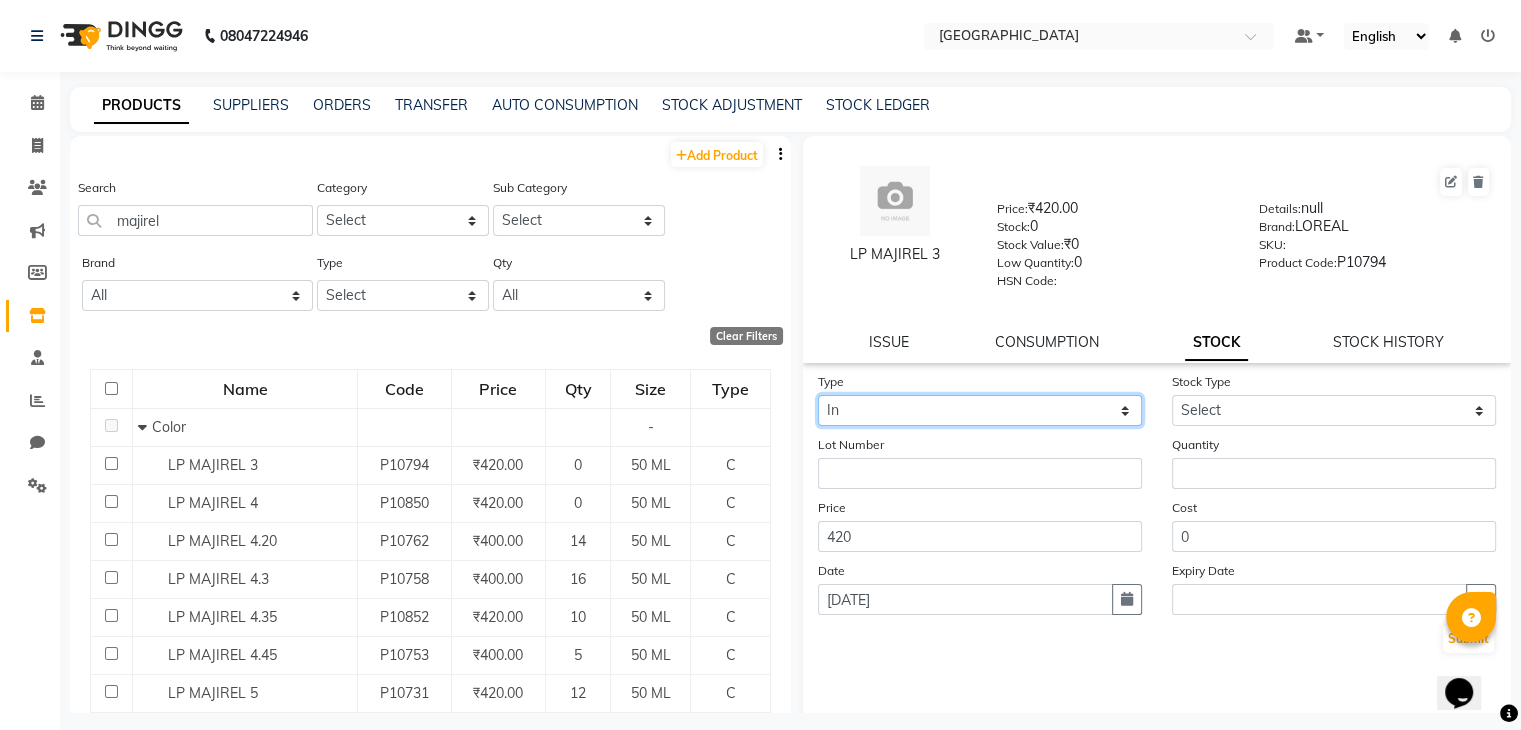 click on "Select In Out" 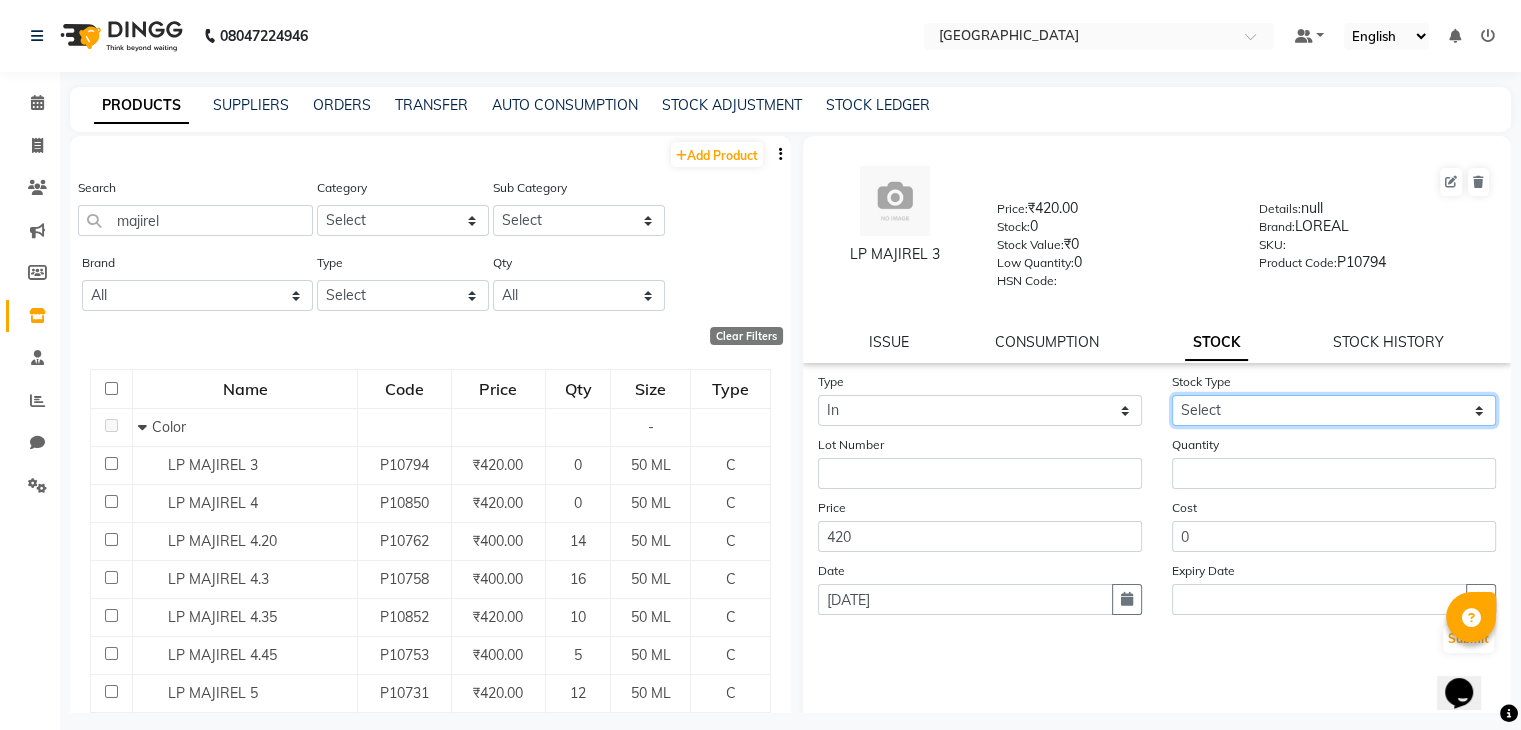 click on "Select New Stock Adjustment Return Other" 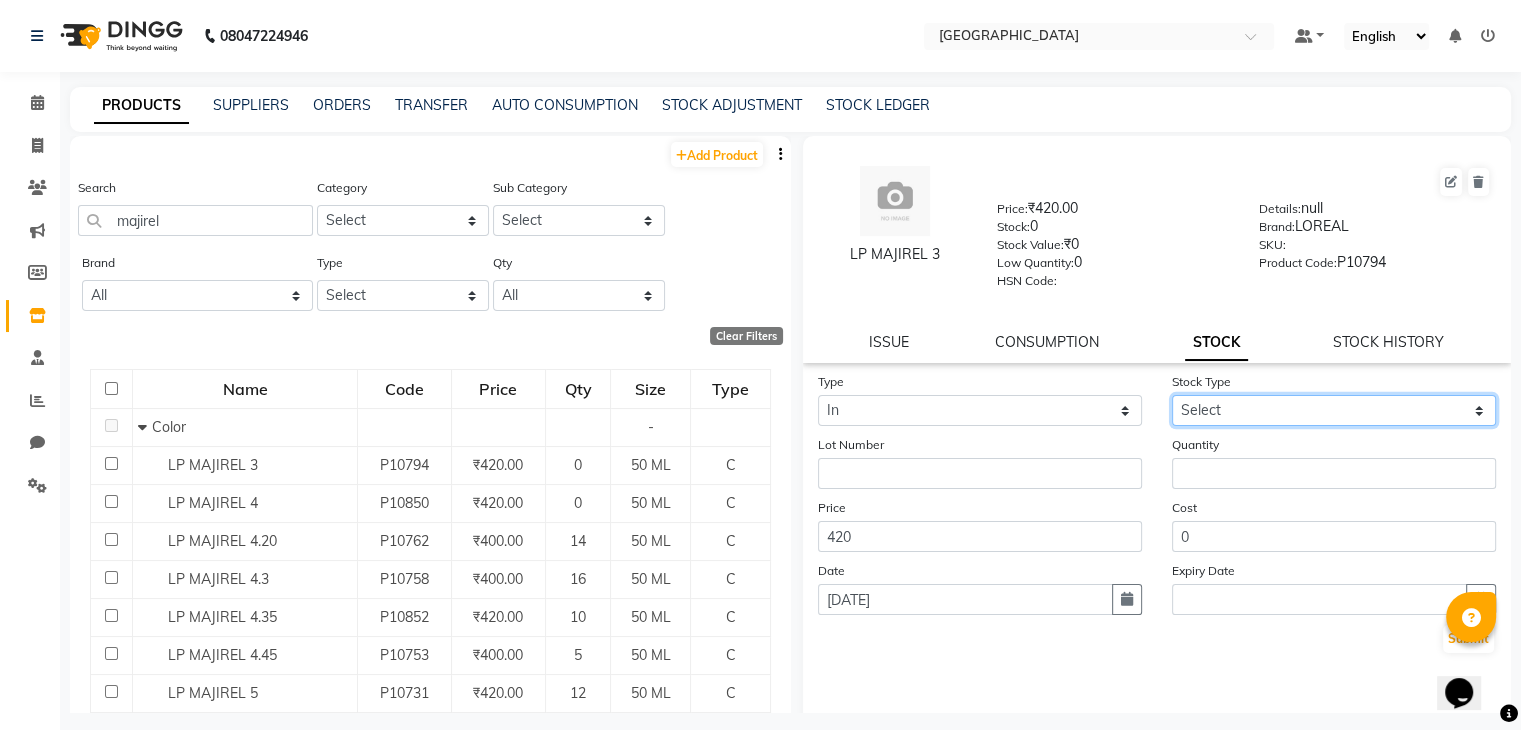 select on "new stock" 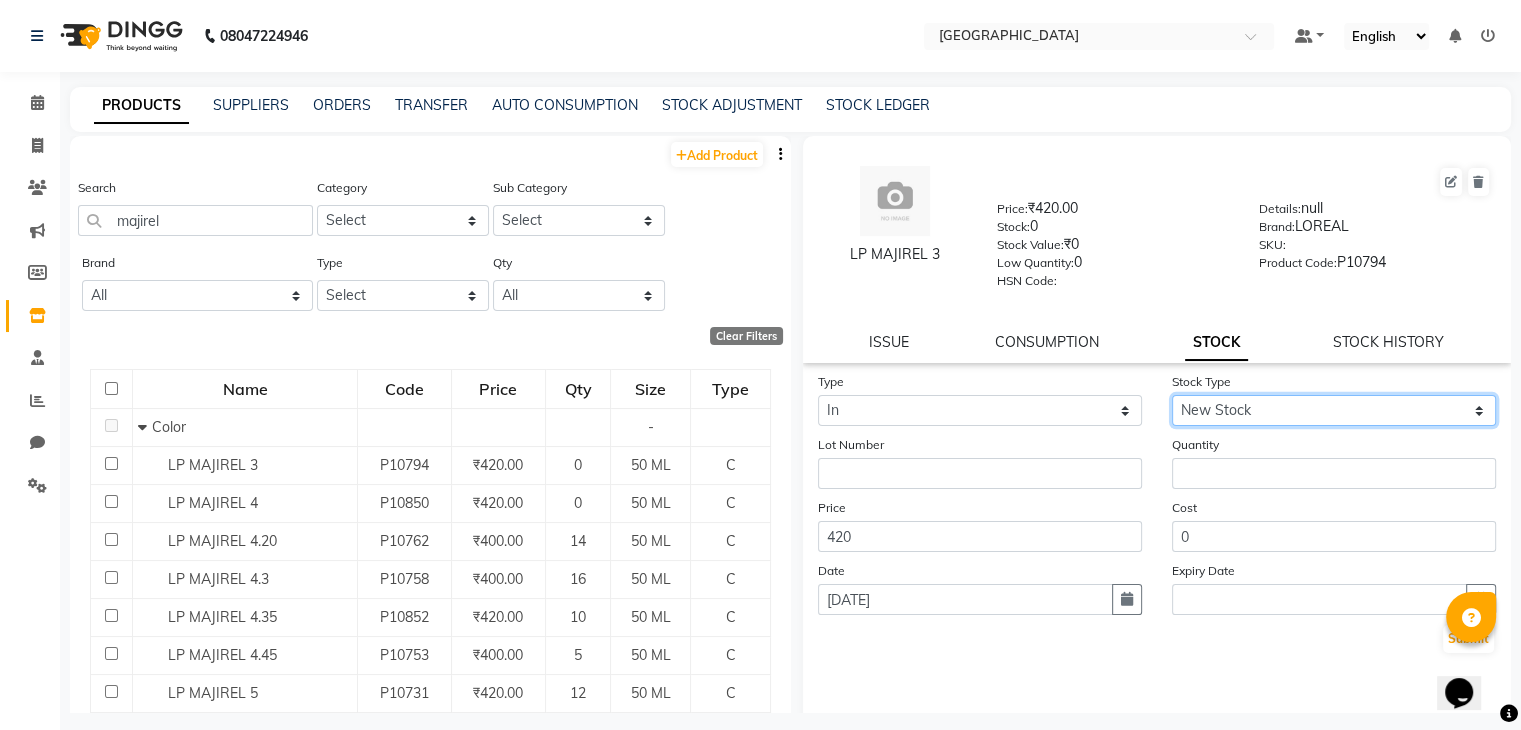 click on "Select New Stock Adjustment Return Other" 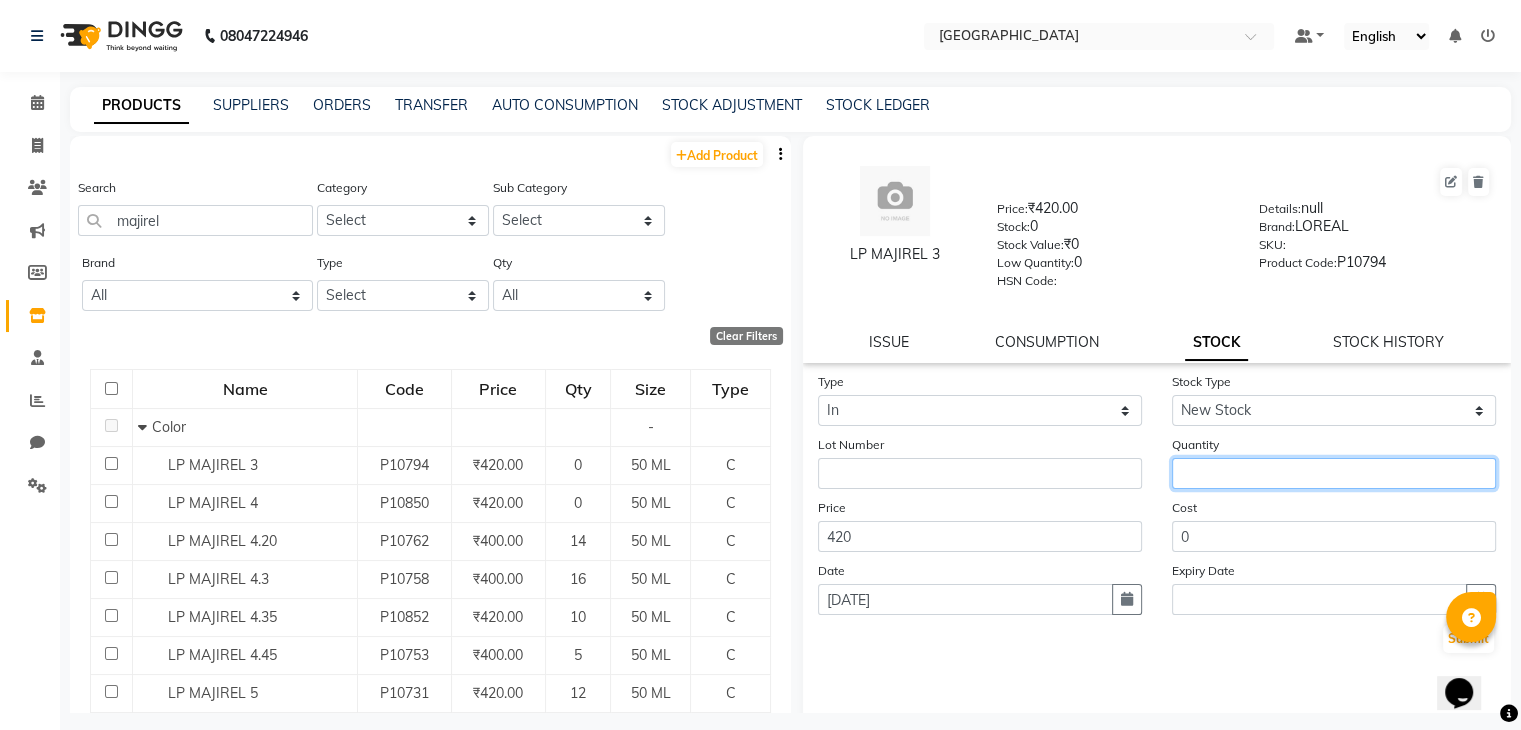 click 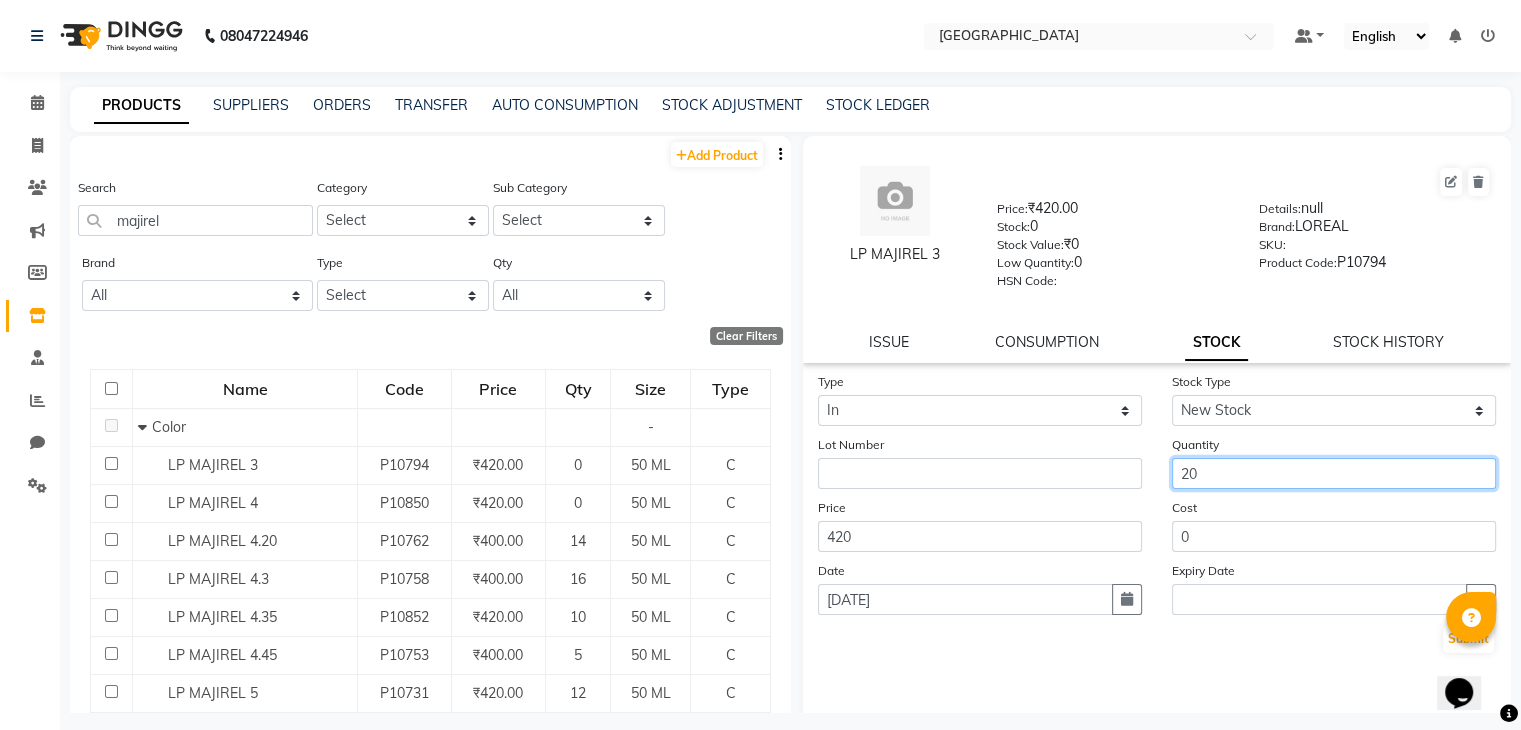 type on "20" 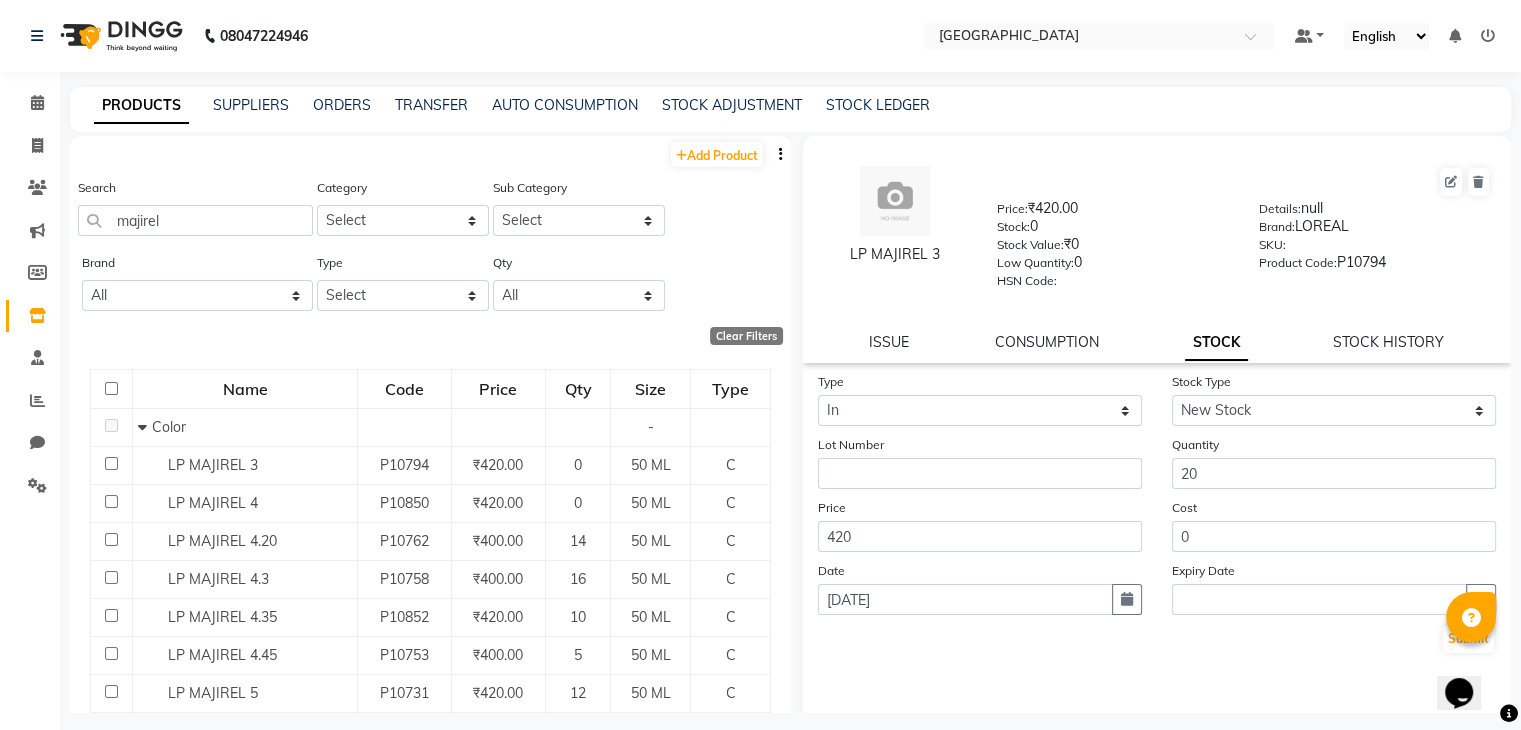 type 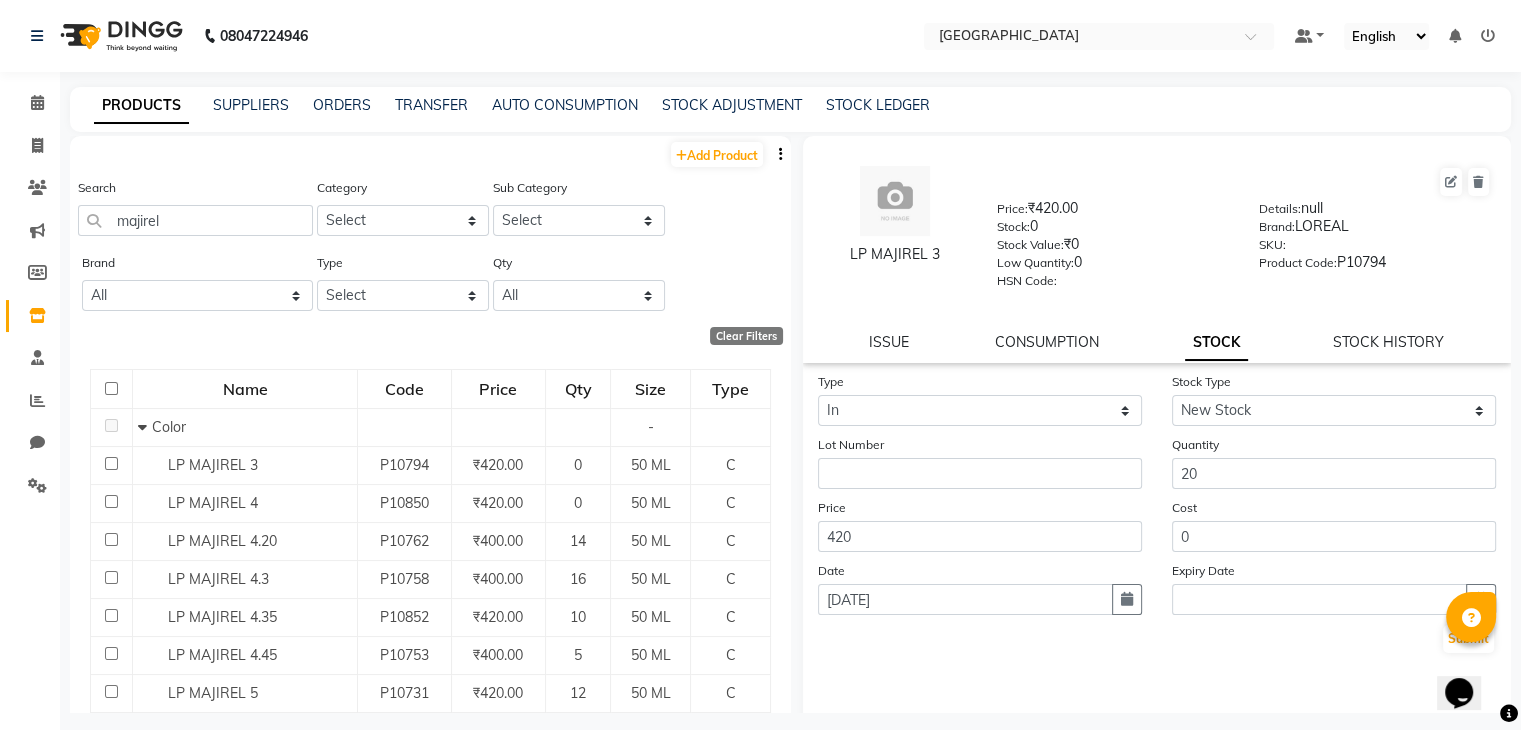 type 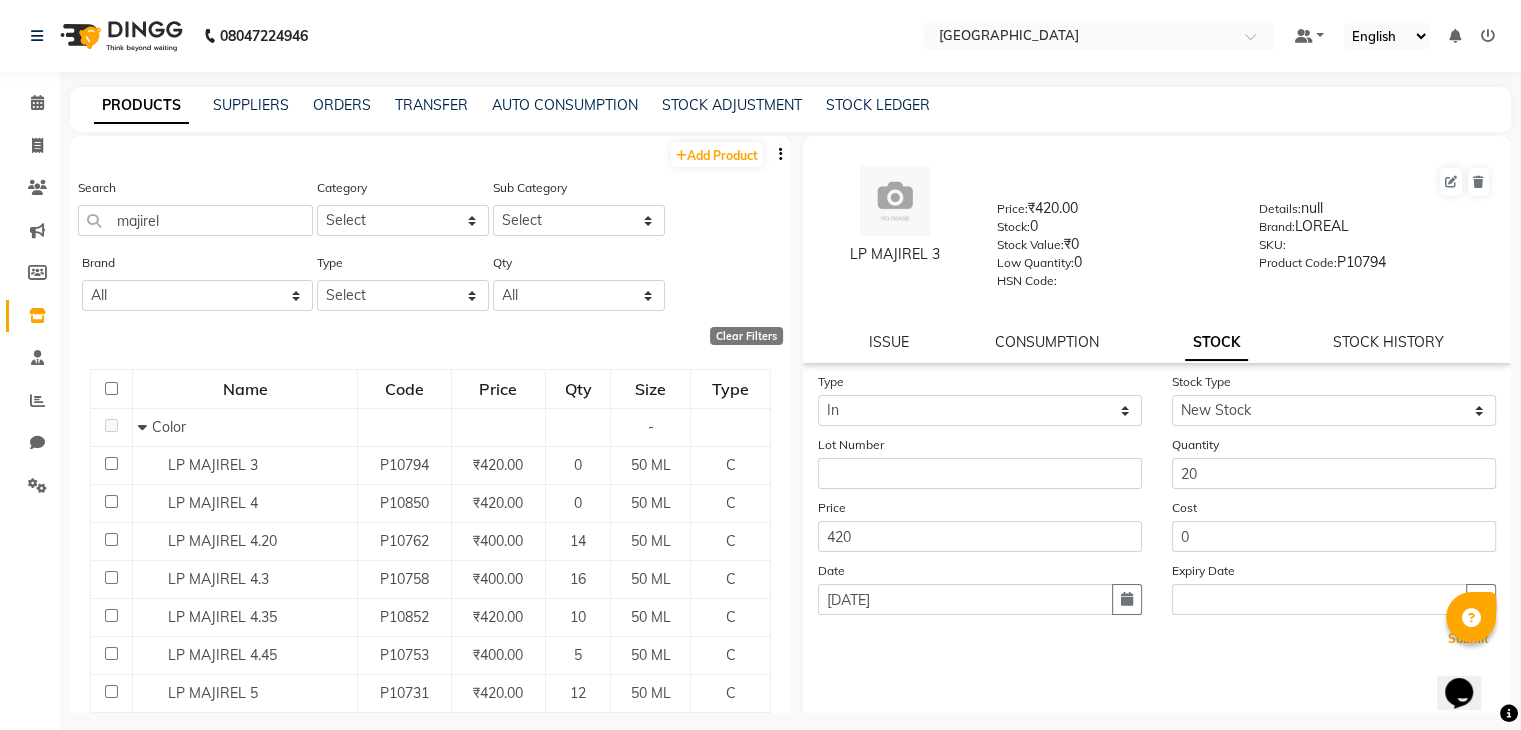 type 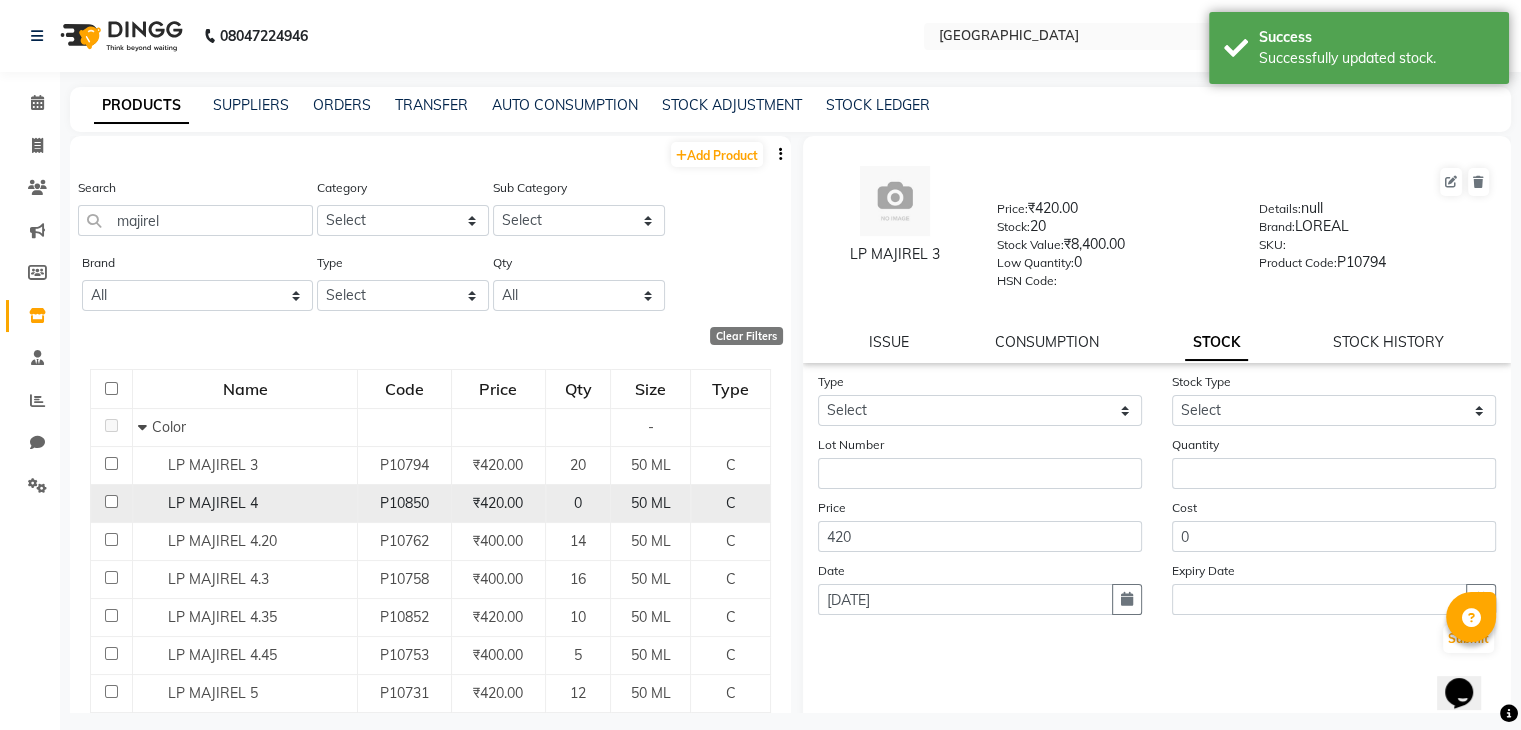 click on "50 ML" 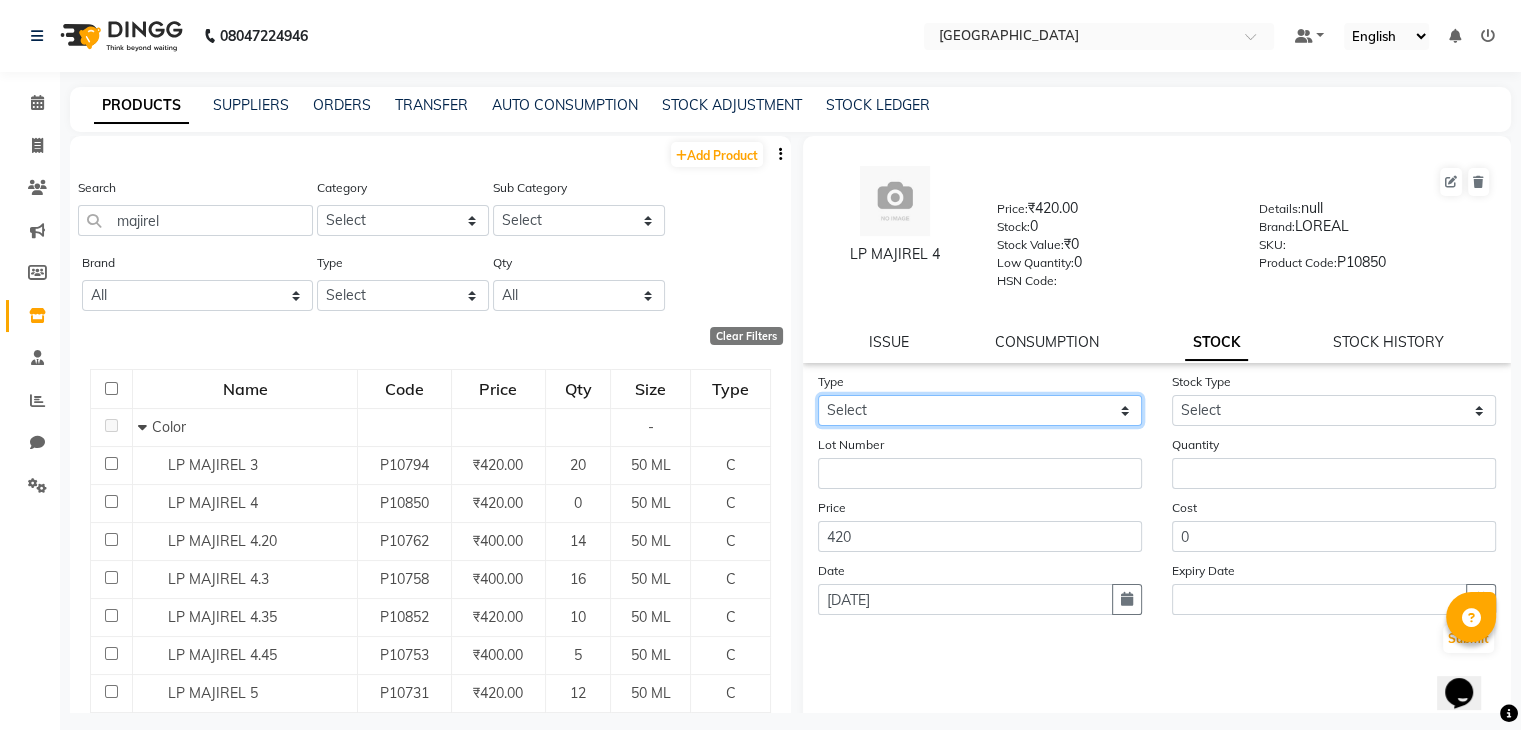 click on "Select In Out" 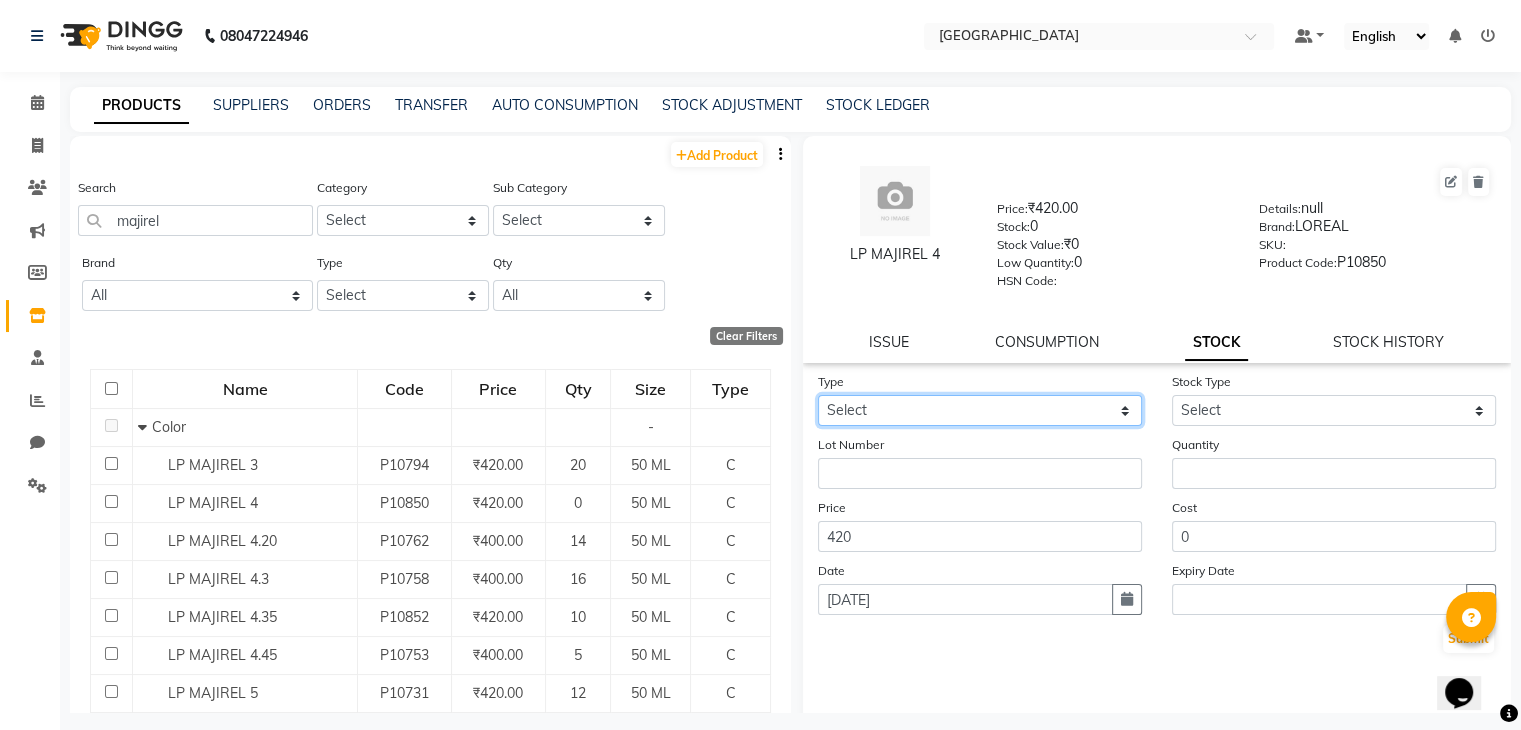 select on "in" 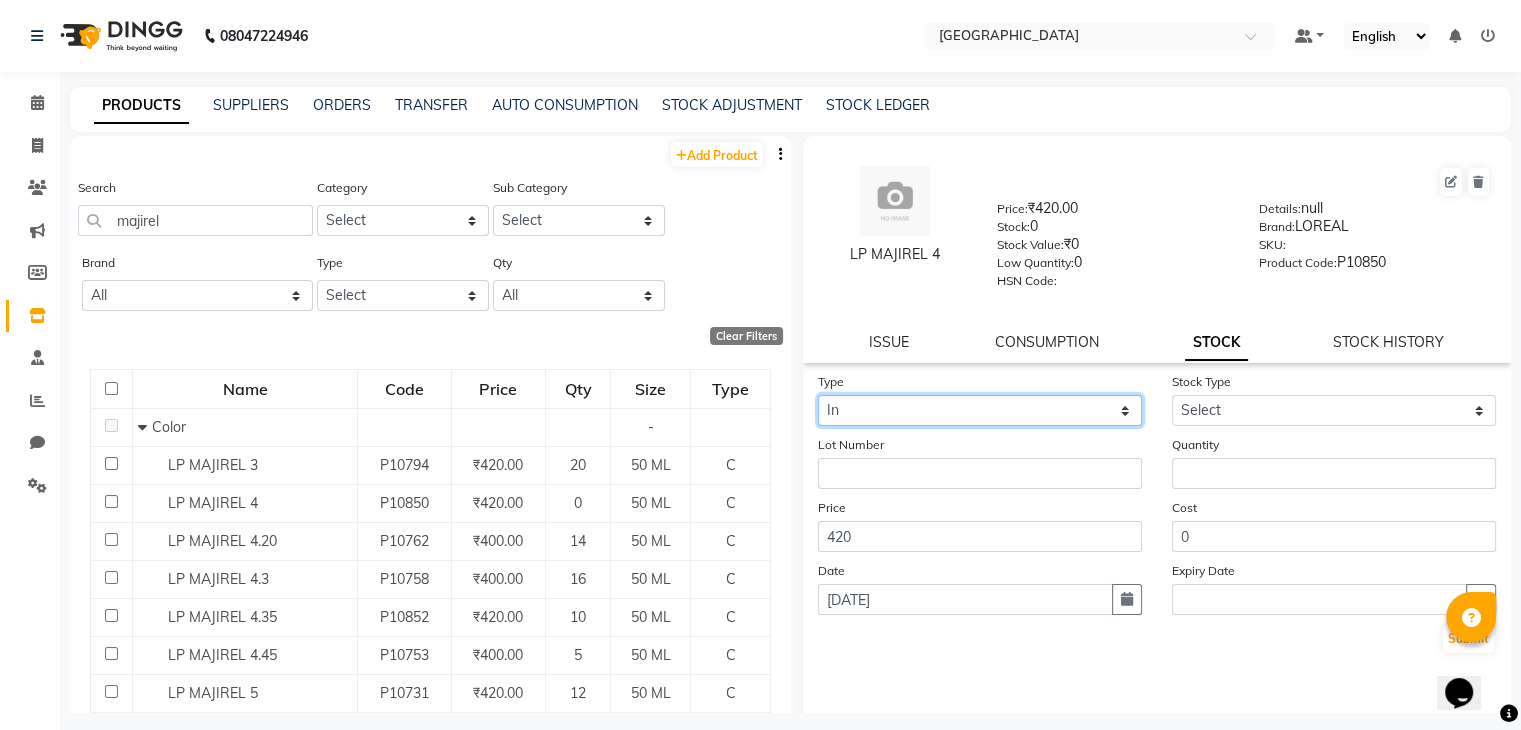 click on "Select In Out" 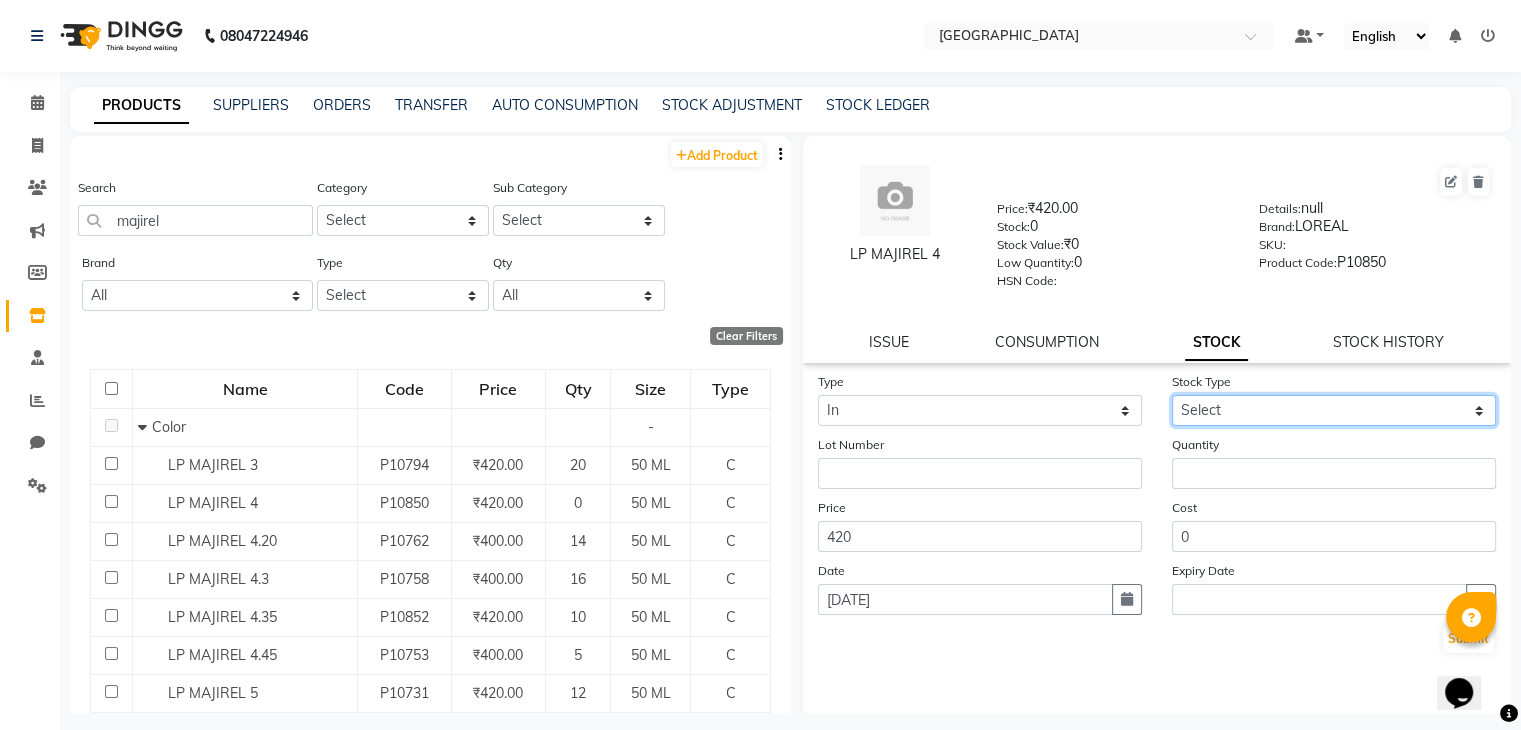 select on "new stock" 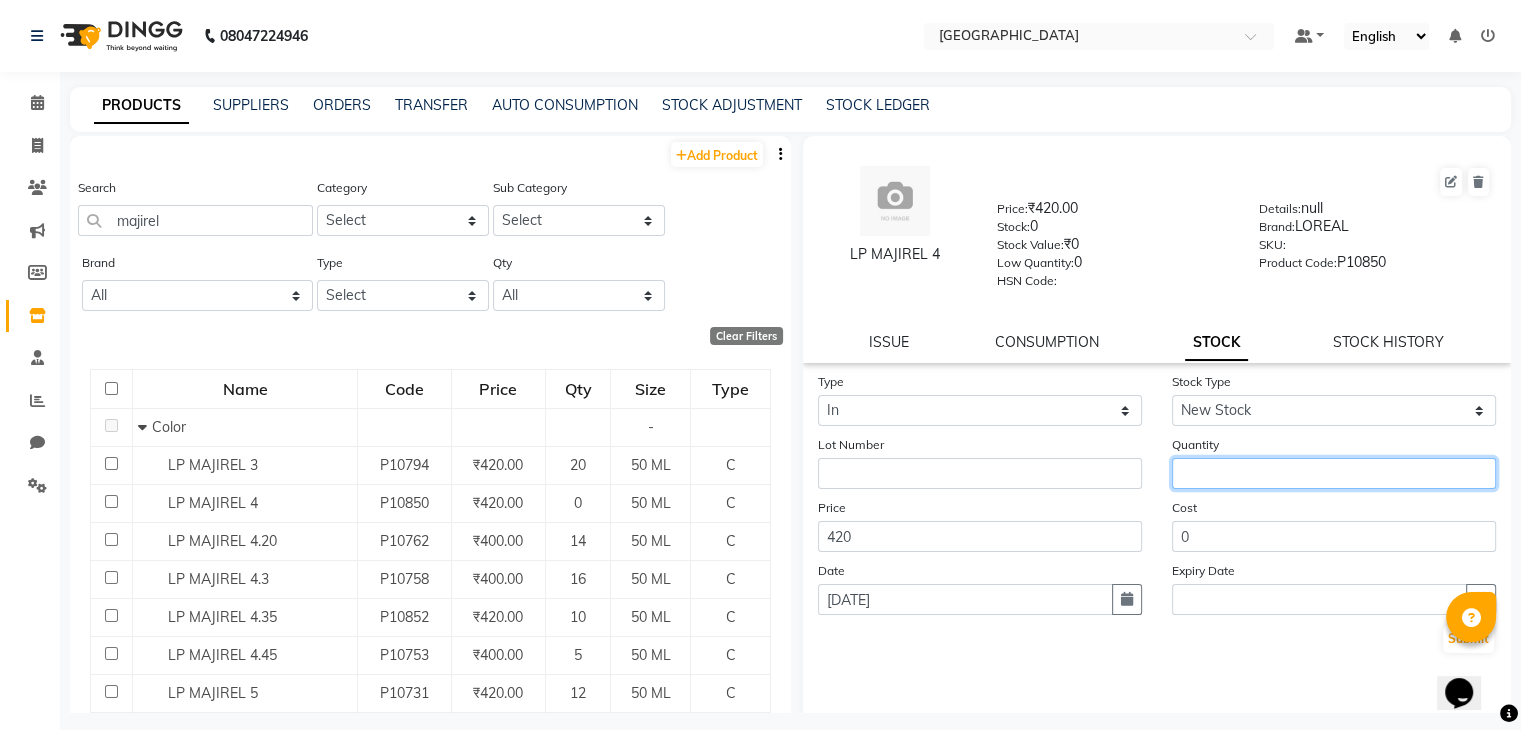 click 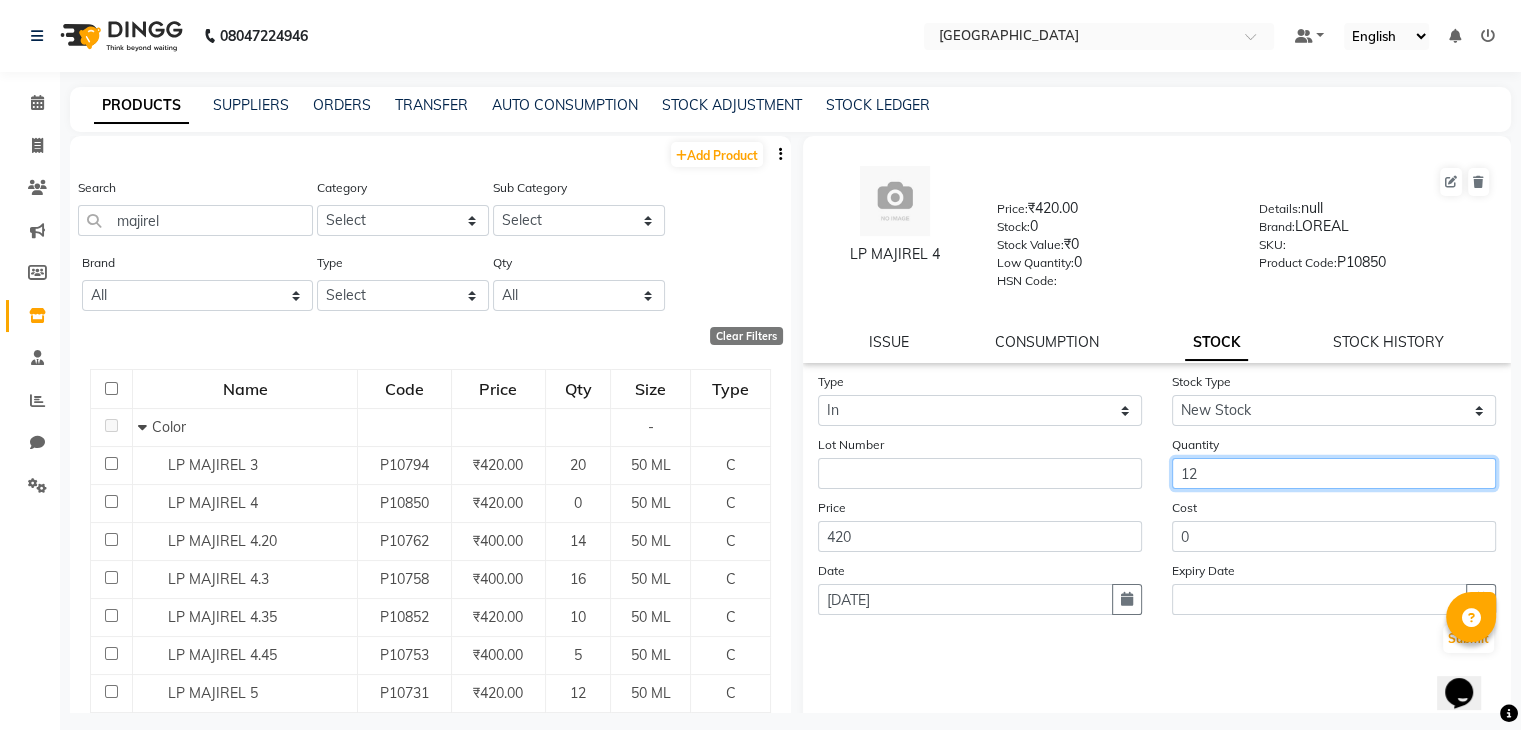 type on "12" 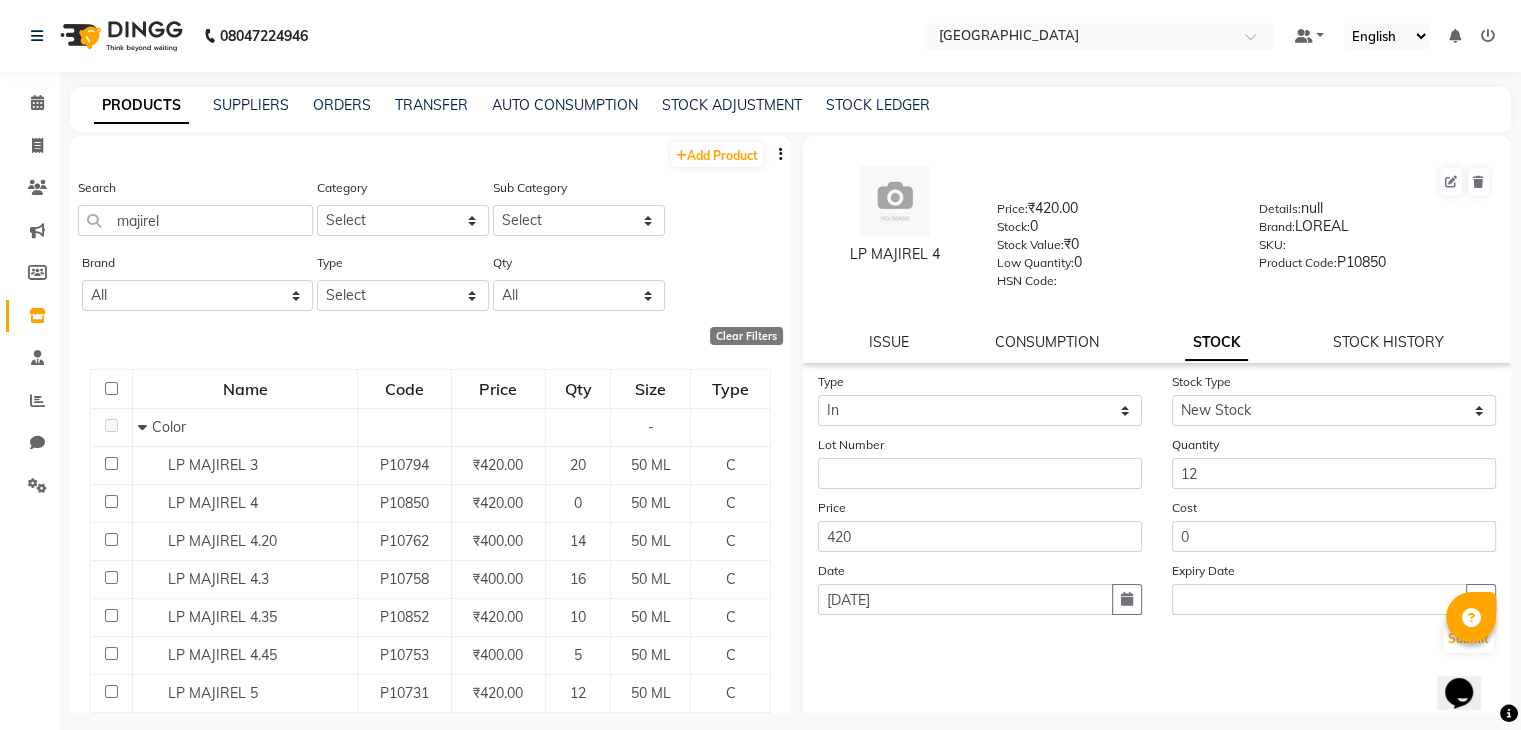 click at bounding box center (1469, 680) 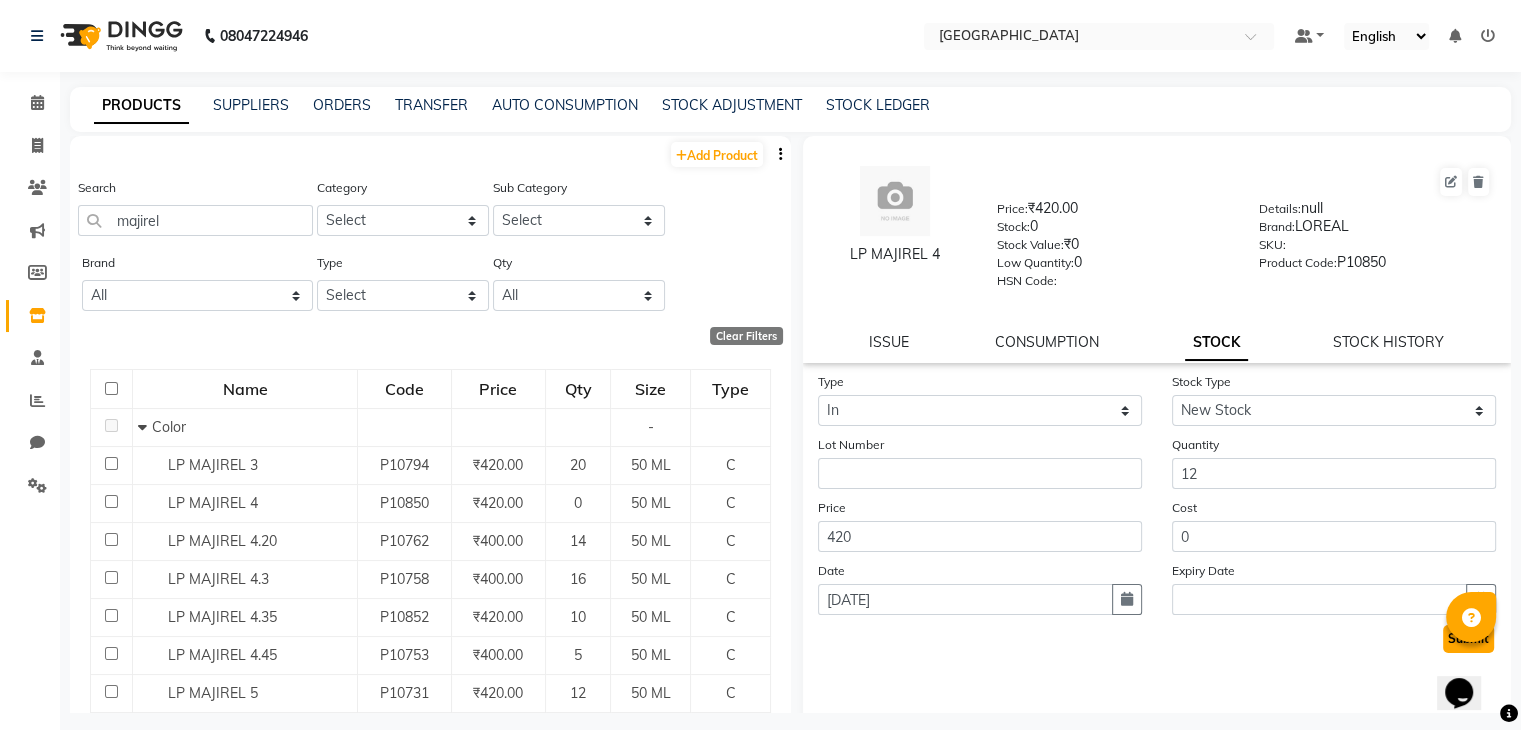 click on "Submit" 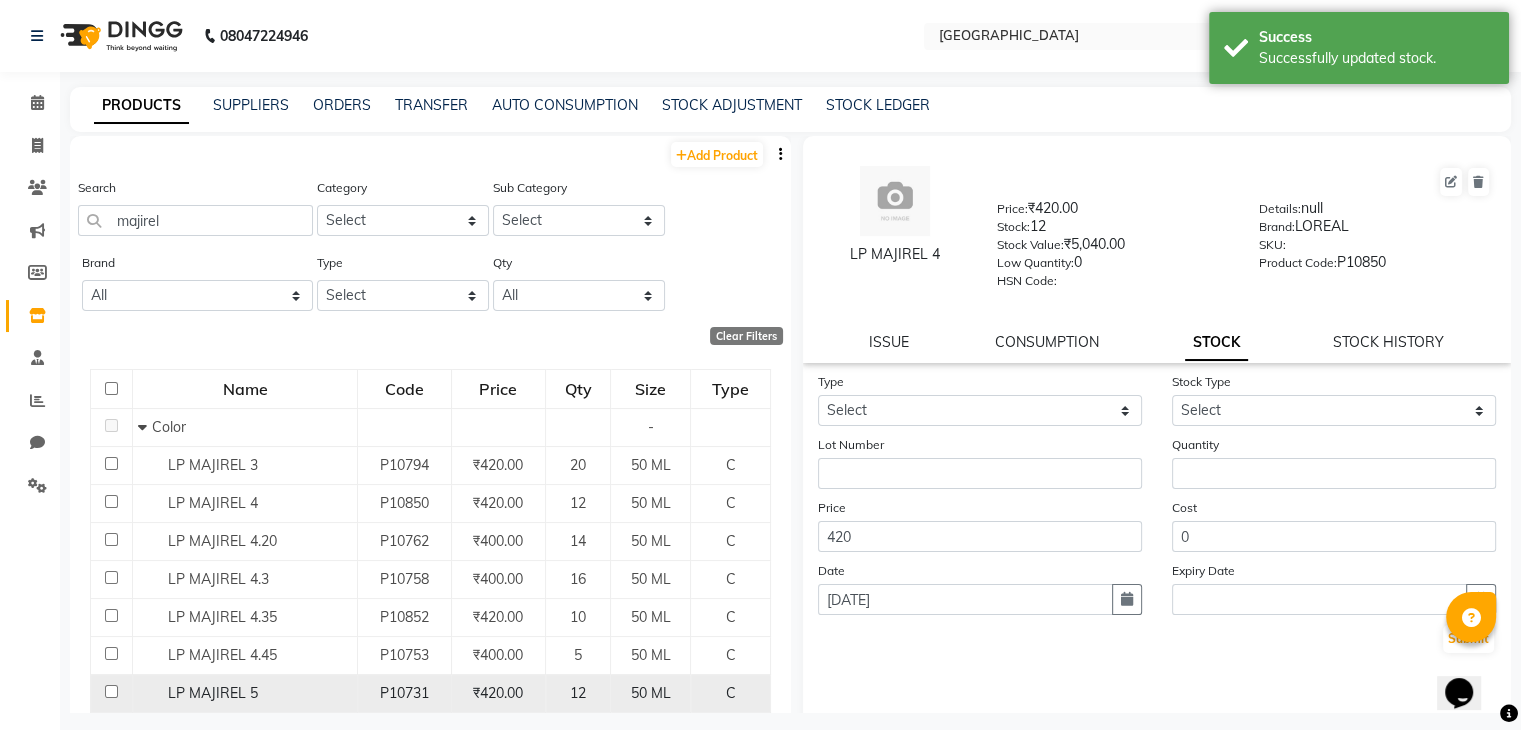 click on "LP MAJIREL 5" 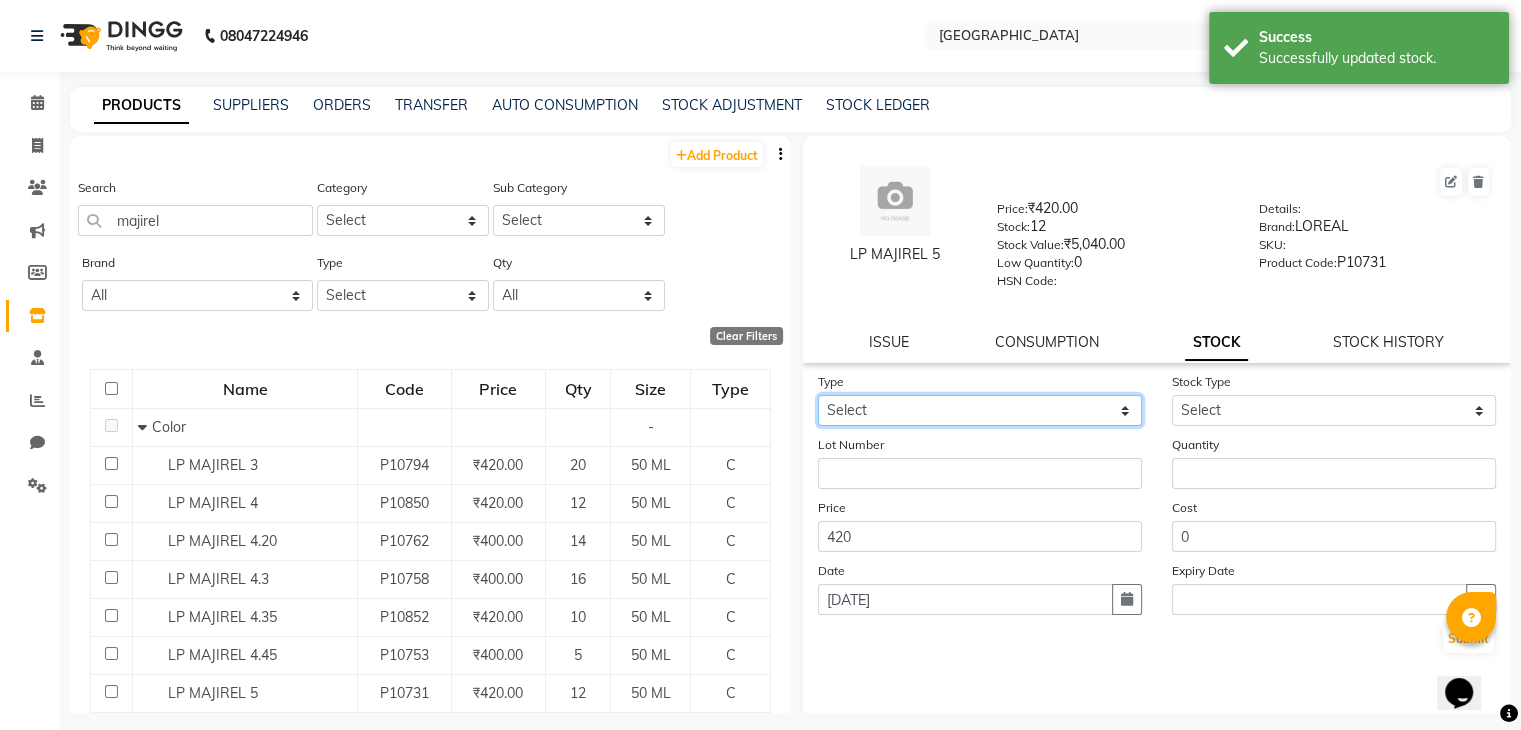 drag, startPoint x: 928, startPoint y: 417, endPoint x: 884, endPoint y: 480, distance: 76.843994 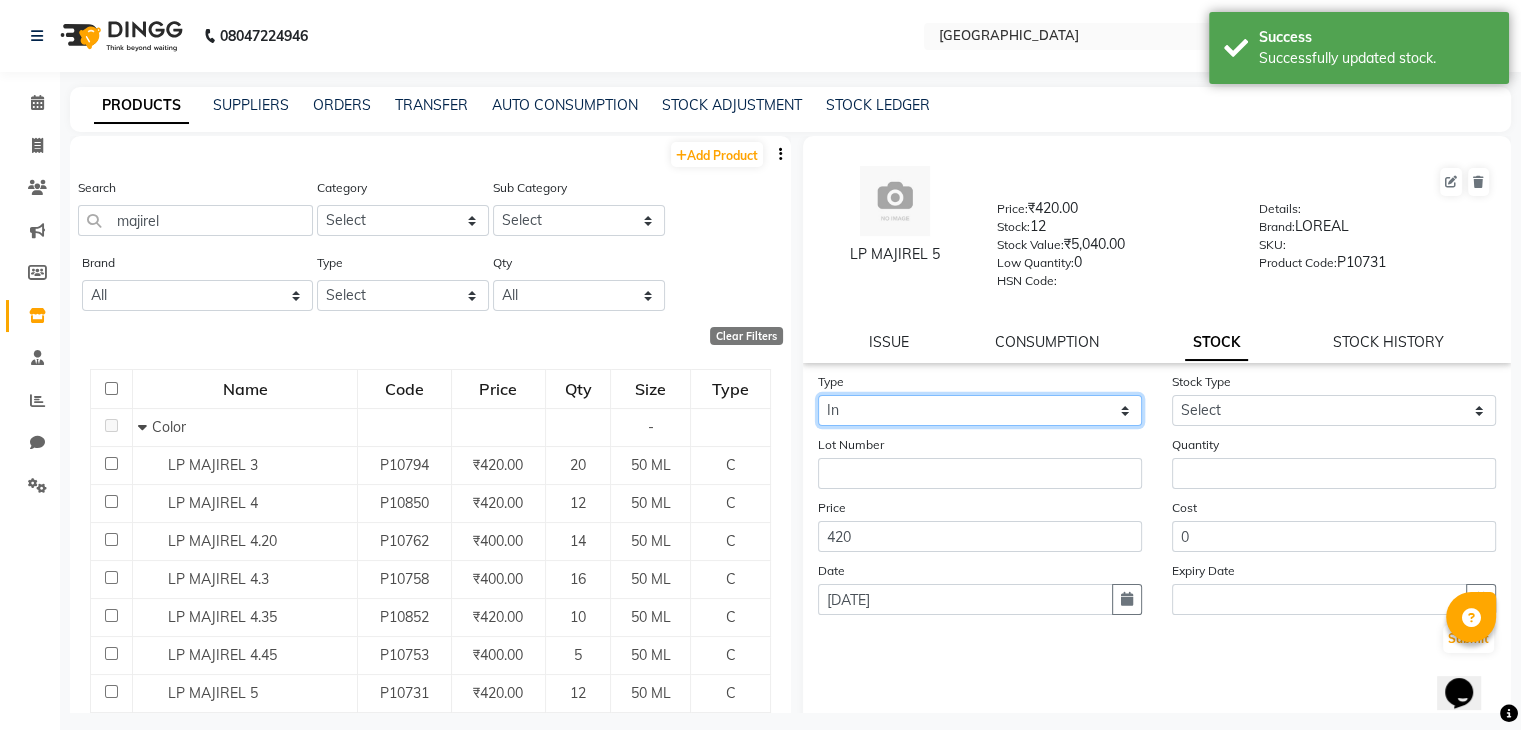click on "Select In Out" 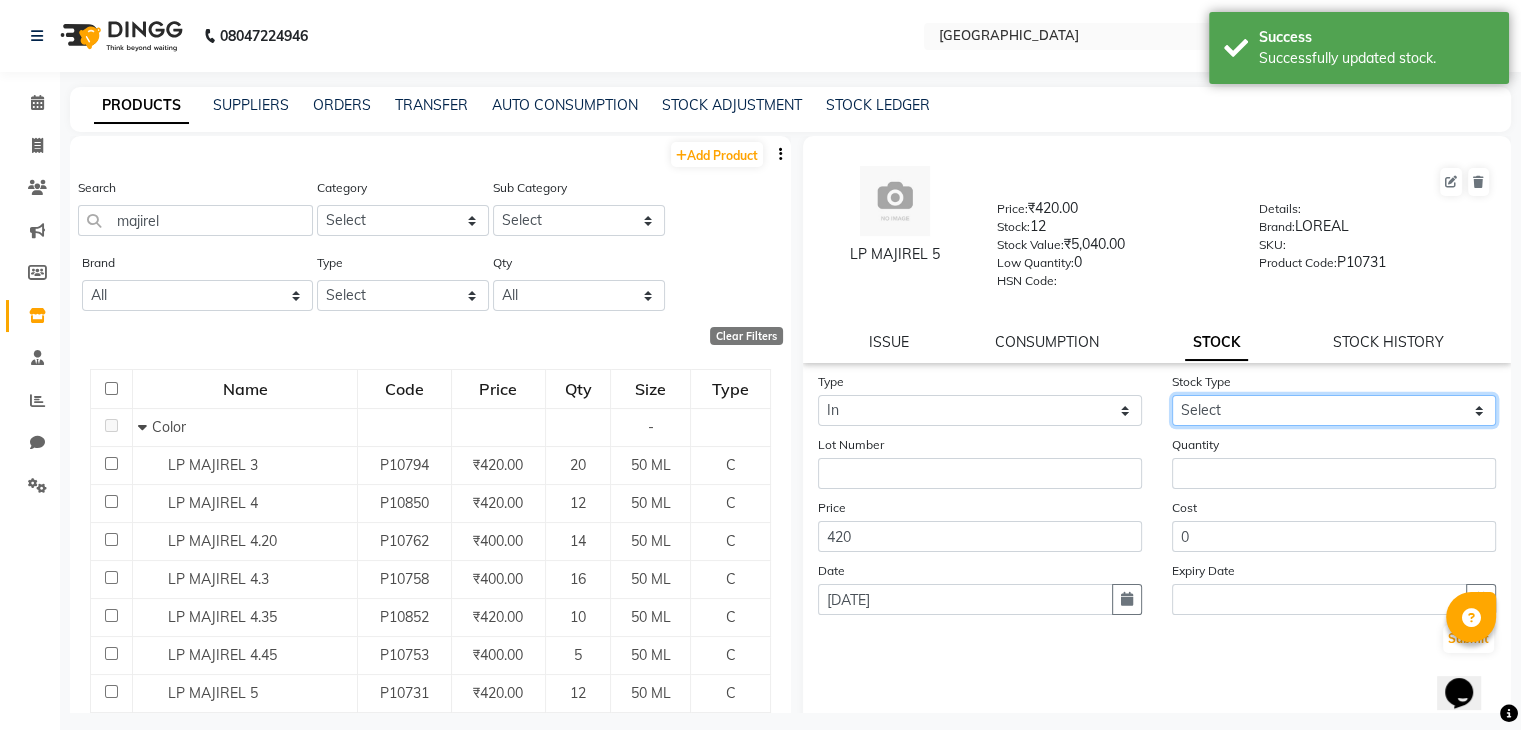 click on "Select New Stock Adjustment Return Other" 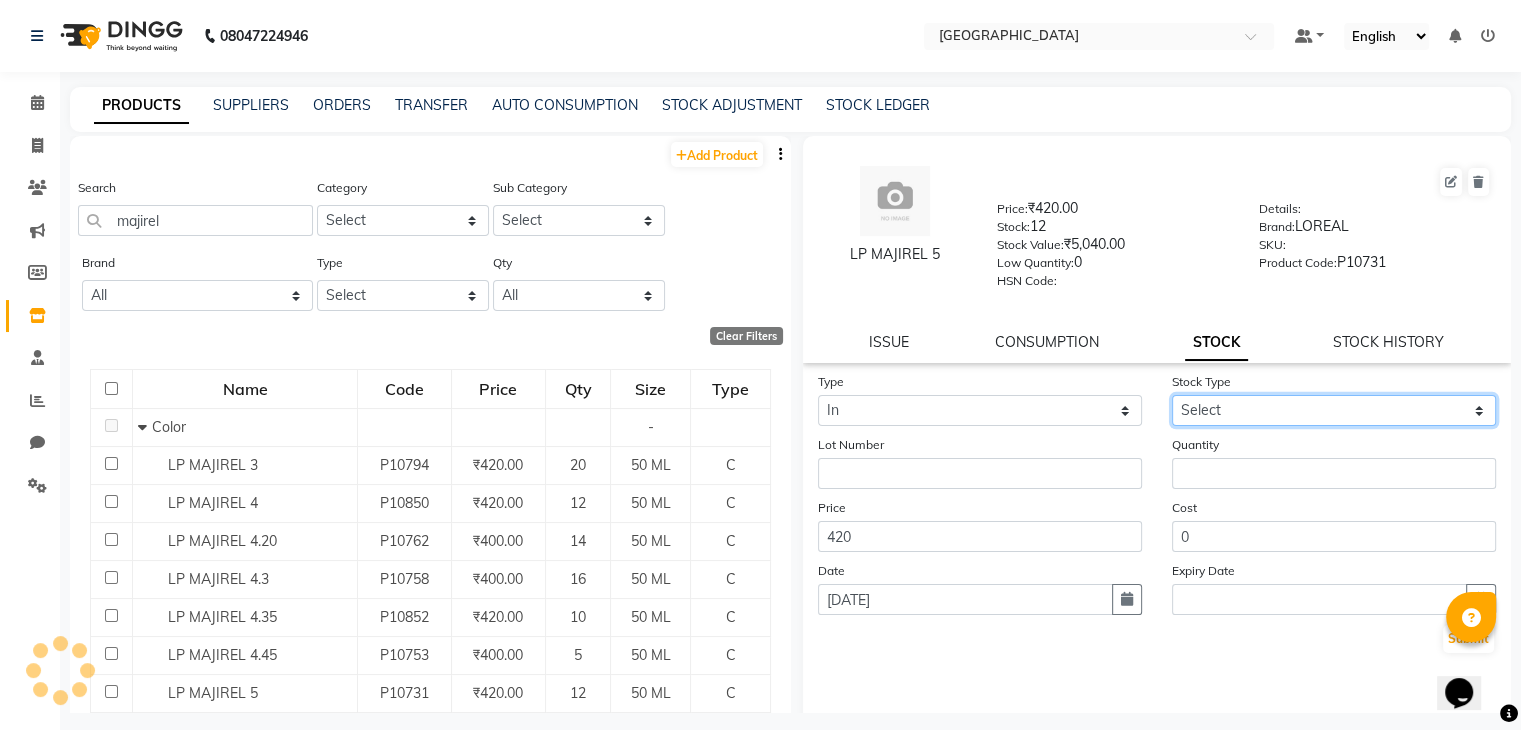 select on "new stock" 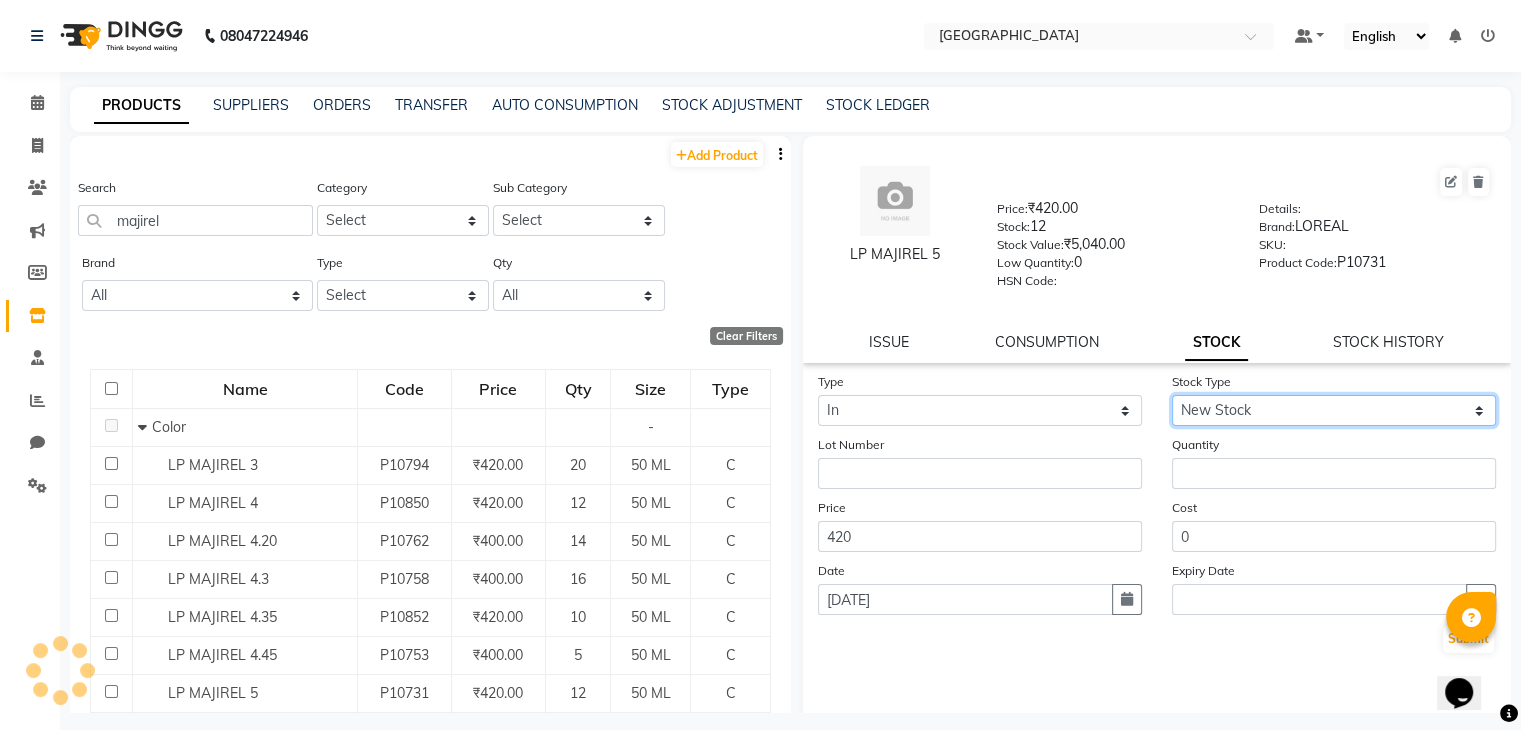 click on "Select New Stock Adjustment Return Other" 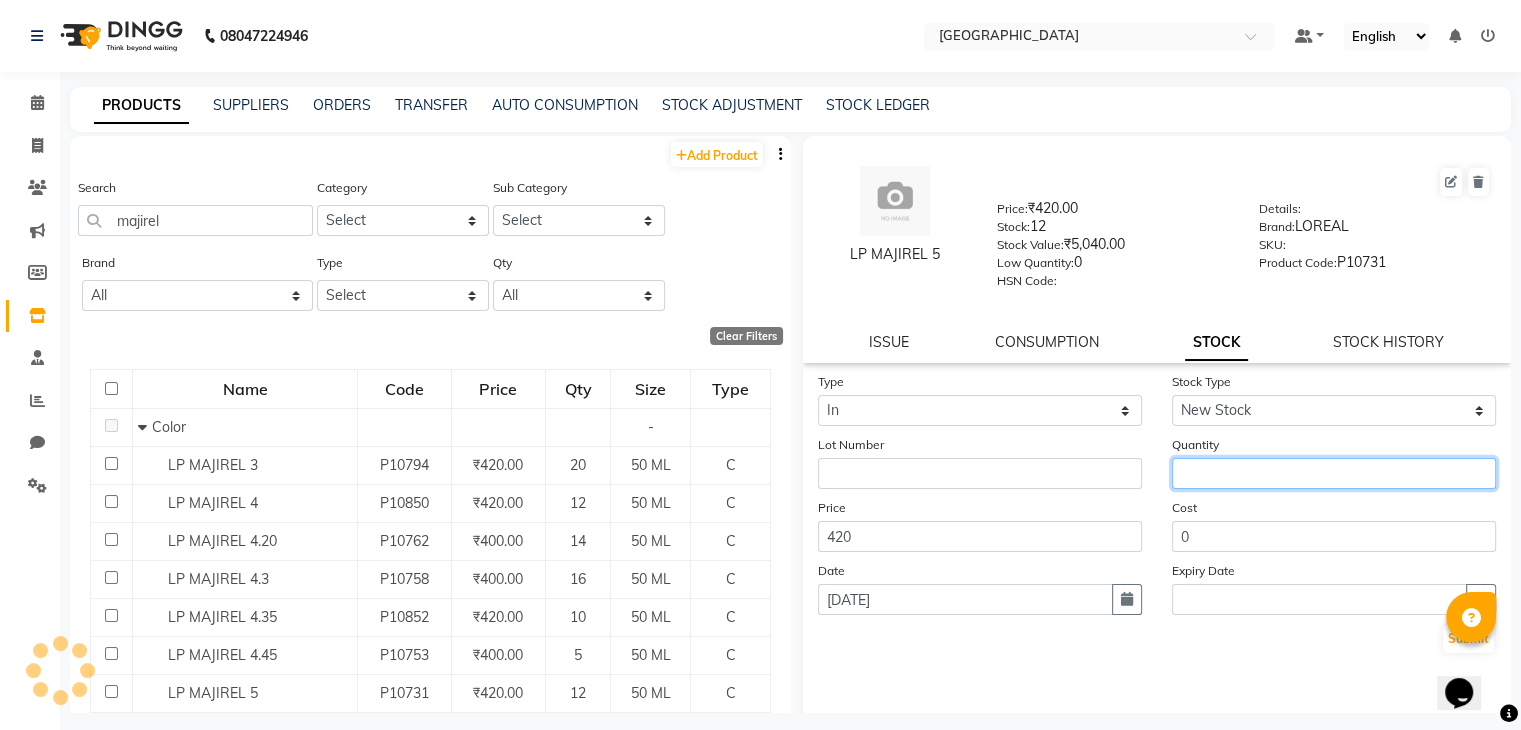 click 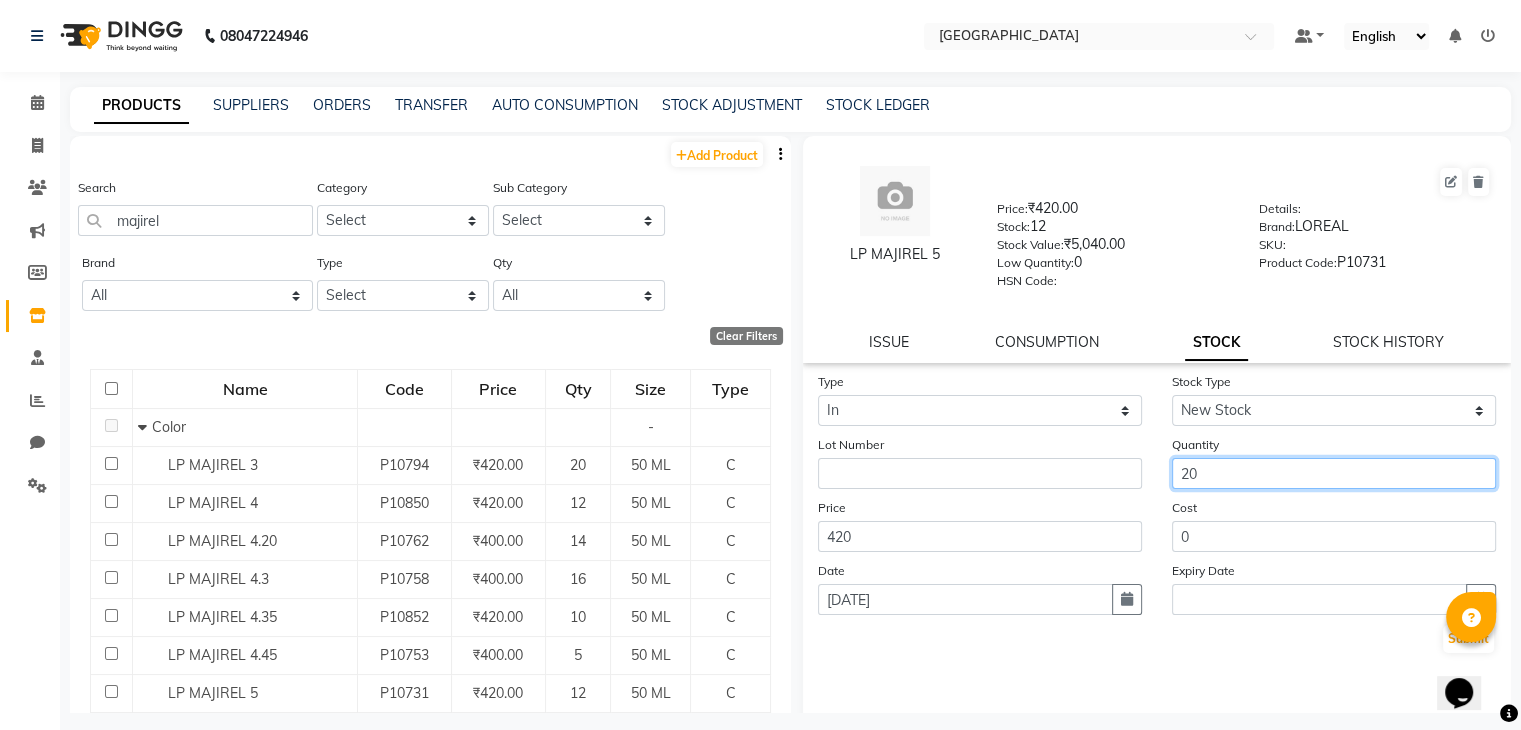 type on "20" 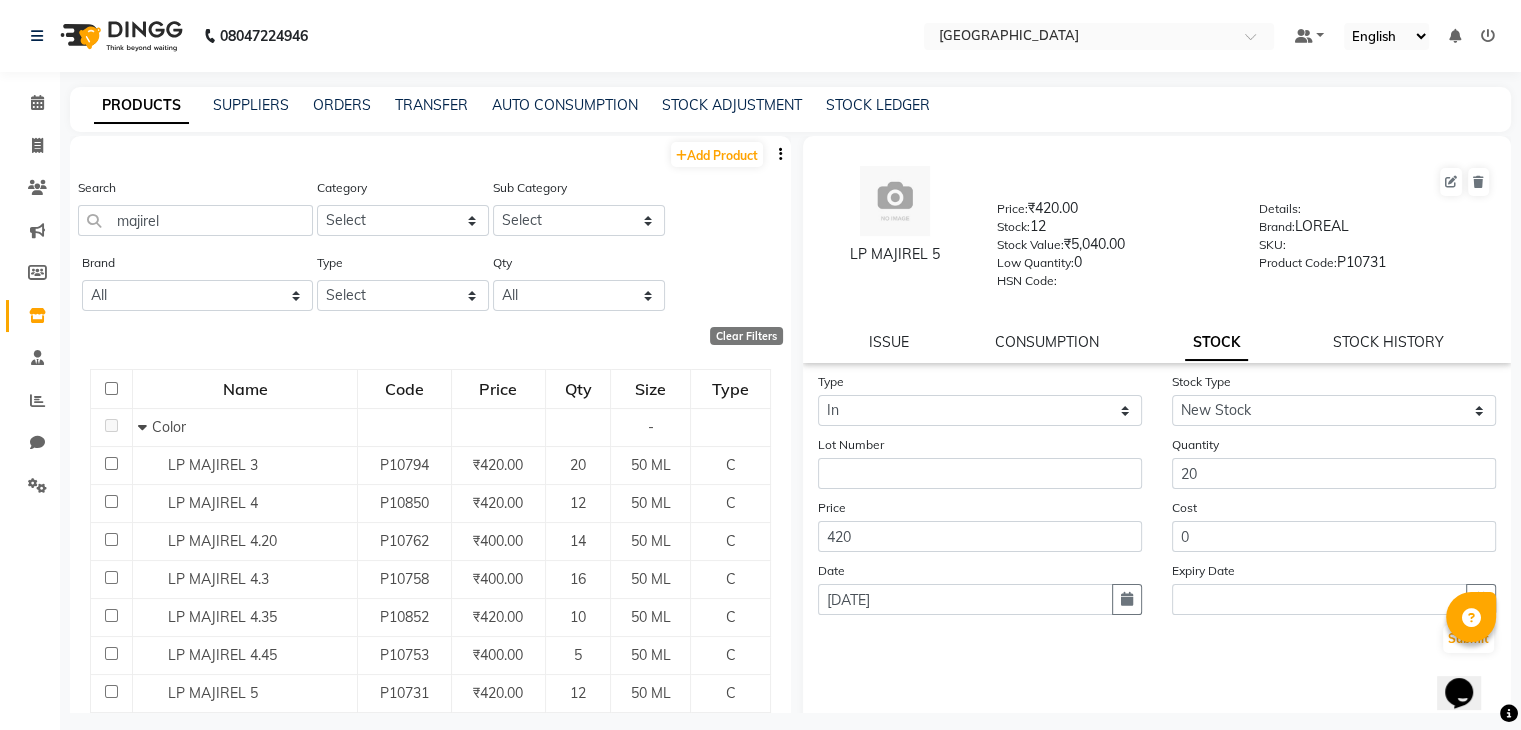 type 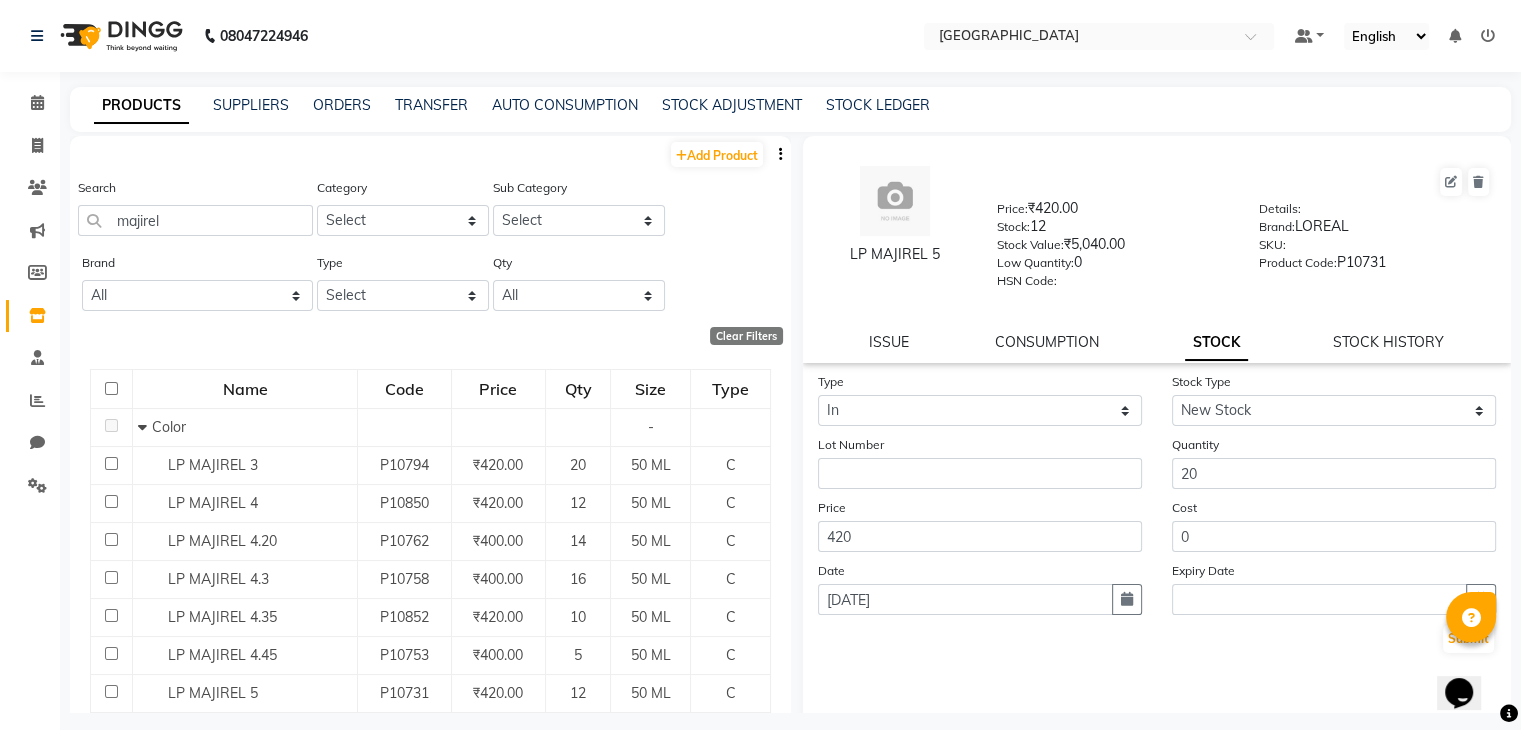 type 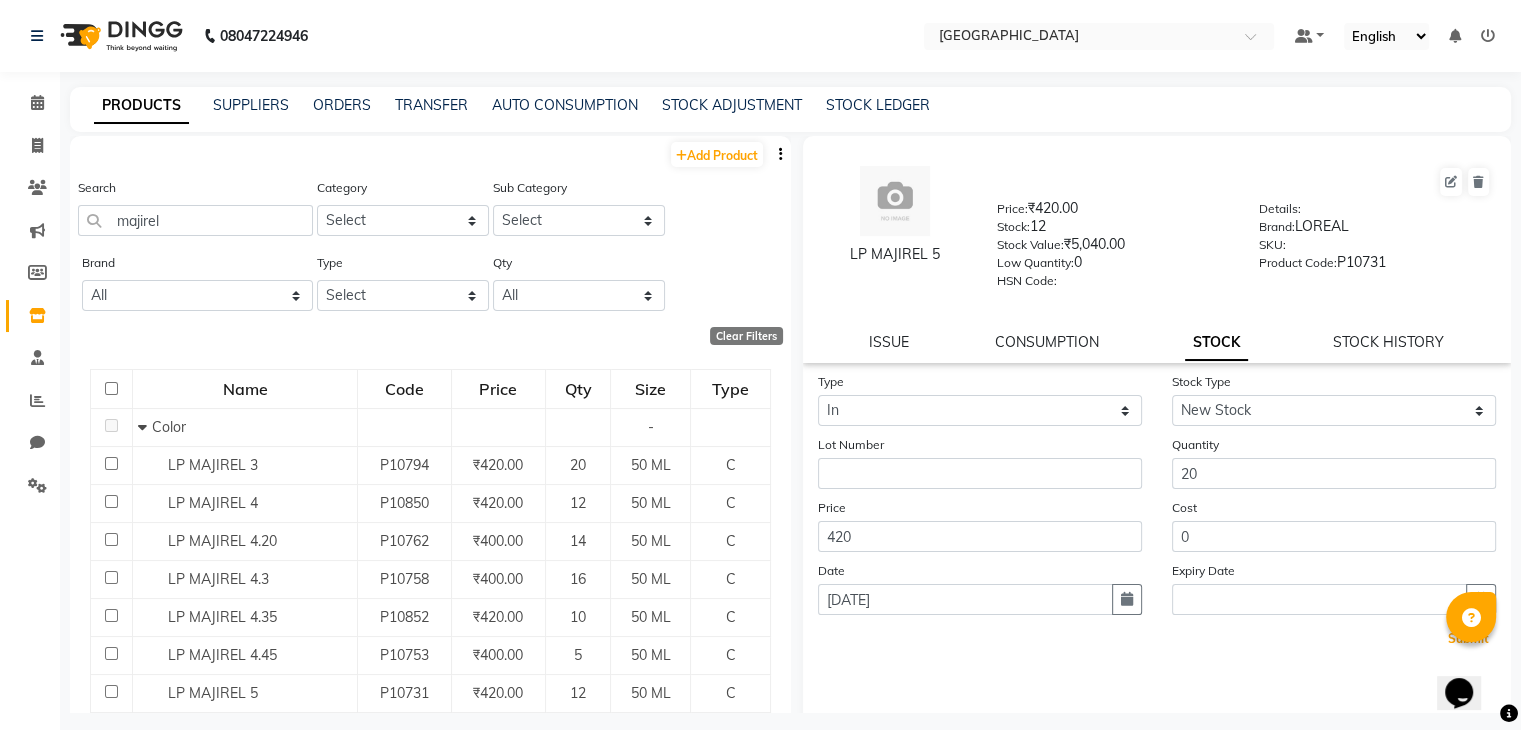 type 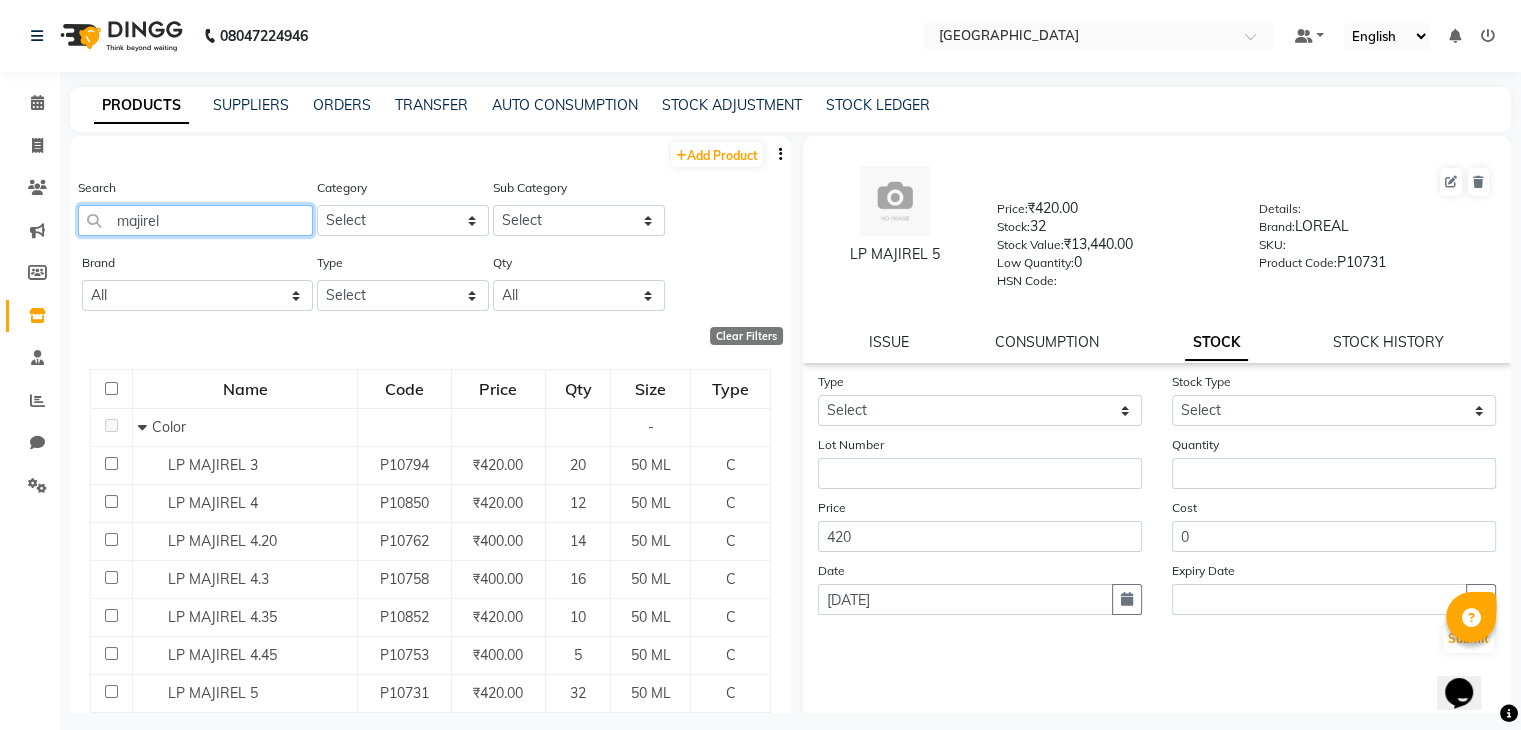click on "majirel" 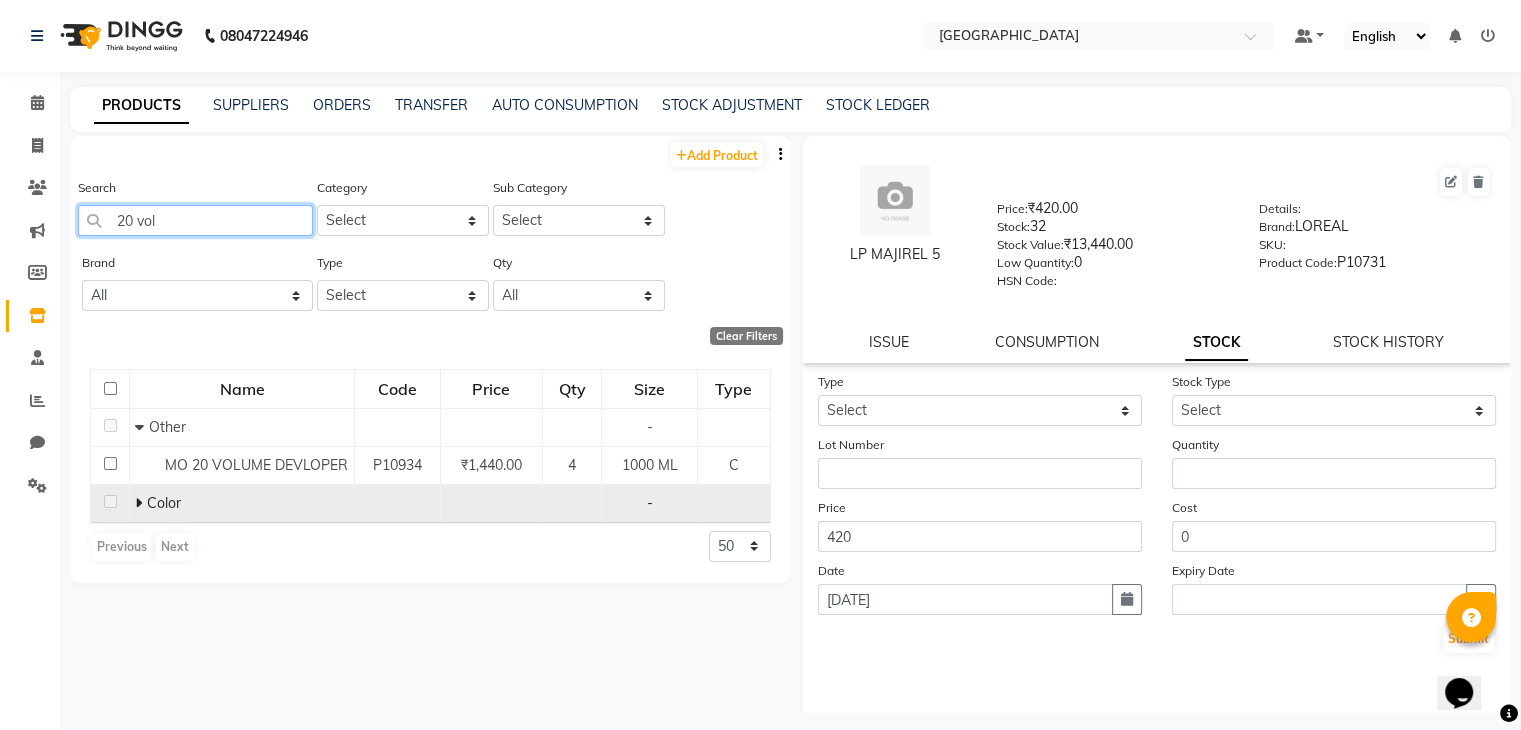 type on "20 vol" 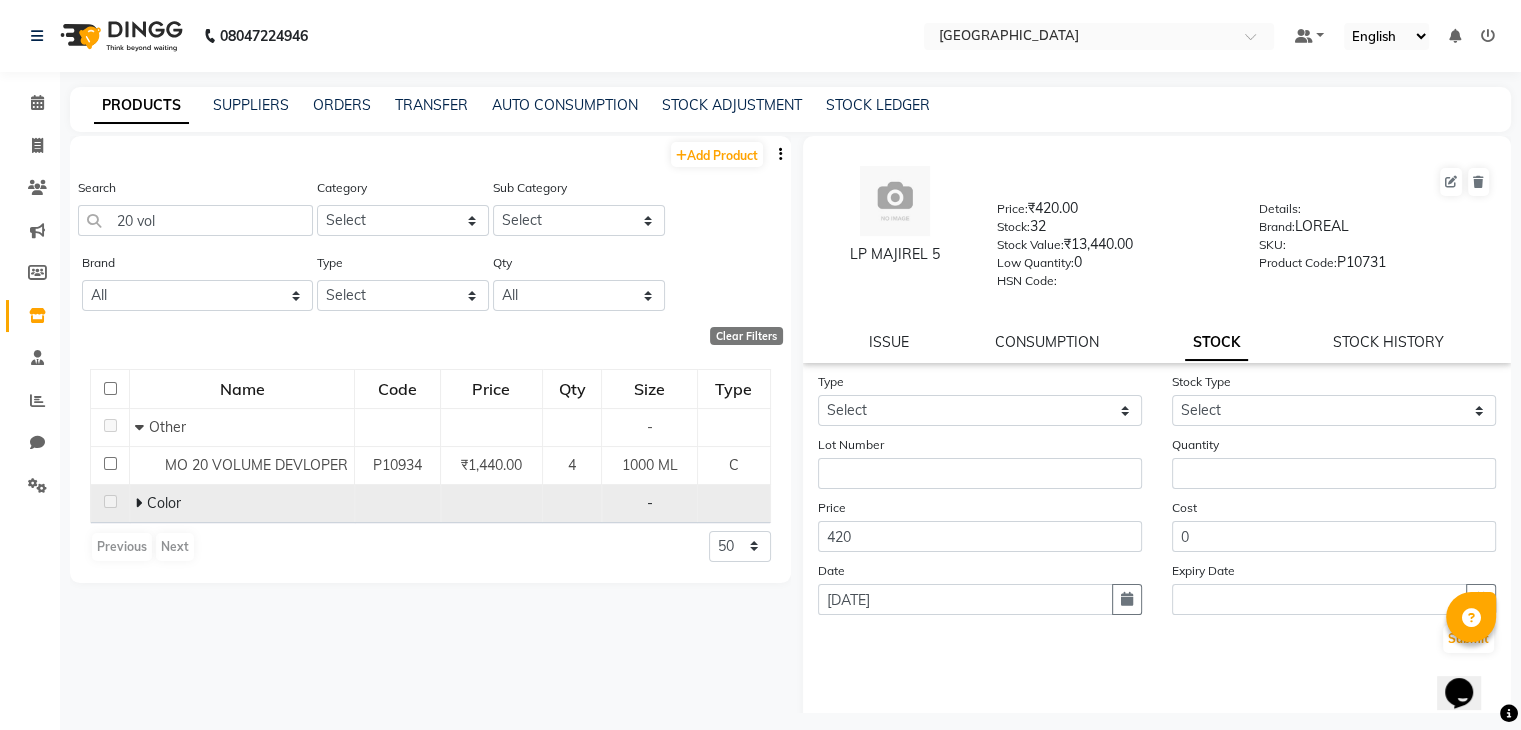 click 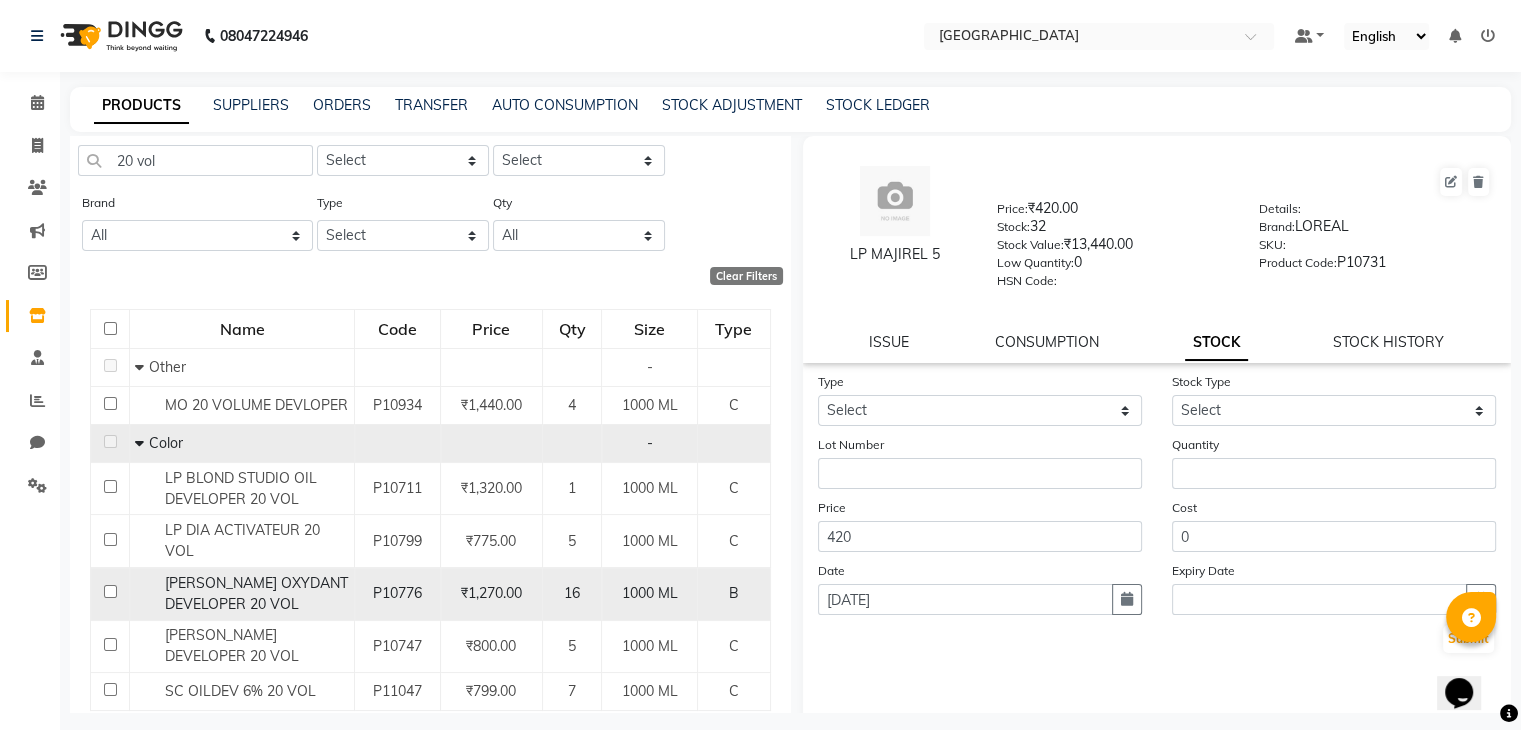 scroll, scrollTop: 66, scrollLeft: 0, axis: vertical 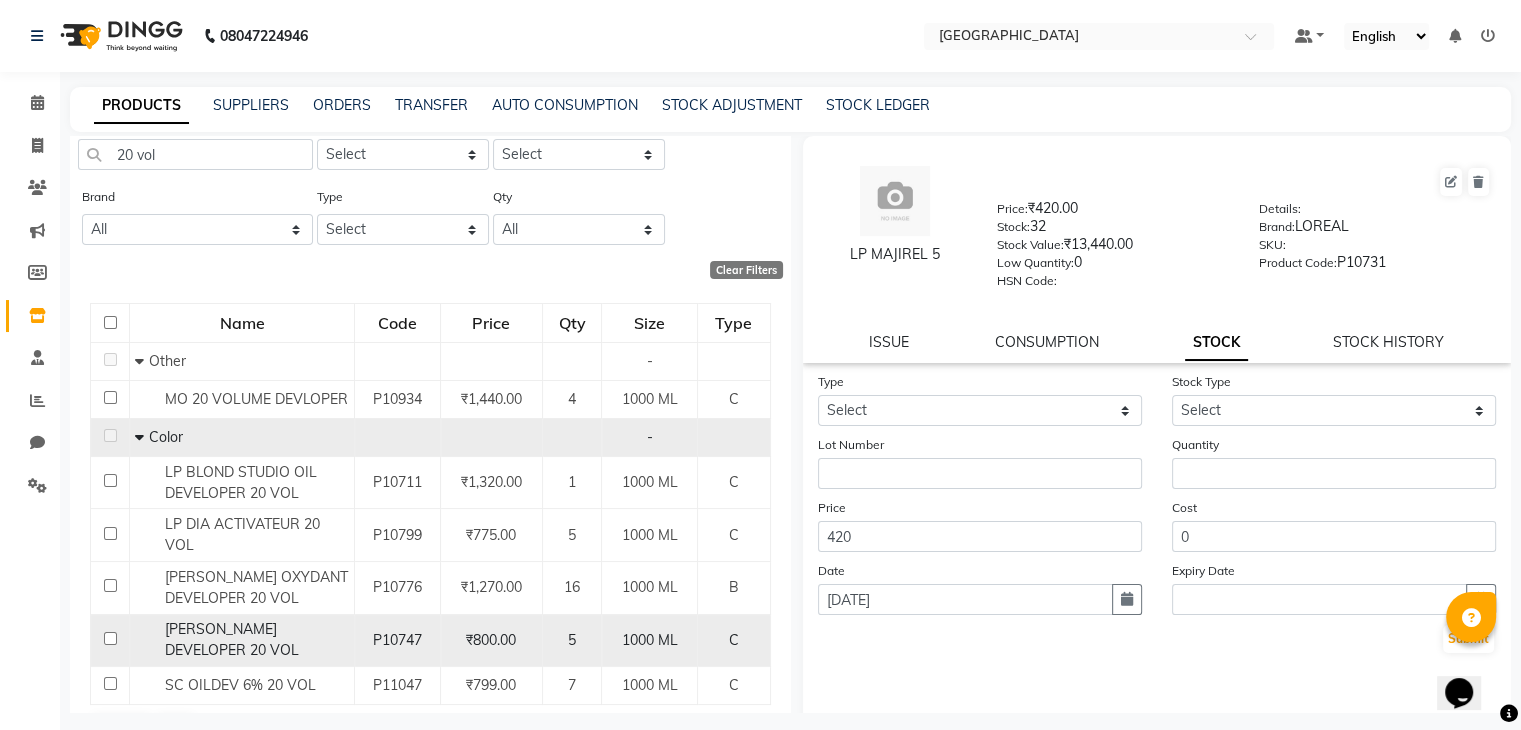 click on "[PERSON_NAME] DEVELOPER 20 VOL" 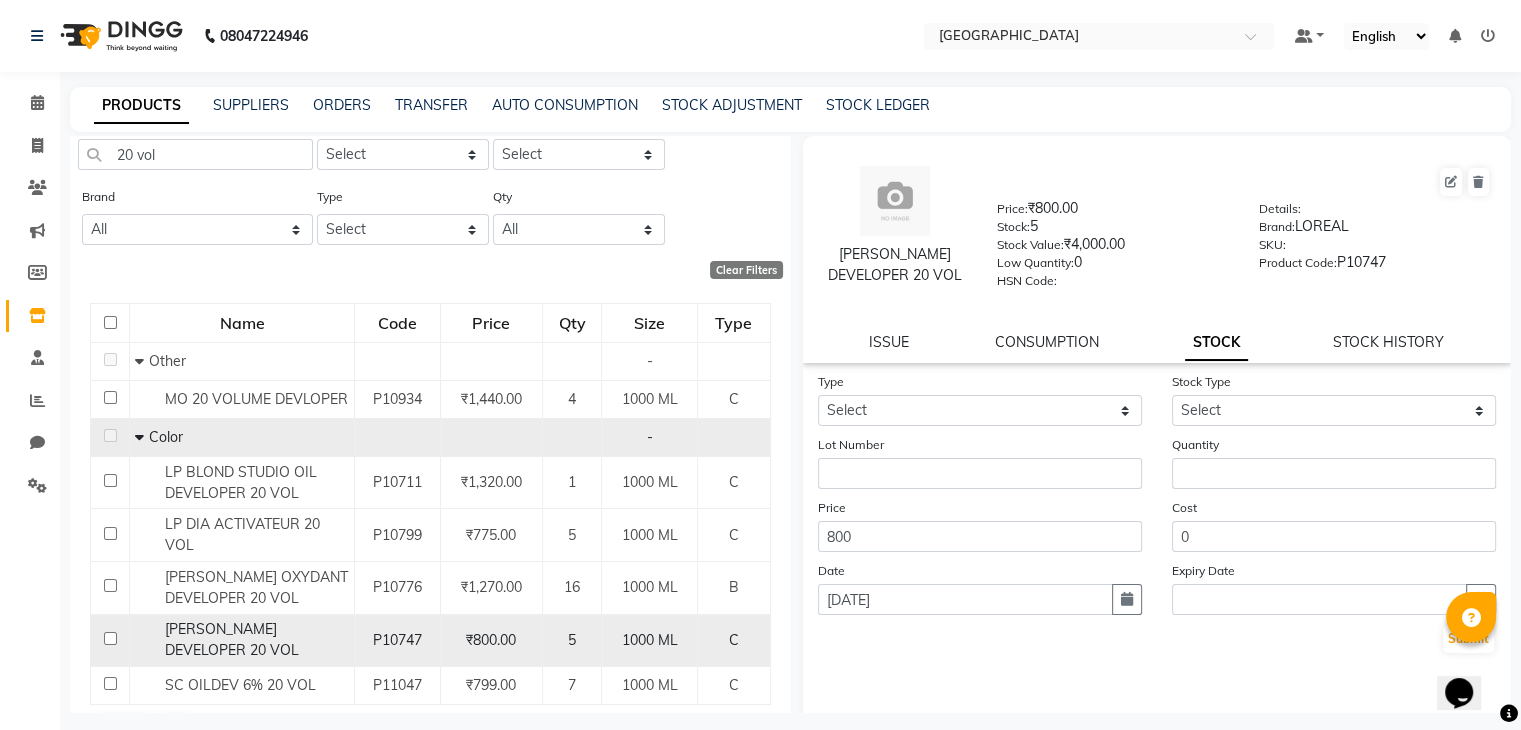 click on "[PERSON_NAME] DEVELOPER 20 VOL" 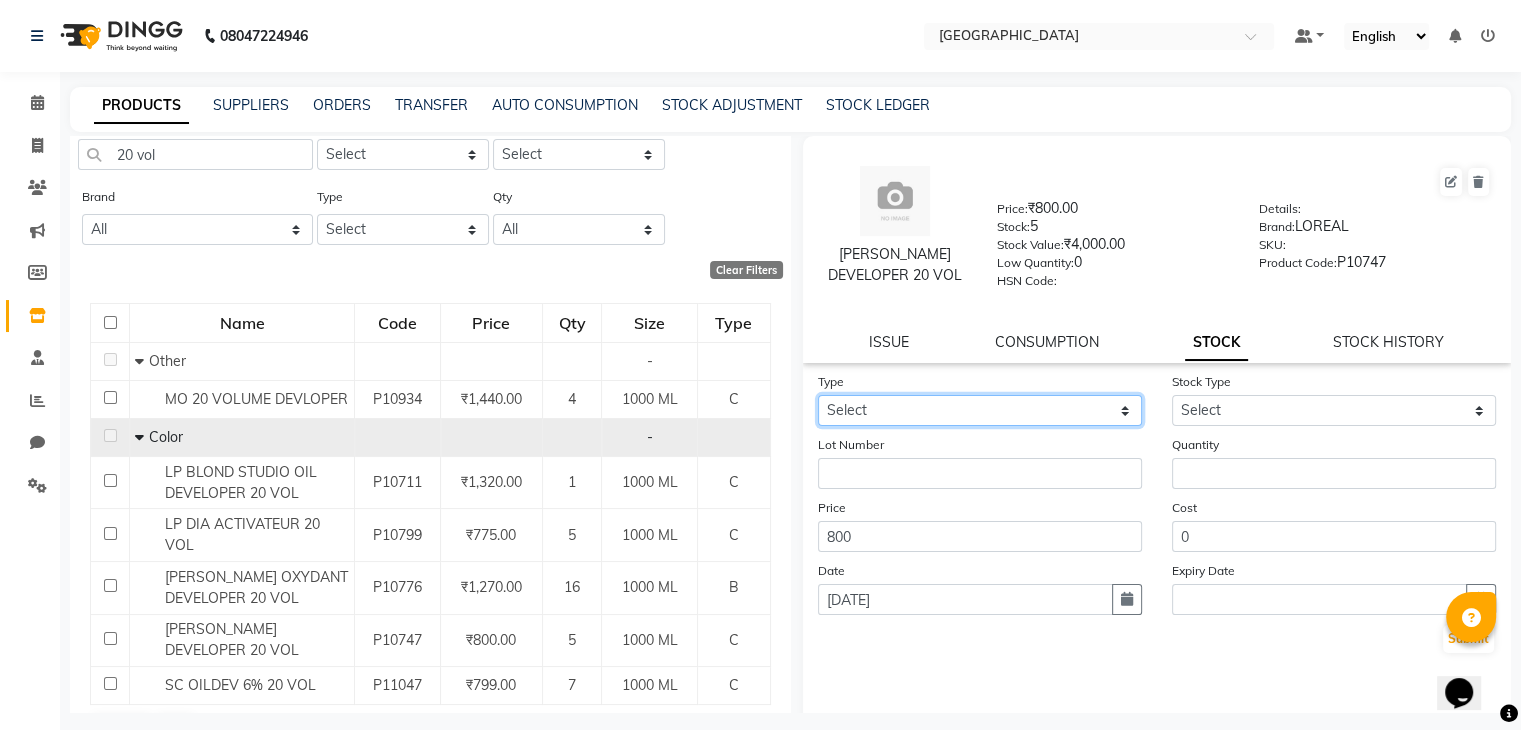 click on "Select In Out" 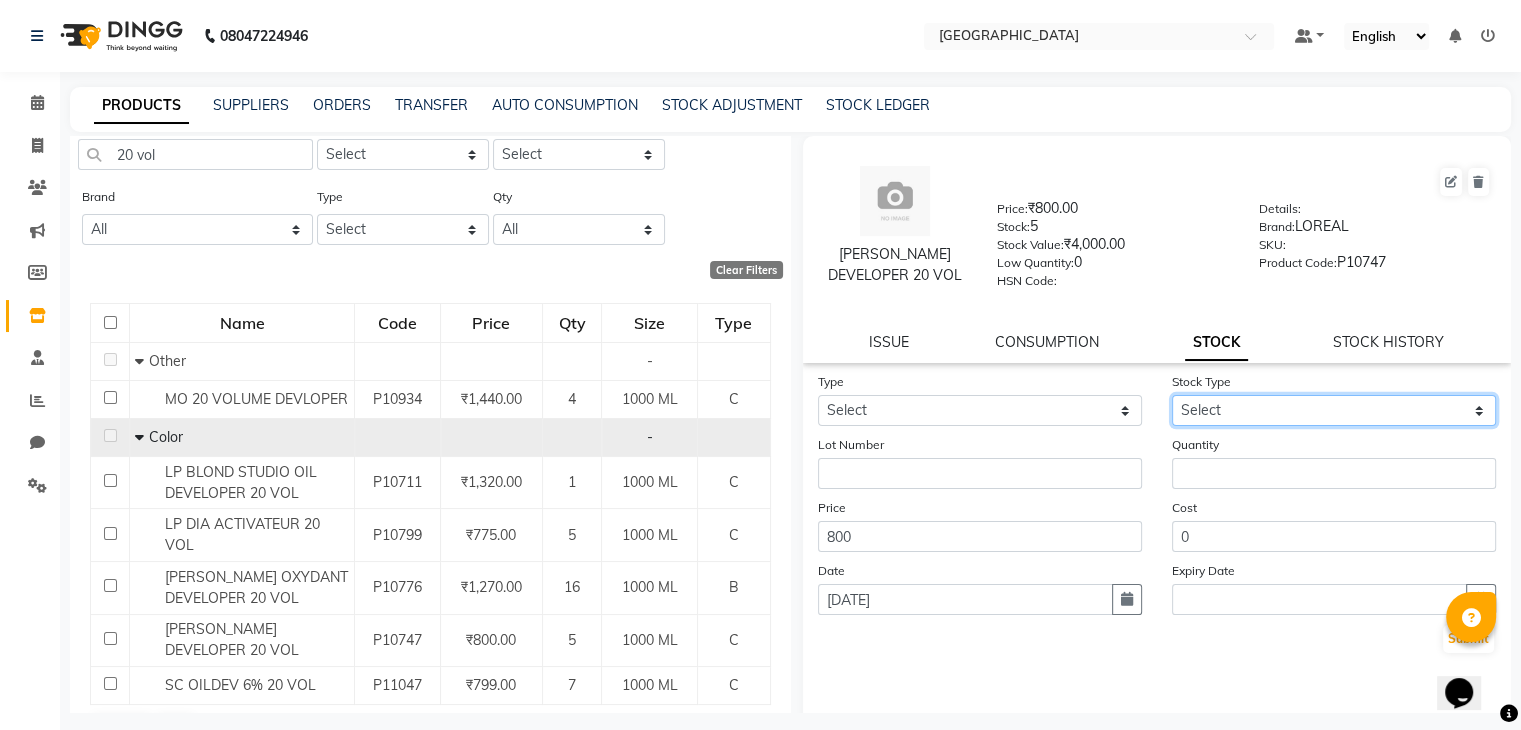 click on "Select New Stock Adjustment Return Other" 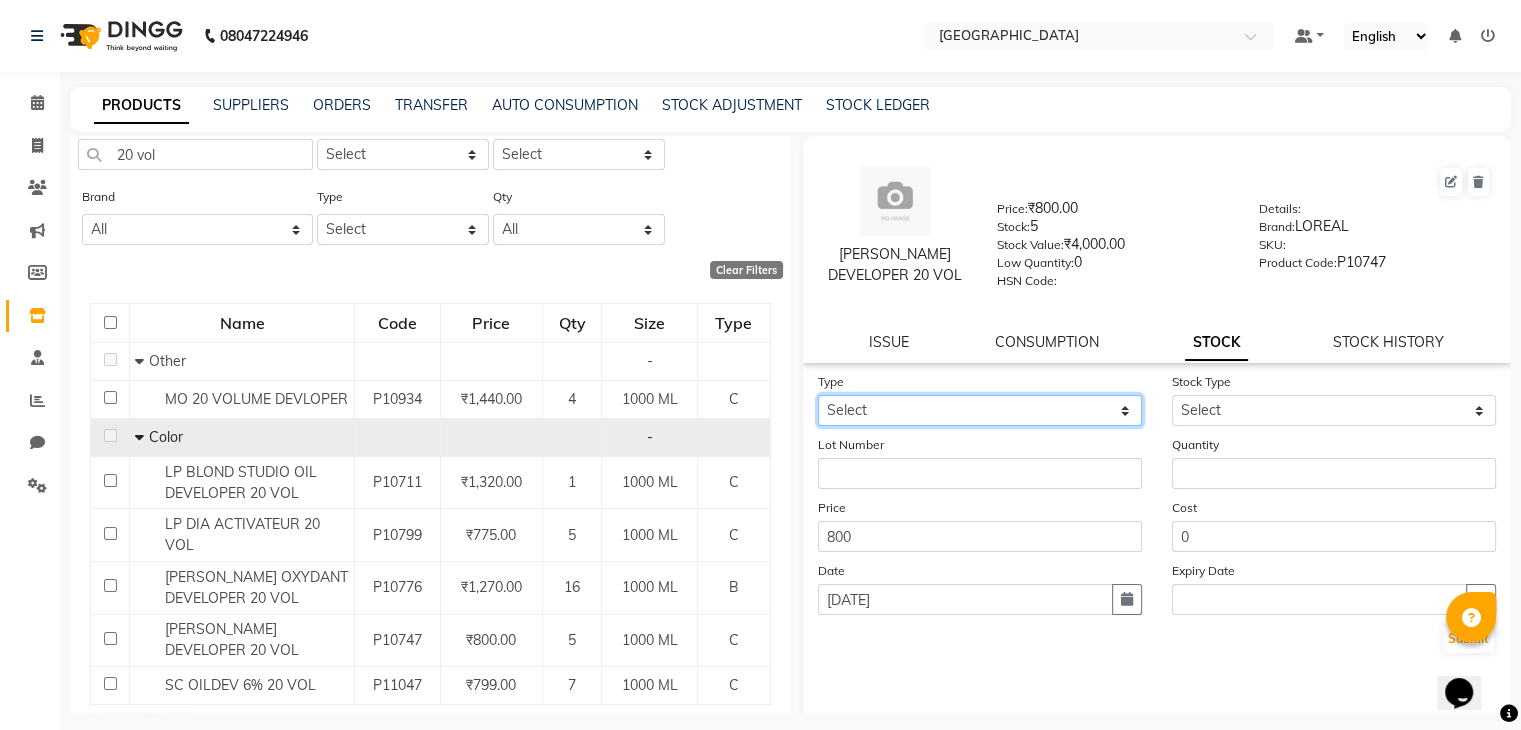 click on "Select In Out" 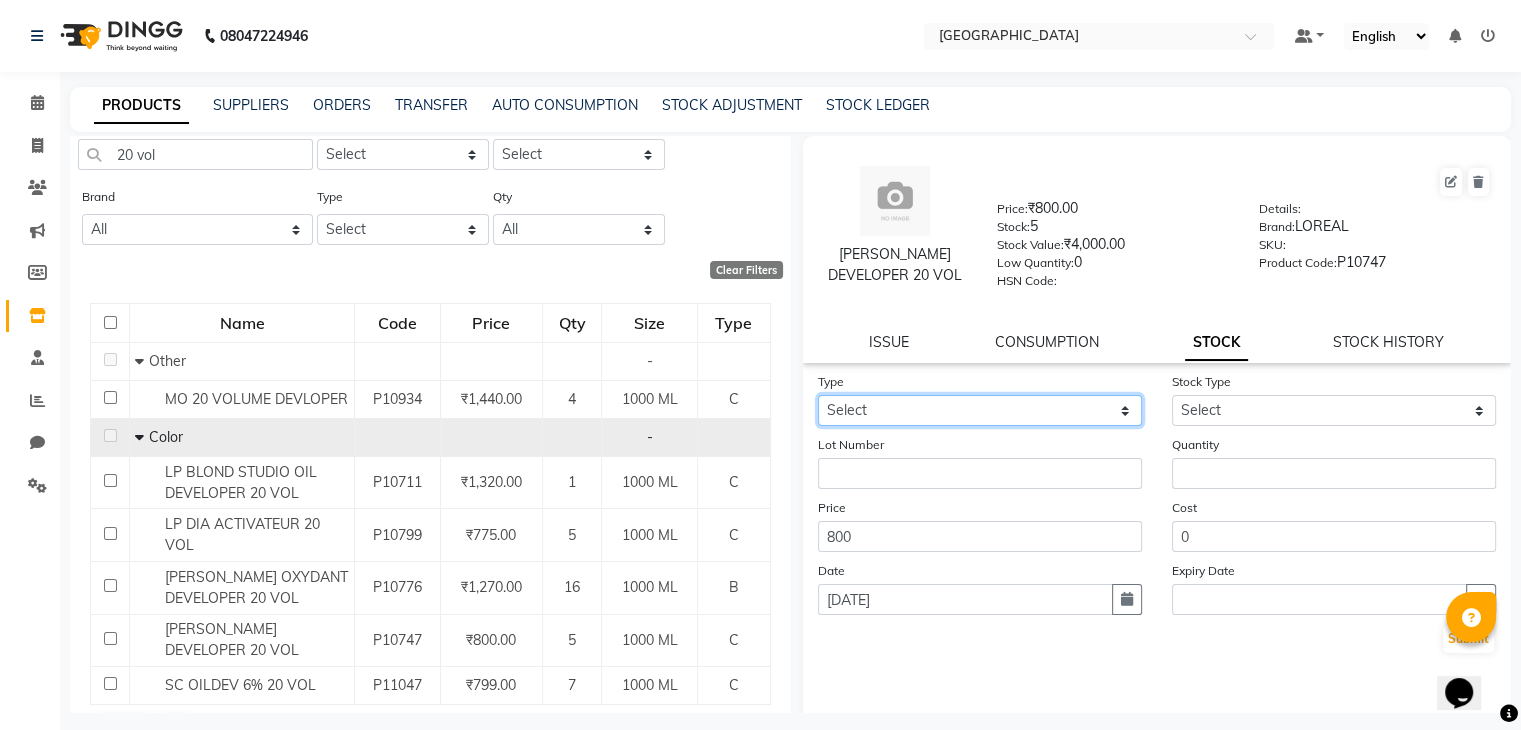 select on "in" 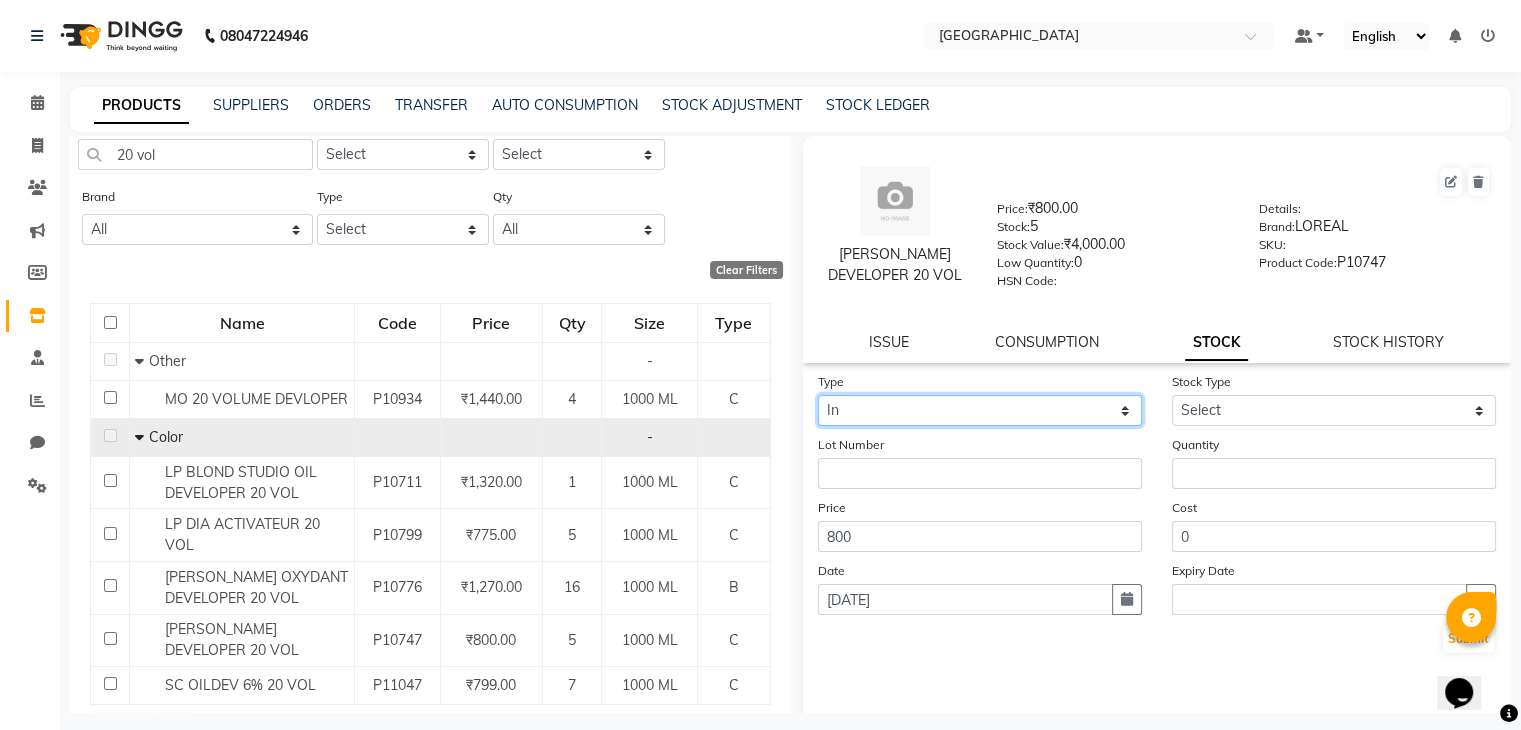 click on "Select In Out" 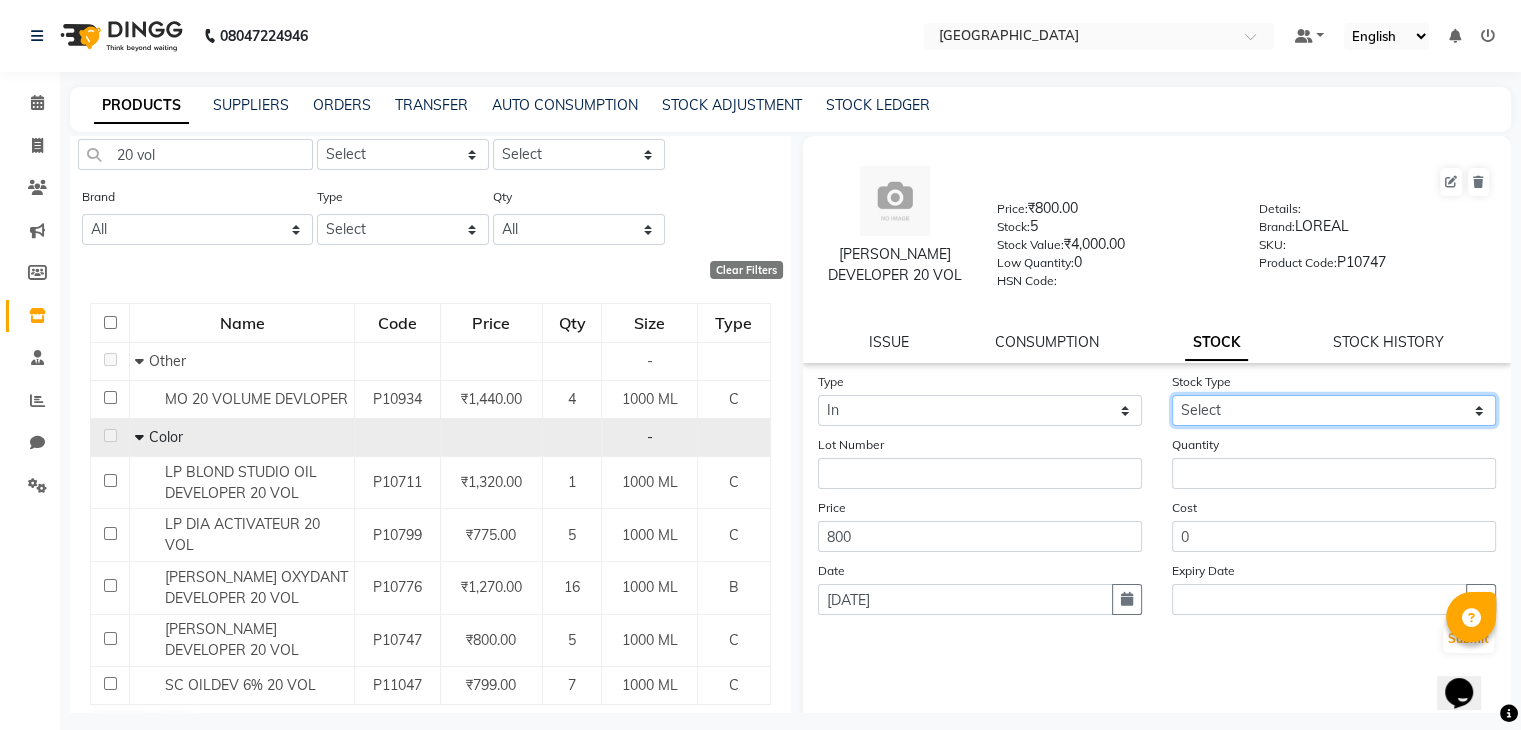 drag, startPoint x: 1197, startPoint y: 416, endPoint x: 1195, endPoint y: 467, distance: 51.0392 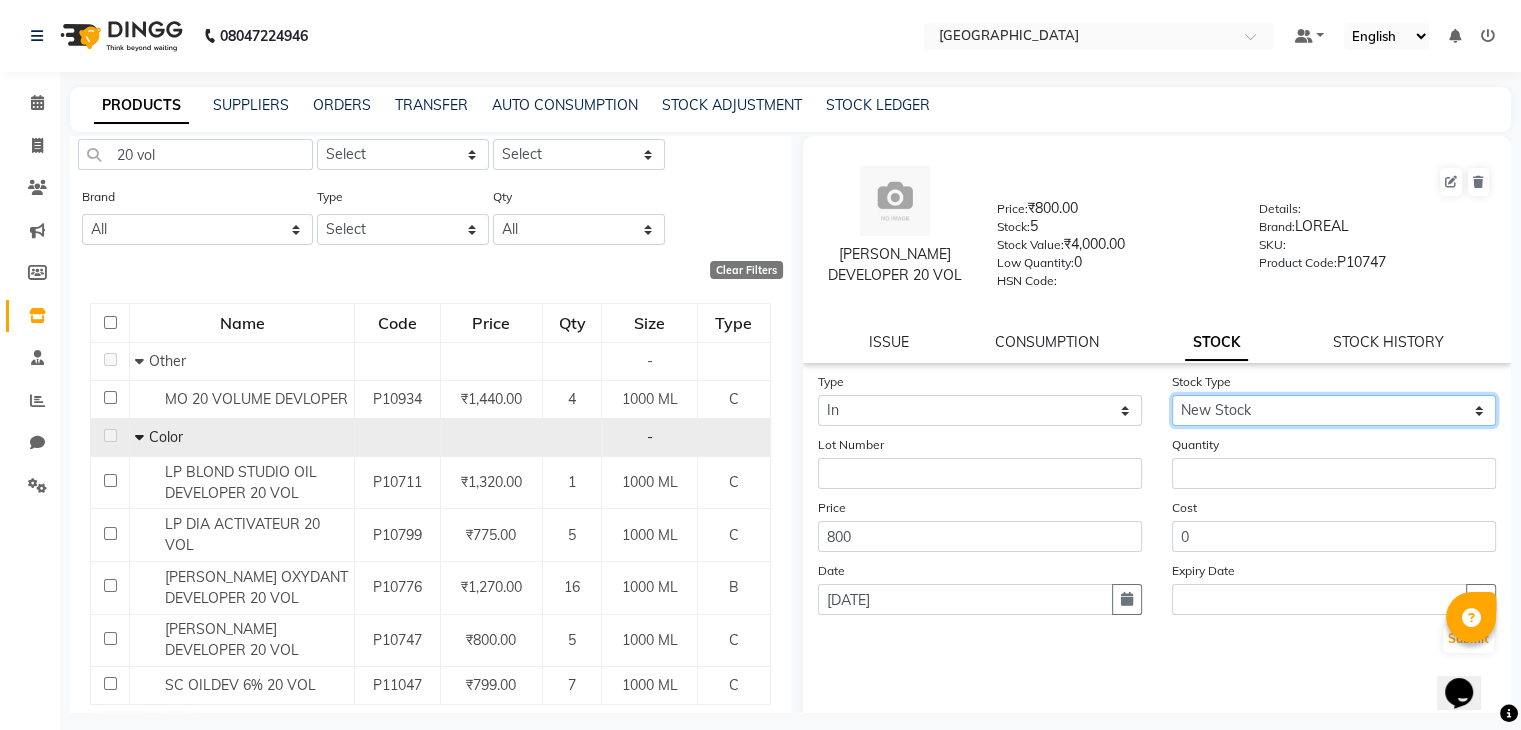 click on "Select New Stock Adjustment Return Other" 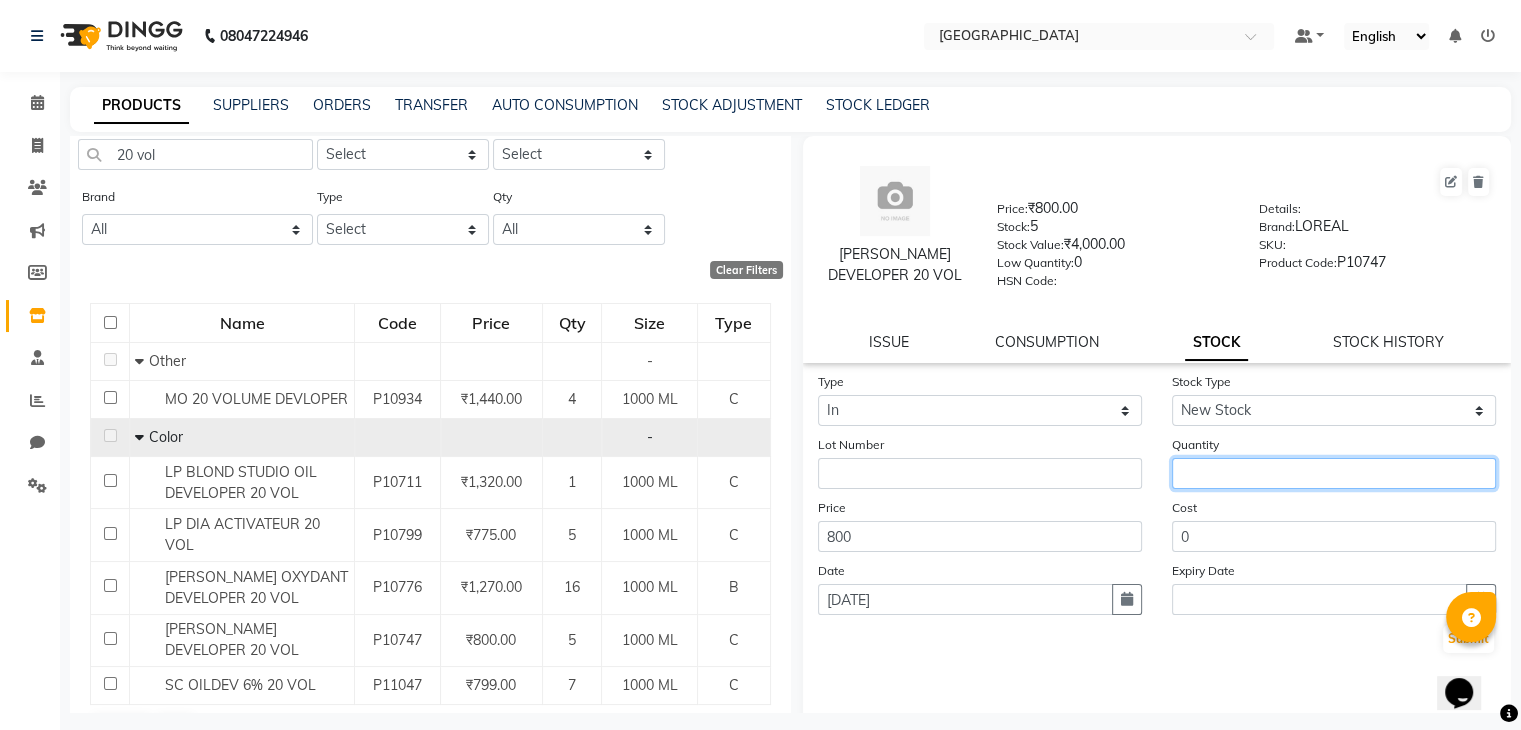 click 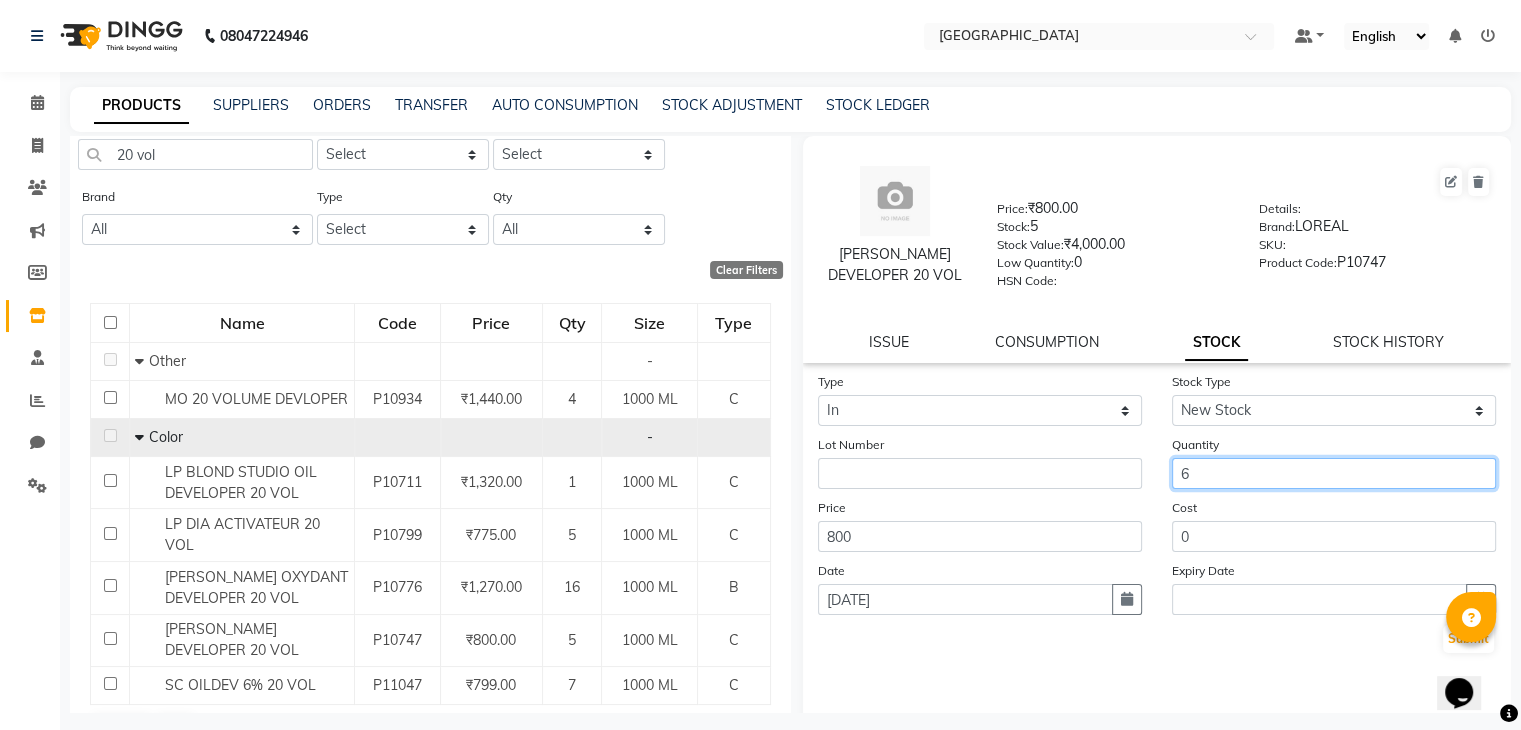 type on "6" 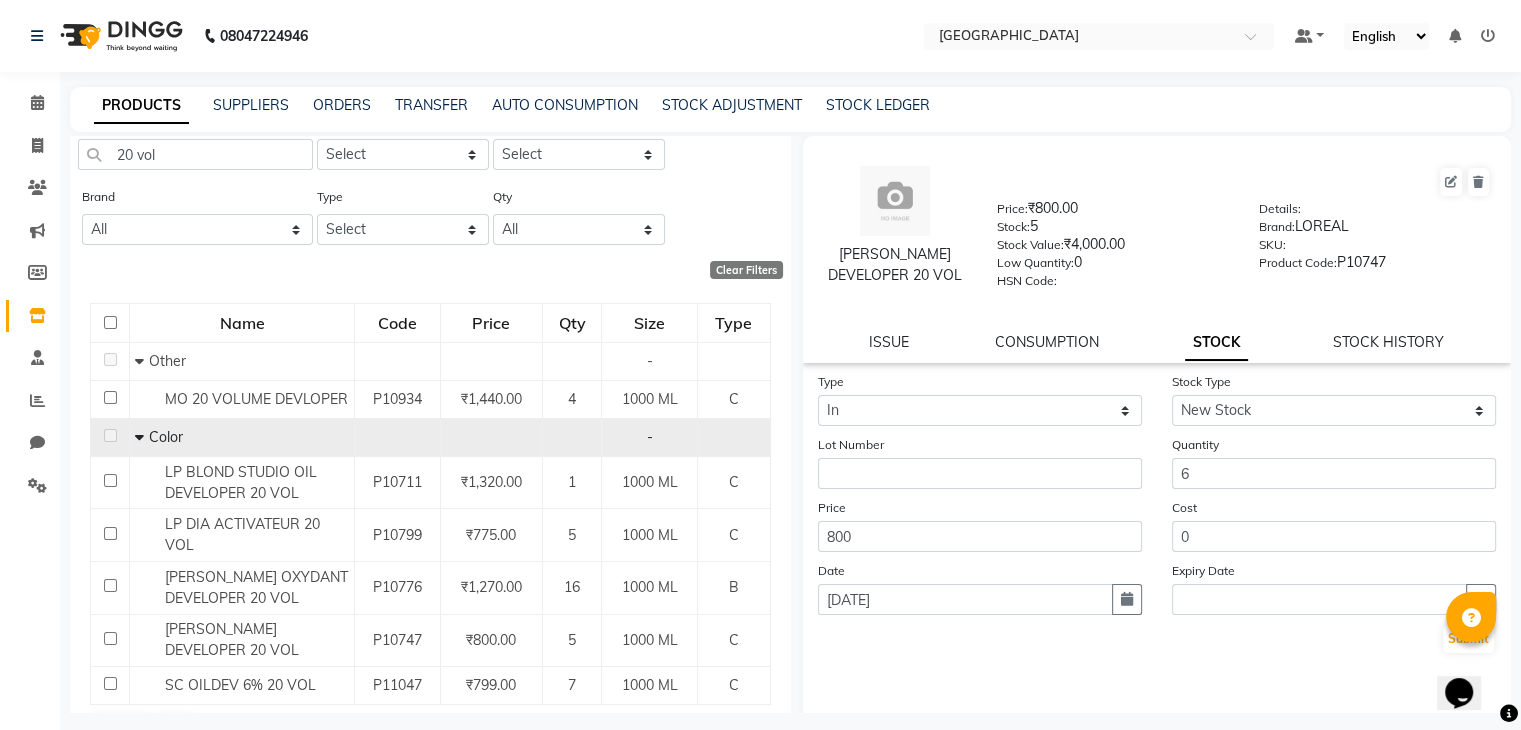 type 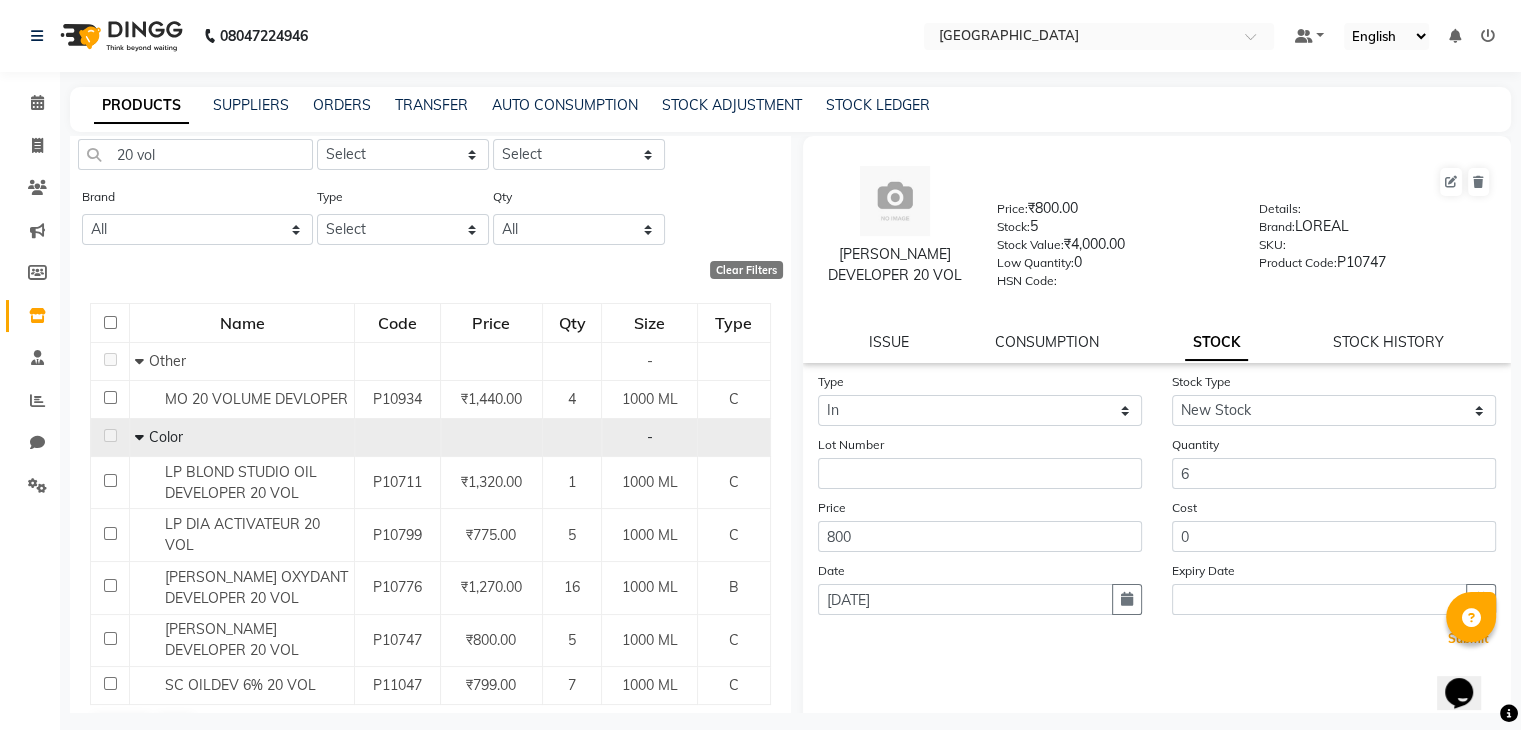 type 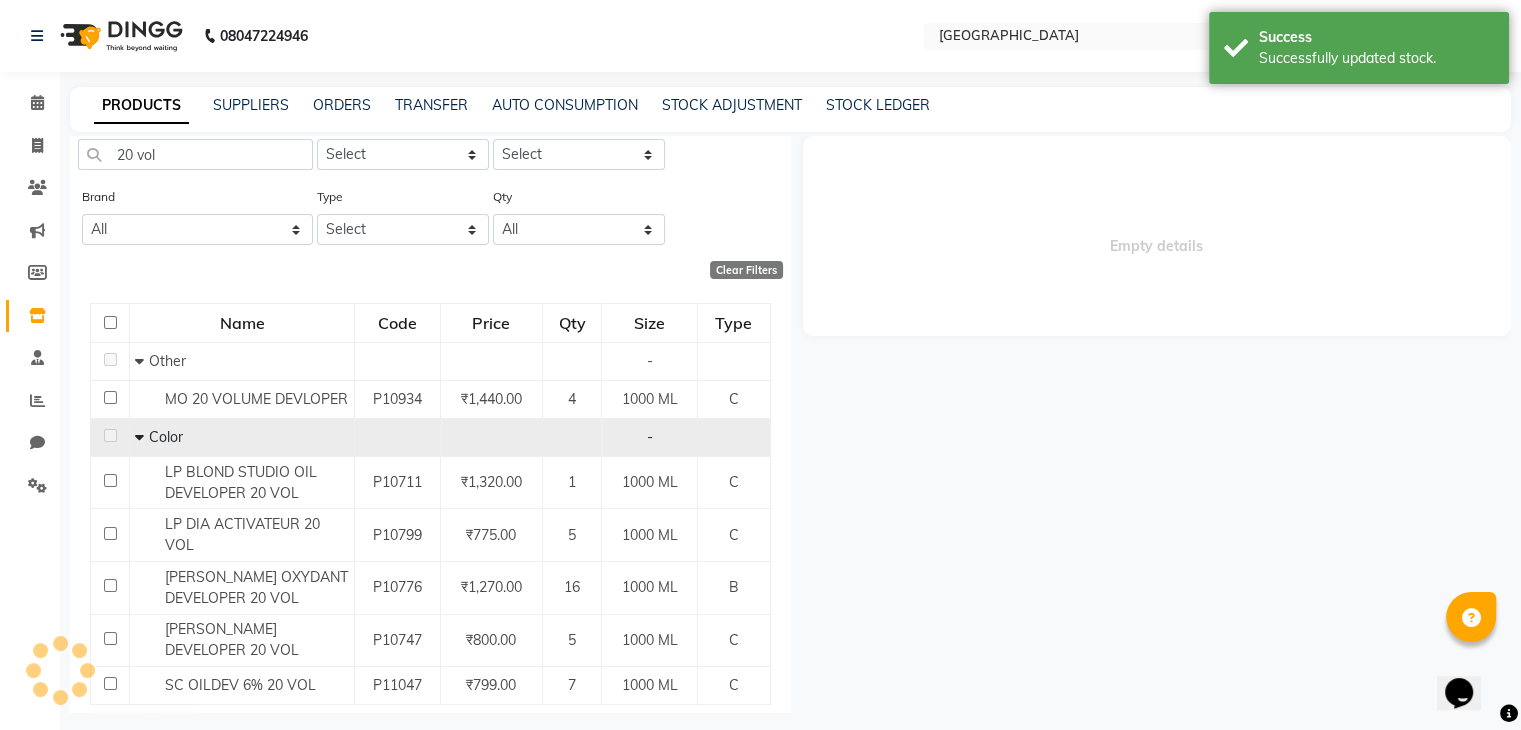 scroll, scrollTop: 0, scrollLeft: 0, axis: both 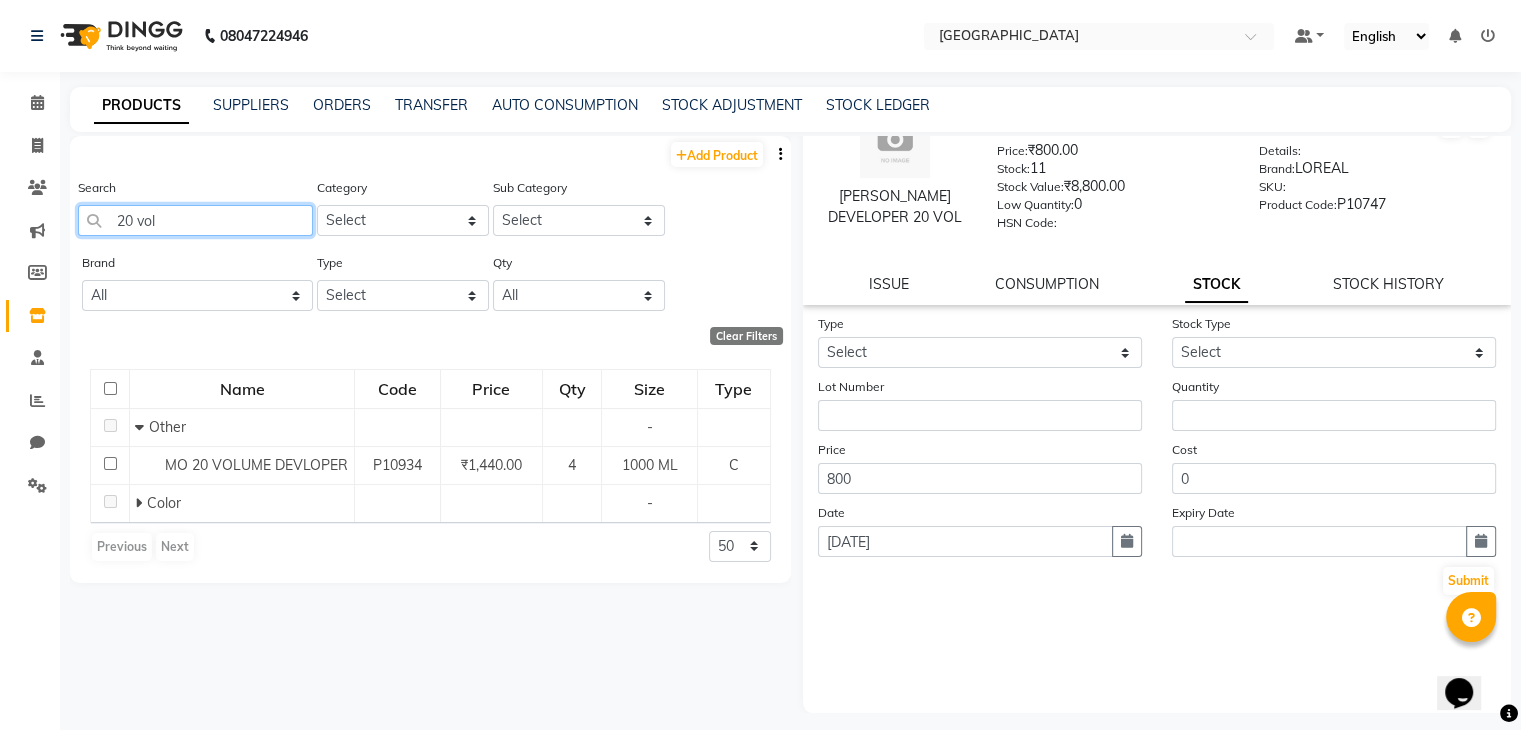 click on "20 vol" 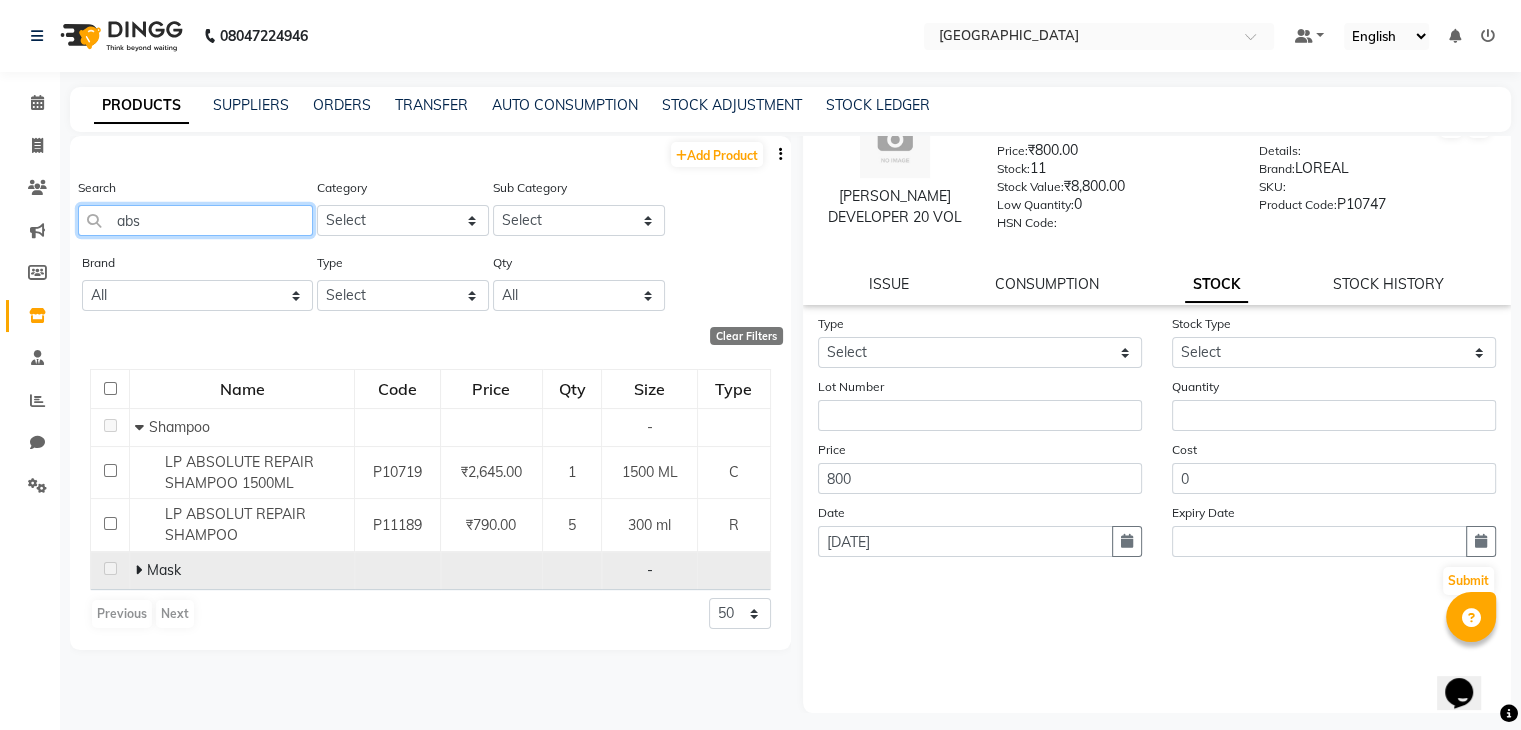 type on "abs" 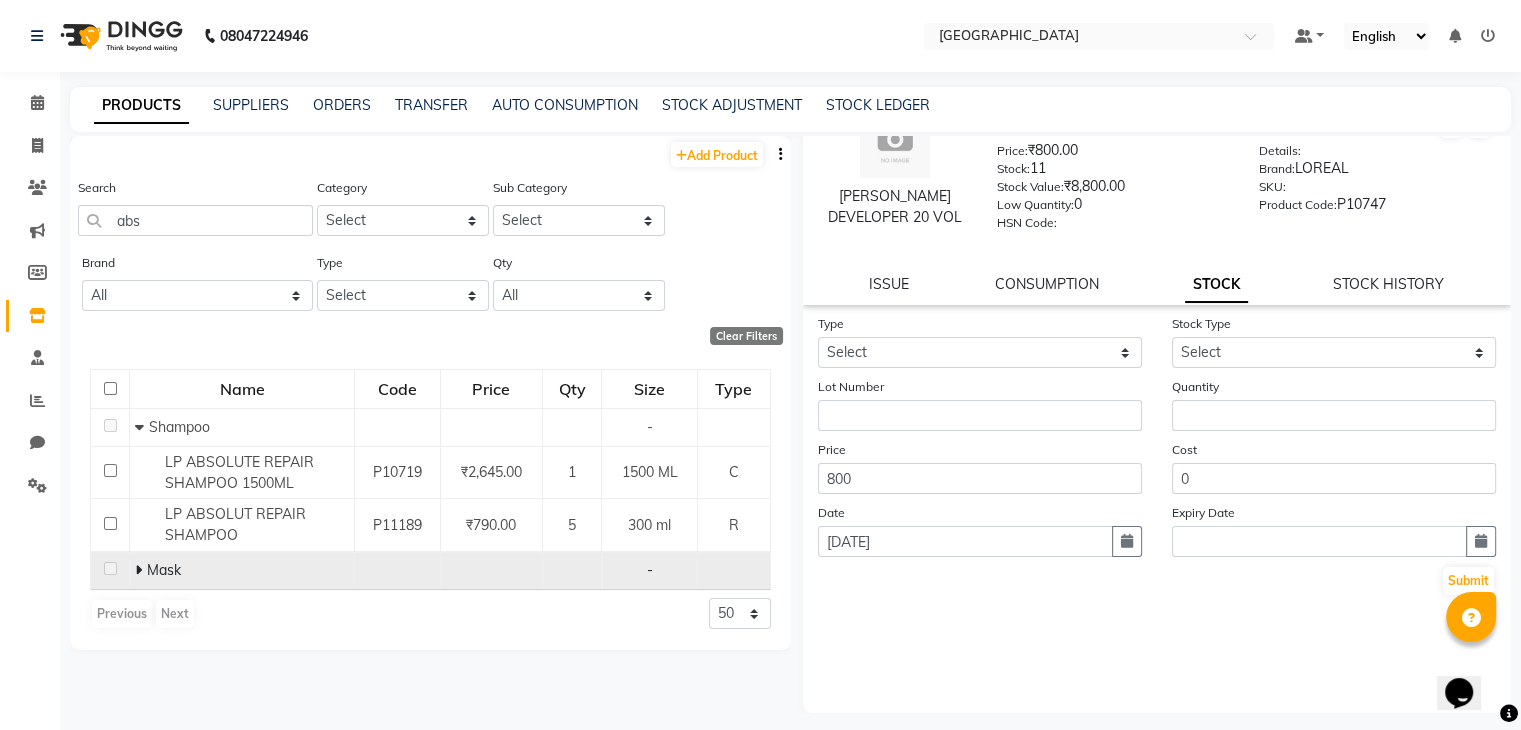 click on "Mask" 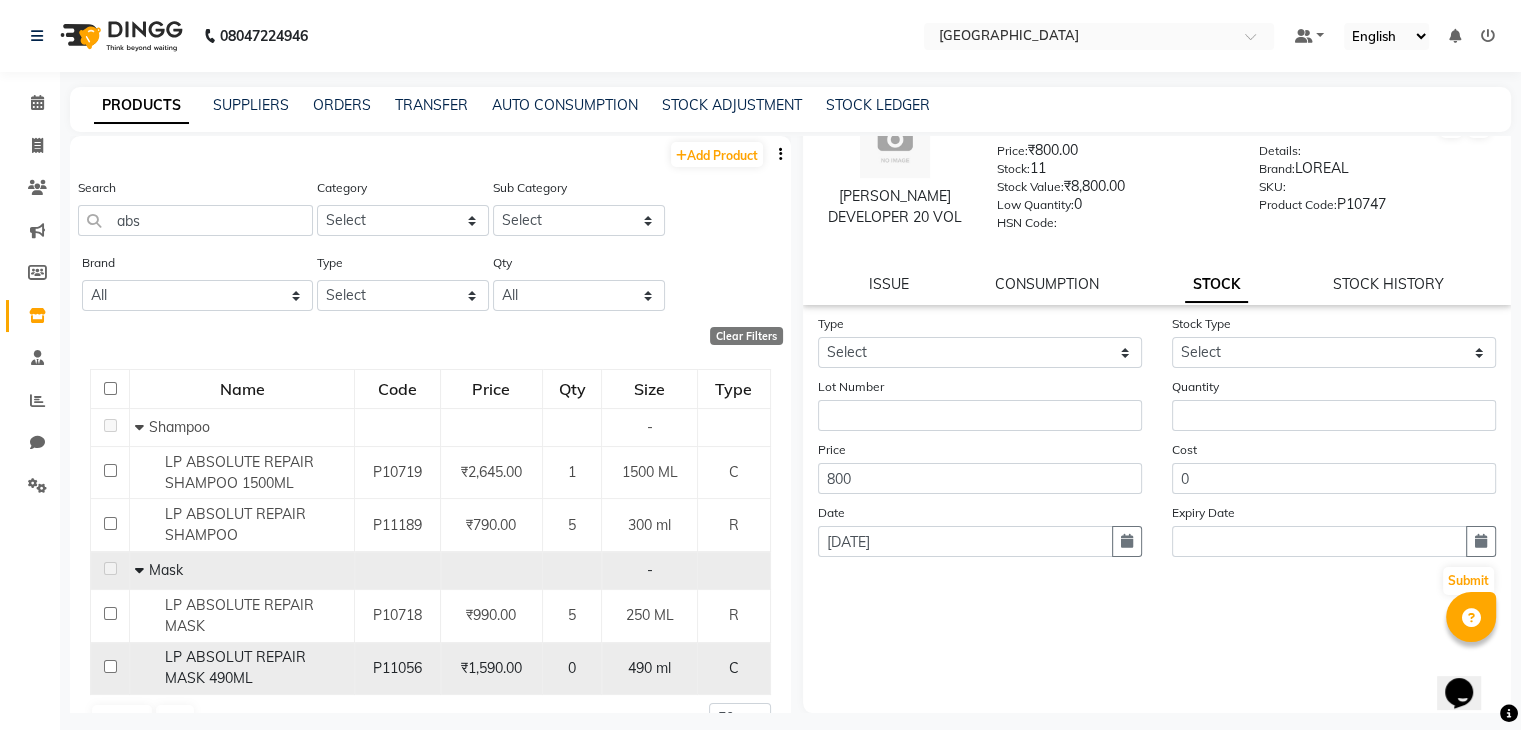 click on "LP ABSOLUT REPAIR MASK 490ML" 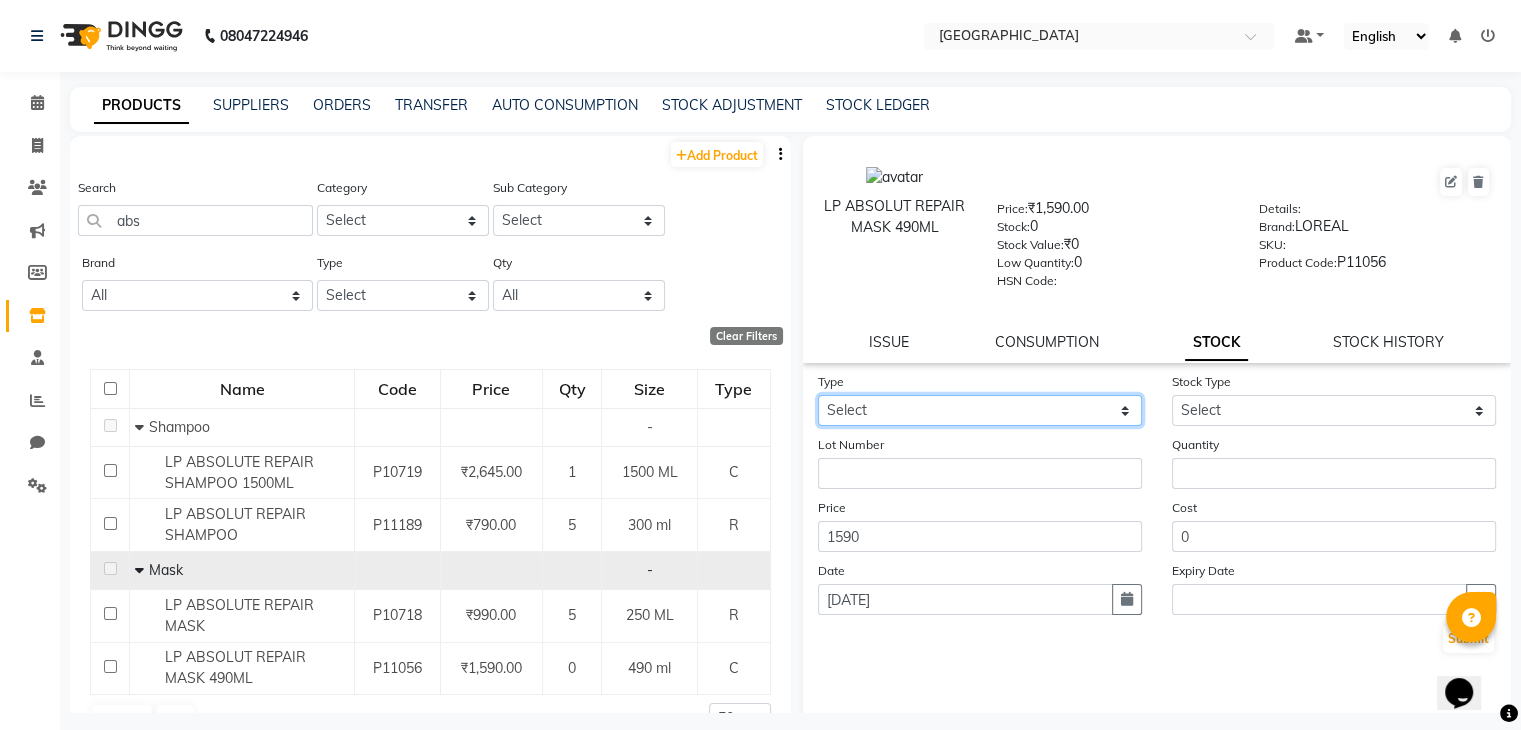 click on "Select In Out" 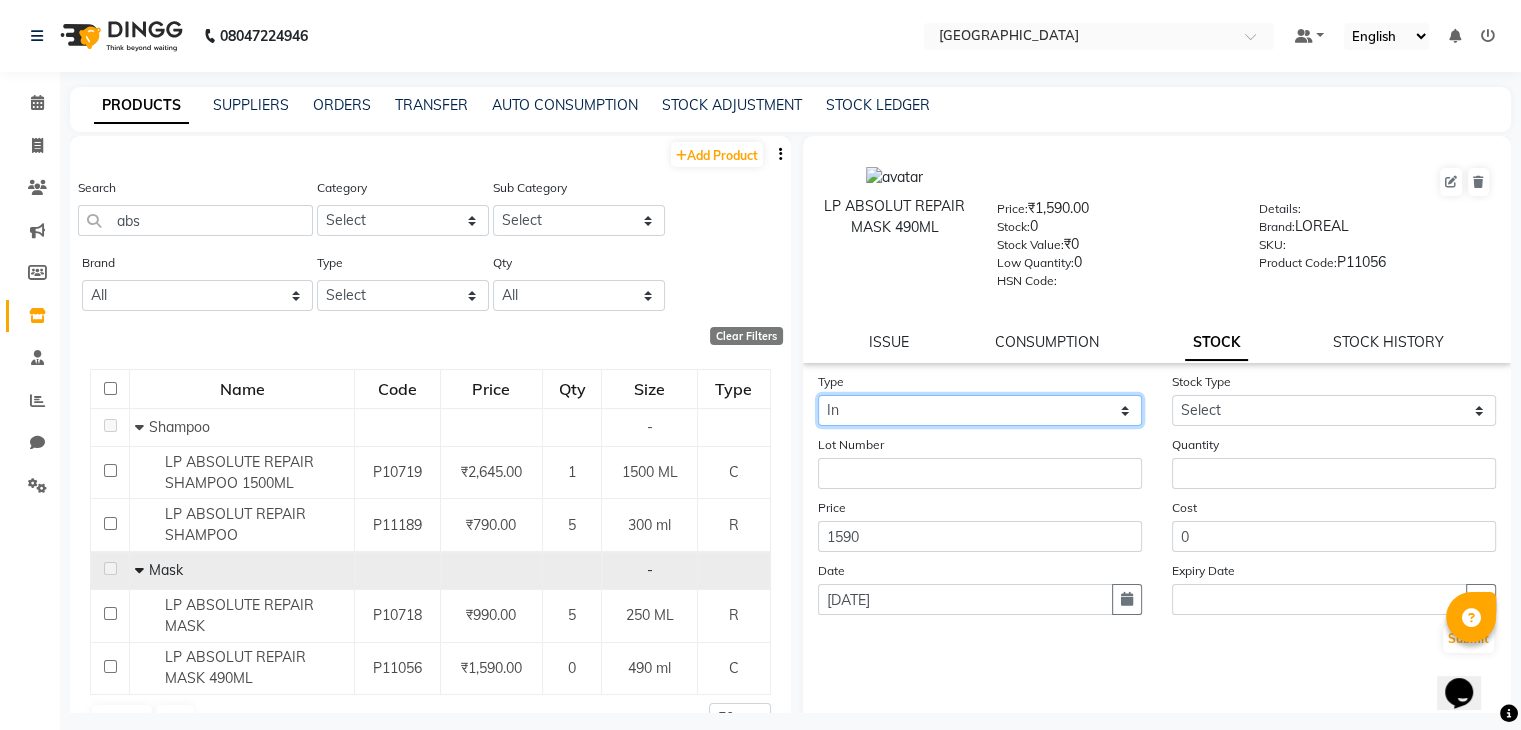 click on "Select In Out" 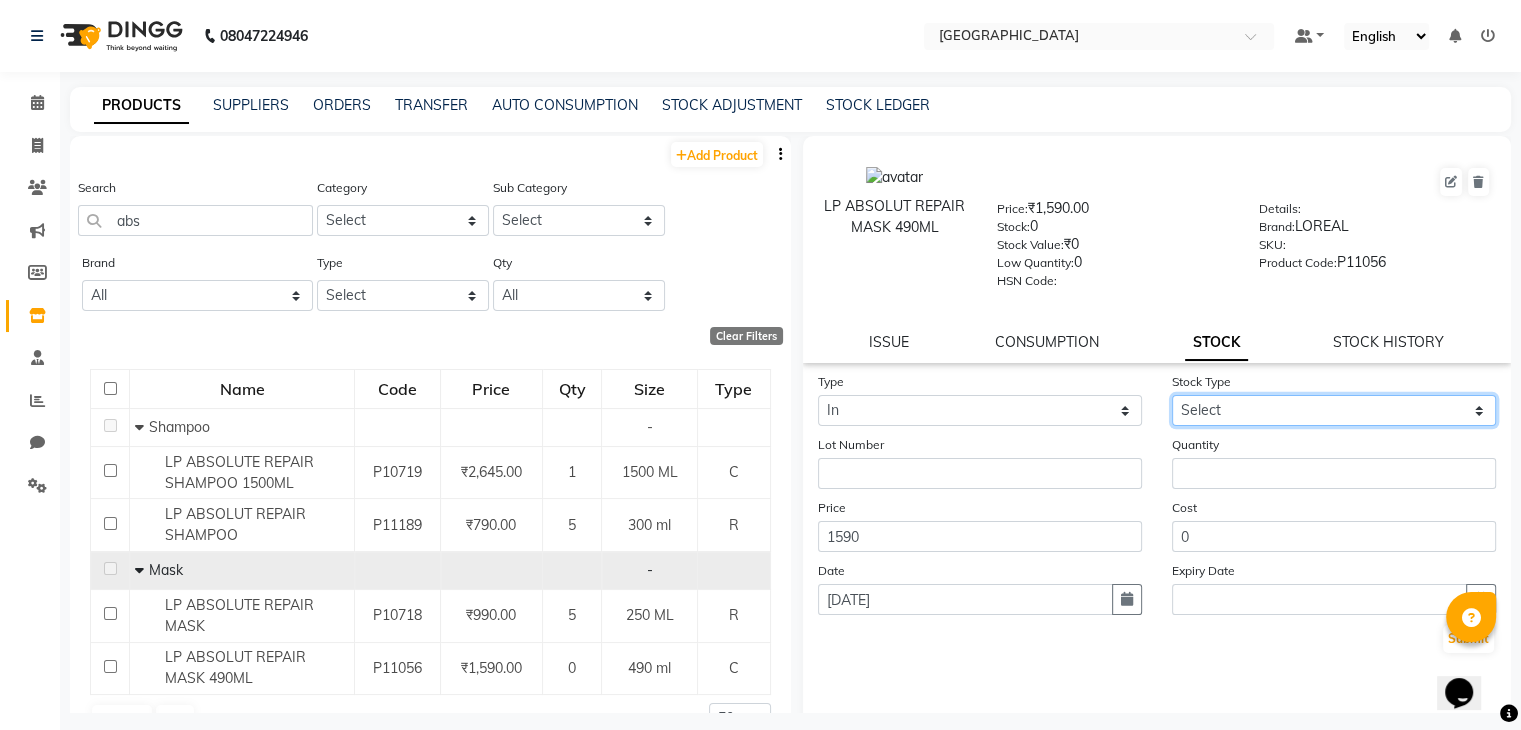 select on "new stock" 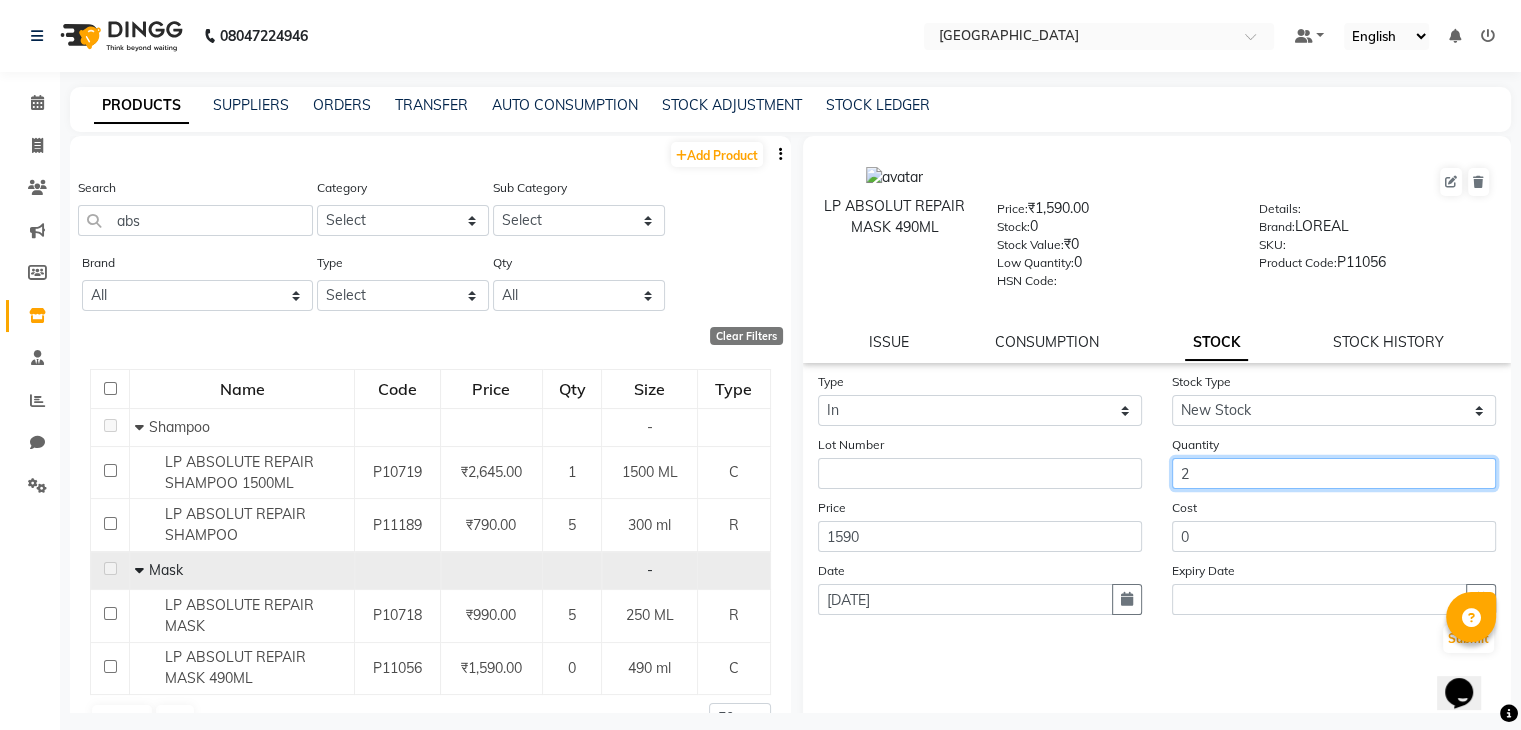 type on "2" 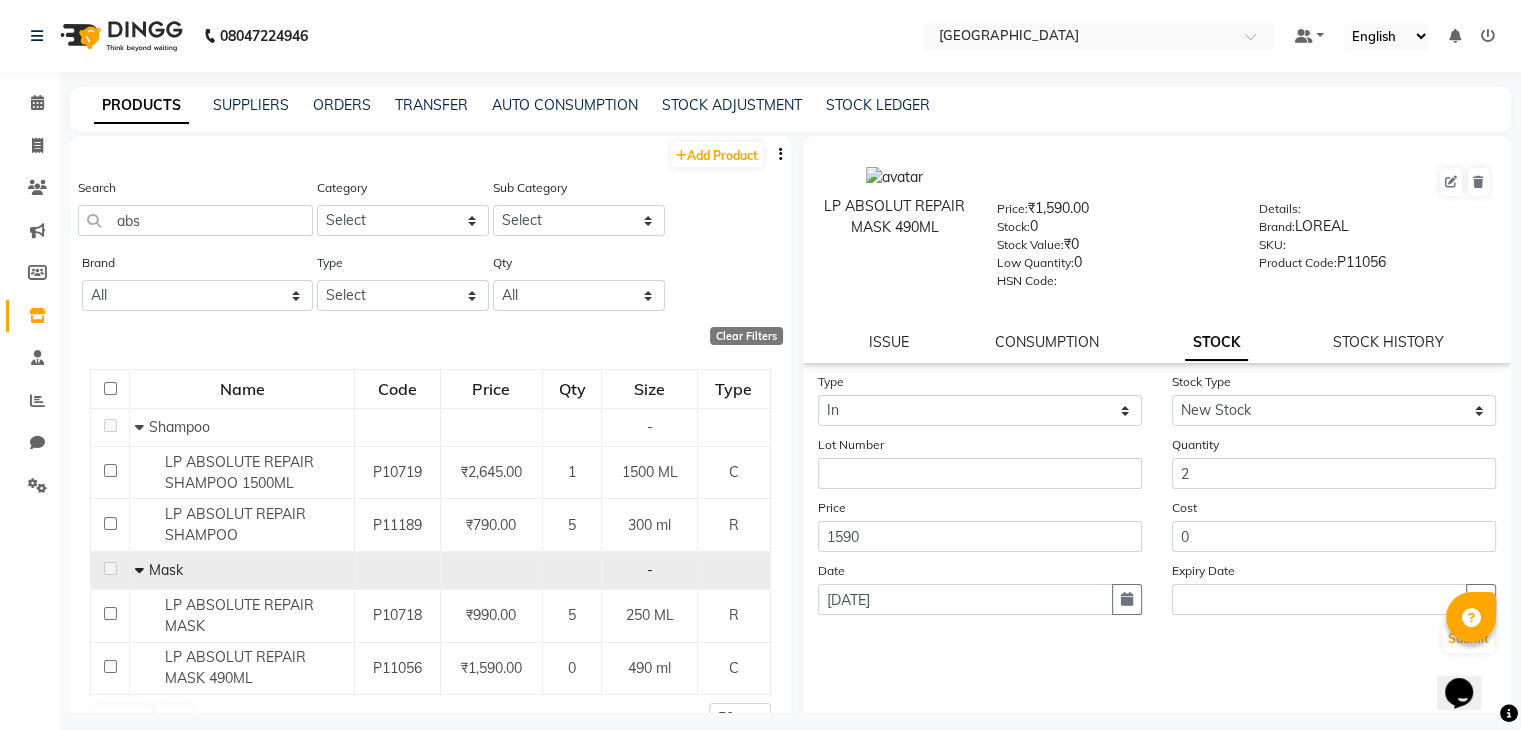 type 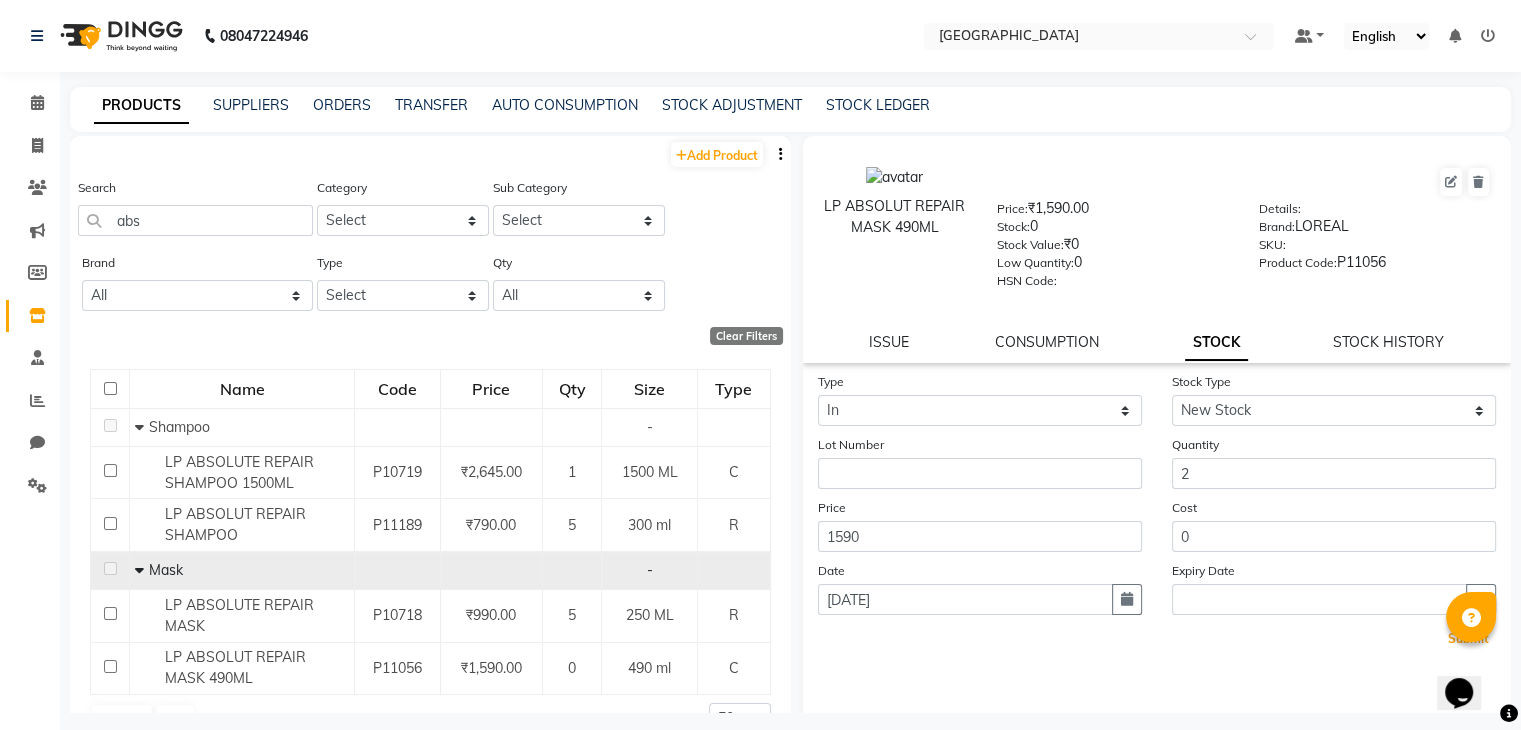 type 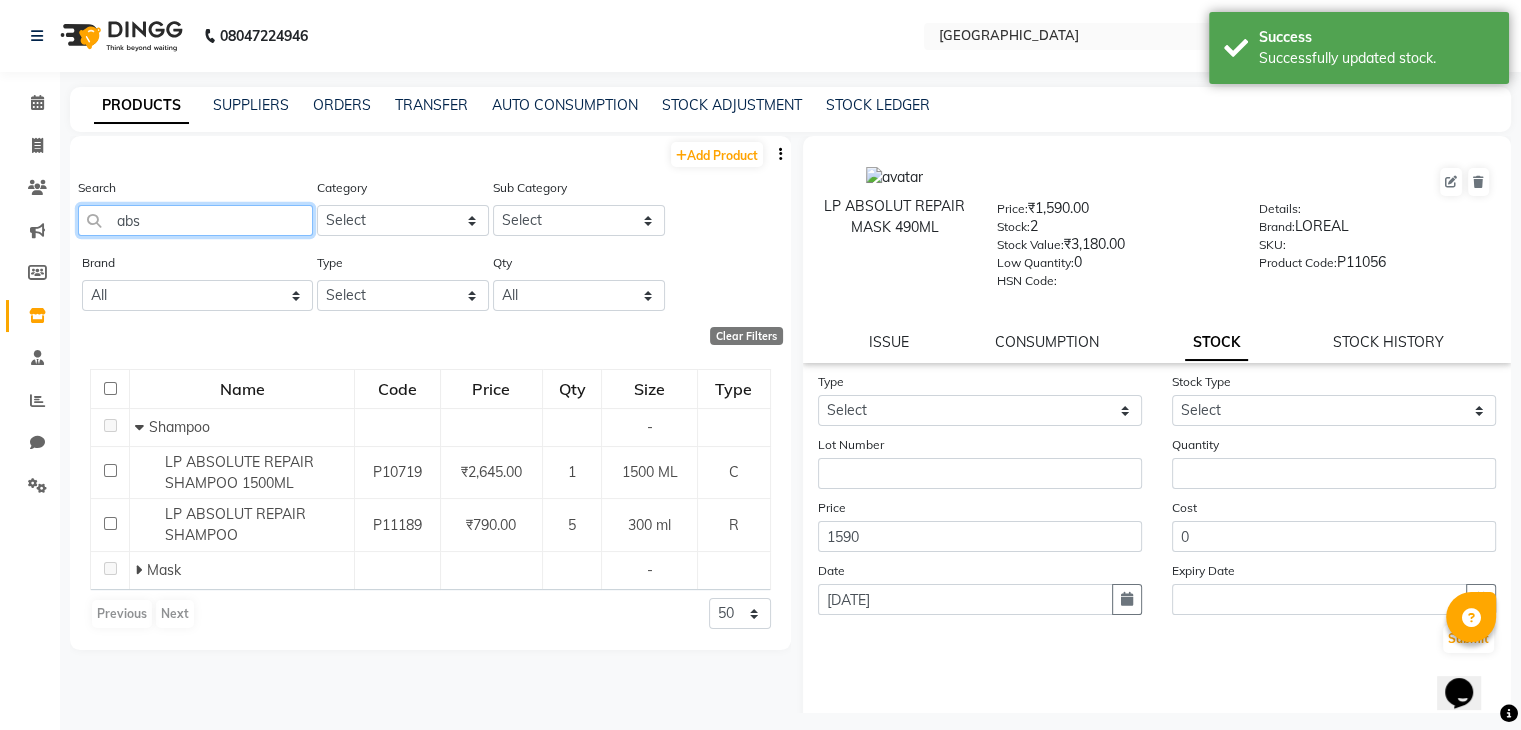 click on "abs" 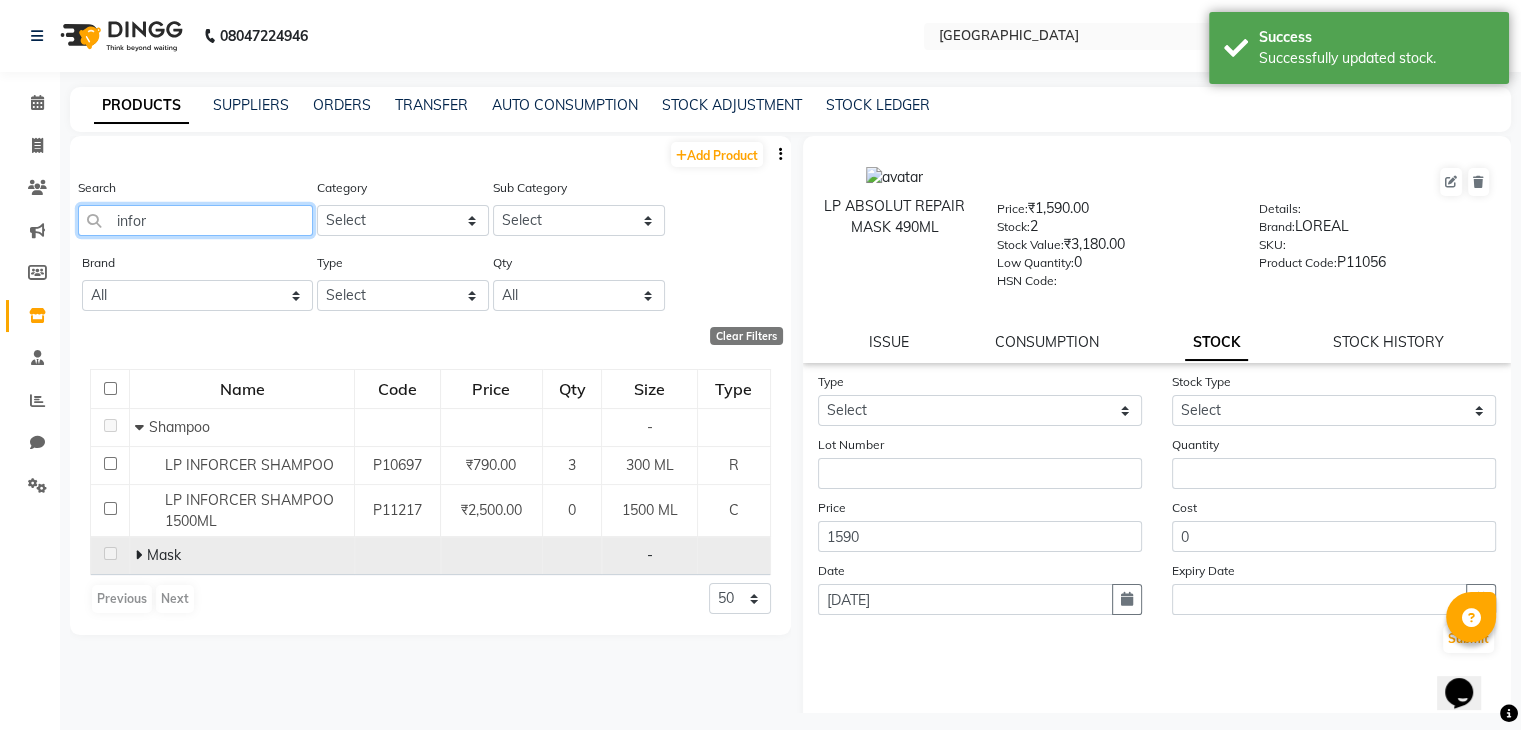 type on "infor" 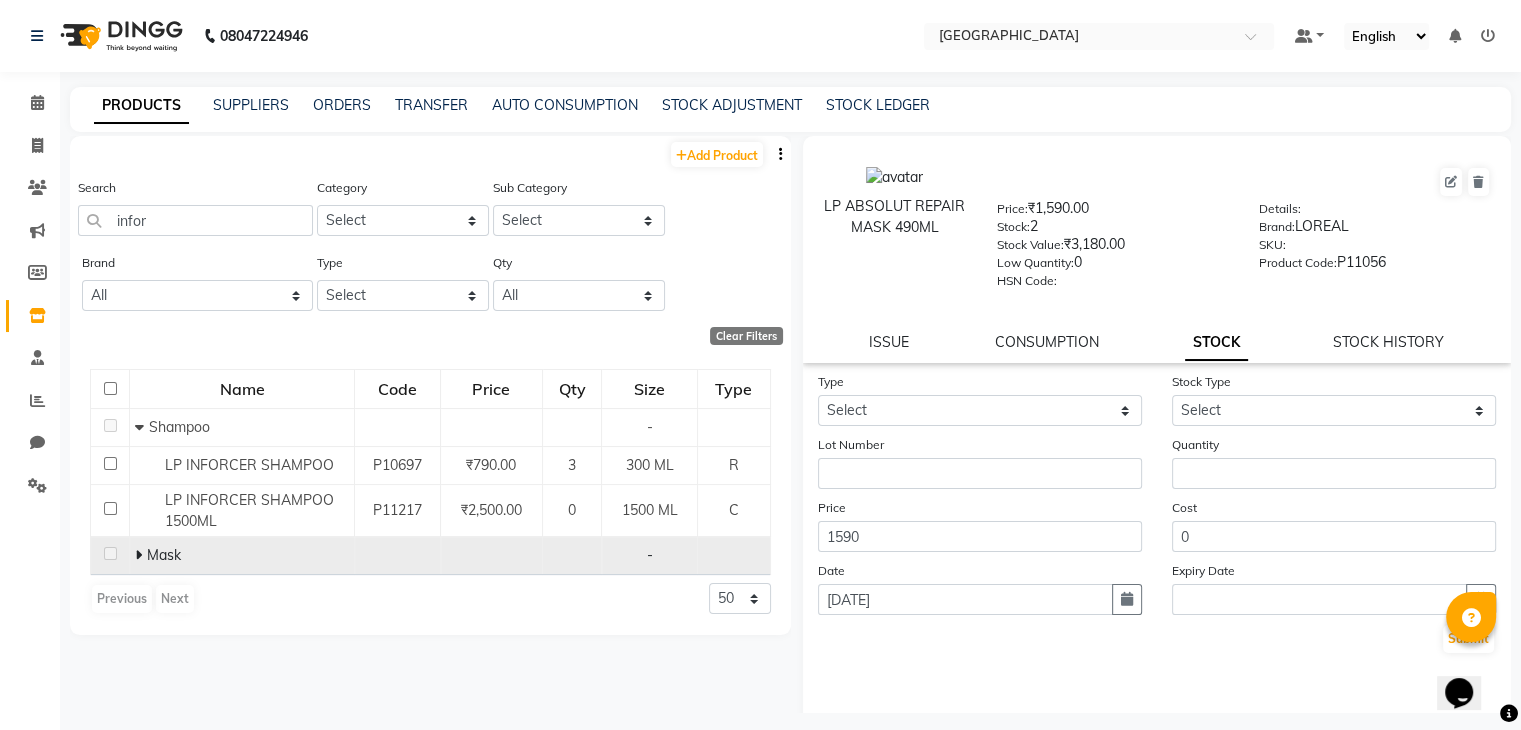 click 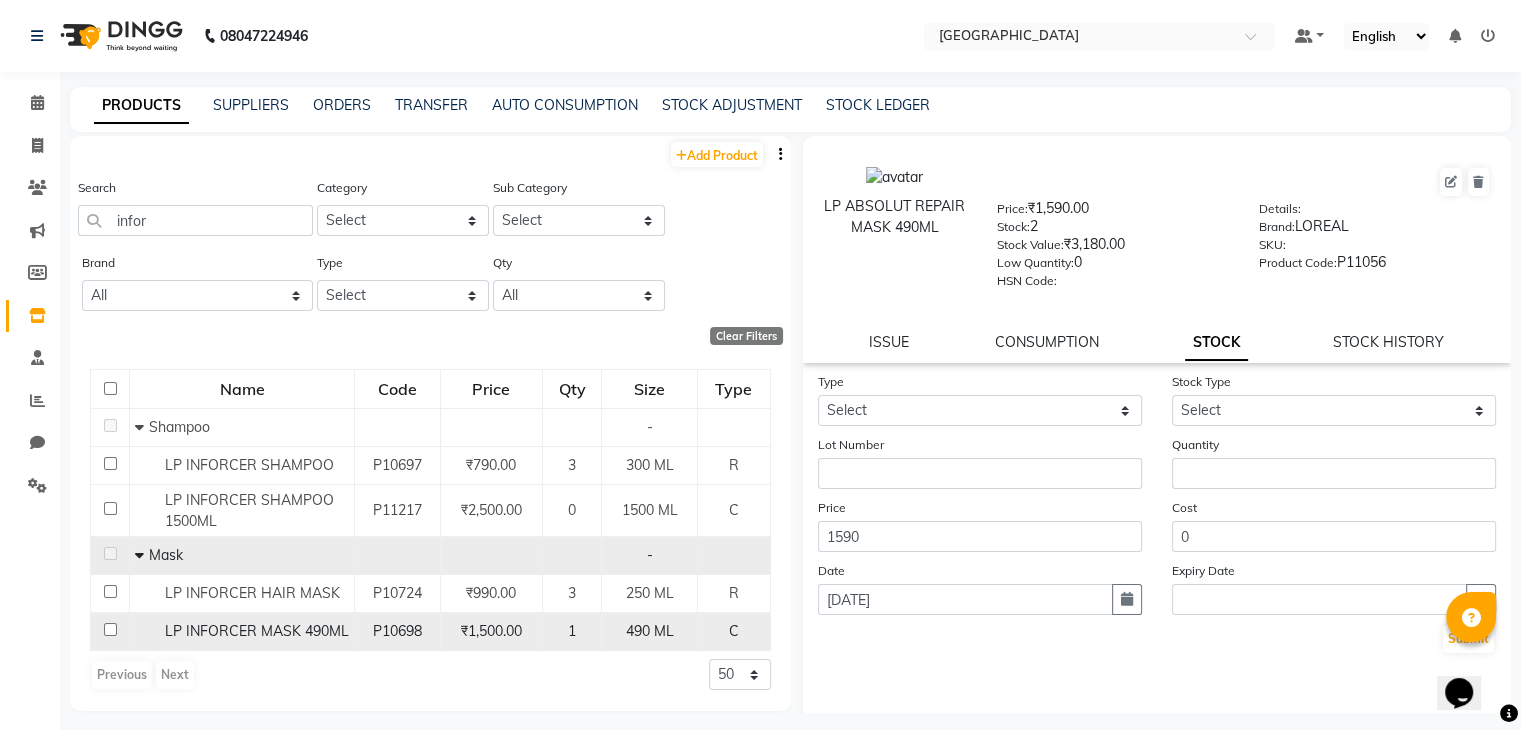 click on "LP INFORCER MASK 490ML" 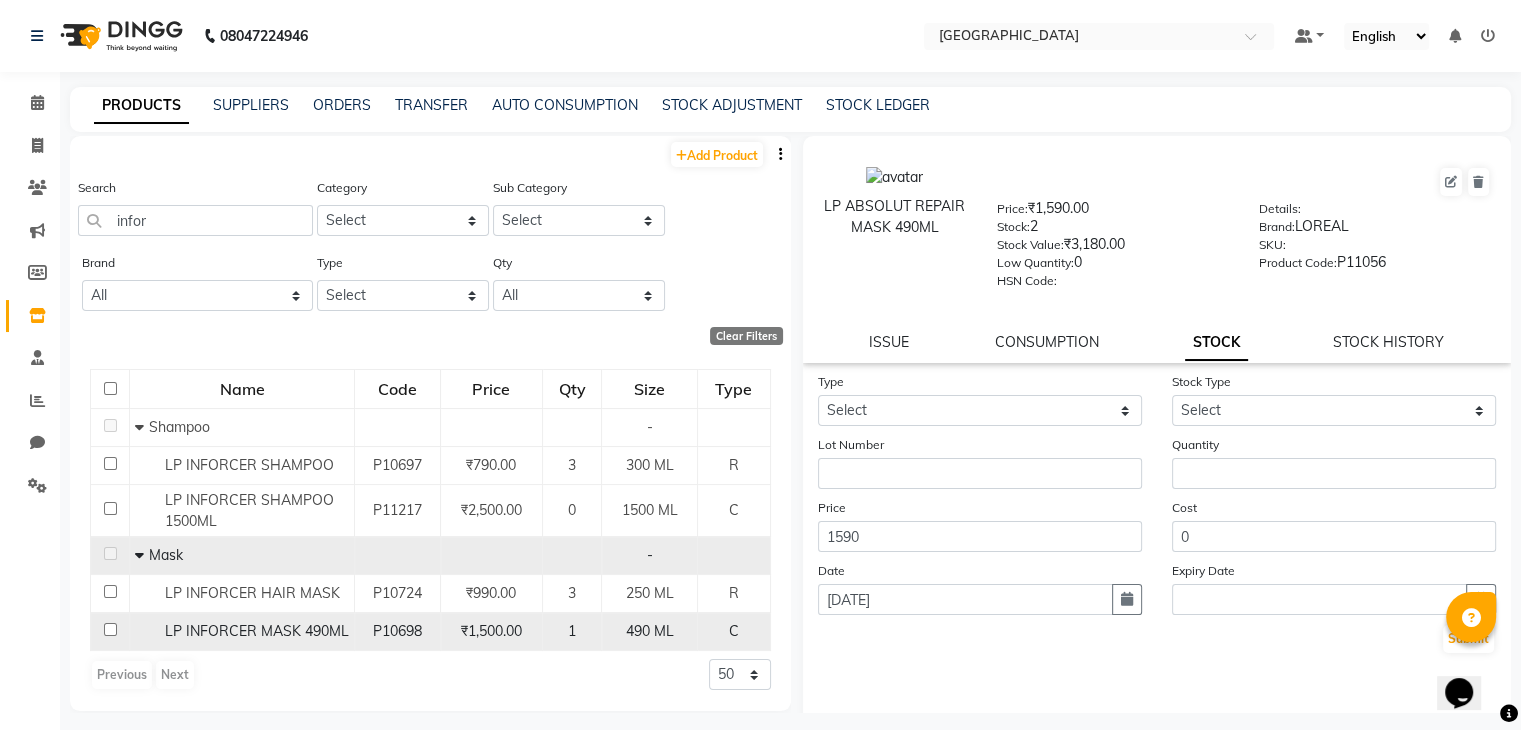 click on "LP INFORCER MASK 490ML" 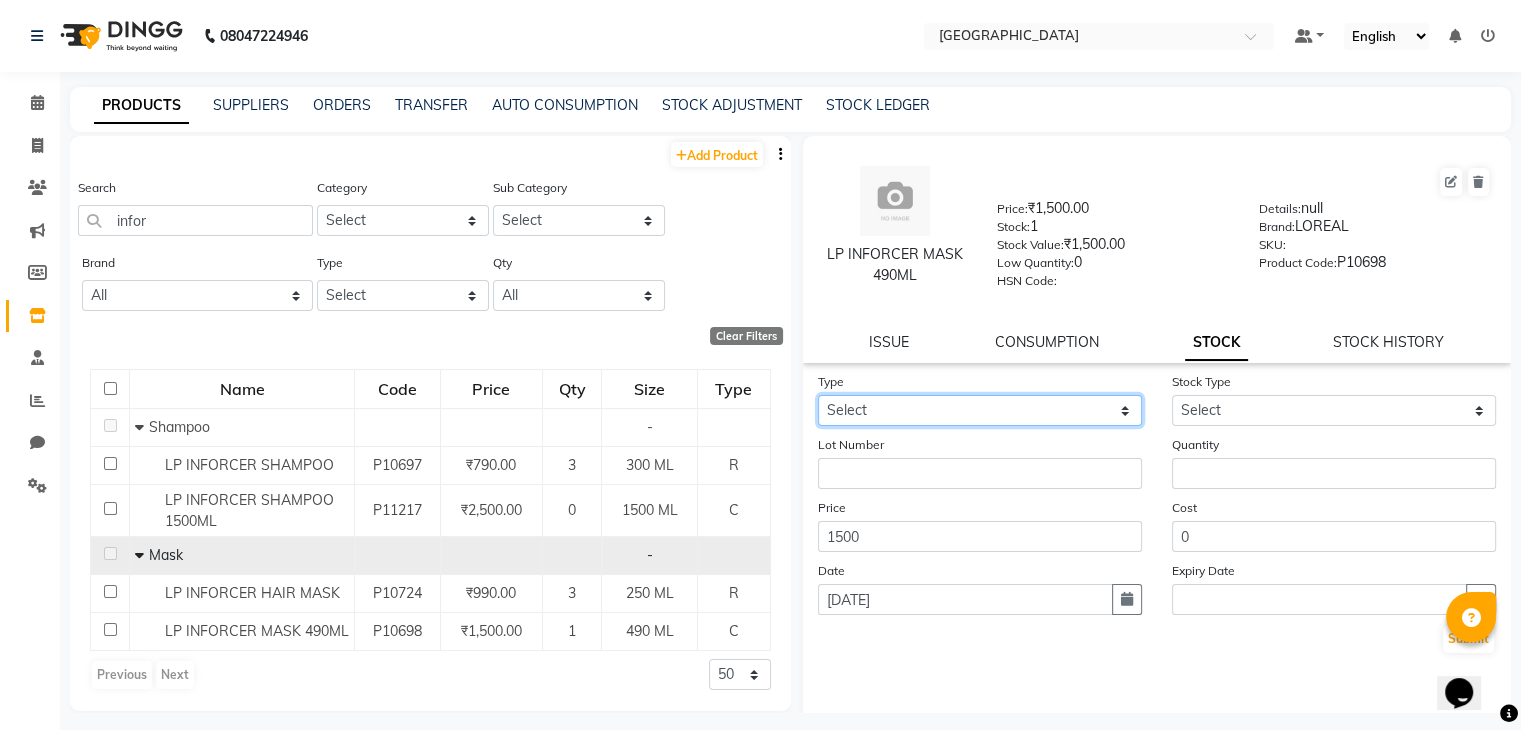 click on "Select In Out" 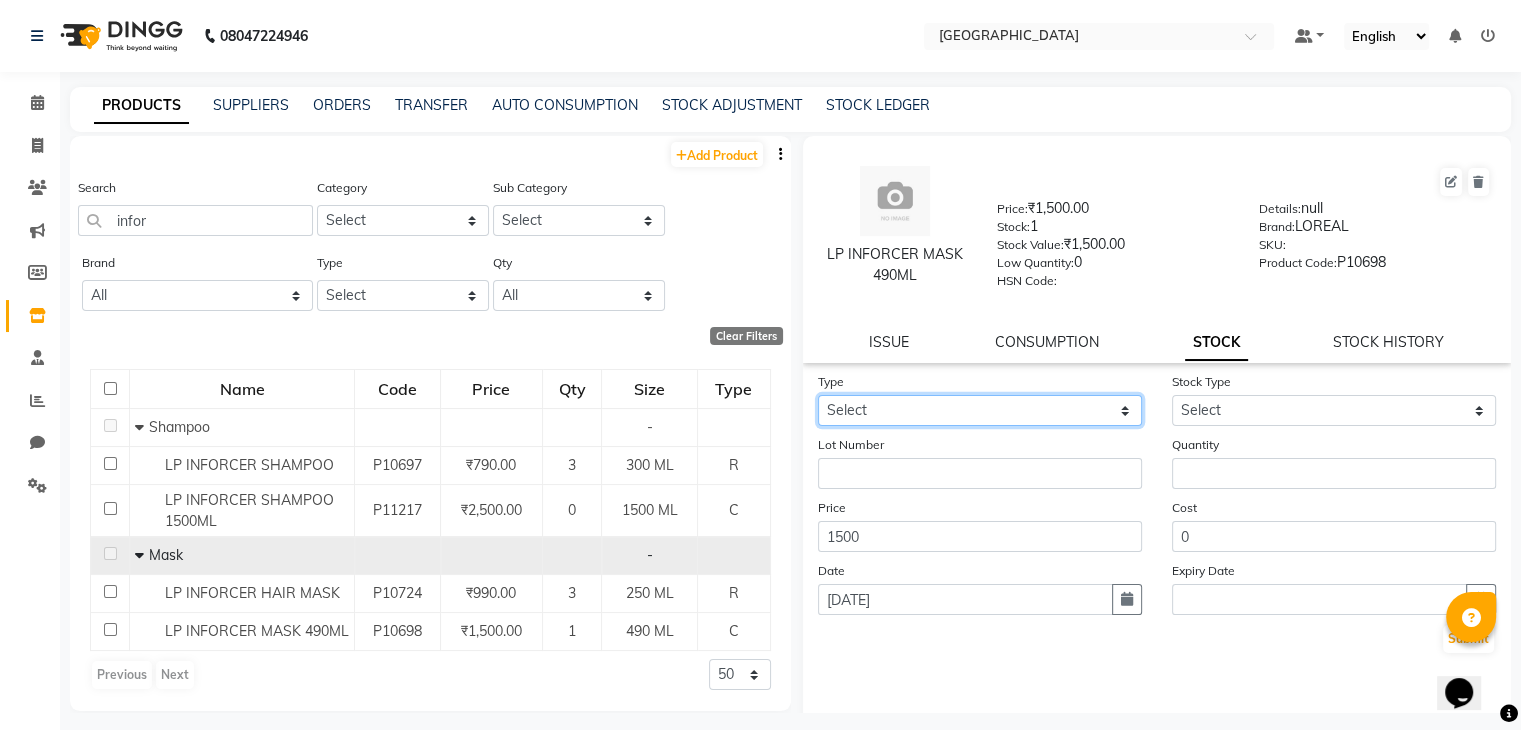select on "in" 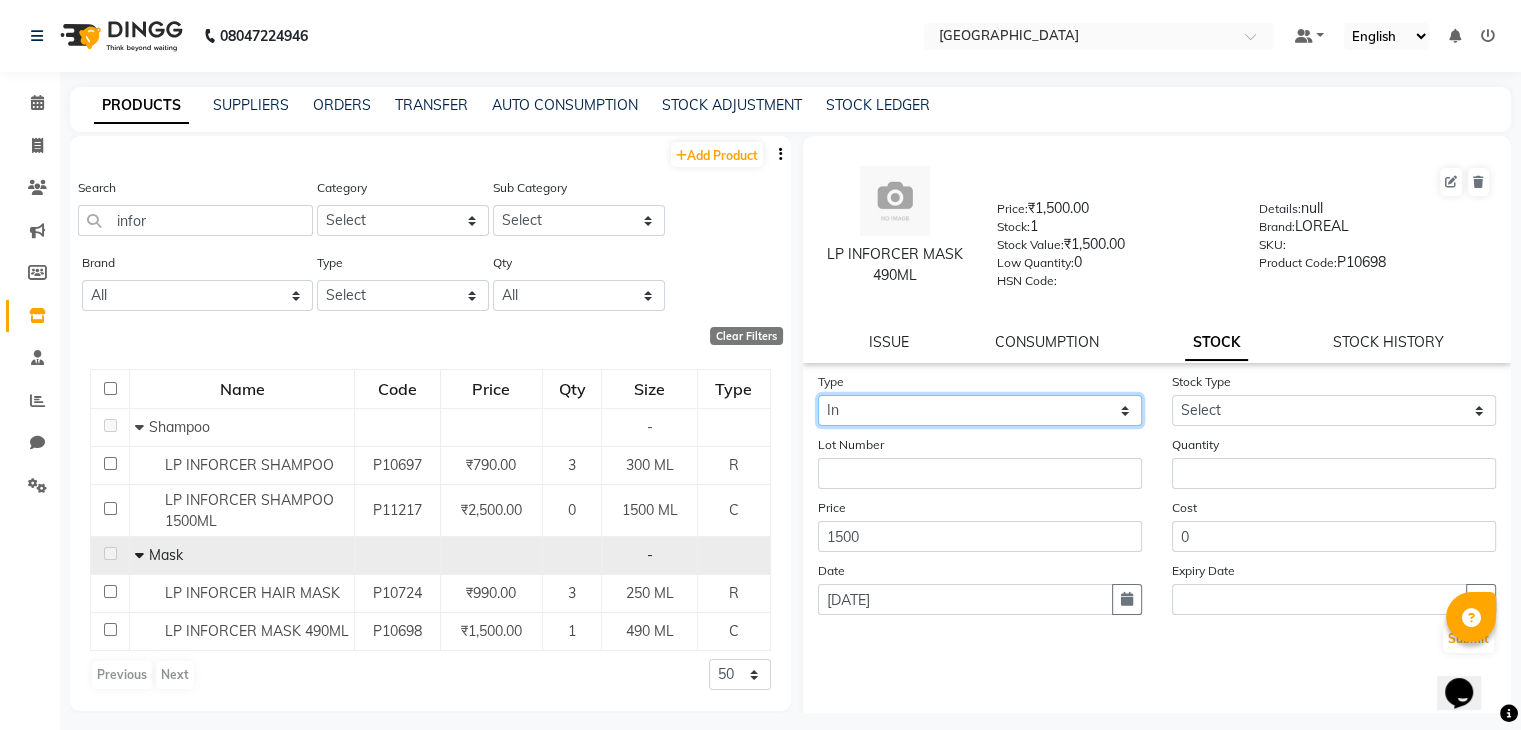 click on "Select In Out" 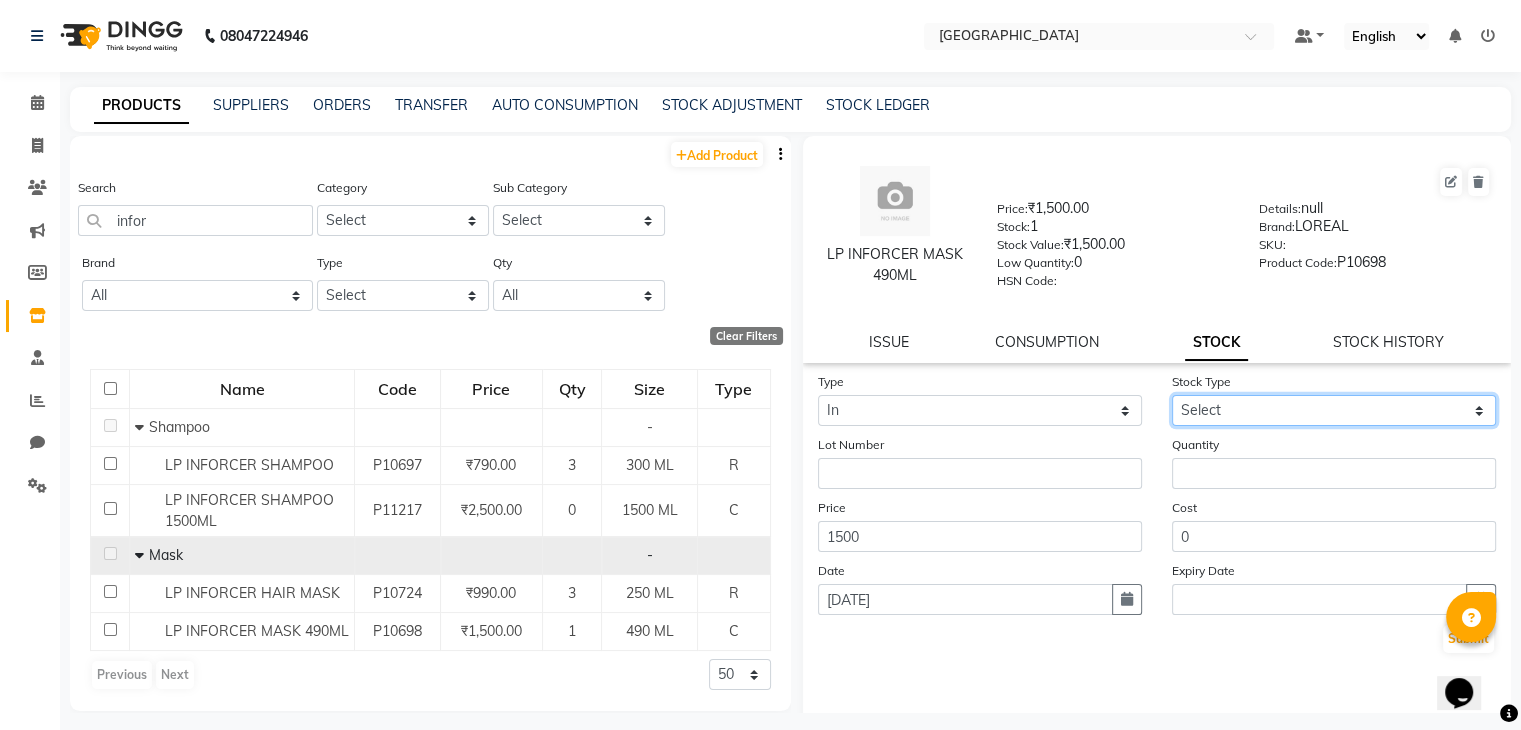 select on "new stock" 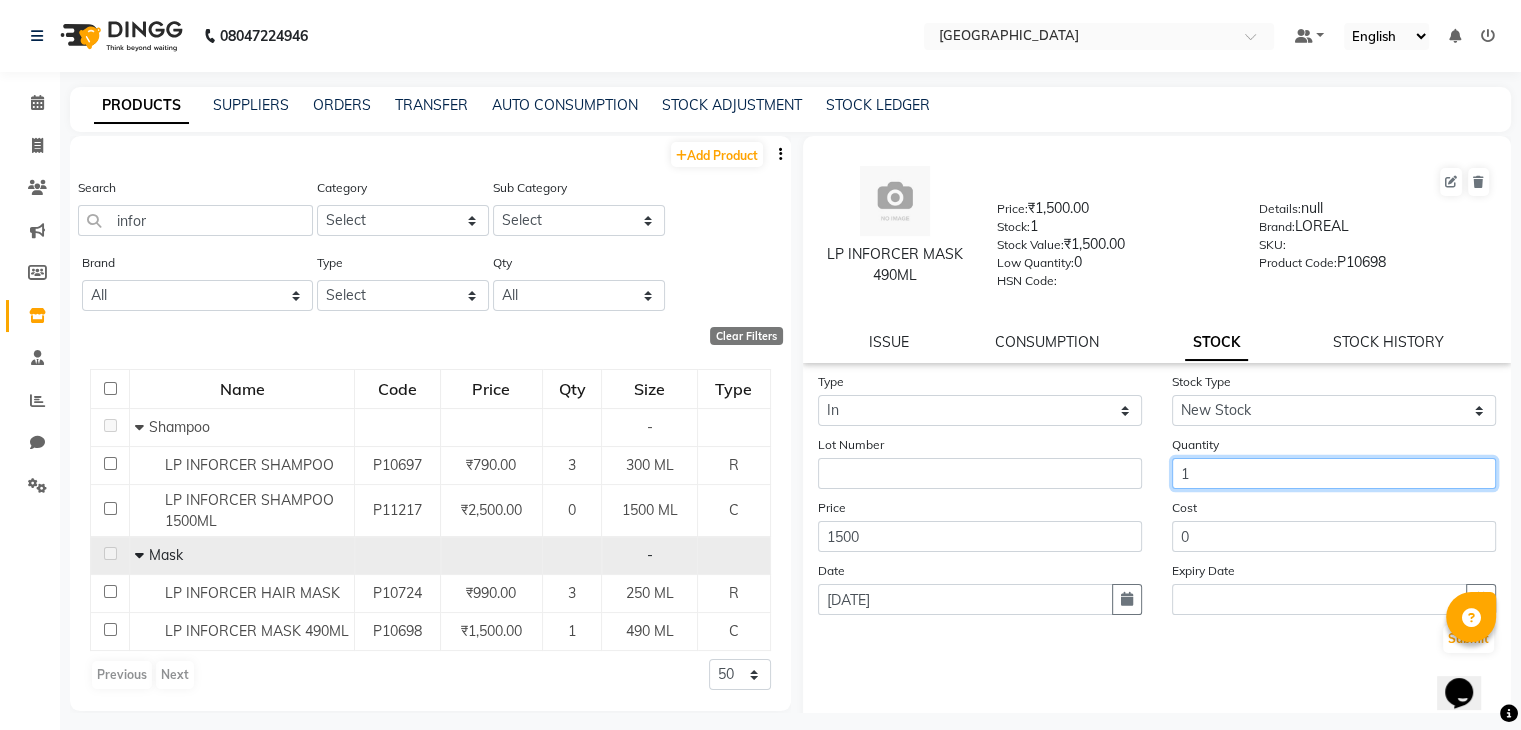 type on "1" 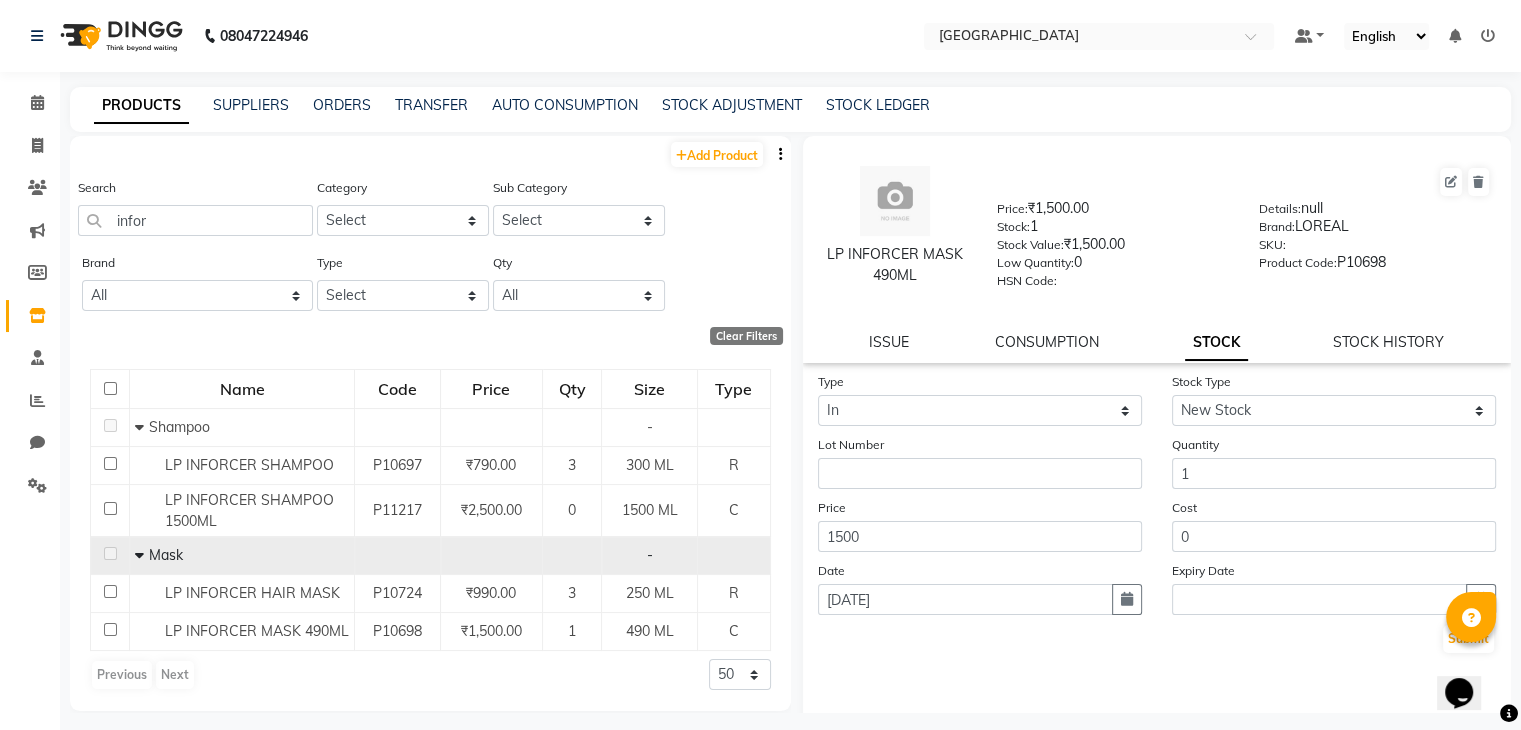 type 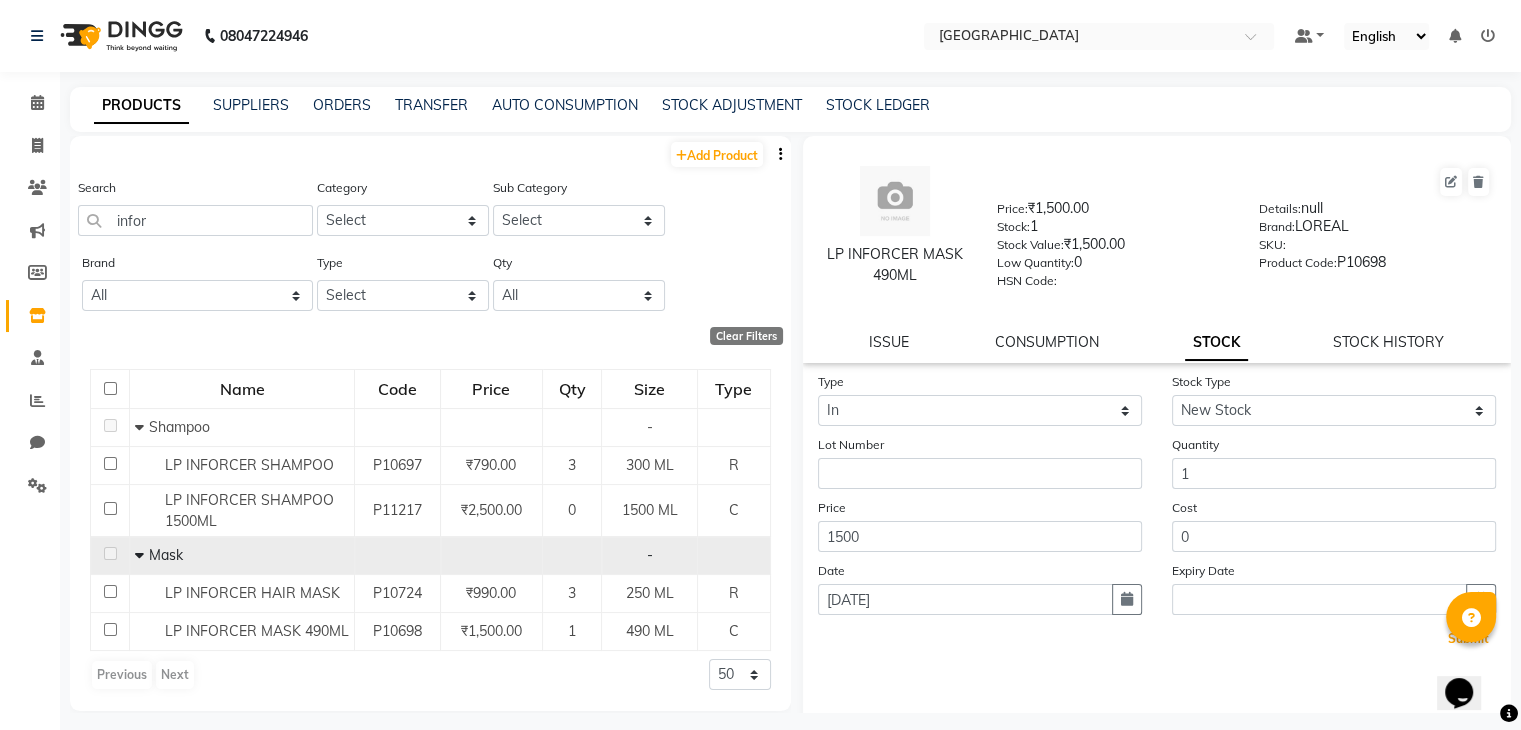 type 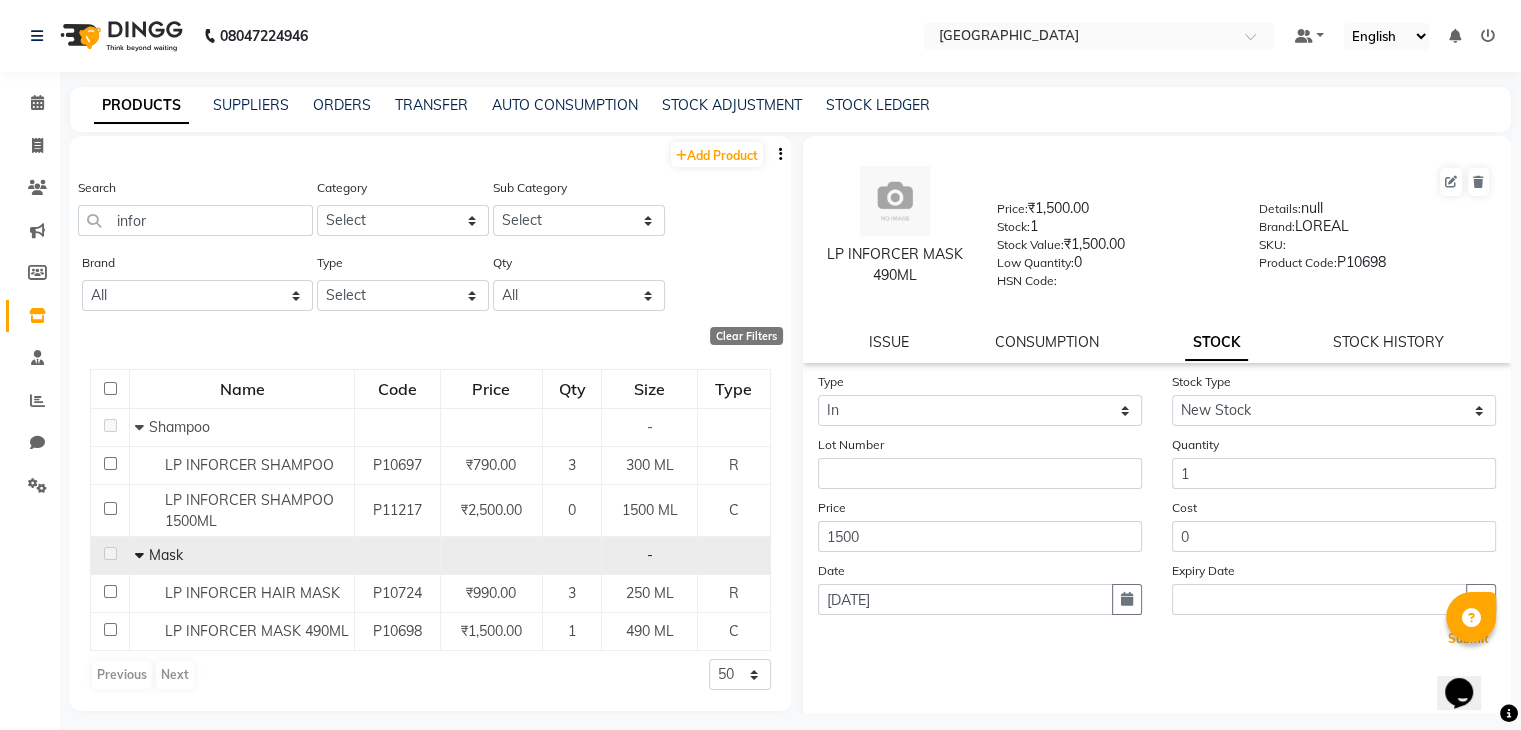 click on "Submit" 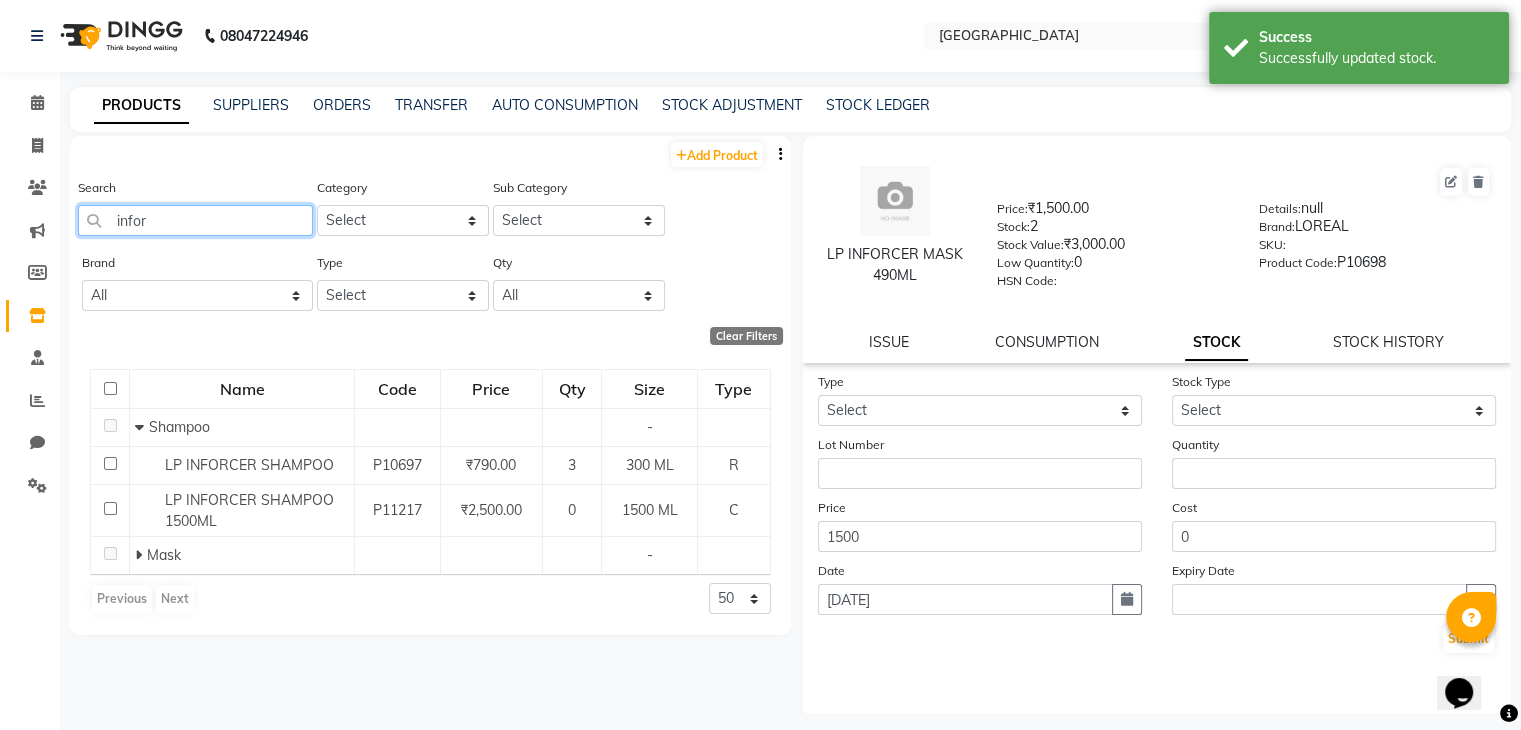 click on "infor" 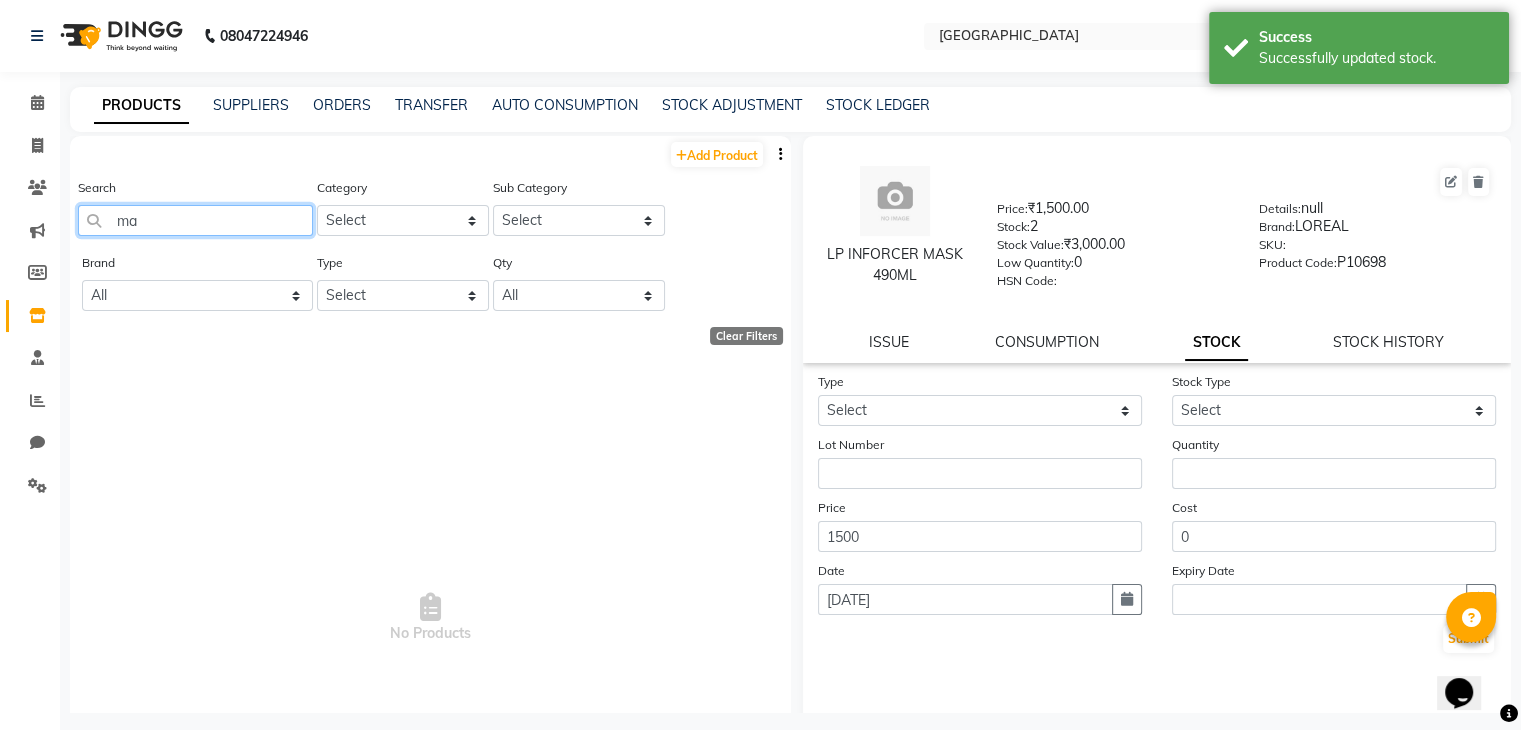 type on "m" 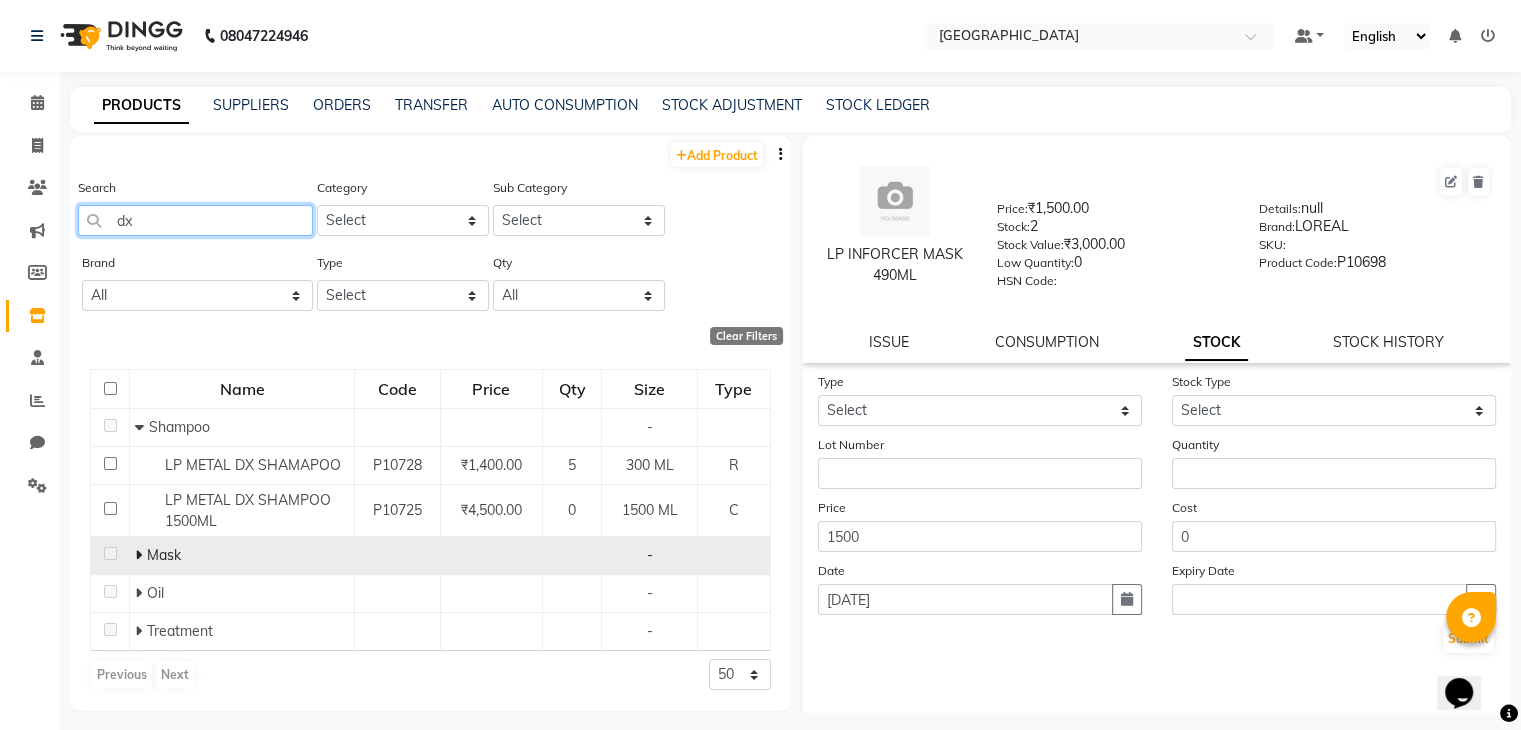 type on "dx" 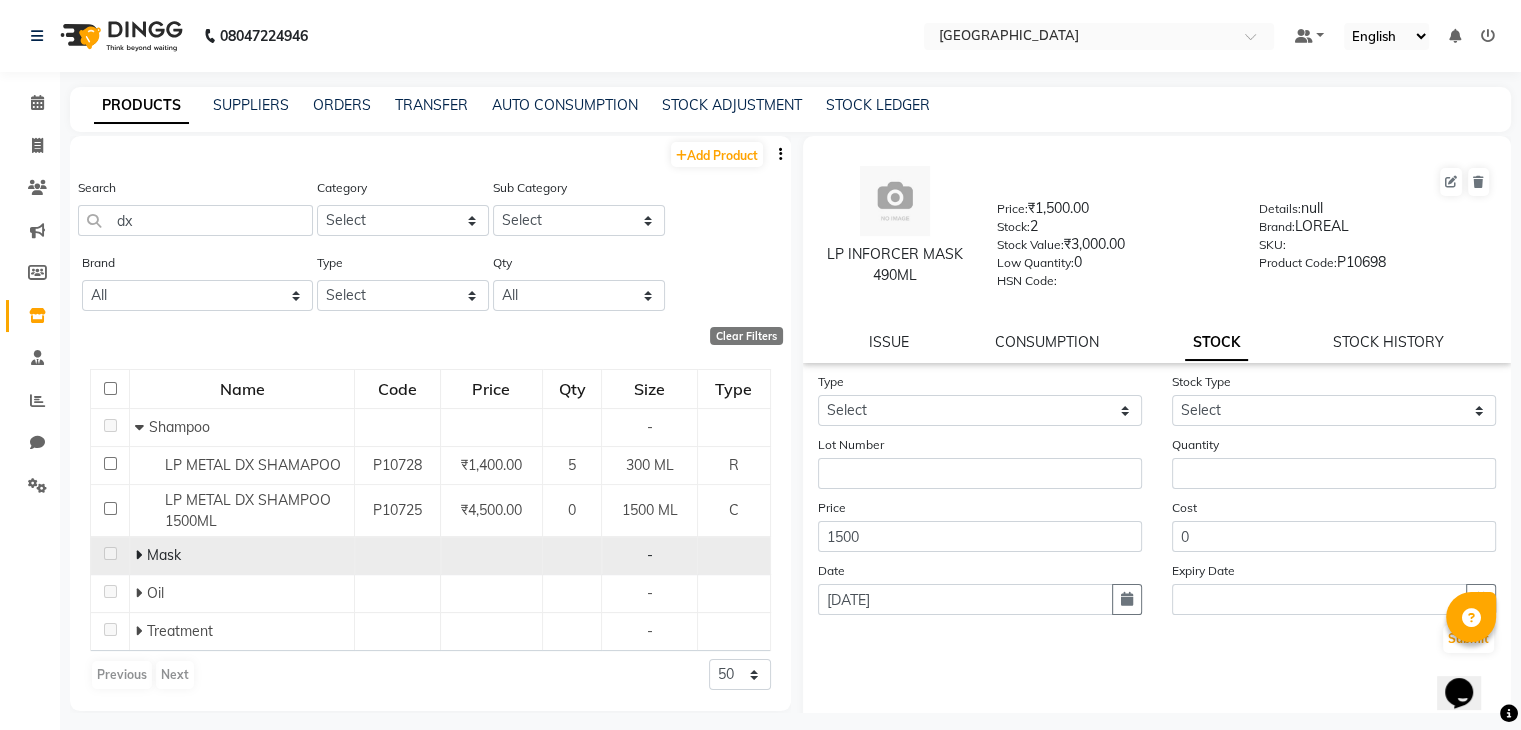 click on "Mask" 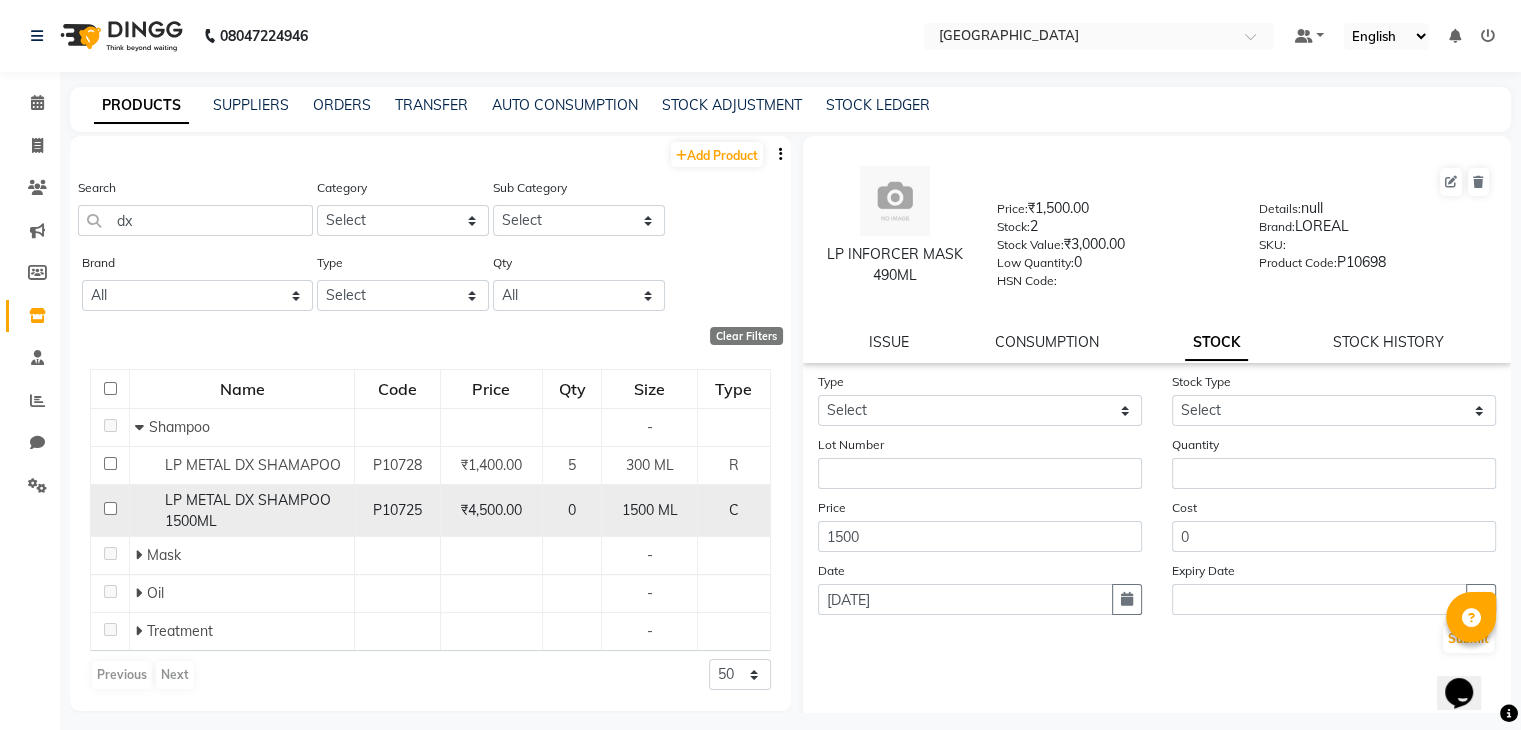 click on "LP METAL DX SHAMPOO 1500ML" 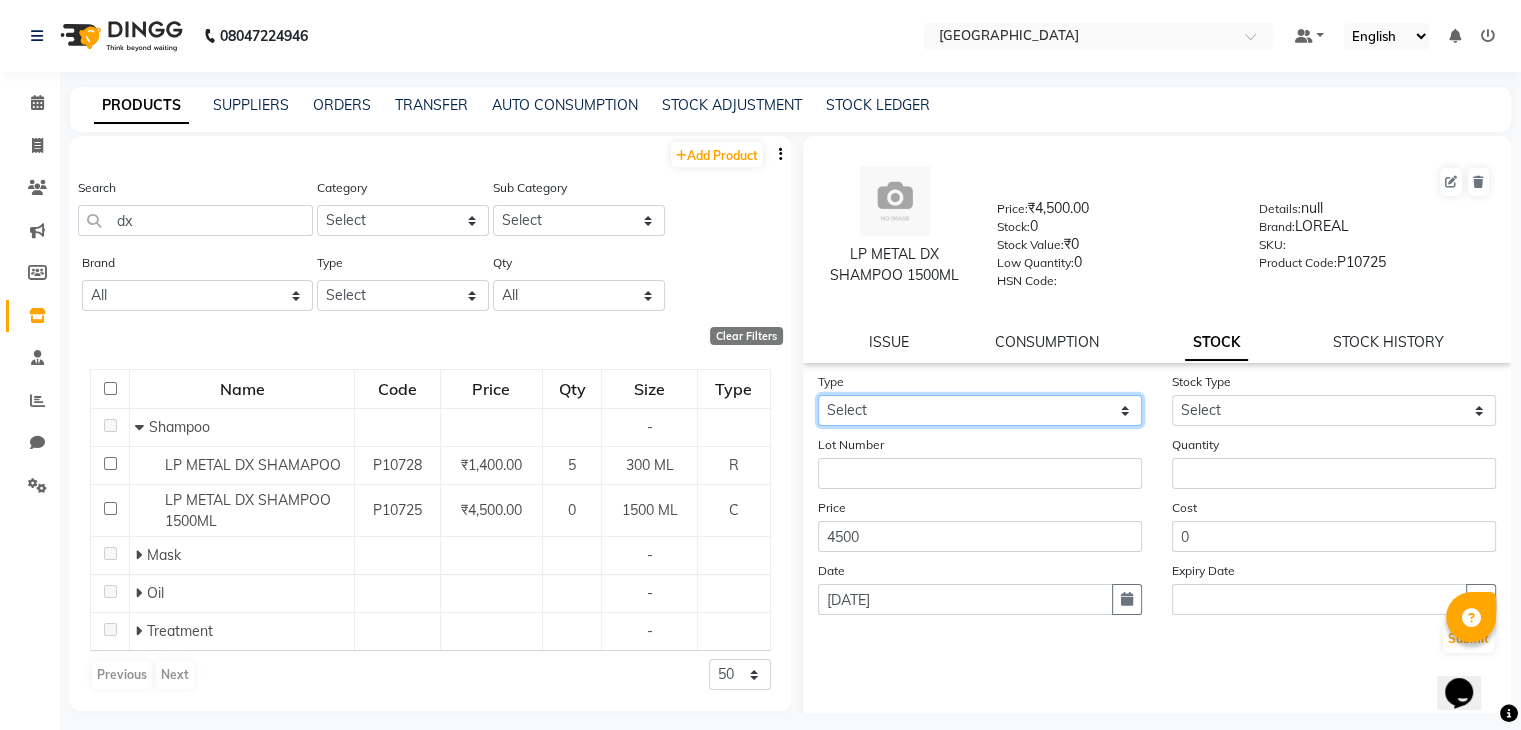 click on "Select In Out" 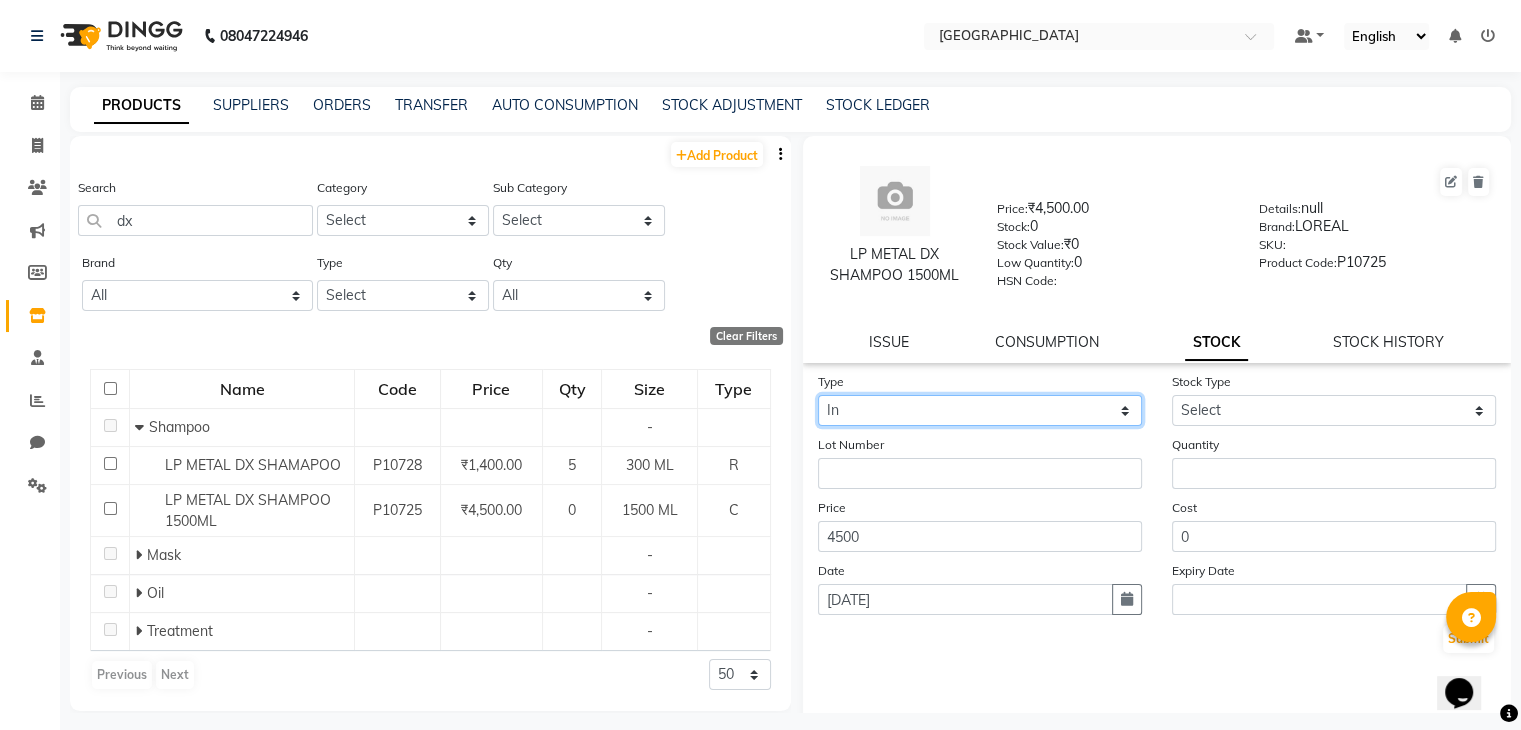 click on "Select In Out" 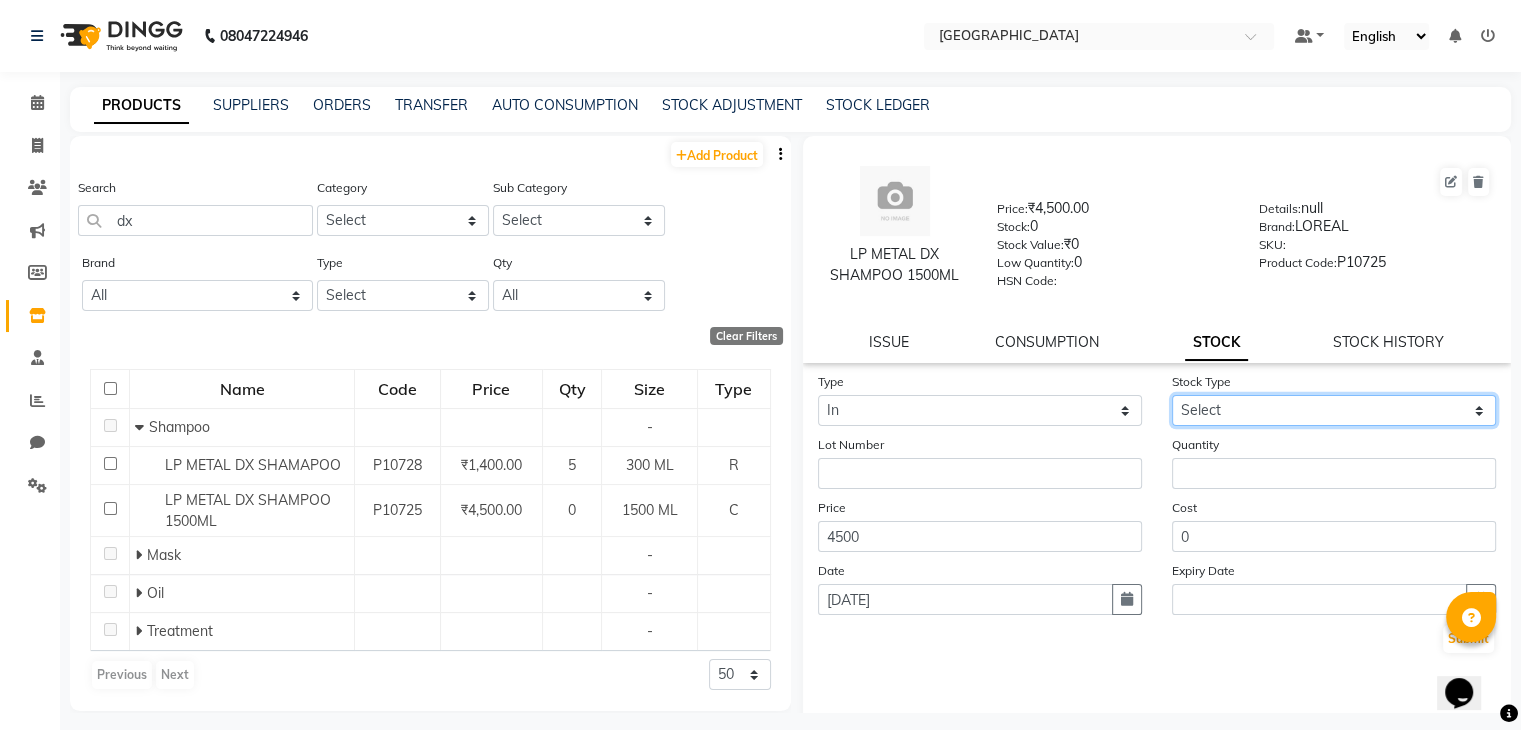 select on "new stock" 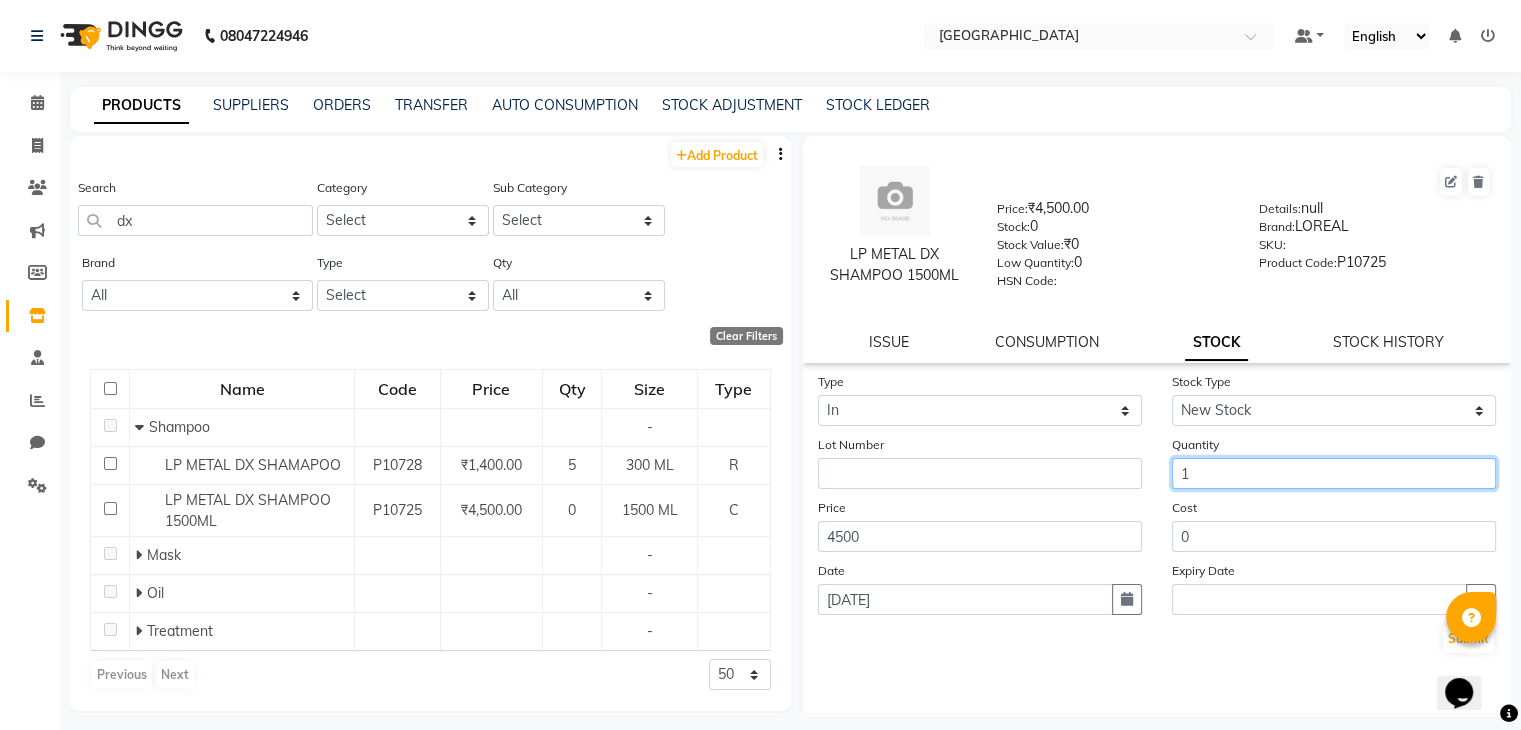 type on "1" 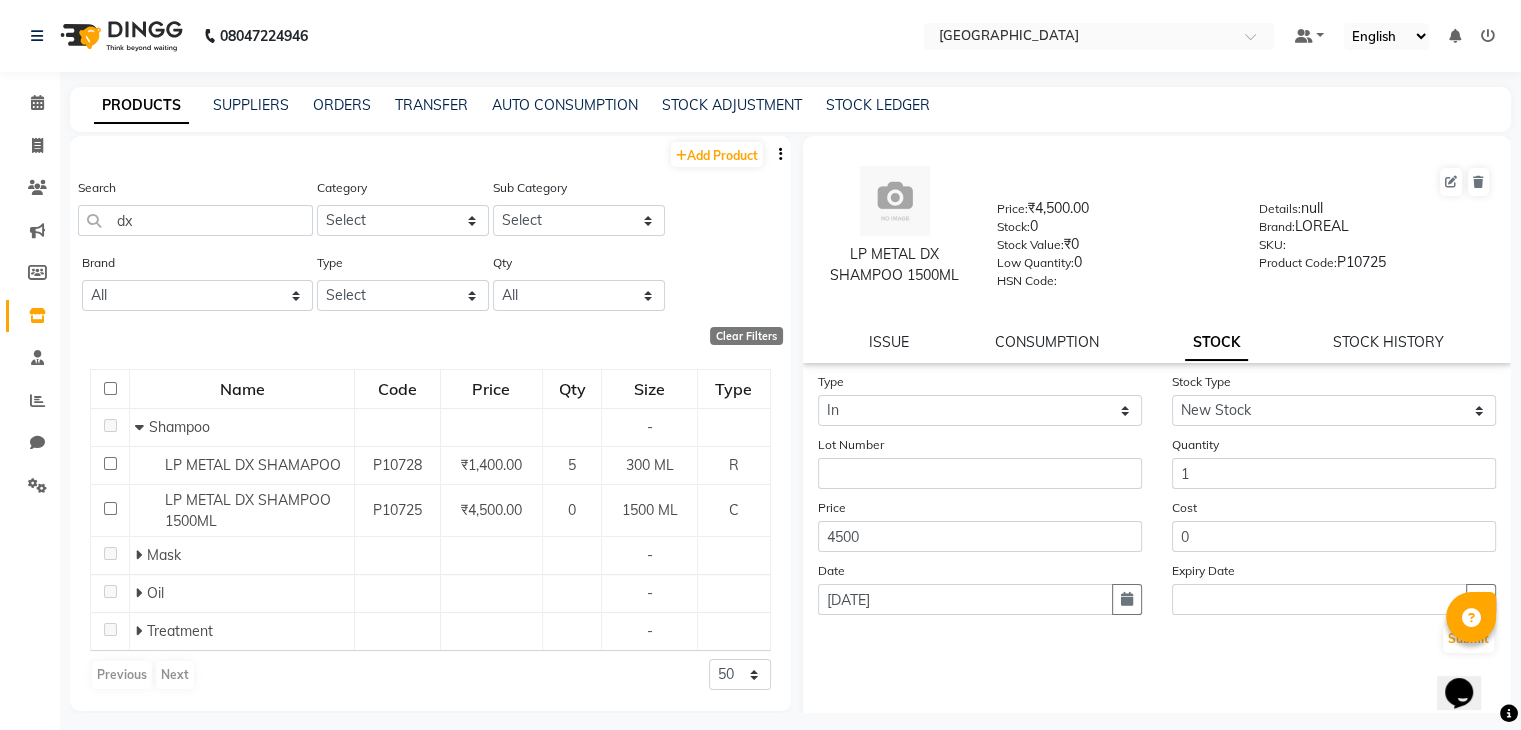 type 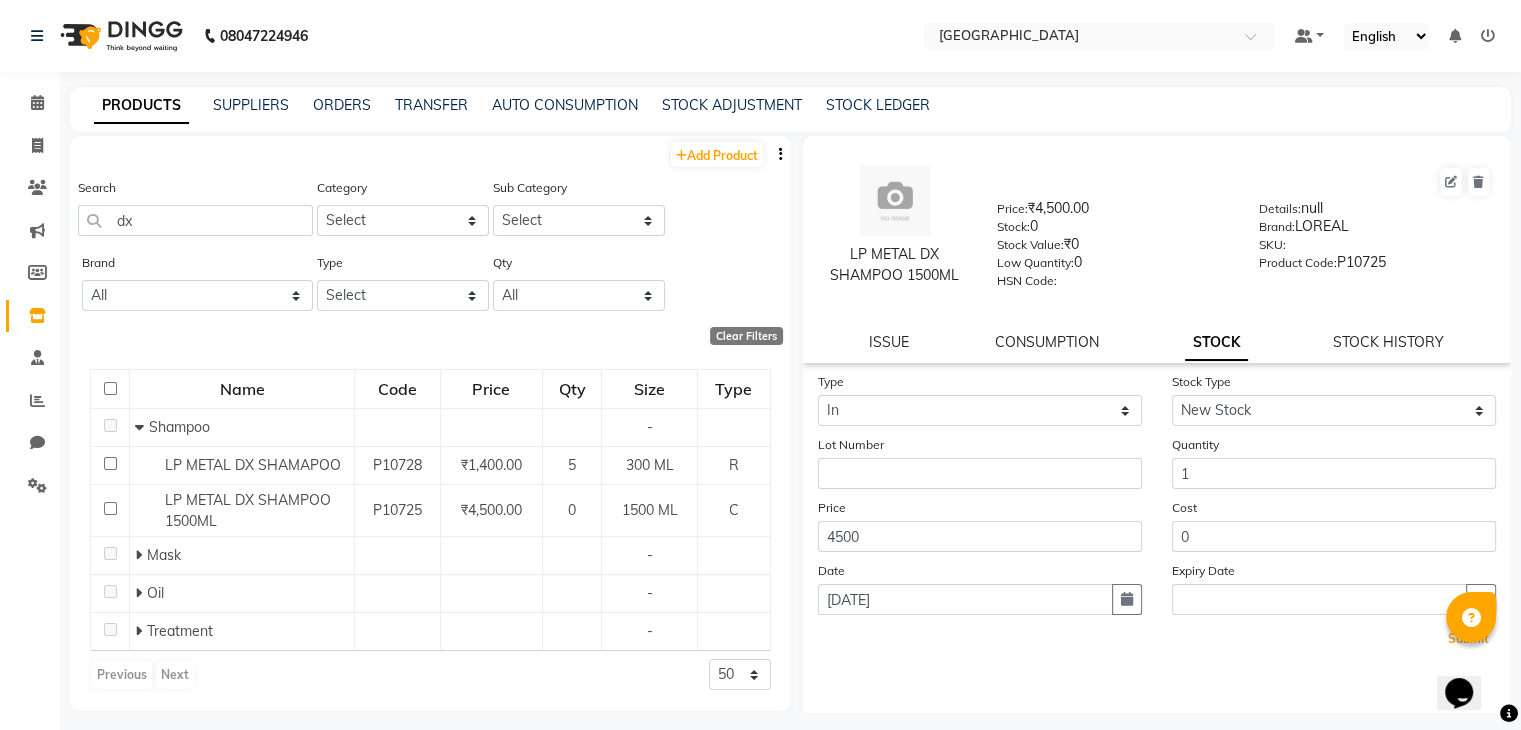 type 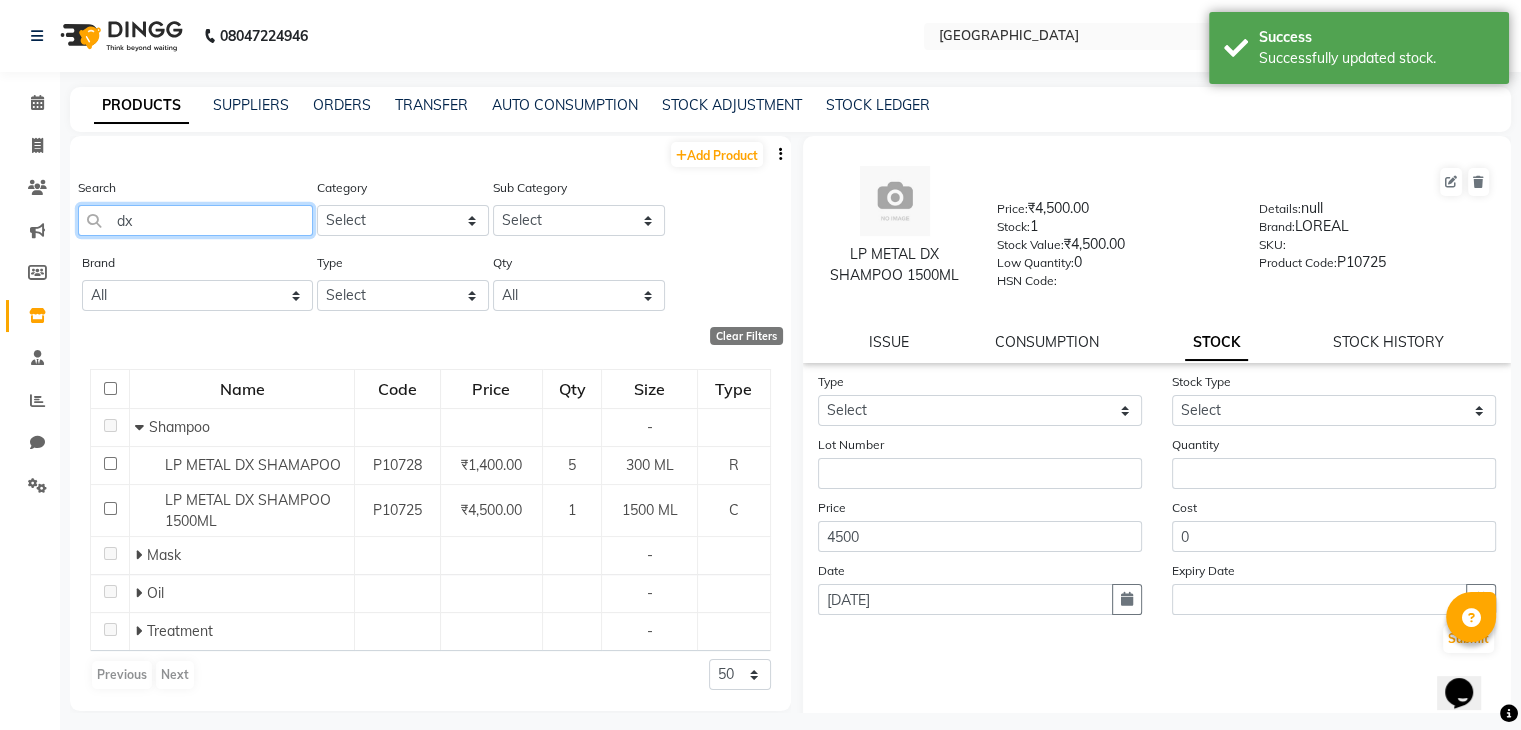 click on "dx" 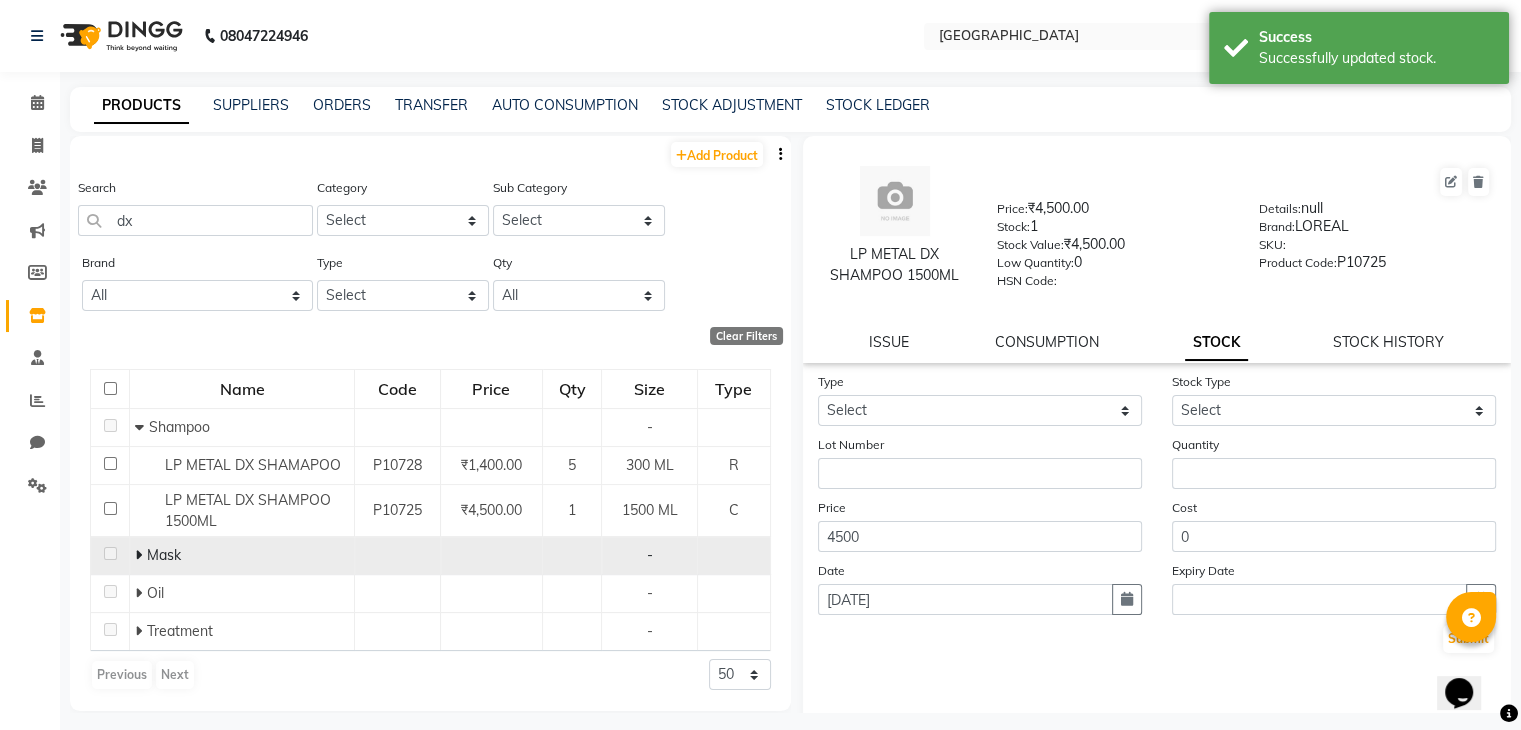 click 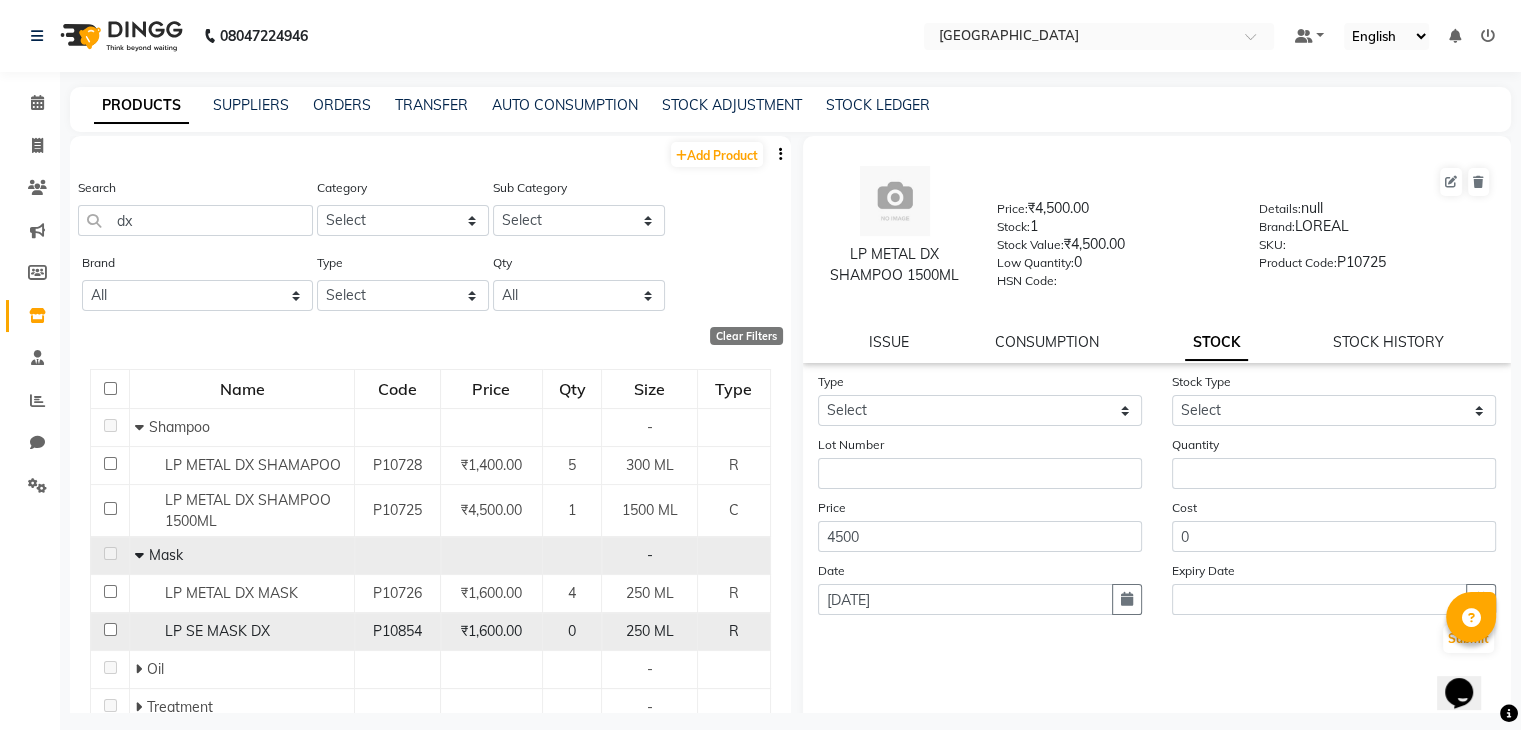 click on "LP SE MASK DX" 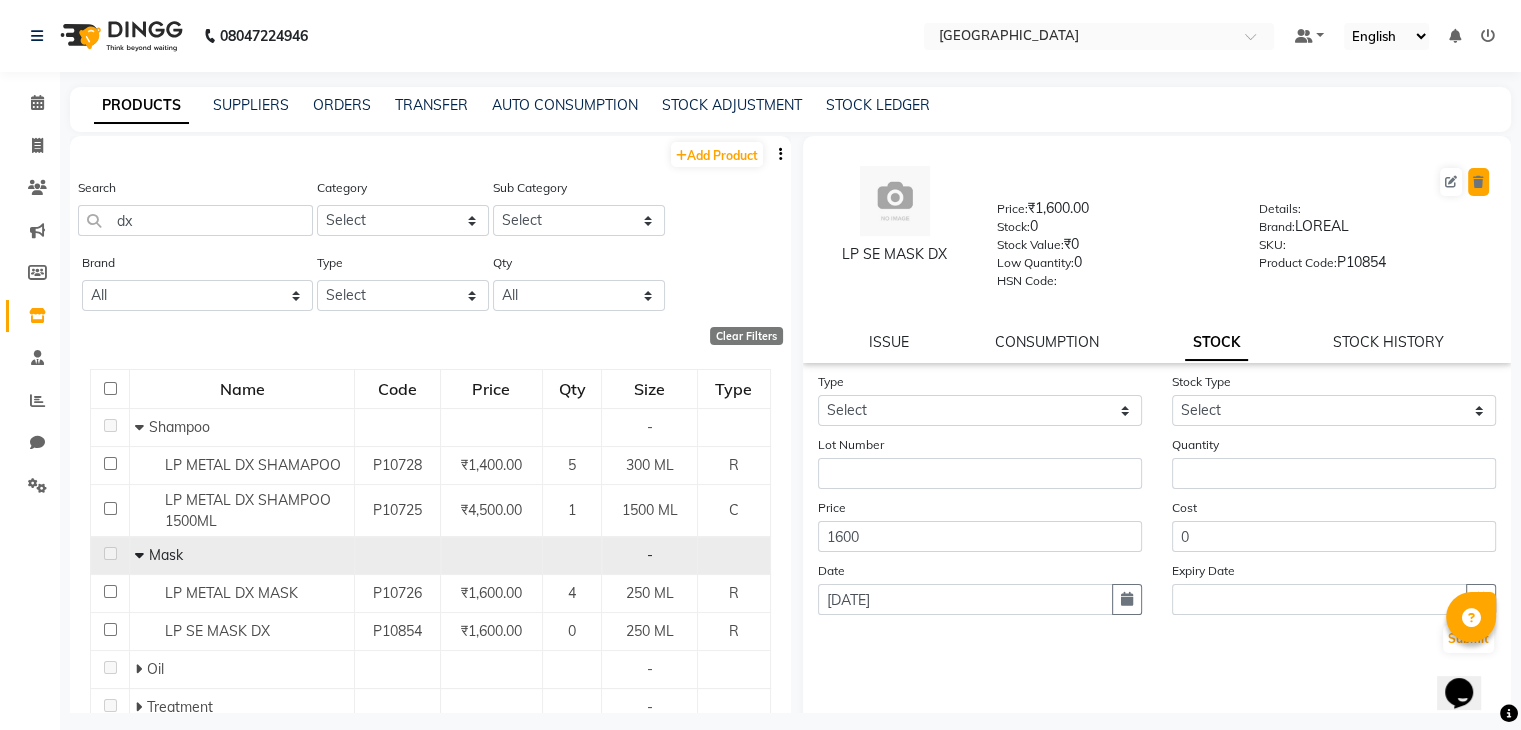 click 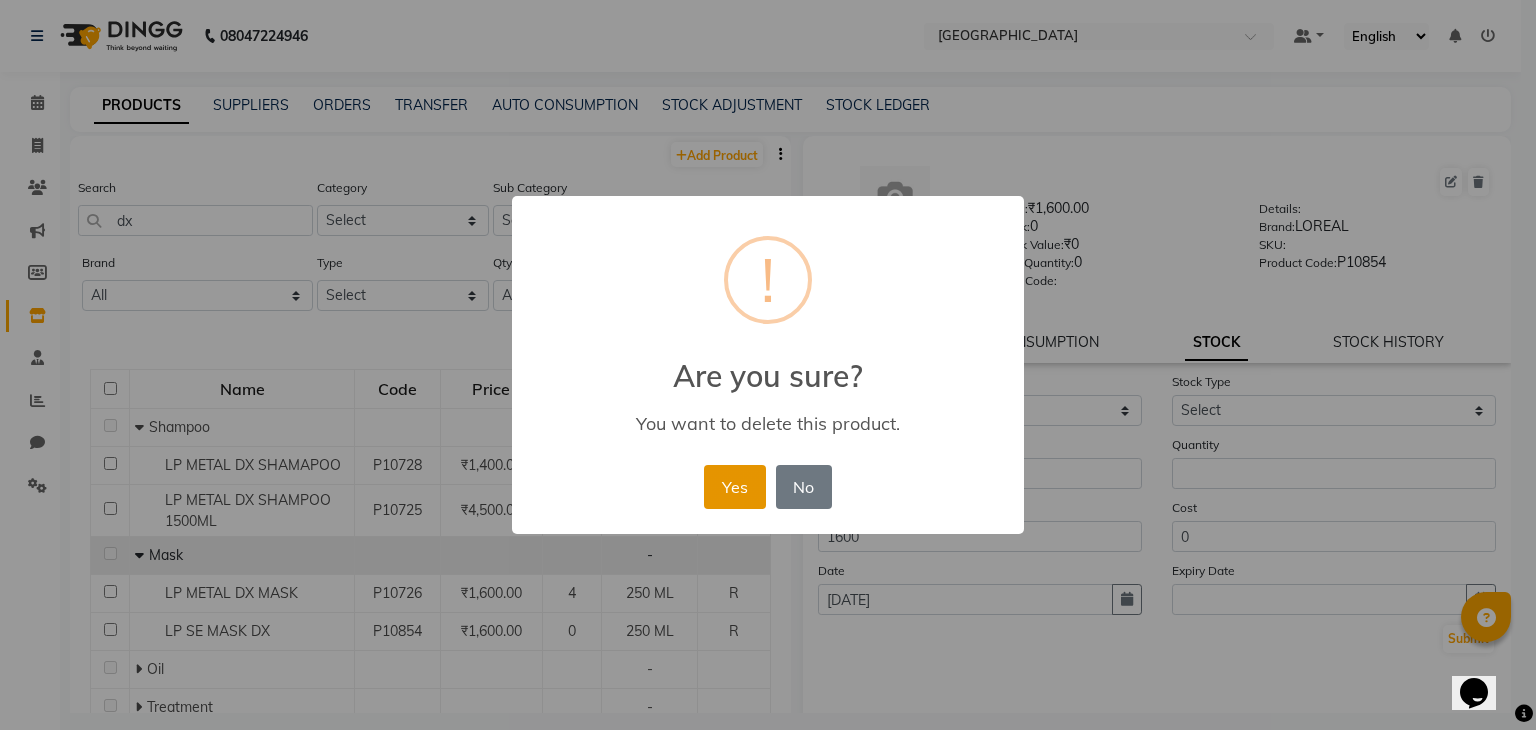 click on "Yes" at bounding box center [734, 487] 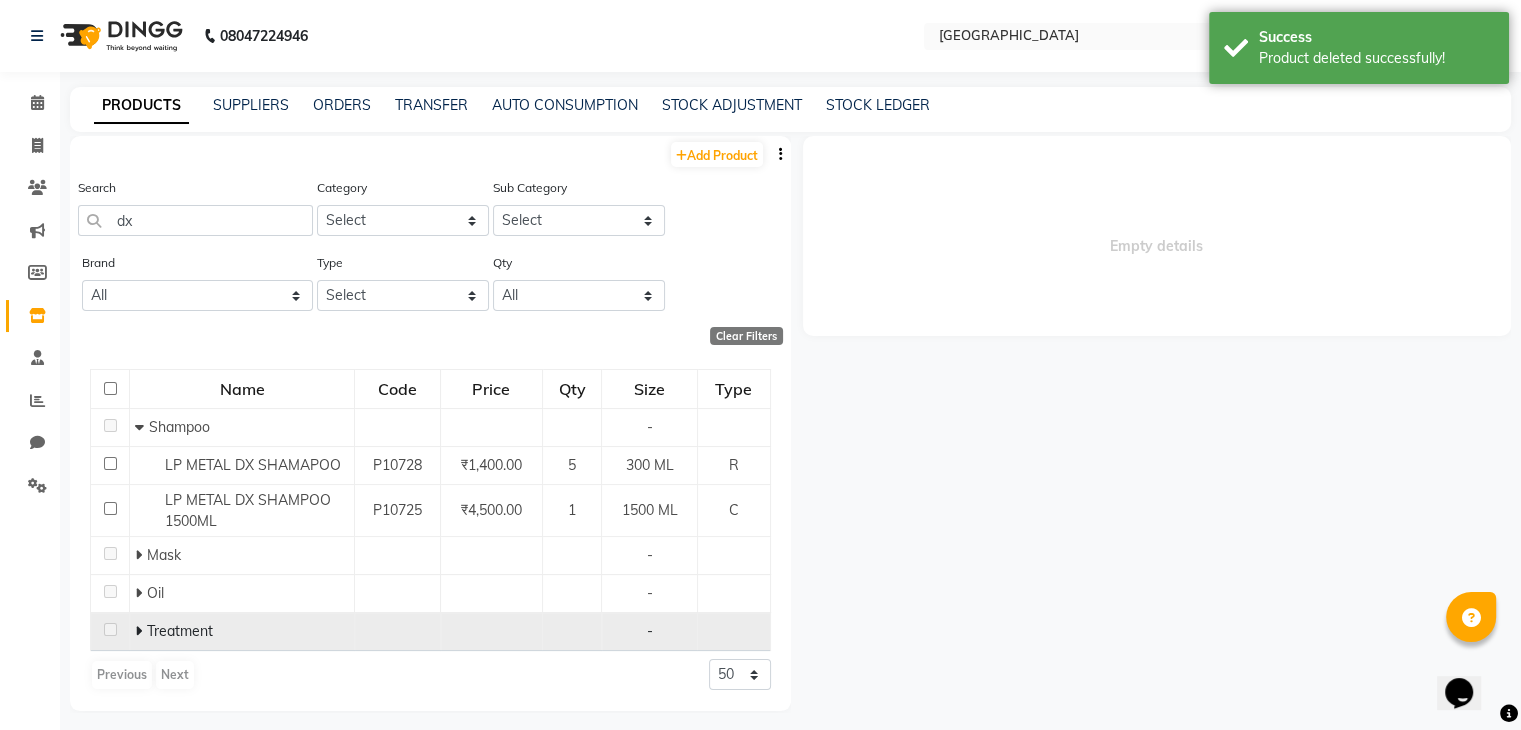 click 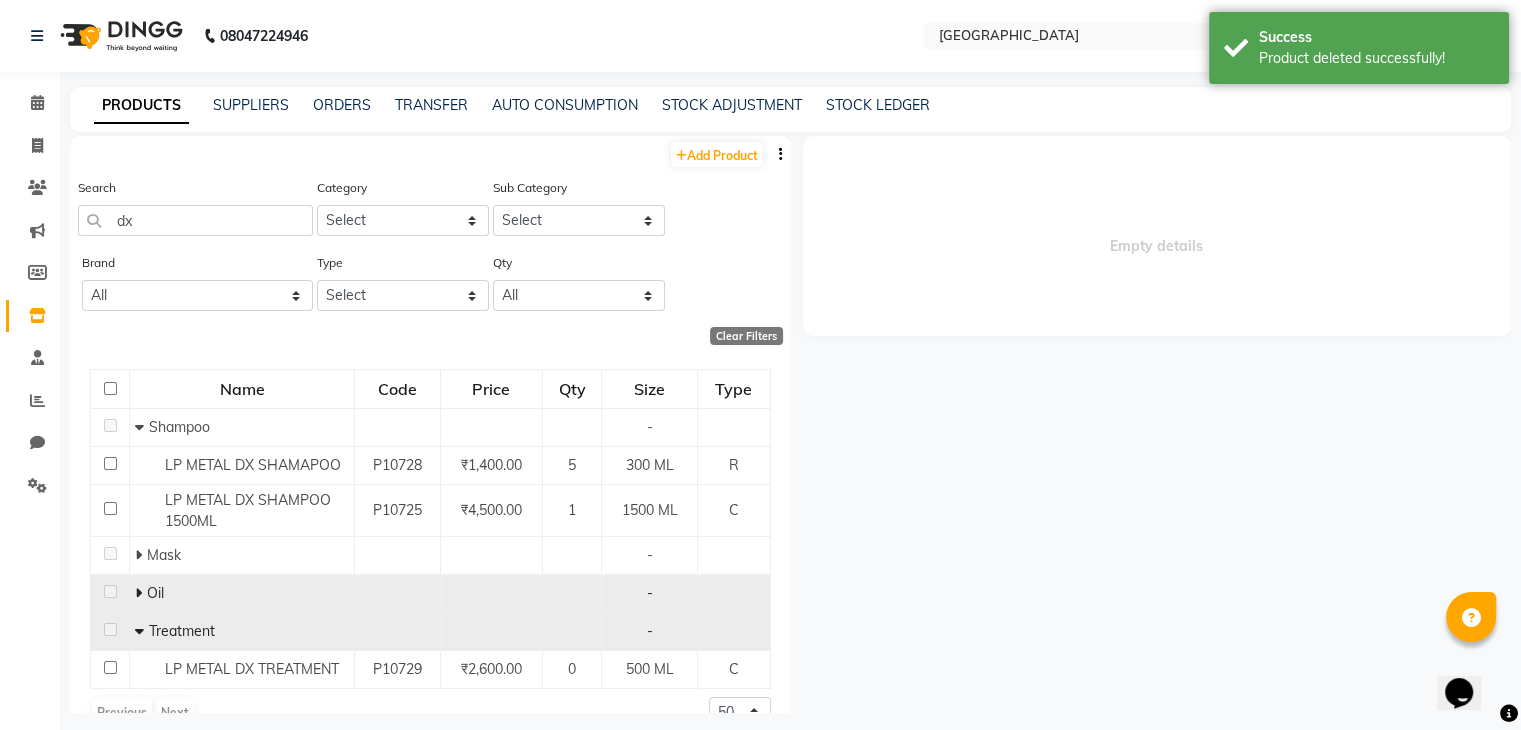 click 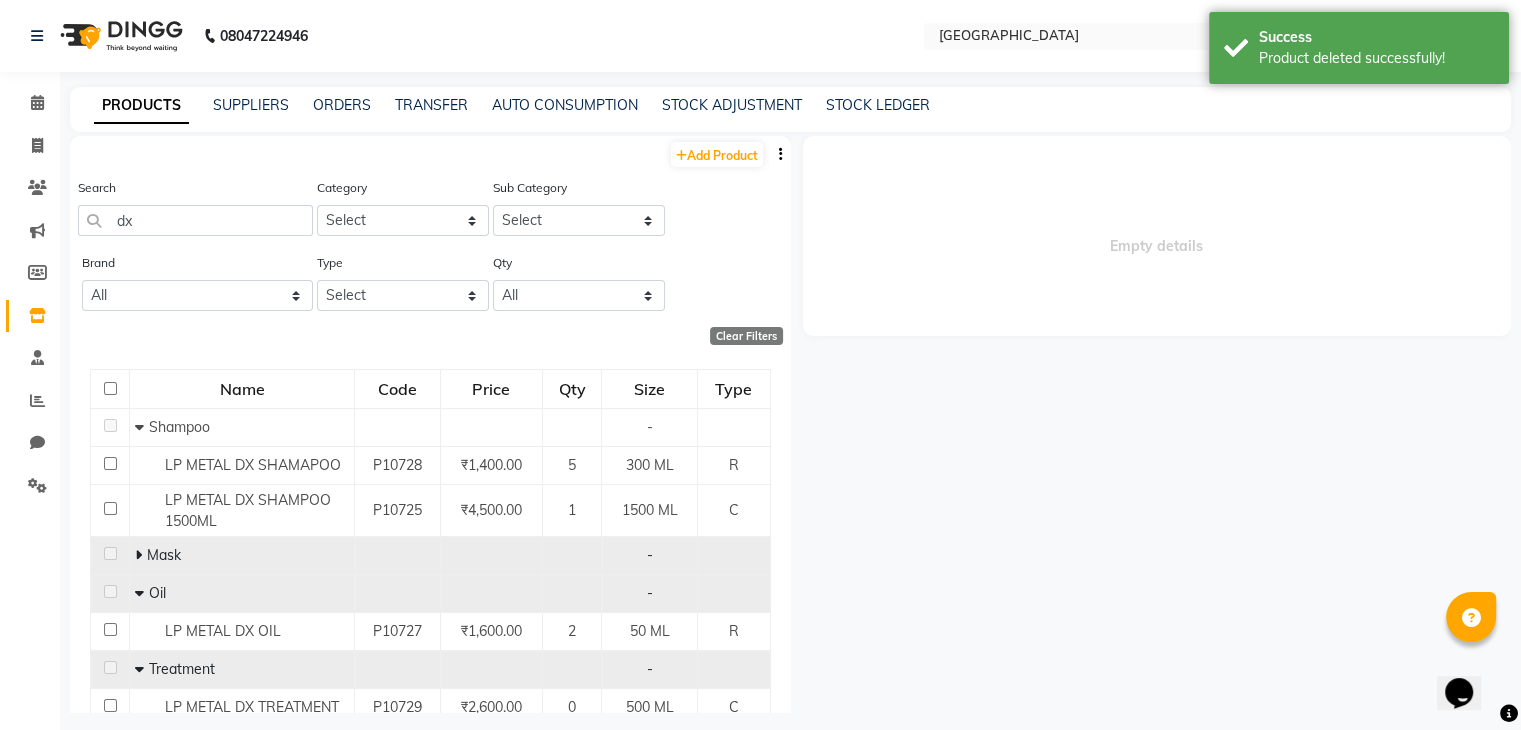 click 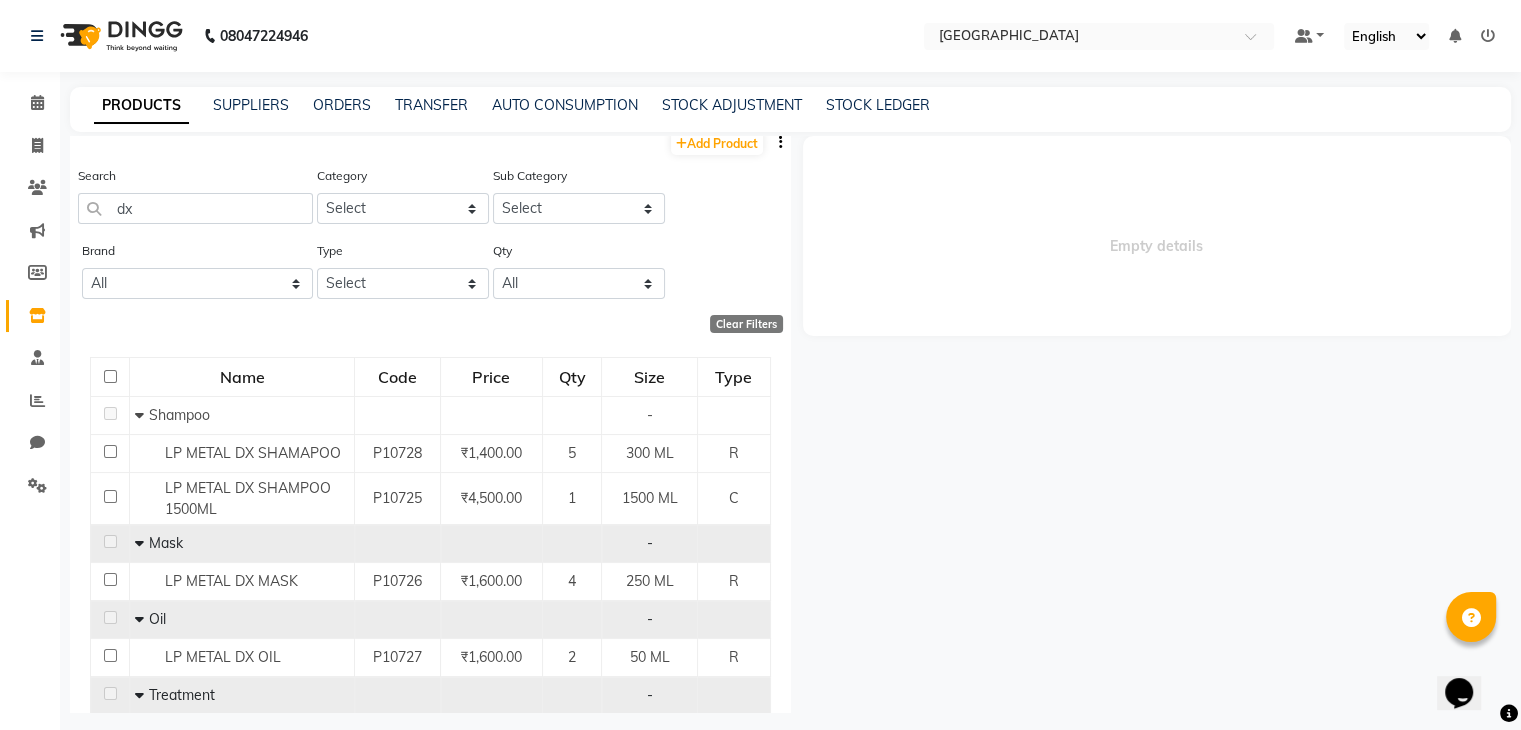 scroll, scrollTop: 12, scrollLeft: 0, axis: vertical 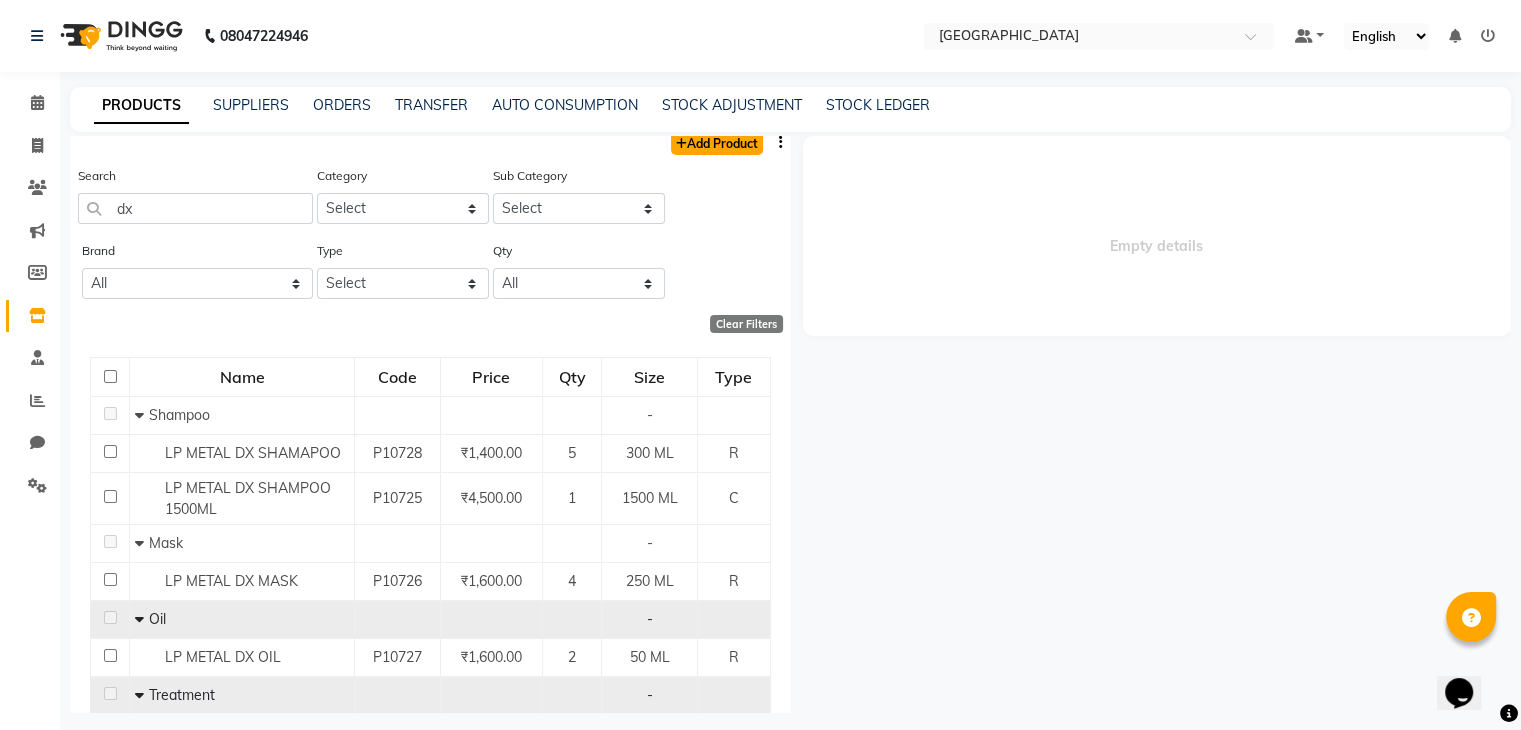 click on "Add Product" 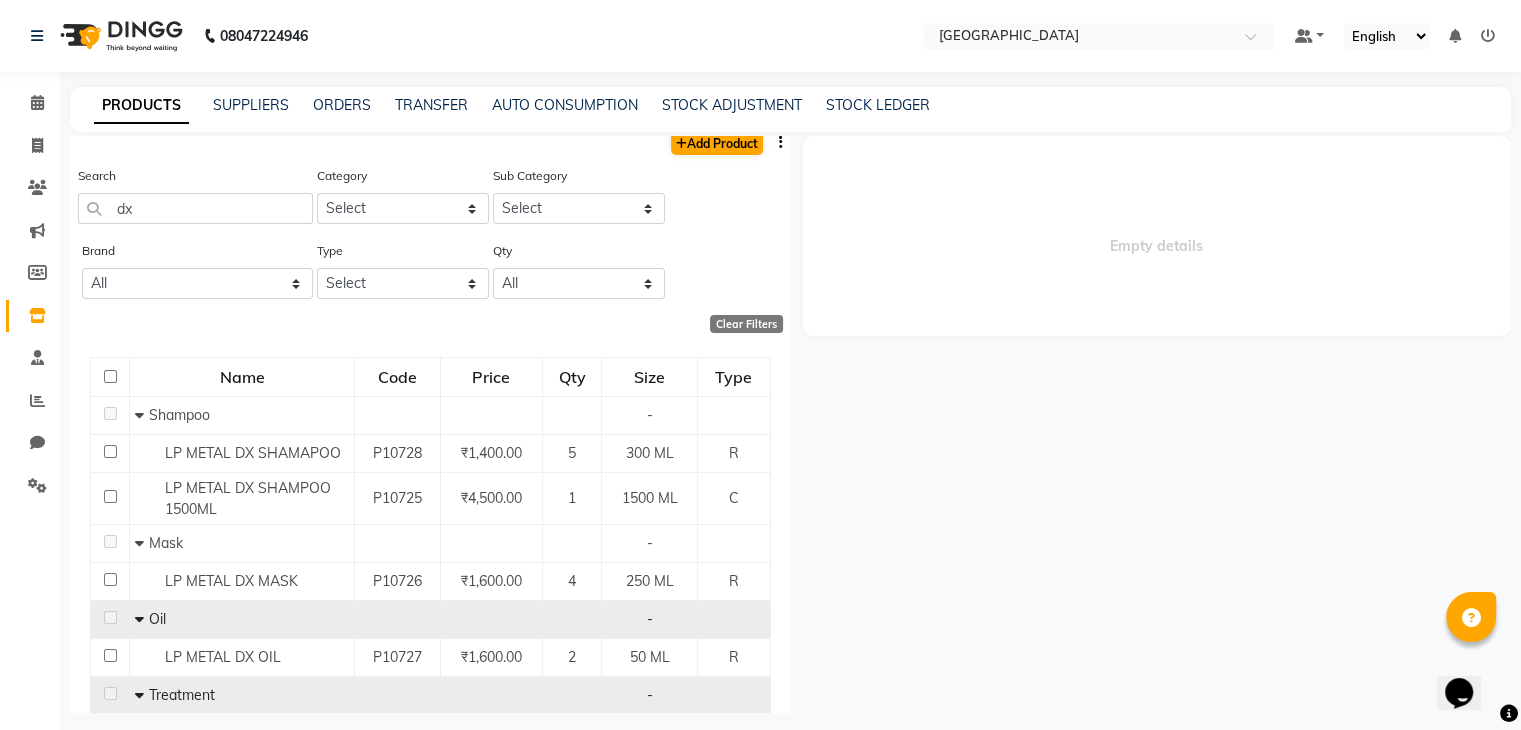select on "true" 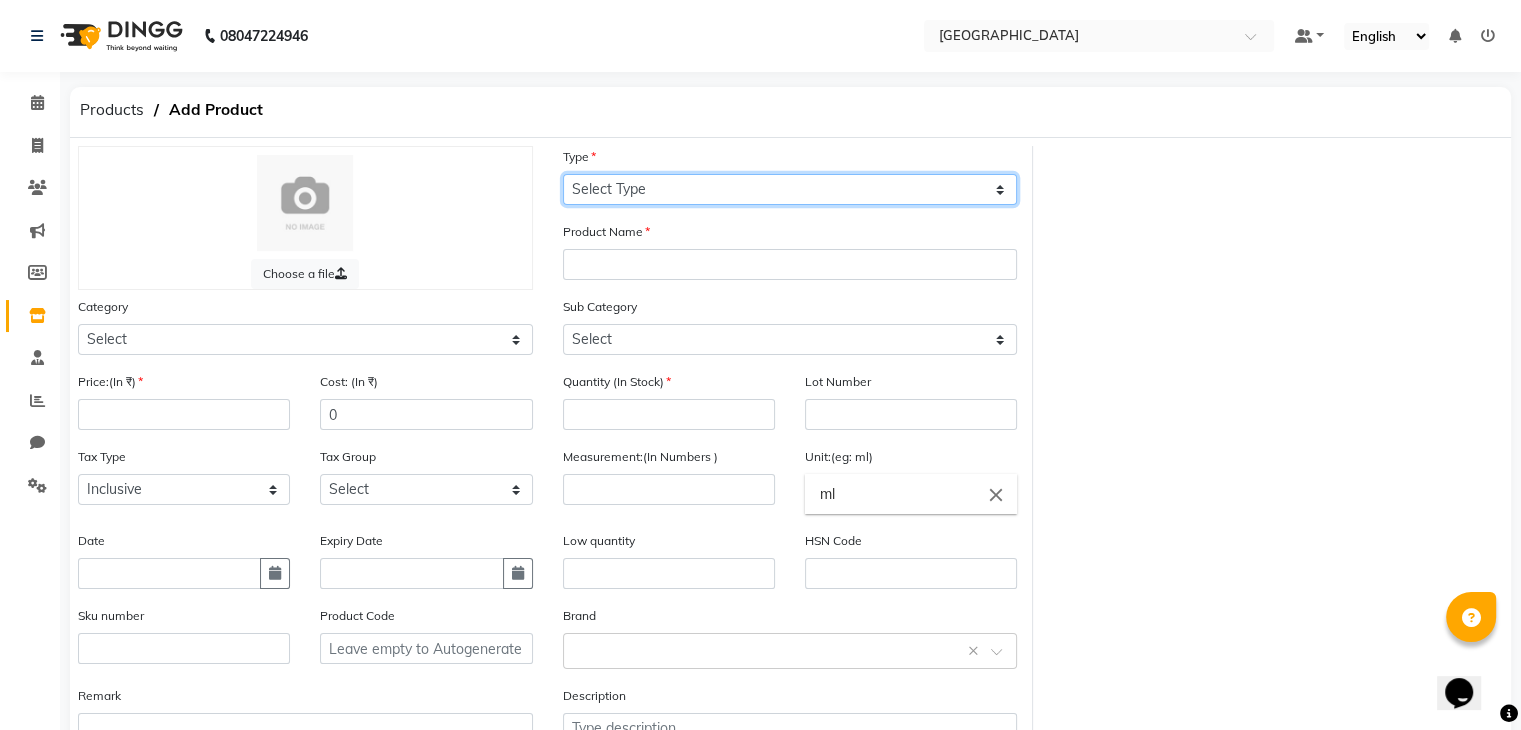 click on "Select Type Both Retail Consumable" 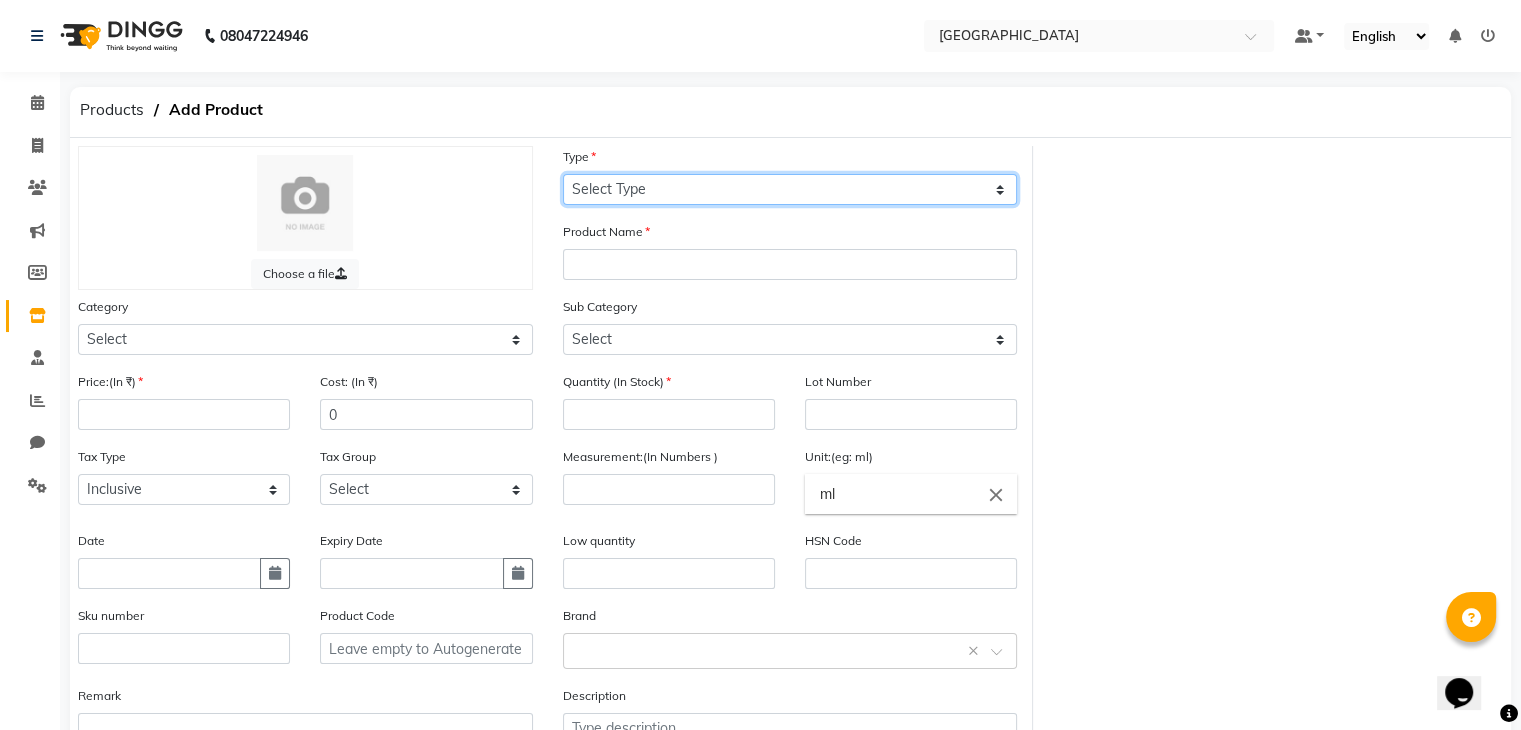 select on "C" 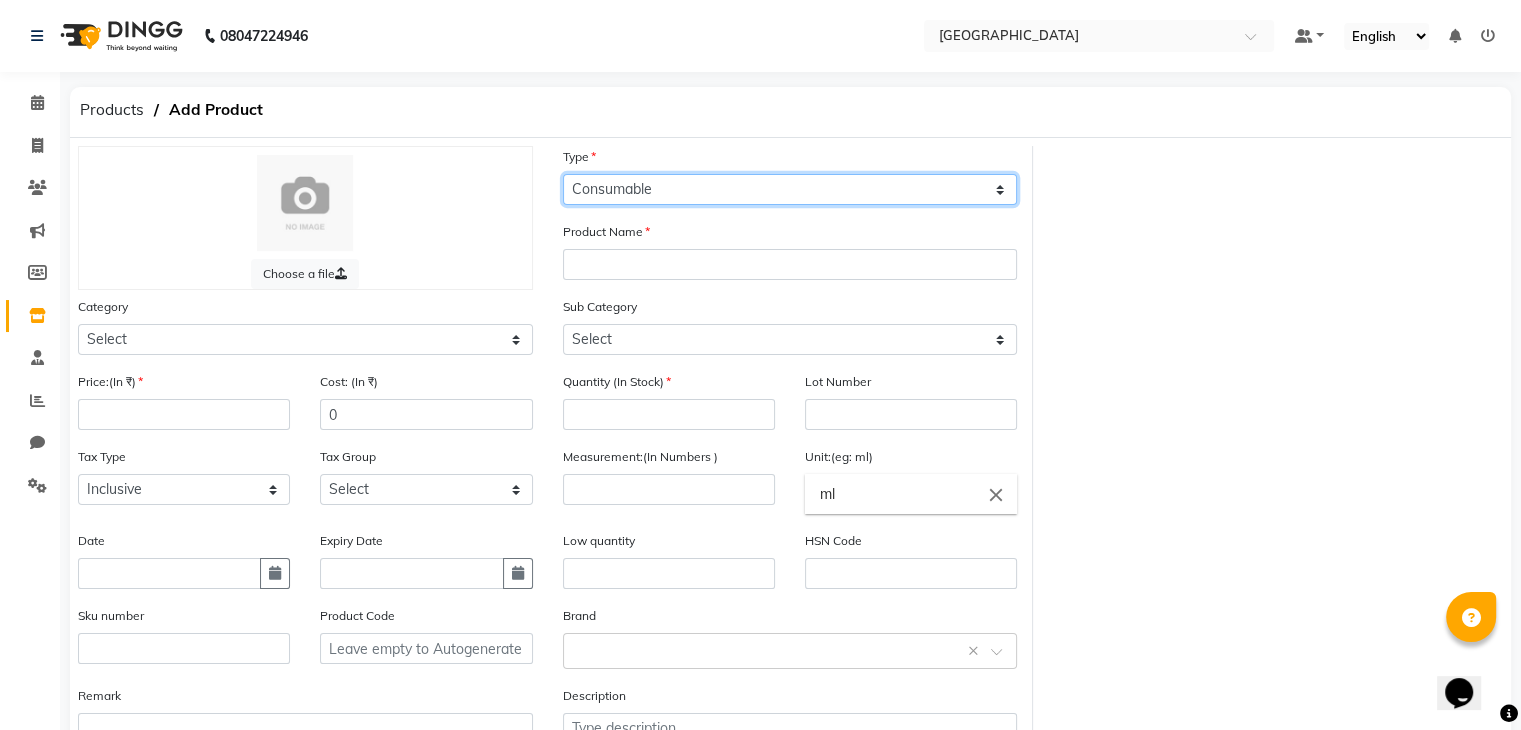 click on "Select Type Both Retail Consumable" 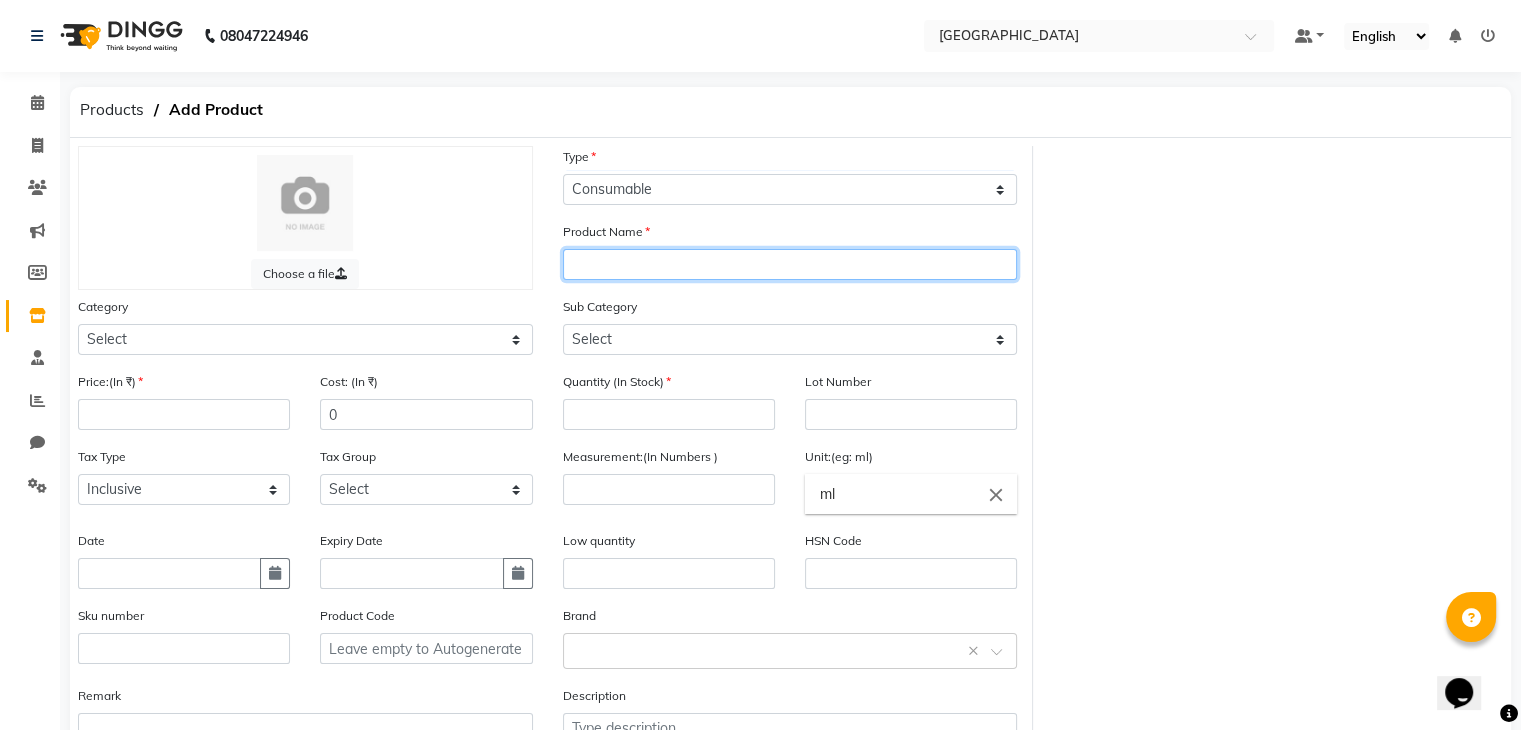 click 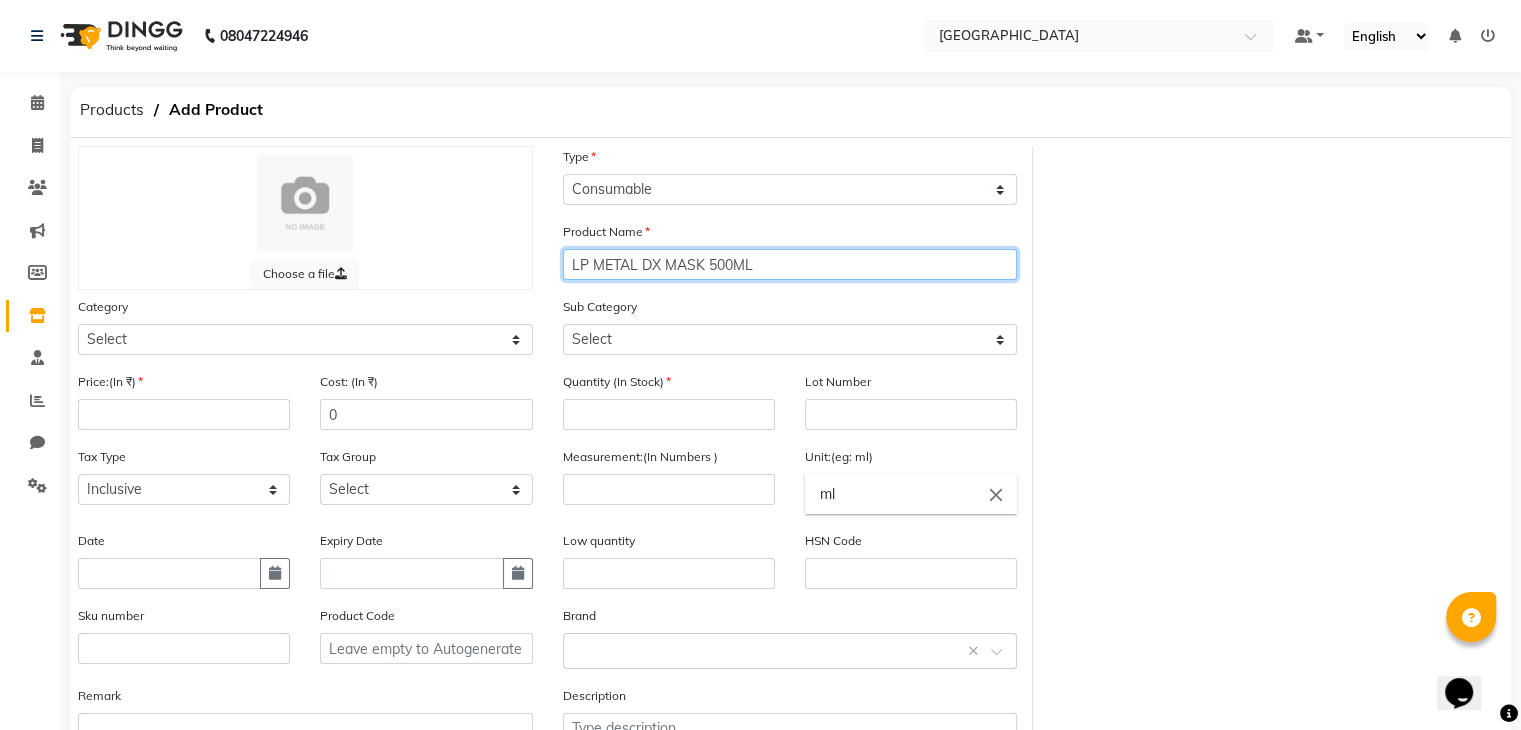 type on "LP METAL DX MASK 500ML" 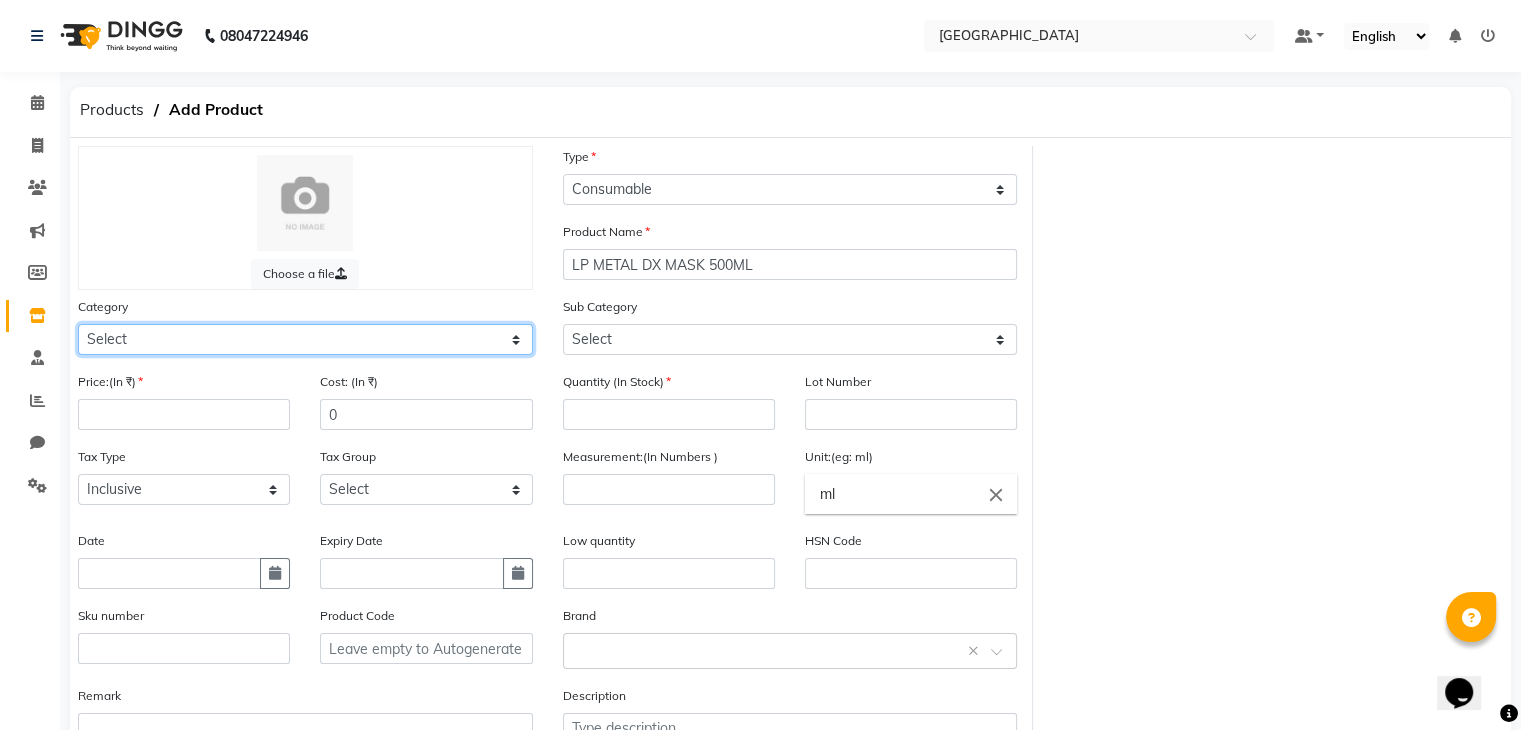 select on "1482201100" 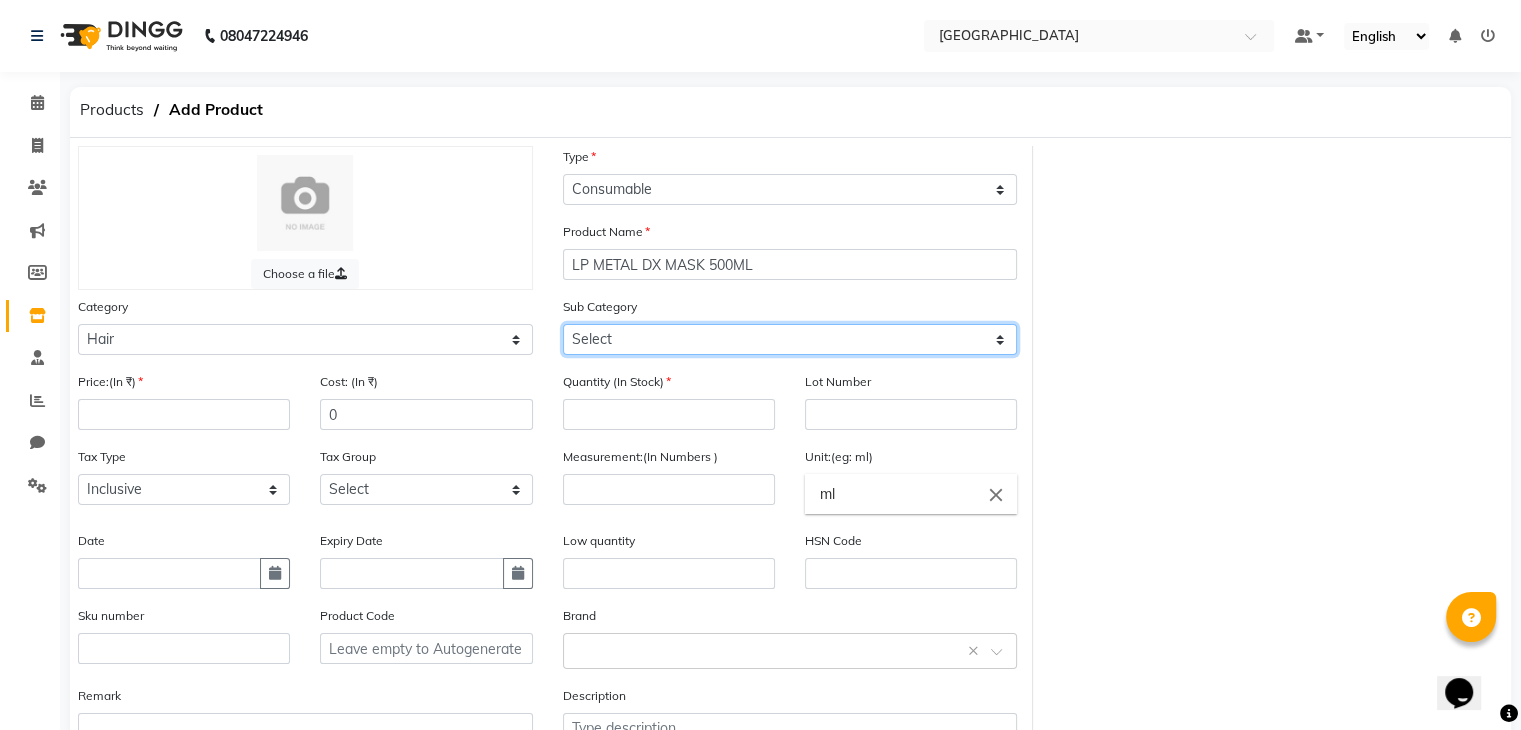 select on "1482201104" 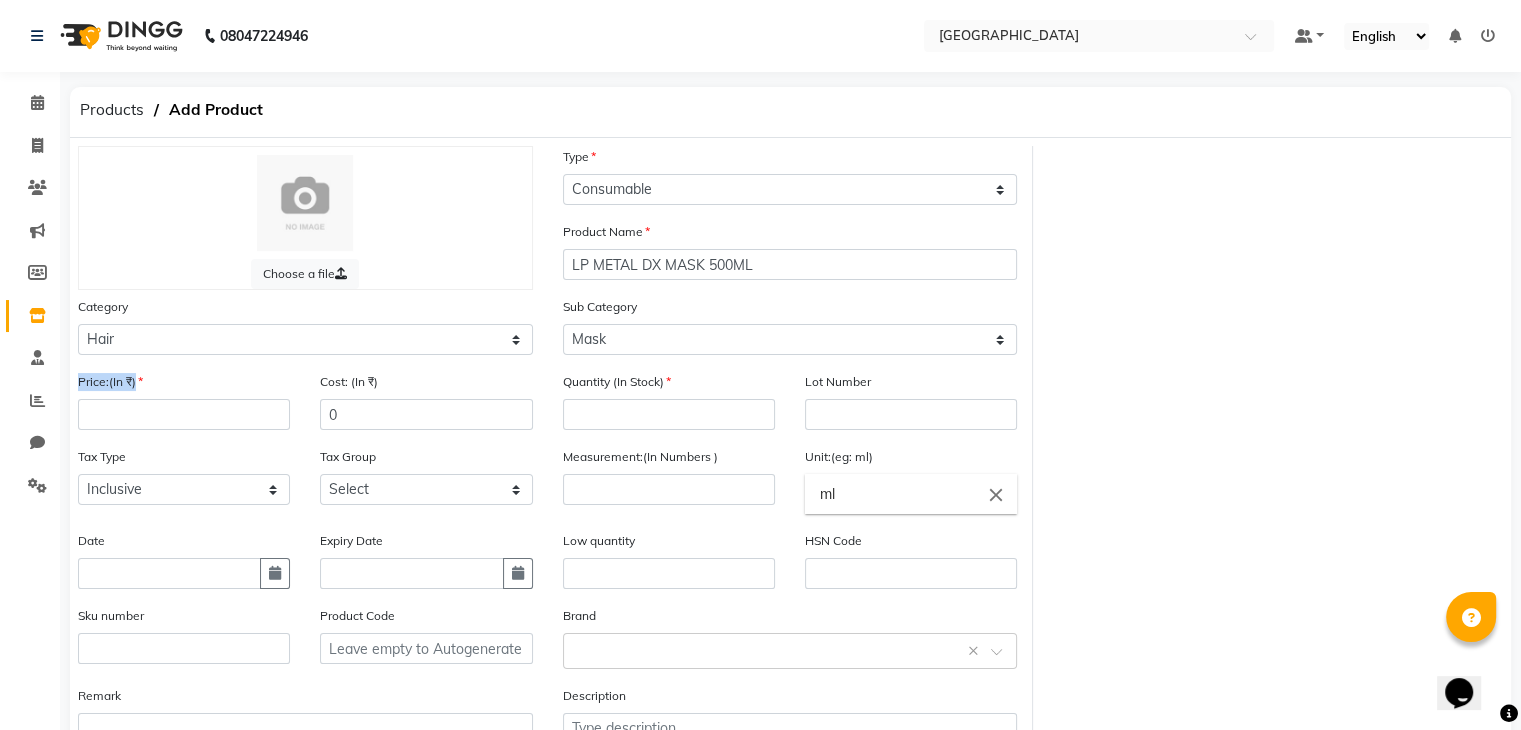 drag, startPoint x: 212, startPoint y: 400, endPoint x: 196, endPoint y: 412, distance: 20 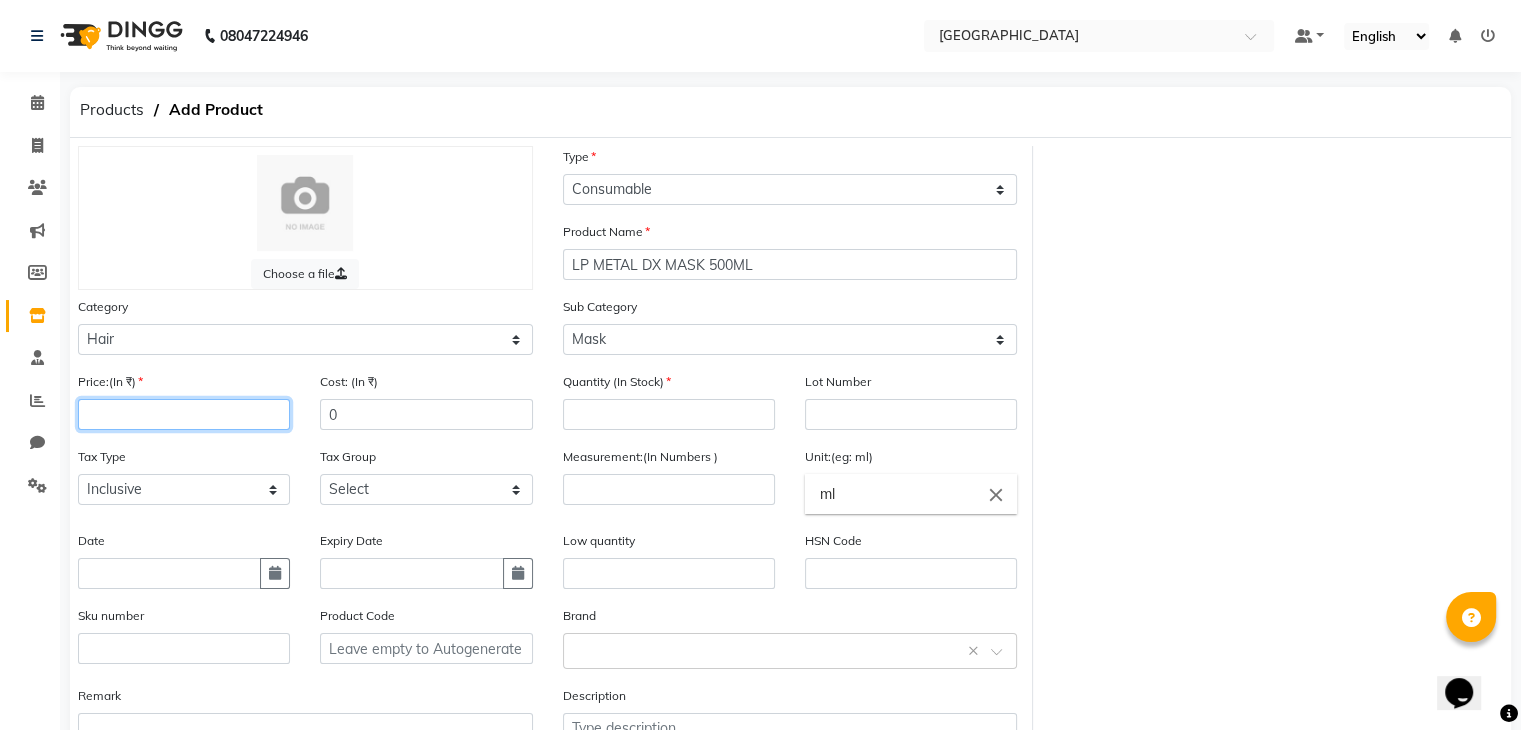 click 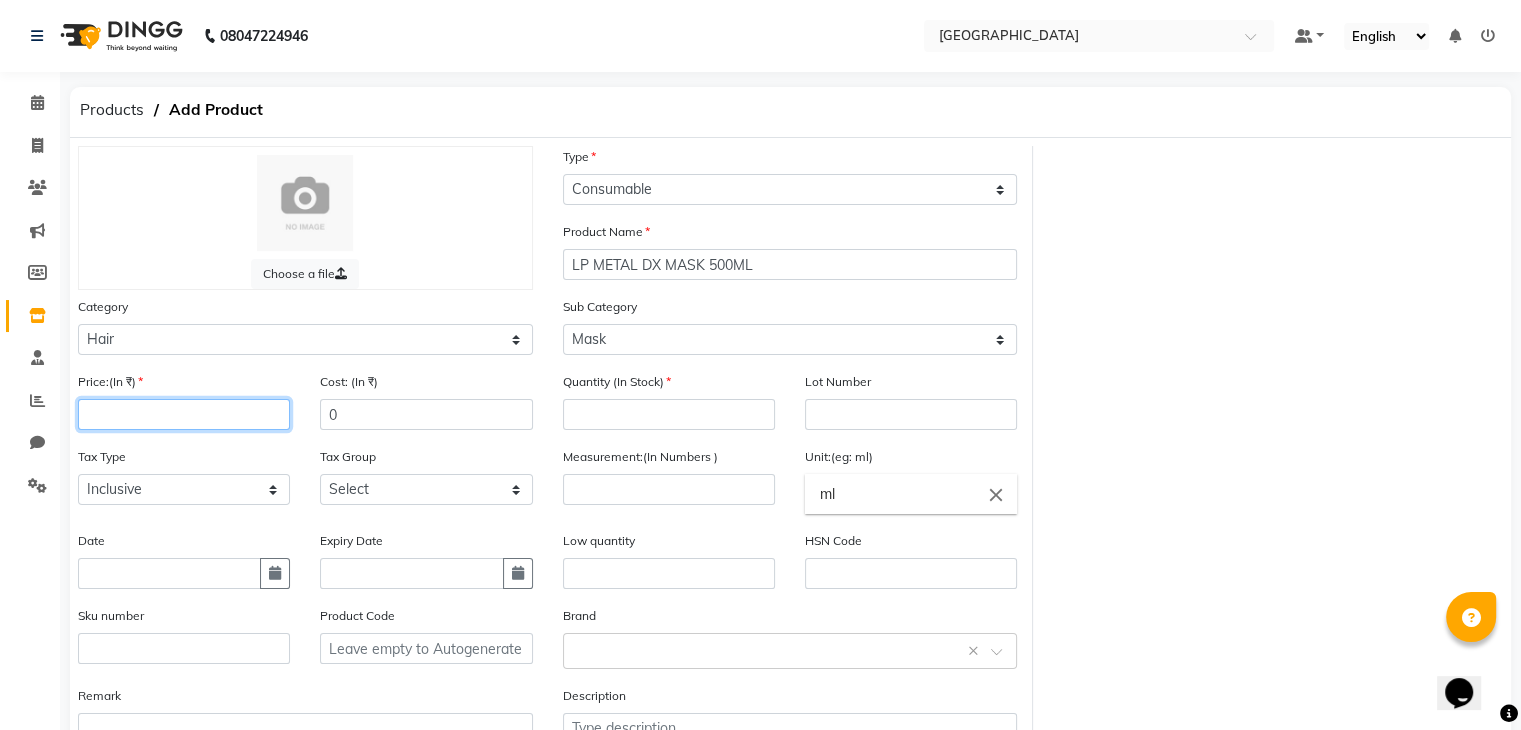 type on "1" 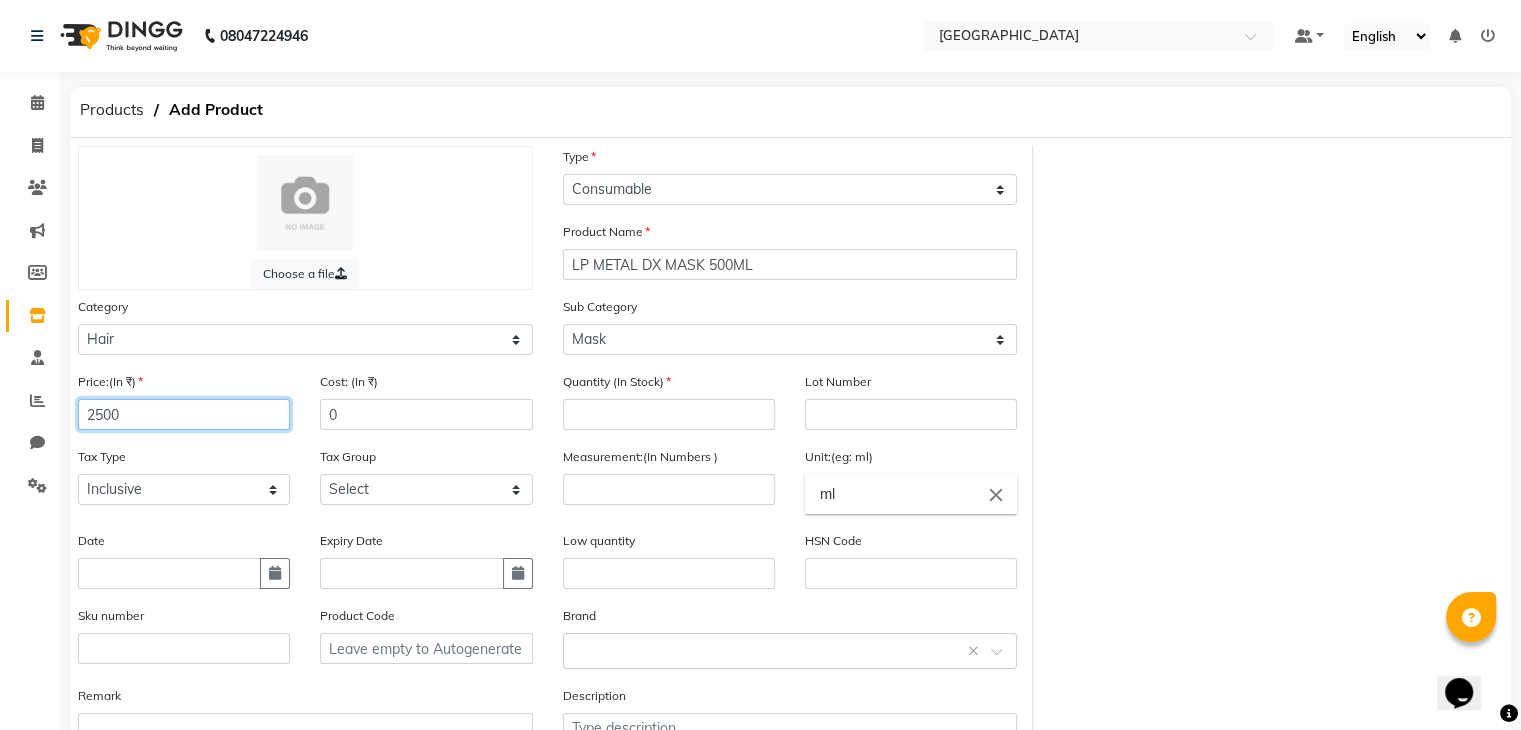 type on "2500" 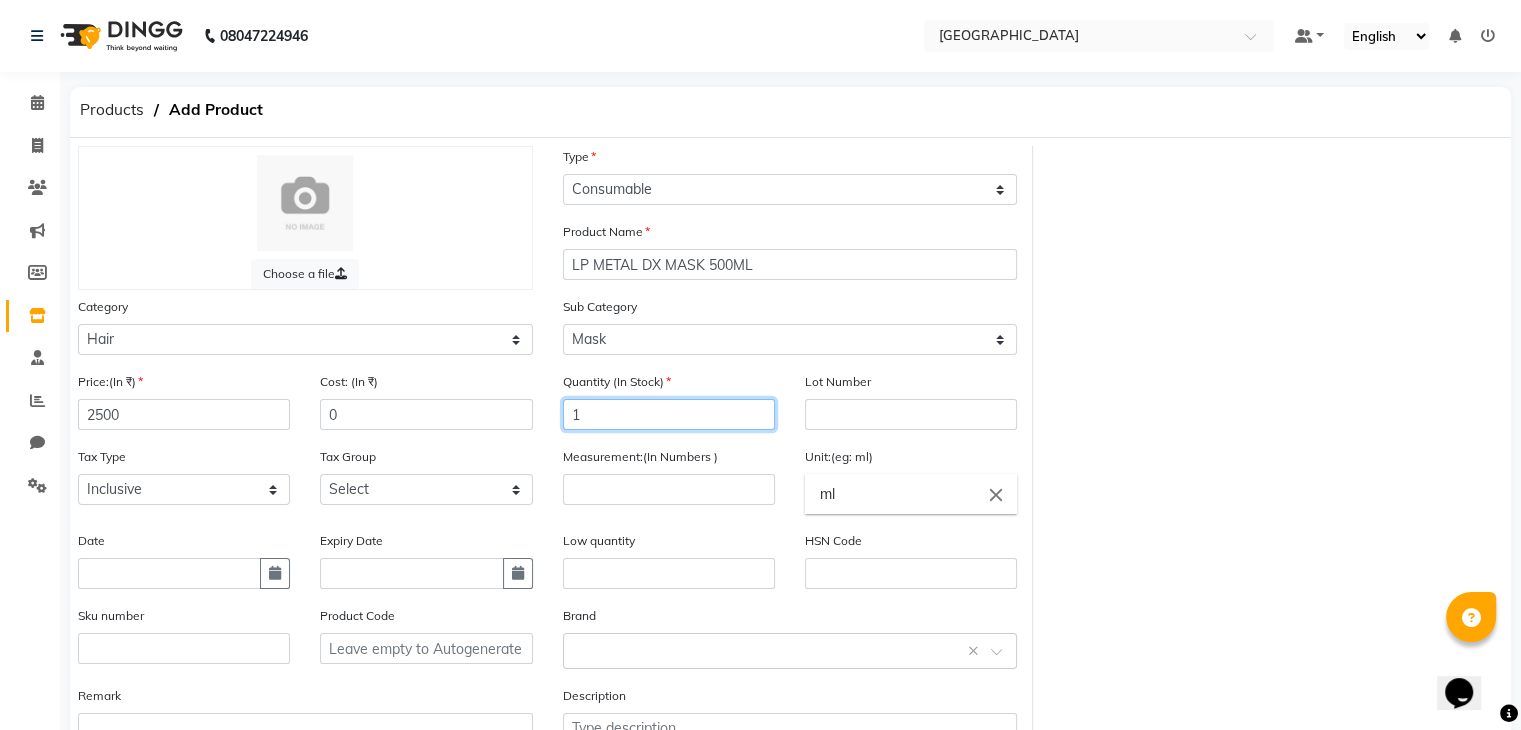 type on "1" 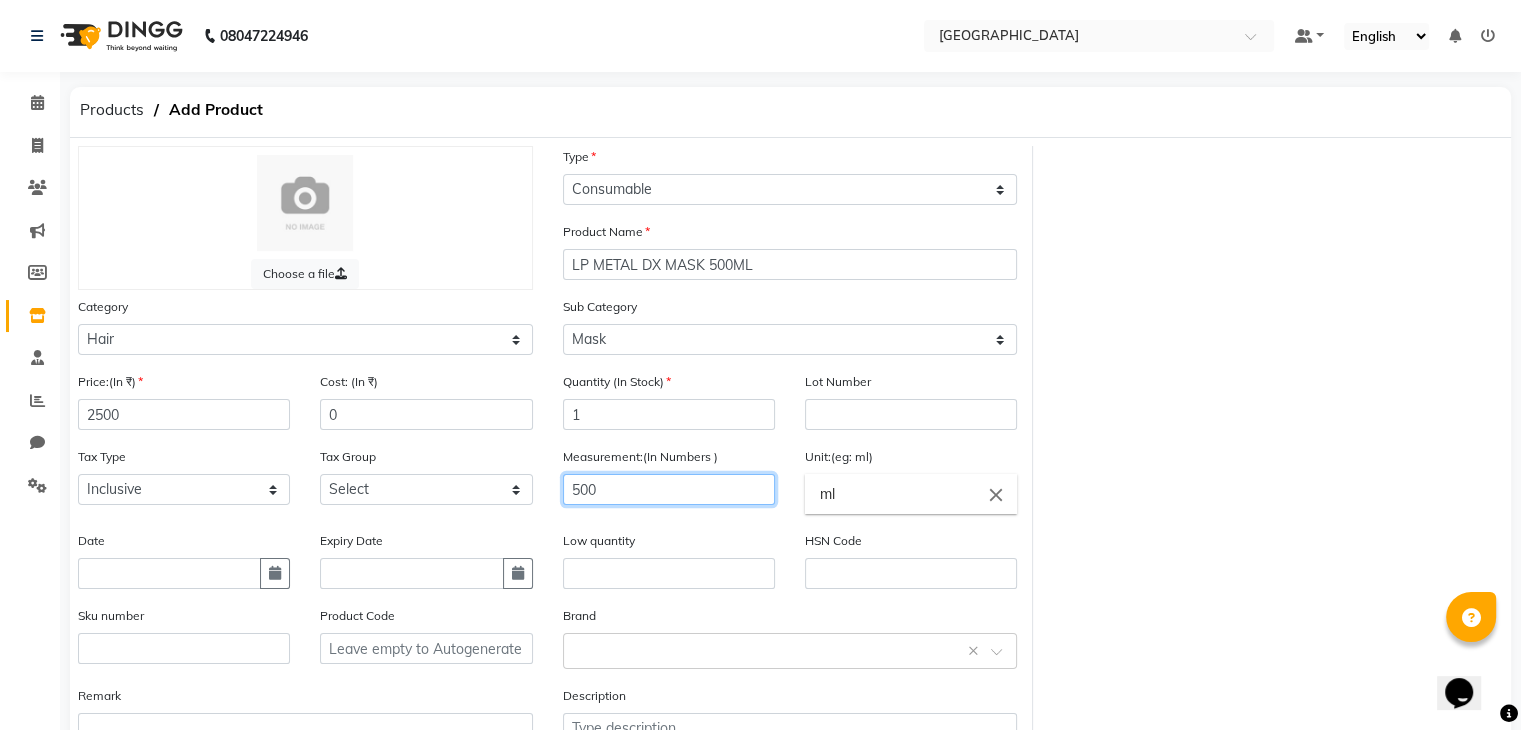 type on "500" 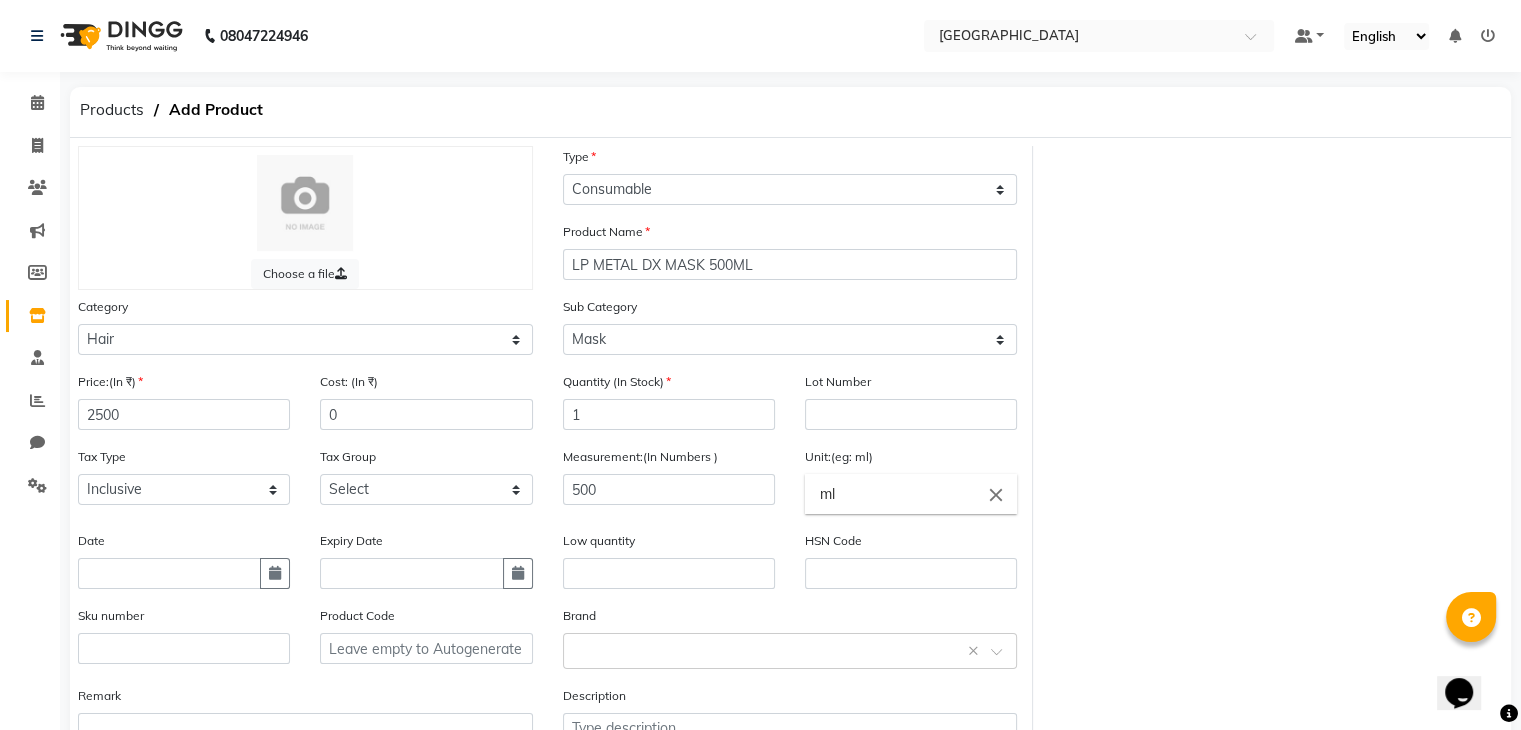 type 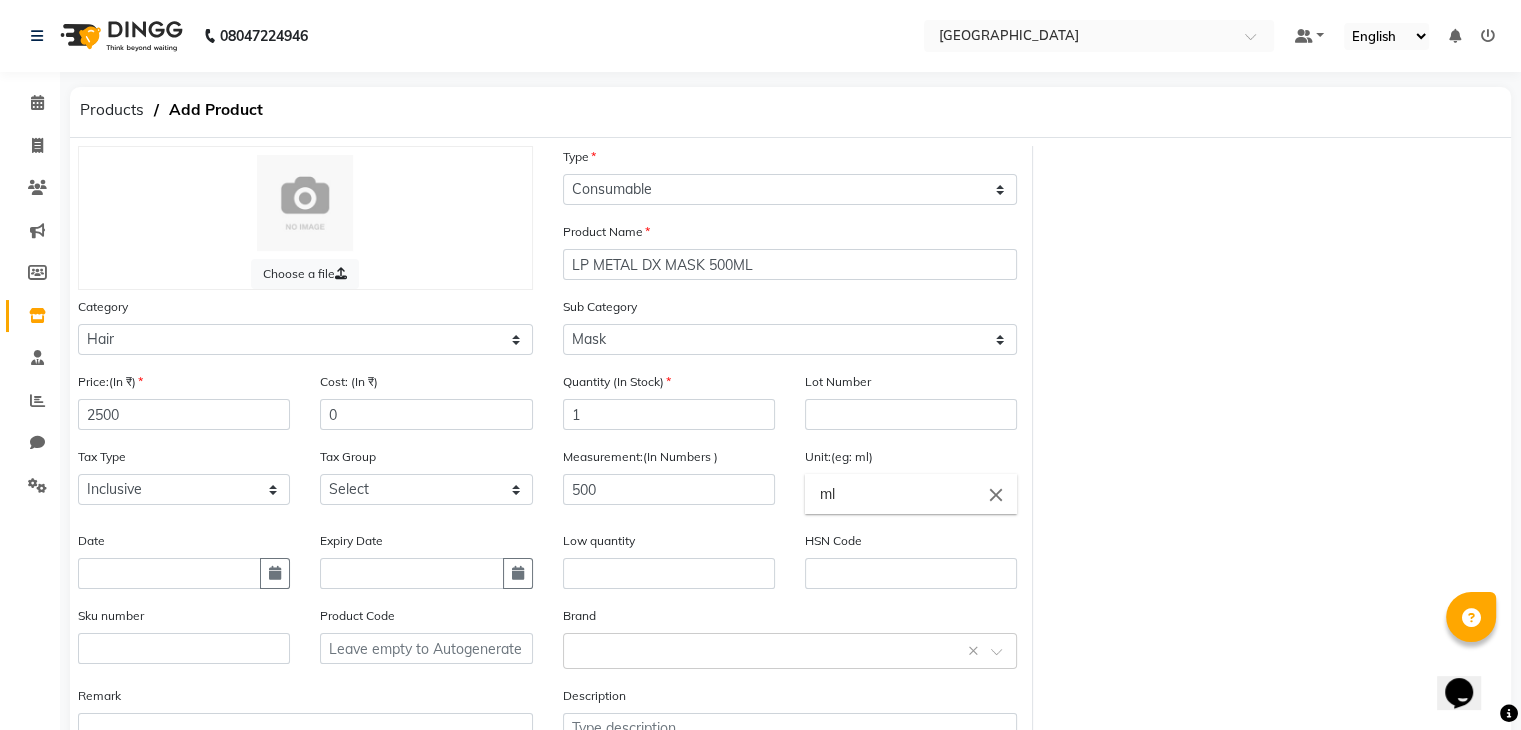 type 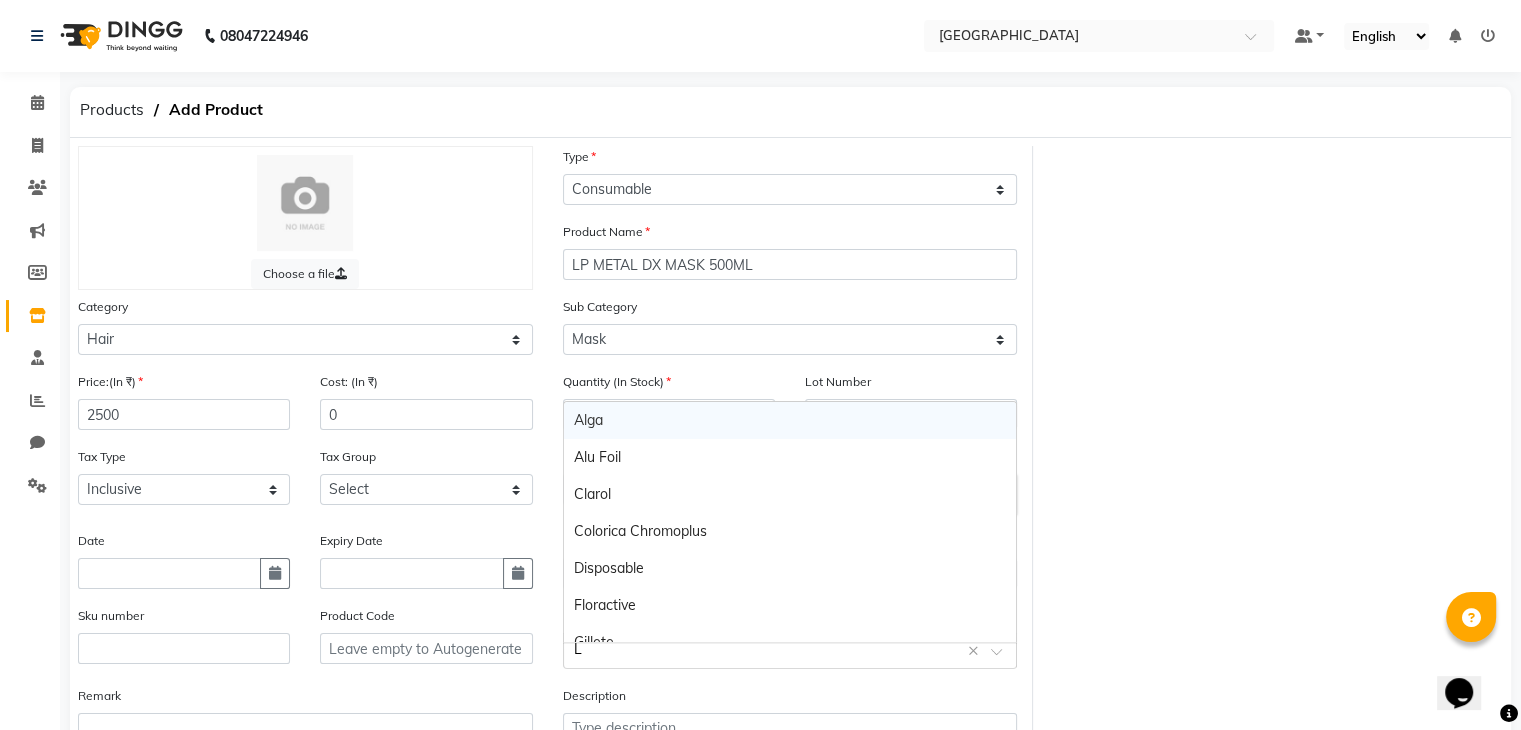 type on "LO" 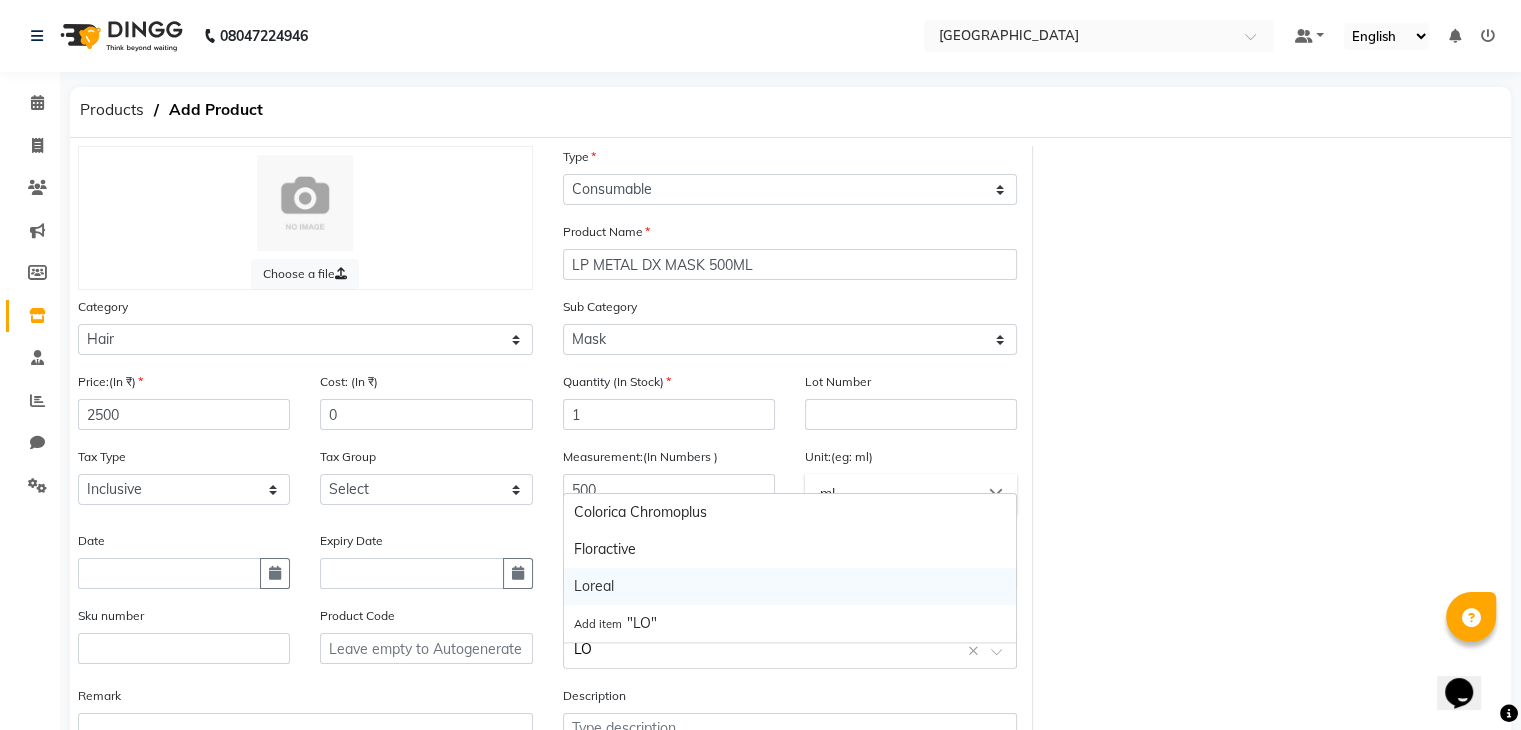 type 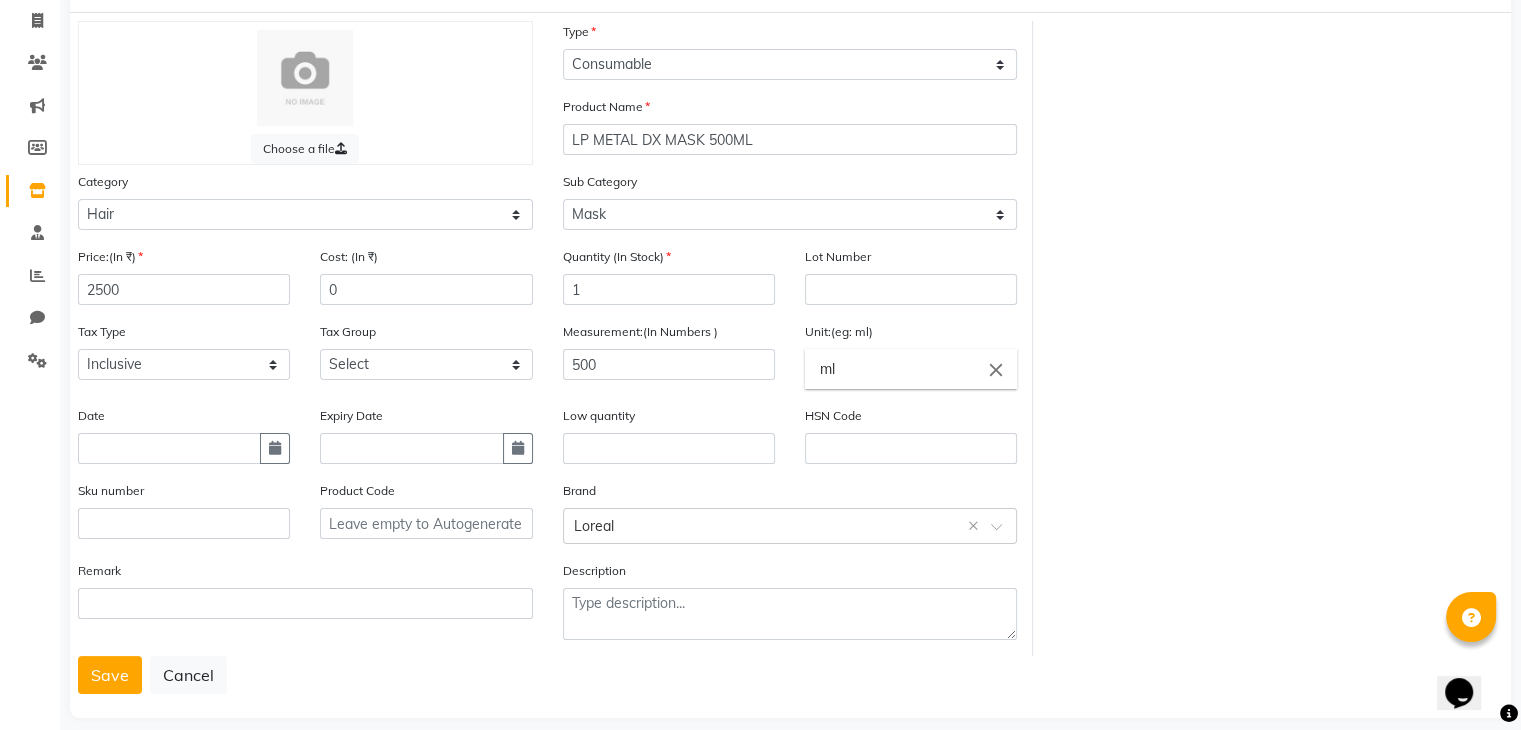 type 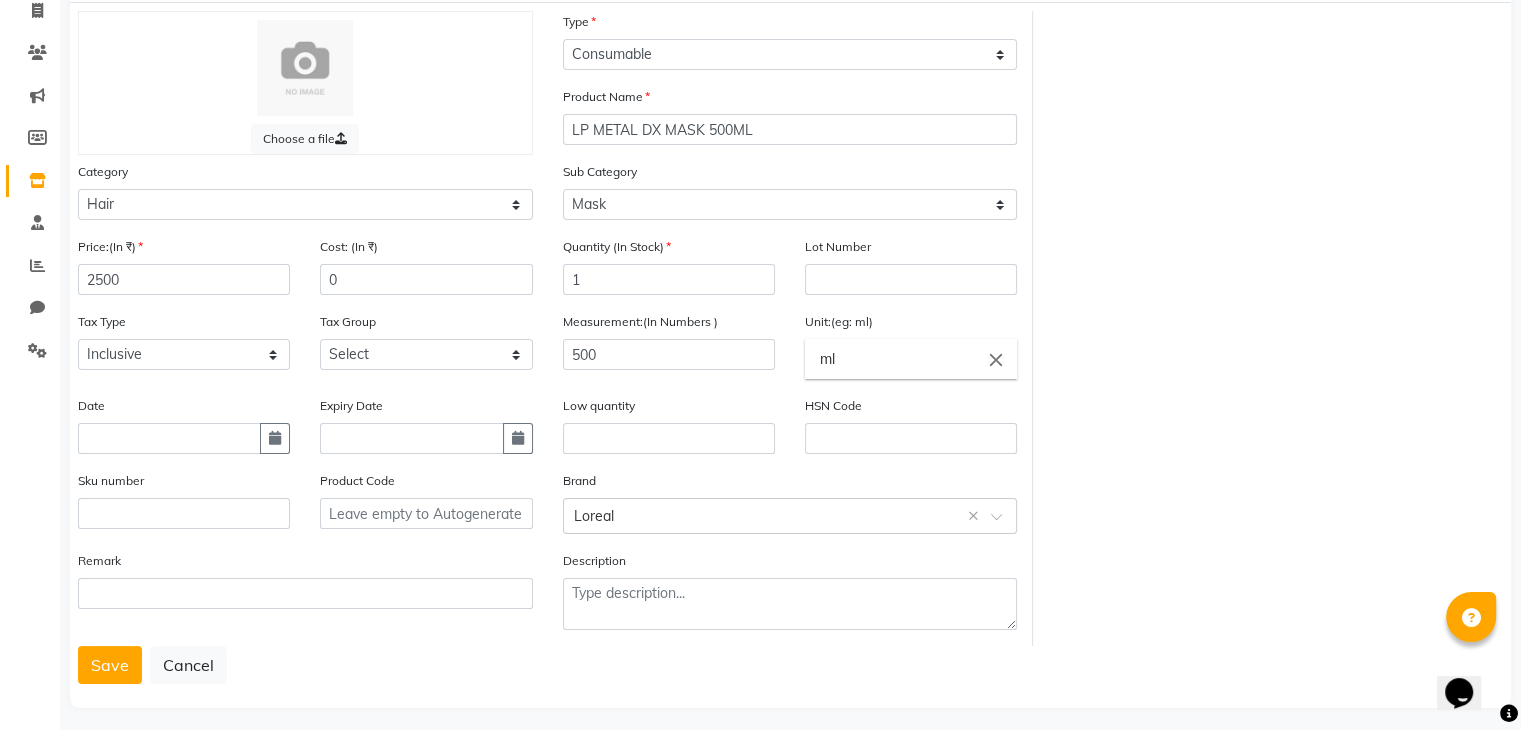 scroll, scrollTop: 156, scrollLeft: 0, axis: vertical 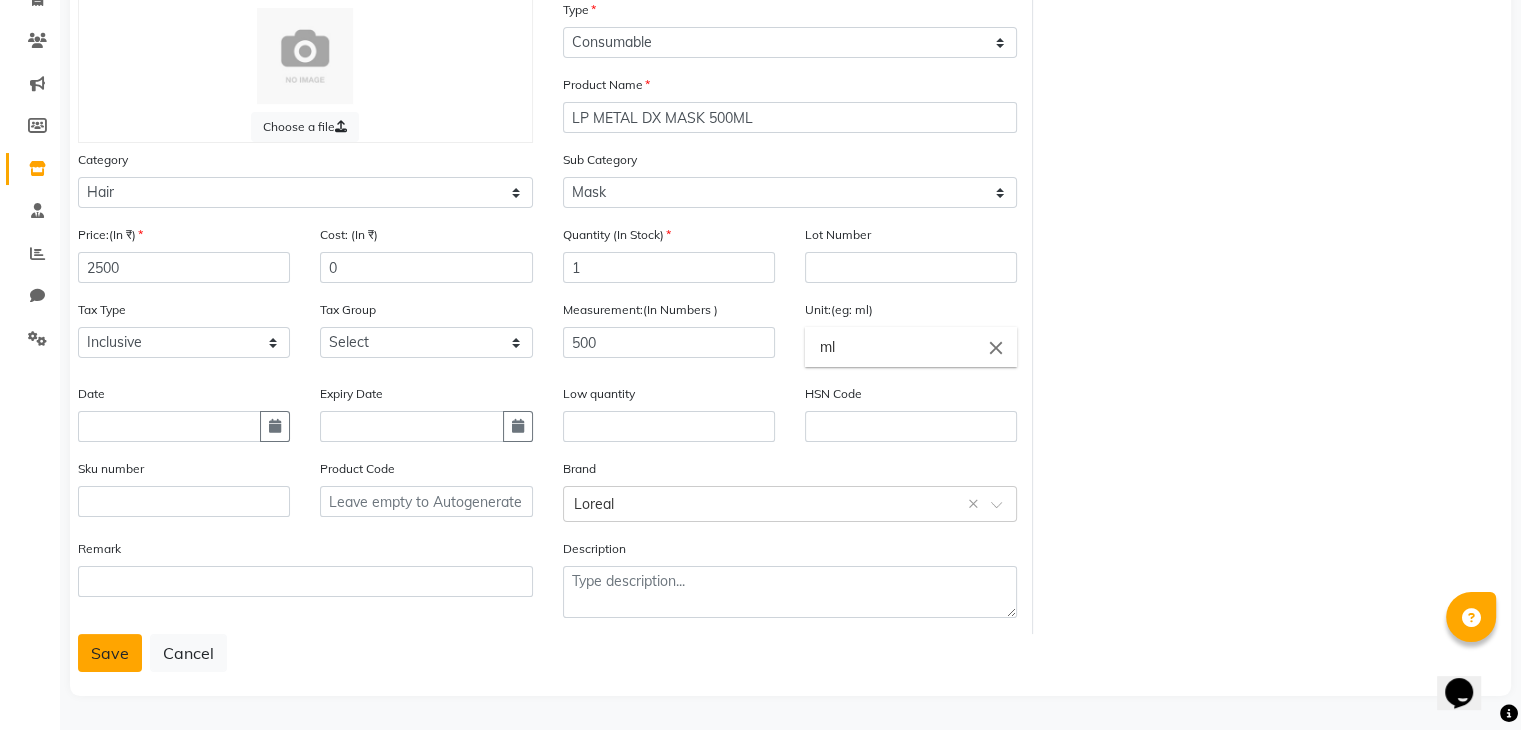 click on "Save" 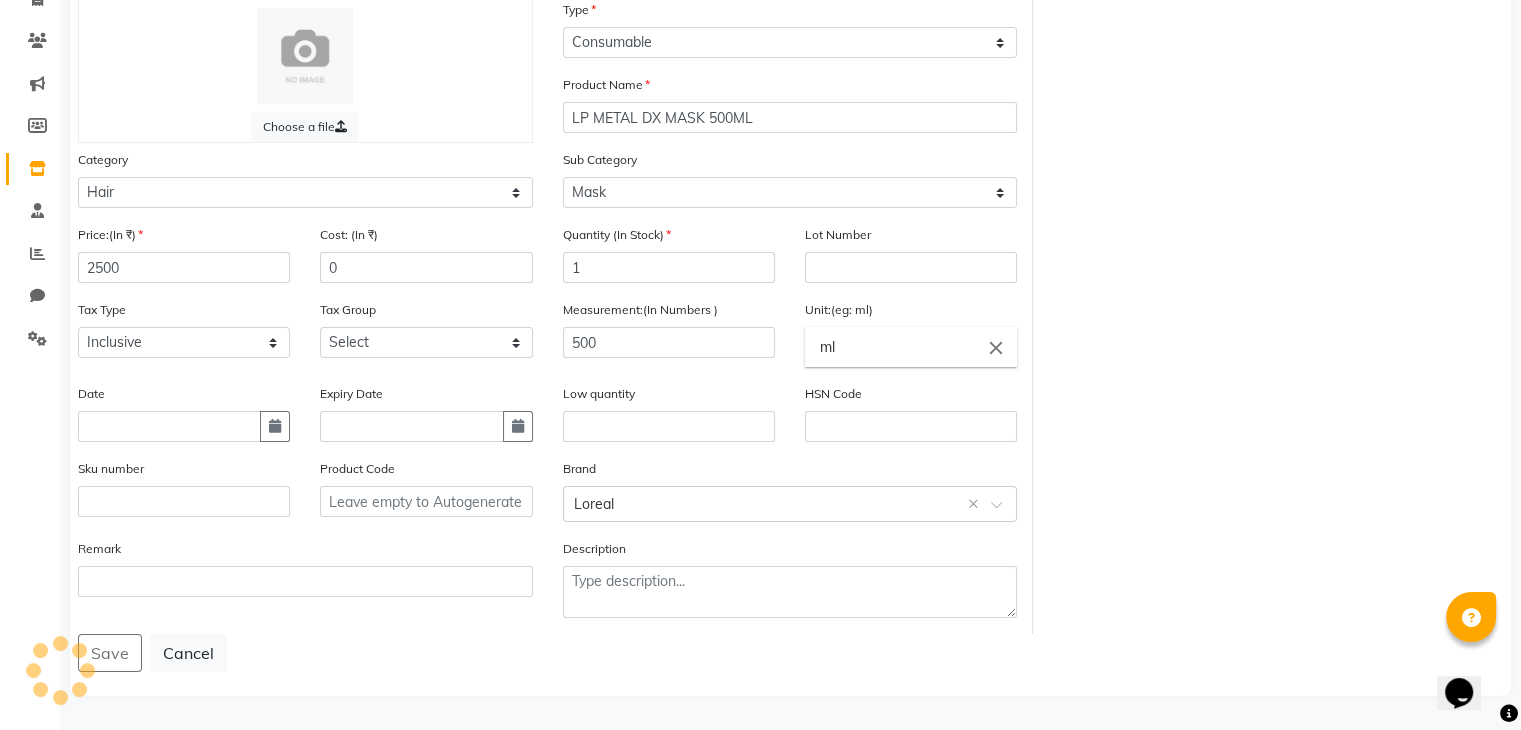 scroll, scrollTop: 0, scrollLeft: 0, axis: both 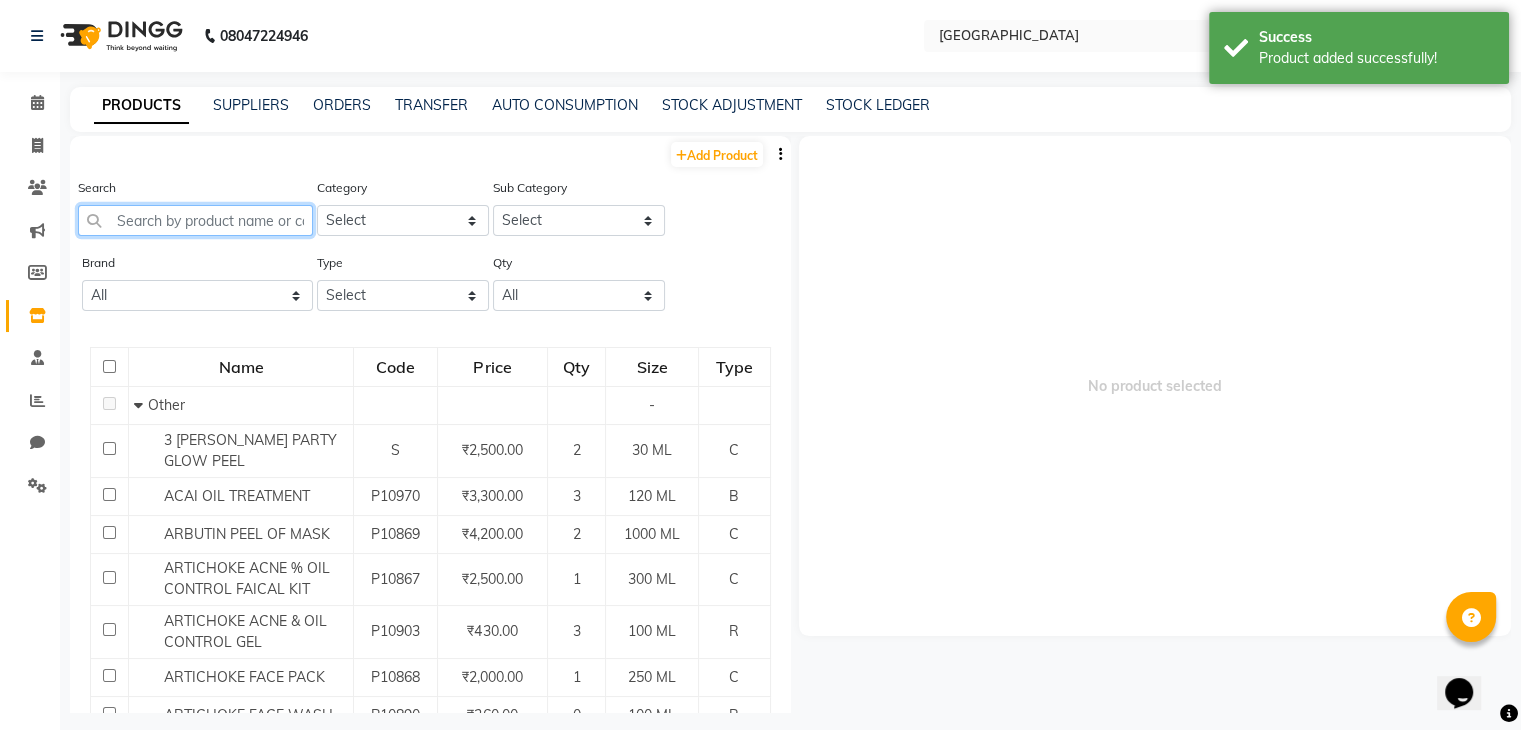 click 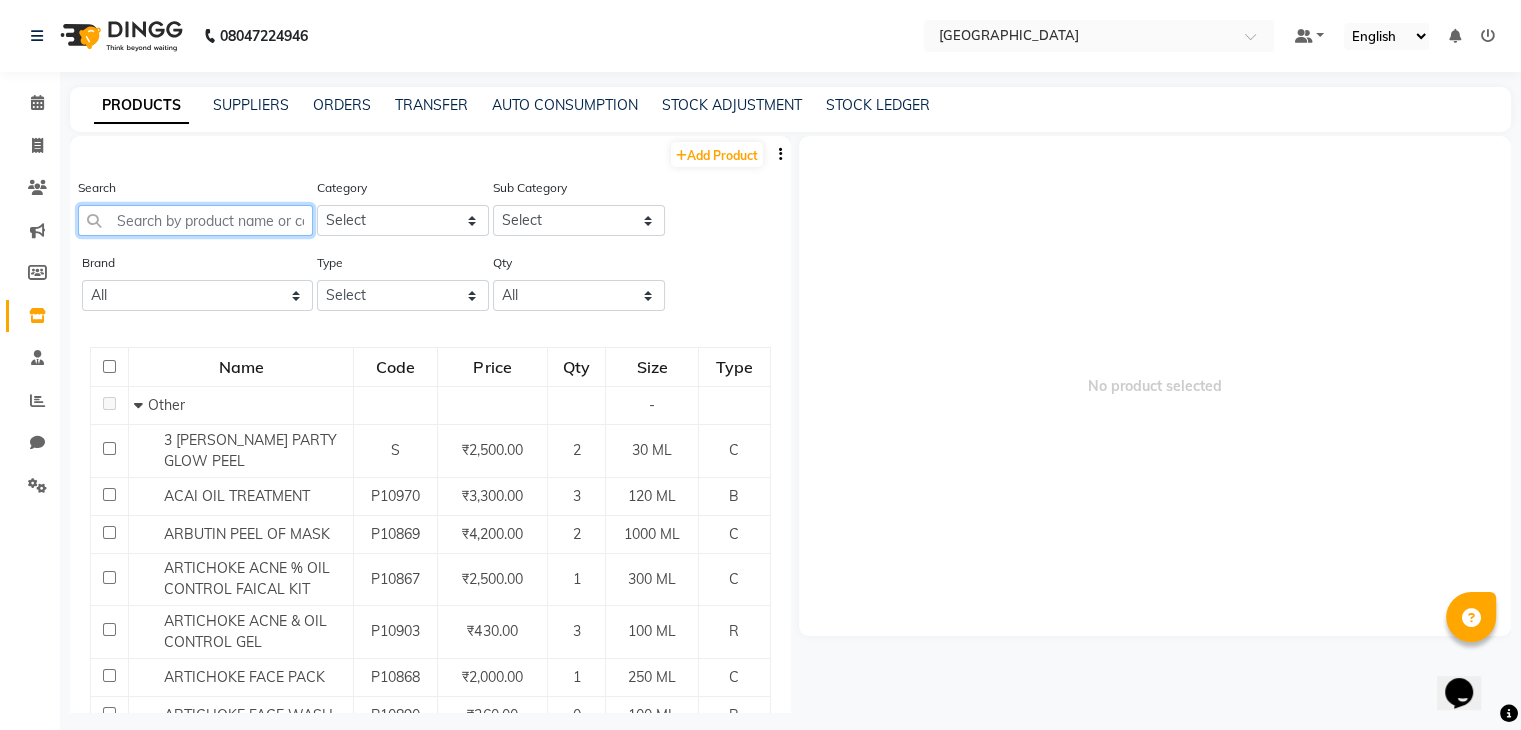 click 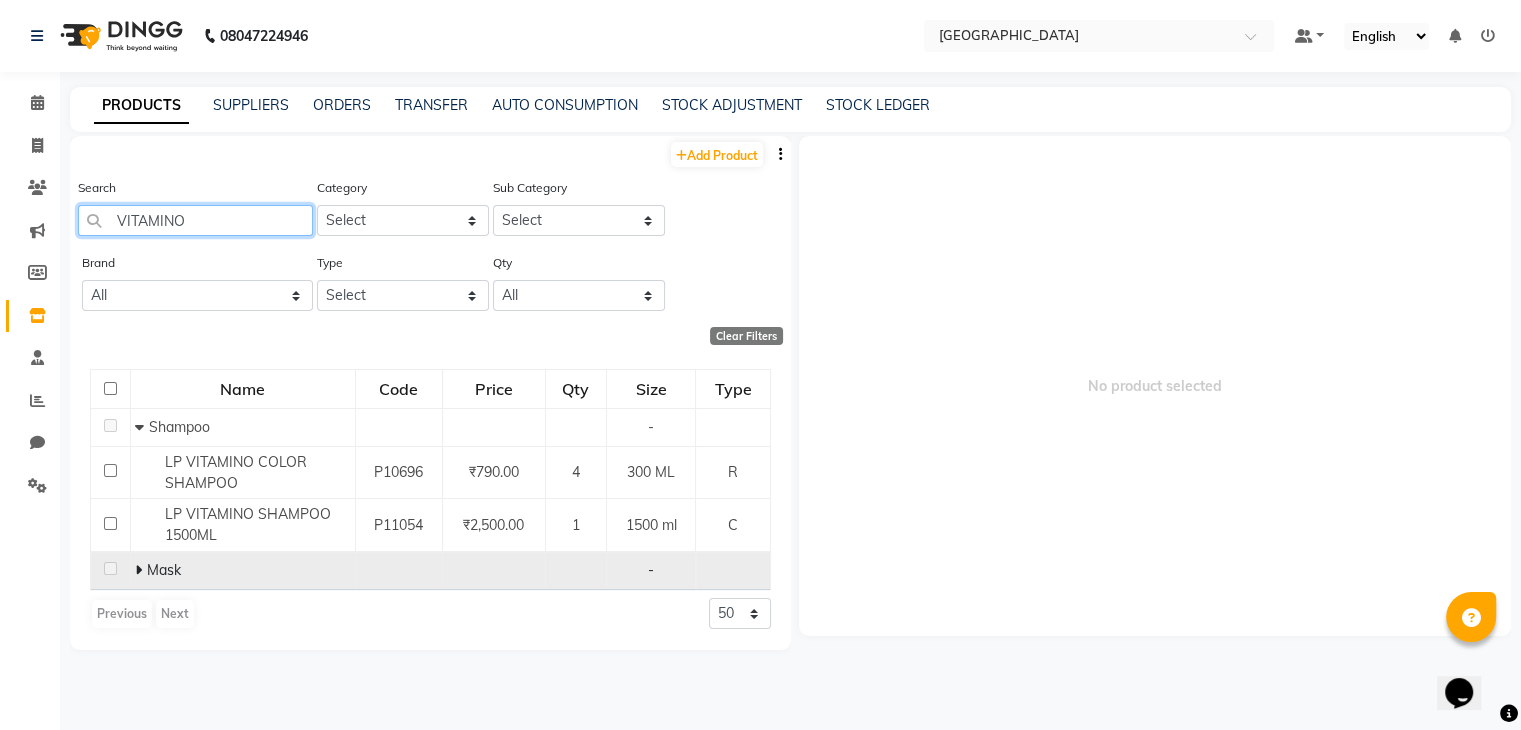 drag, startPoint x: 171, startPoint y: 219, endPoint x: 140, endPoint y: 567, distance: 349.37802 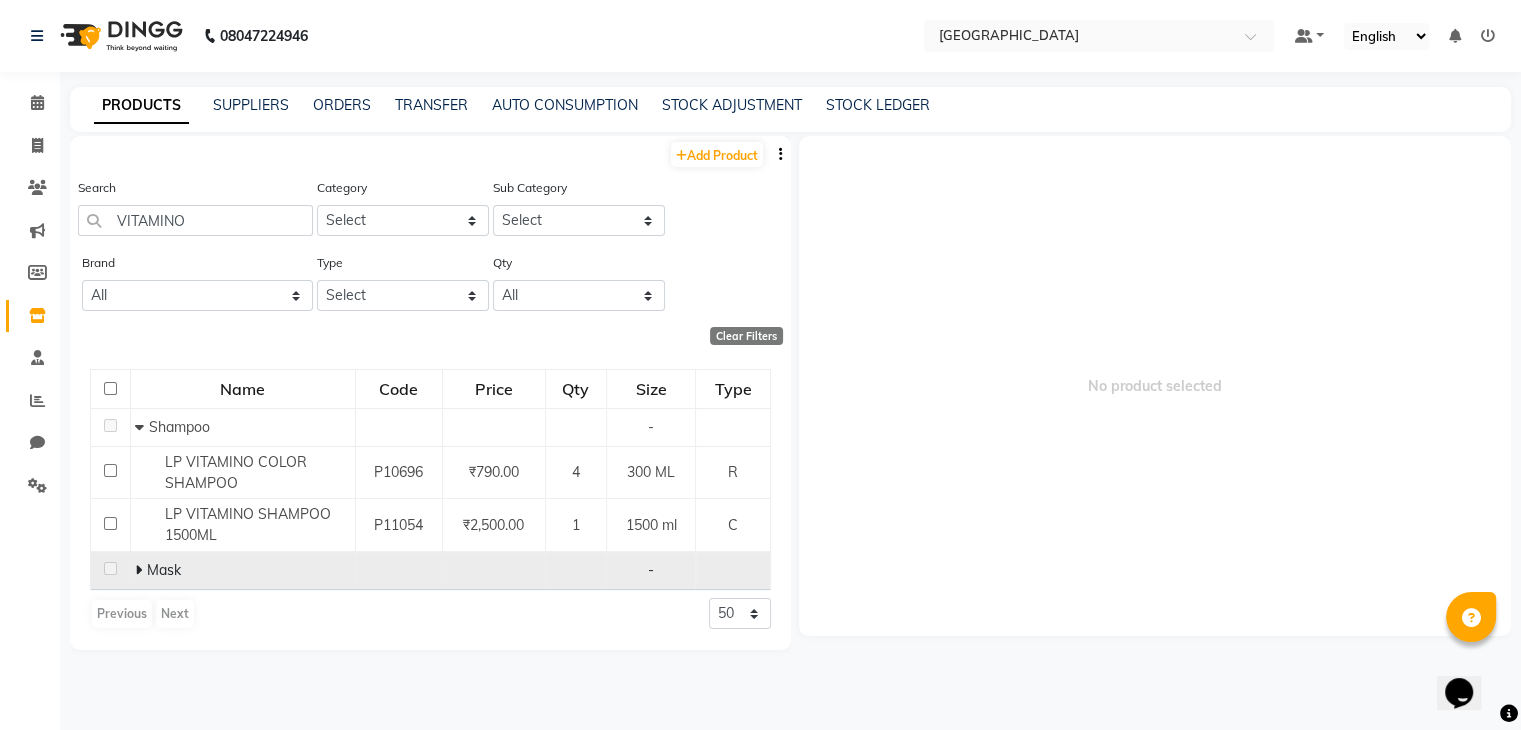 click 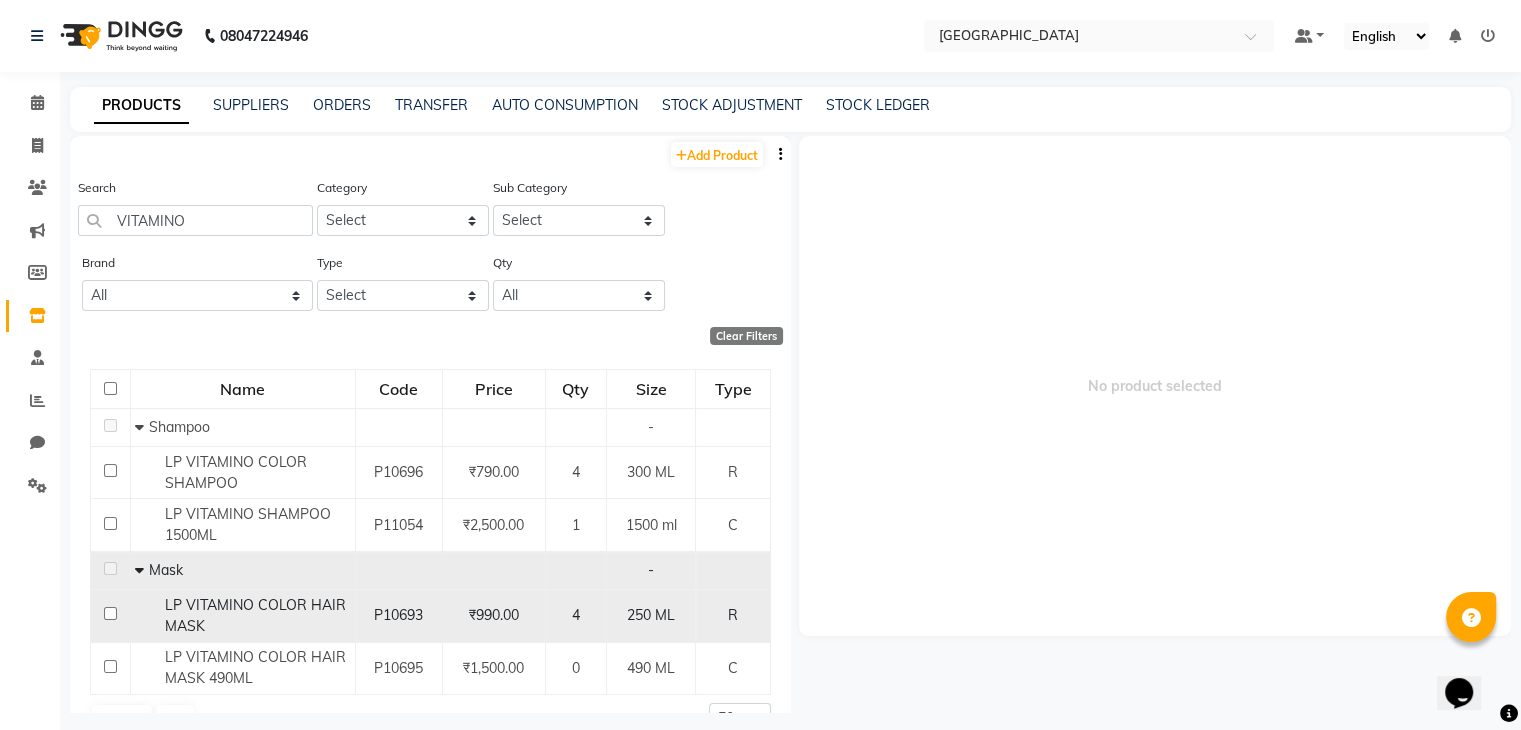 click on "LP VITAMINO COLOR HAIR MASK" 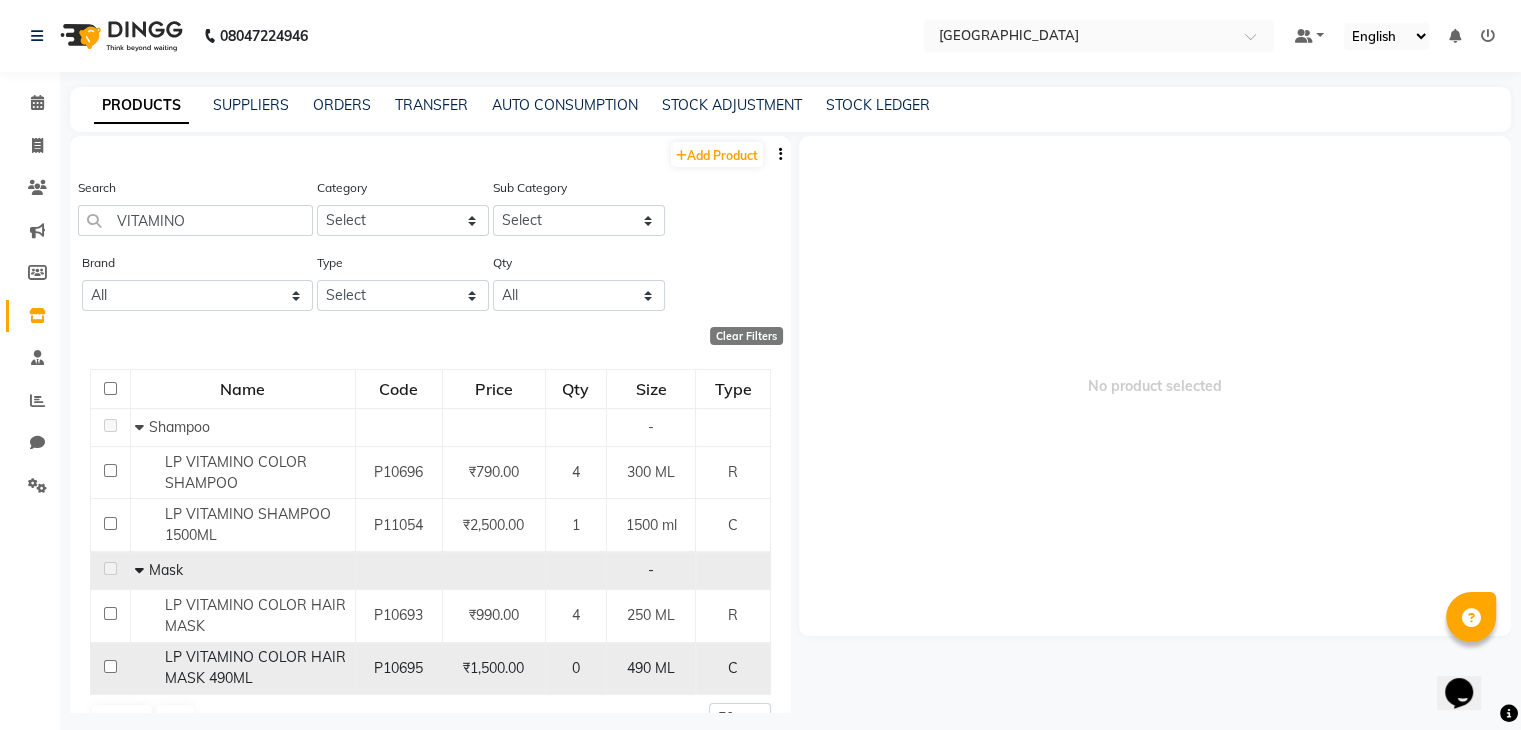click on "LP VITAMINO COLOR HAIR  MASK 490ML" 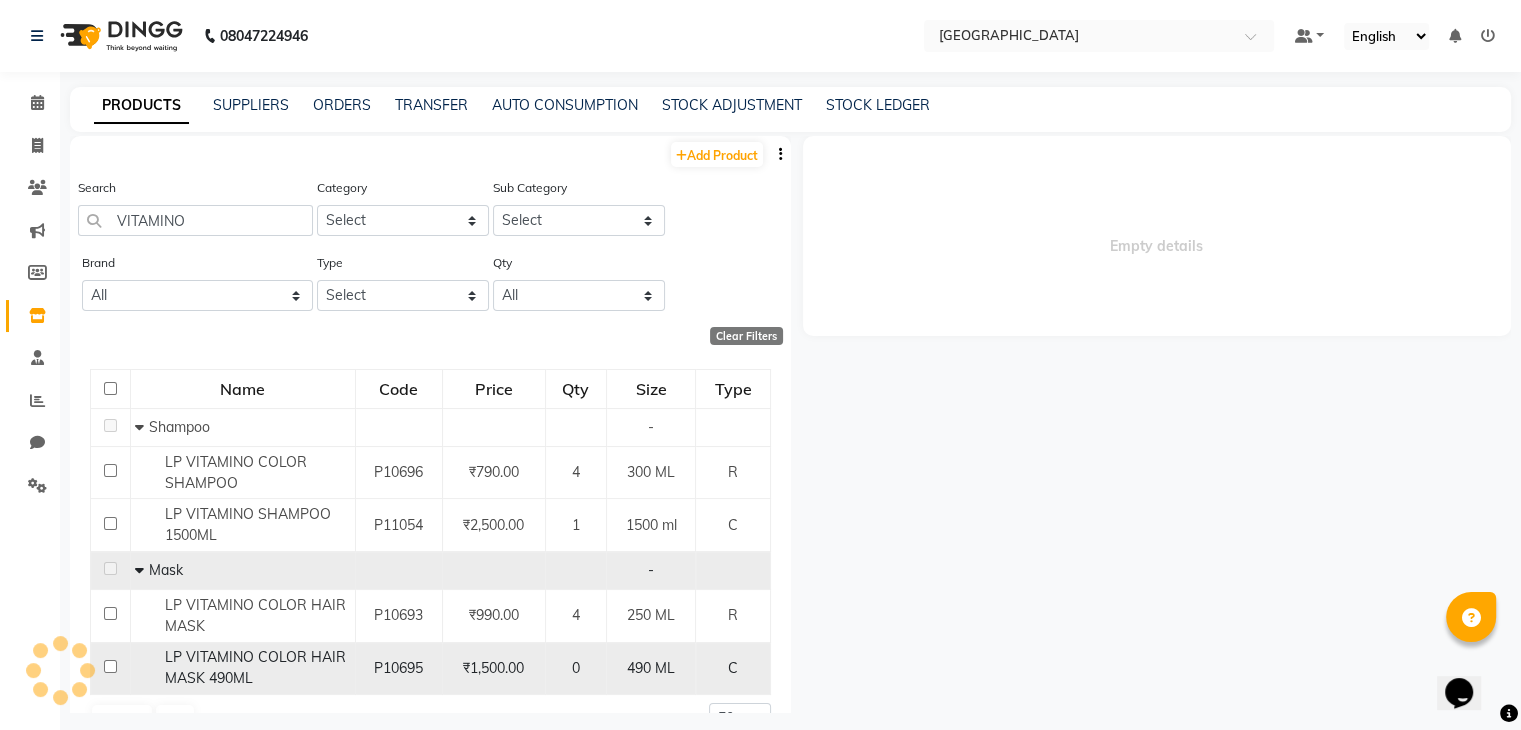 select 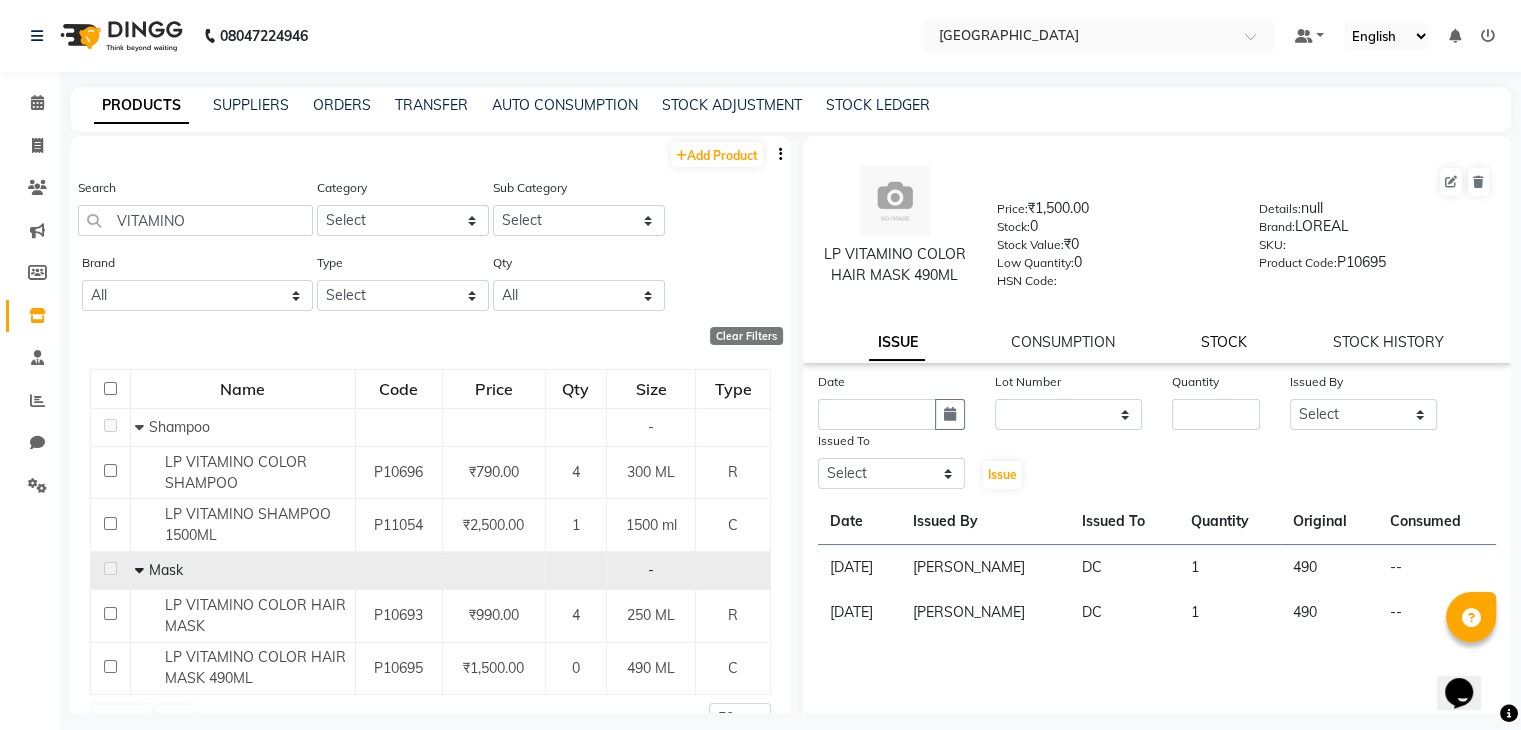 click on "STOCK" 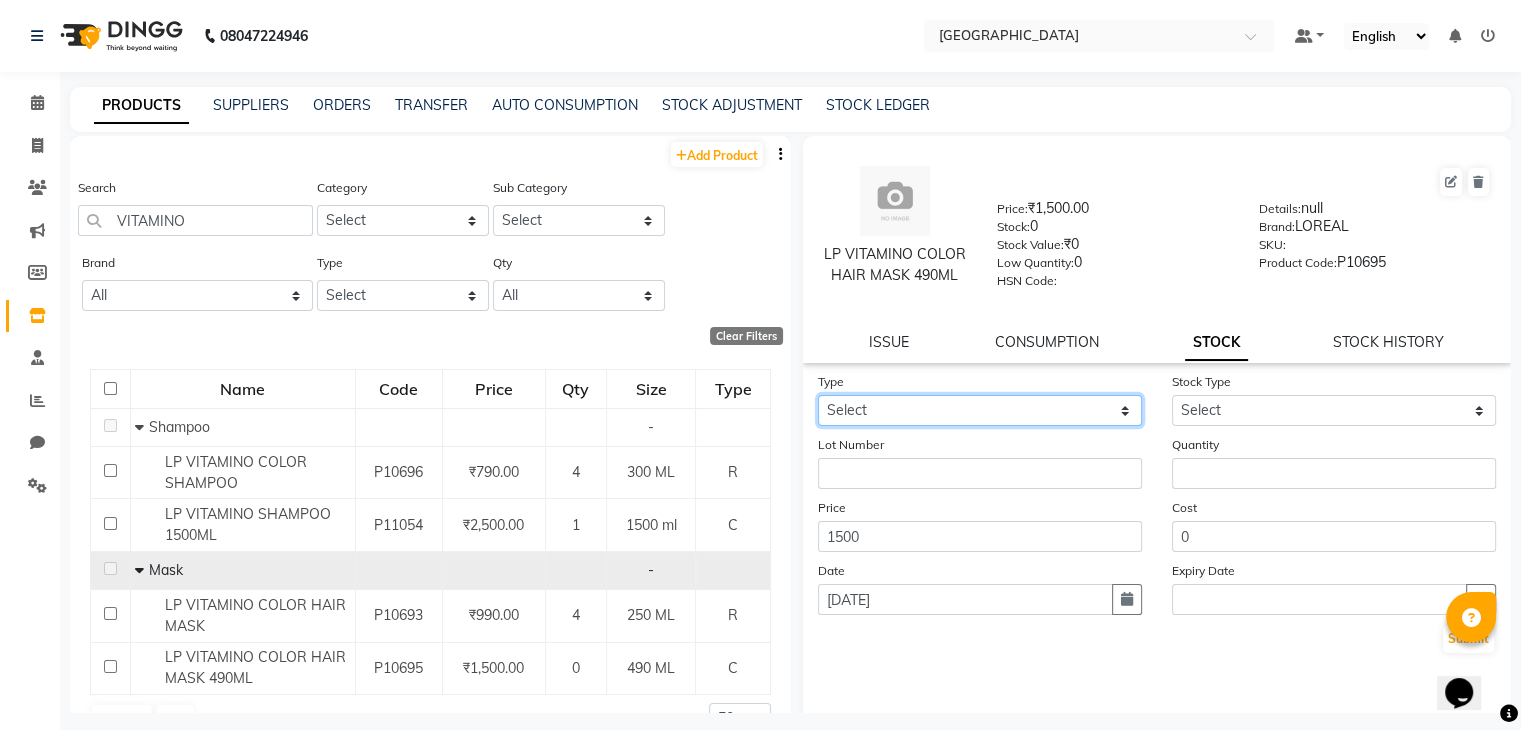 click on "Select In Out" 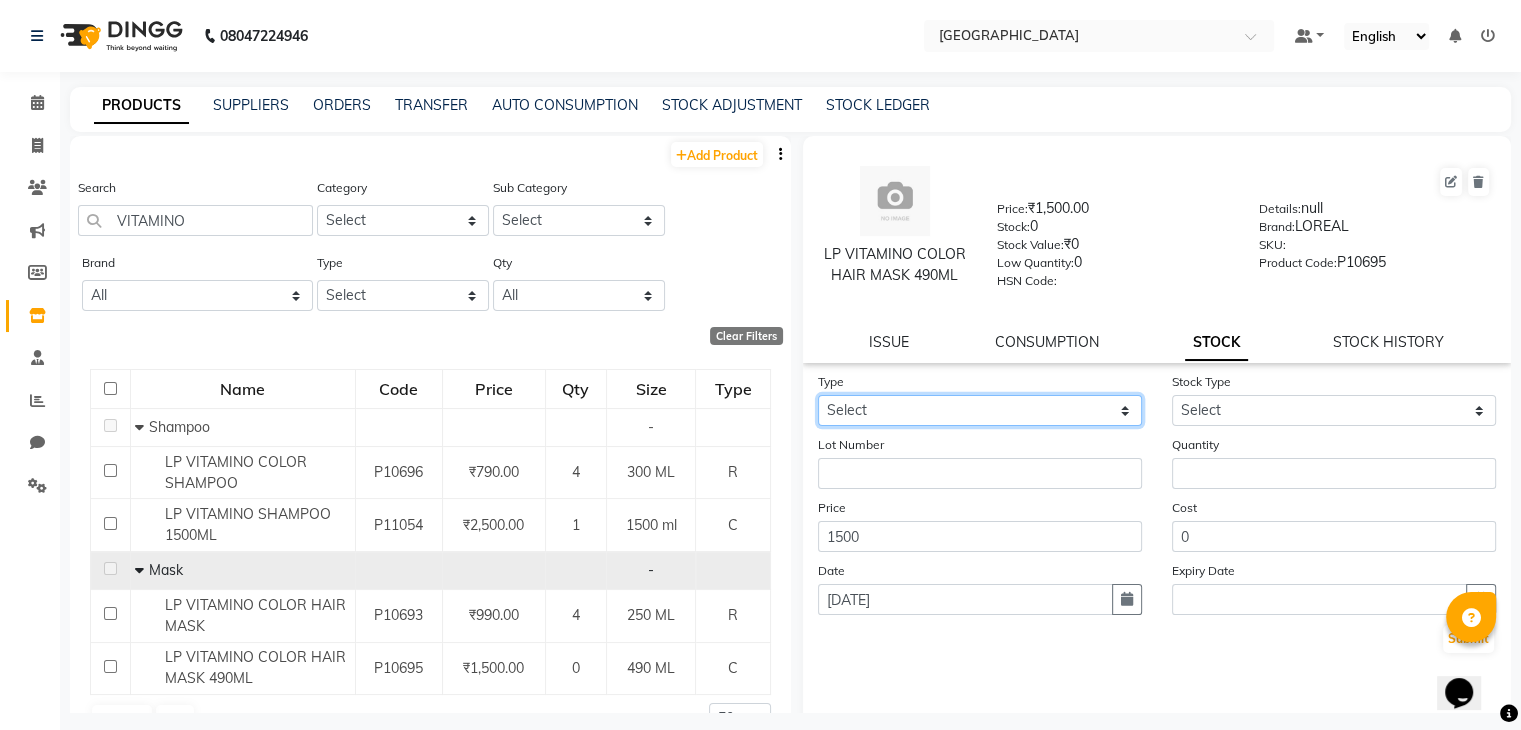 select on "in" 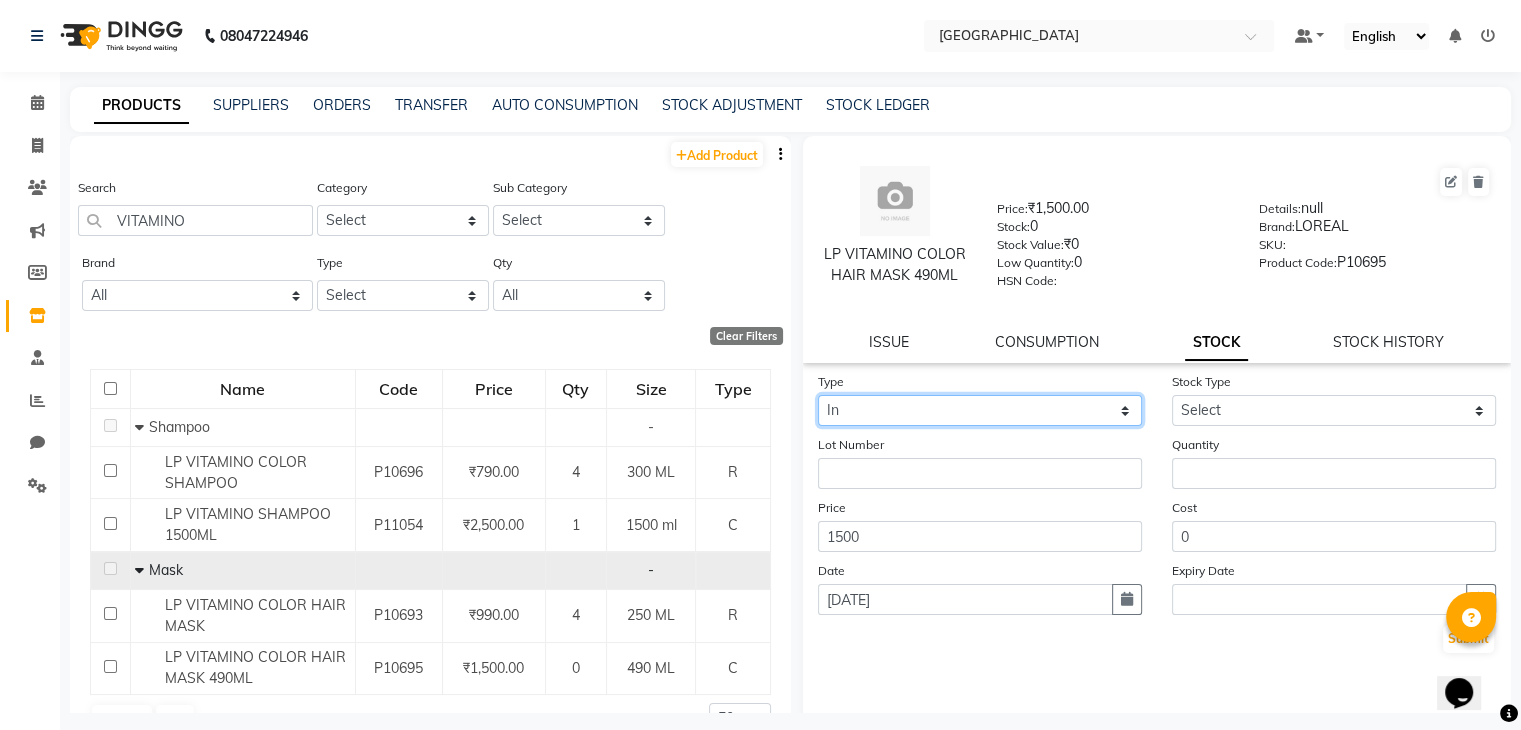 click on "Select In Out" 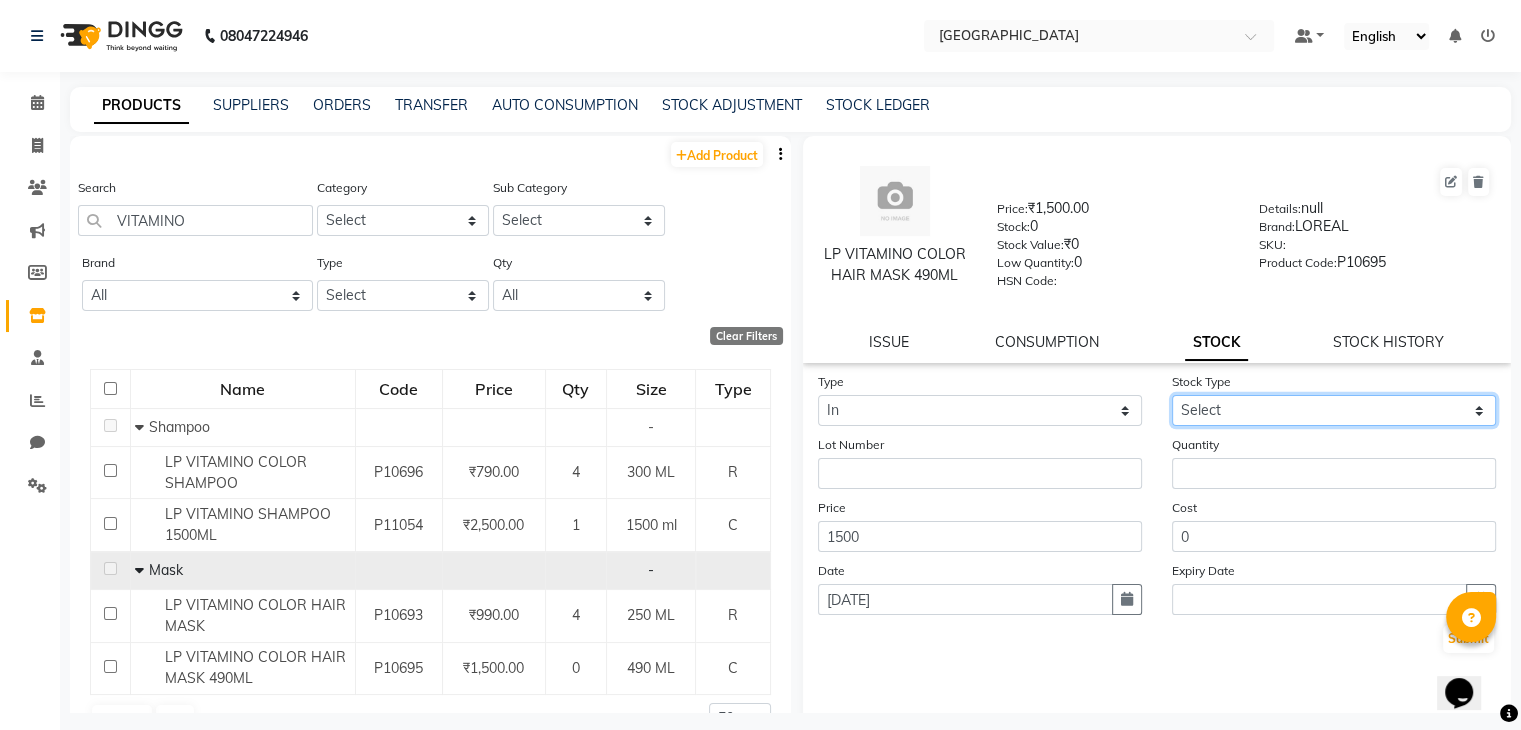 select on "new stock" 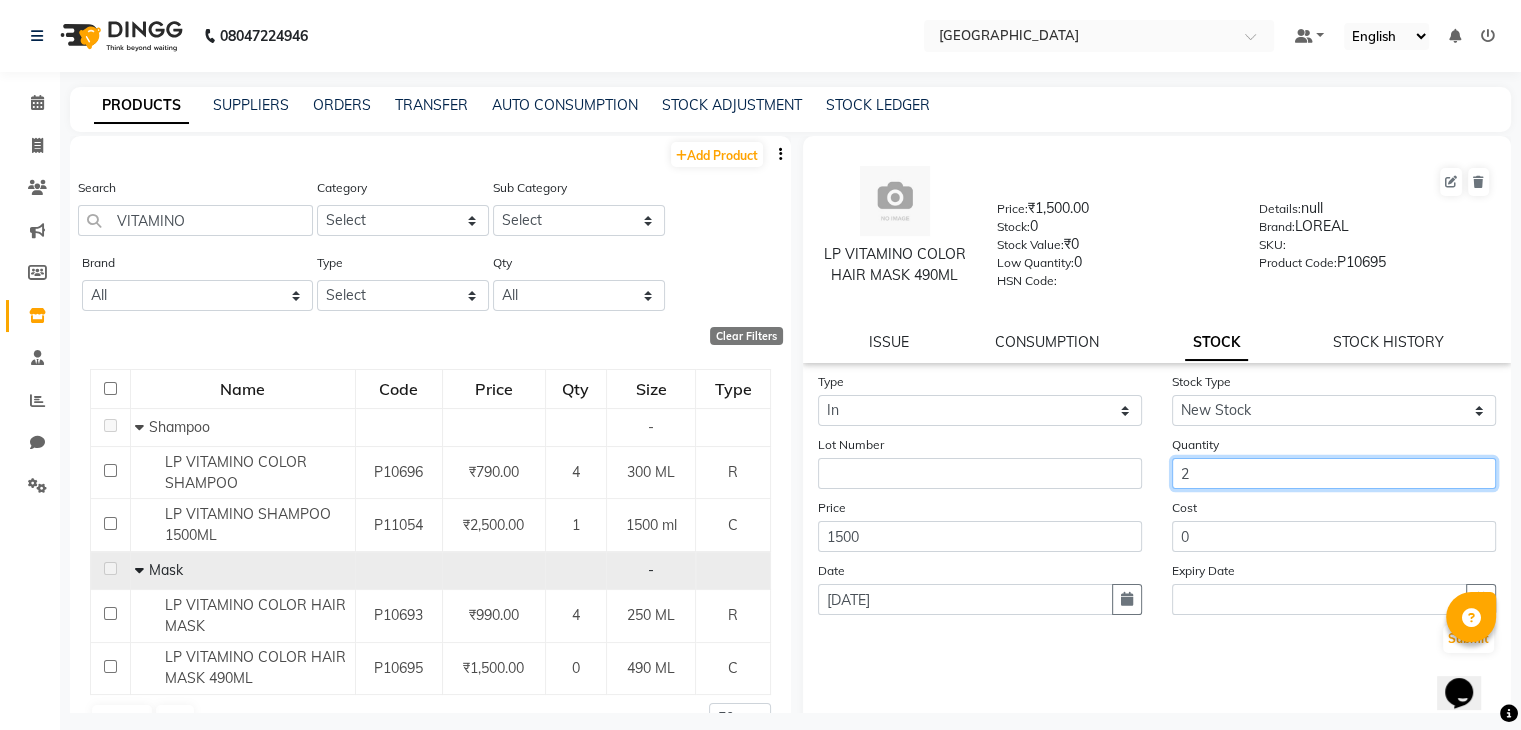 type on "2" 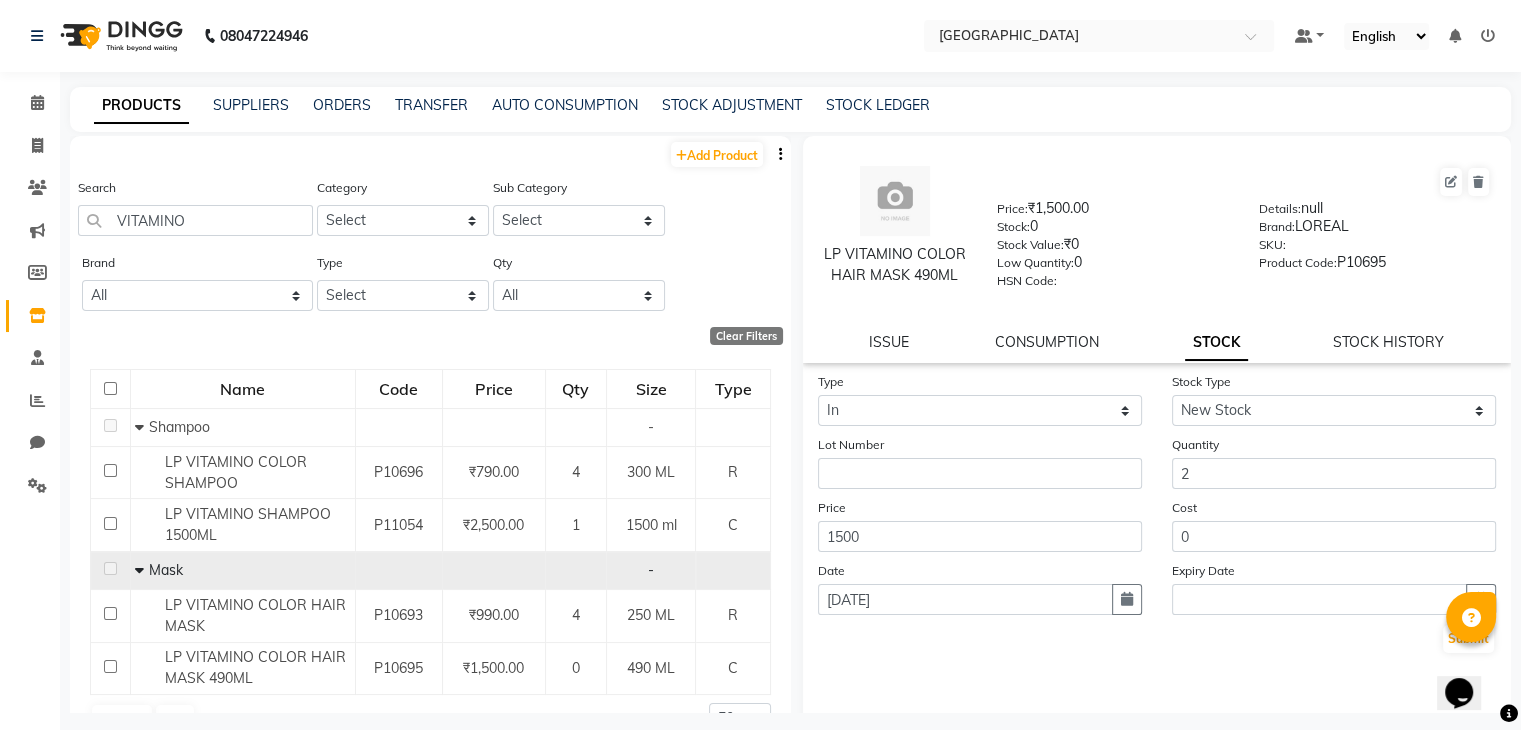 type 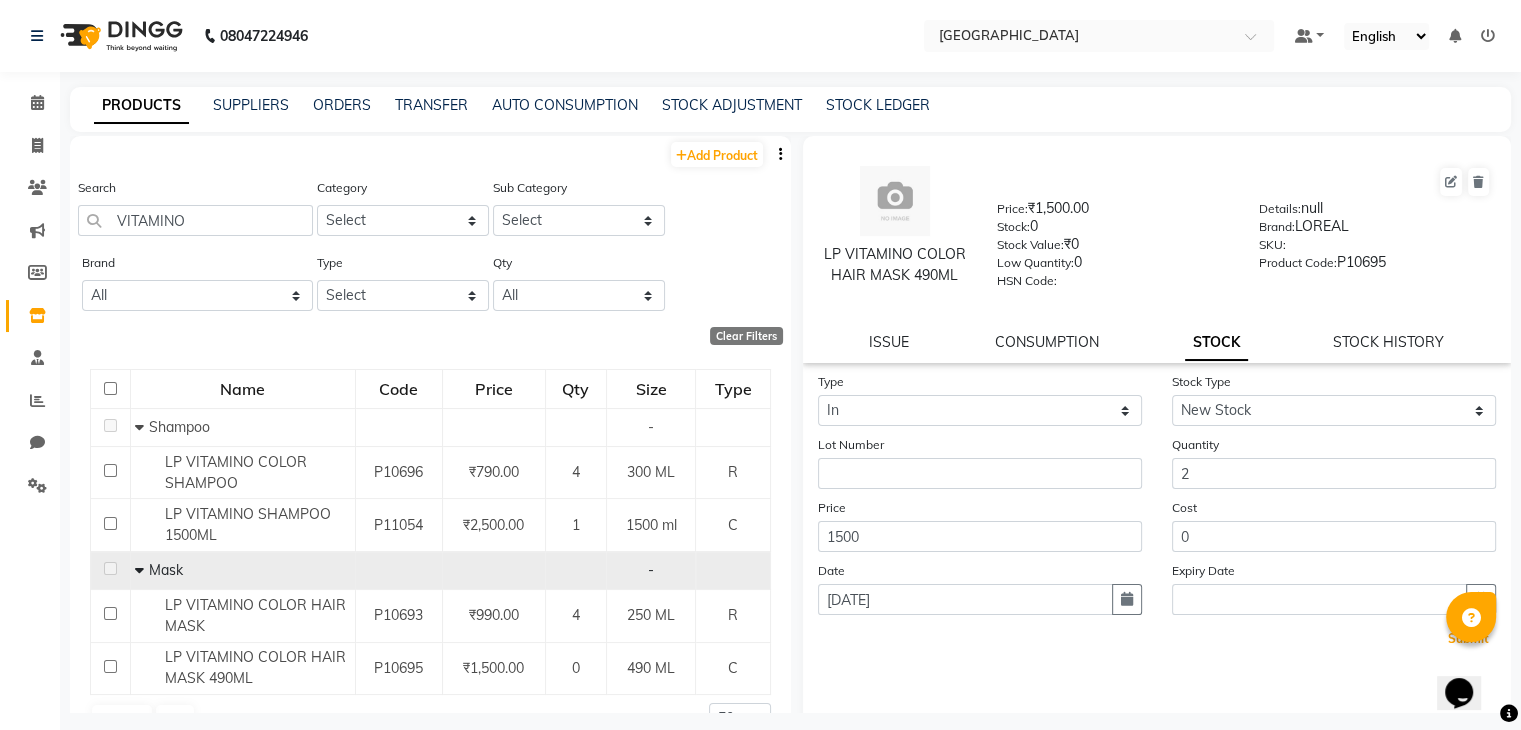 type 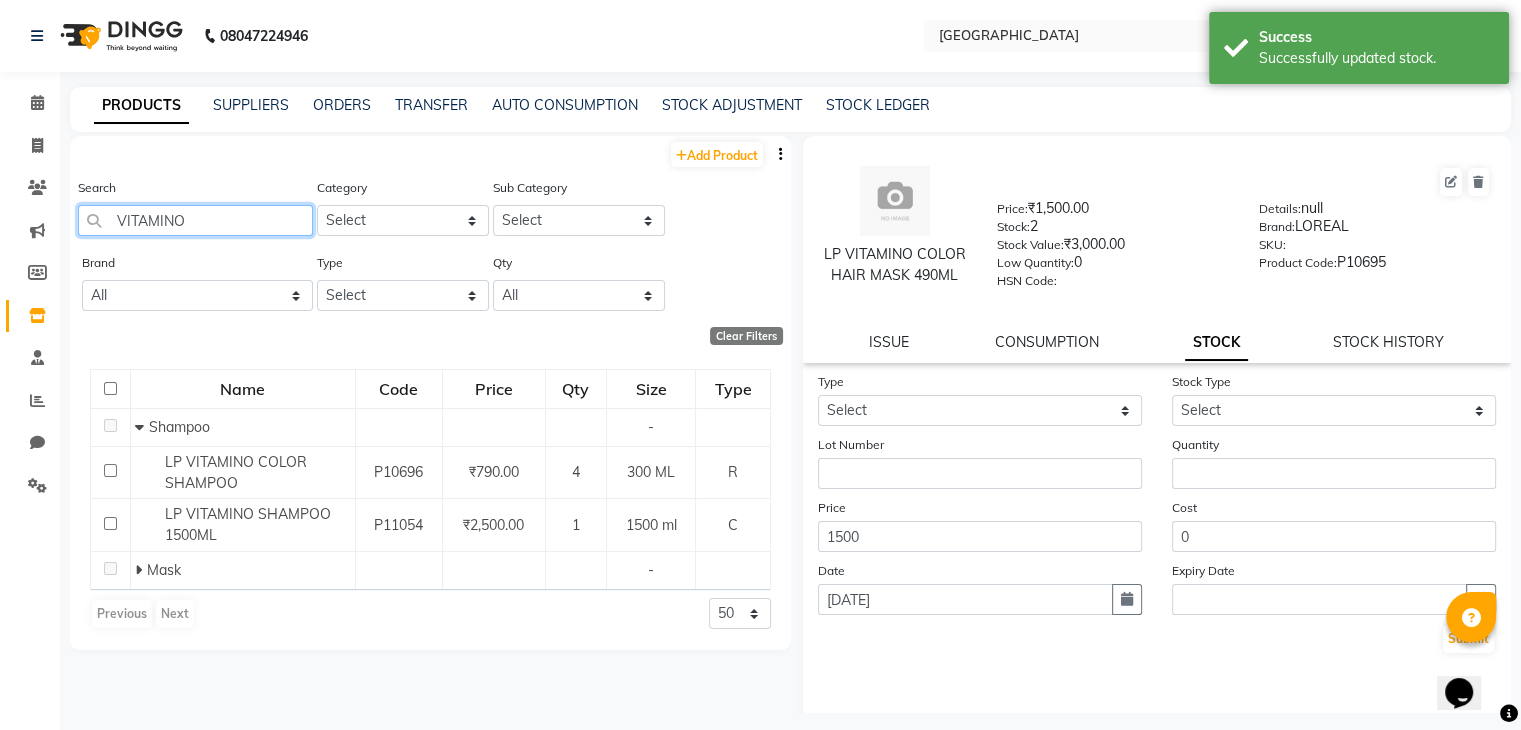 click on "VITAMINO" 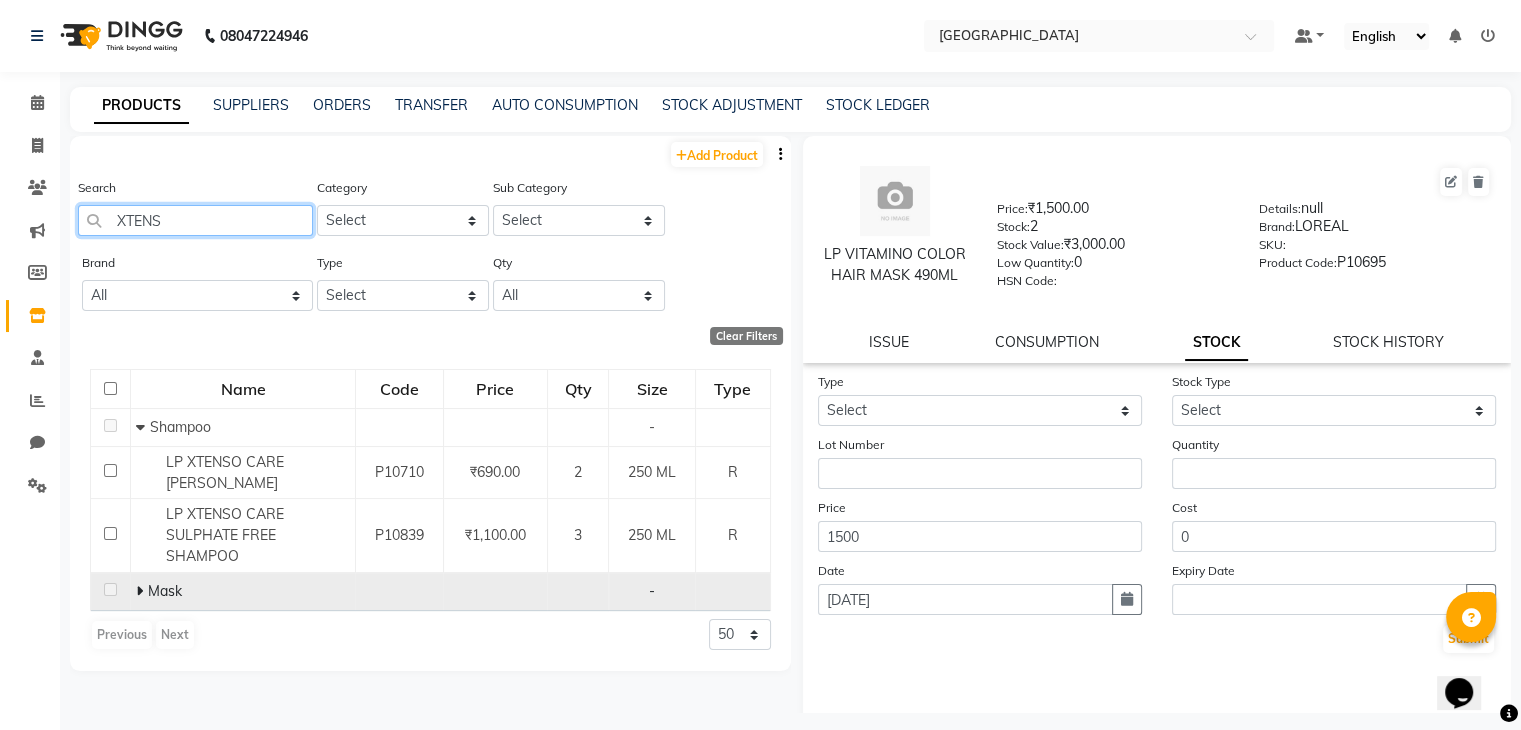 type on "XTENS" 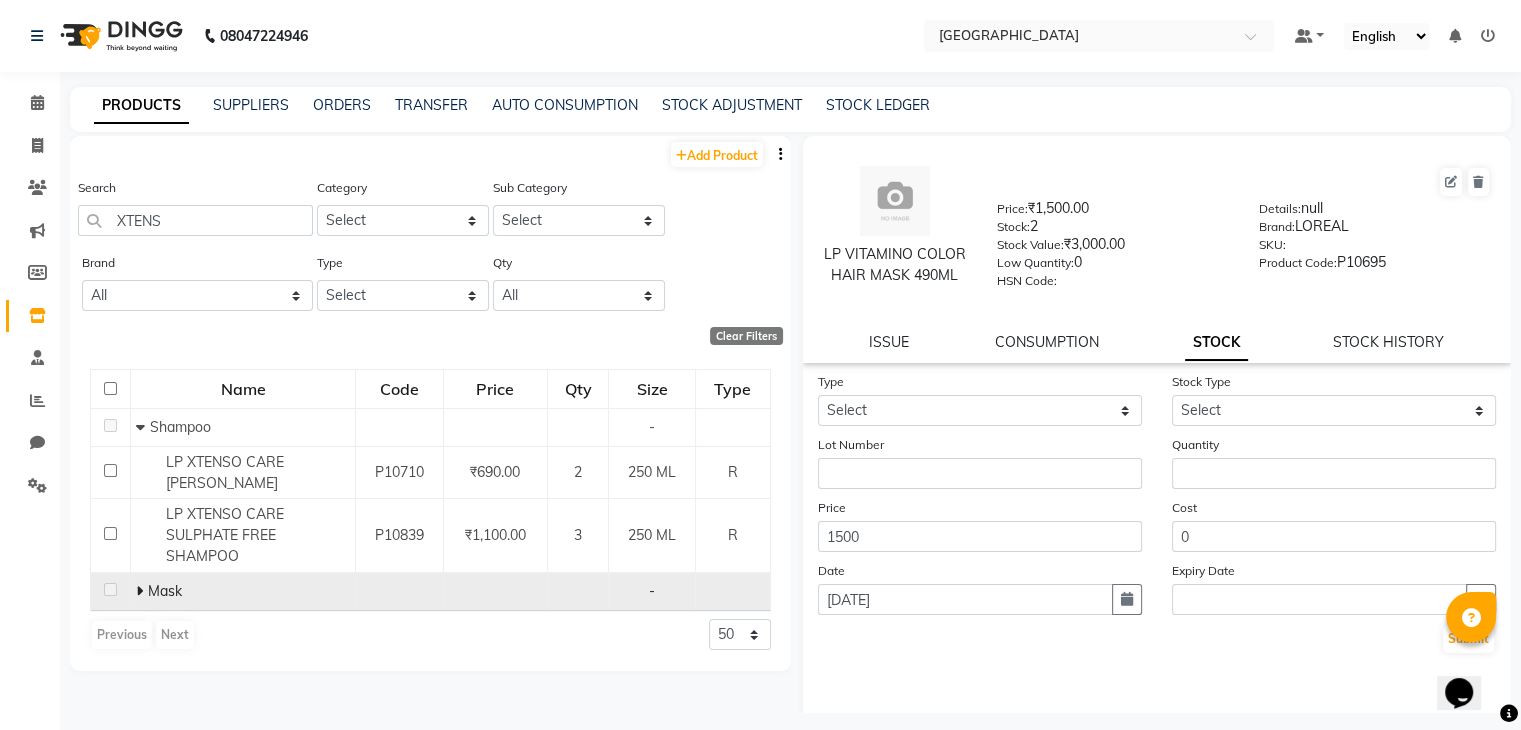 click on "Mask" 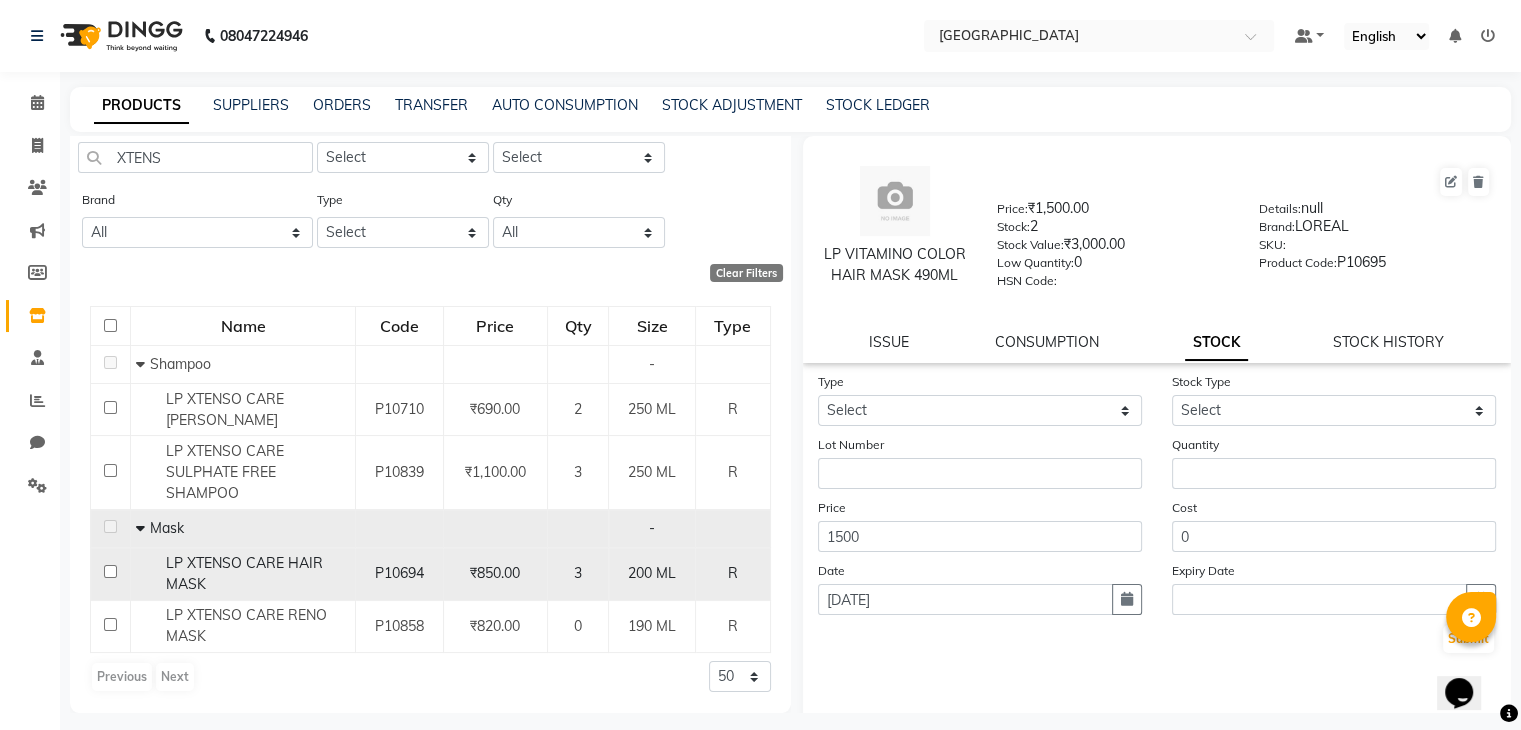 scroll, scrollTop: 63, scrollLeft: 0, axis: vertical 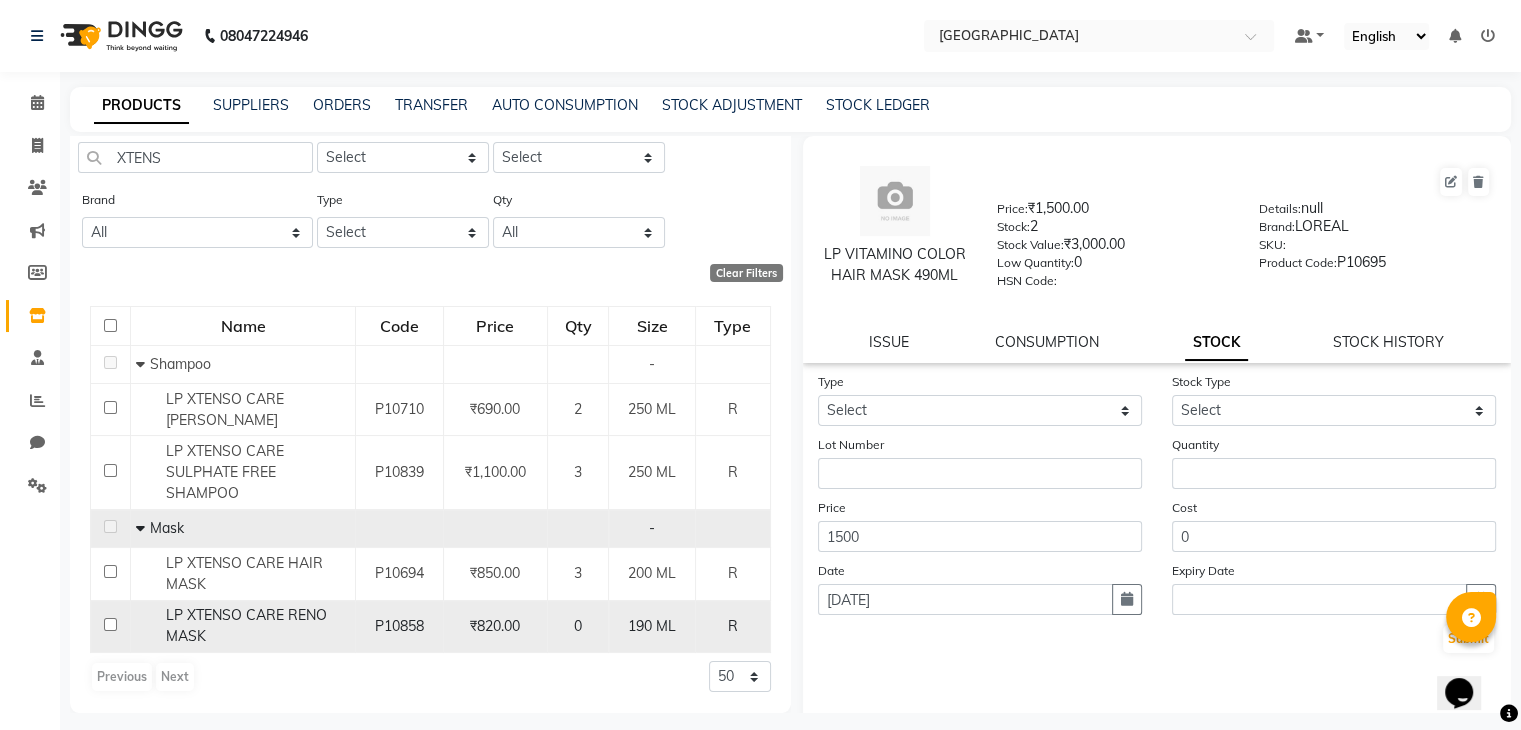 click on "LP XTENSO CARE RENO MASK" 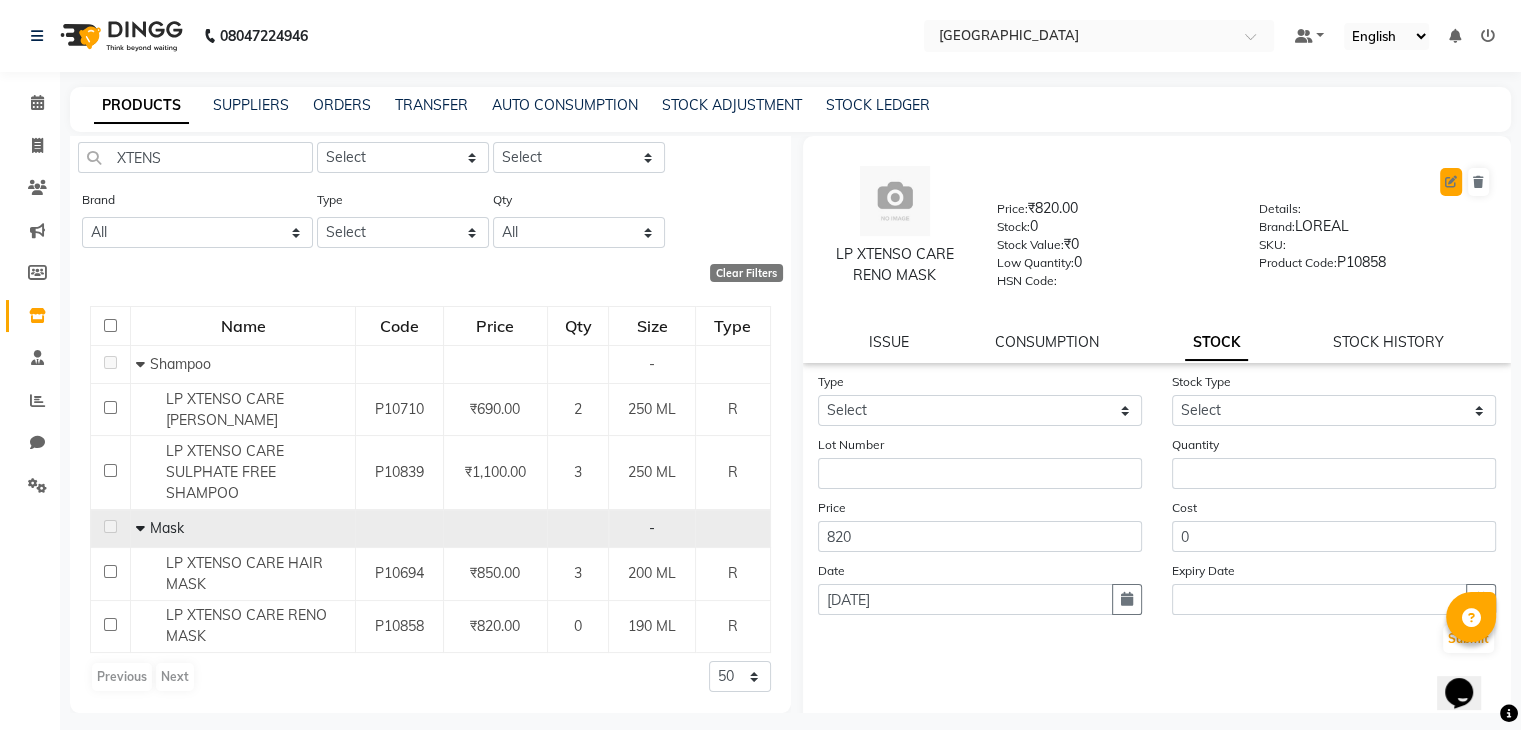 click 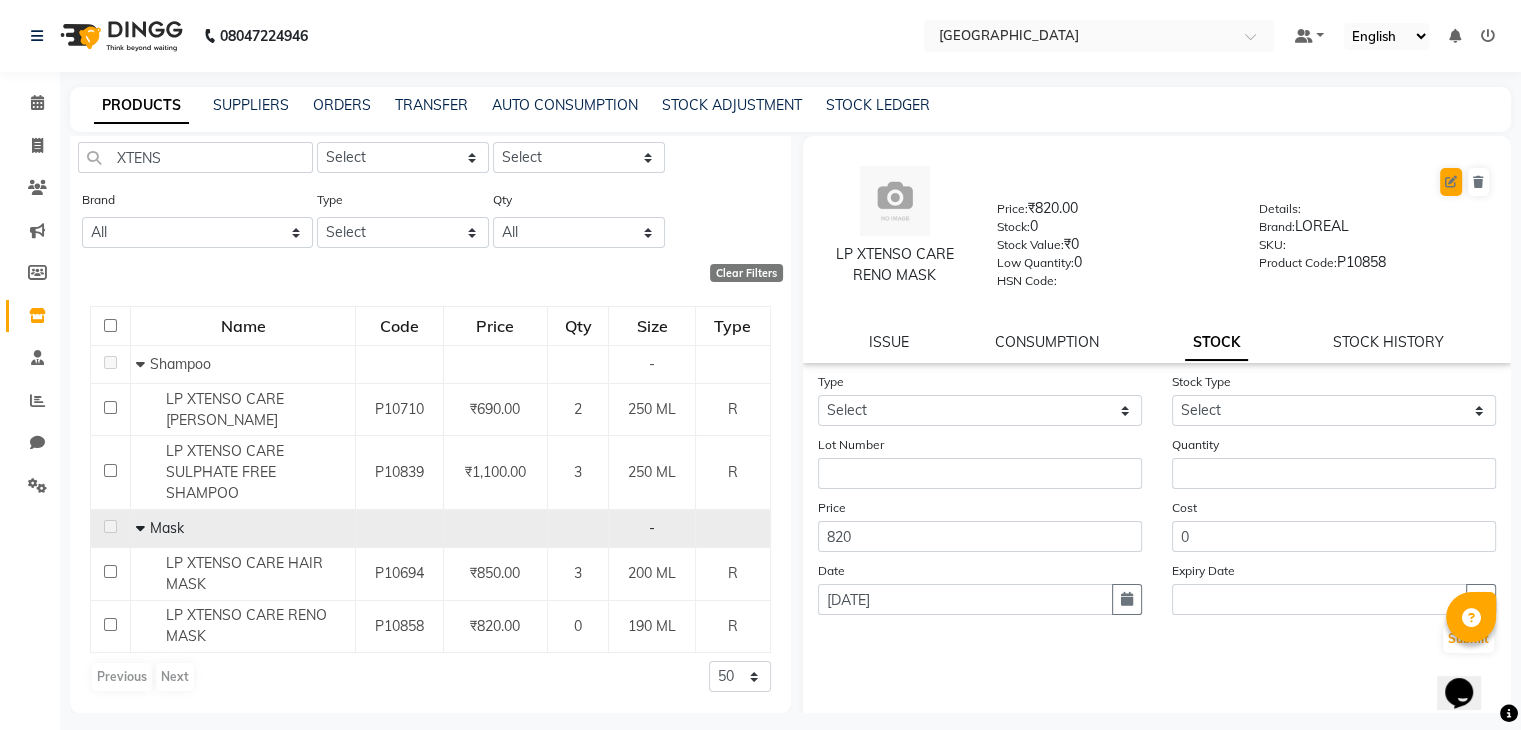 select on "R" 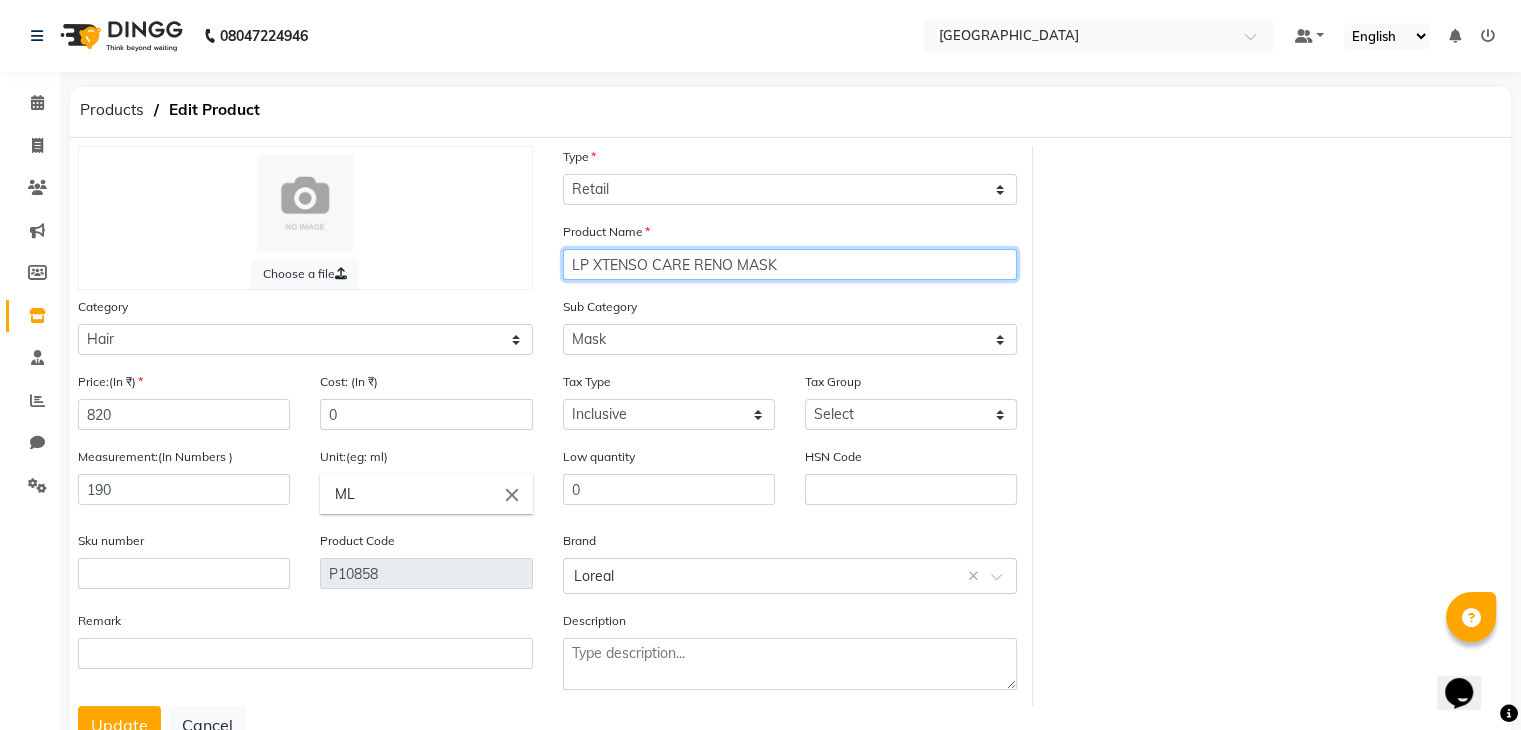 click on "LP XTENSO CARE RENO MASK" 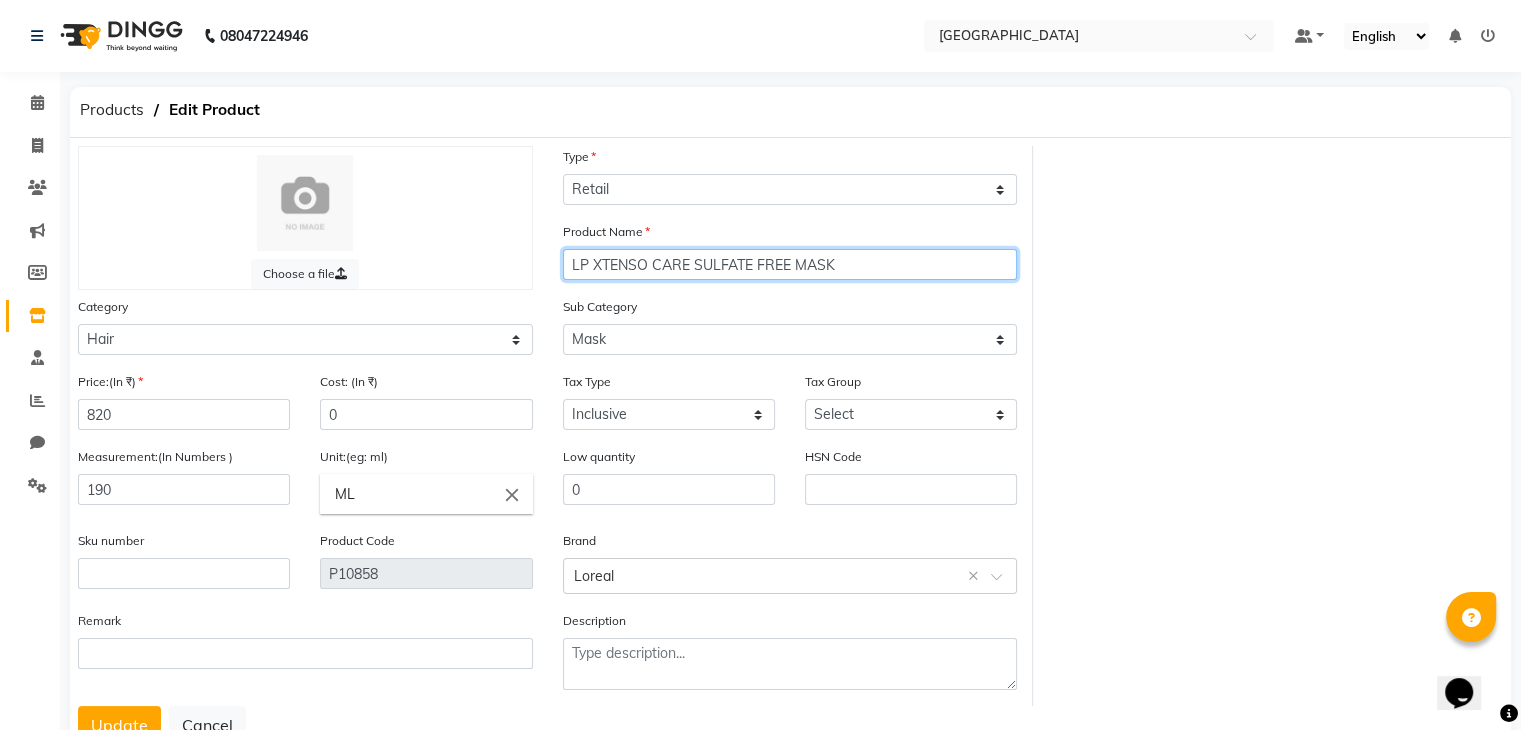 type on "LP XTENSO CARE SULFATE FREE MASK" 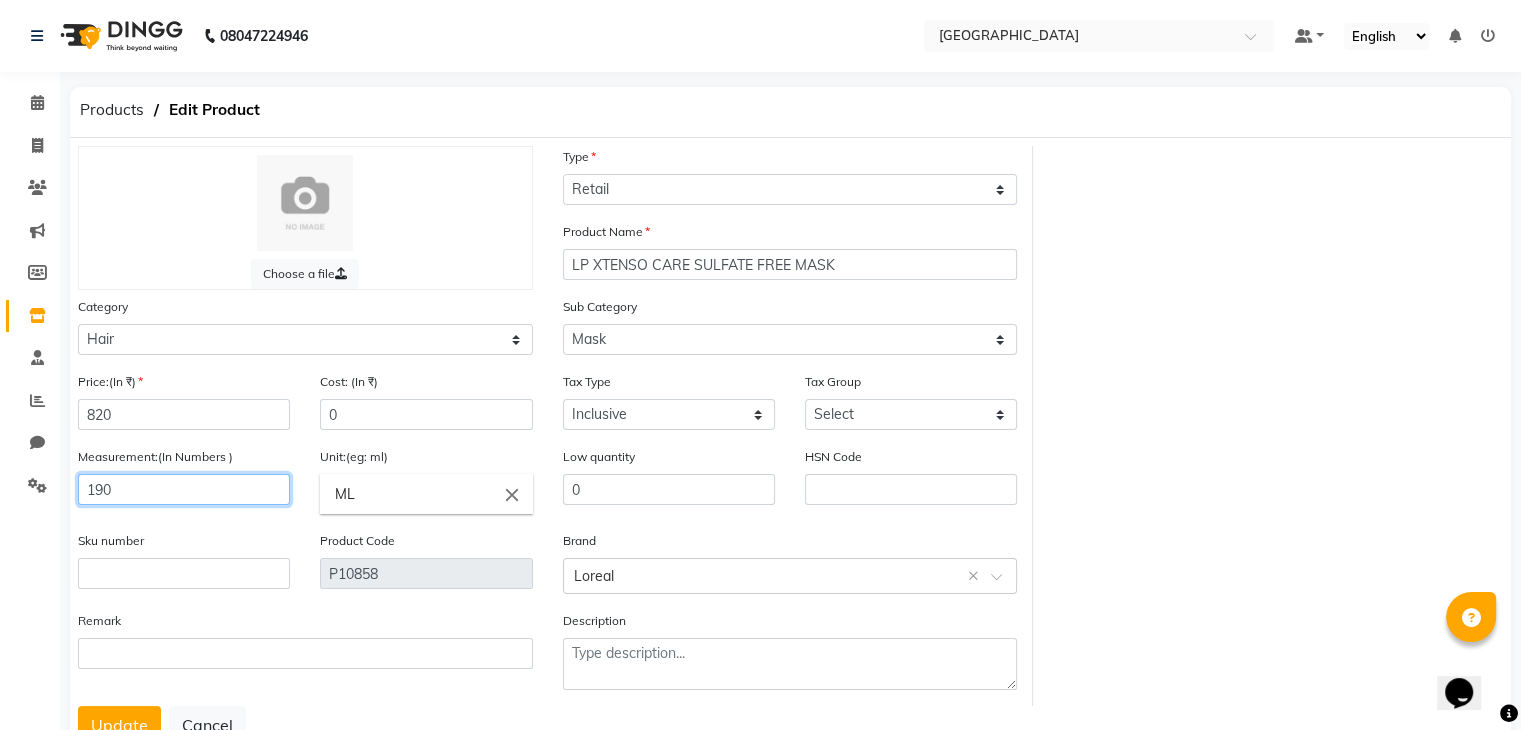 click on "190" 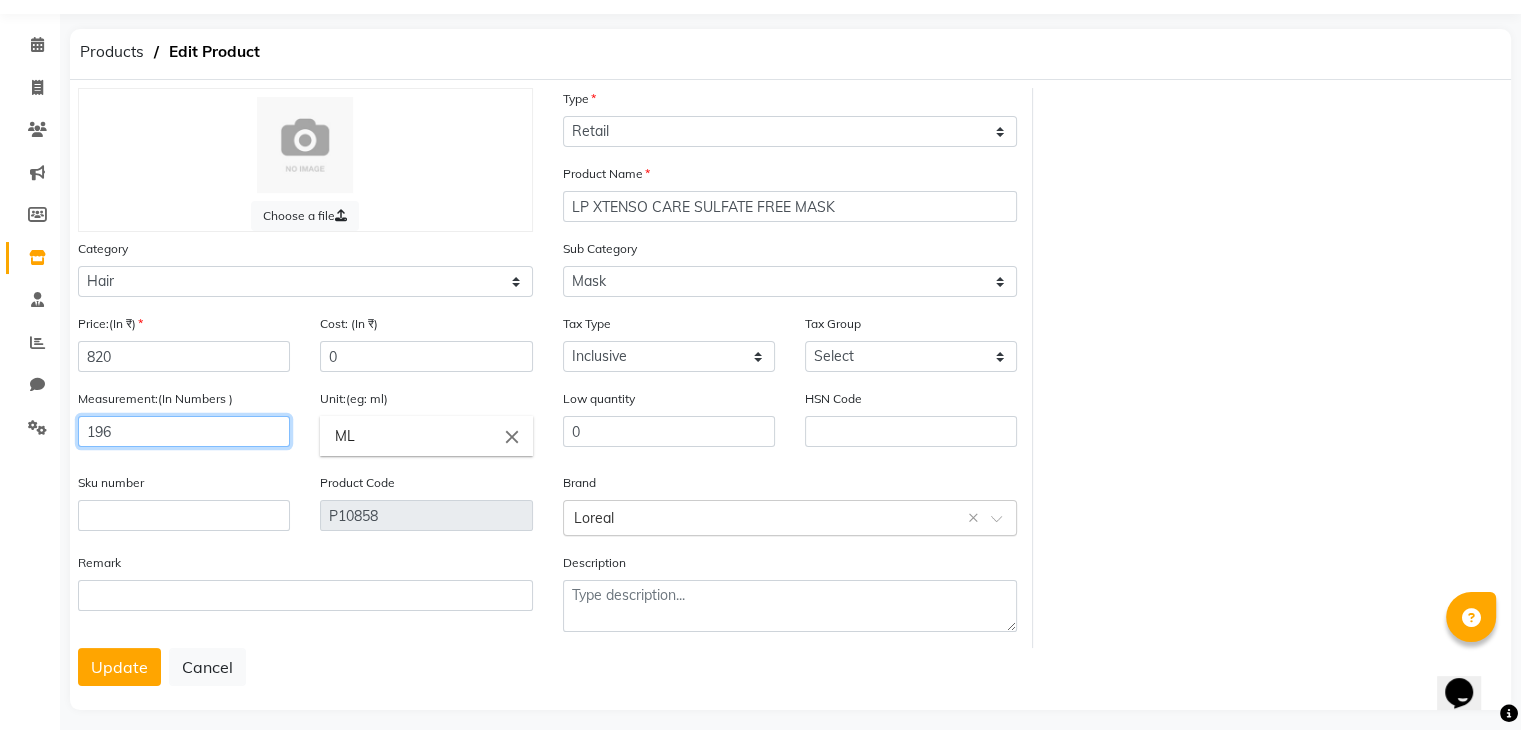 scroll, scrollTop: 80, scrollLeft: 0, axis: vertical 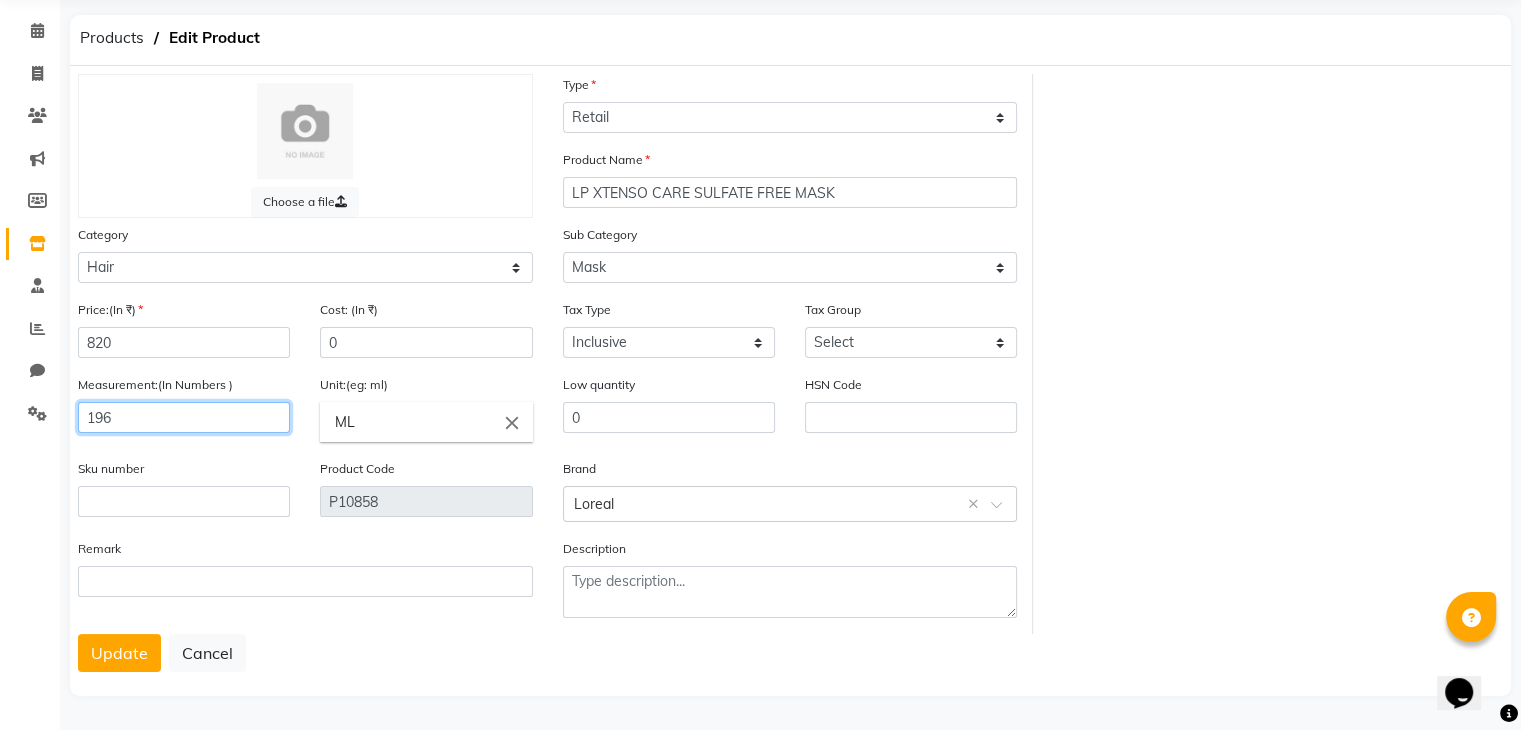 type on "196" 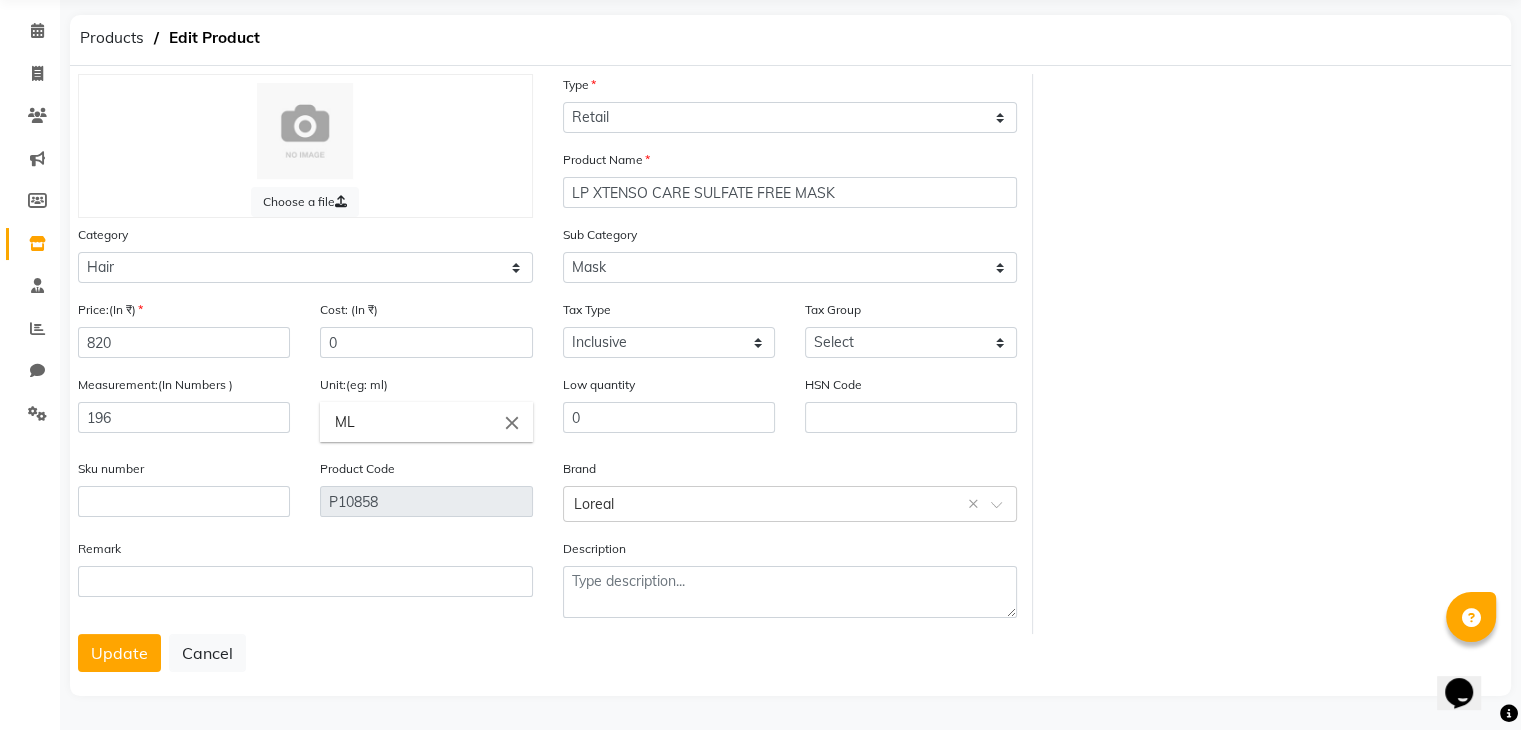 click on "Remark" 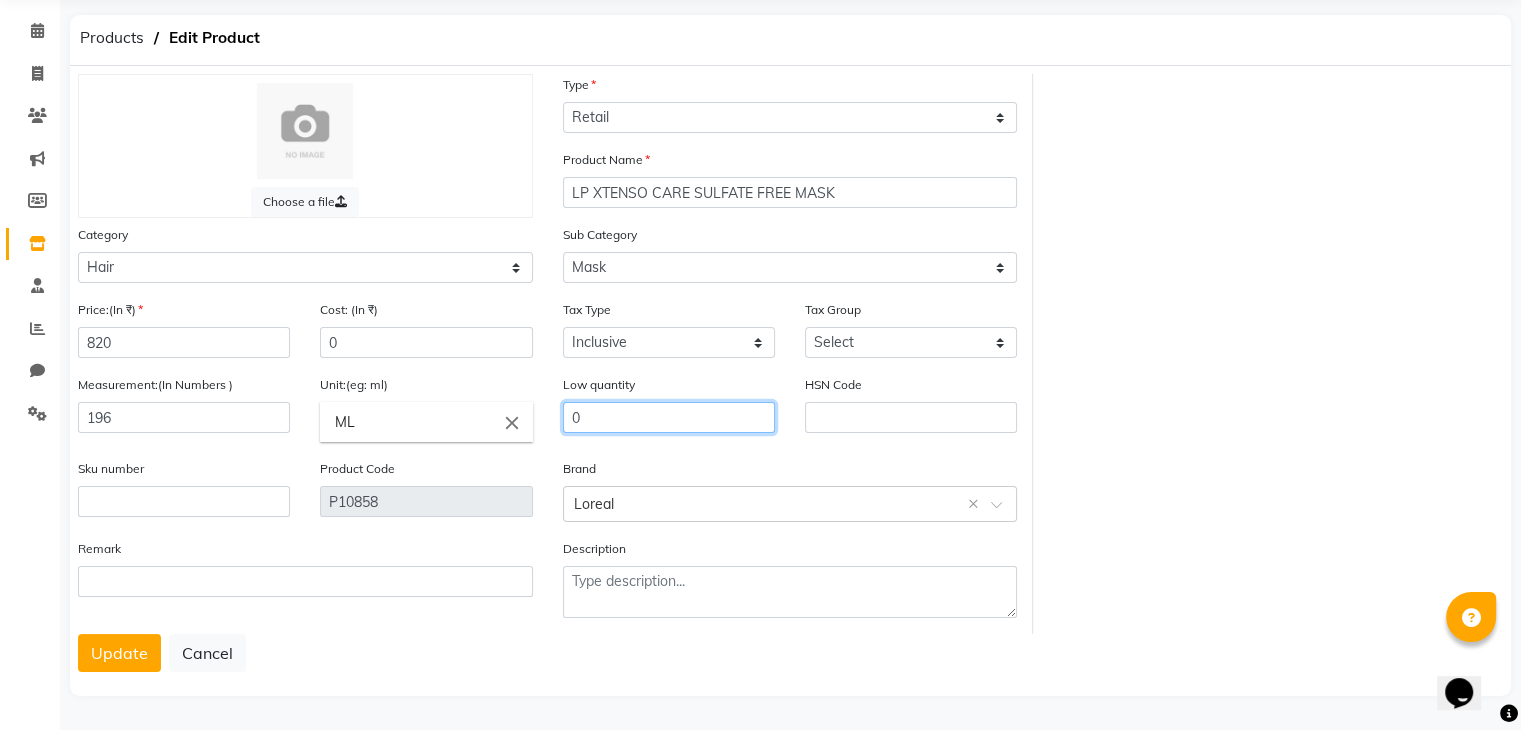 click on "0" 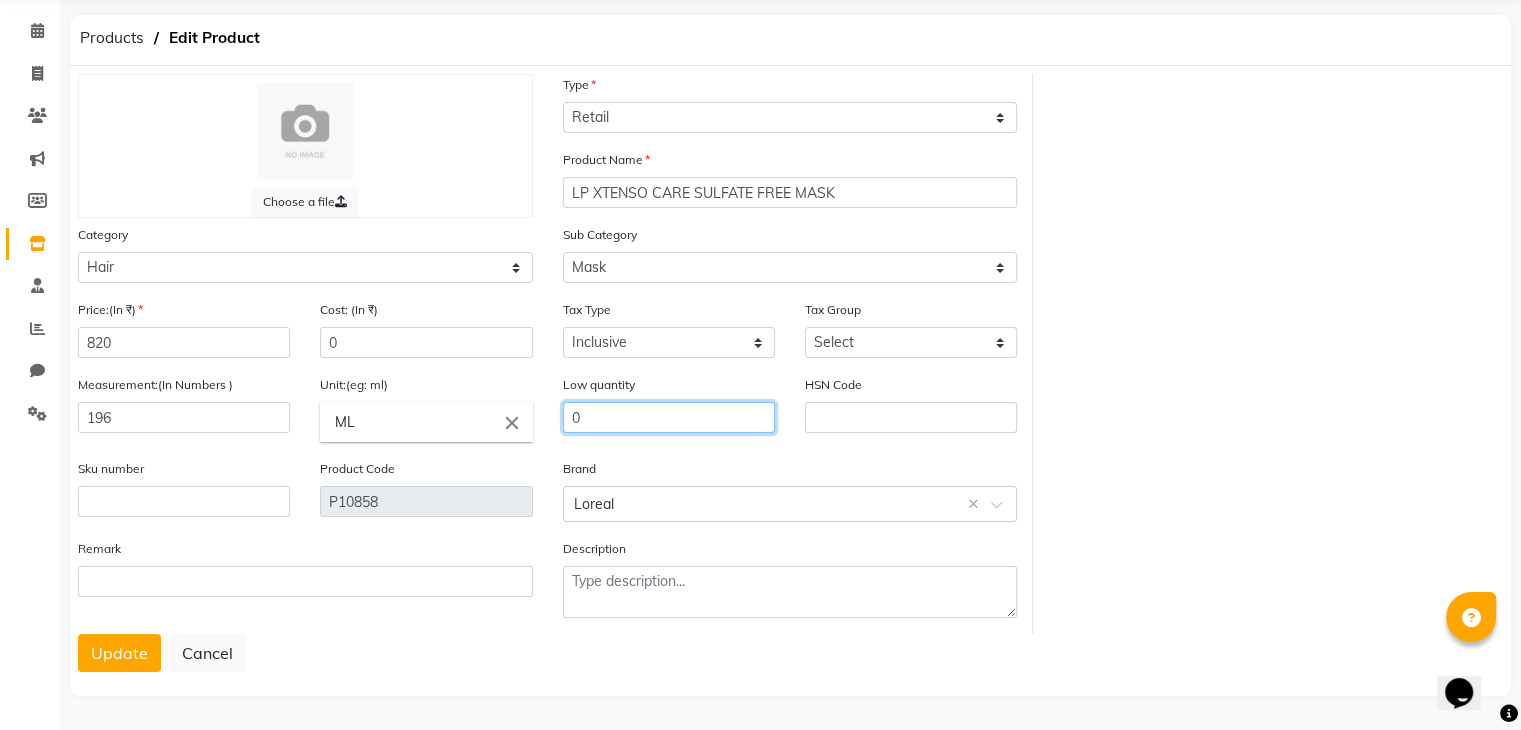 type on "3" 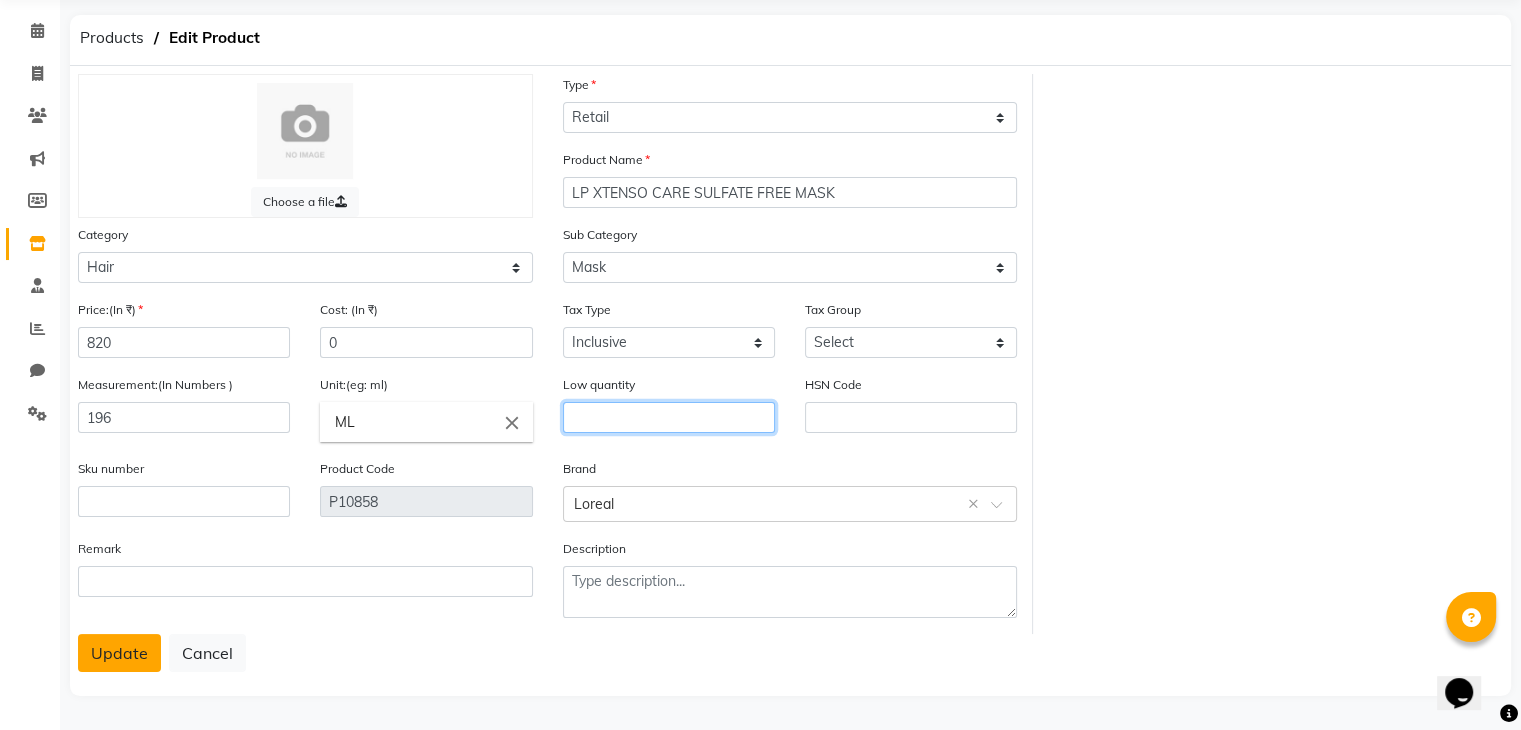 type 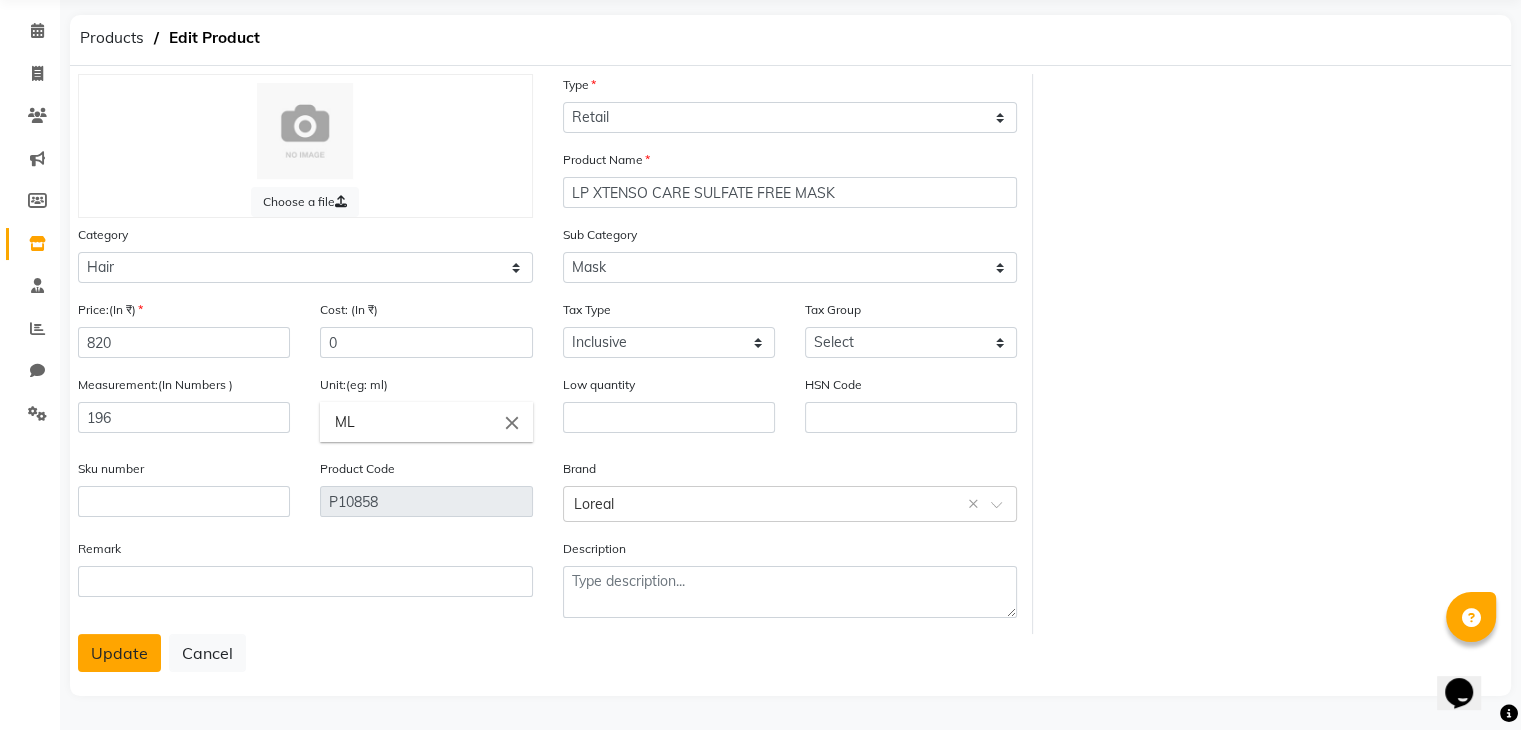 click on "Update" 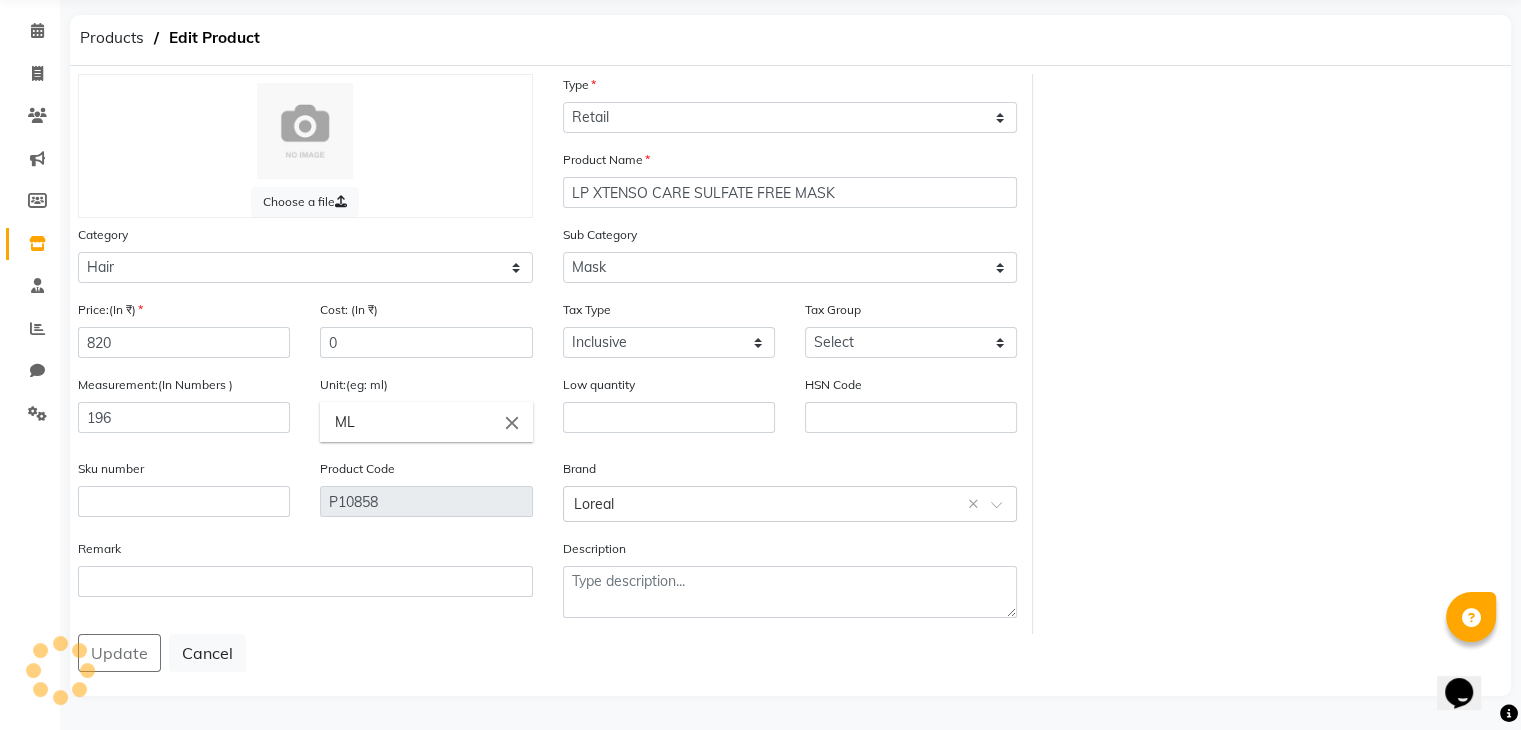 scroll, scrollTop: 0, scrollLeft: 0, axis: both 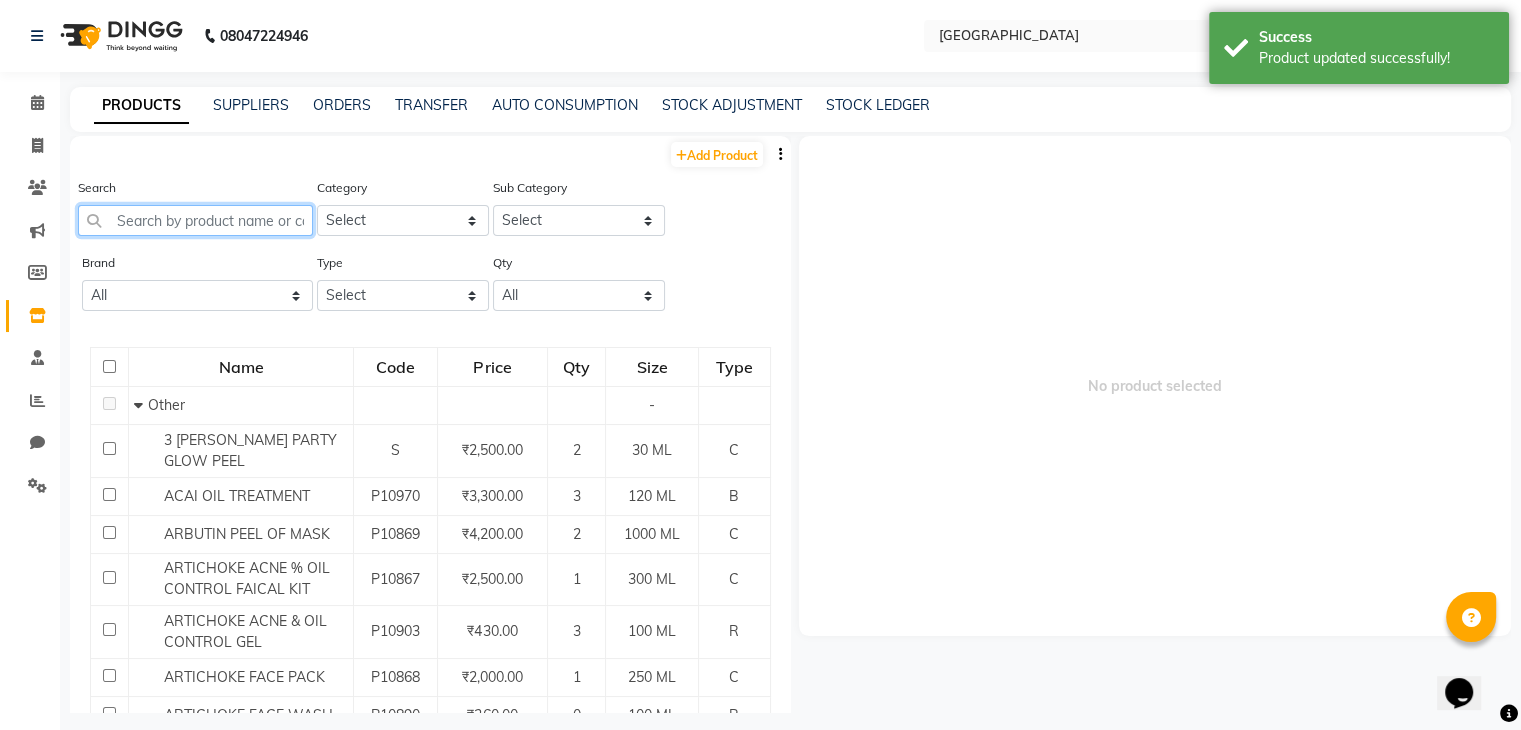 click 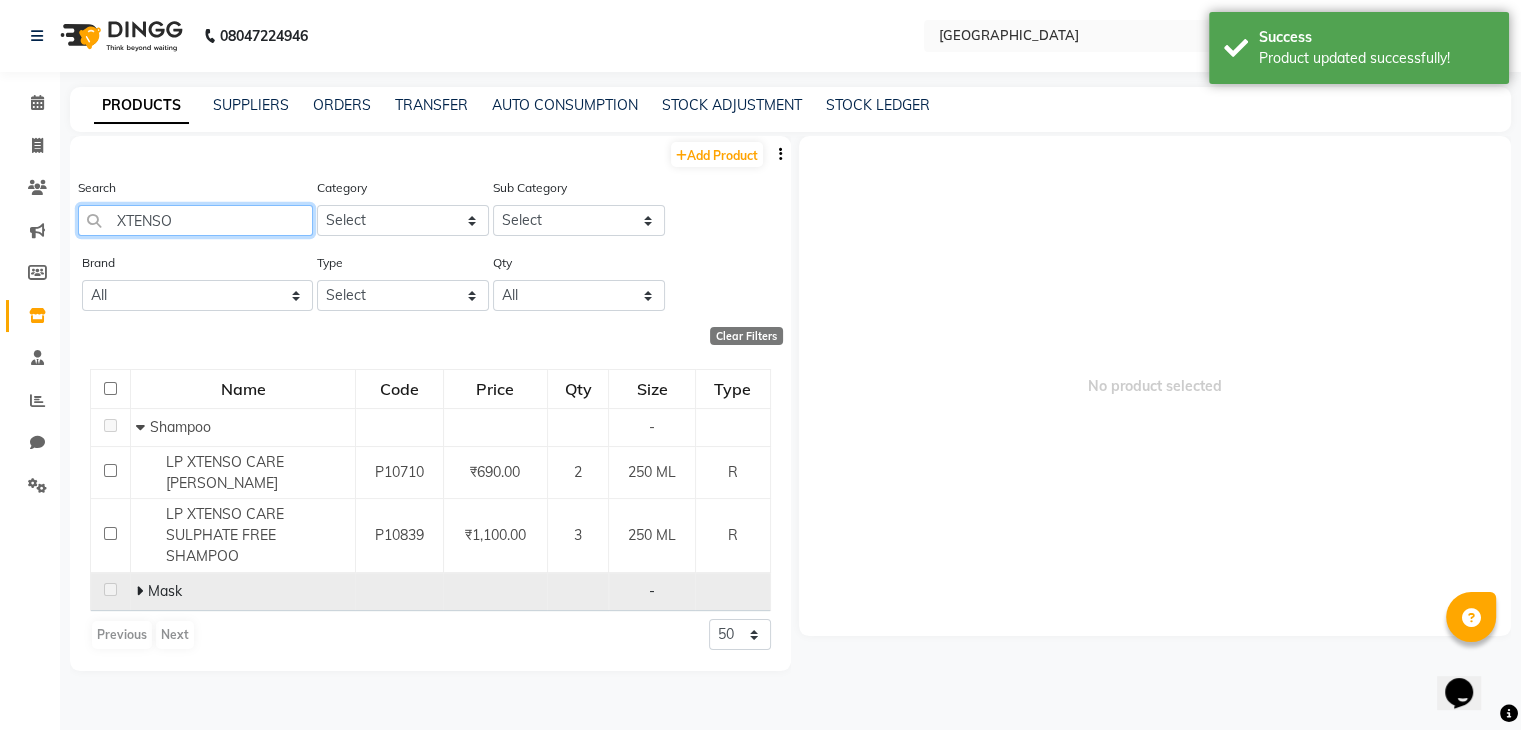 type on "XTENSO" 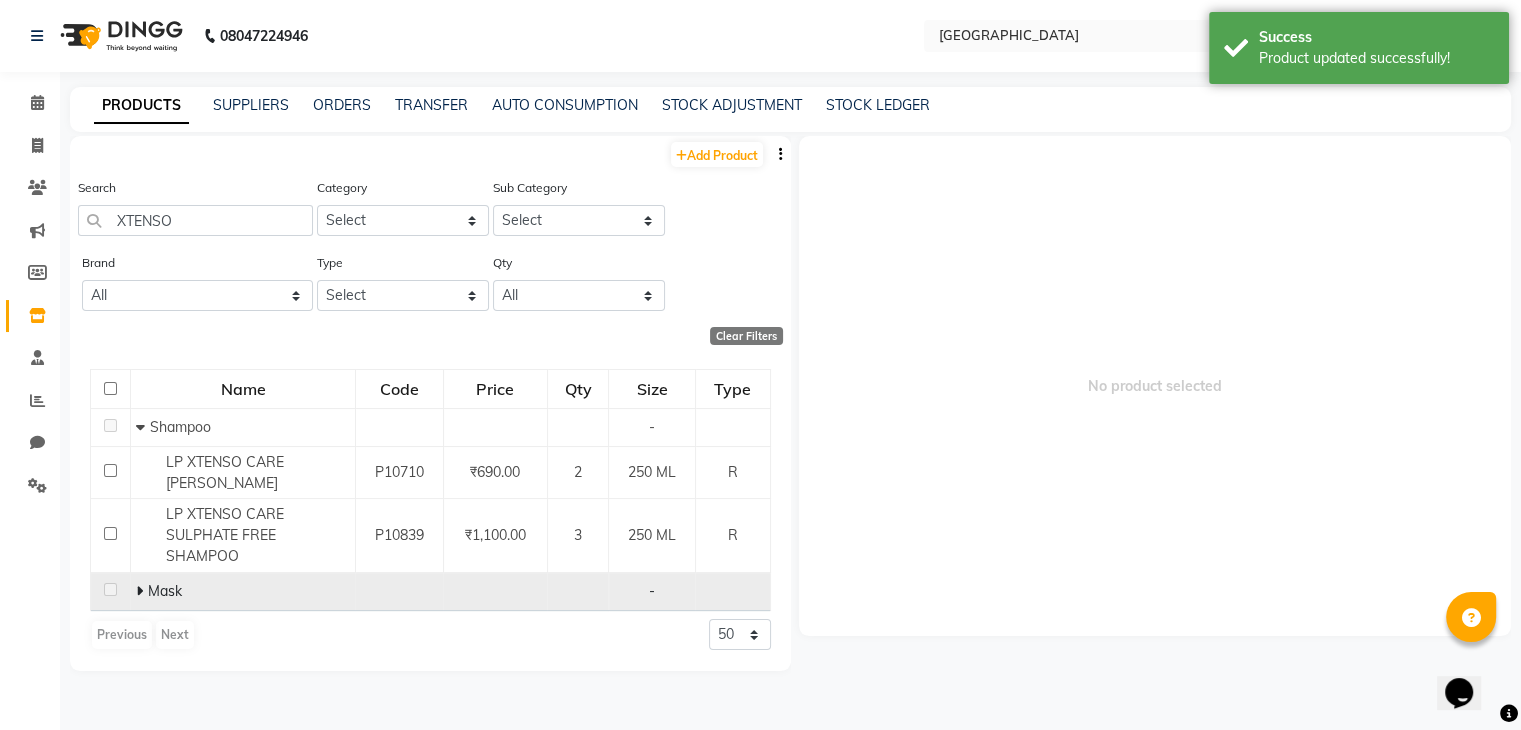 click on "Mask" 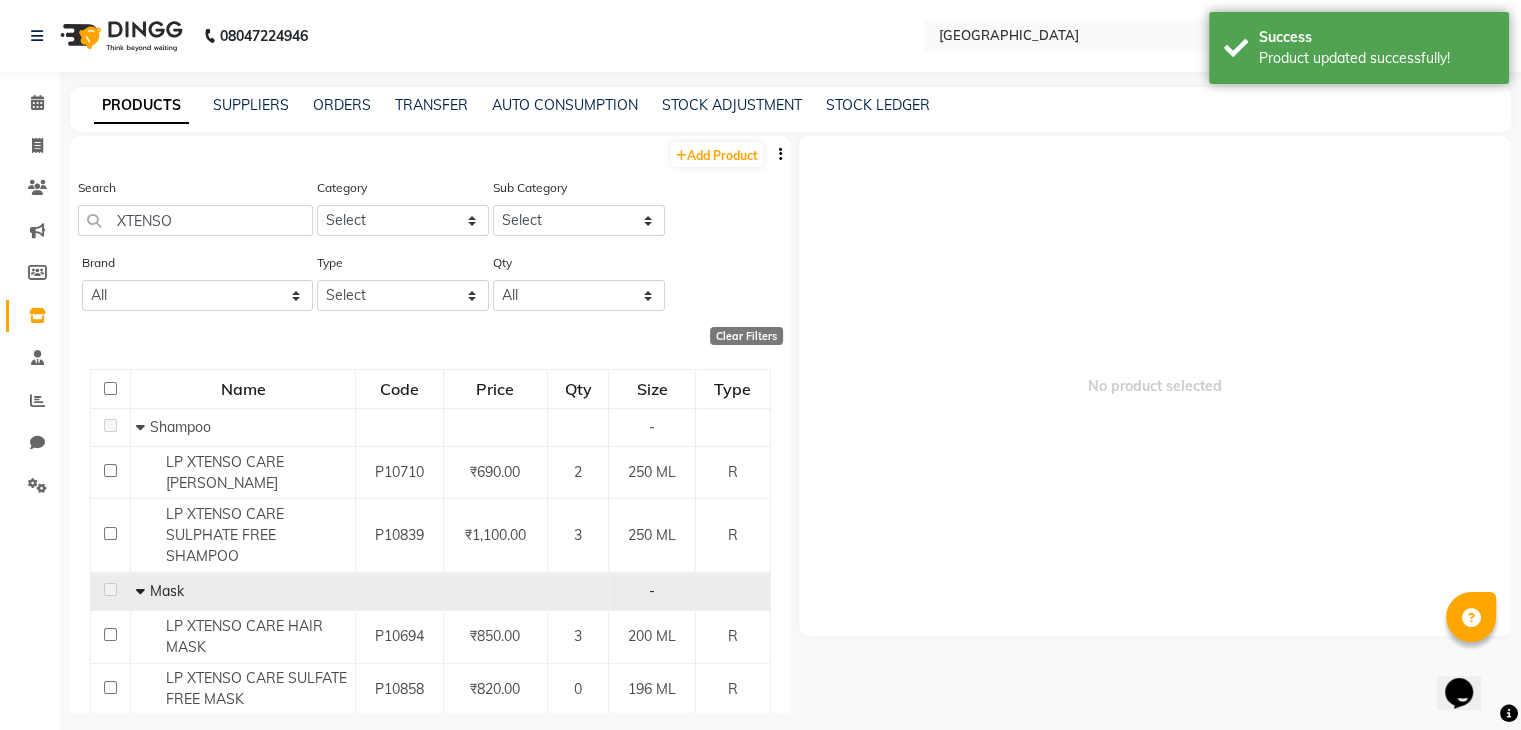 scroll, scrollTop: 64, scrollLeft: 0, axis: vertical 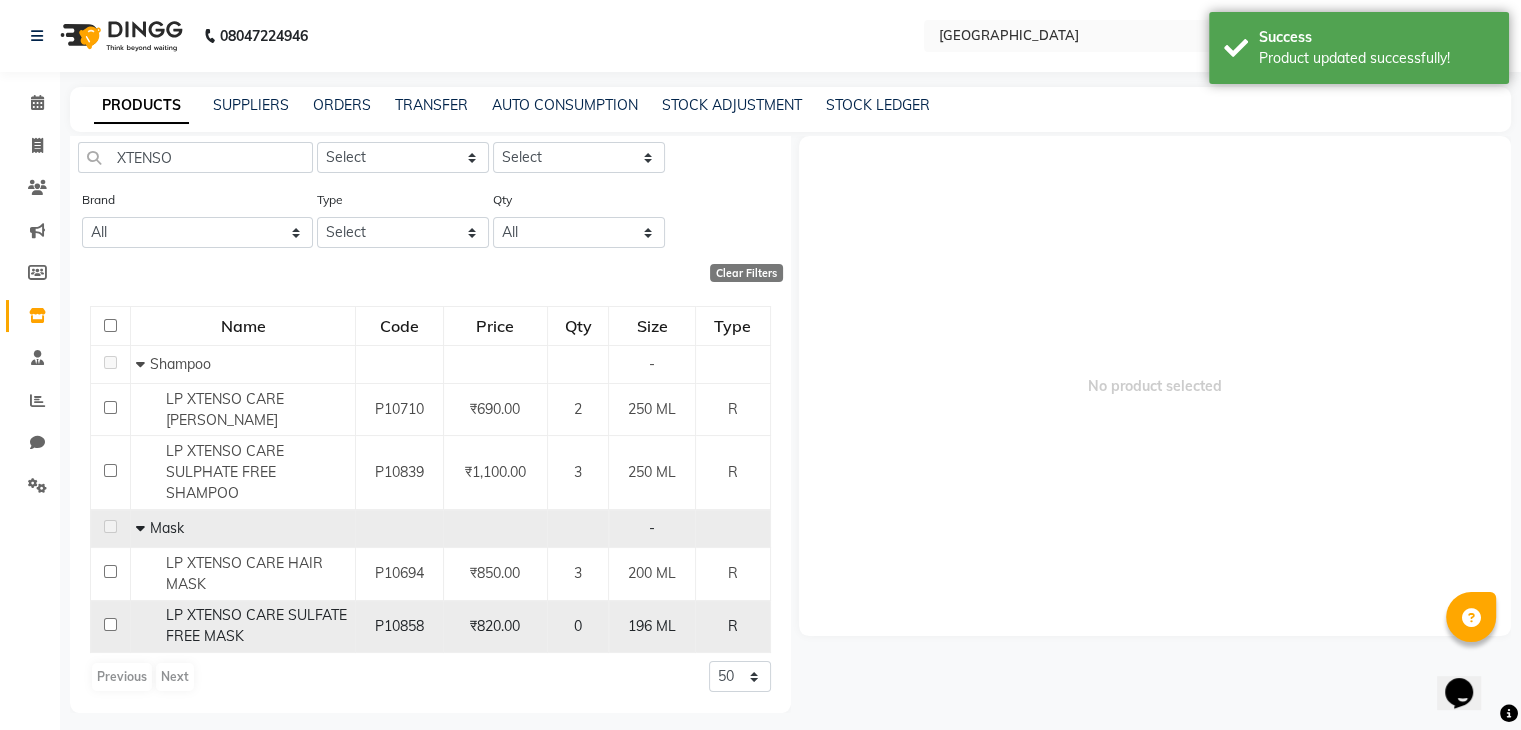 click on "LP XTENSO CARE SULFATE FREE MASK" 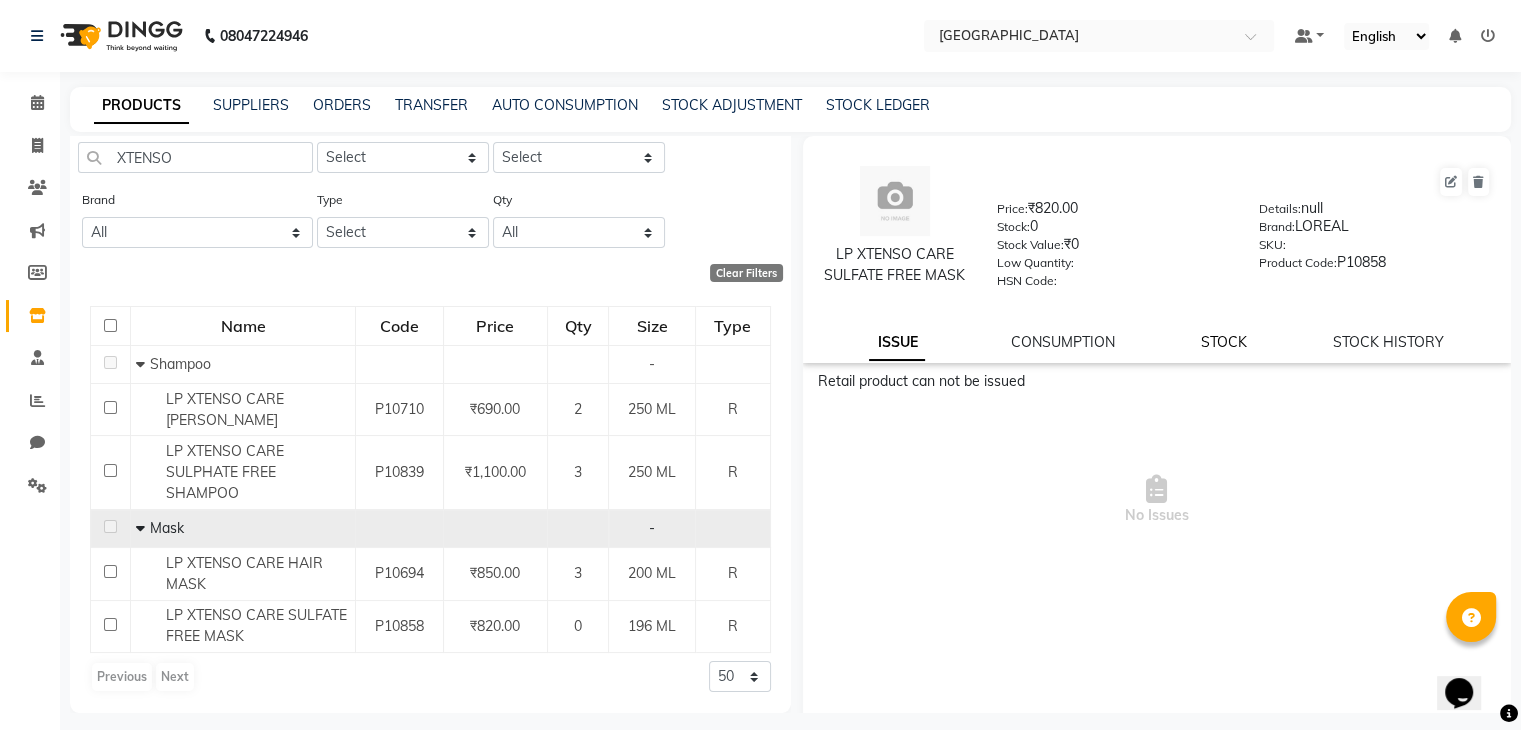 click on "STOCK" 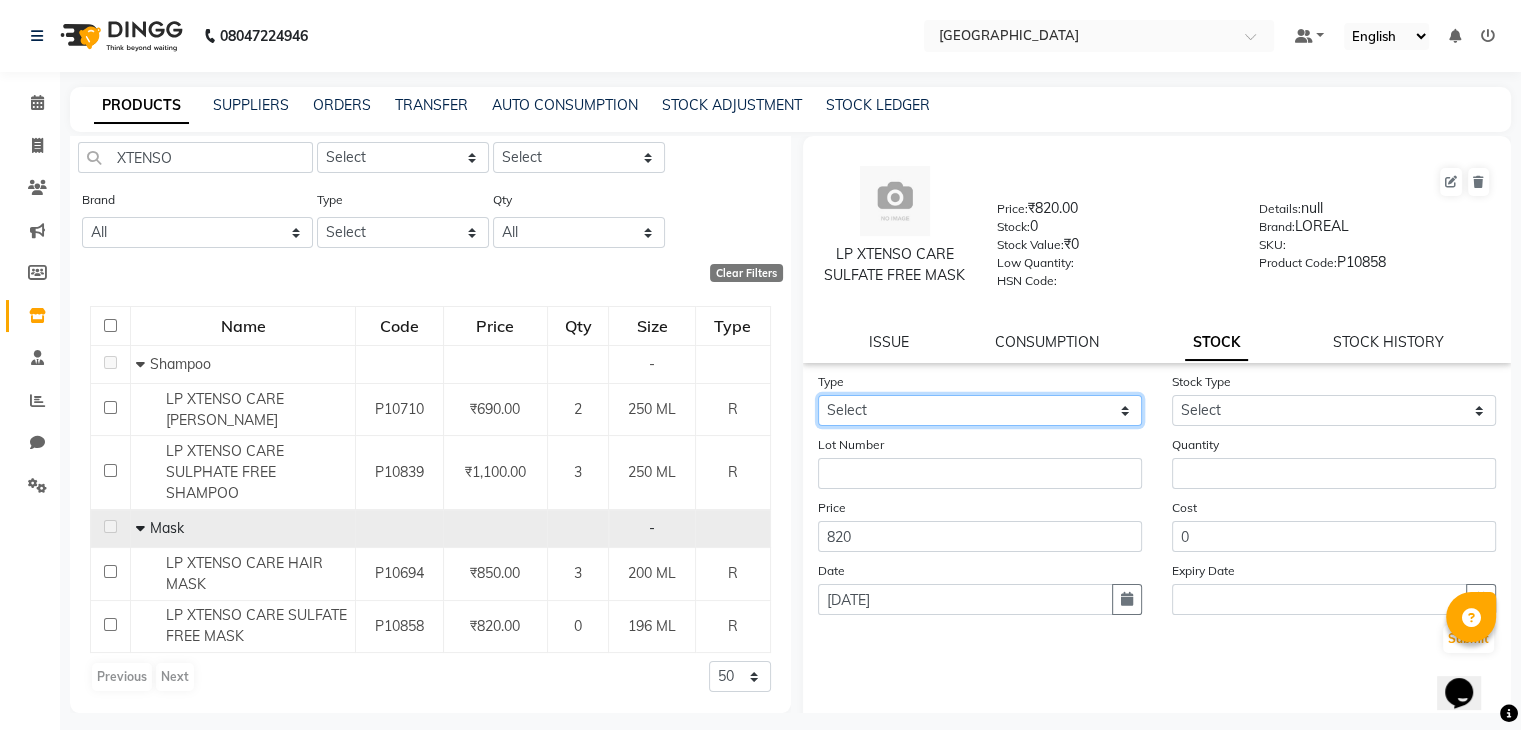 click on "Select In Out" 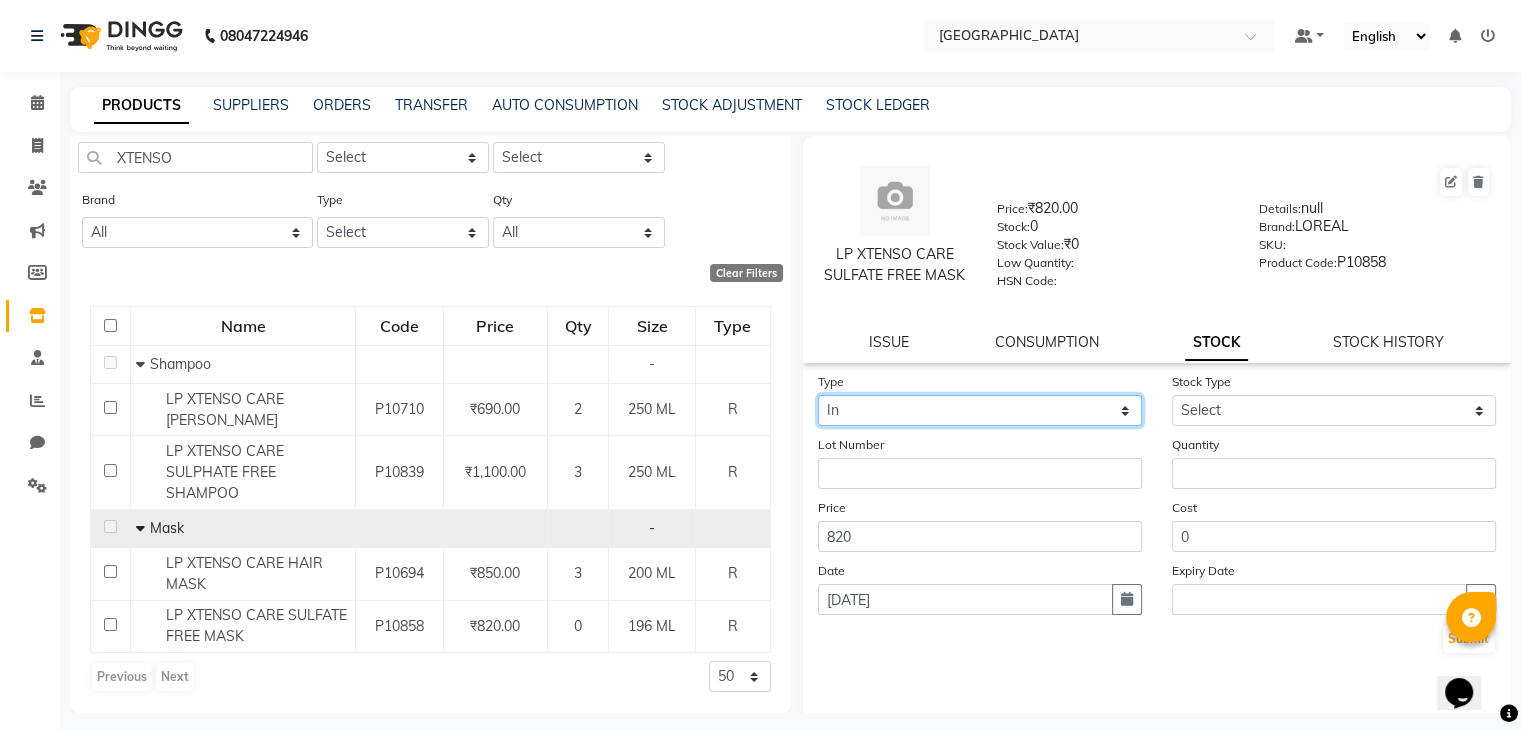 click on "Select In Out" 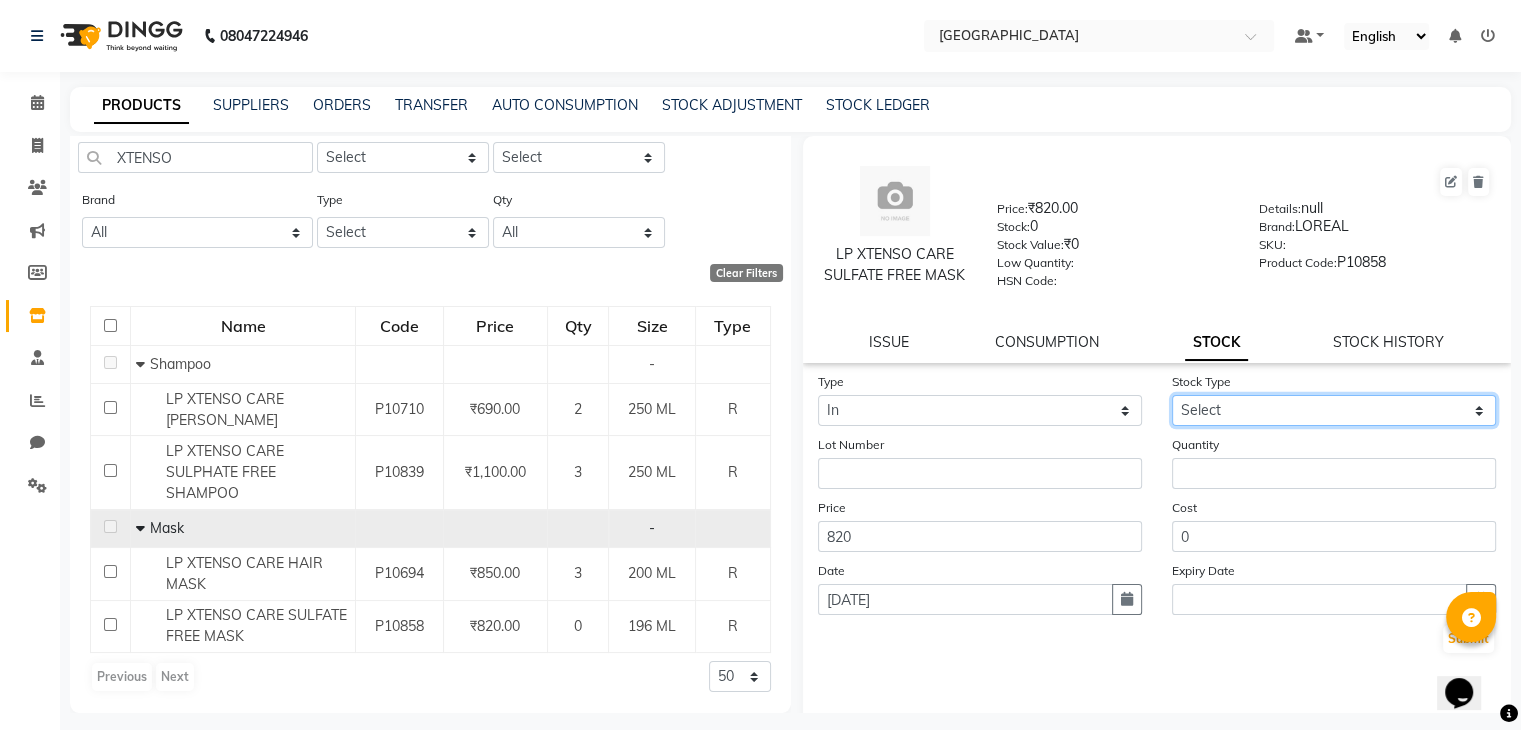 select on "new stock" 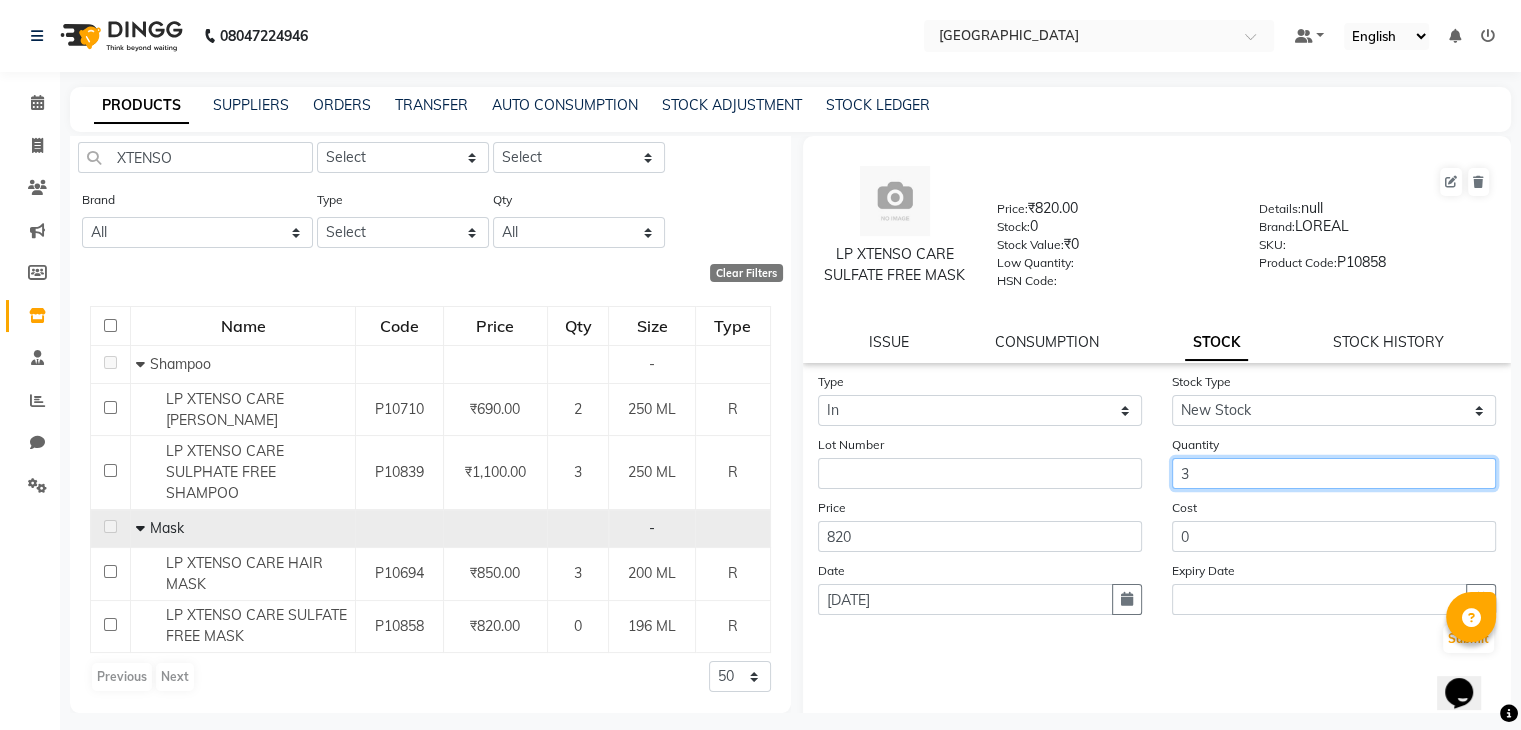 type on "3" 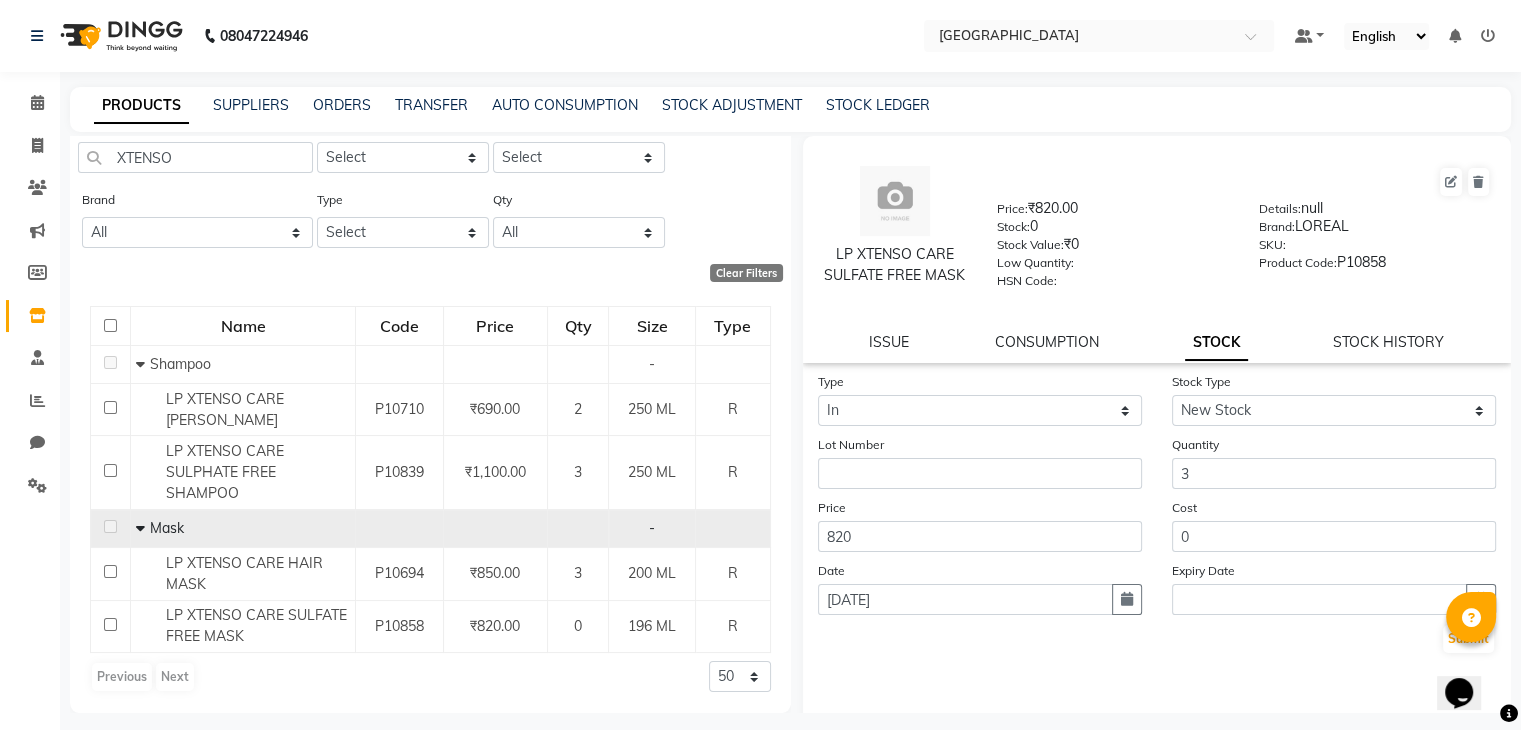 type 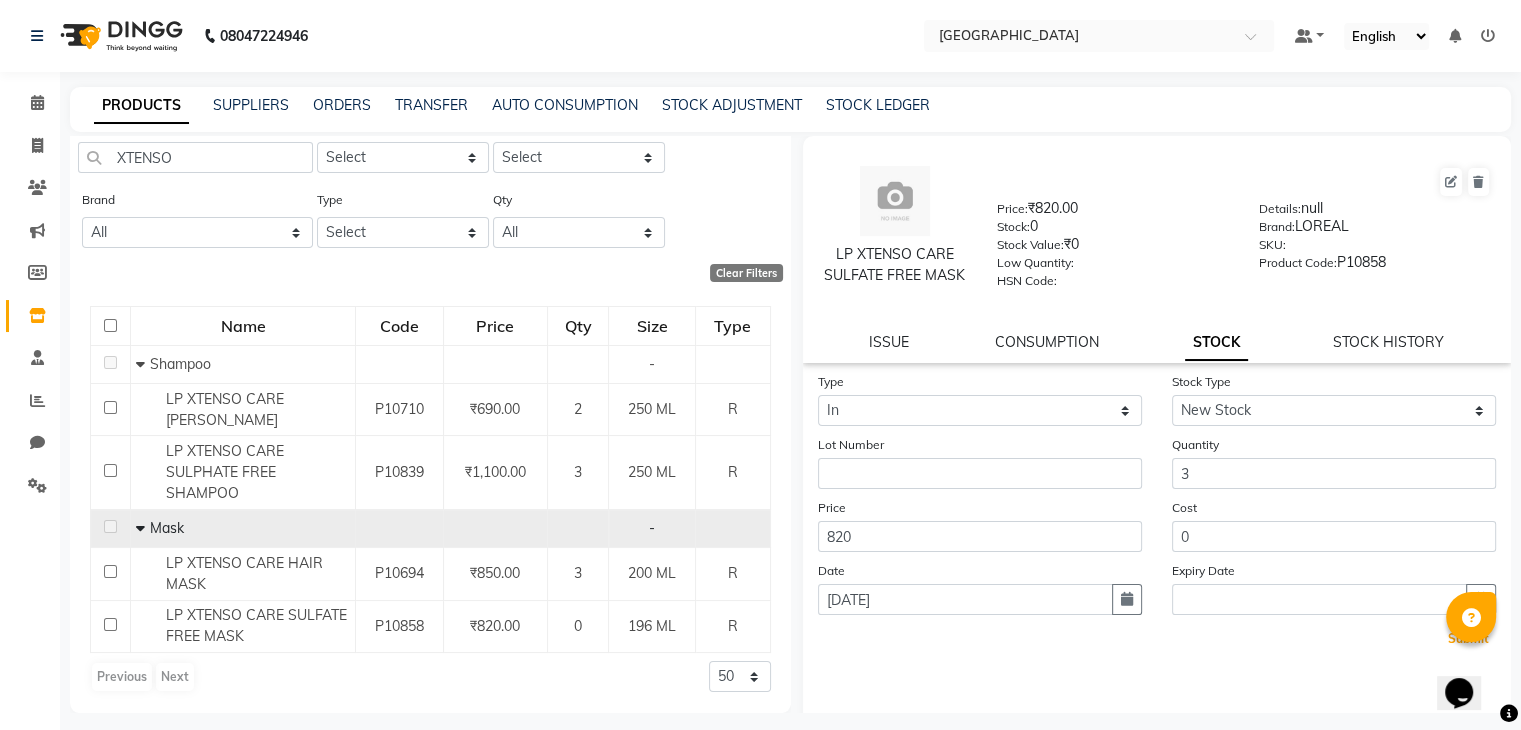 type 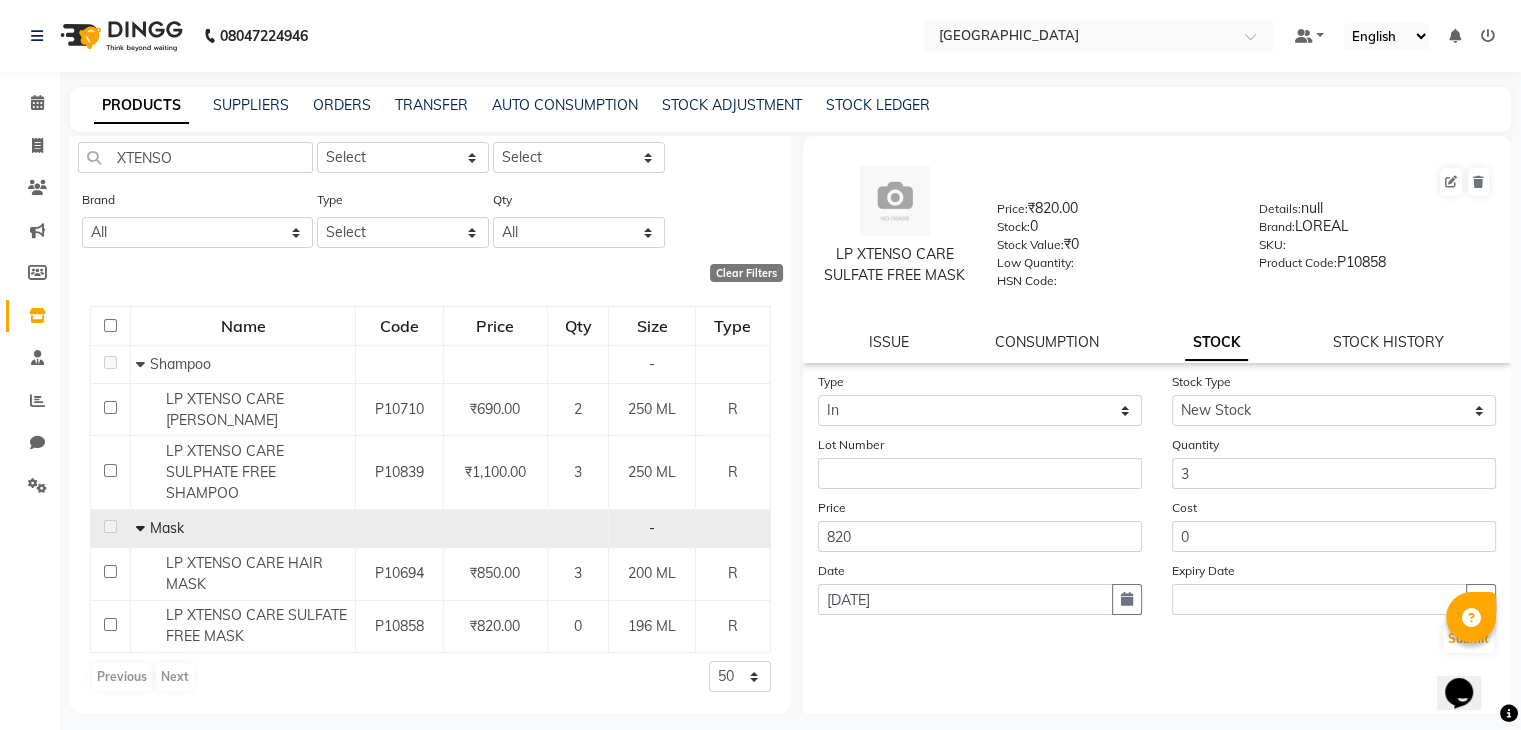 scroll, scrollTop: 0, scrollLeft: 0, axis: both 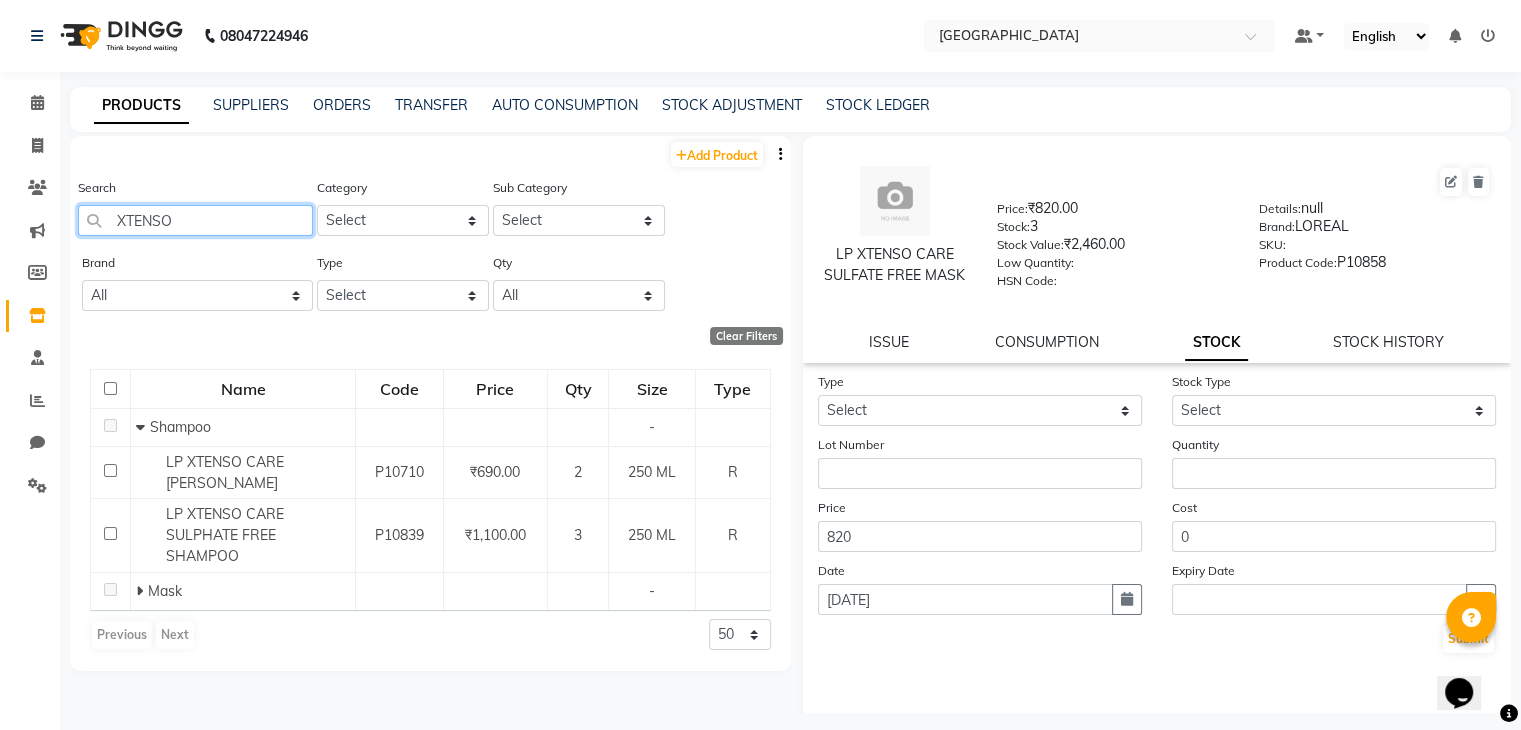 click on "XTENSO" 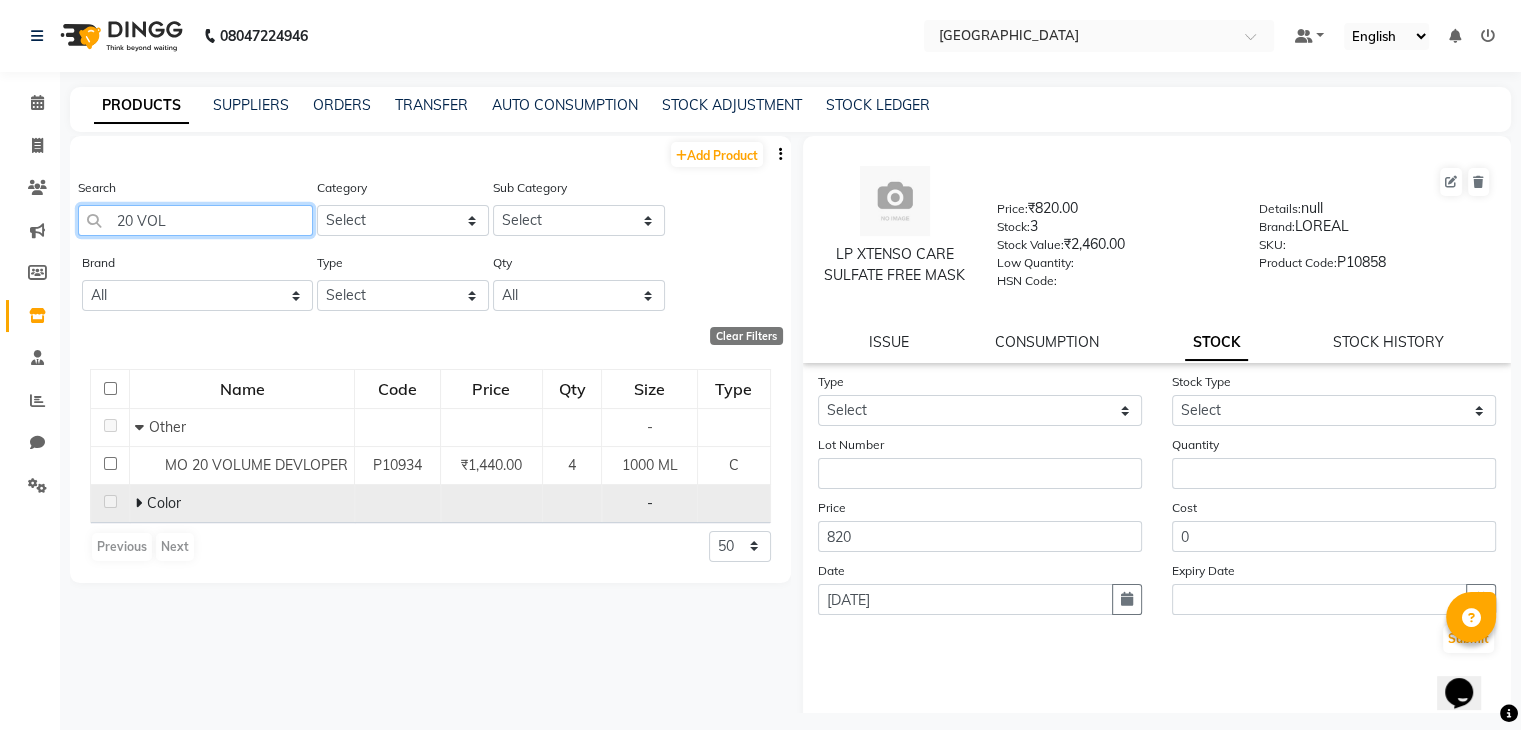 type on "20 VOL" 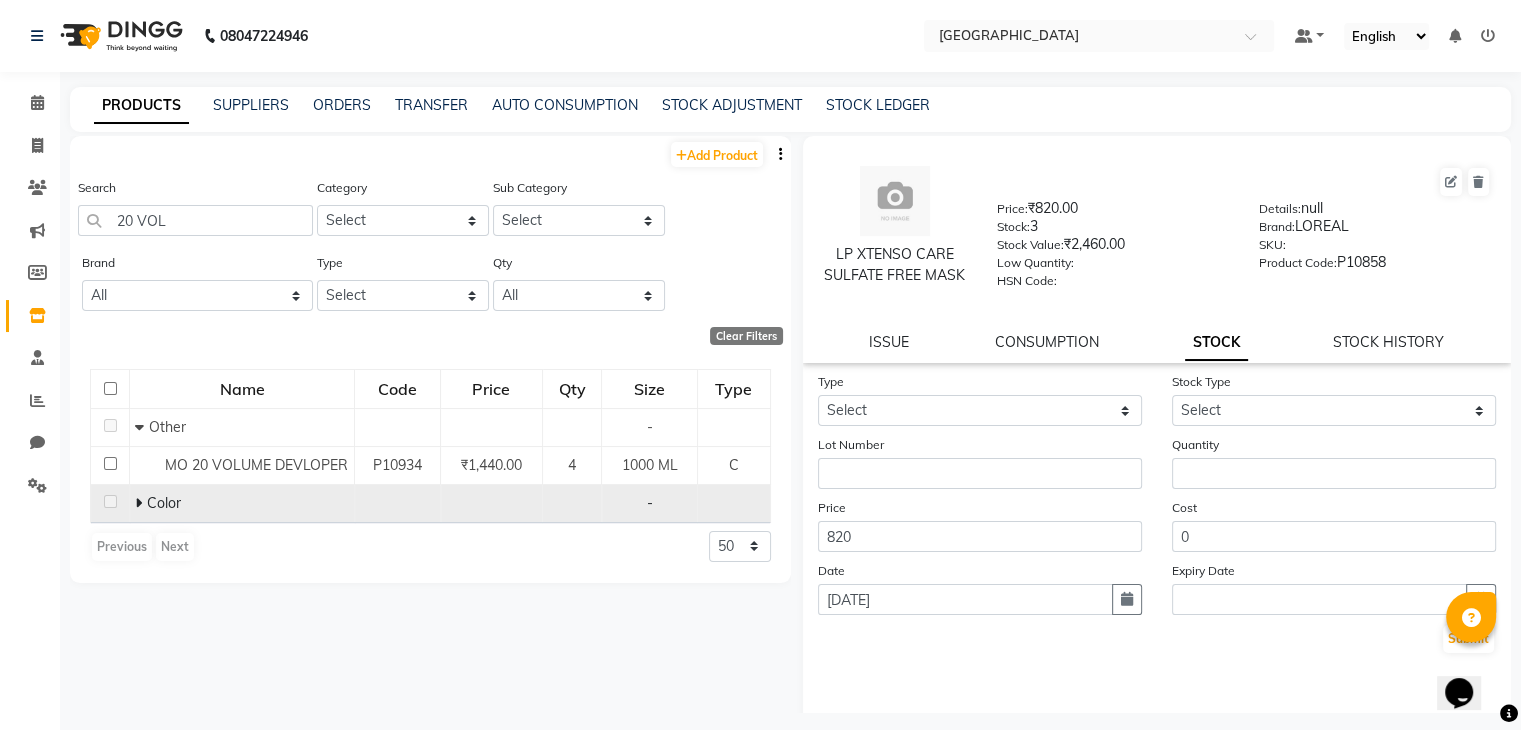 click 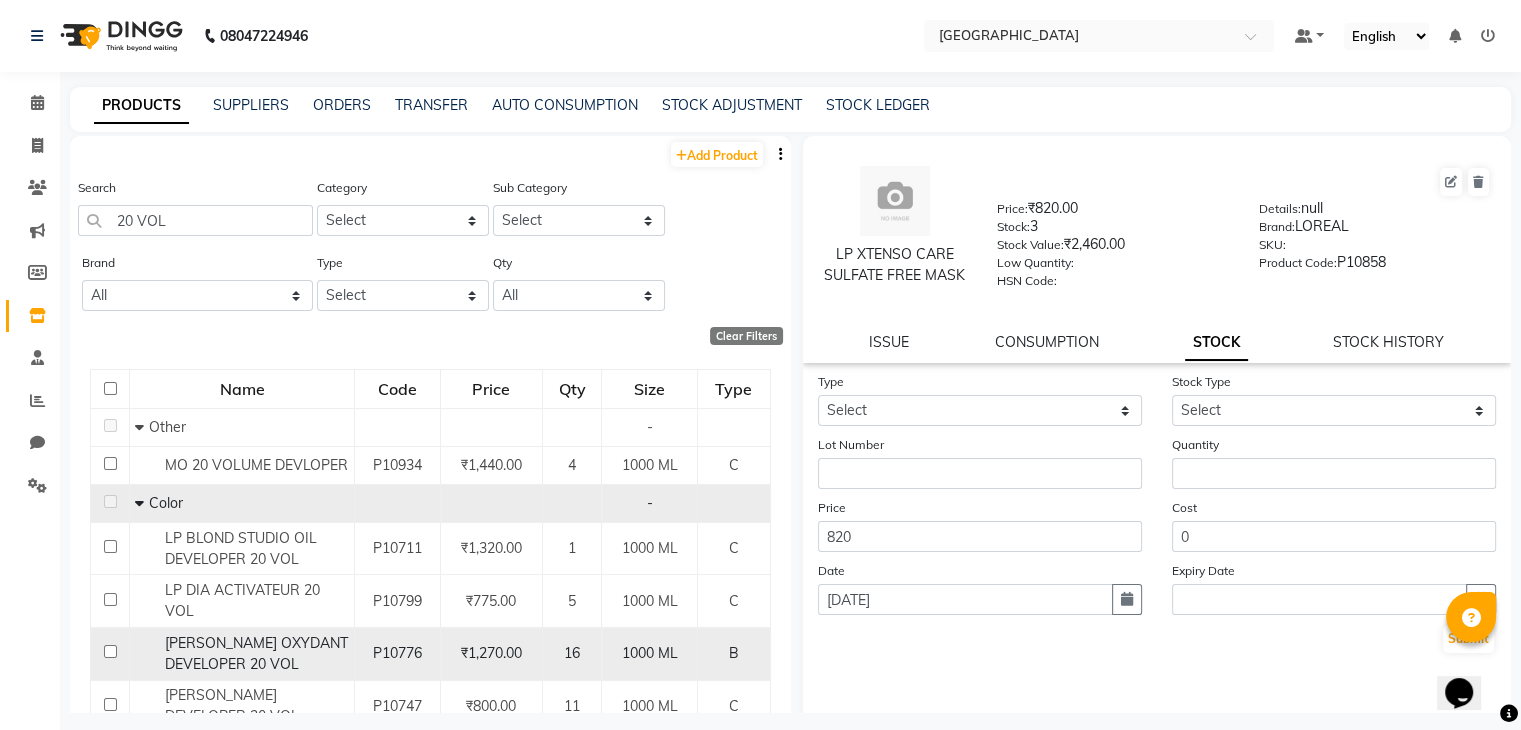 click on "[PERSON_NAME] OXYDANT DEVELOPER 20 VOL" 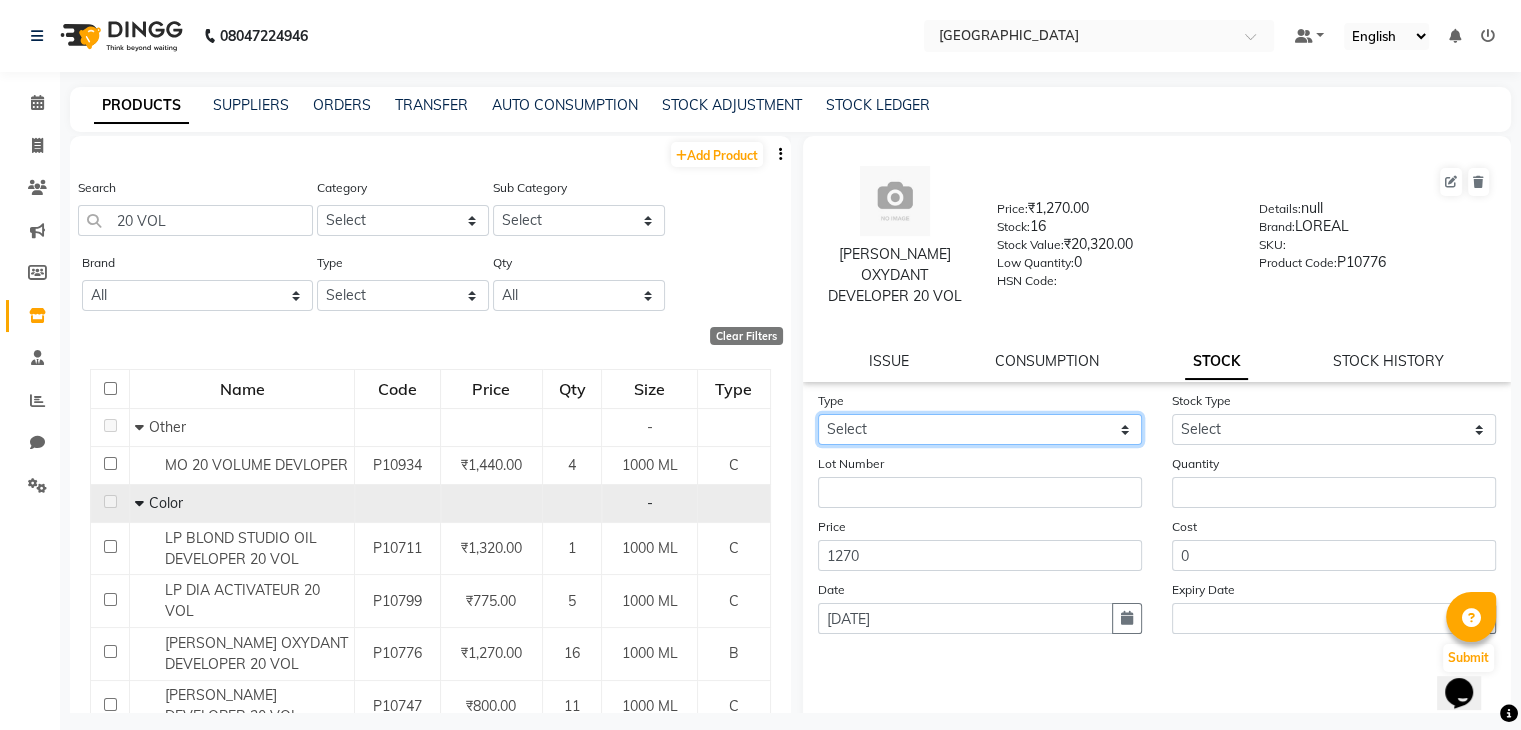 click on "Select In Out" 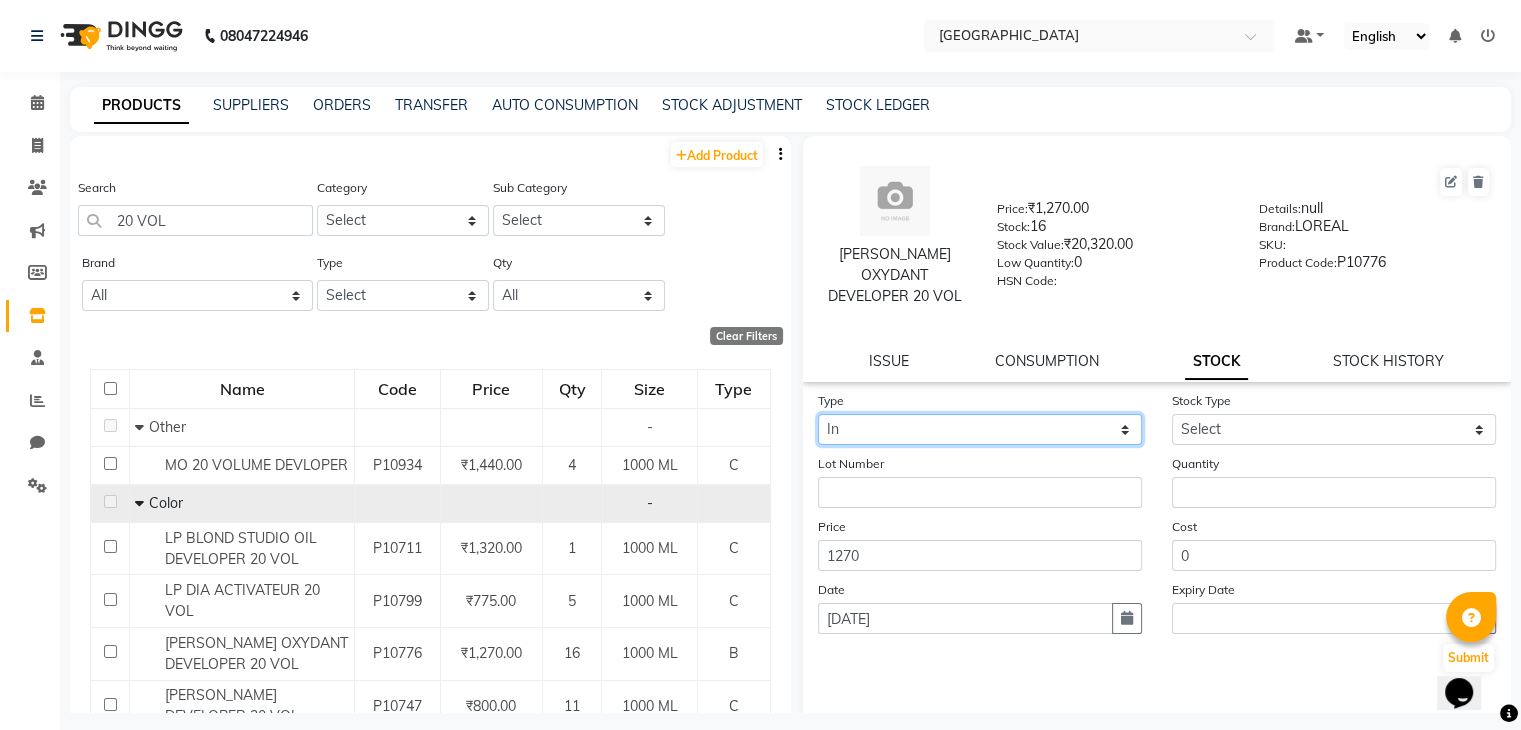 click on "Select In Out" 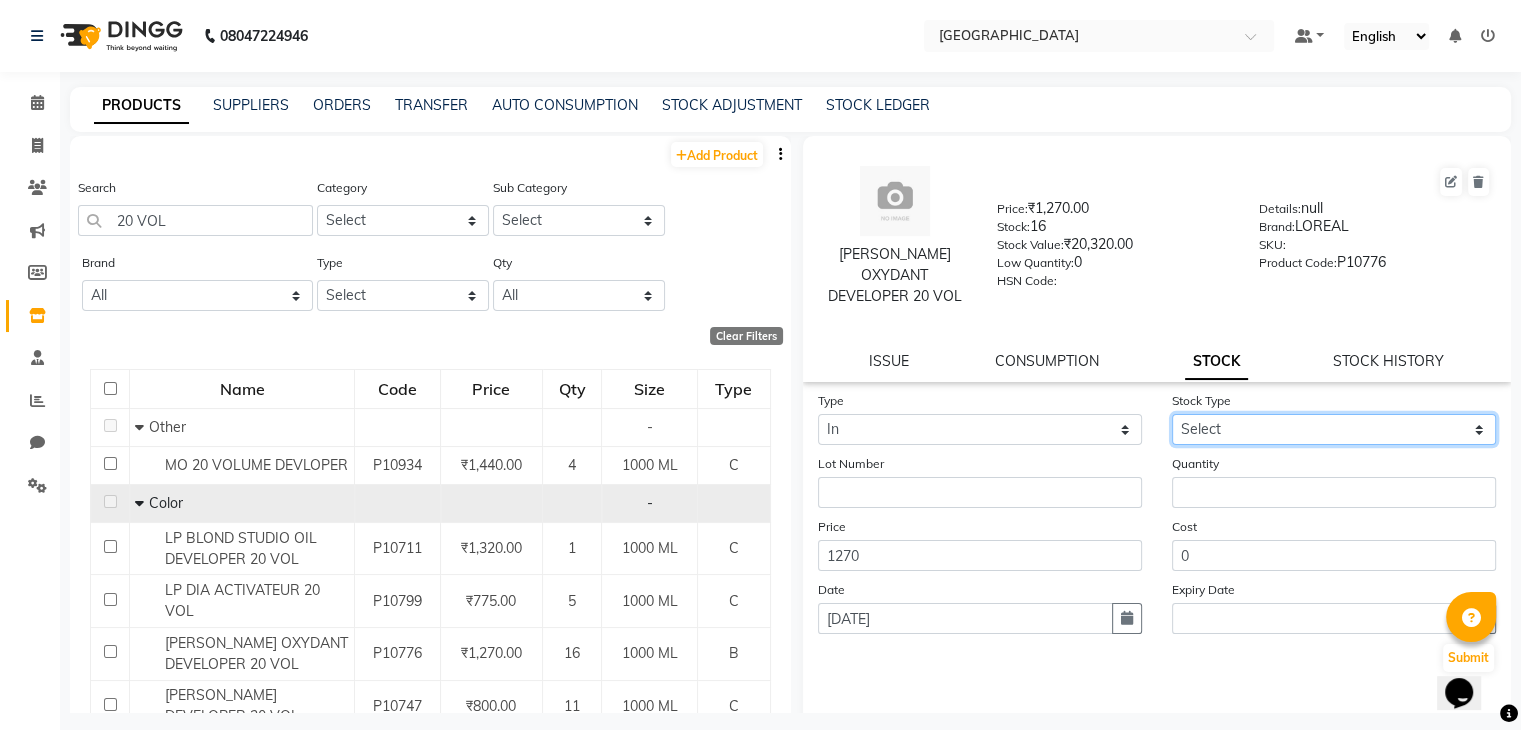 select on "new stock" 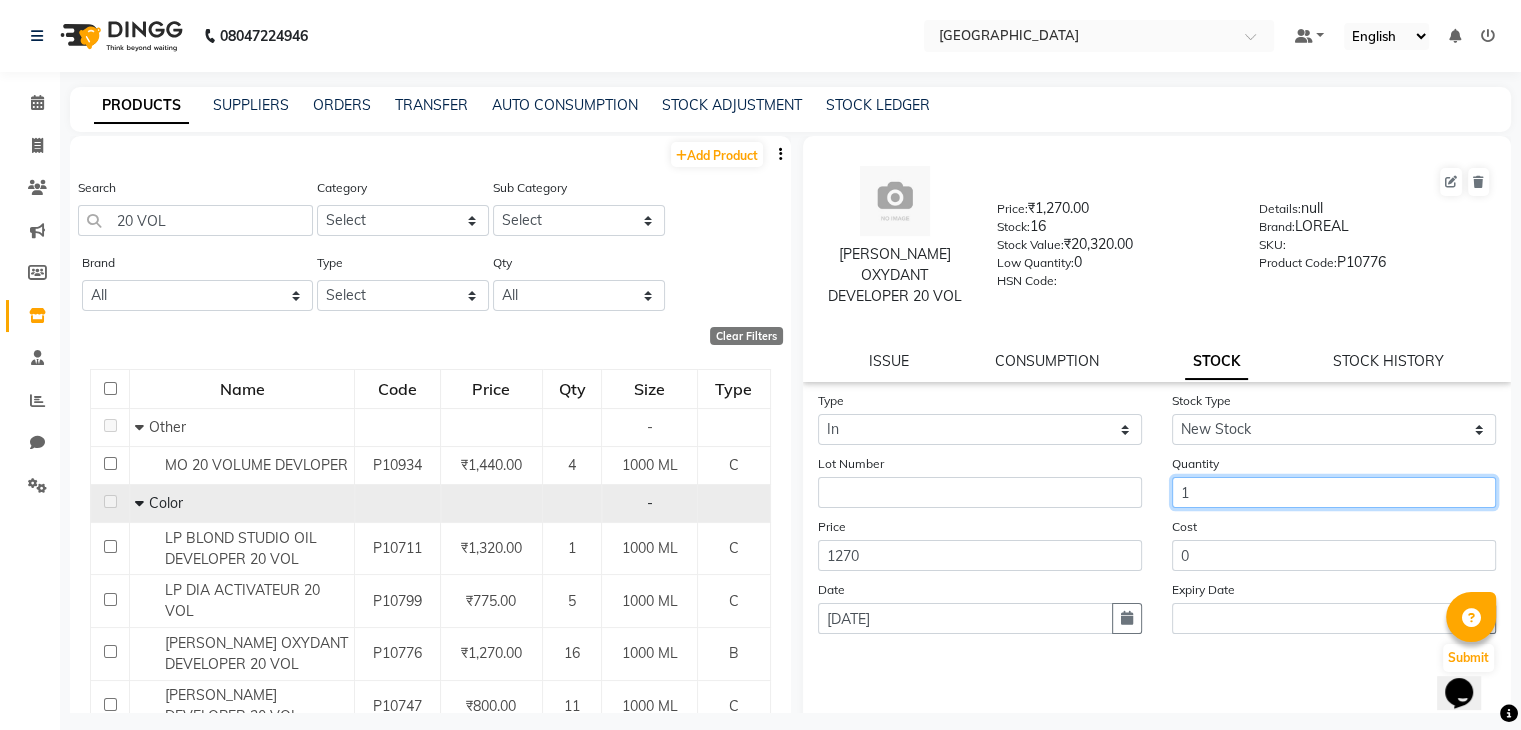 type on "1" 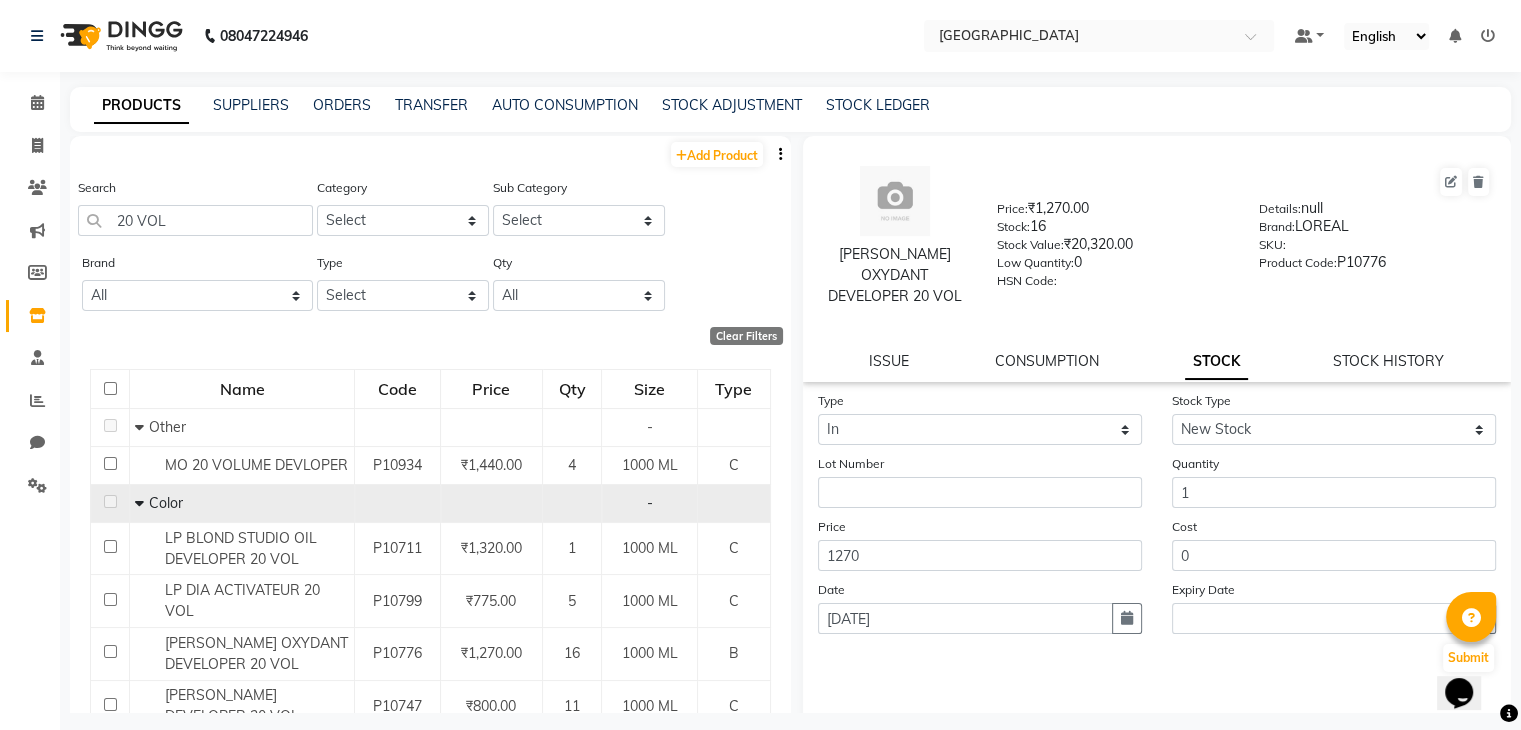 type 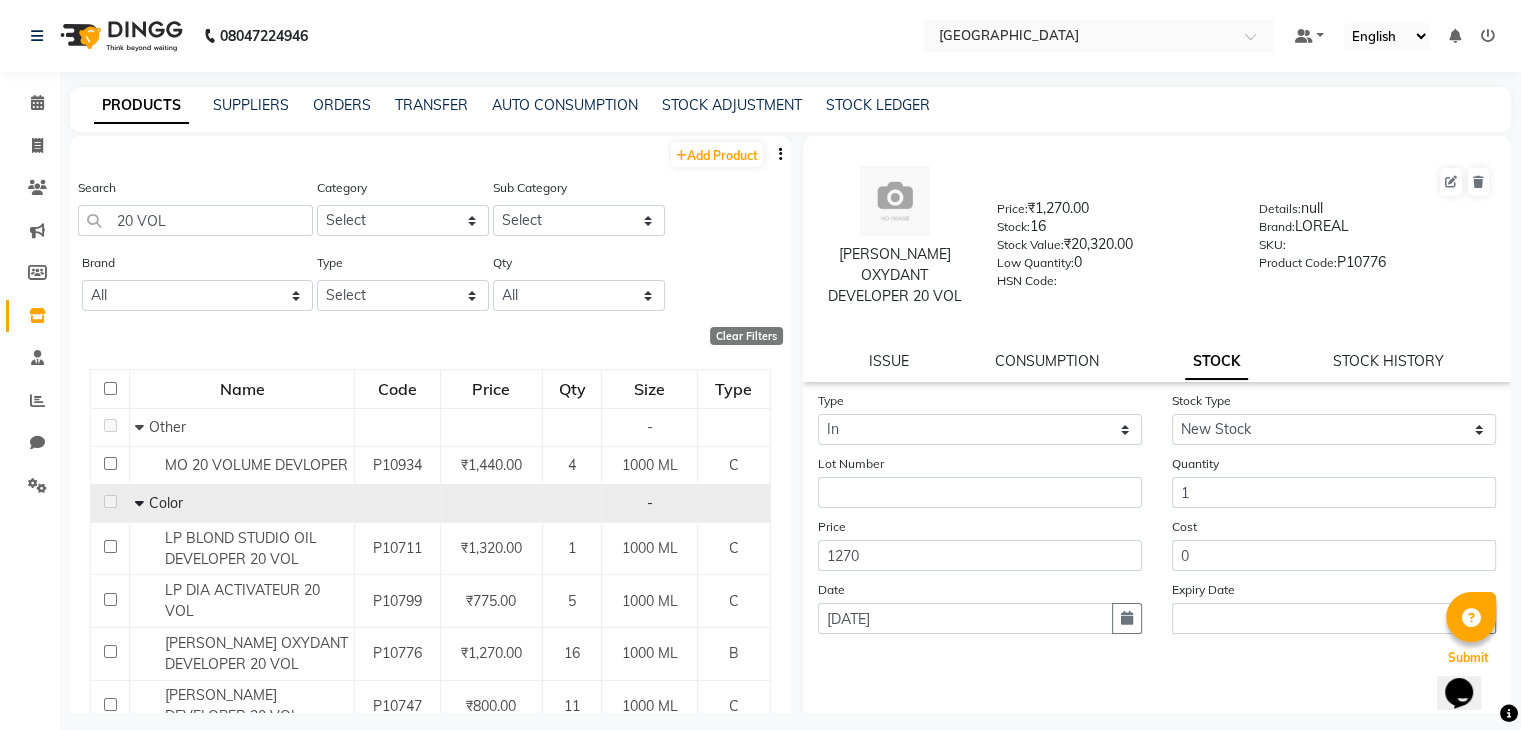 type 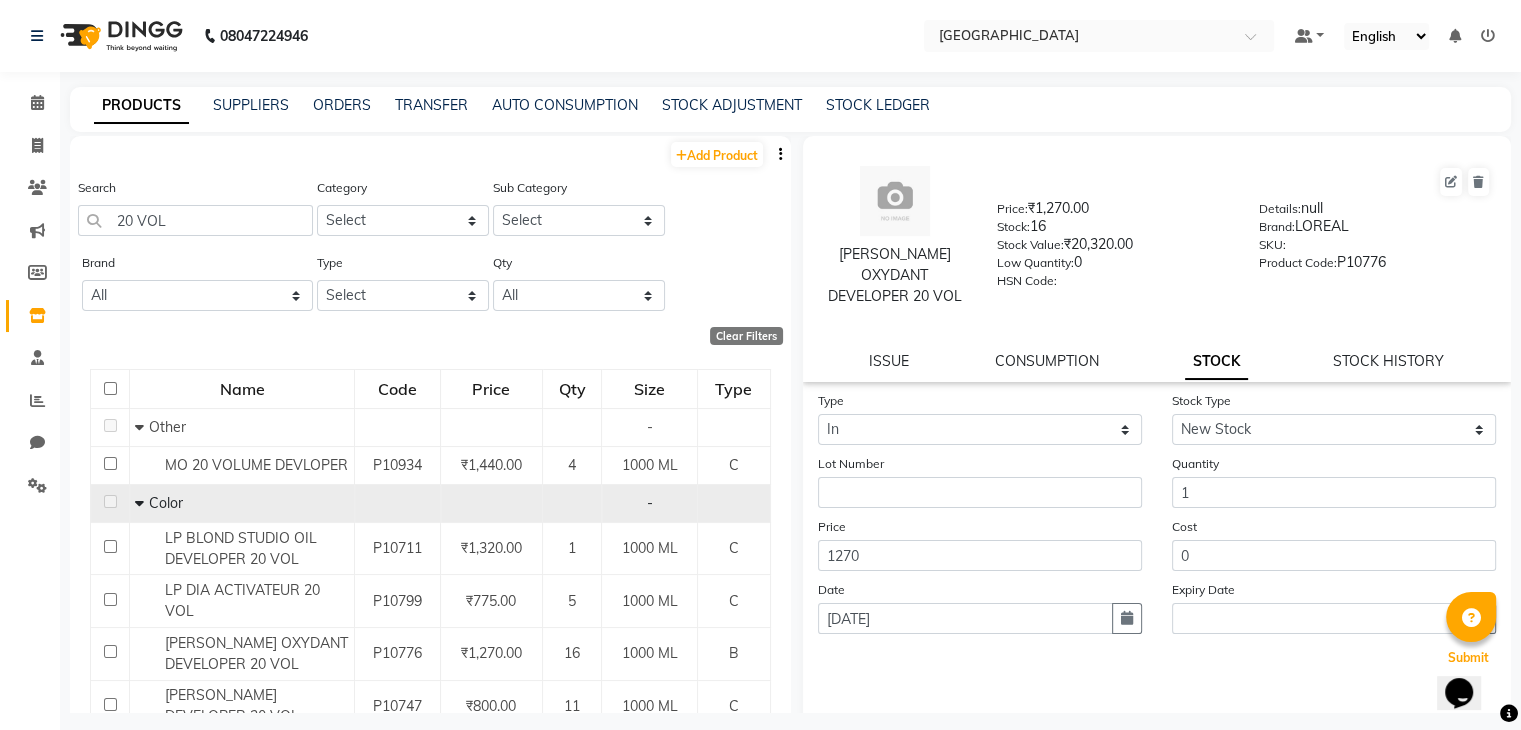 click on "Submit" 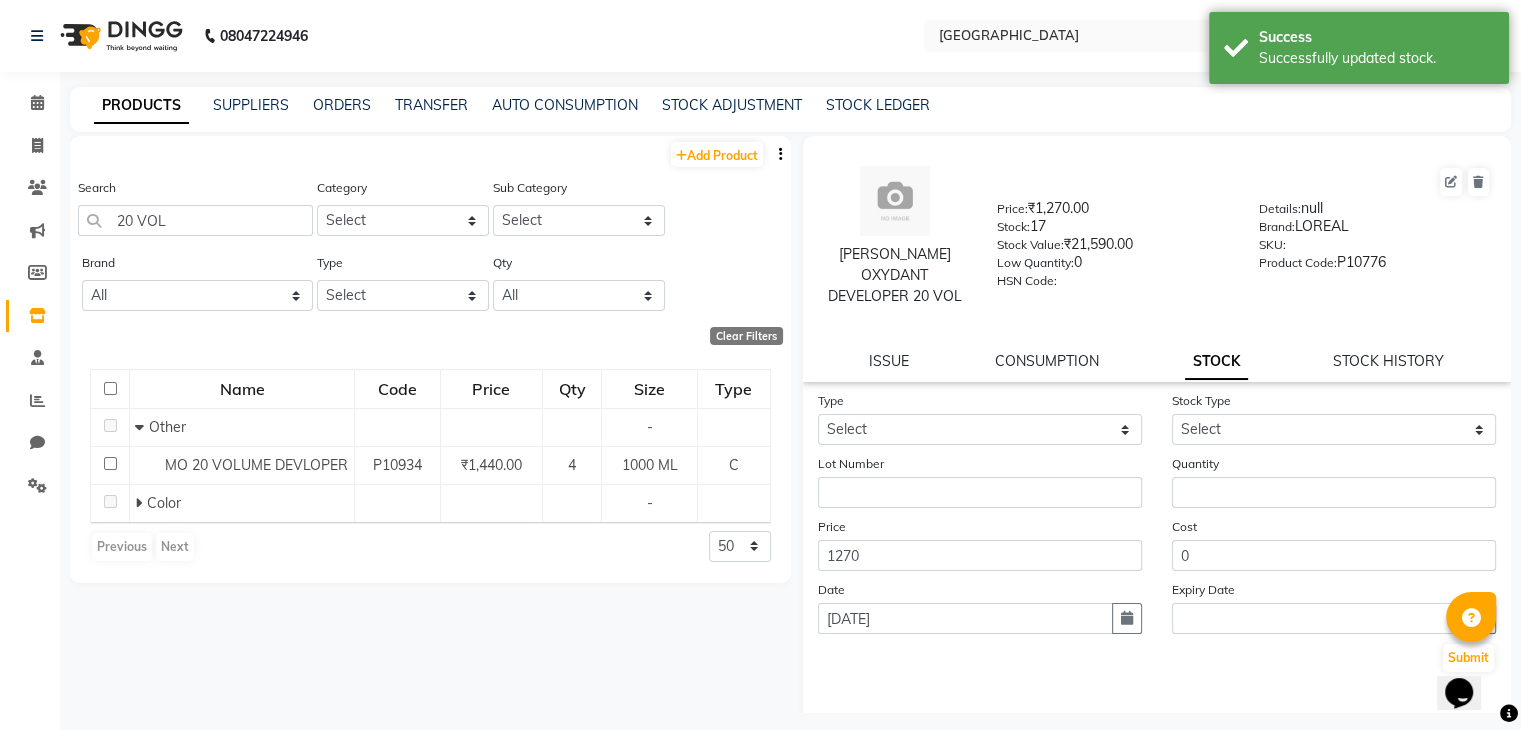 scroll, scrollTop: 64, scrollLeft: 0, axis: vertical 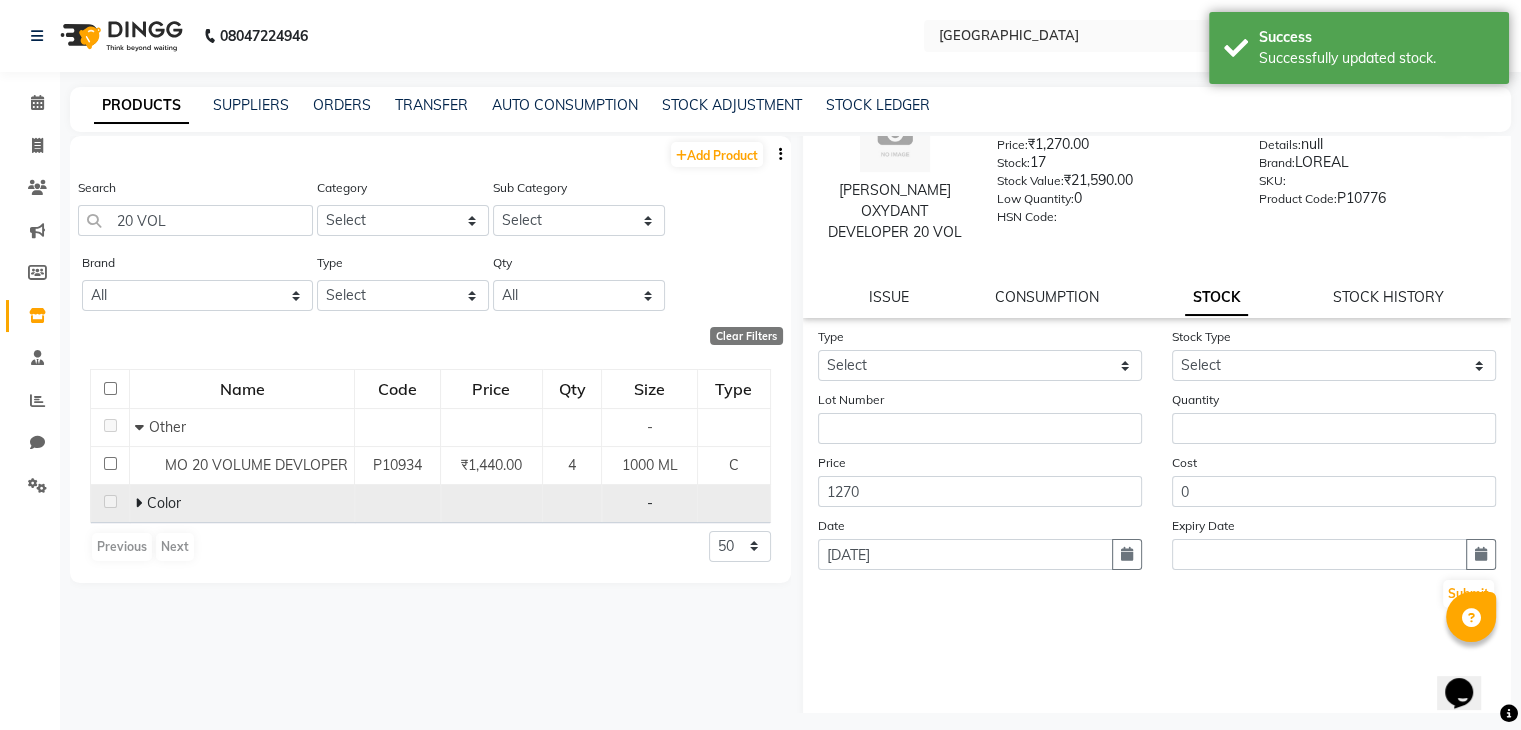 click 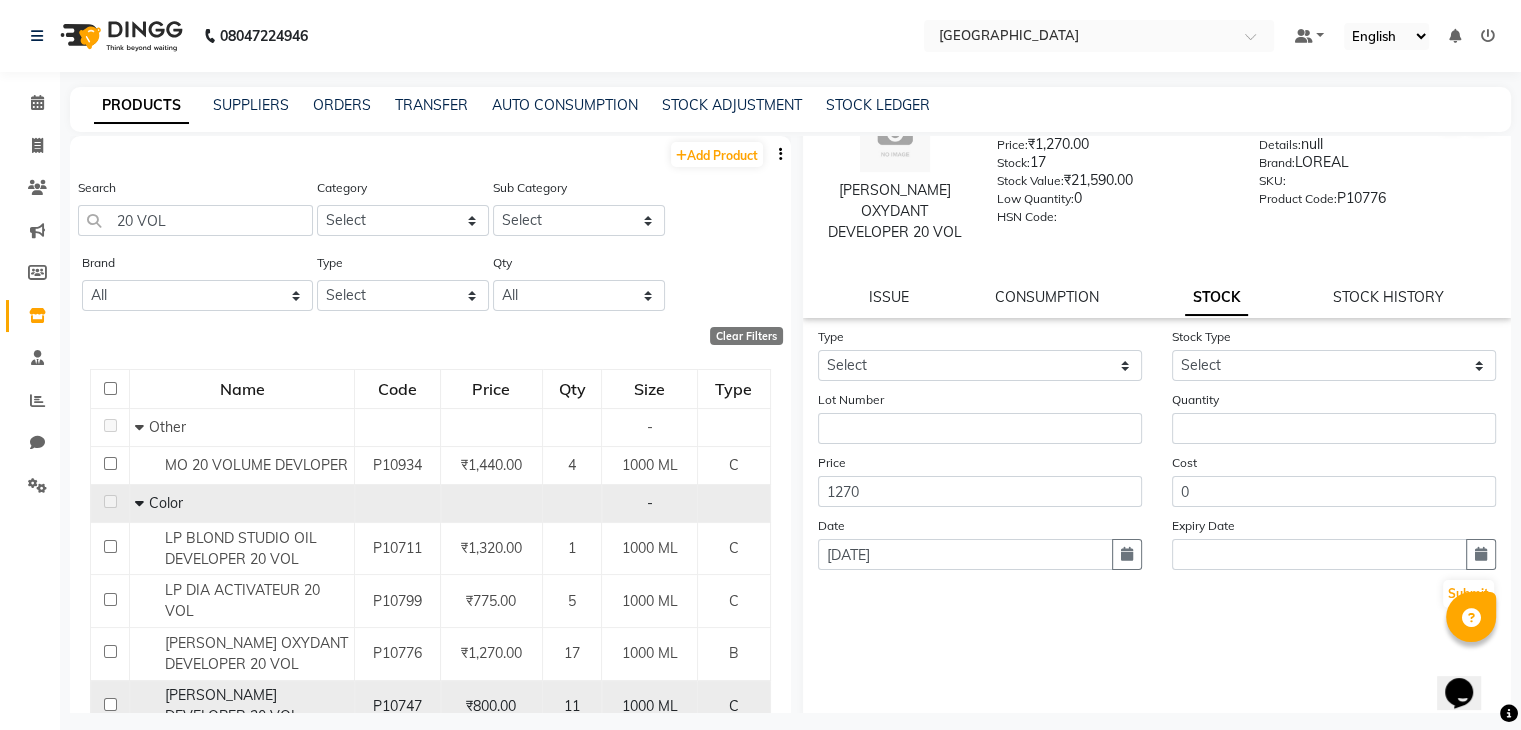 click on "[PERSON_NAME] DEVELOPER 20 VOL" 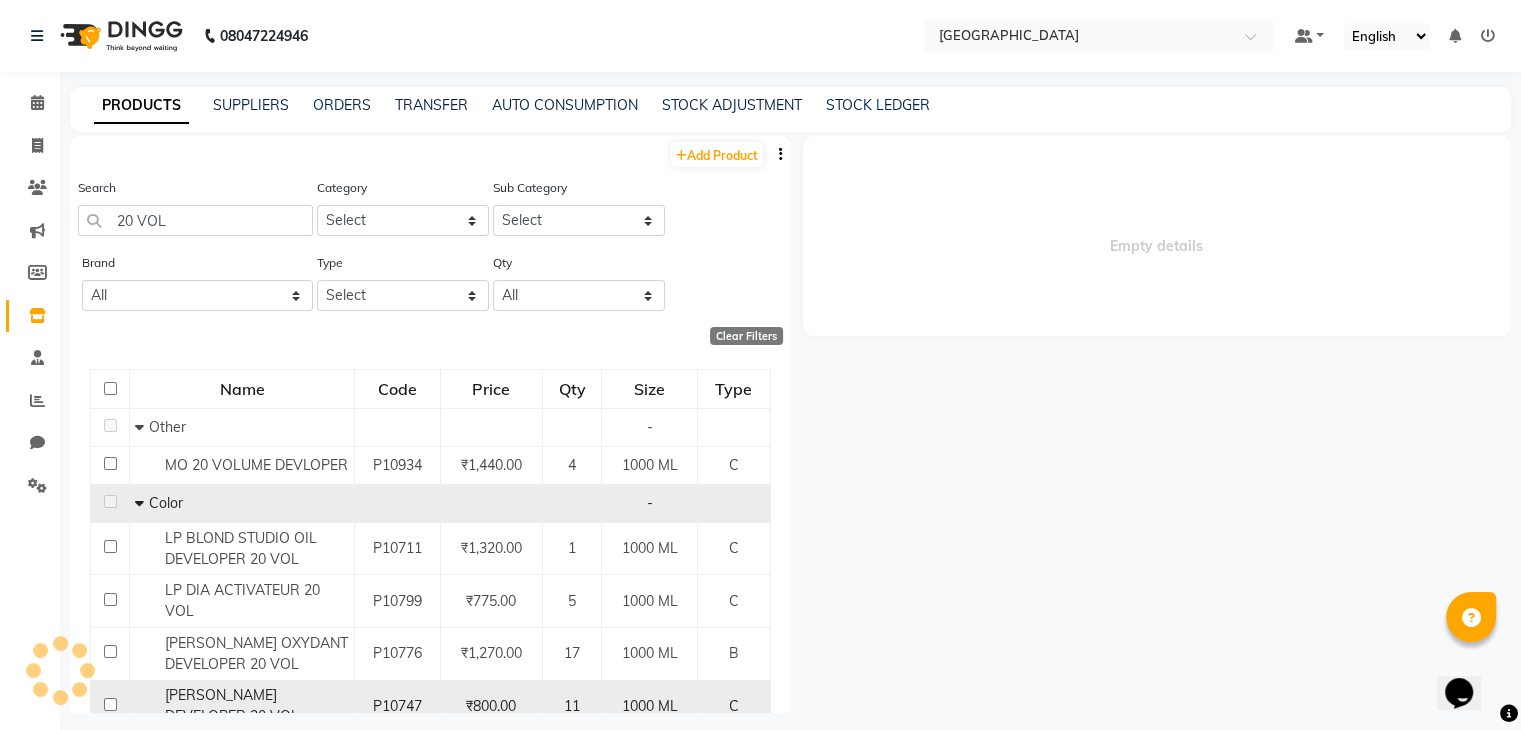scroll, scrollTop: 0, scrollLeft: 0, axis: both 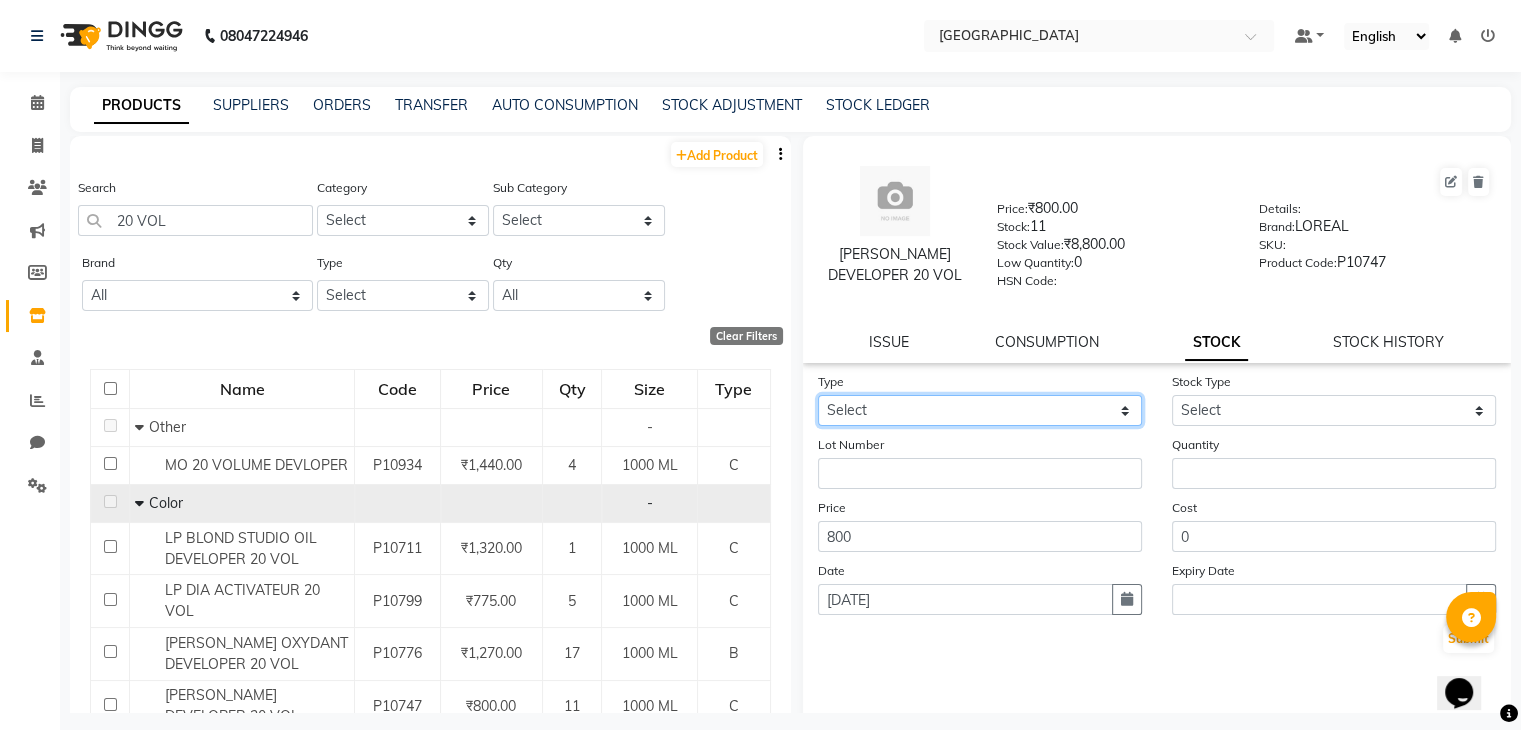 click on "Select In Out" 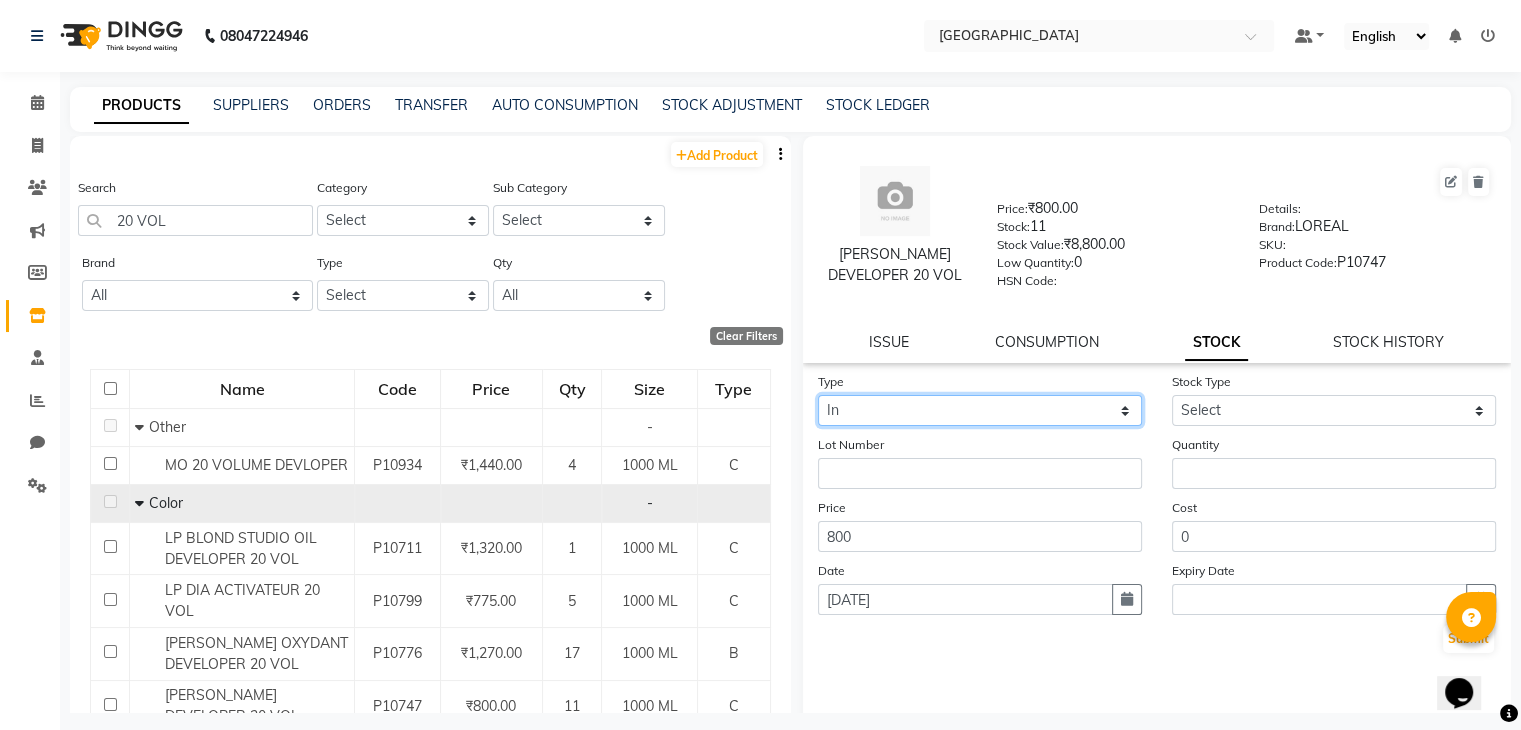 click on "Select In Out" 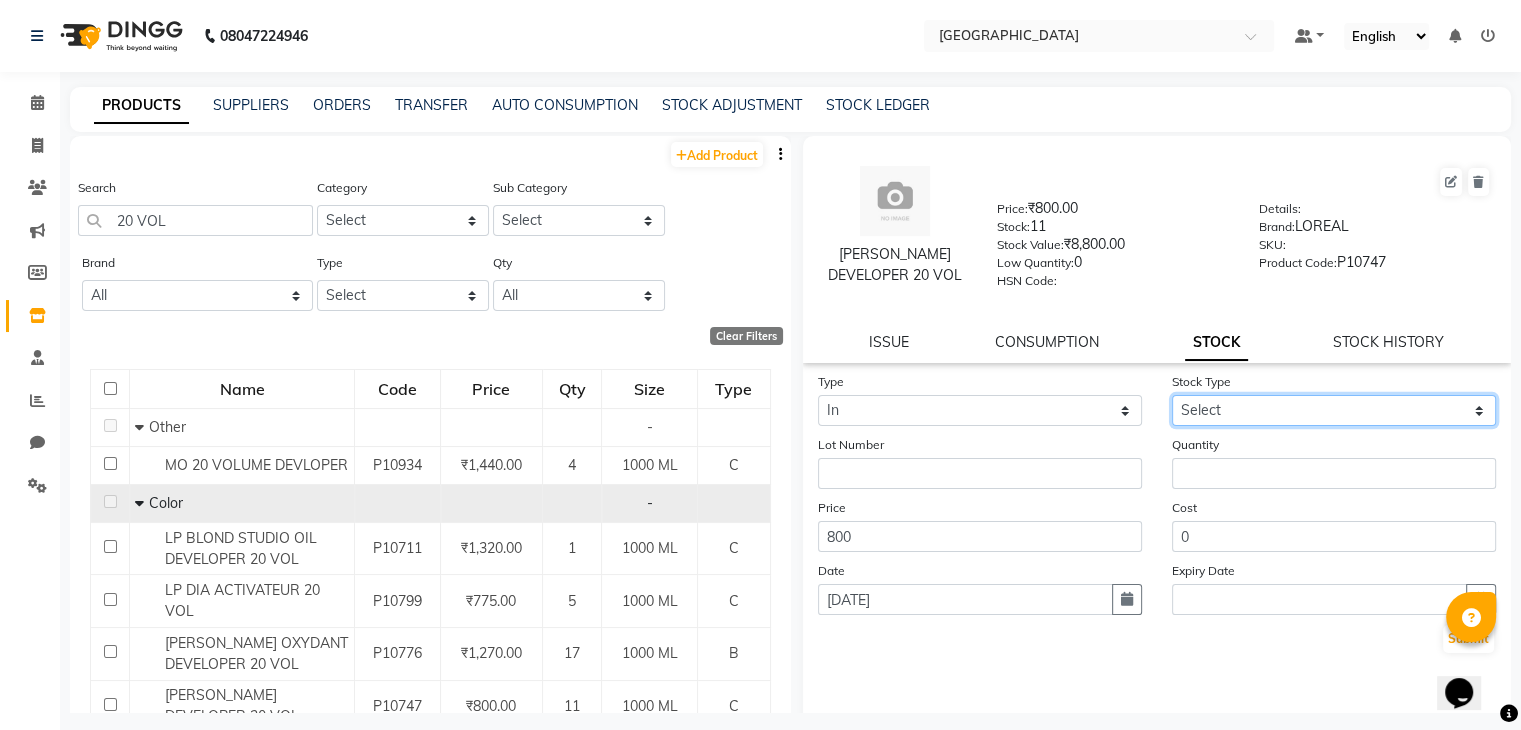 select on "new stock" 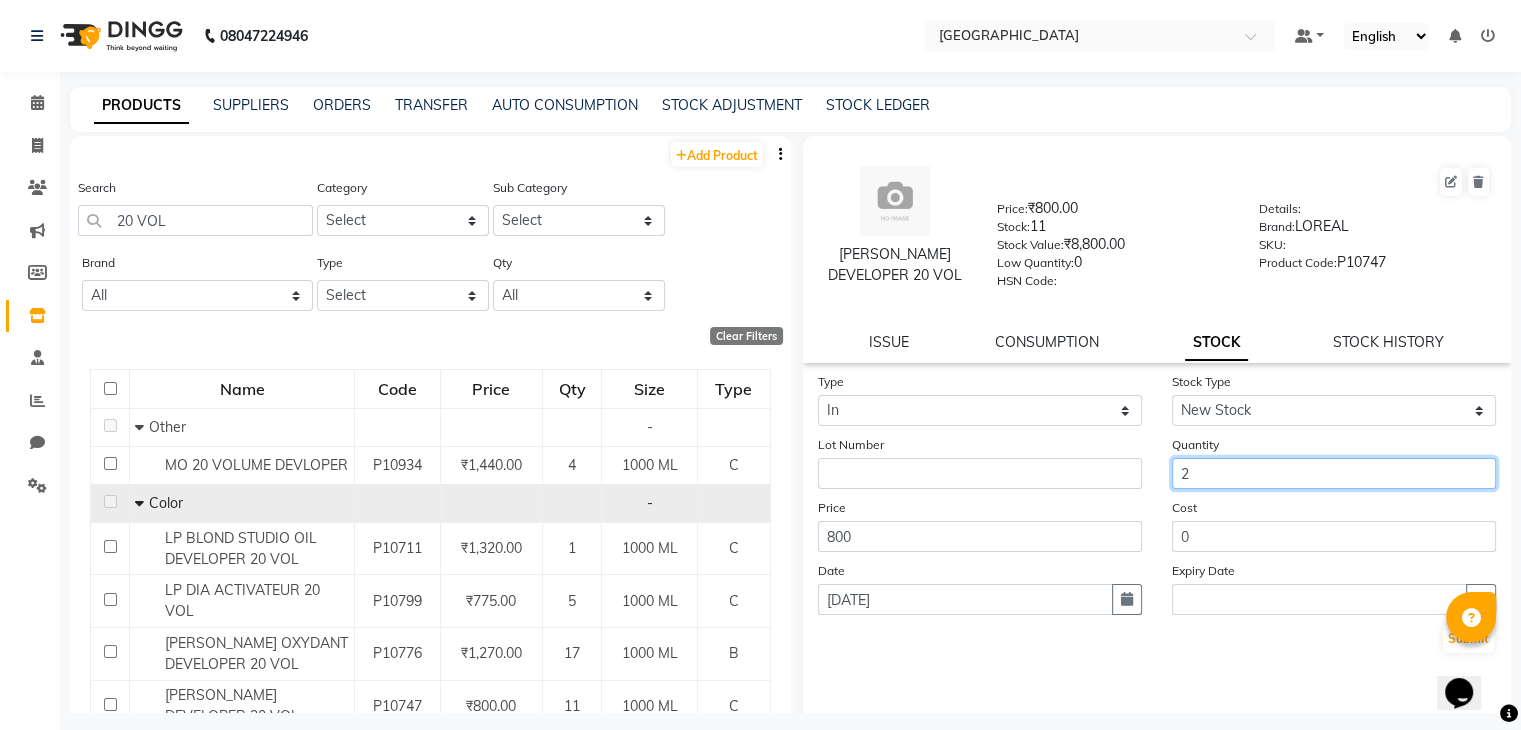 type on "2" 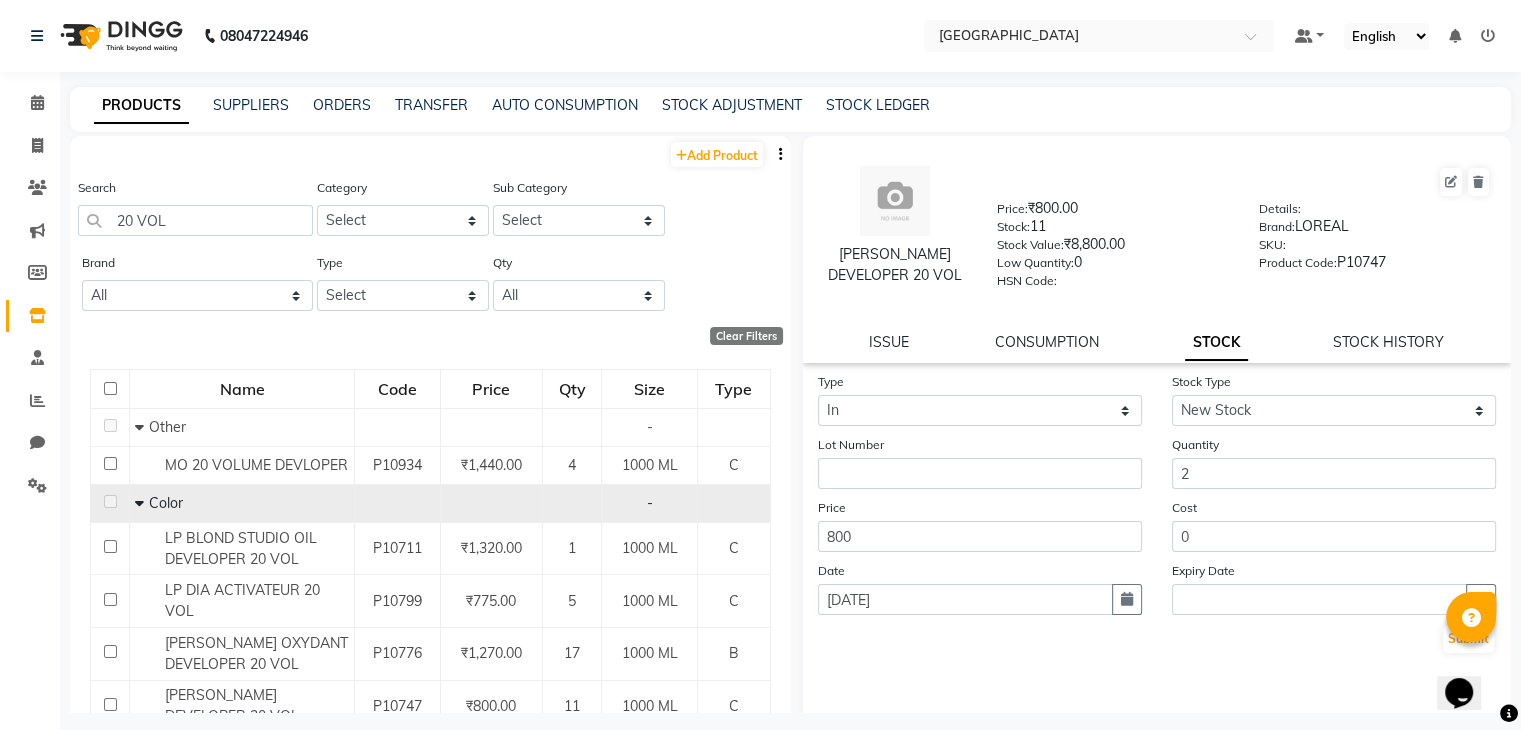 type 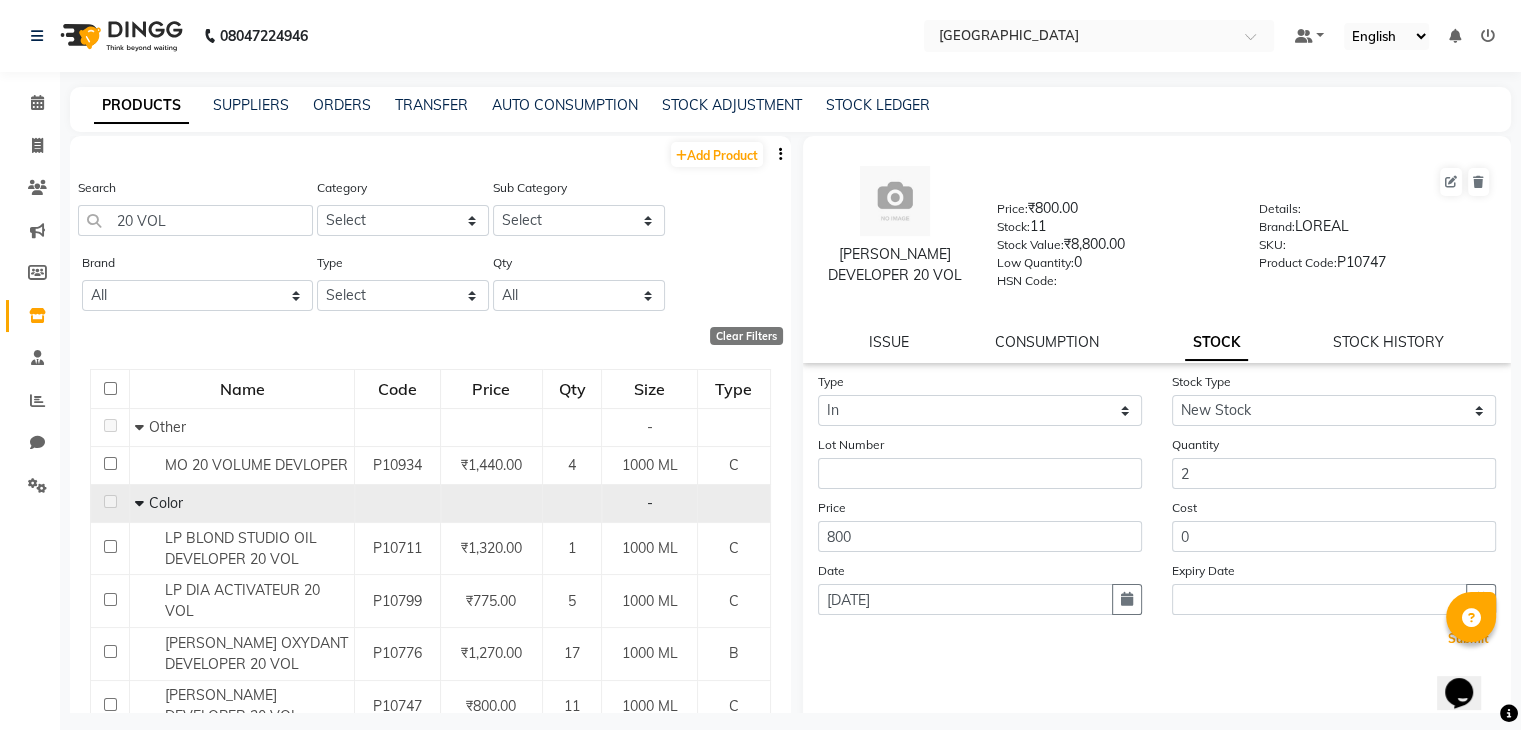 type 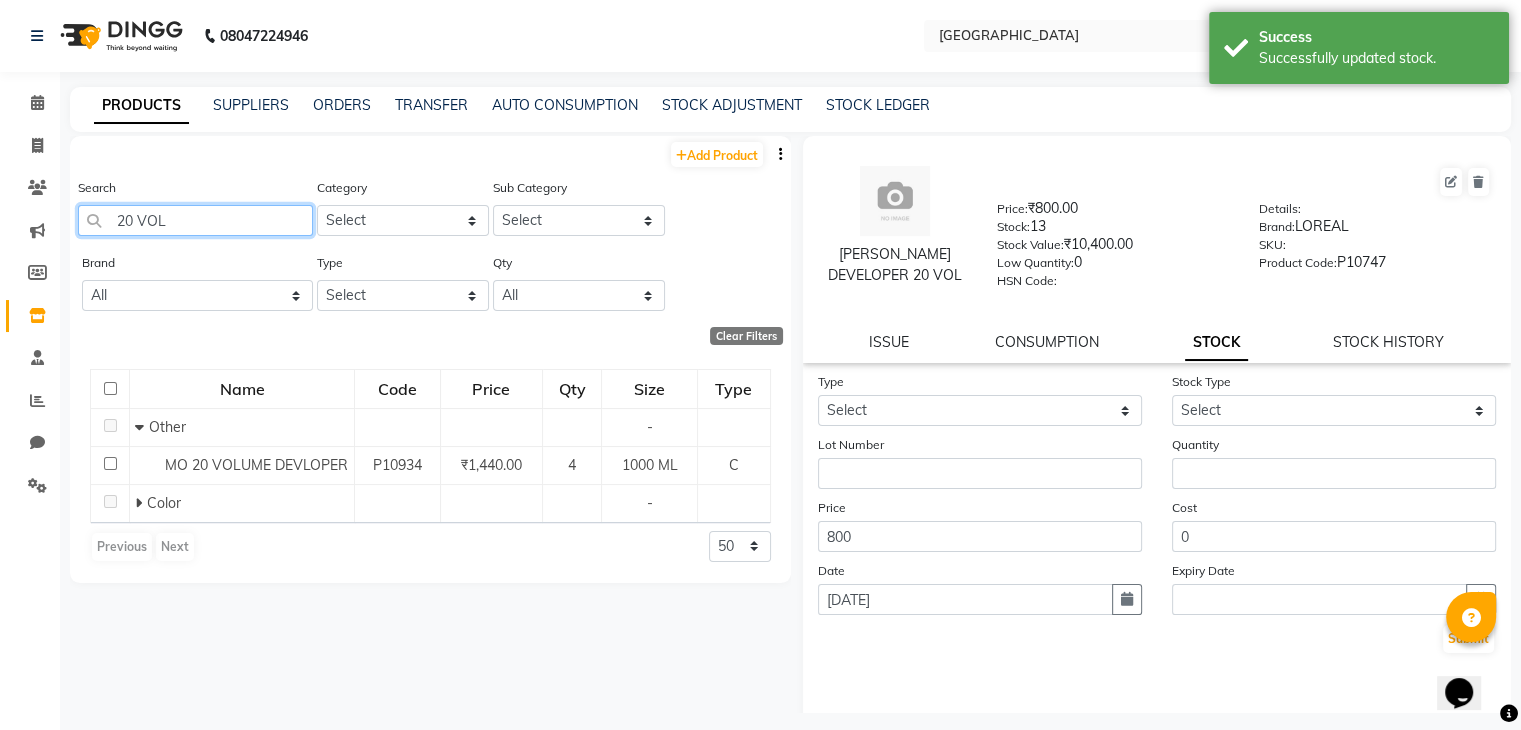 click on "20 VOL" 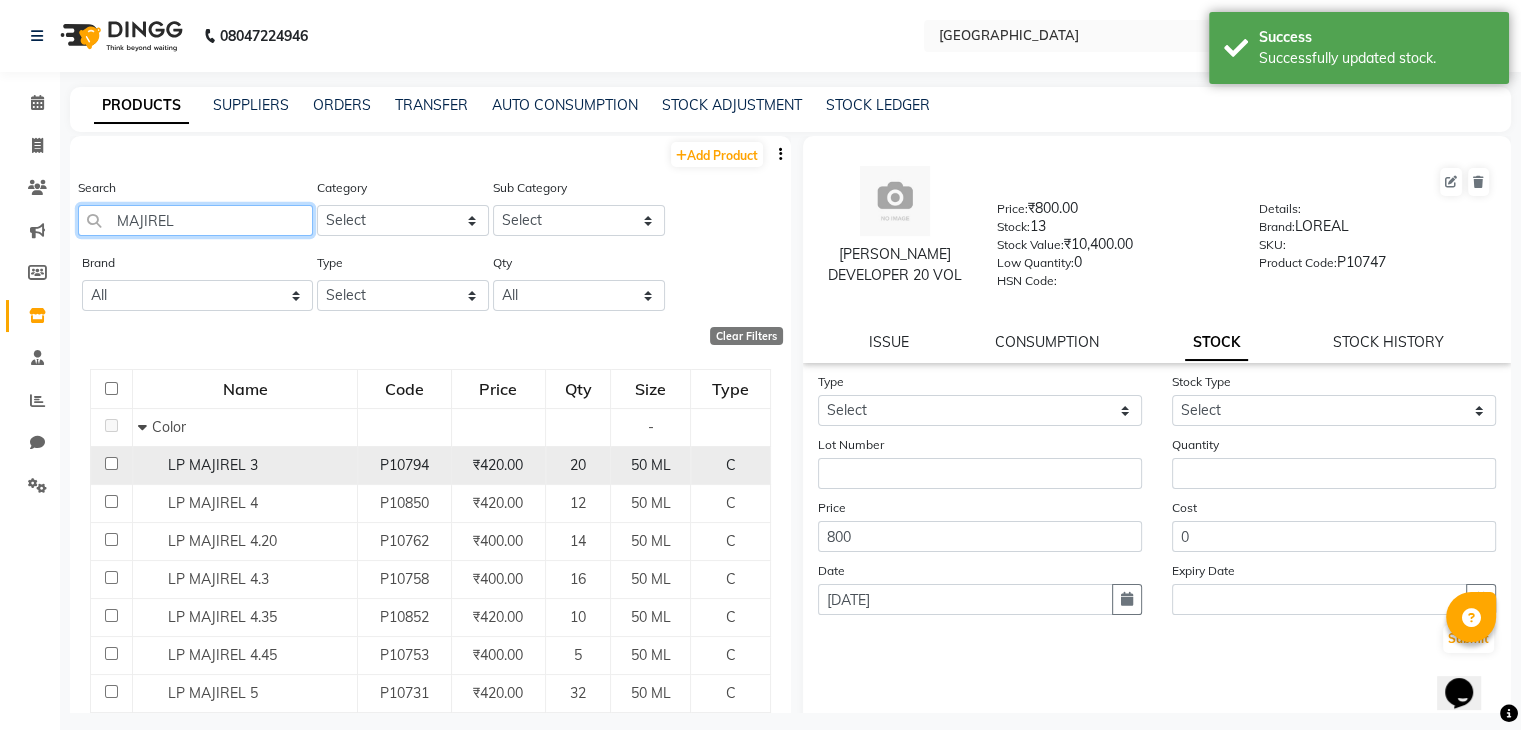 type on "MAJIREL" 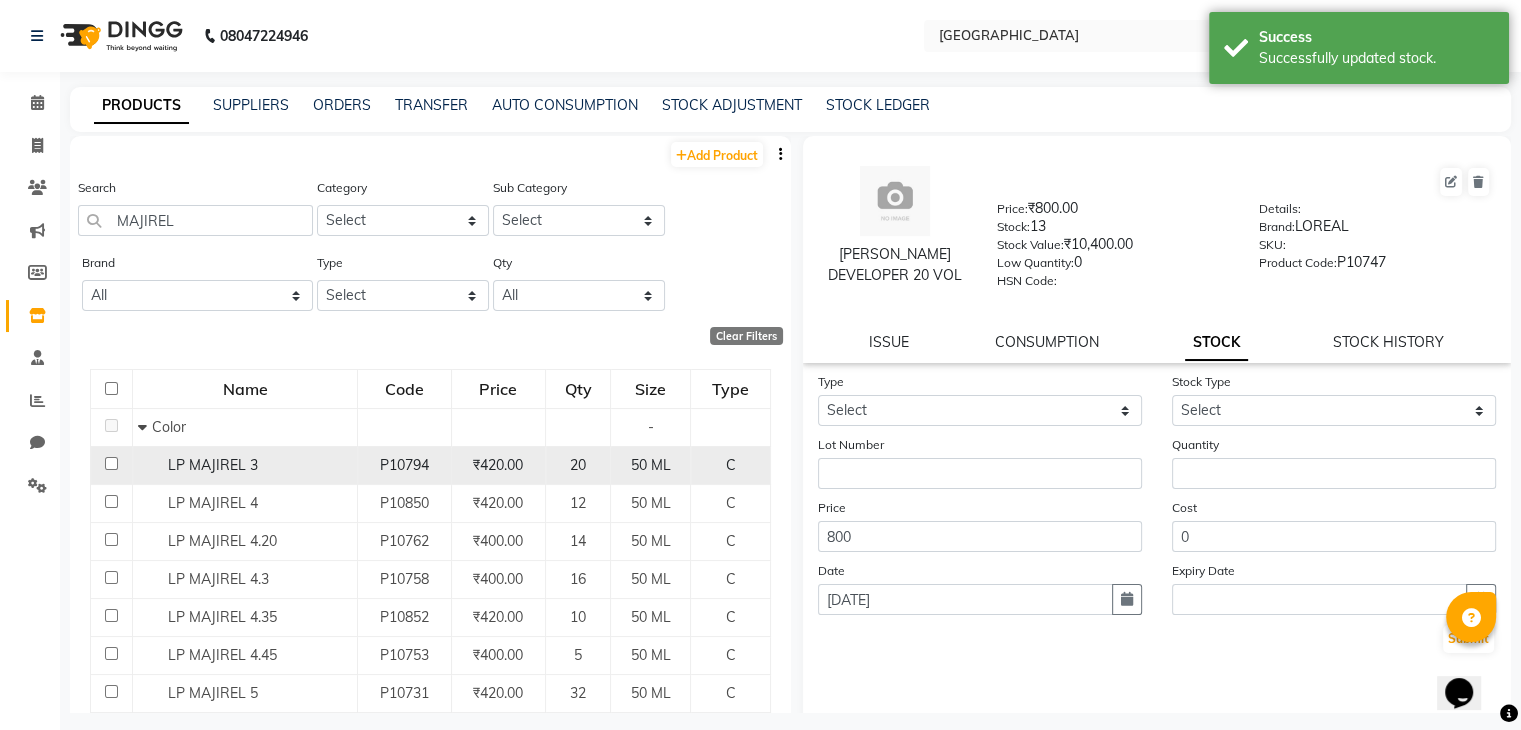 click on "LP MAJIREL 3" 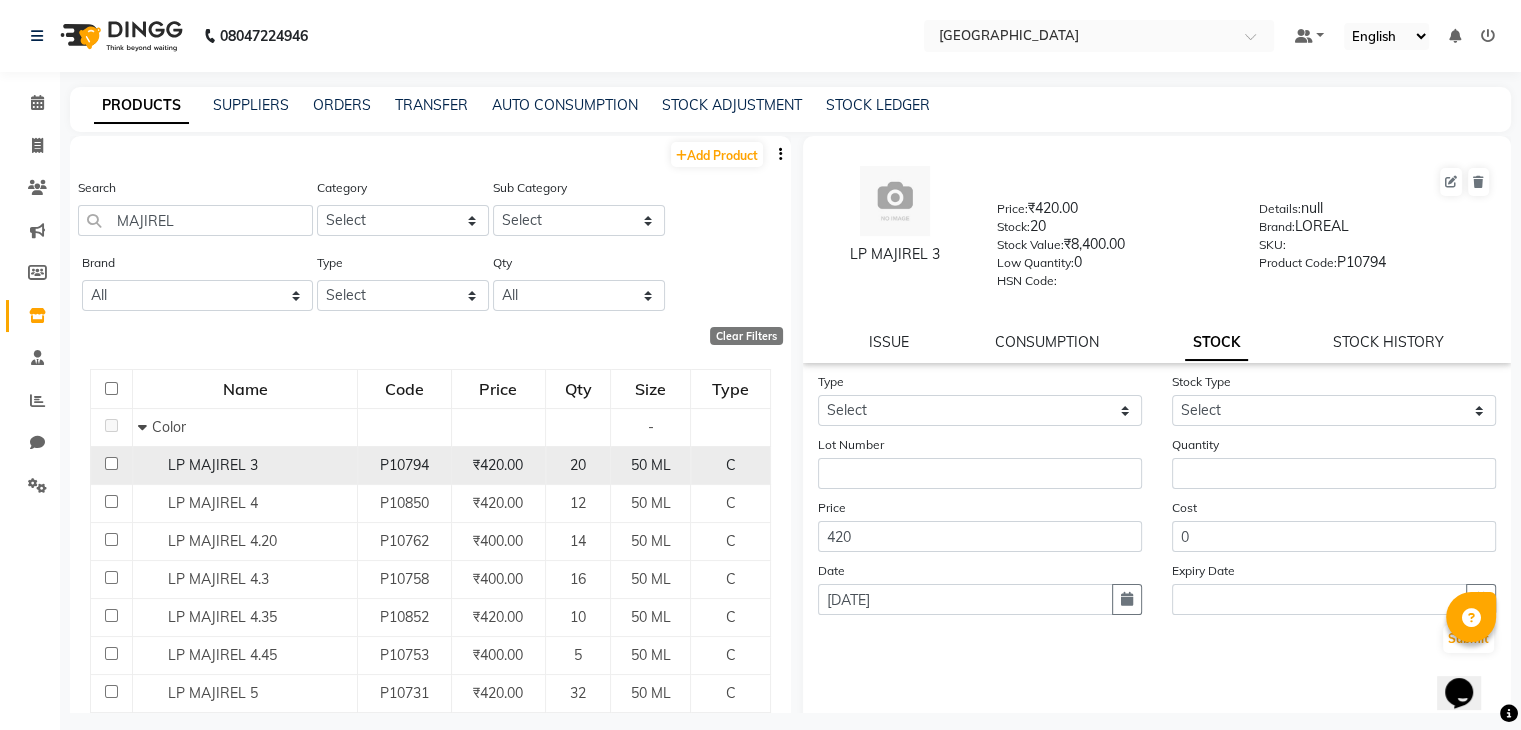 click on "LP MAJIREL 3" 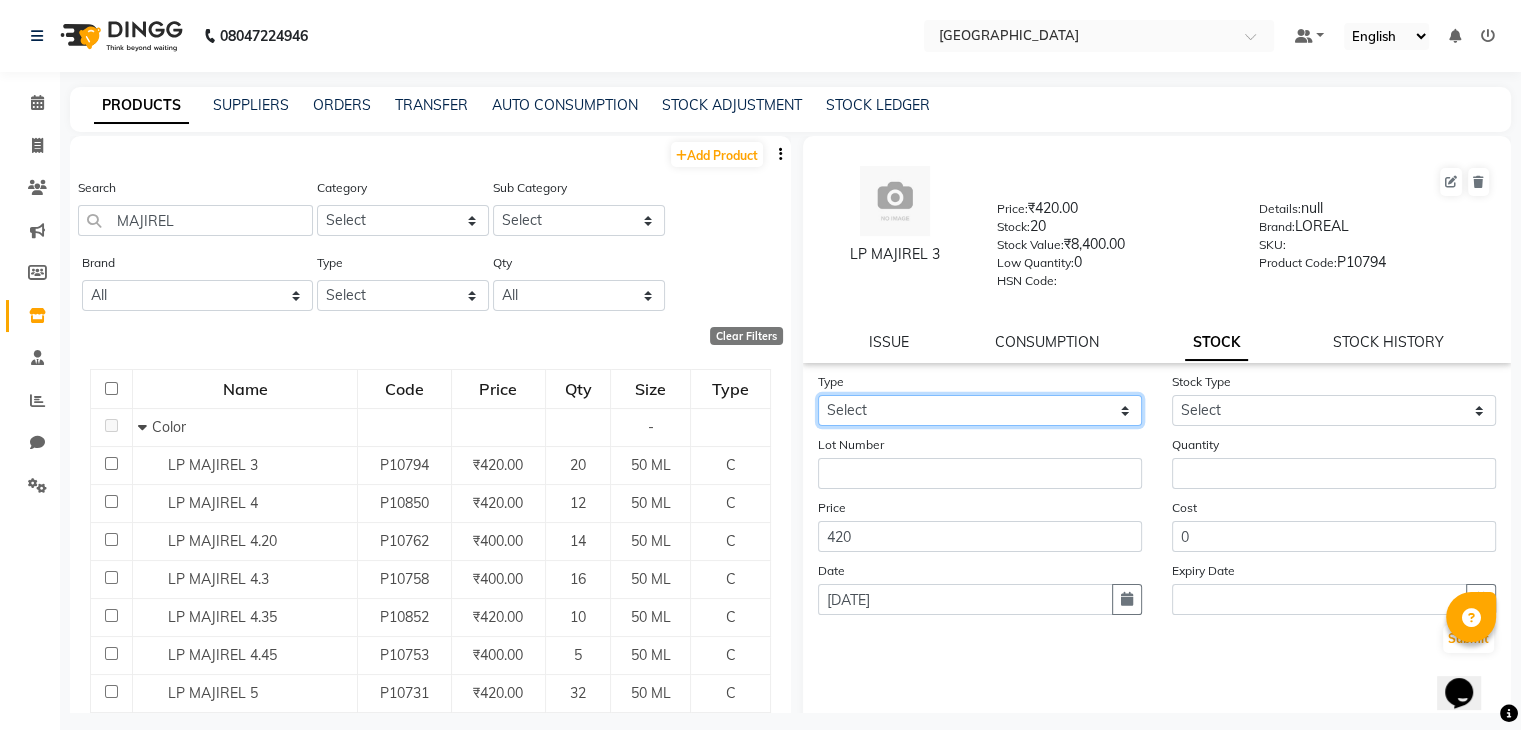 click on "Select In Out" 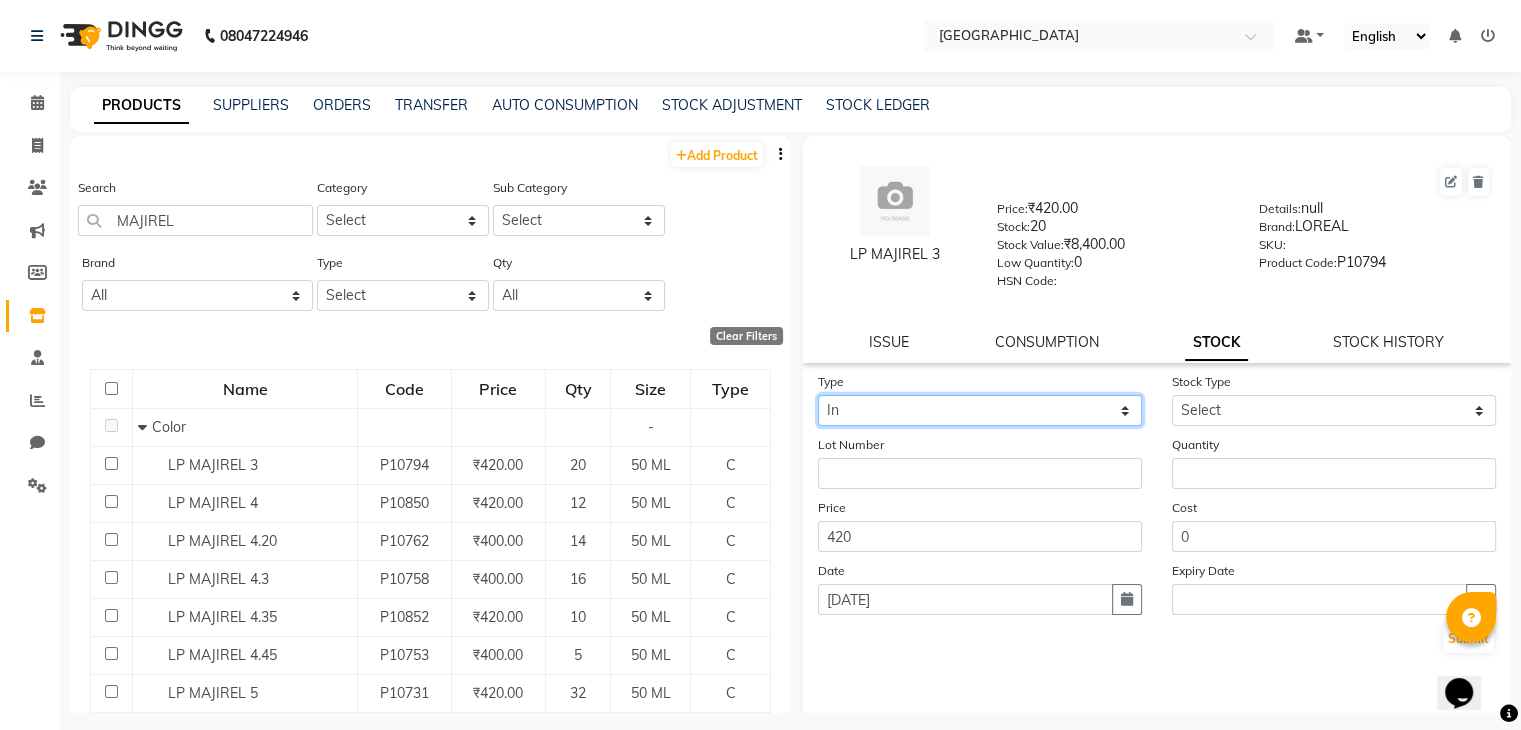 click on "Select In Out" 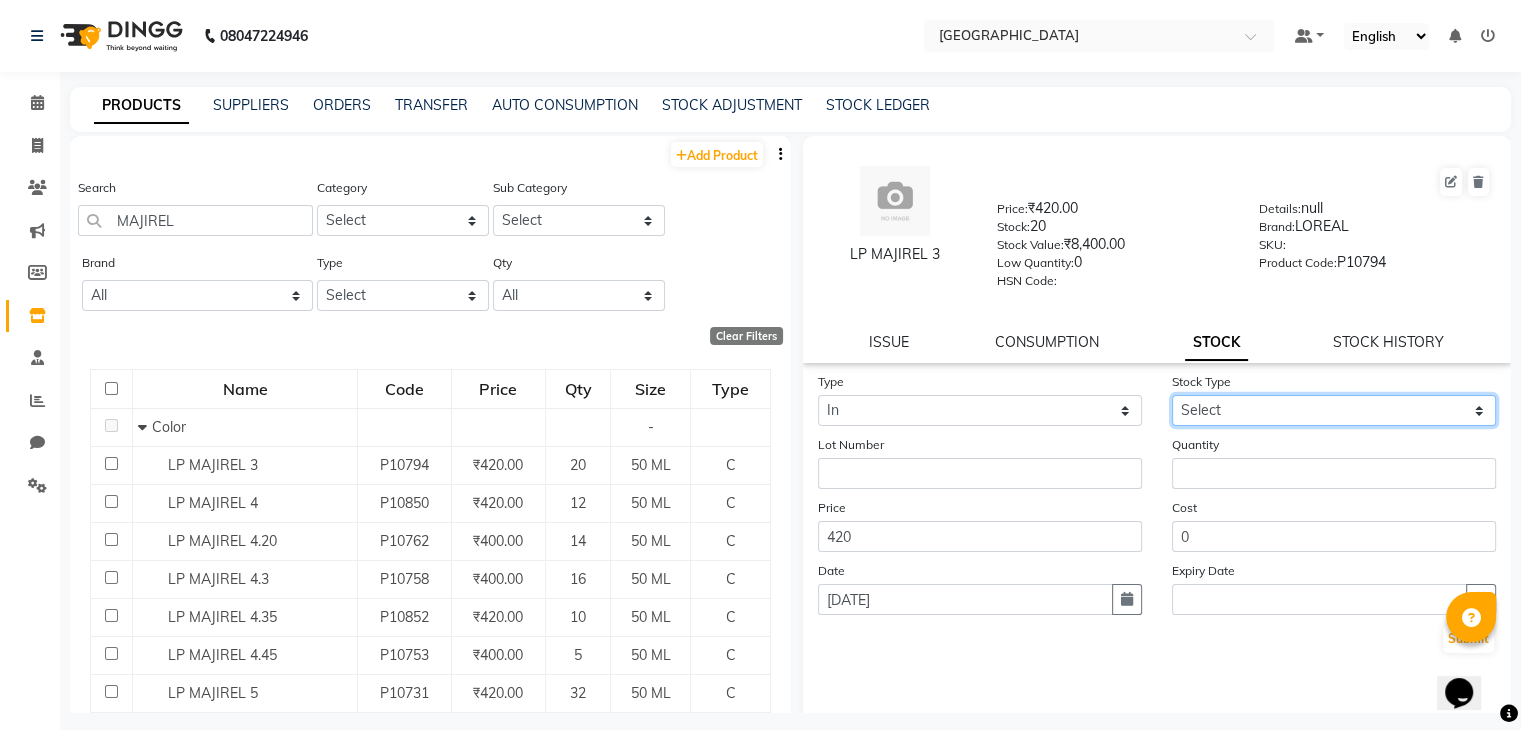 select on "new stock" 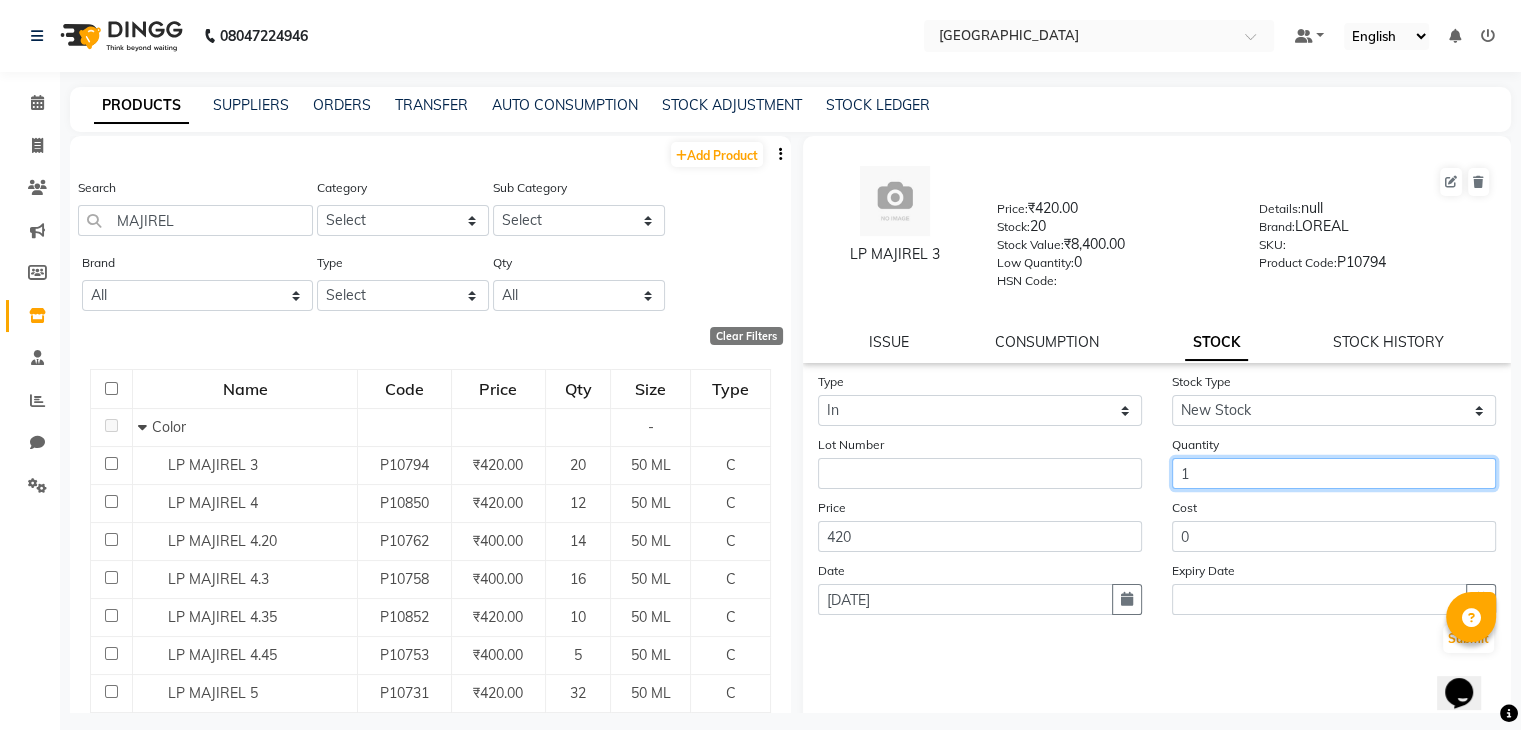 type on "1" 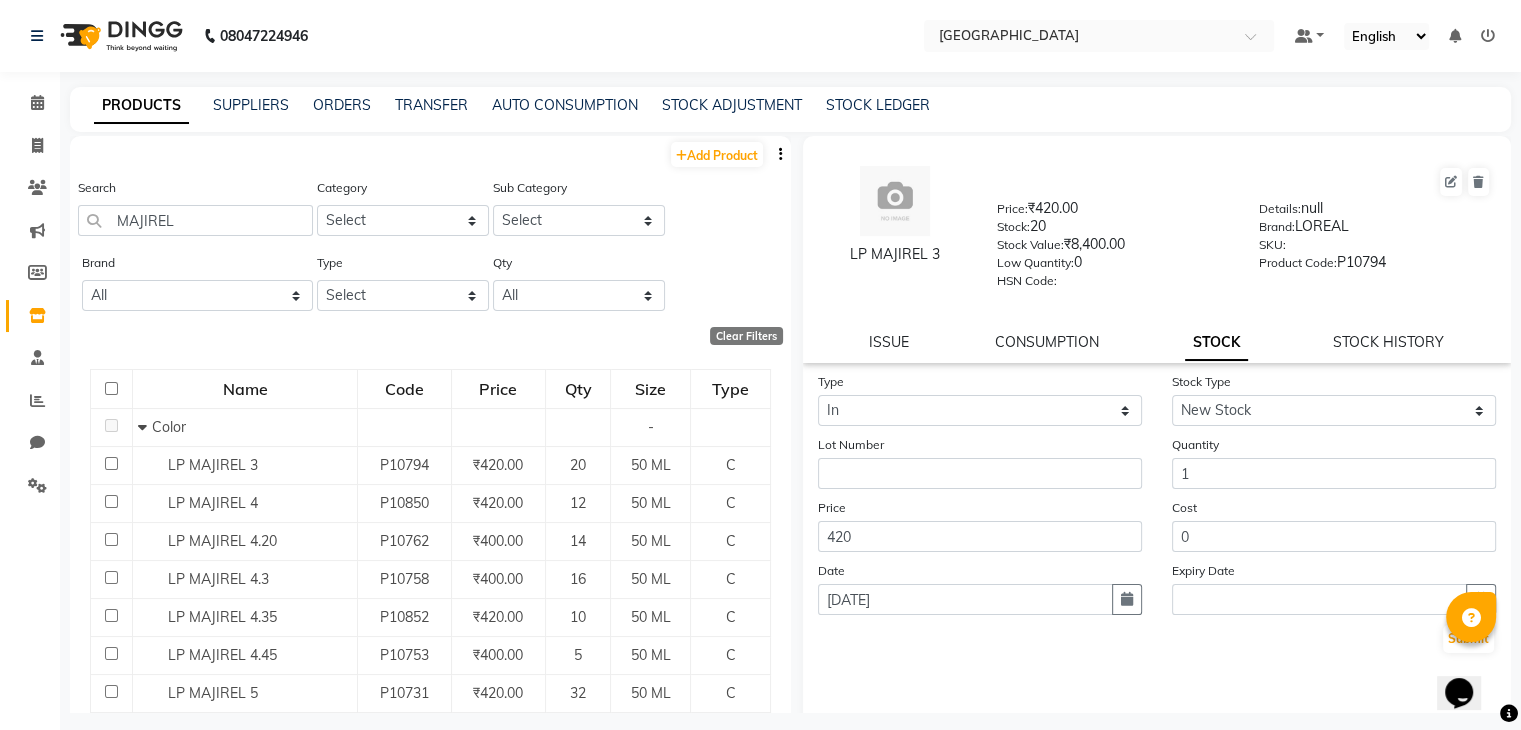 type 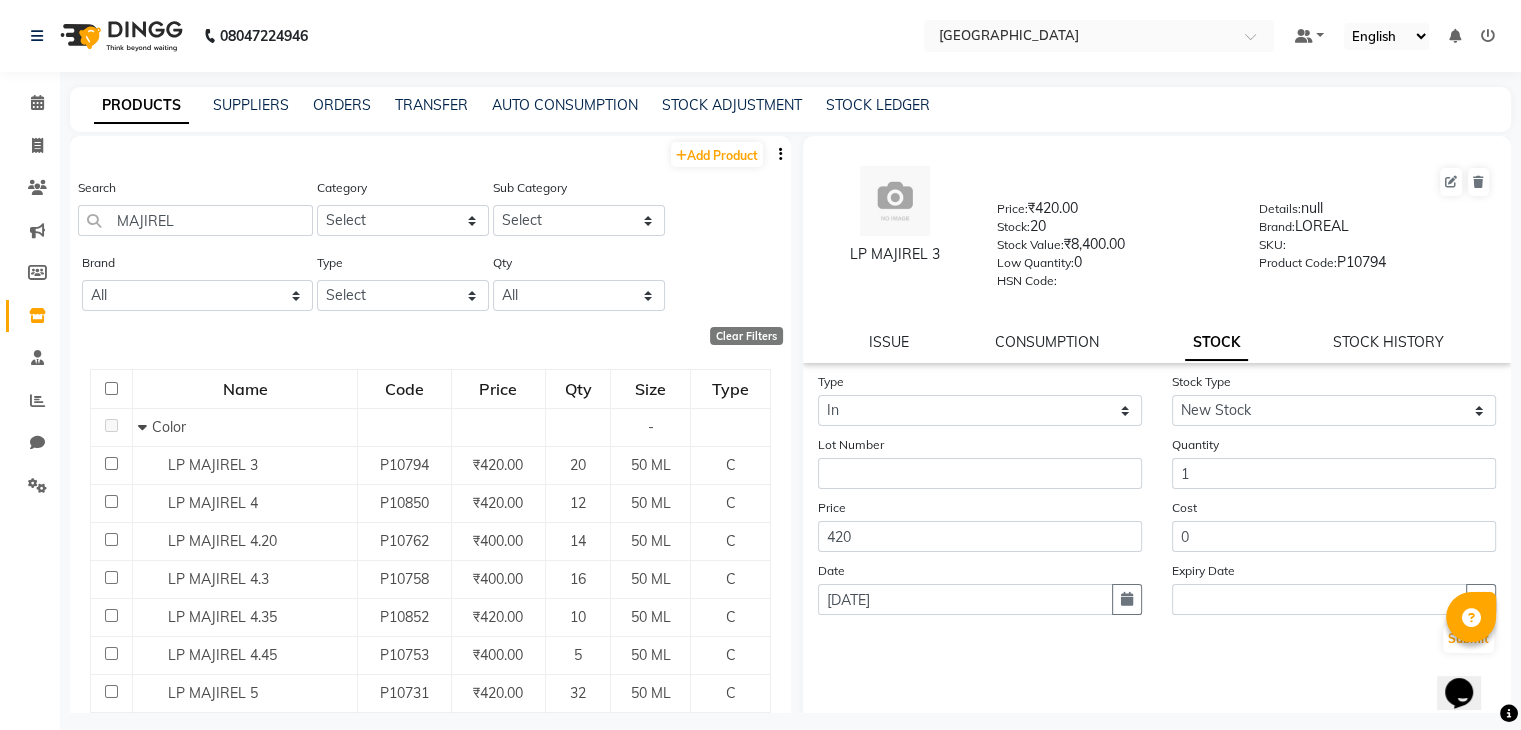 type 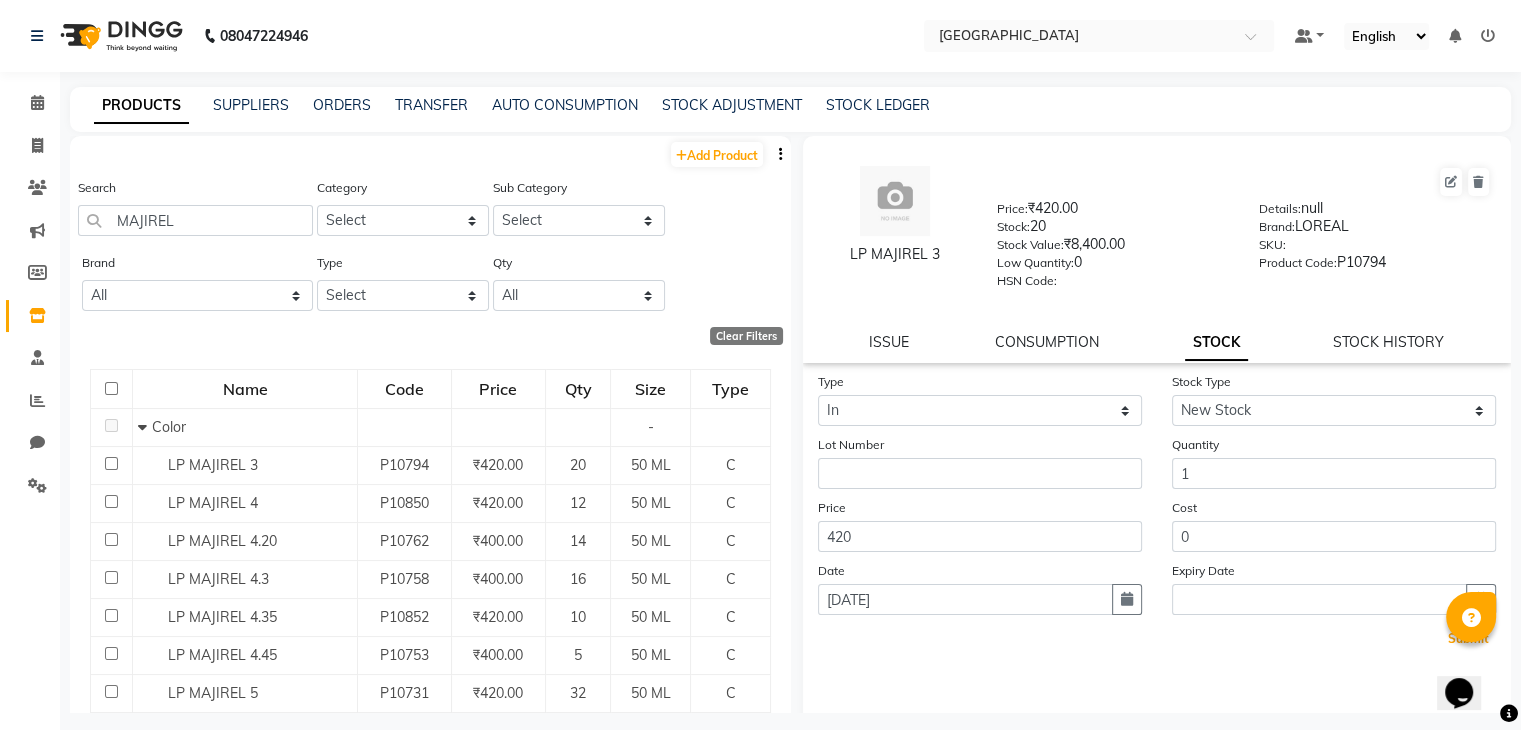 type 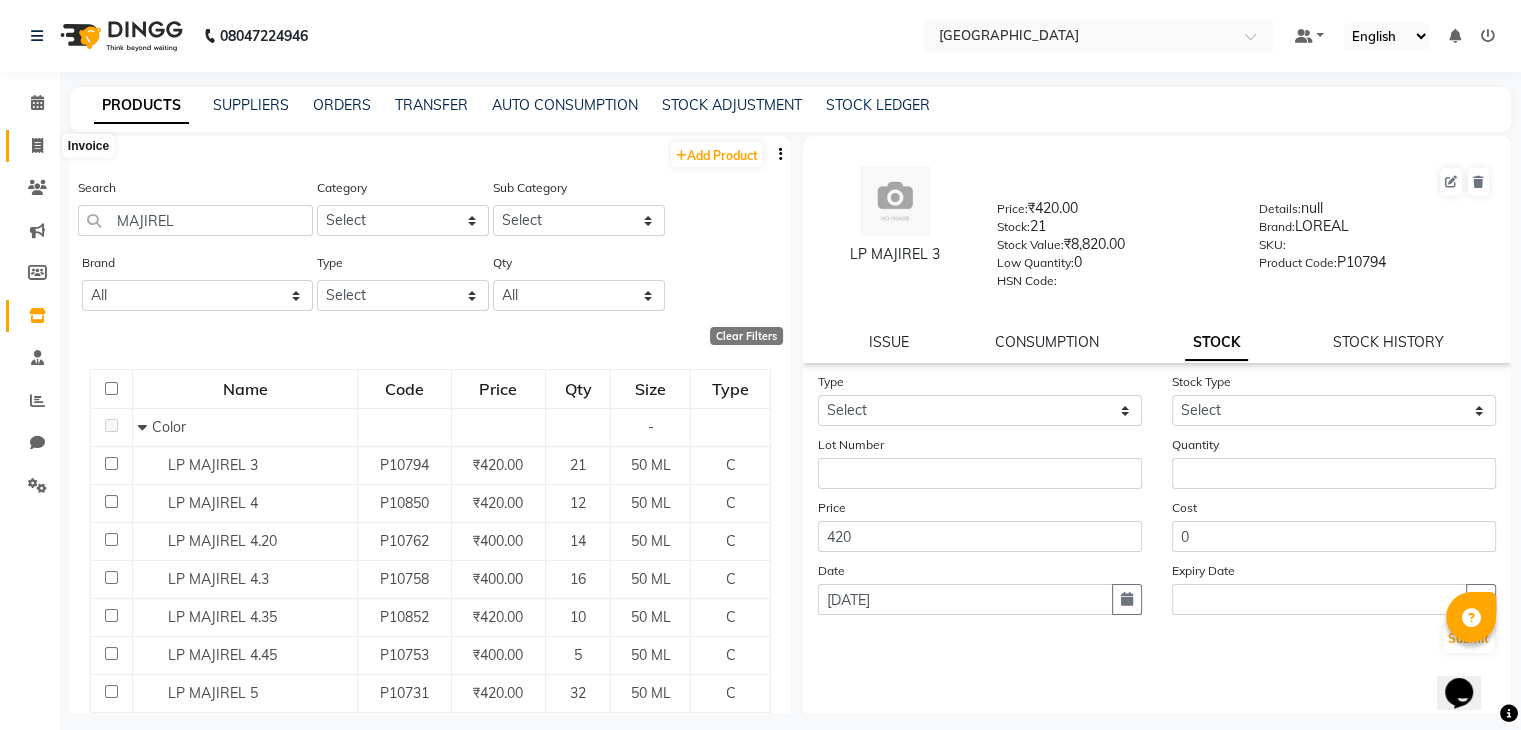 click 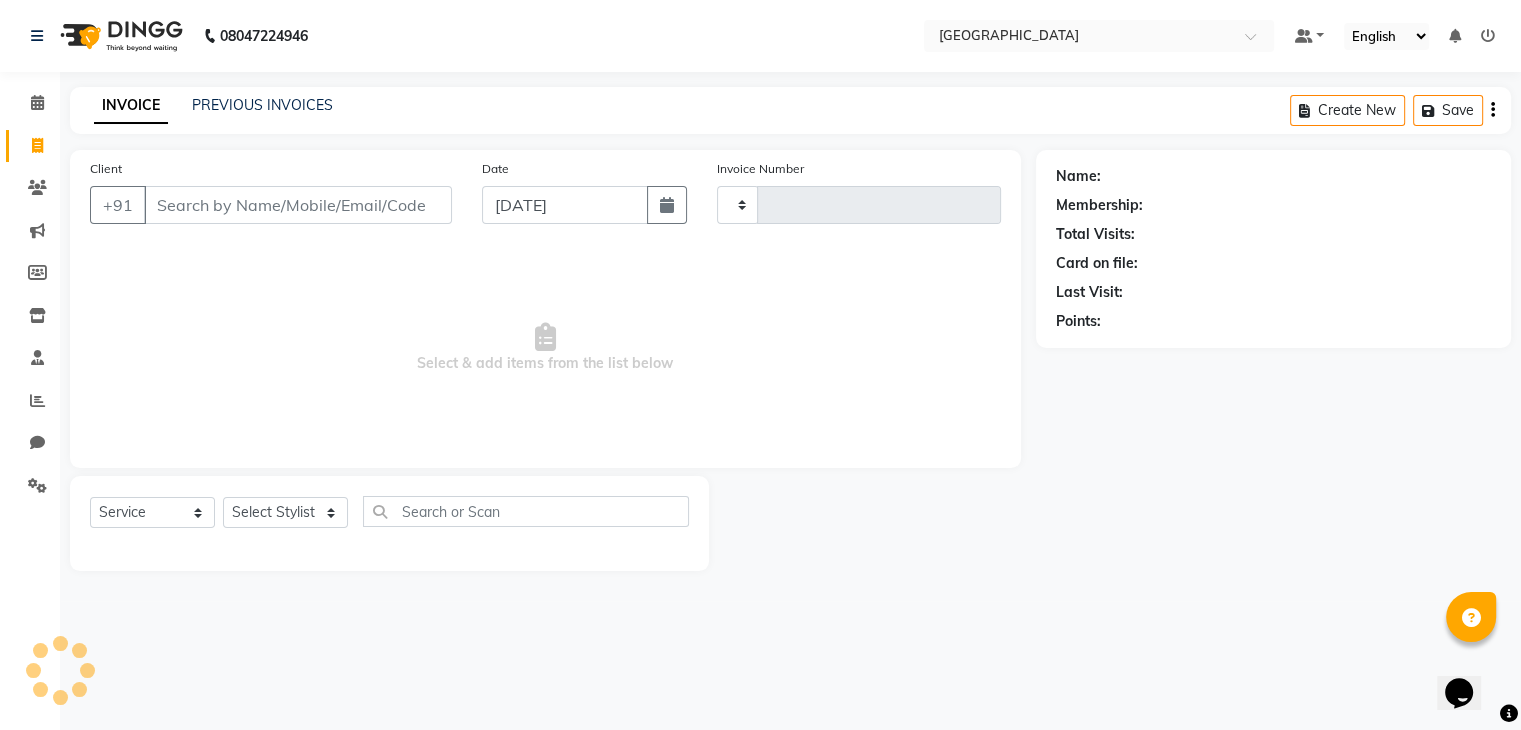 type on "1636" 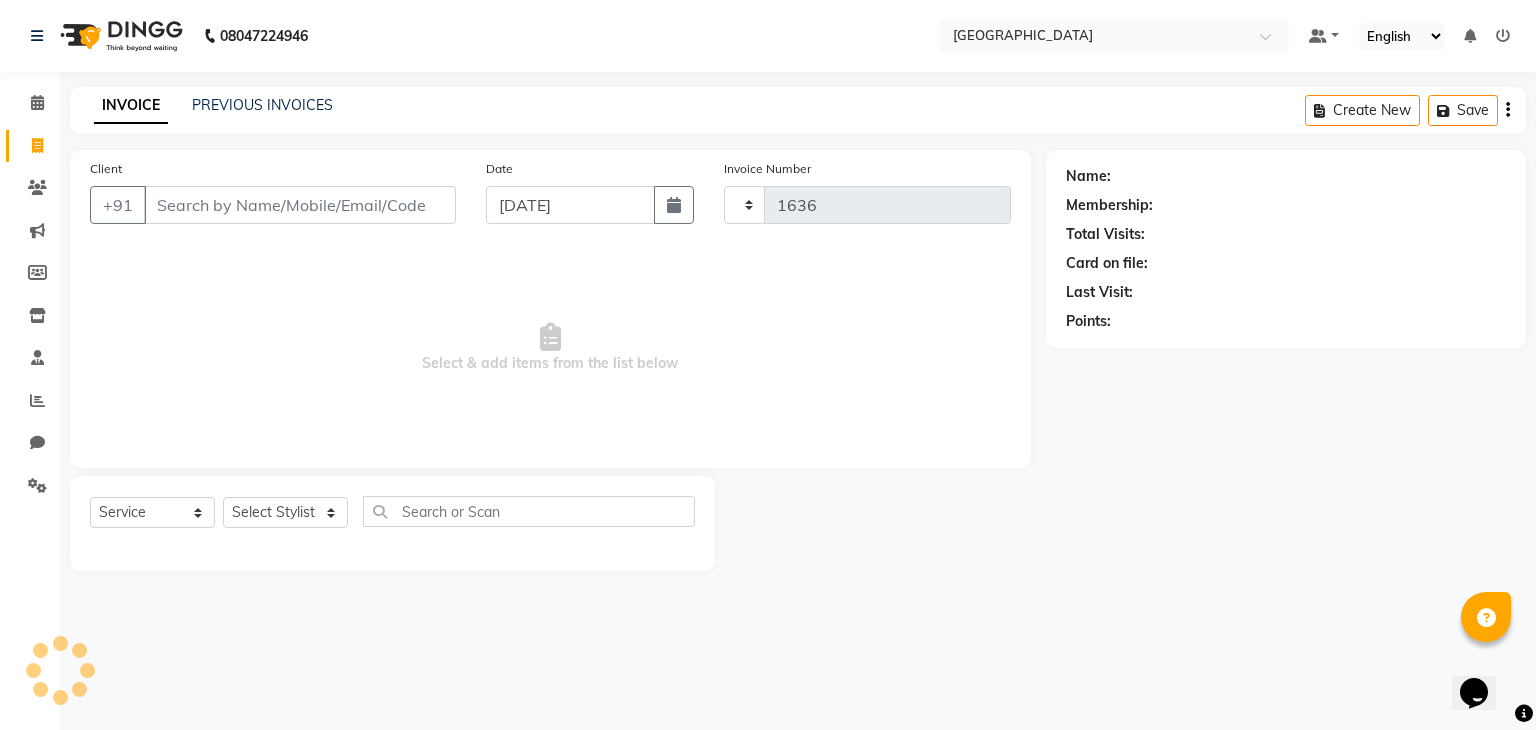 select on "8096" 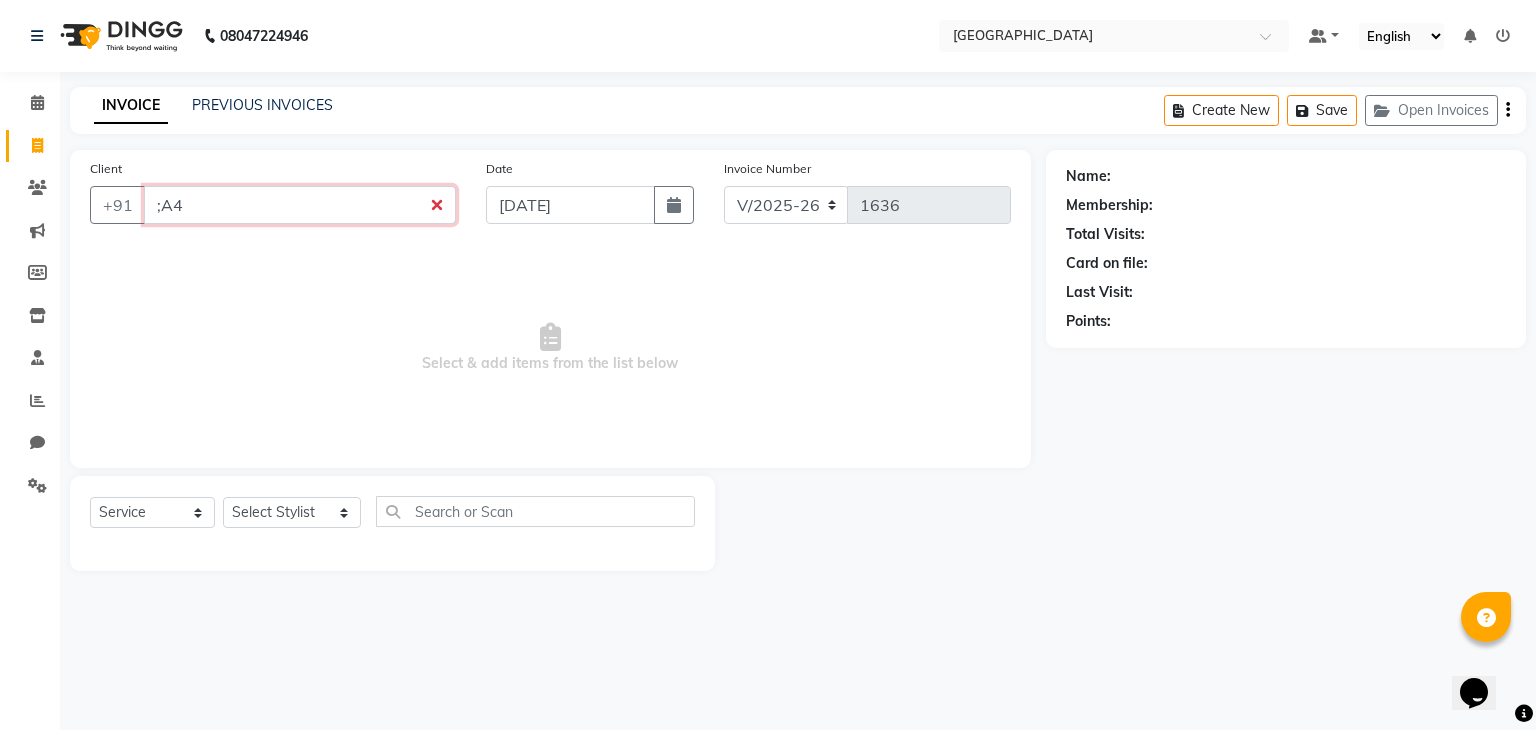 click on ";A4" at bounding box center [300, 205] 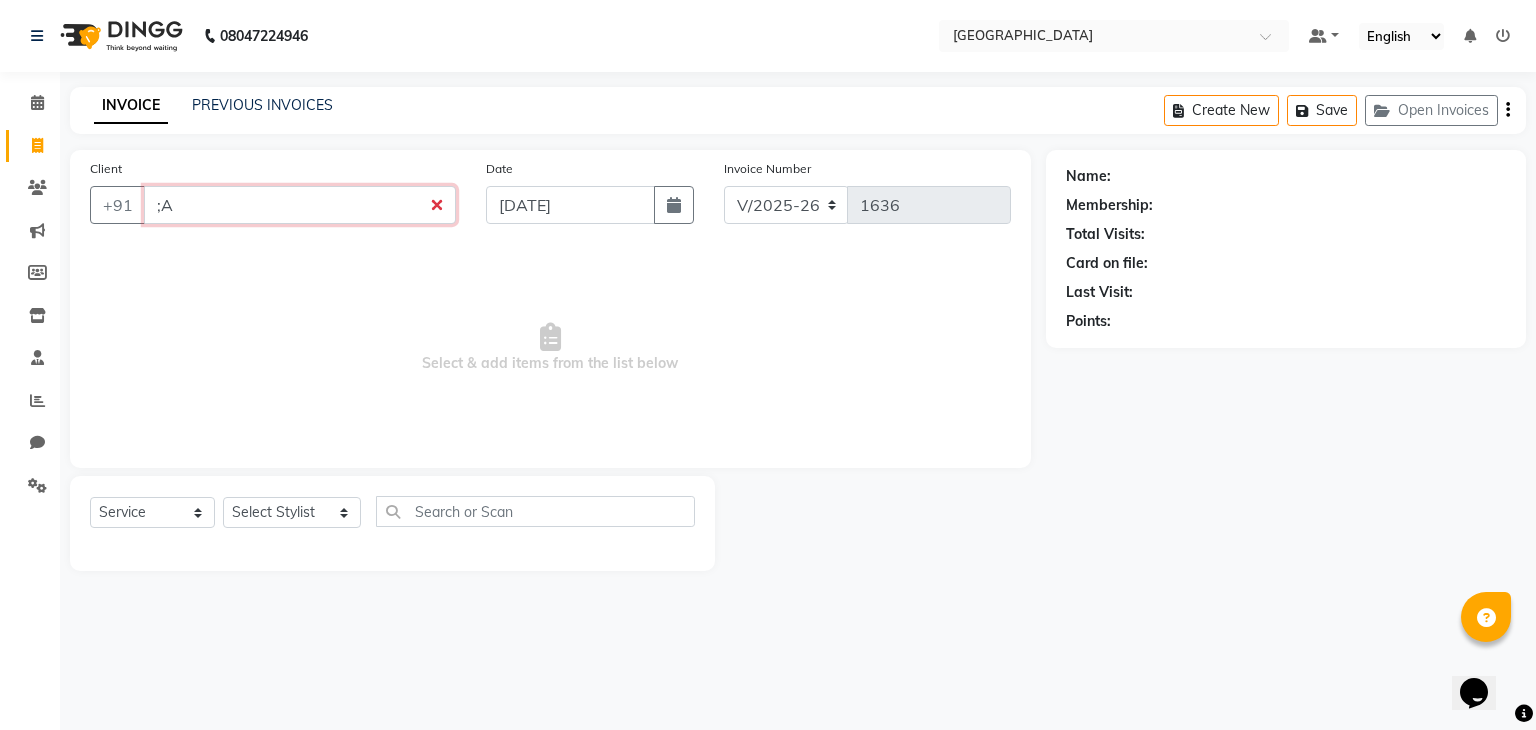type on ";" 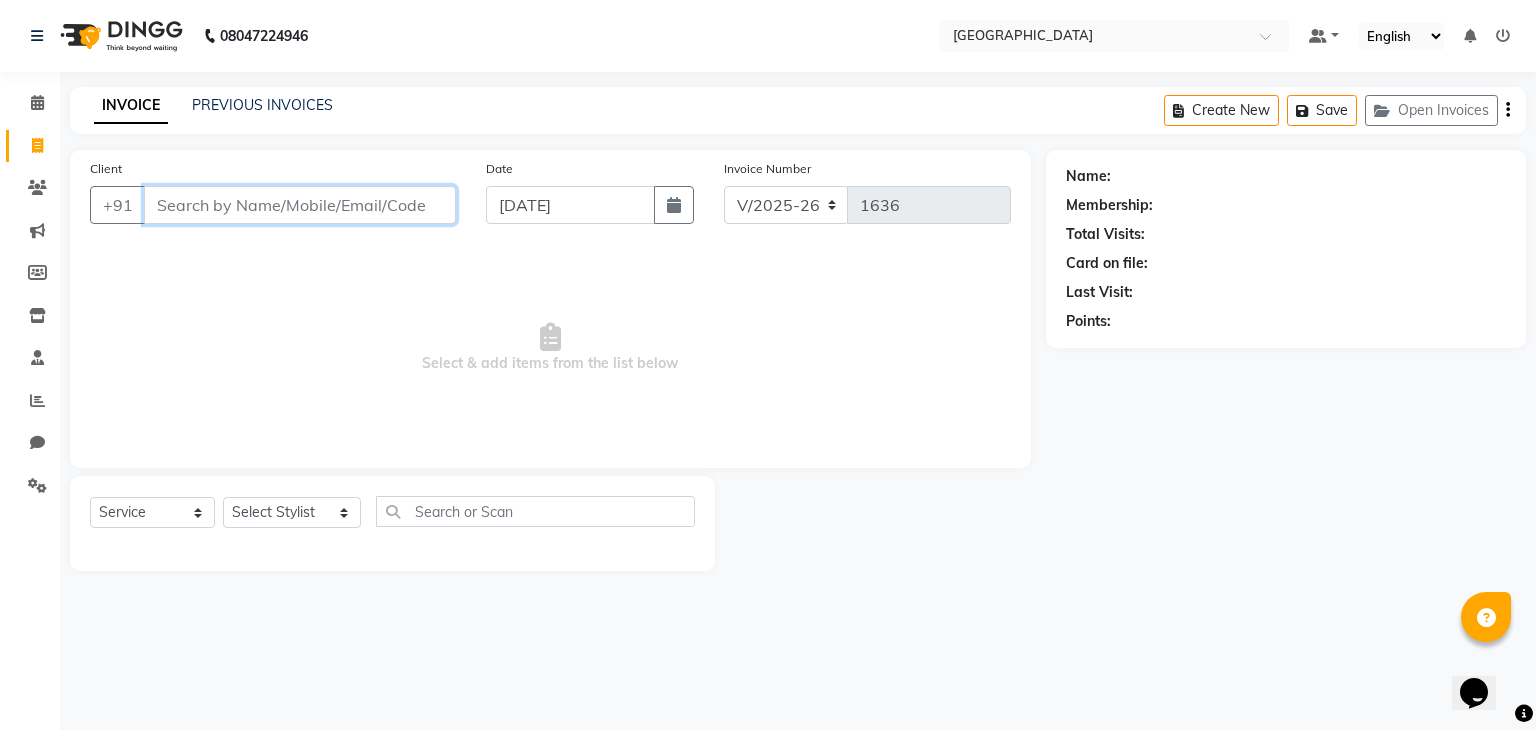type 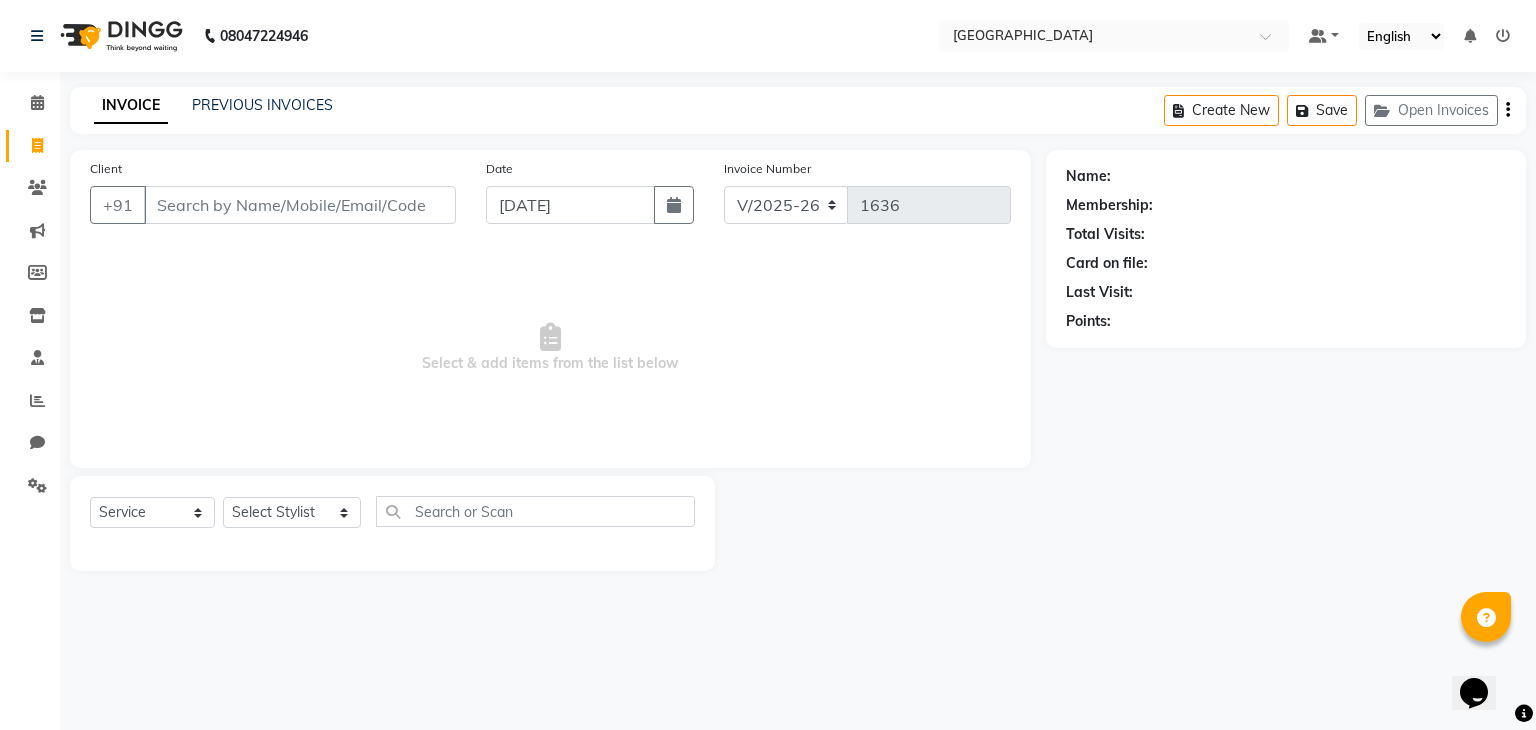 click on "INVOICE PREVIOUS INVOICES Create New   Save   Open Invoices" 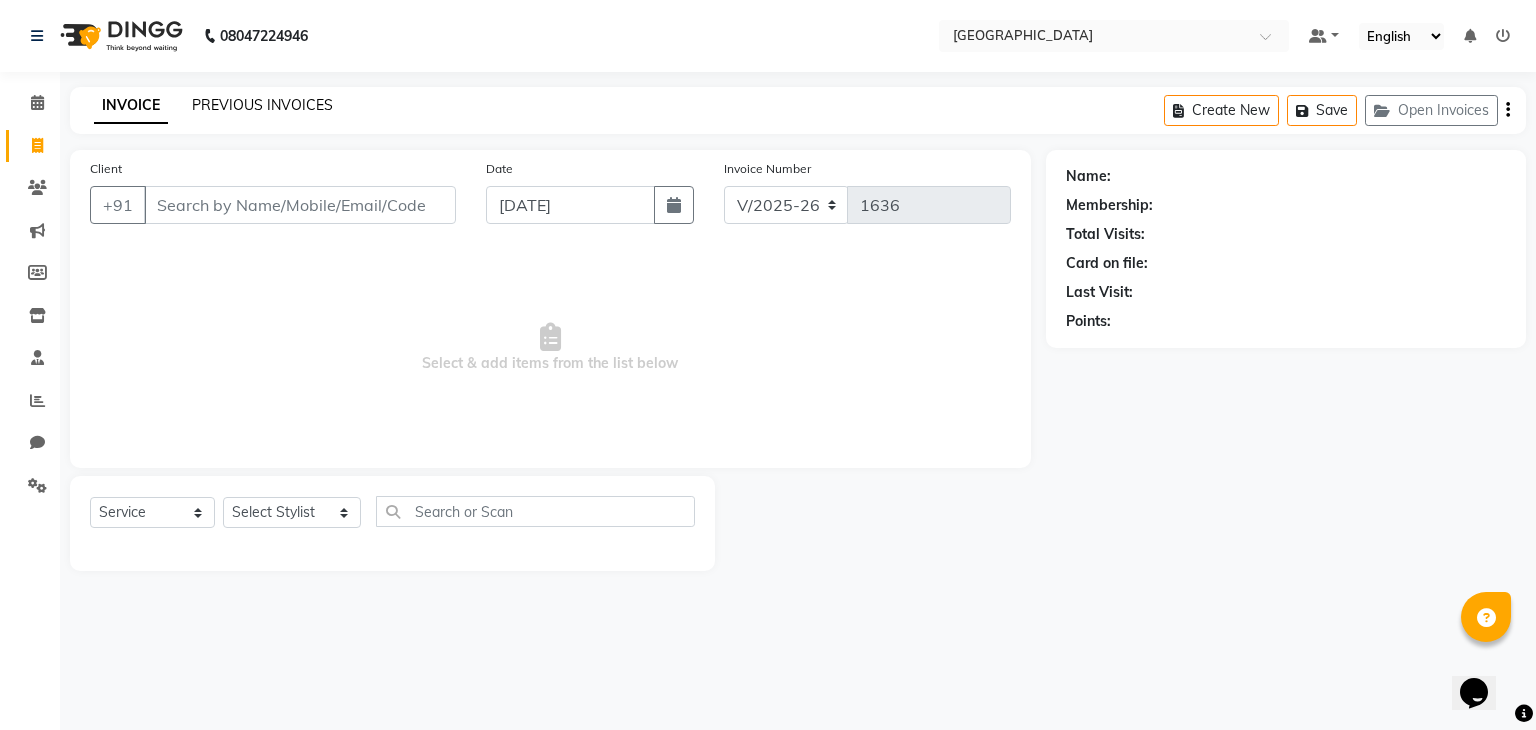 click on "PREVIOUS INVOICES" 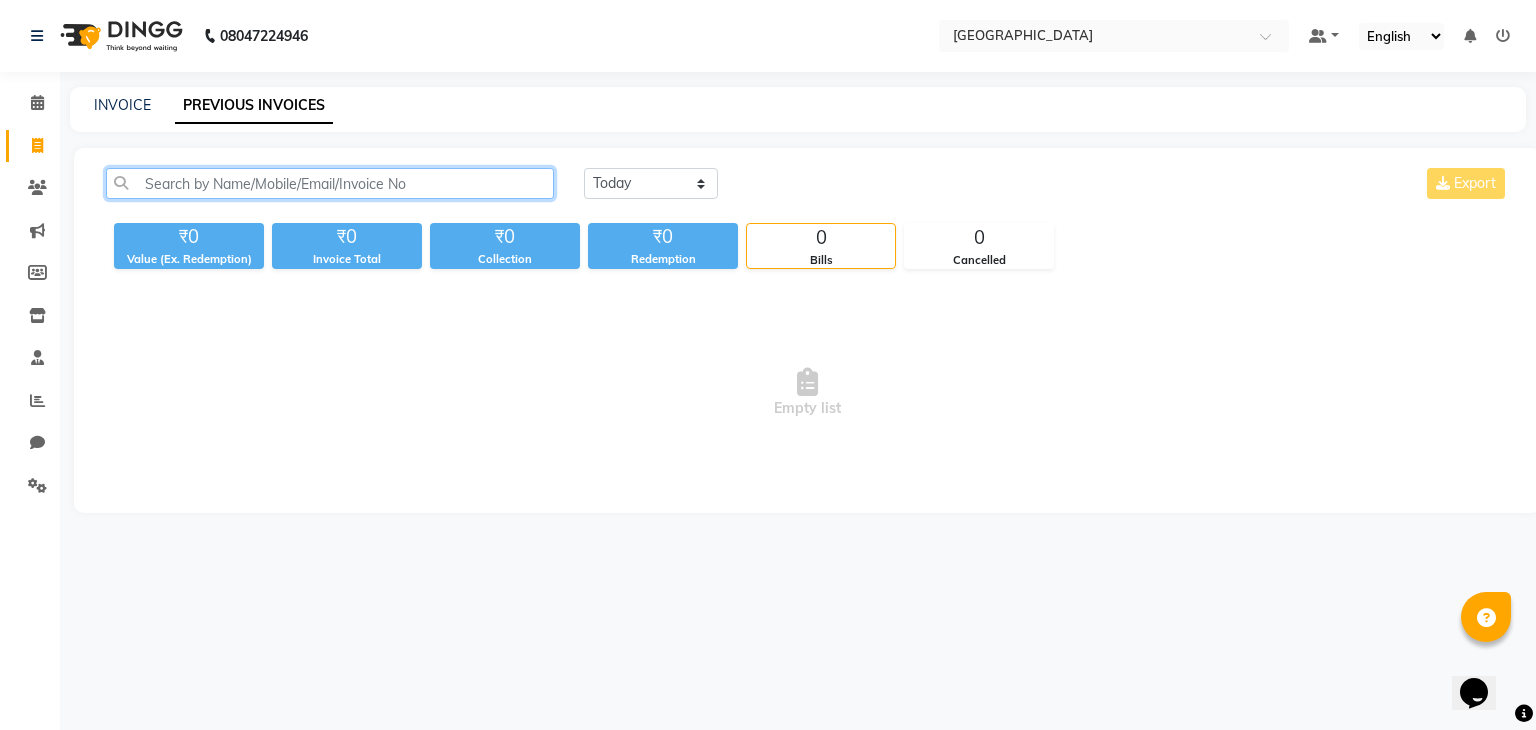click 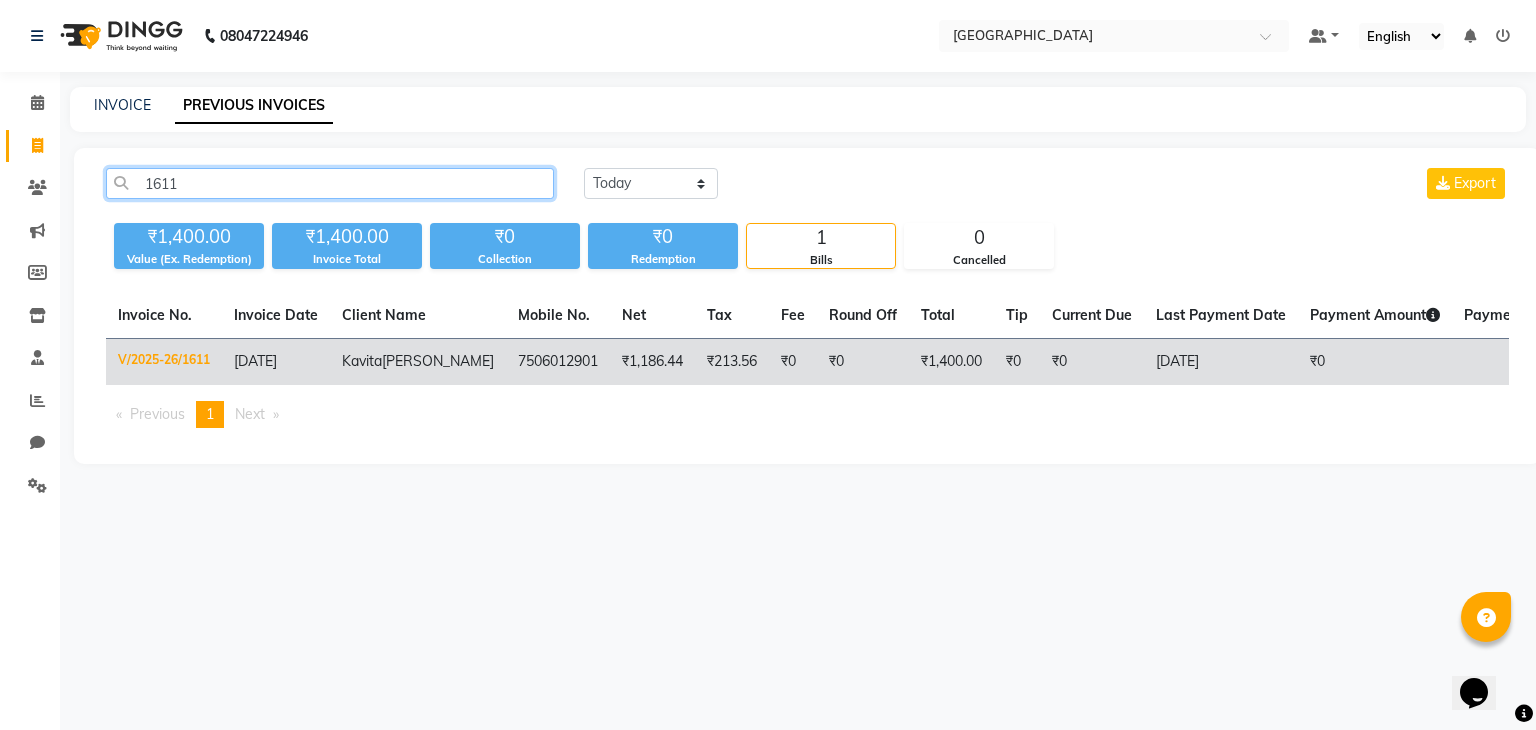 type on "1611" 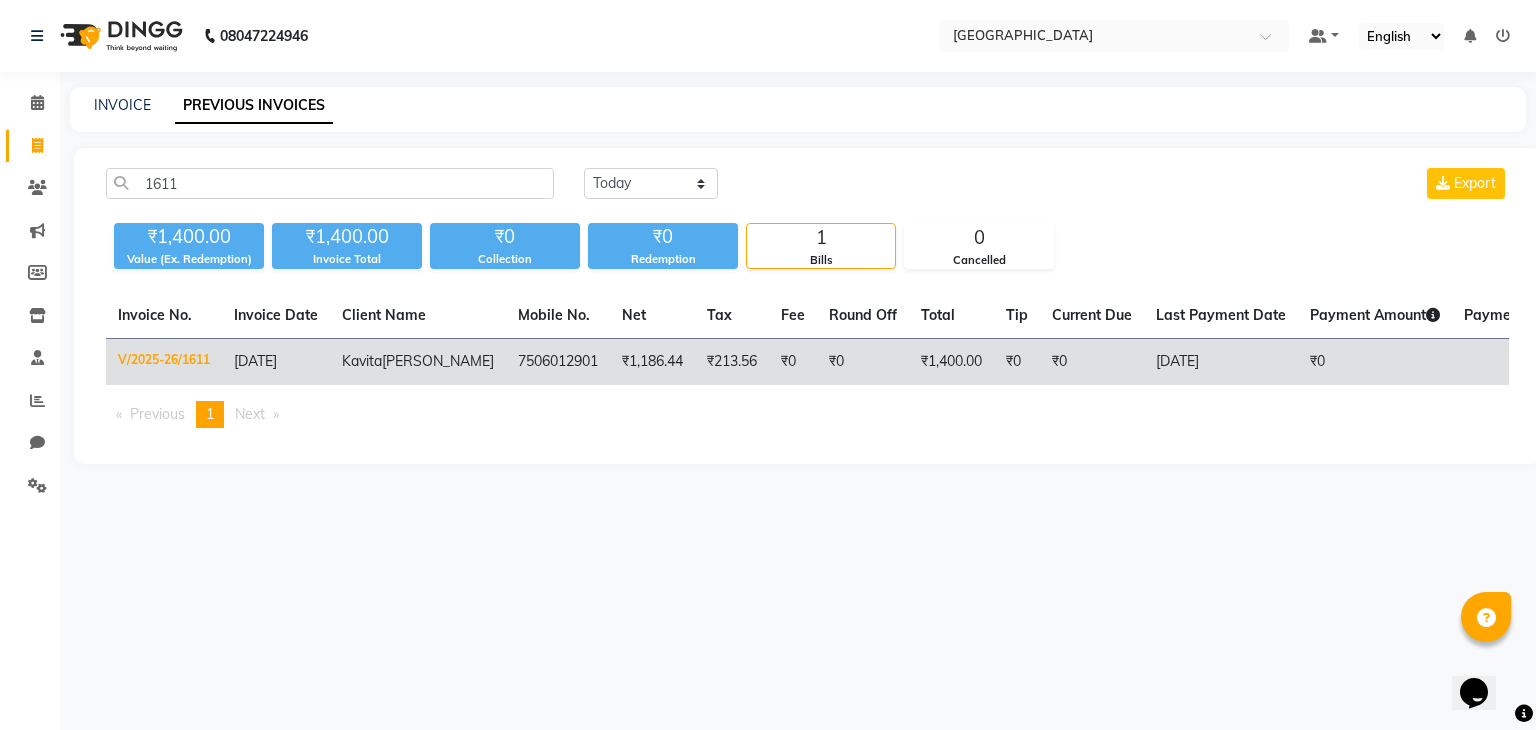 click on "V/2025-26/1611" 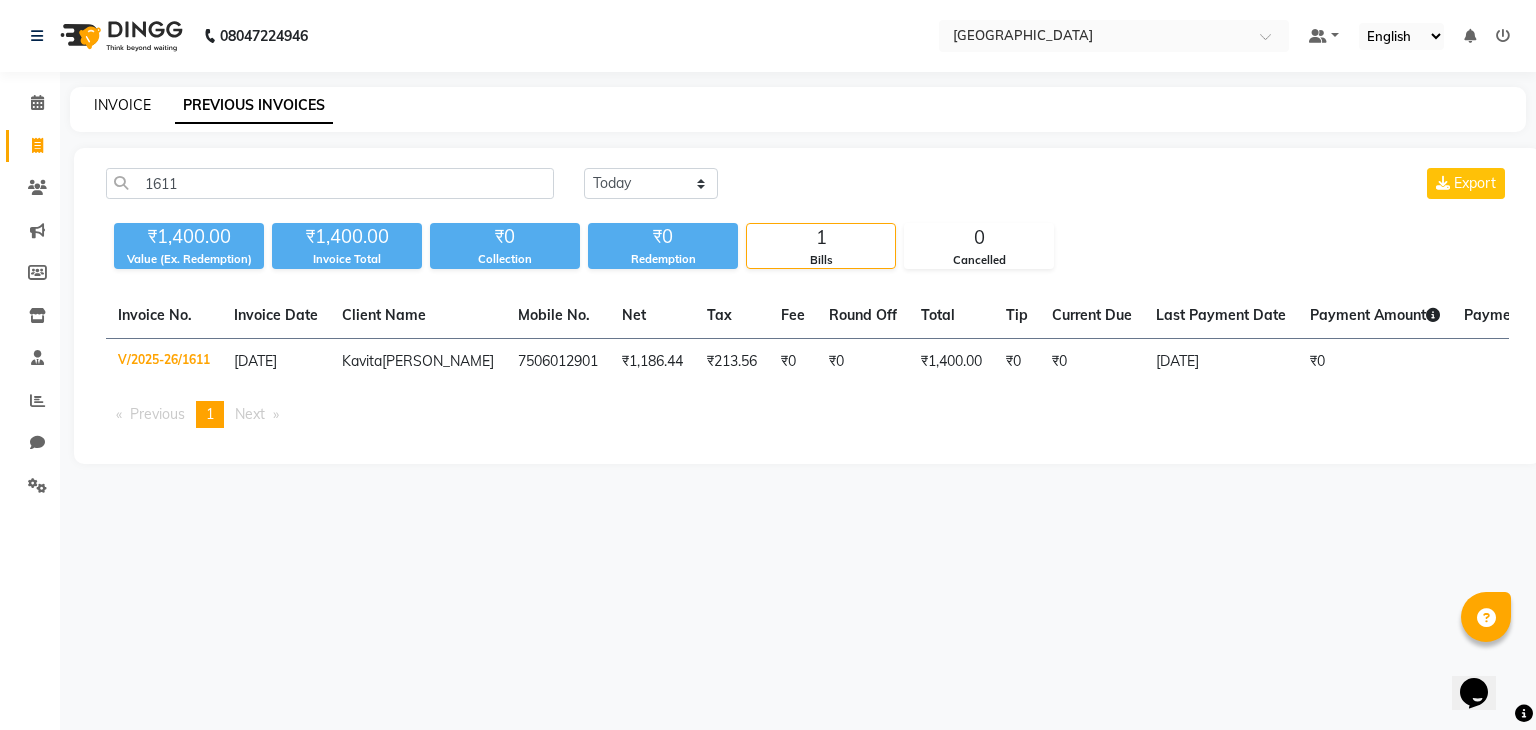 click on "INVOICE" 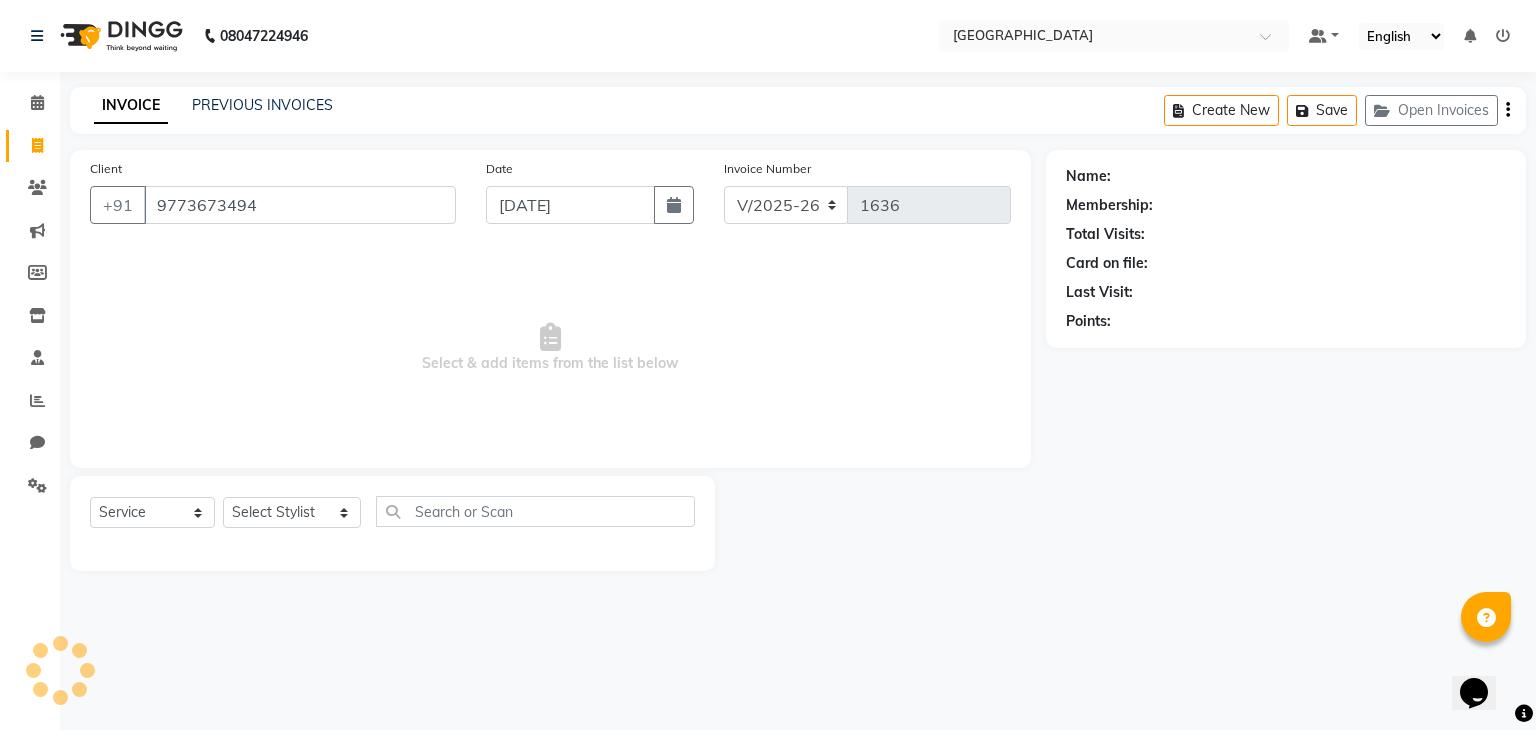 type on "9773673494" 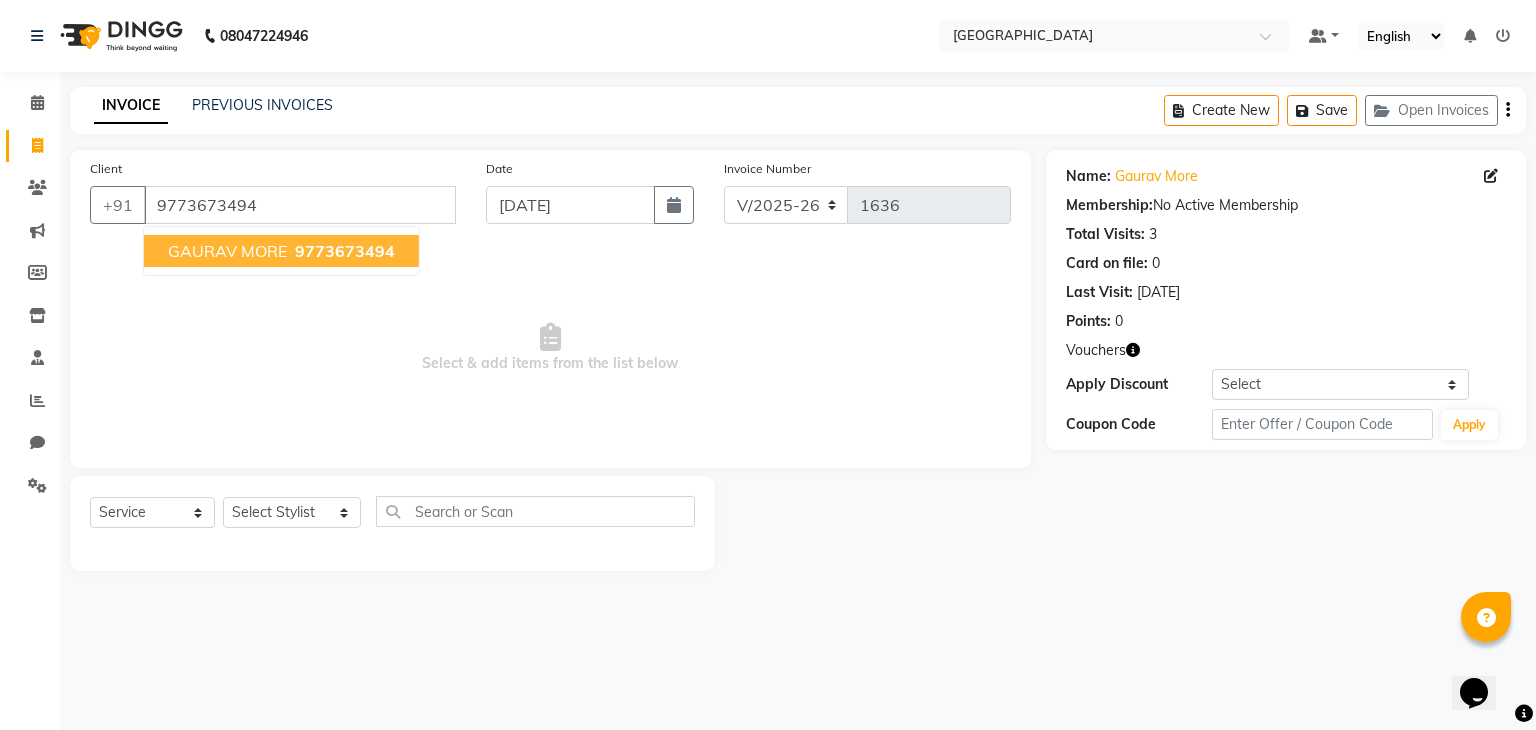 click on "GAURAV MORE" at bounding box center (227, 251) 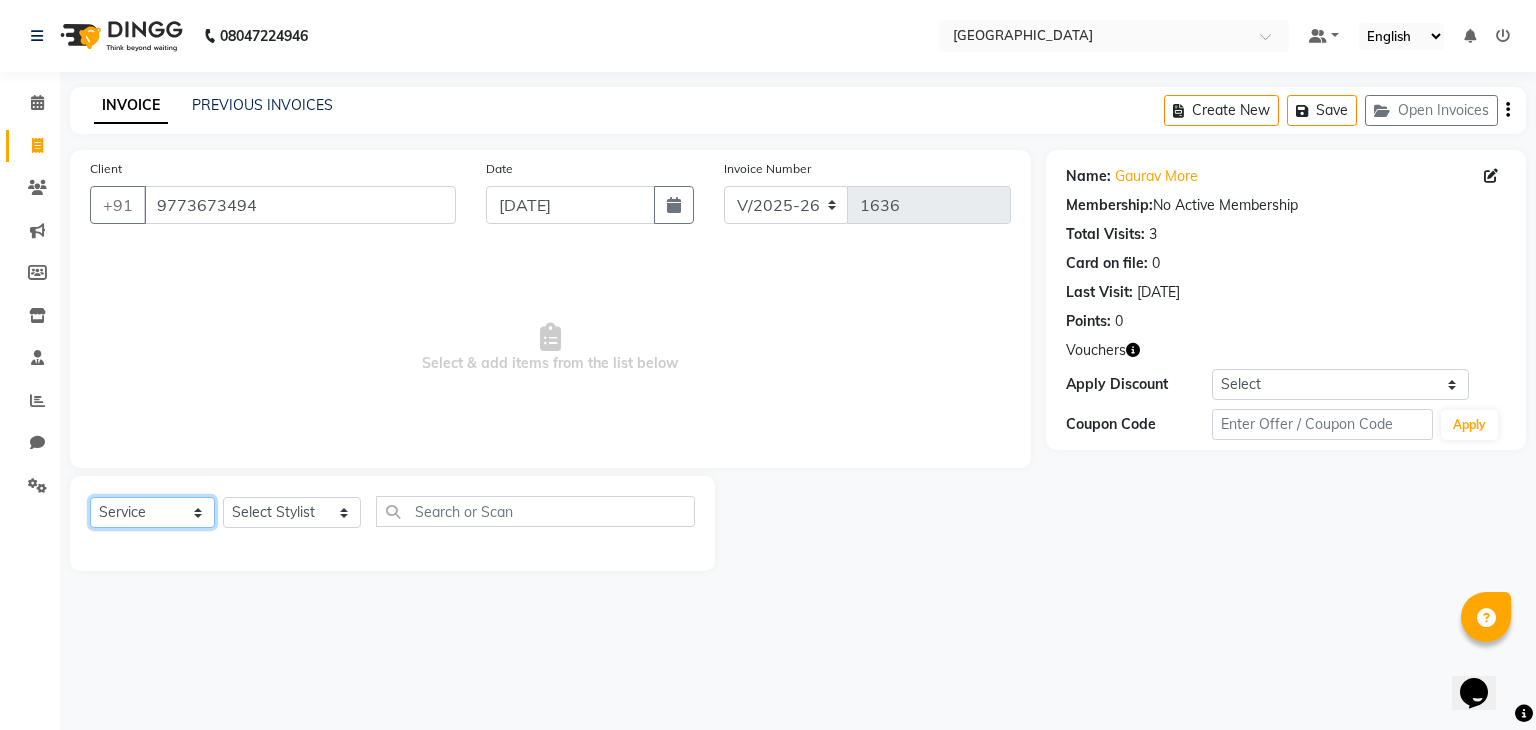 click on "Select  Service  Product  Membership  Package Voucher Prepaid Gift Card" 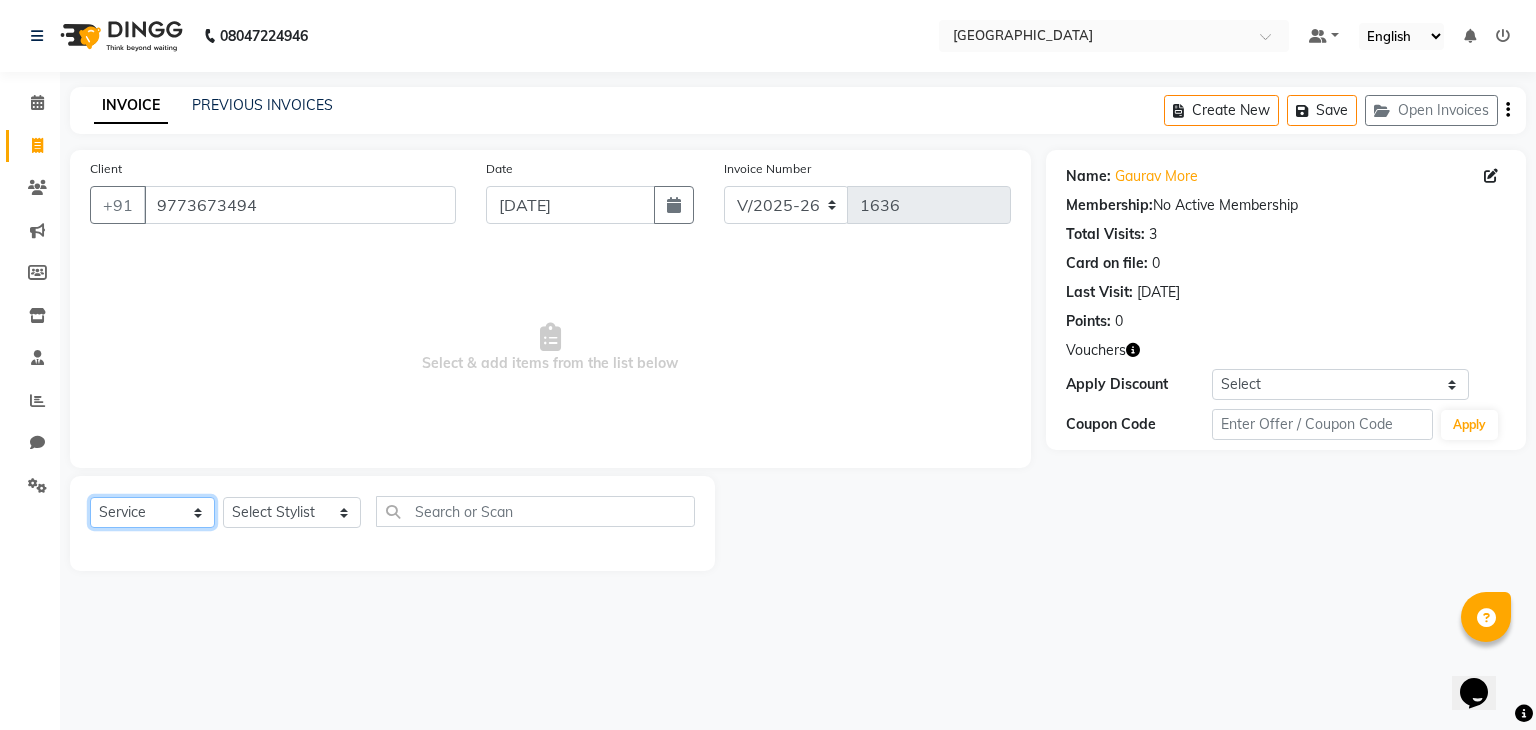 select on "product" 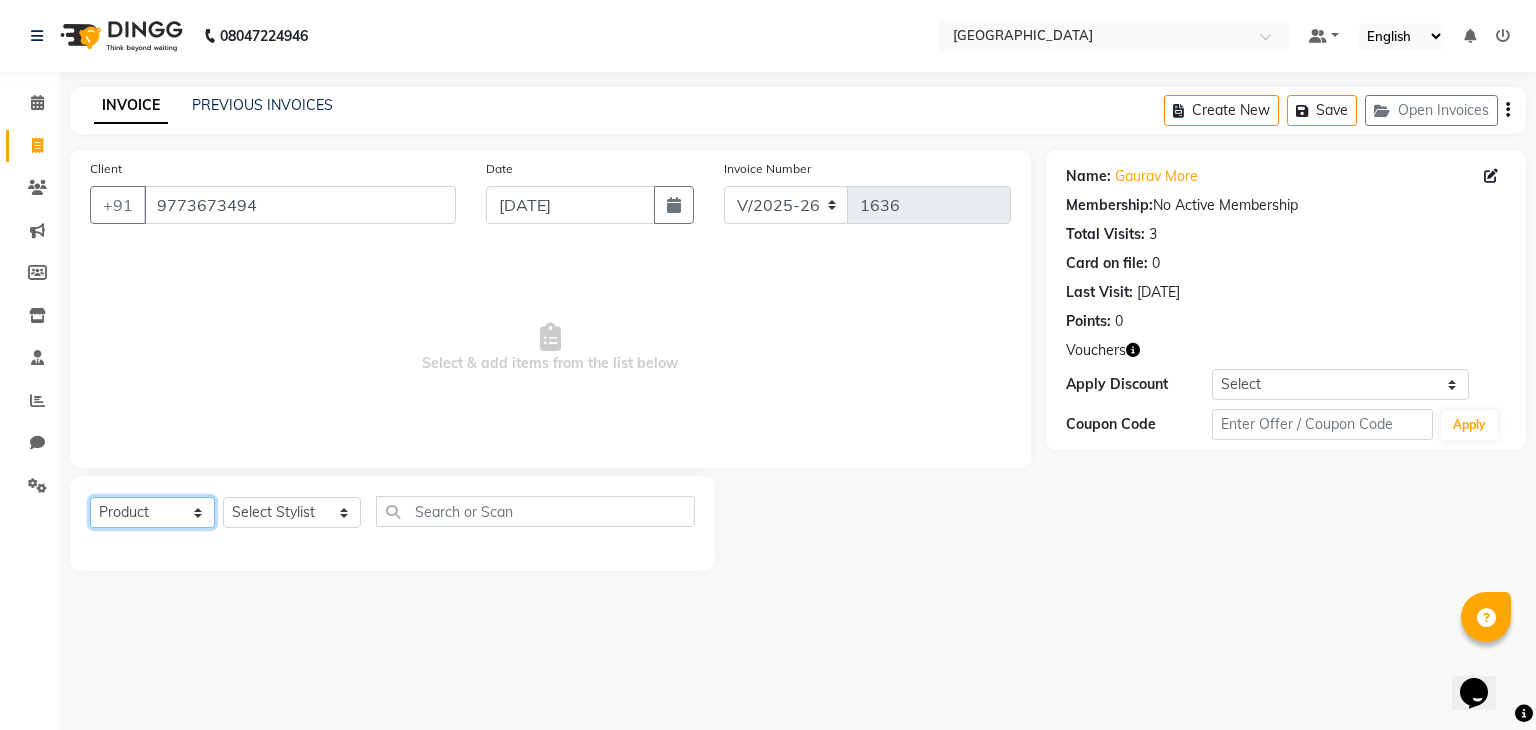 click on "Select  Service  Product  Membership  Package Voucher Prepaid Gift Card" 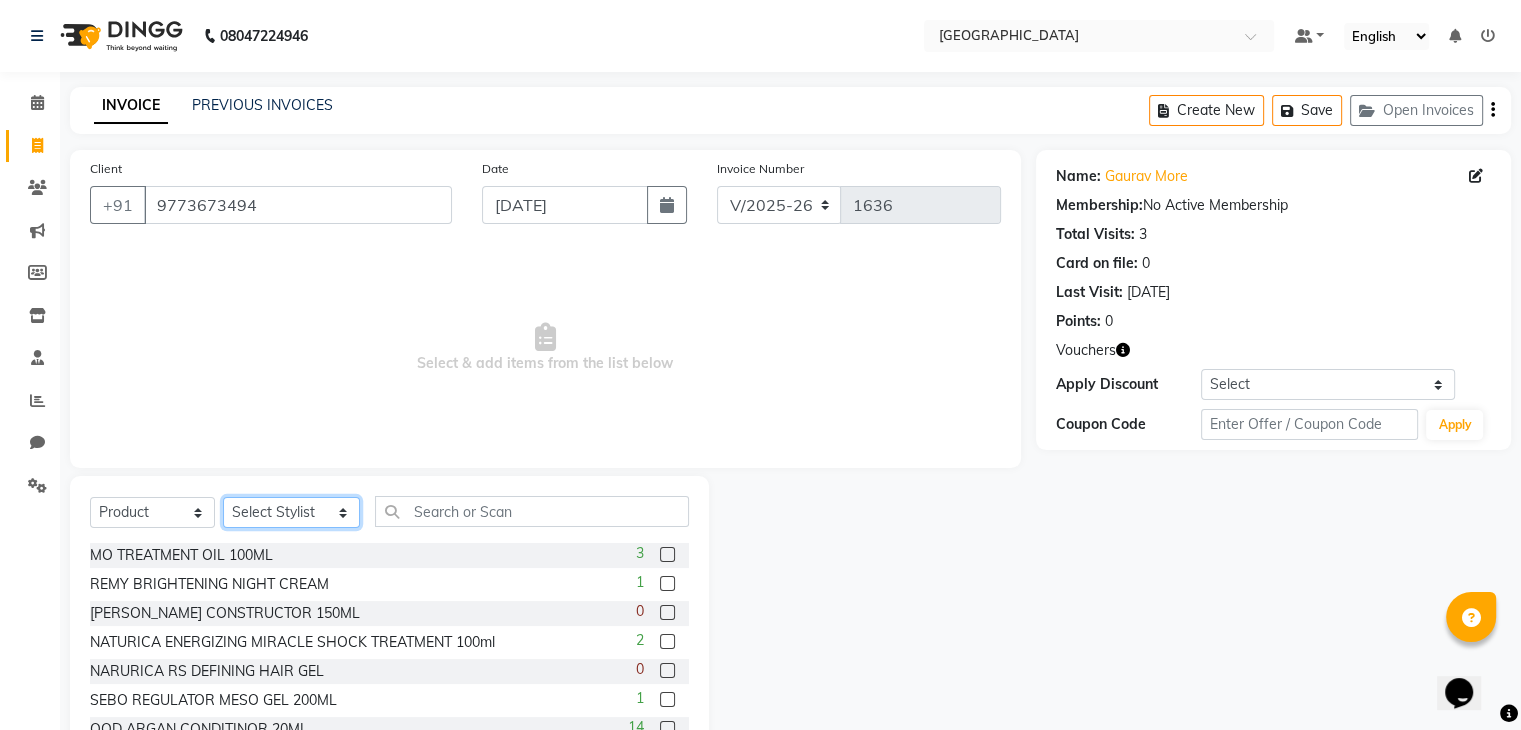 select on "77532" 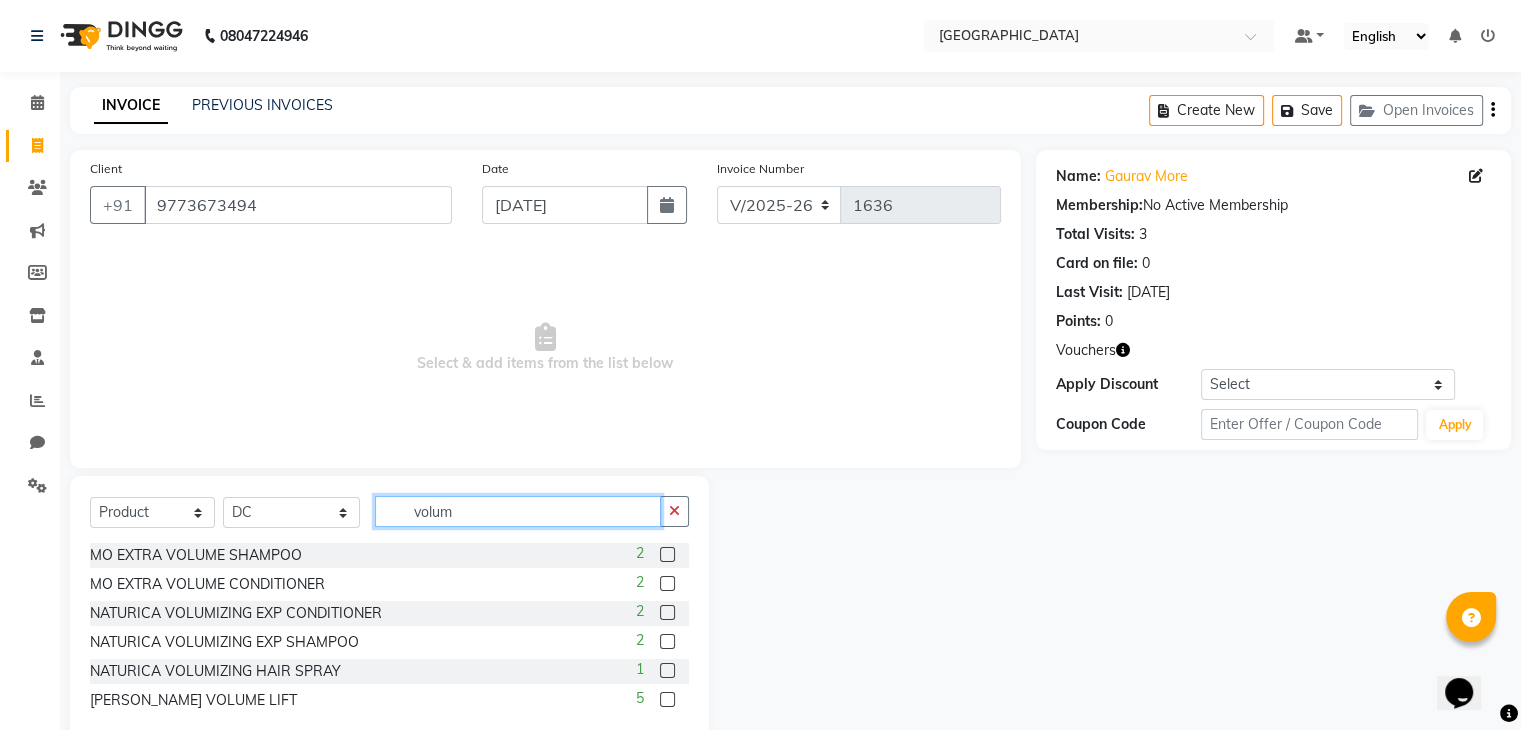 type on "volum" 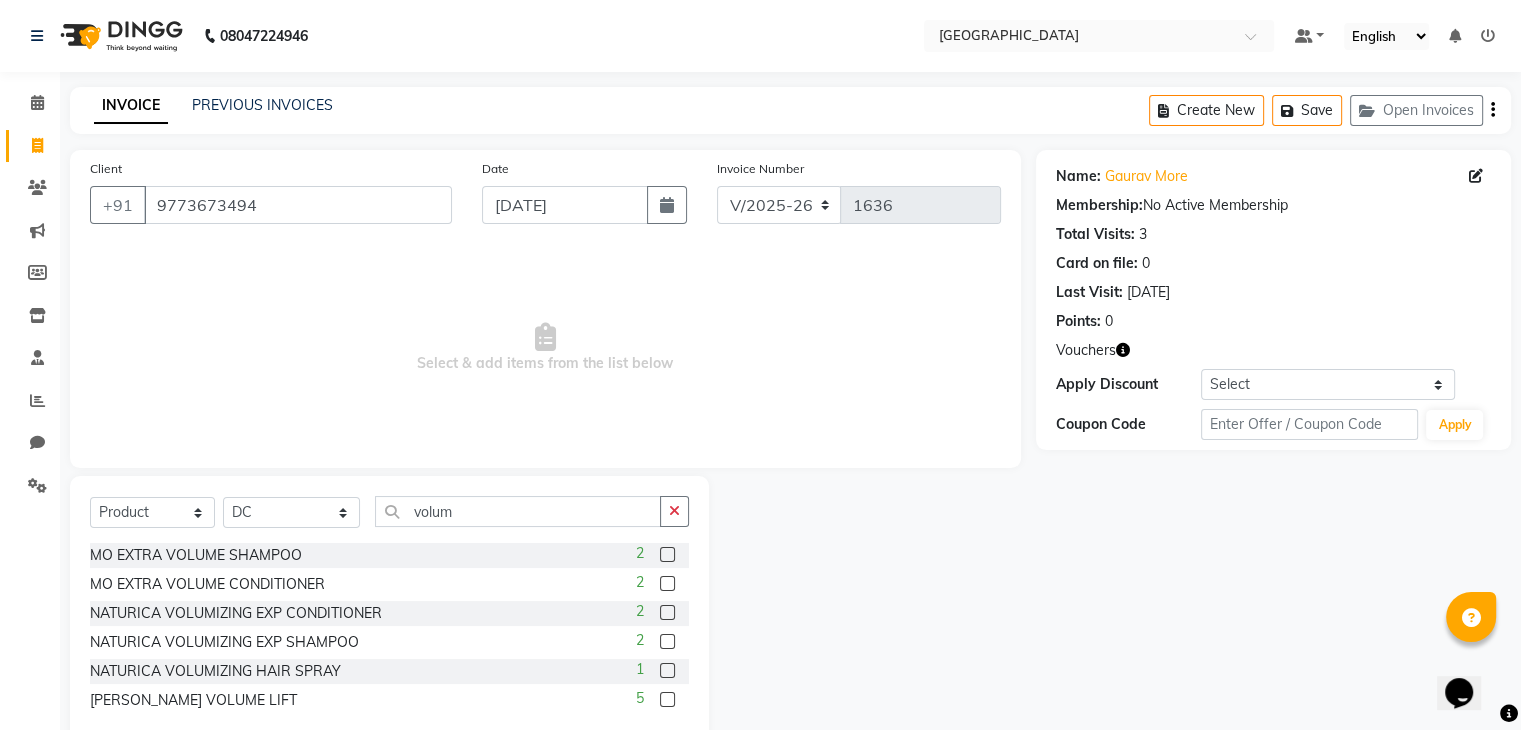 click 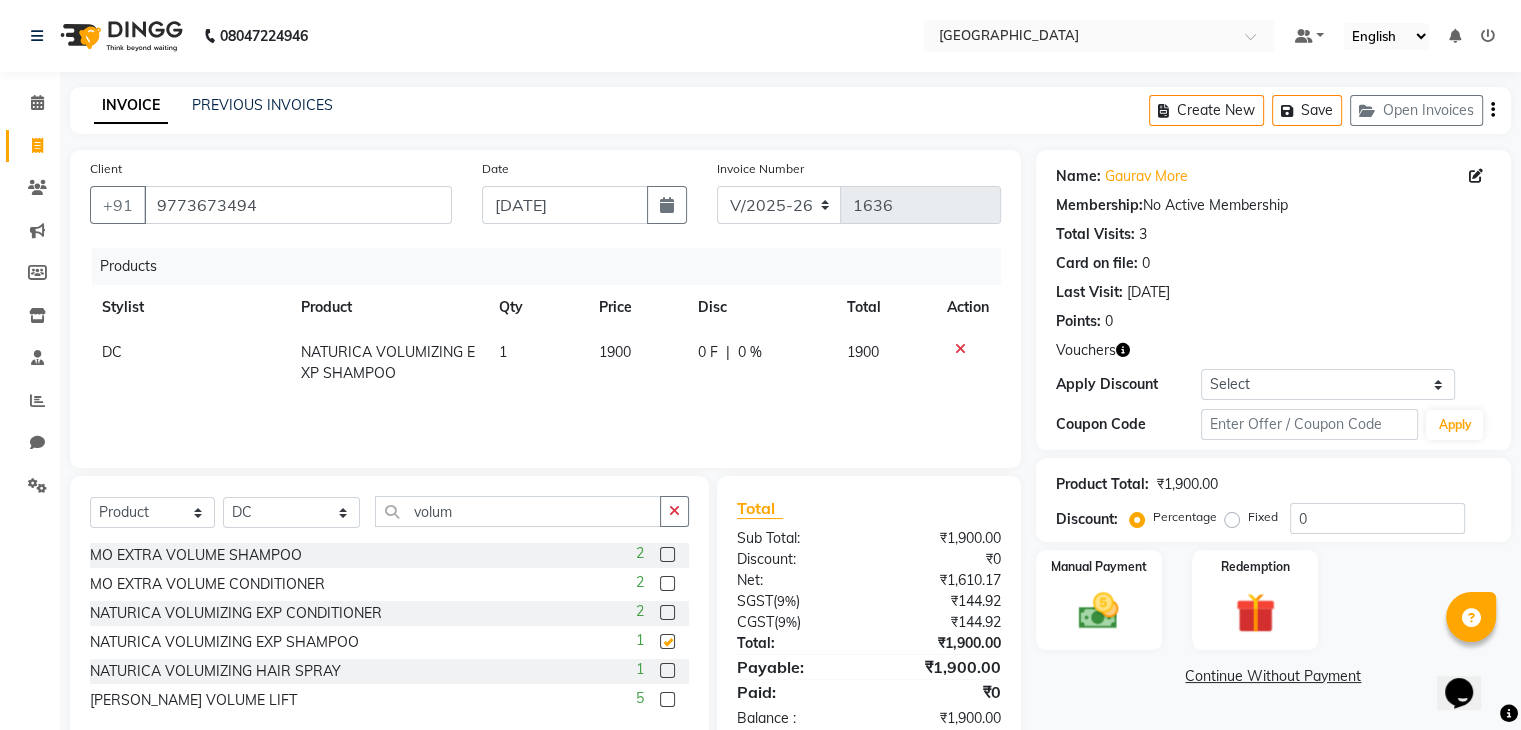 checkbox on "false" 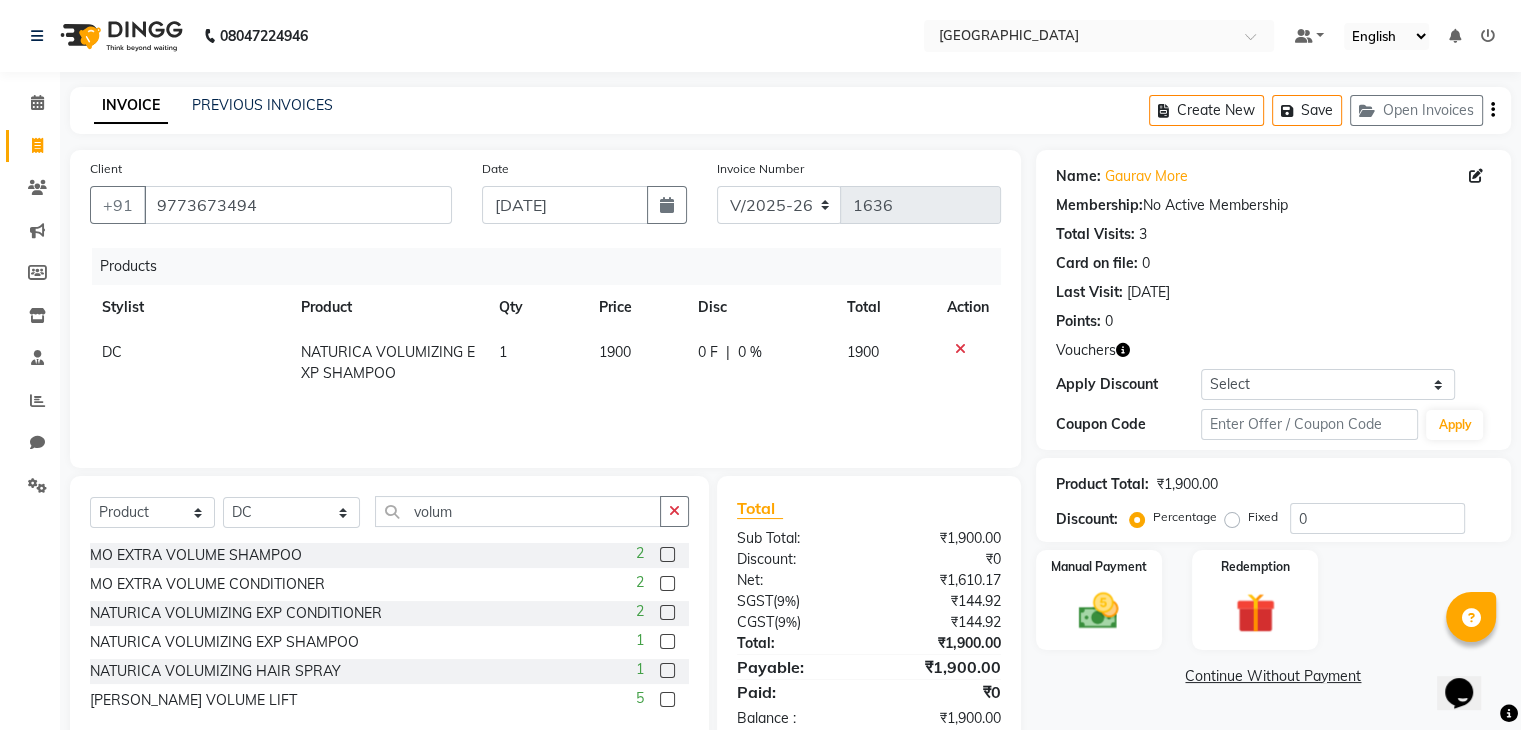 click 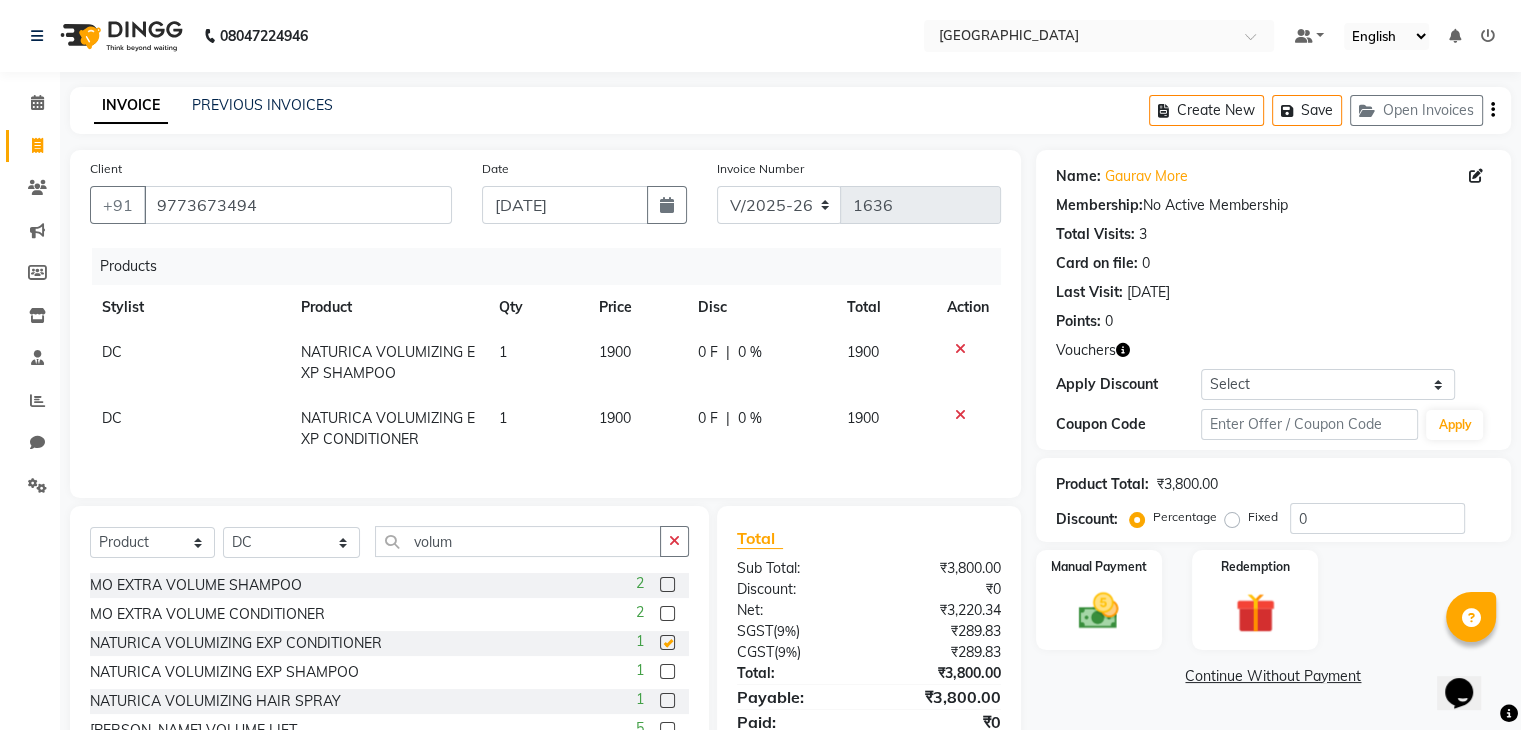checkbox on "false" 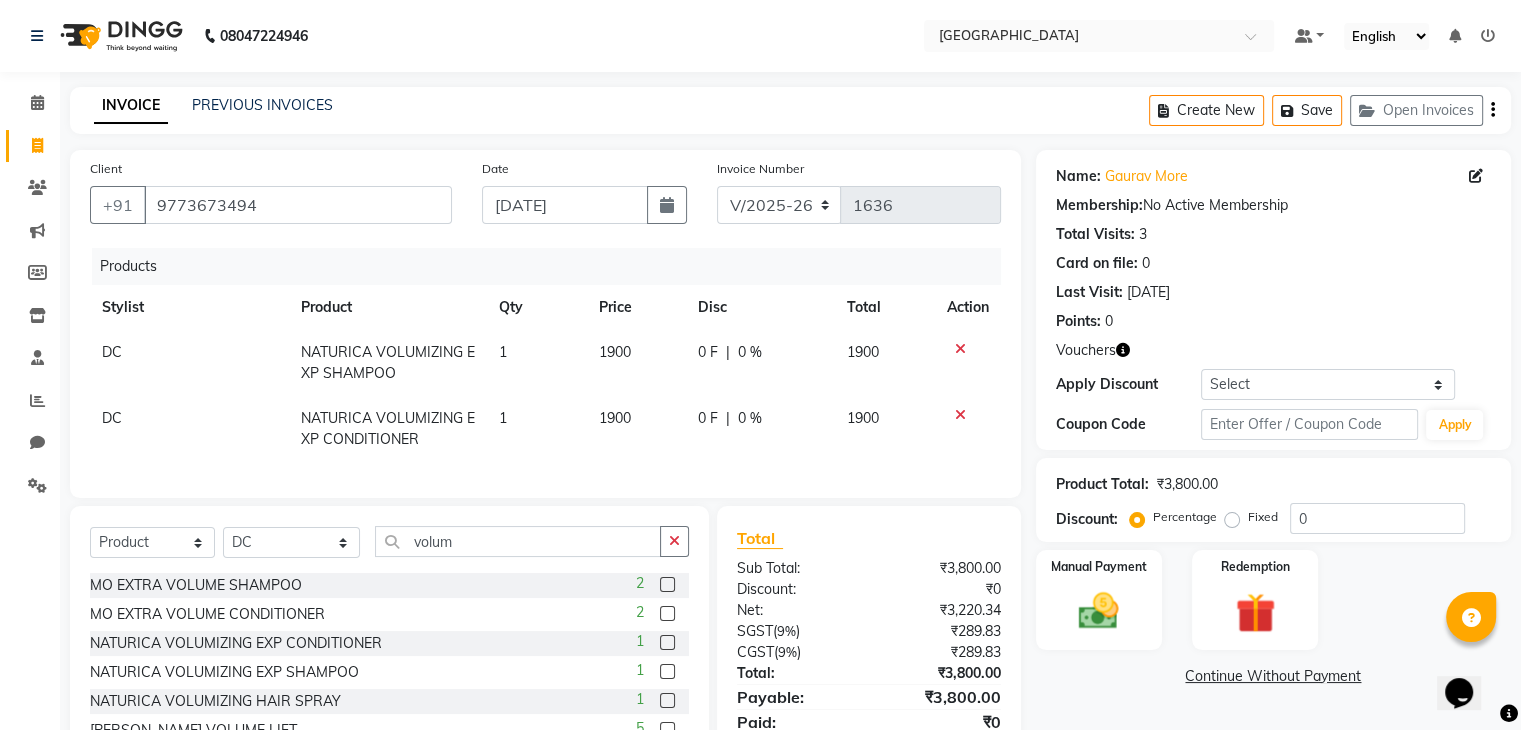 click on "0 %" 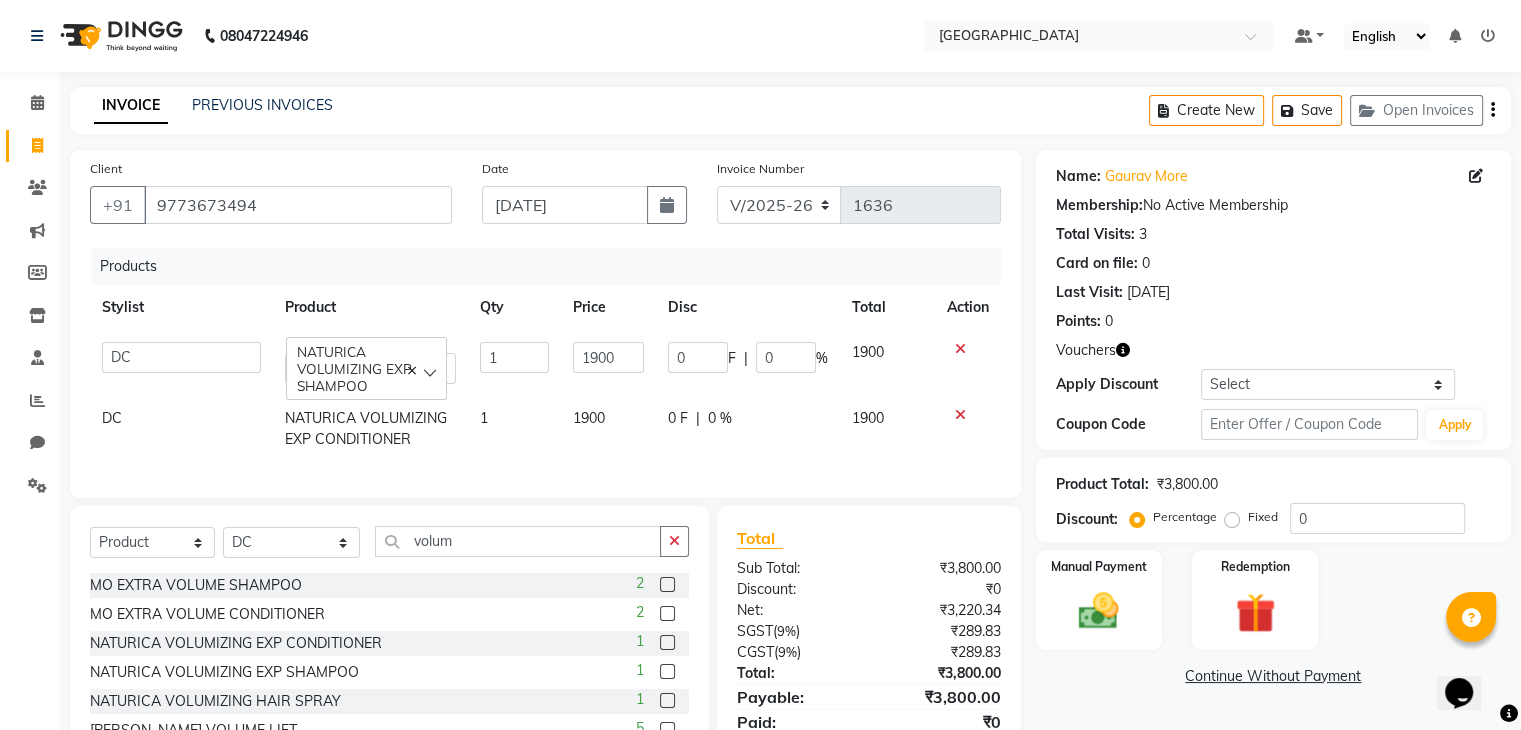click on "0 F | 0 %" 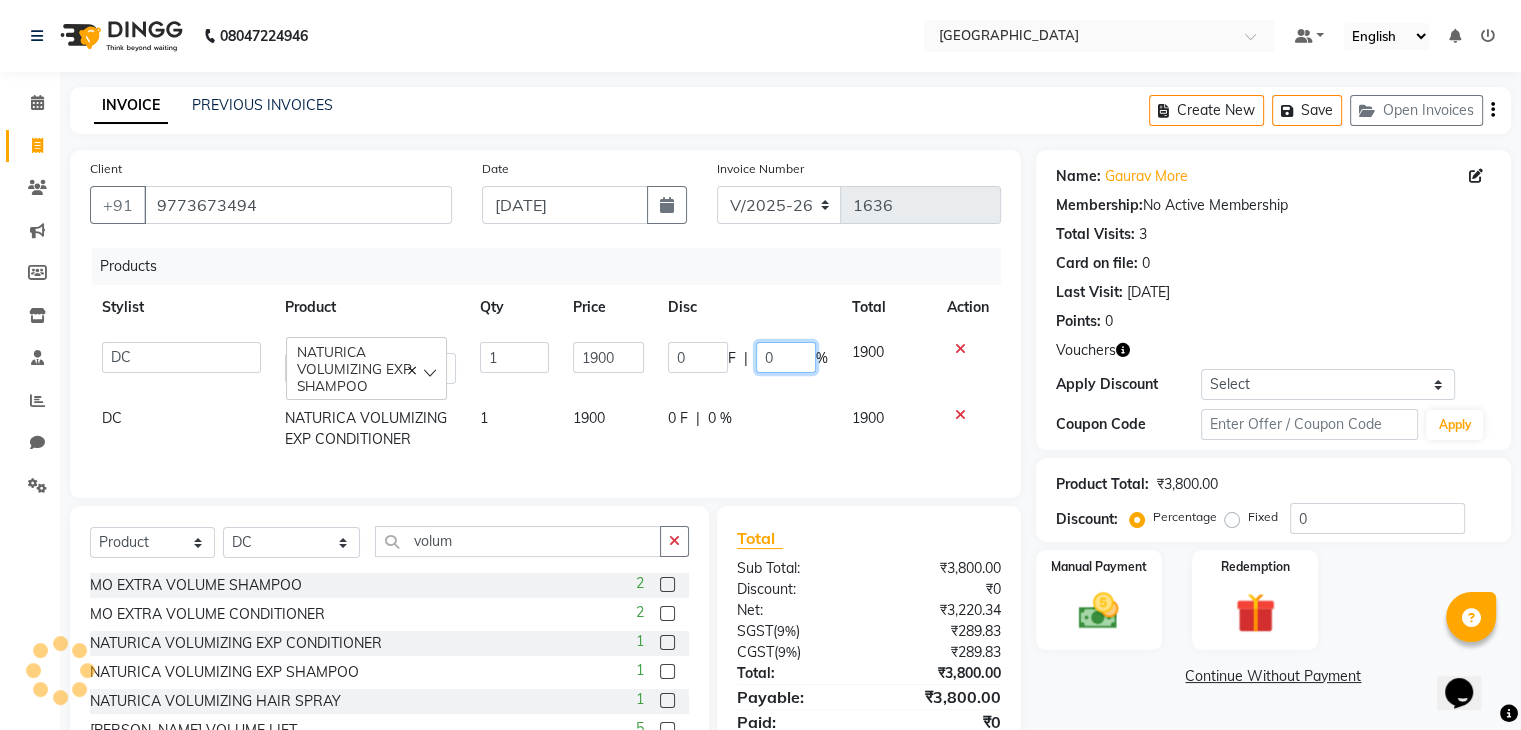 click on "0" 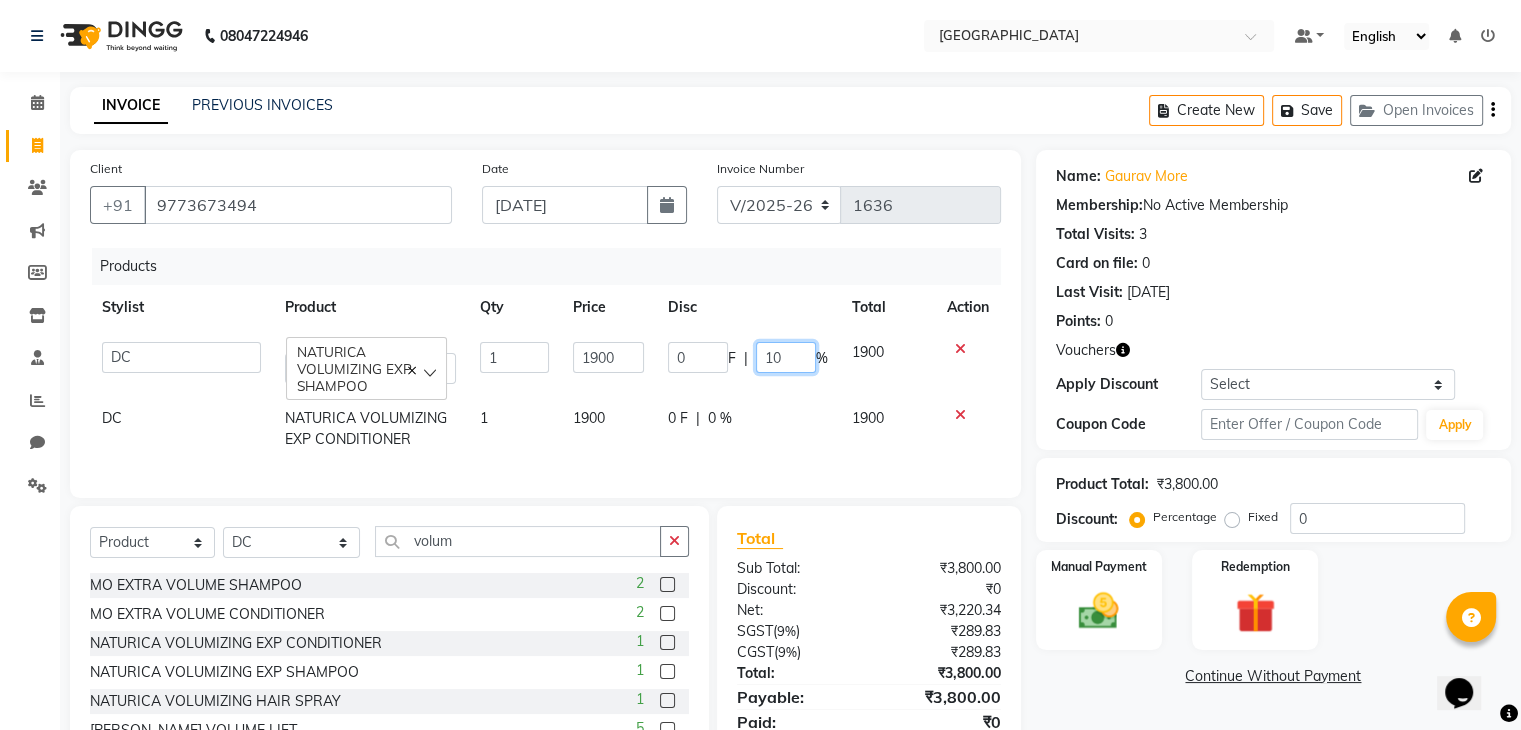 type on "100" 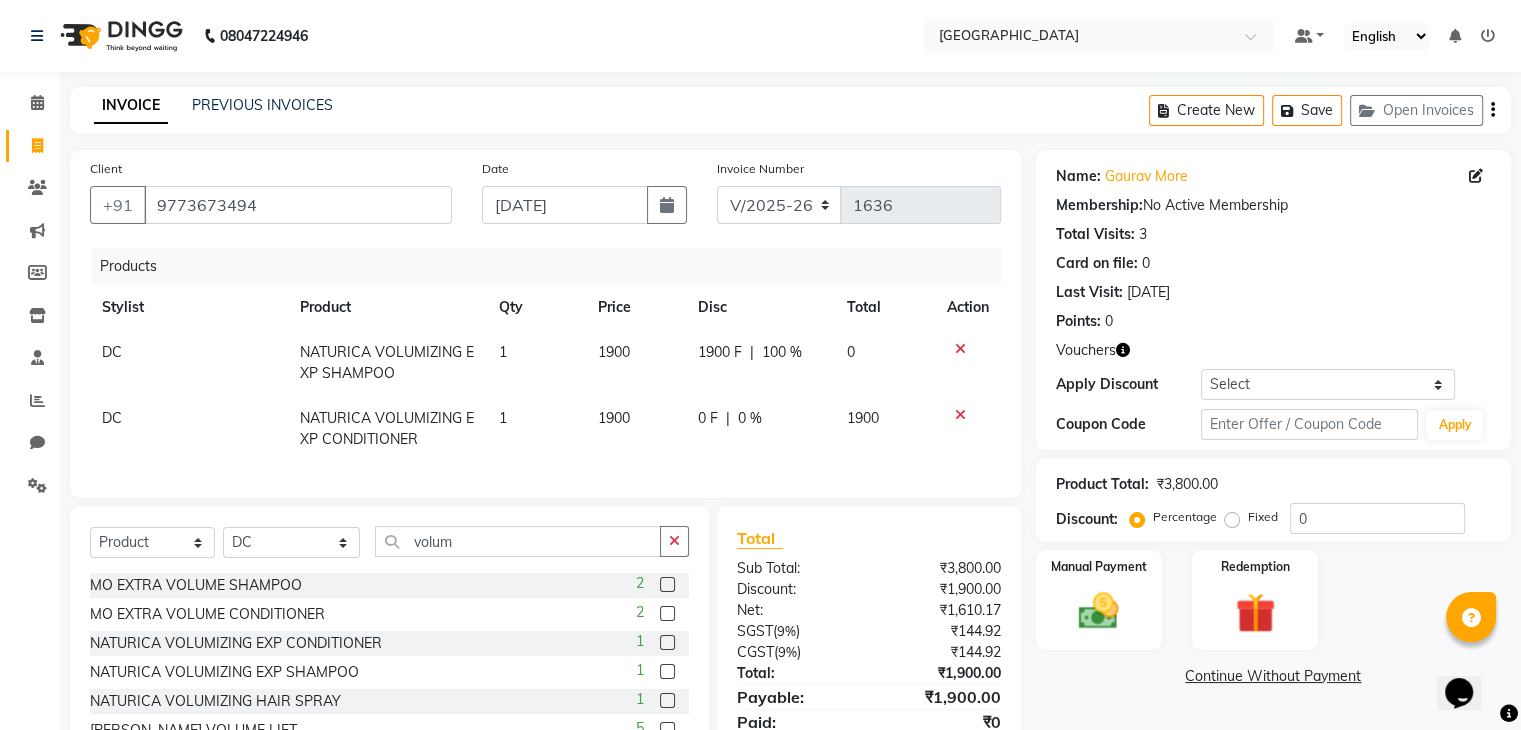 click on "0 F | 0 %" 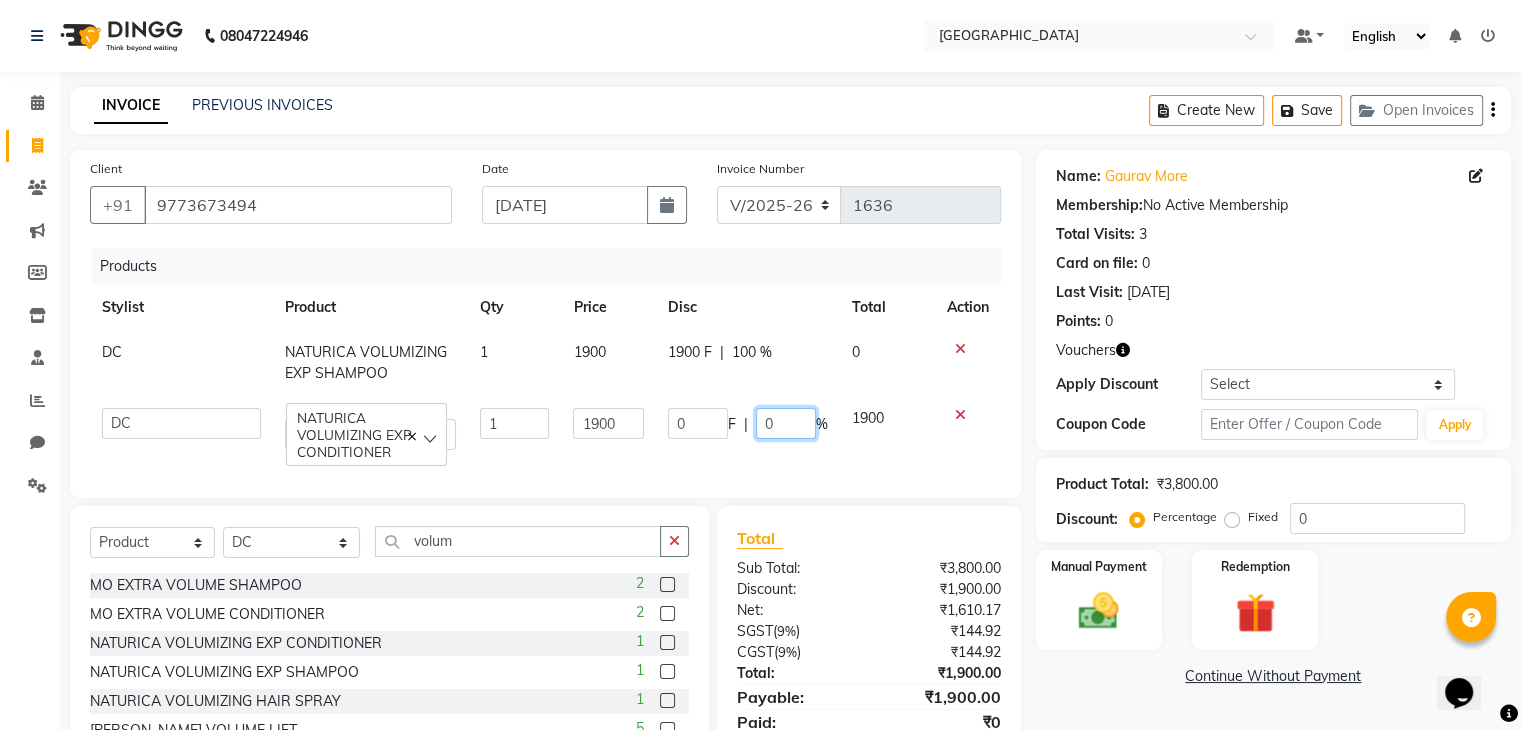 click on "0" 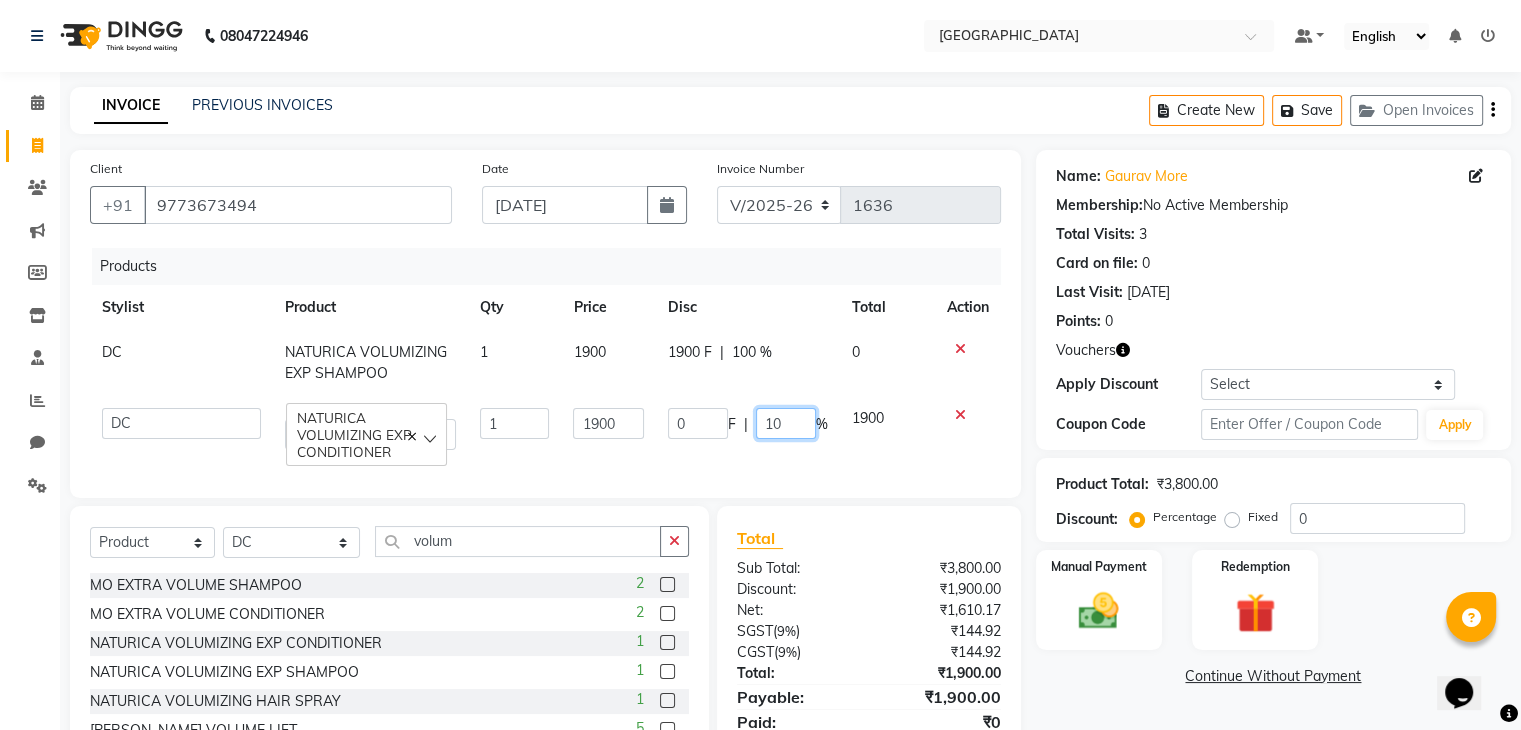type on "100" 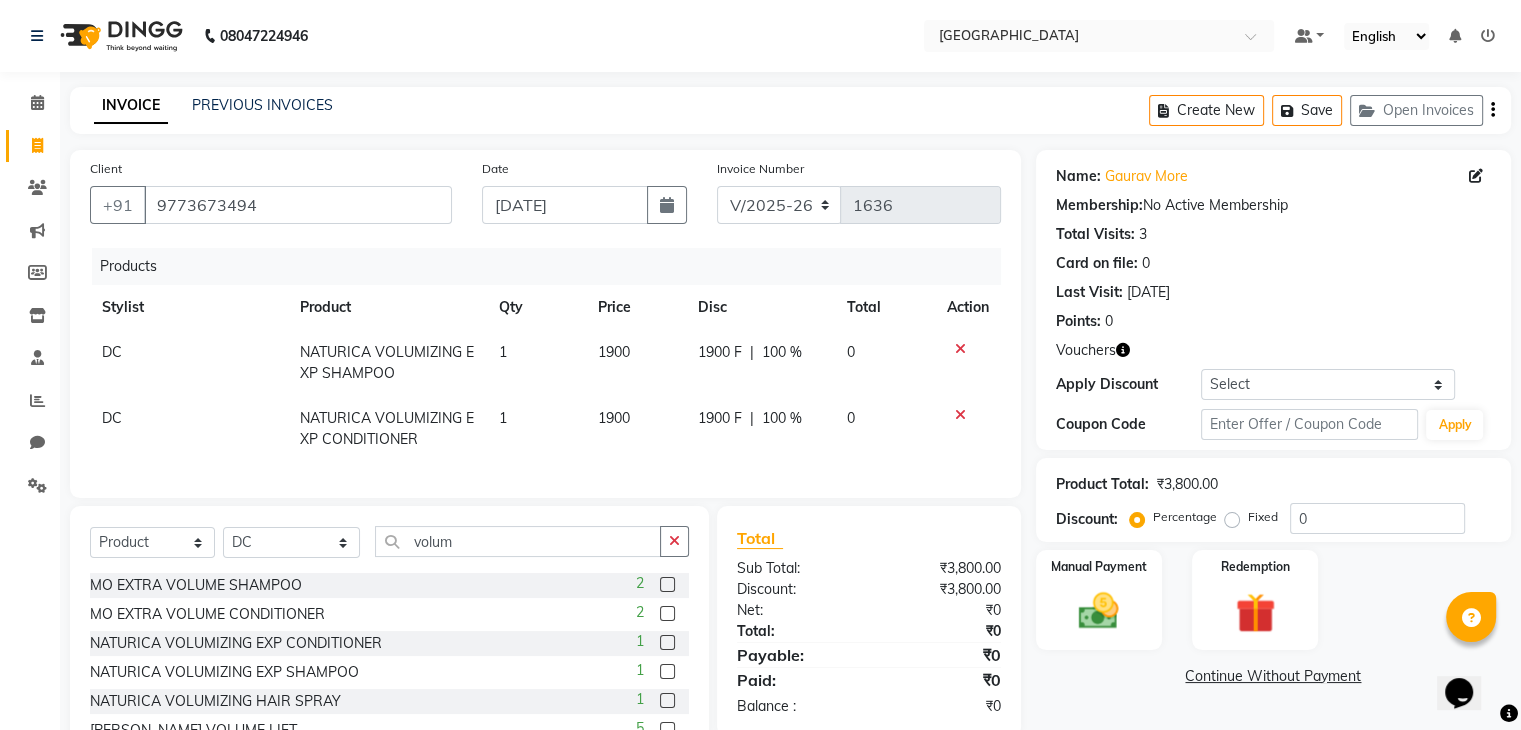 click on "0" 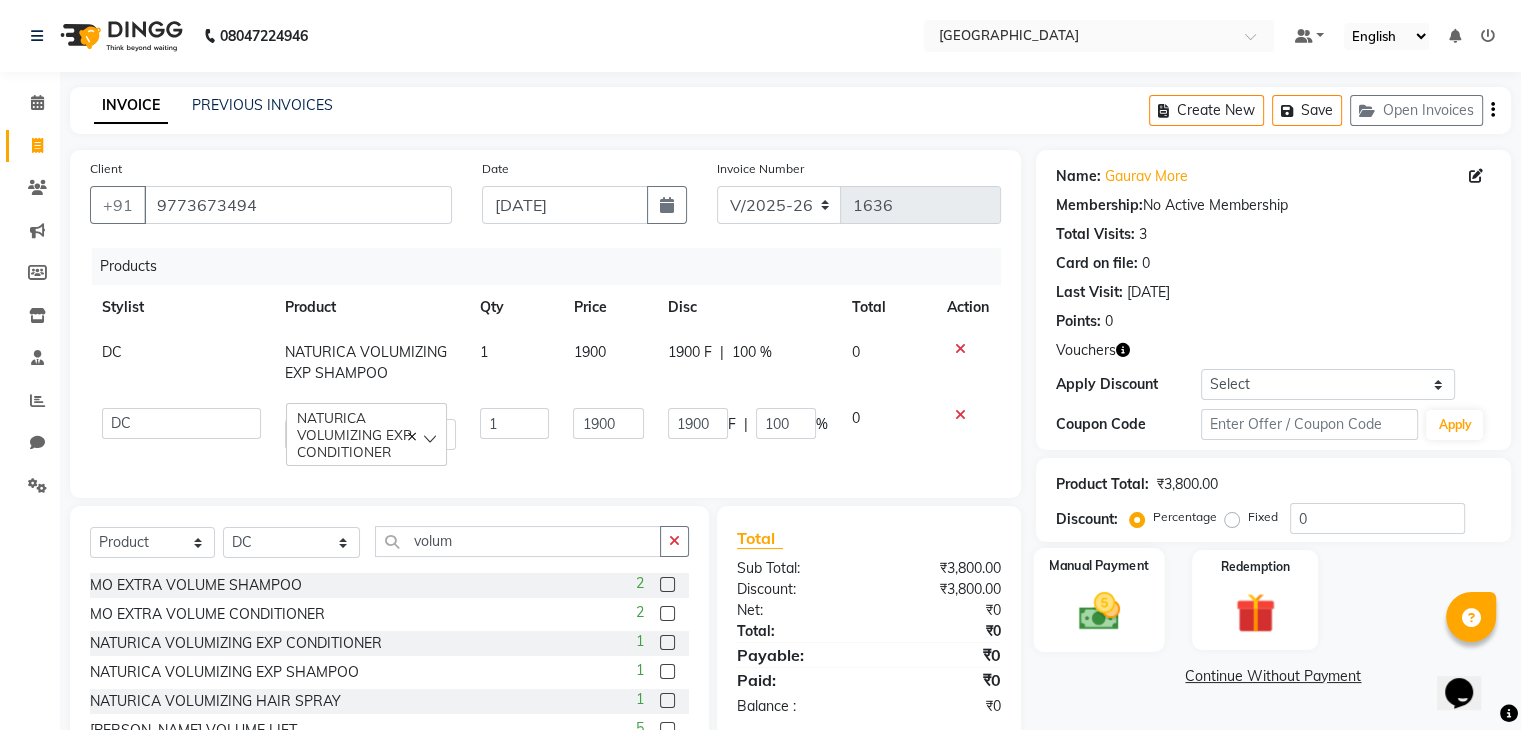 scroll, scrollTop: 92, scrollLeft: 0, axis: vertical 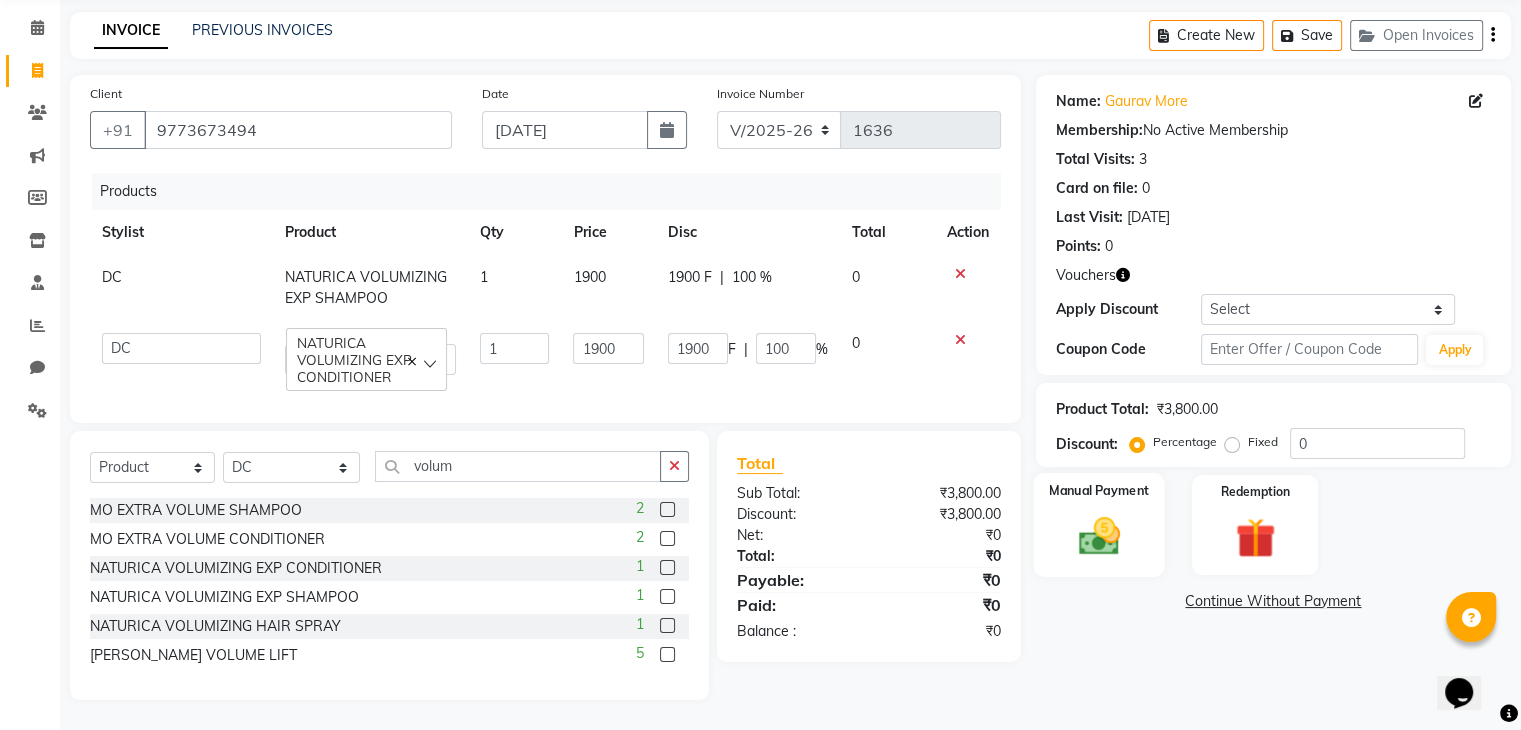 click 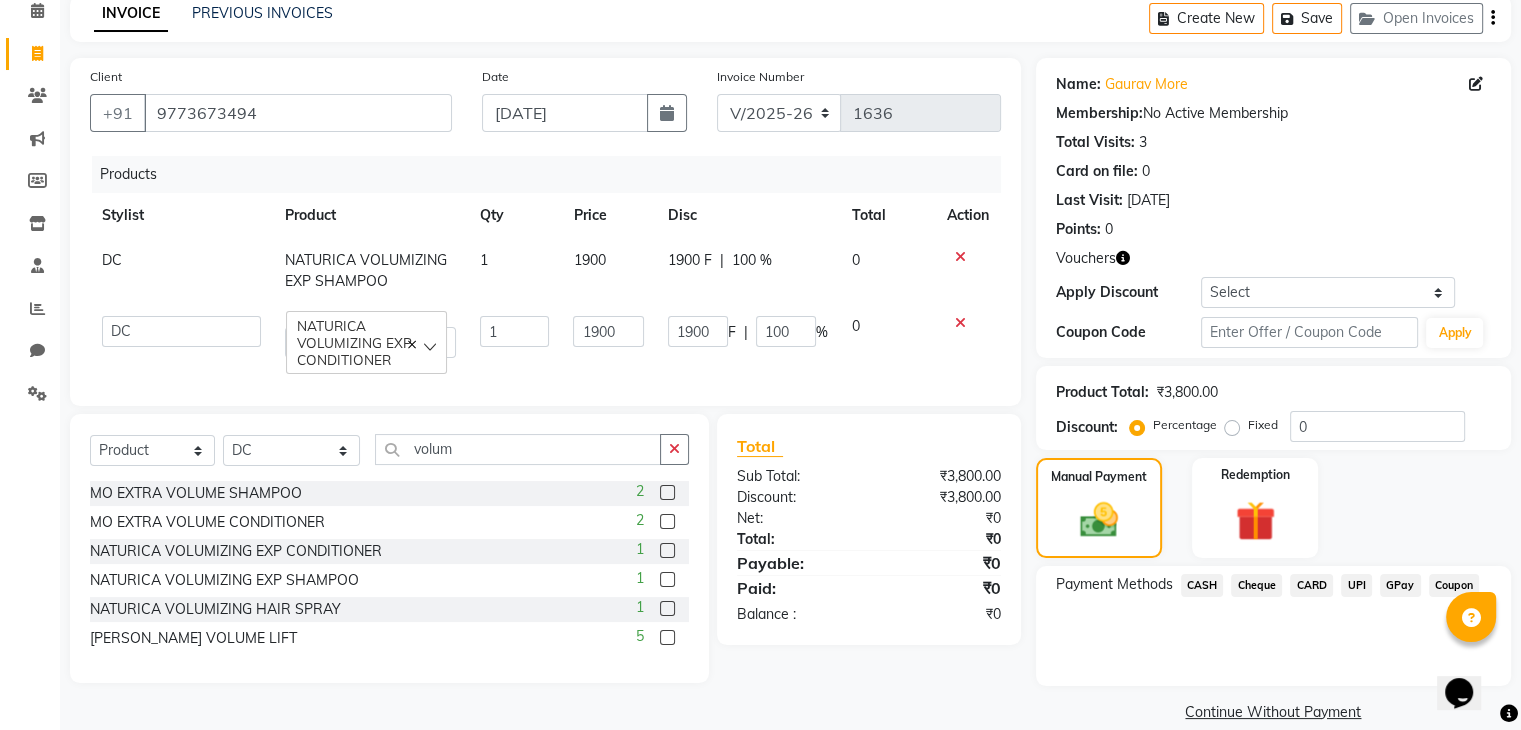 click on "CASH" 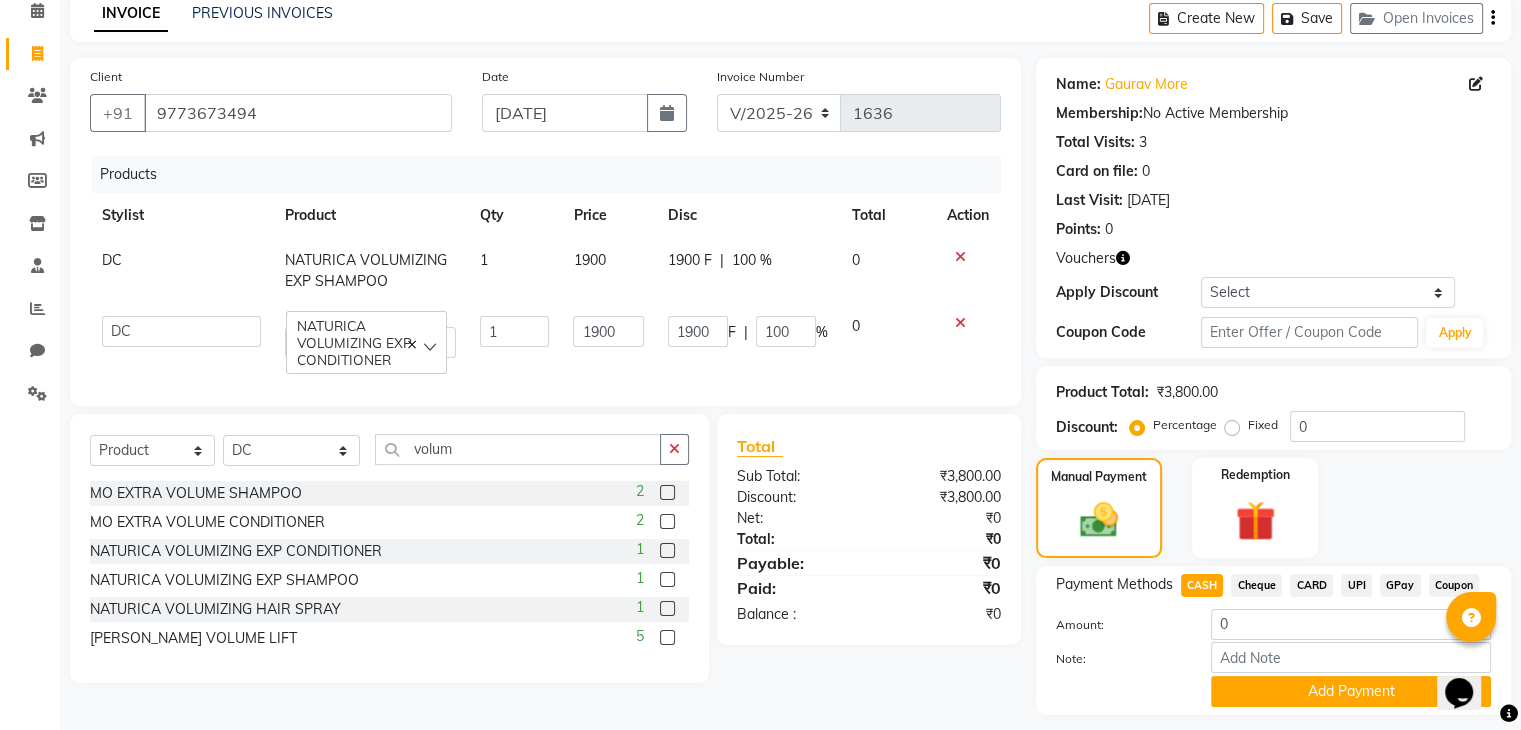 scroll, scrollTop: 149, scrollLeft: 0, axis: vertical 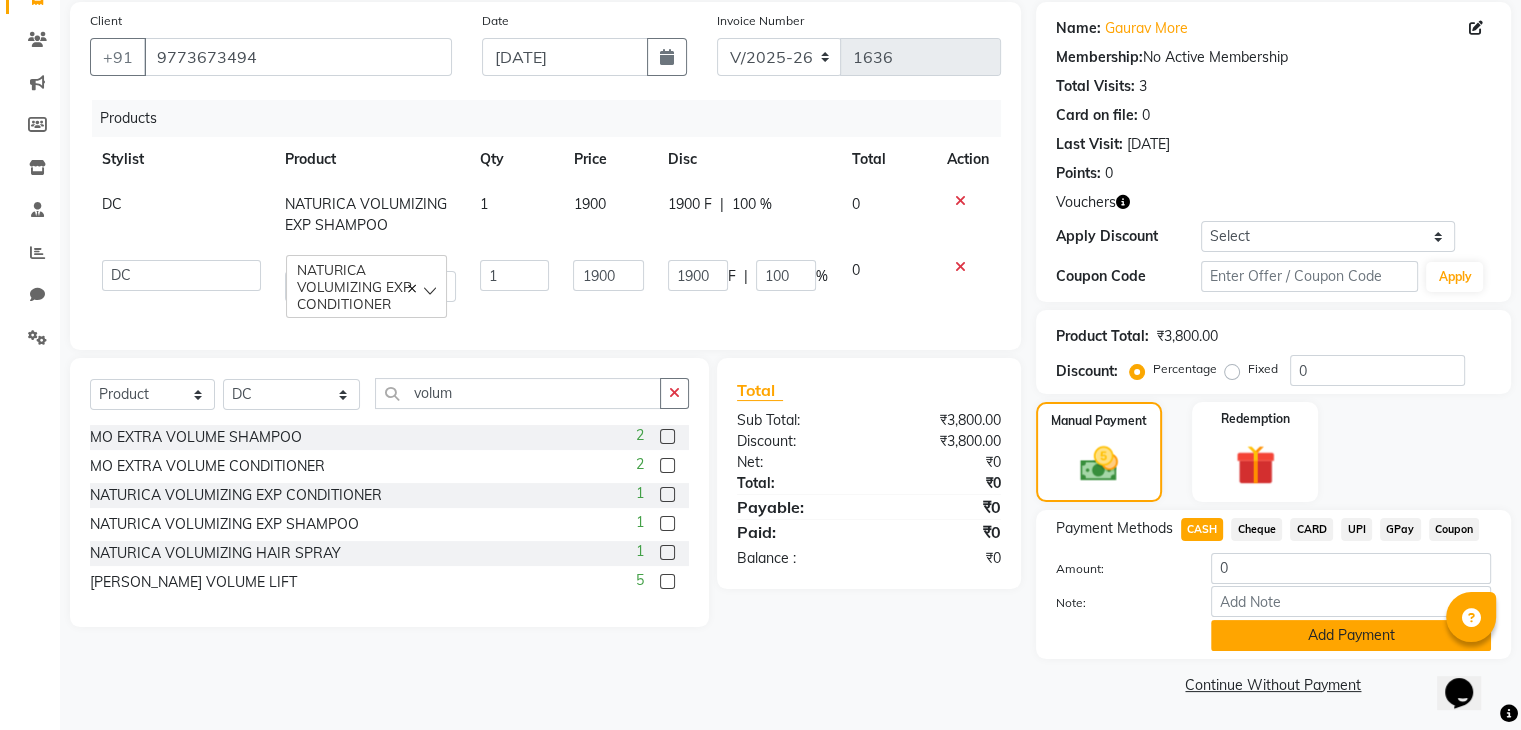 click on "Add Payment" 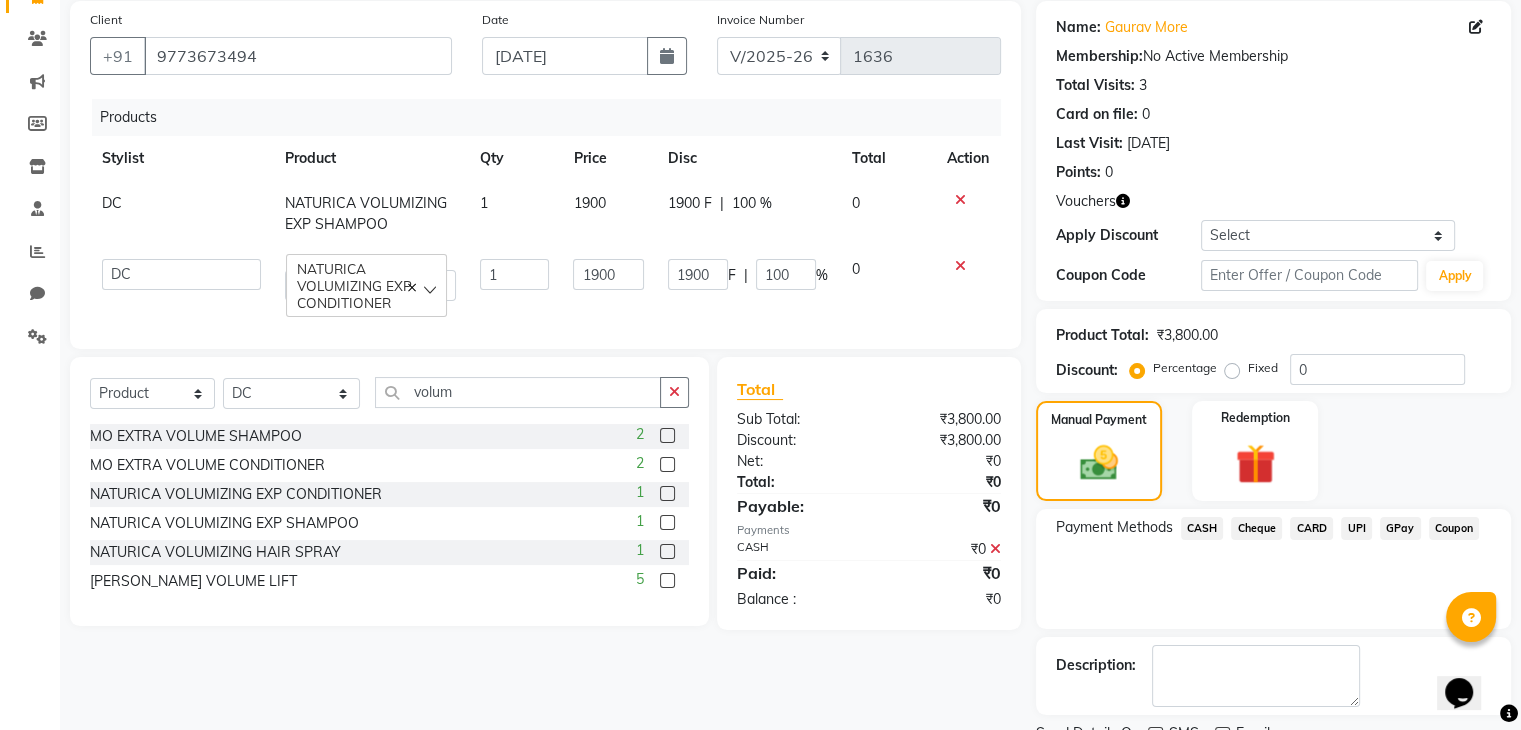 scroll, scrollTop: 231, scrollLeft: 0, axis: vertical 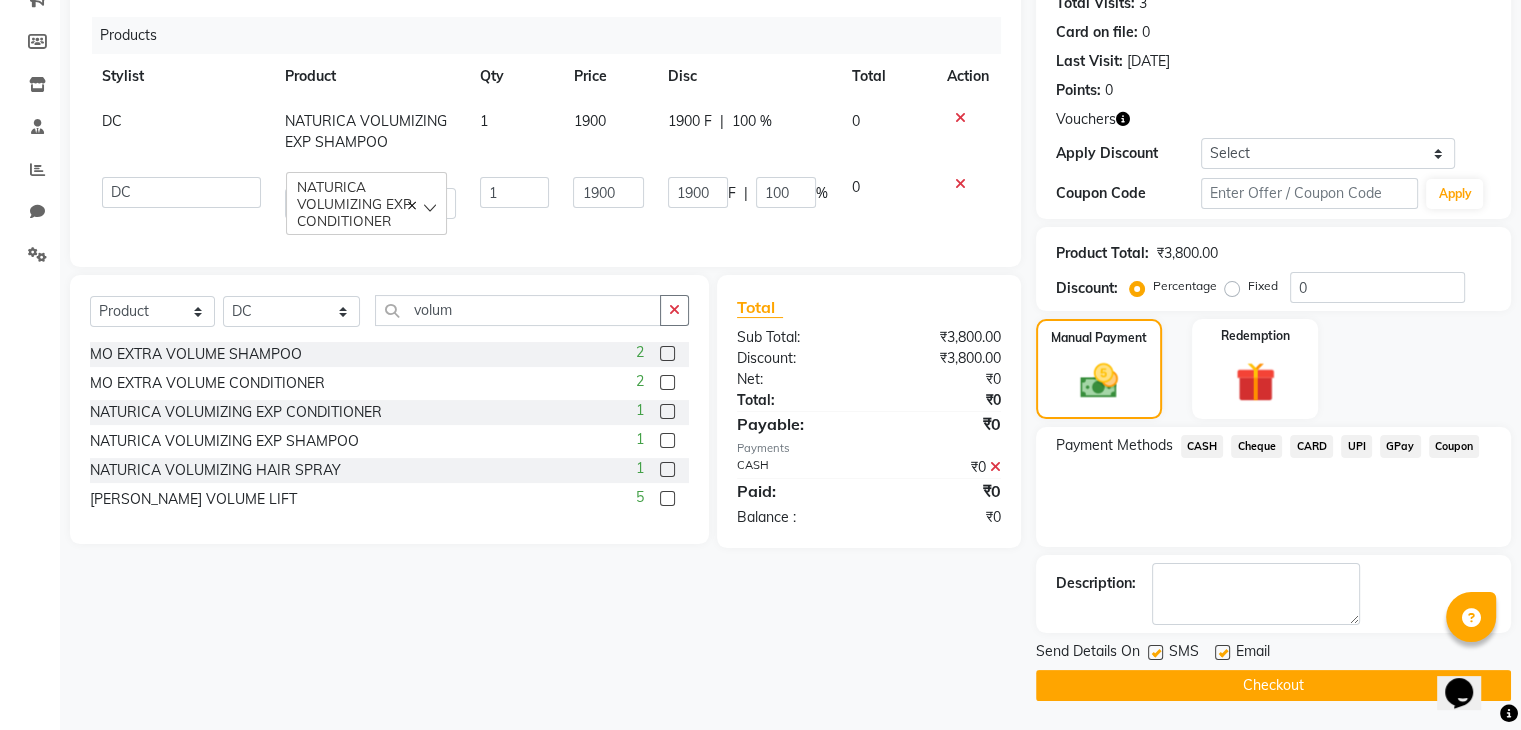 click on "Checkout" 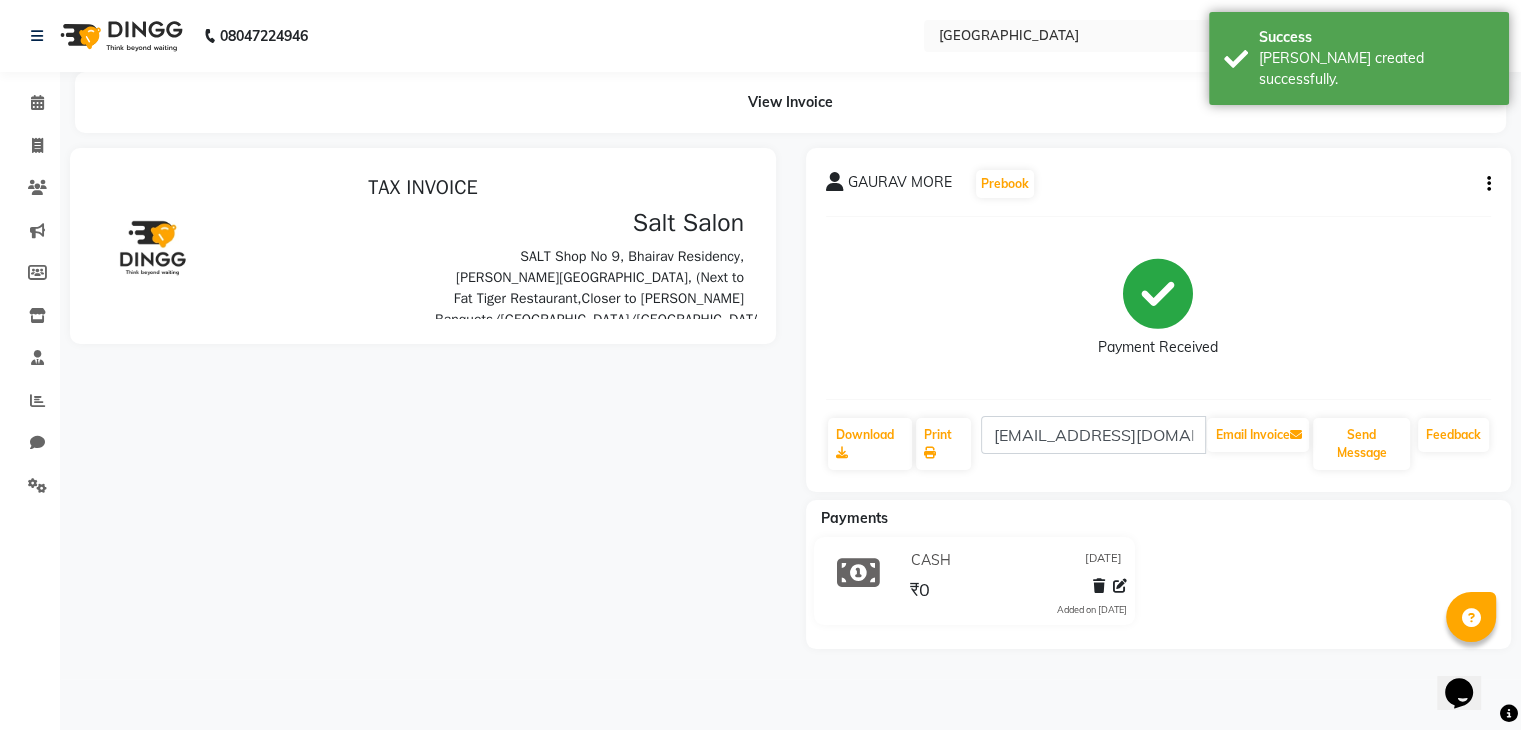 scroll, scrollTop: 0, scrollLeft: 0, axis: both 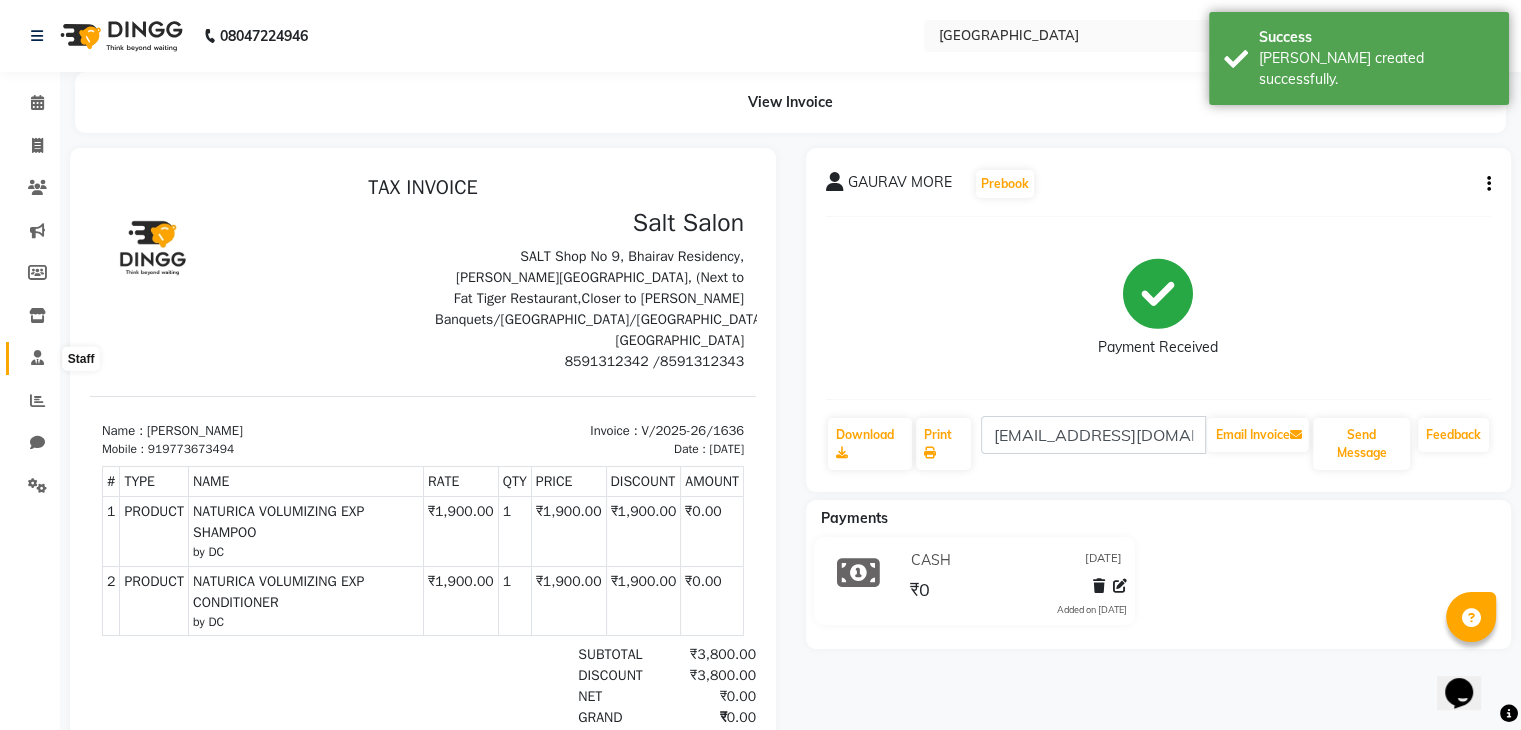 click 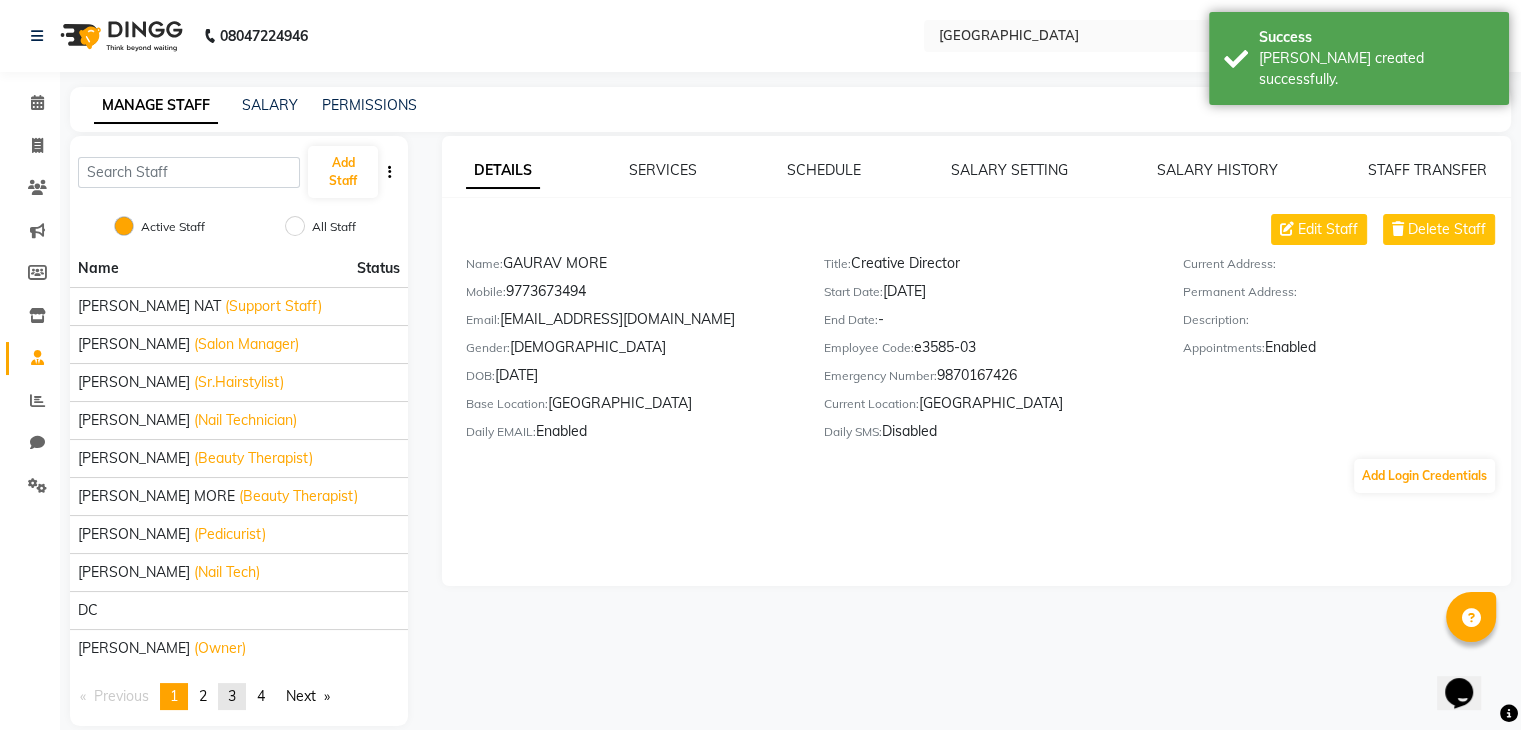 click on "page  3" at bounding box center [232, 696] 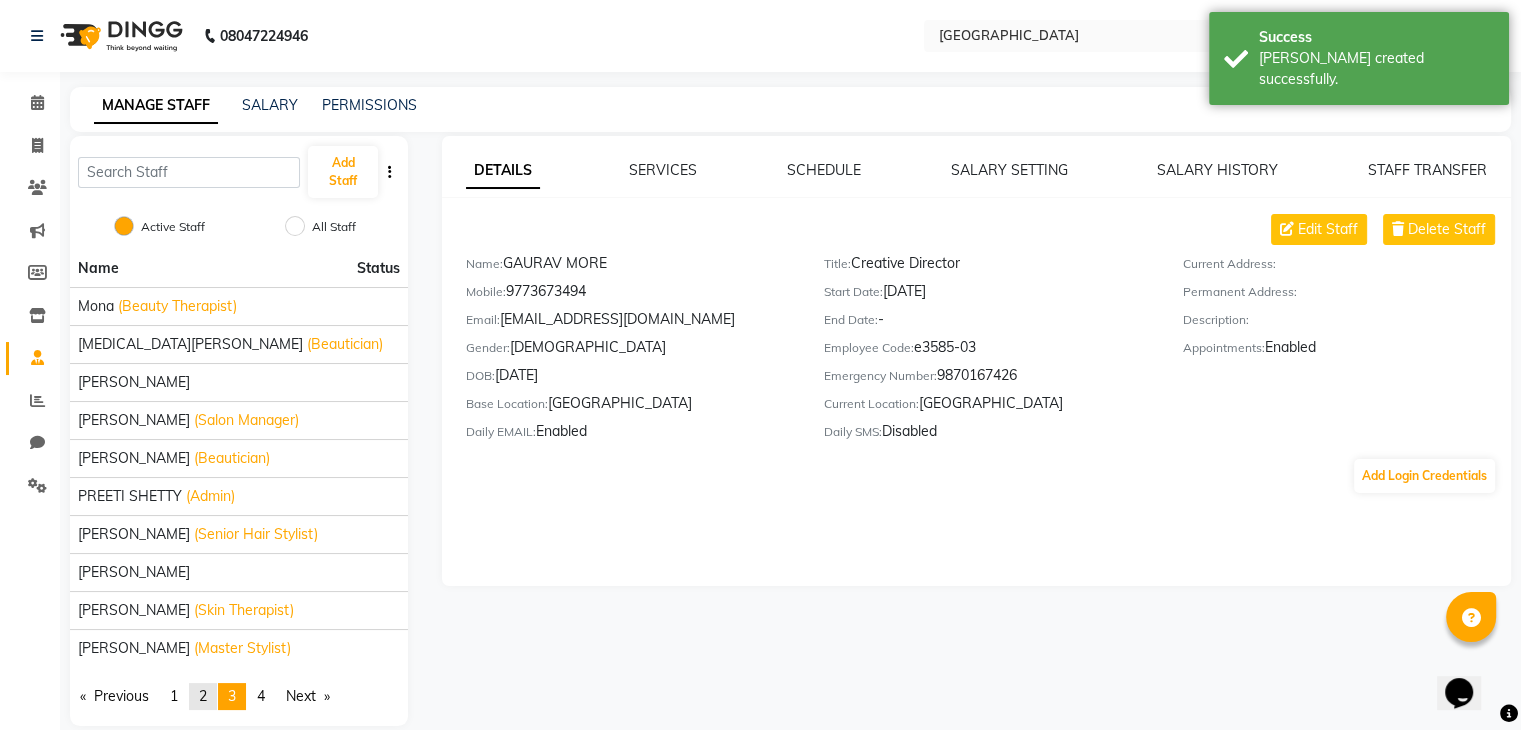 click on "page  2" at bounding box center (203, 696) 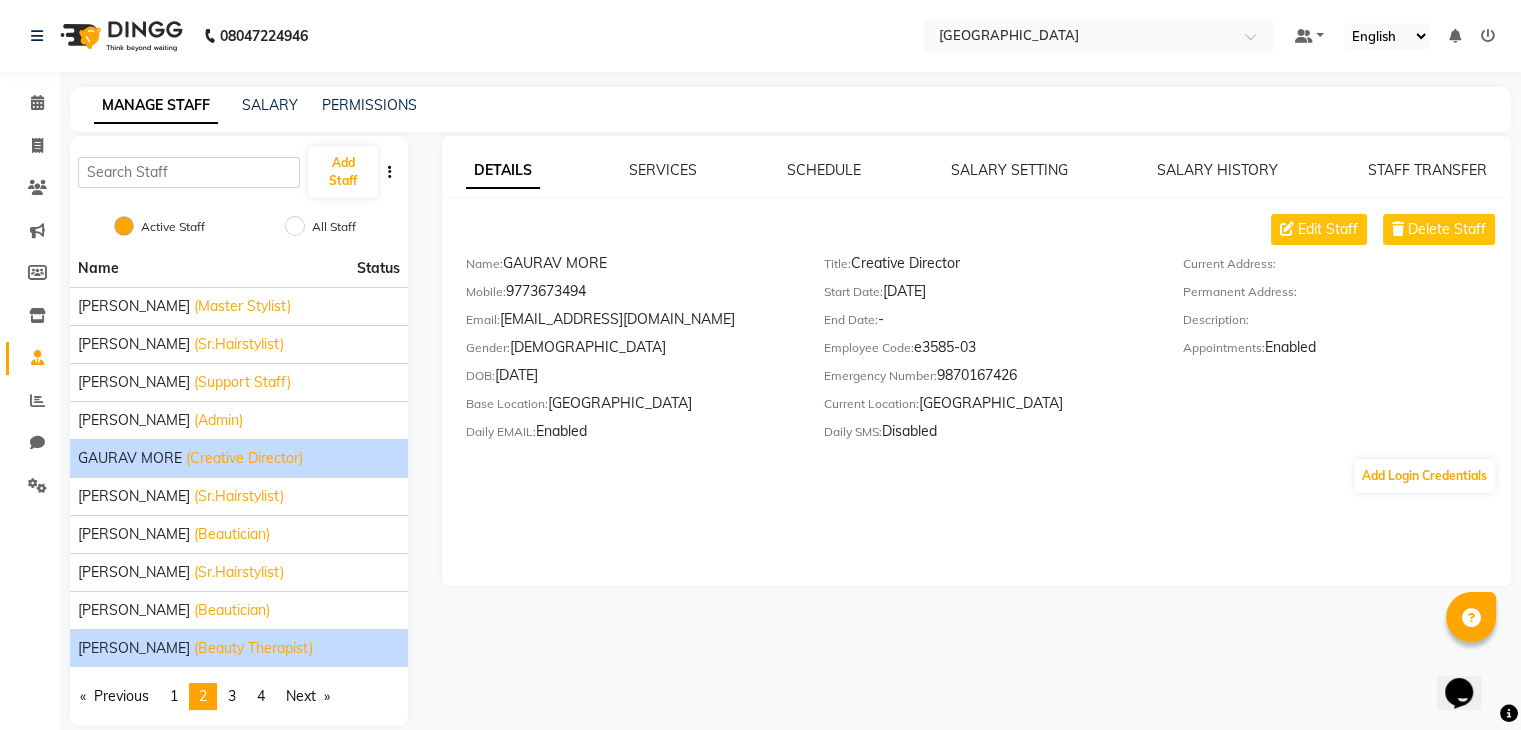 click on "(Beauty Therapist)" 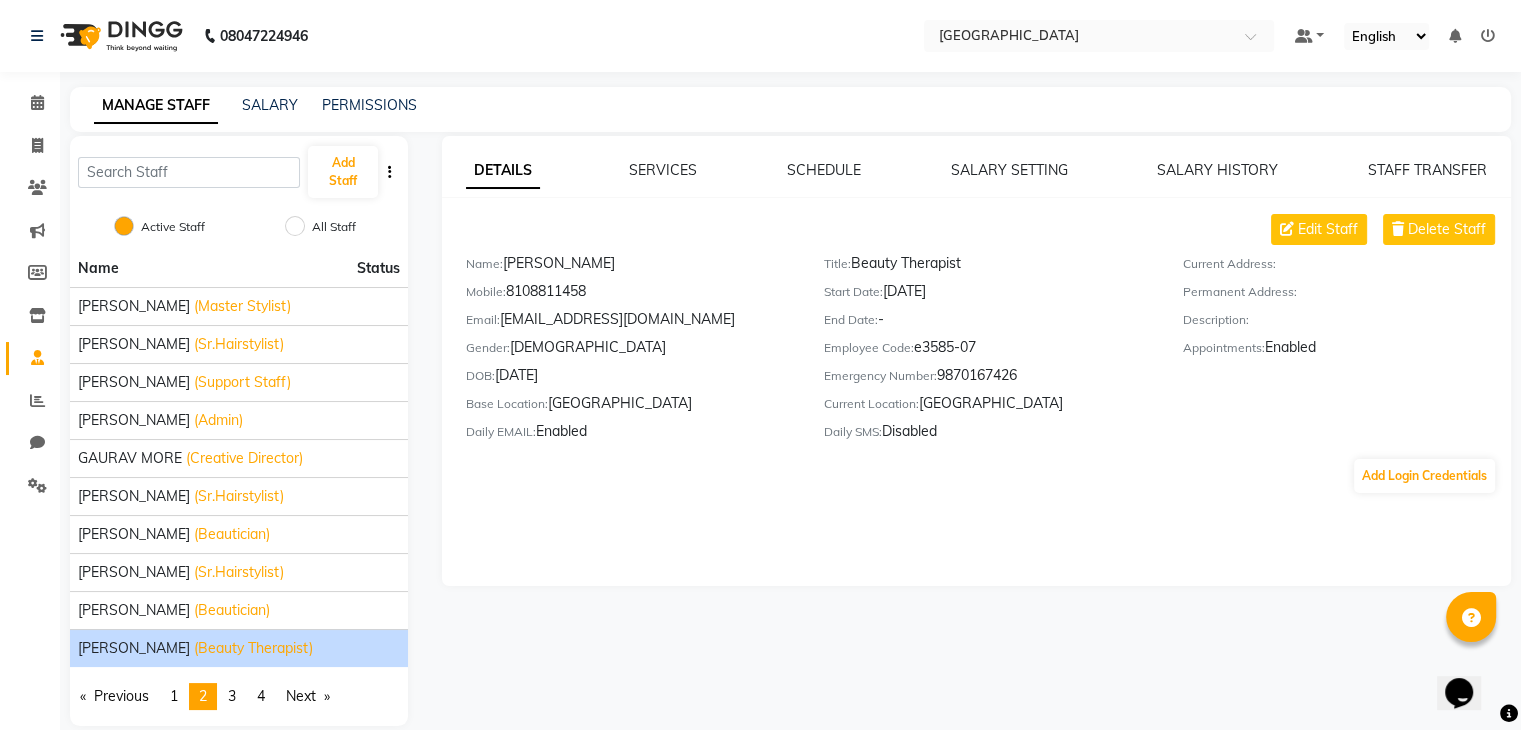 click on "Mobile:   [PHONE_NUMBER]" 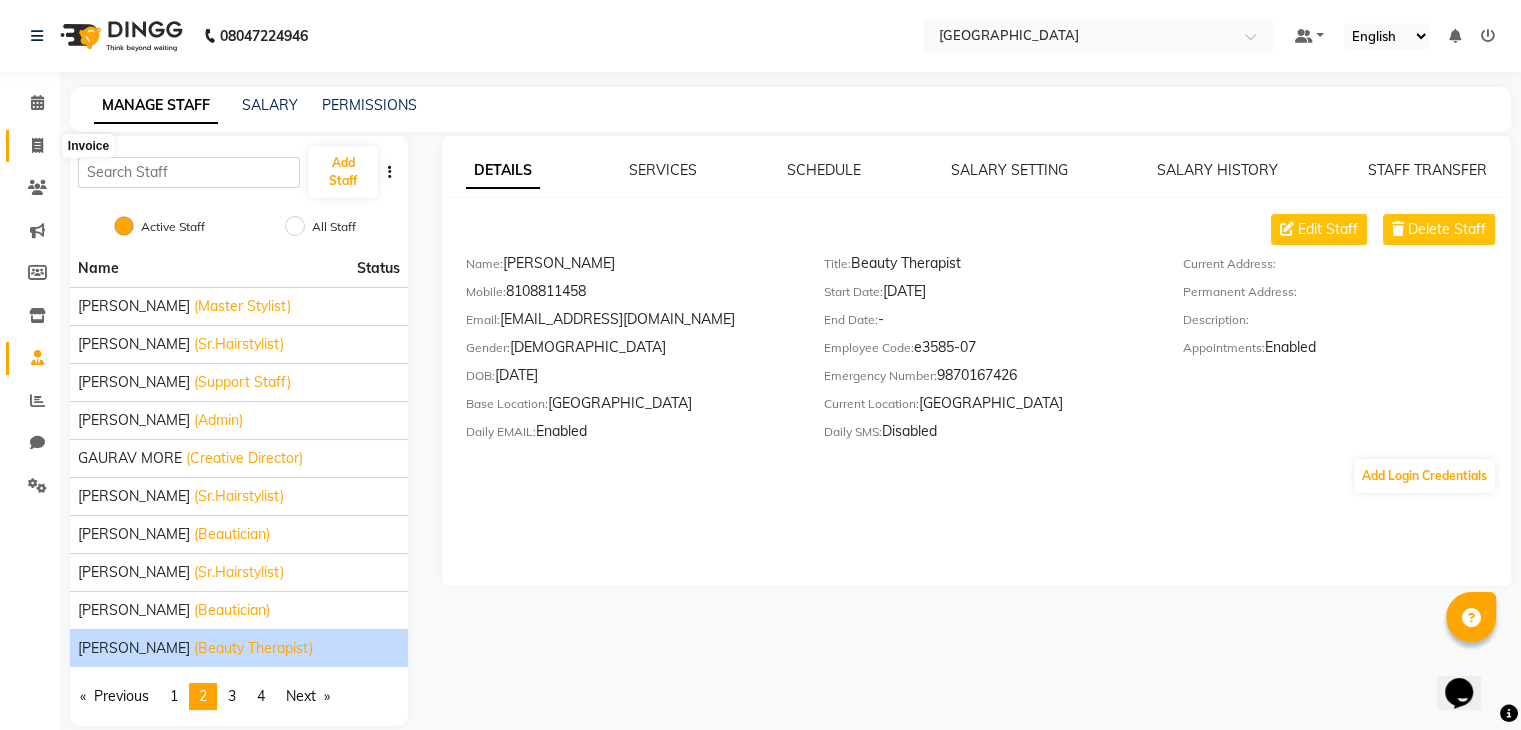click 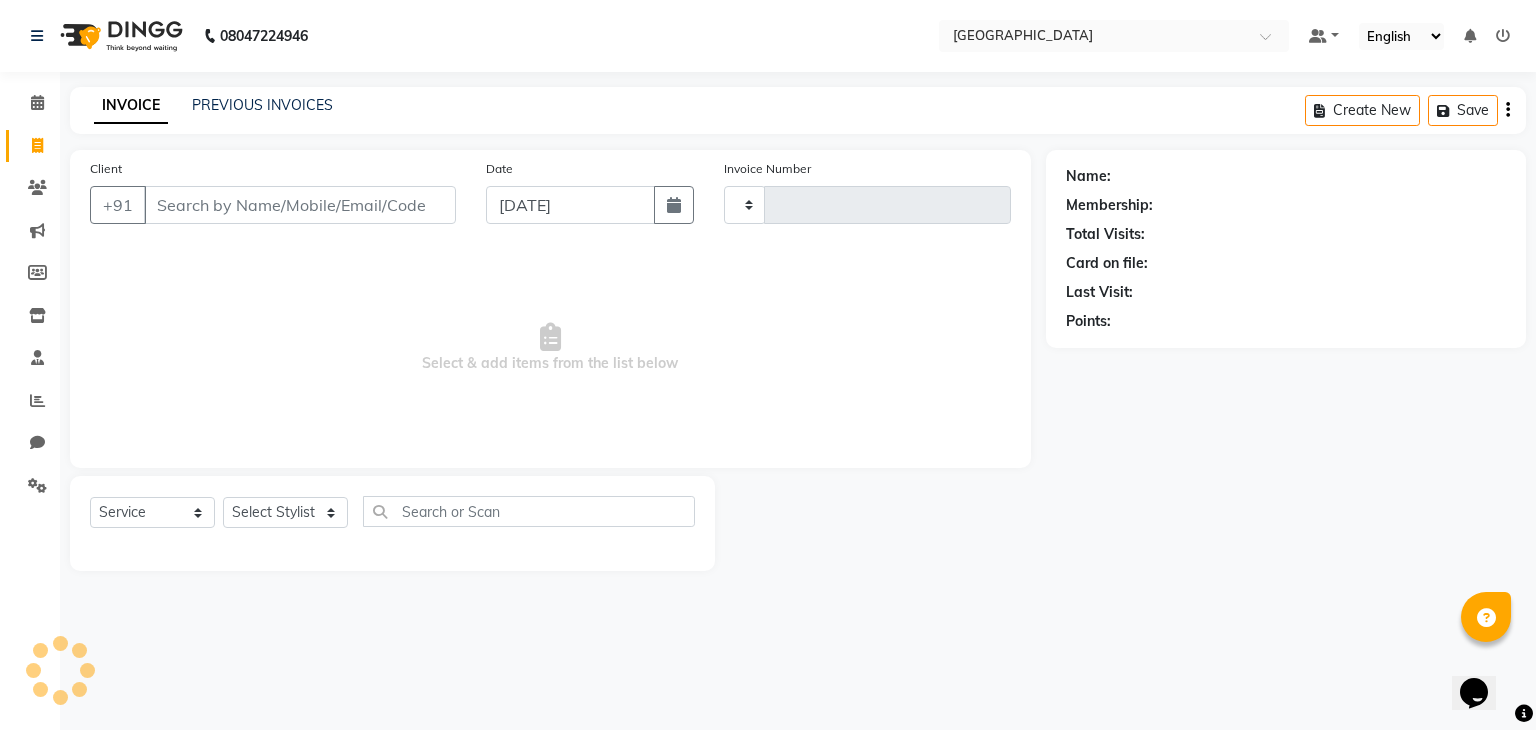 type on "1638" 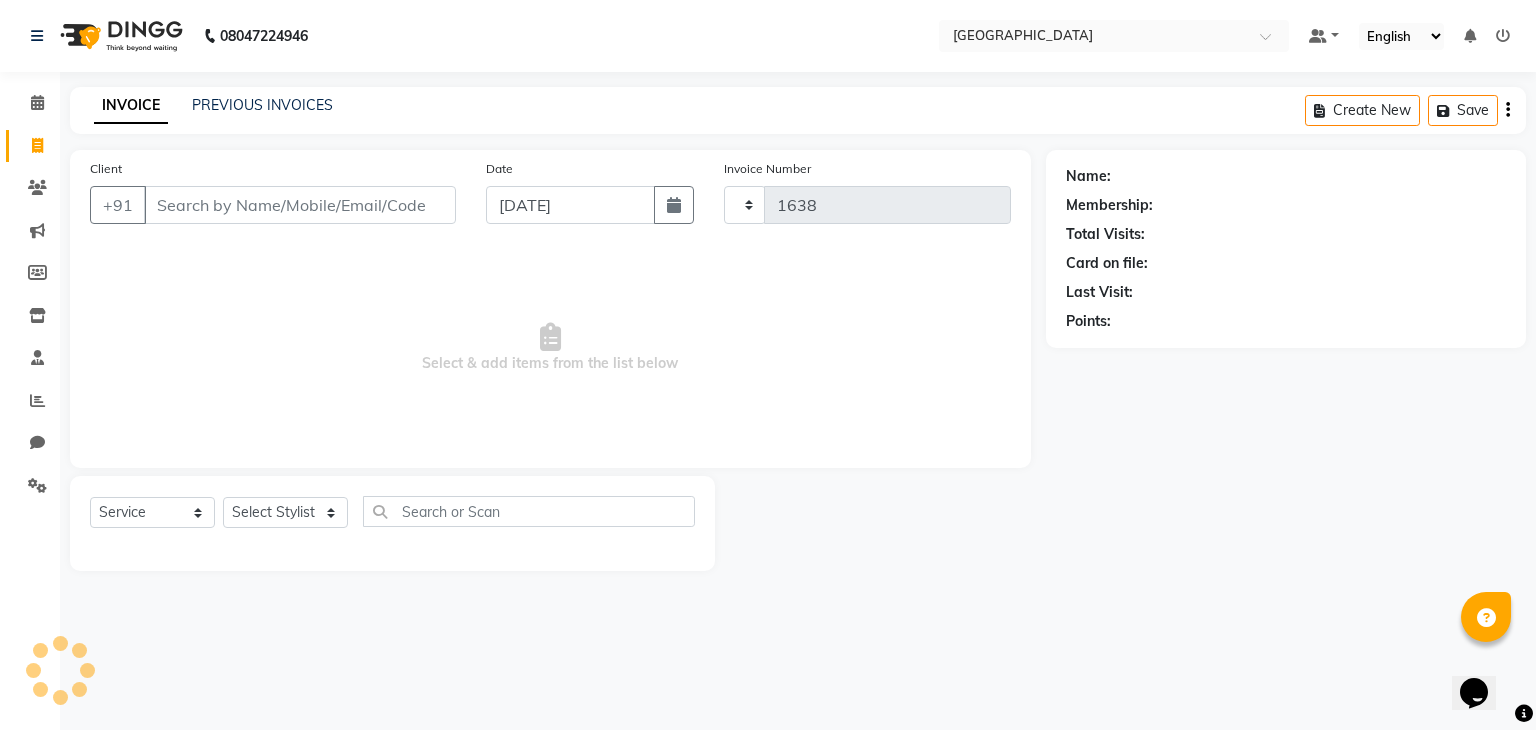 select on "8096" 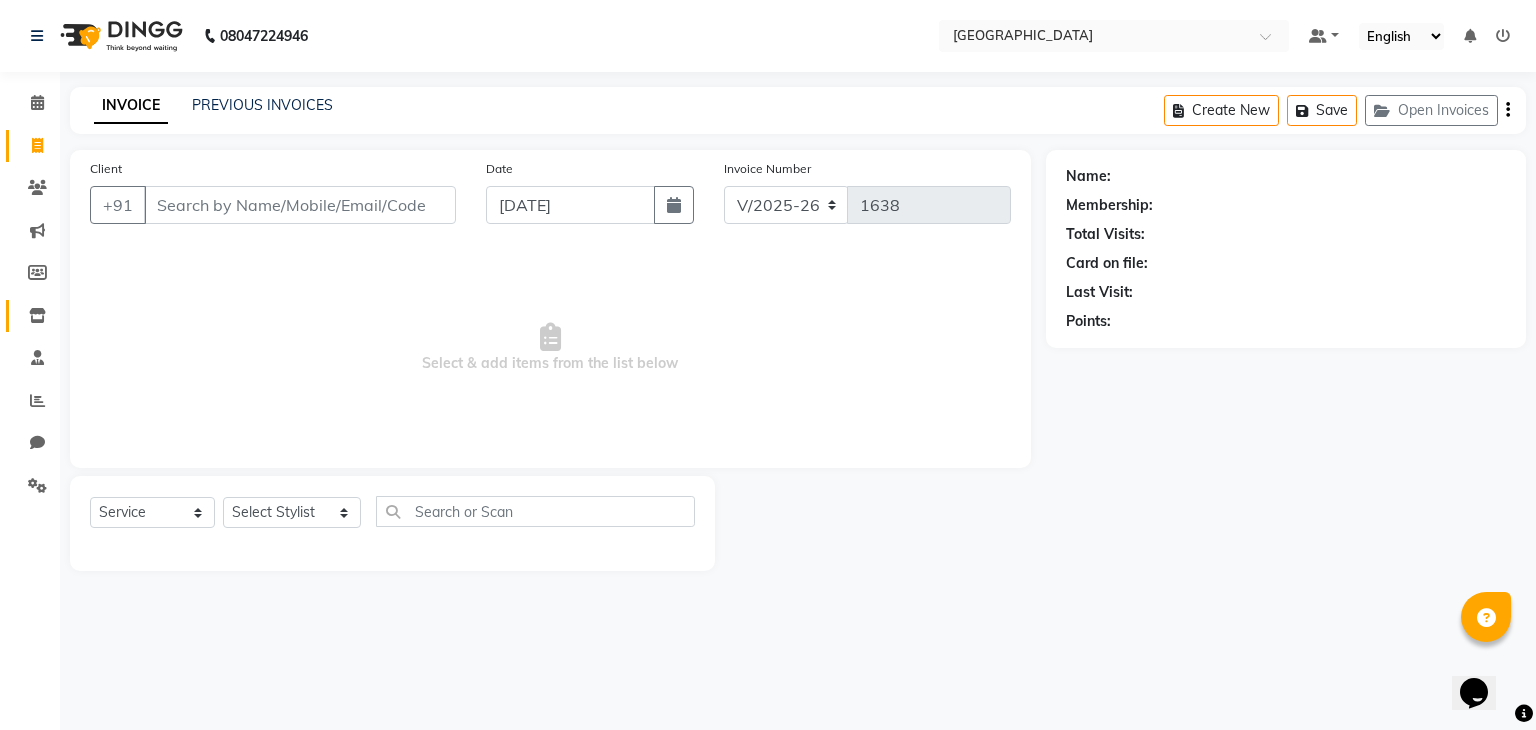 click on "Inventory" 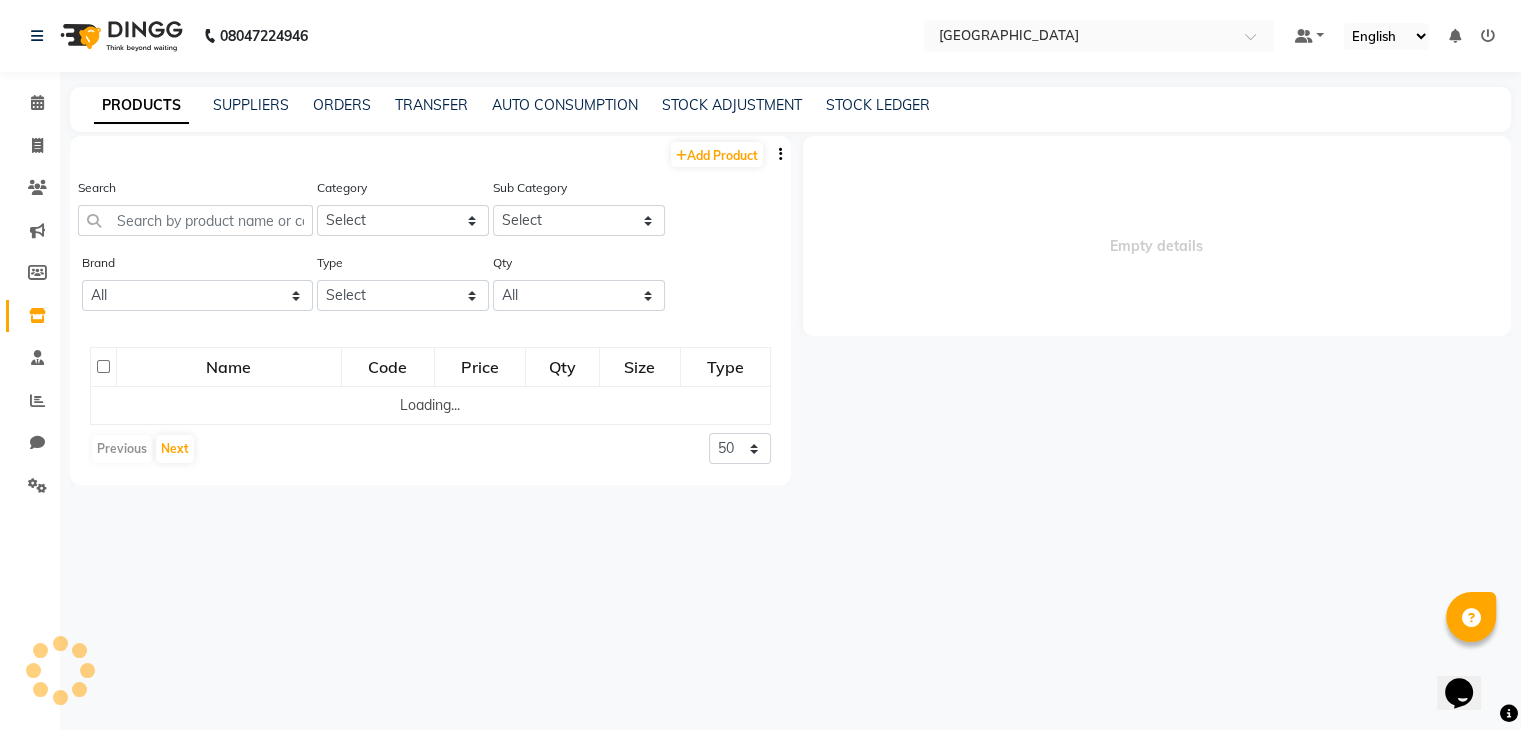 select 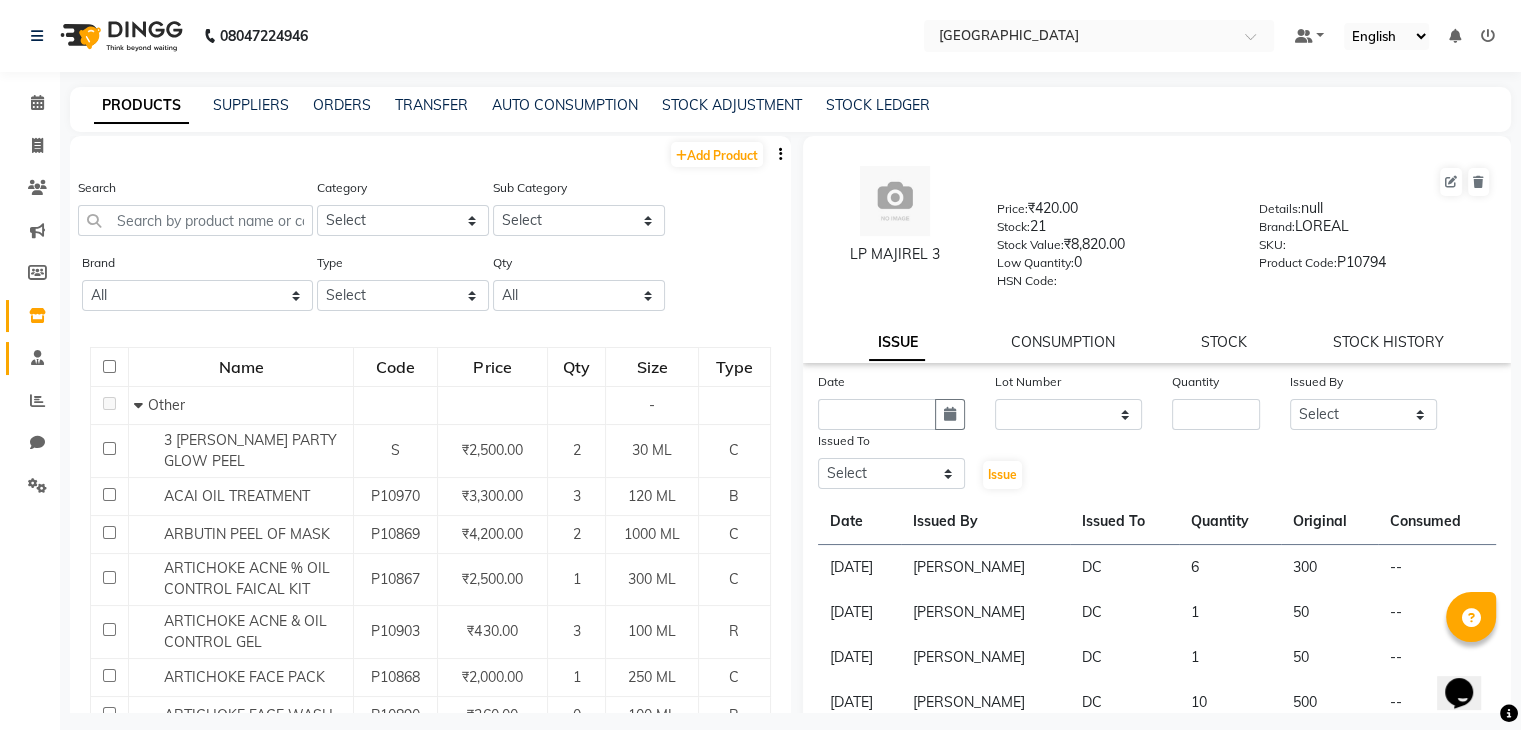click on "Staff" 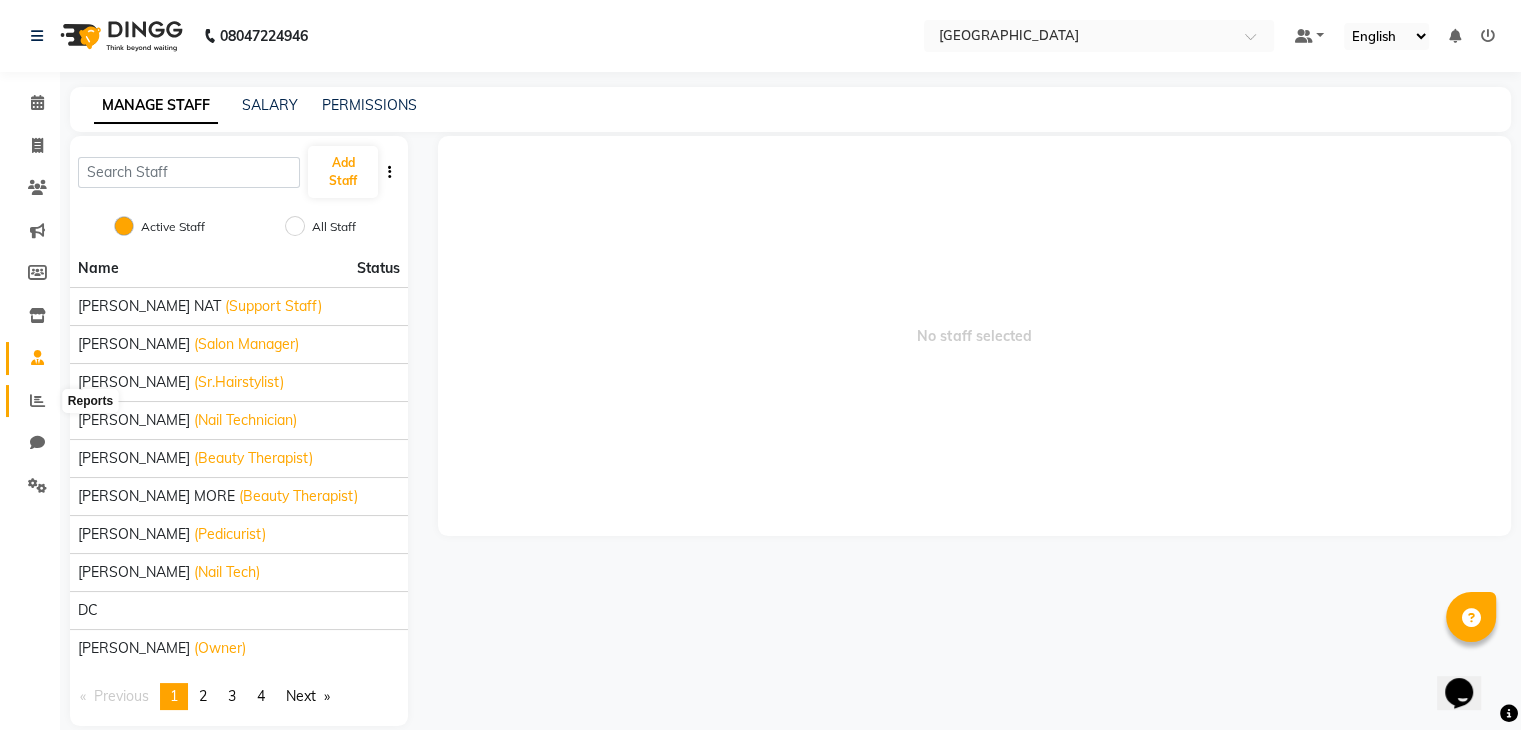 click 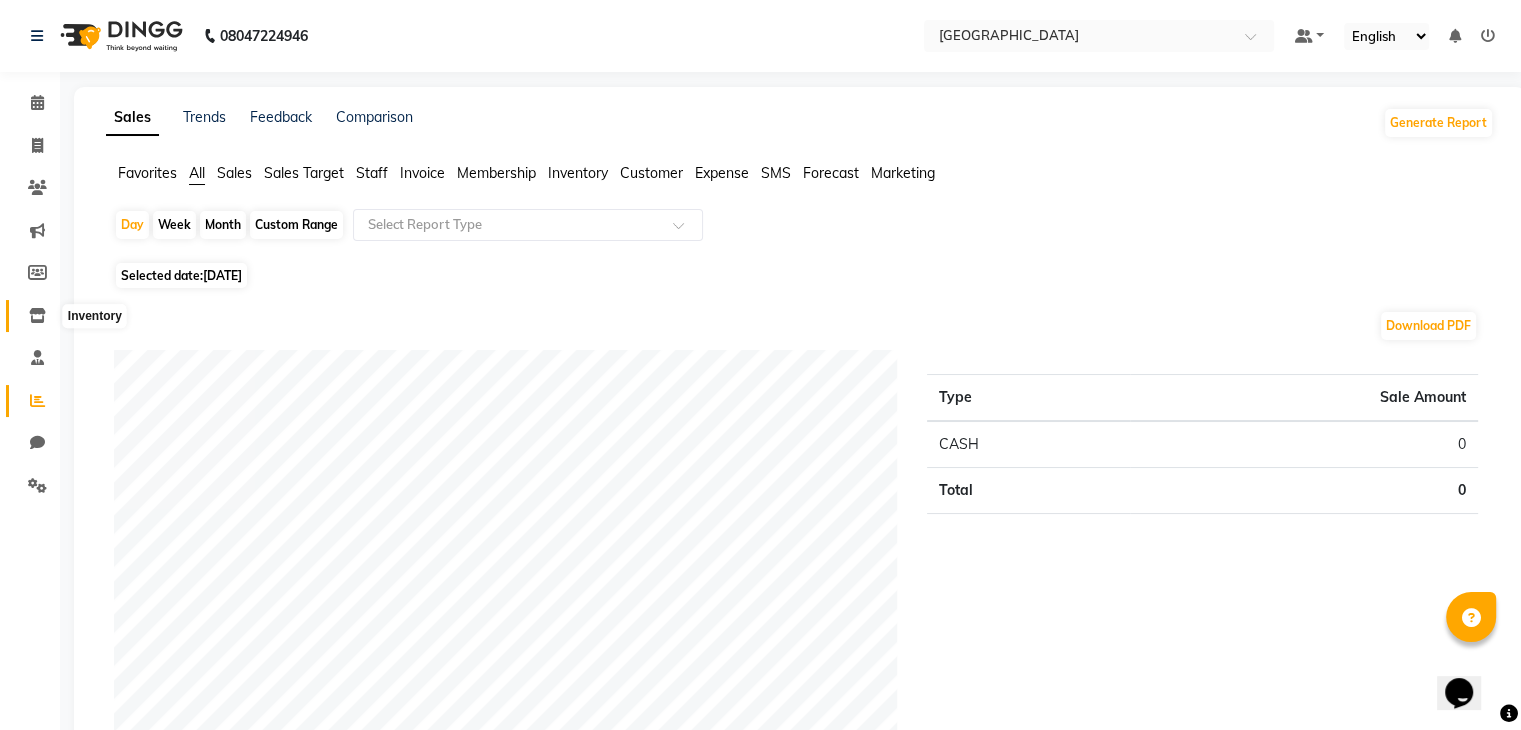 click 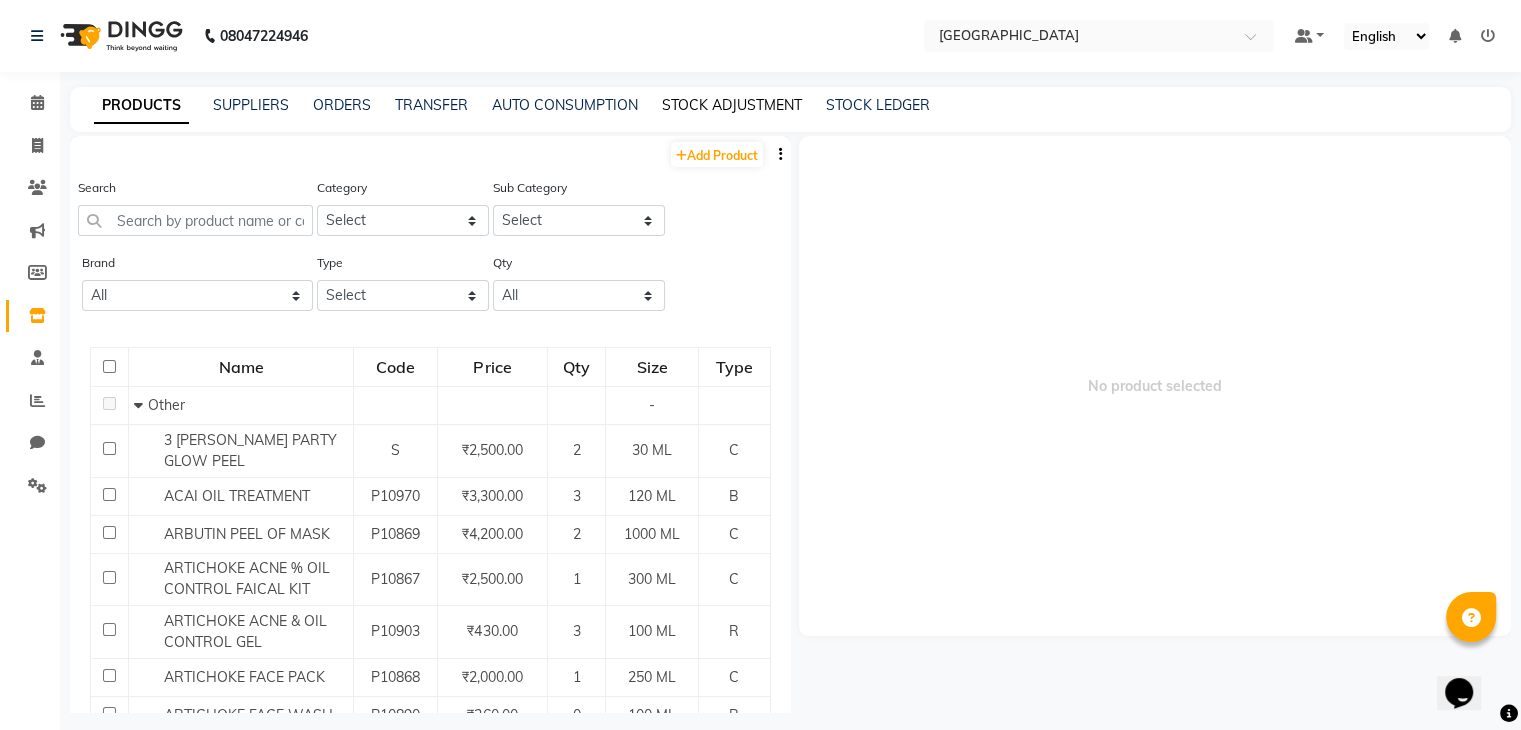 click on "STOCK ADJUSTMENT" 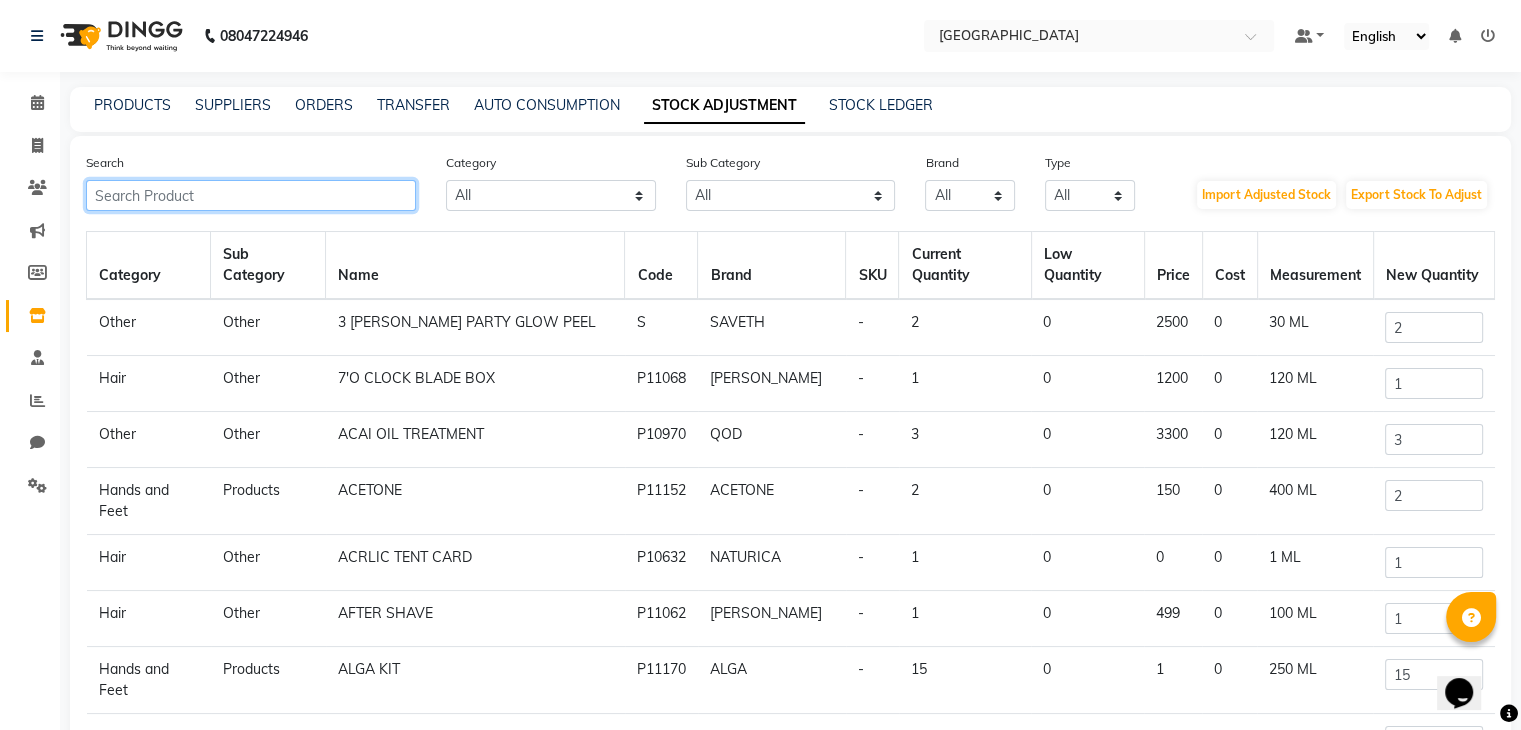 click 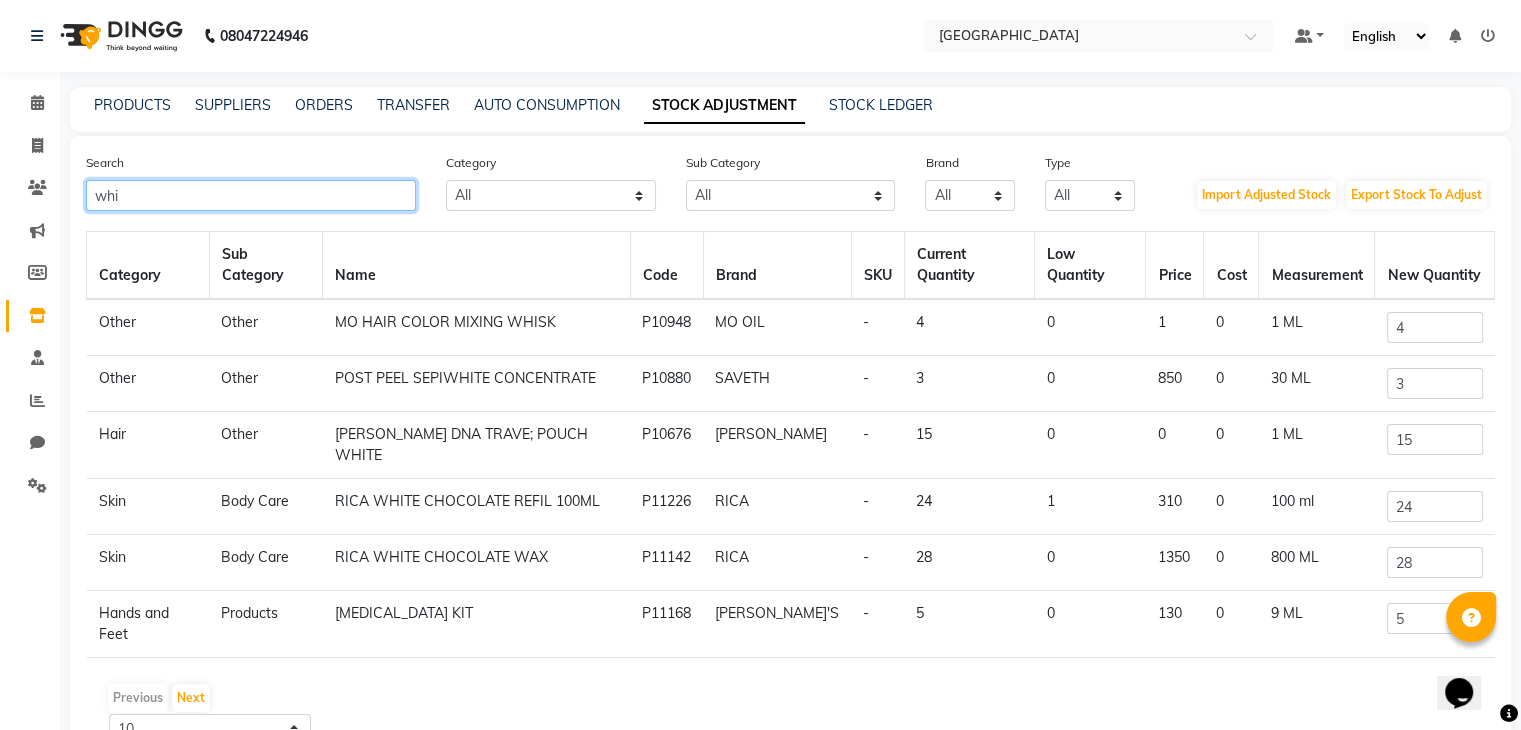 type on "whi" 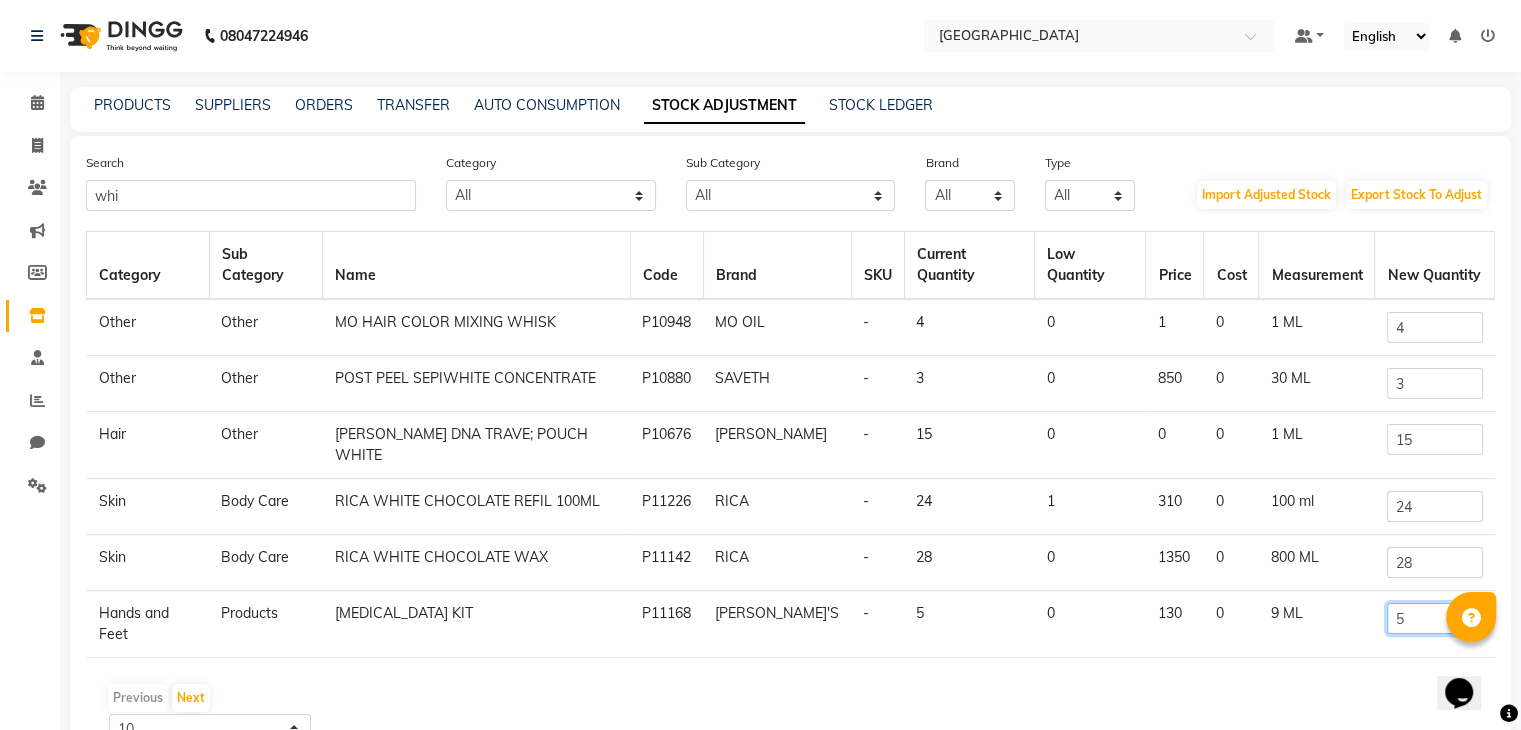 click on "5" 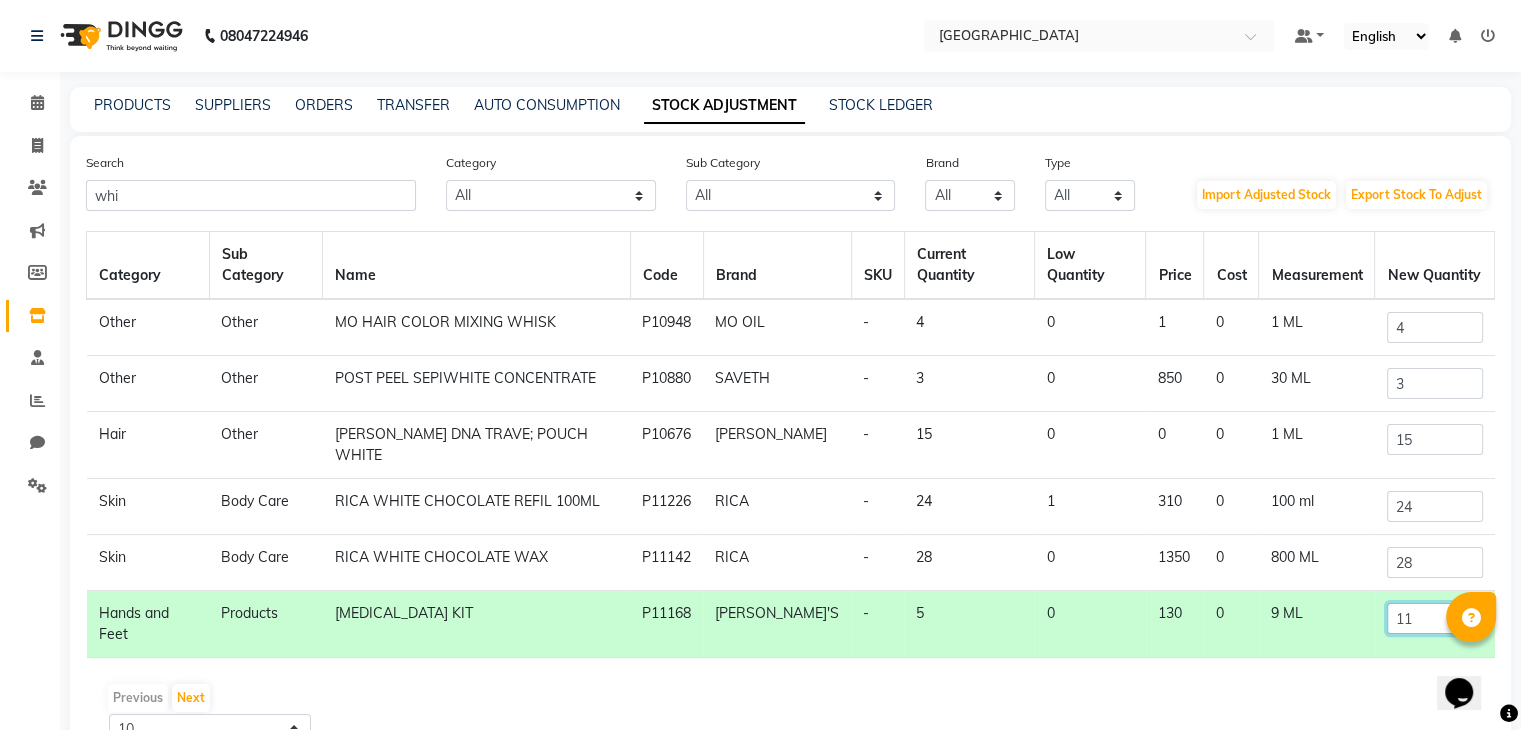 type on "11" 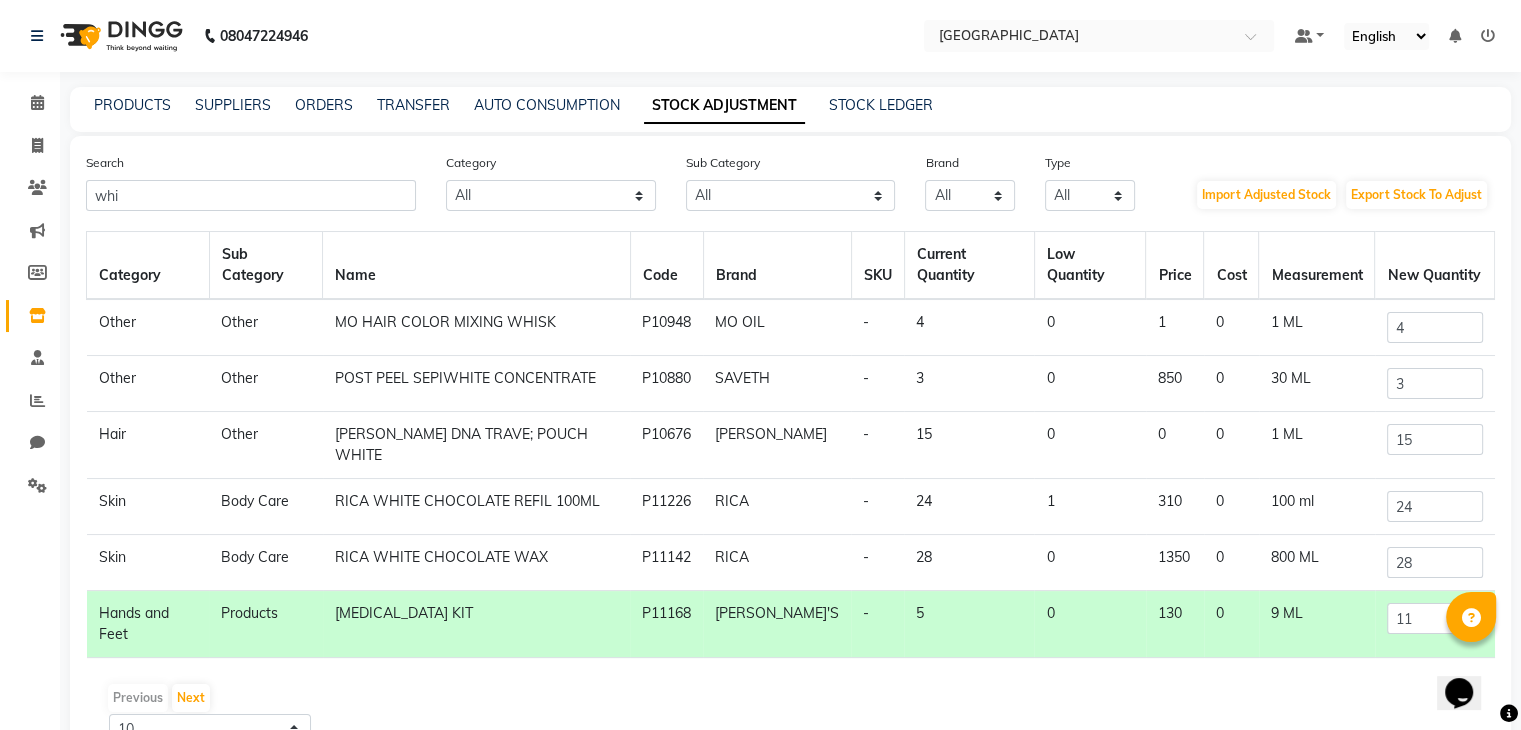 click on "Proceed" 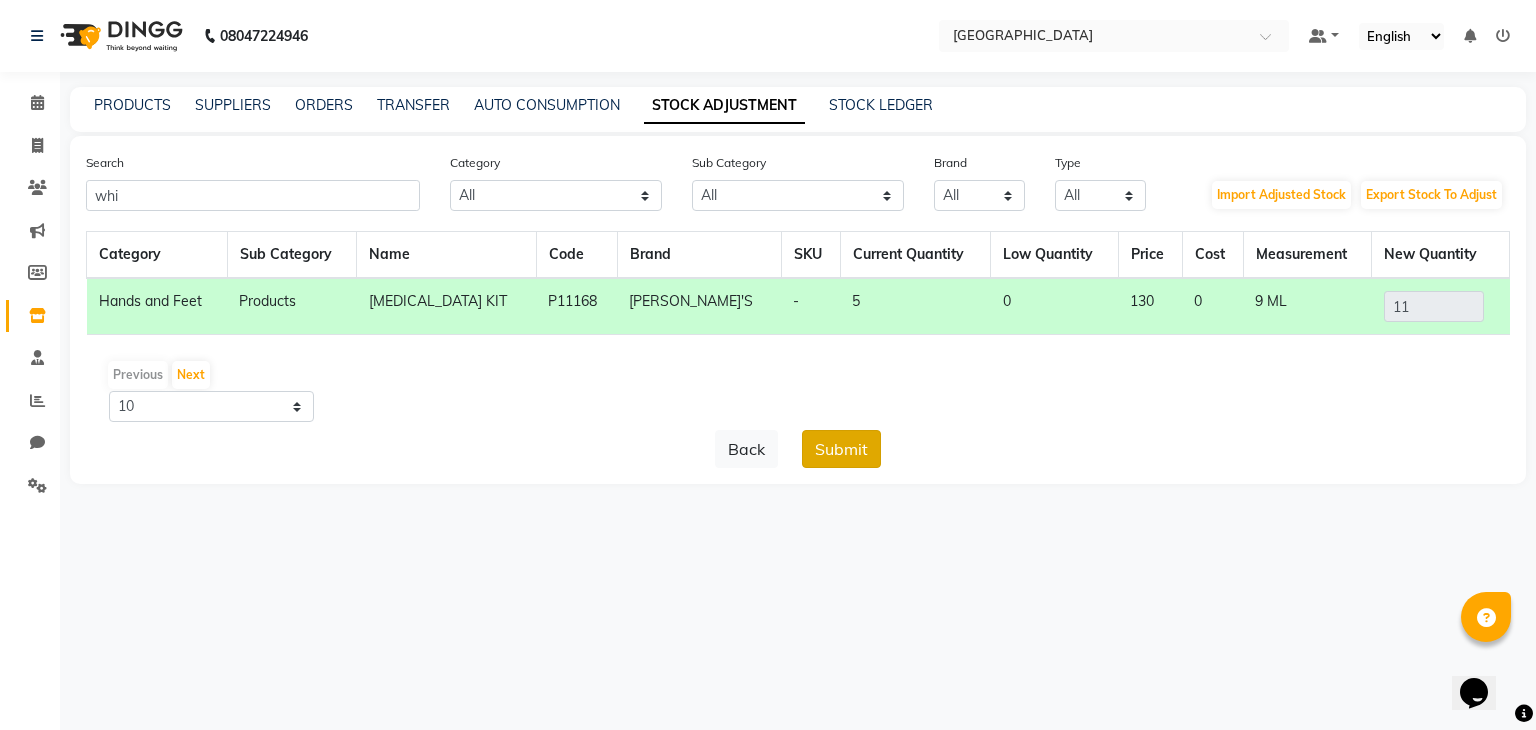 click on "Submit" 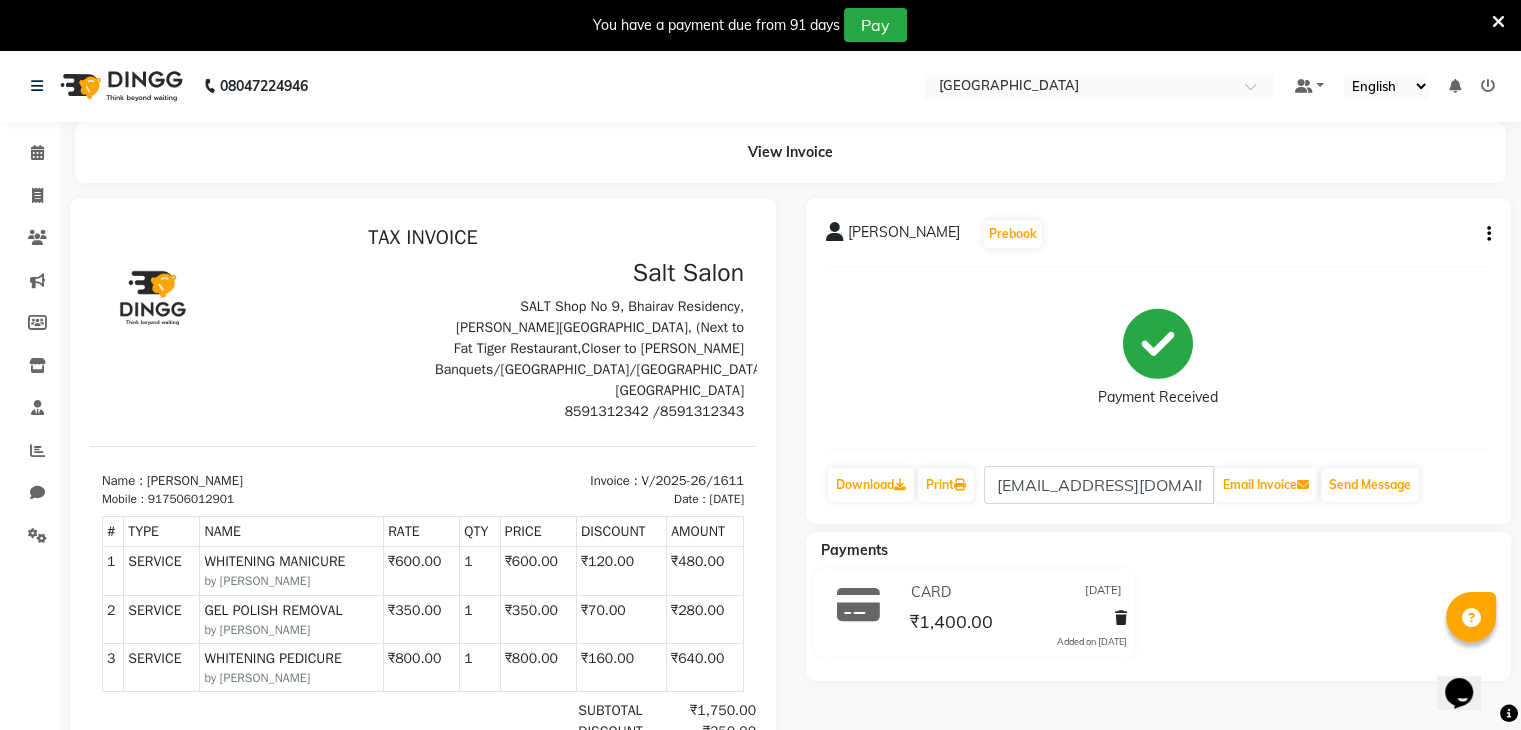 scroll, scrollTop: 0, scrollLeft: 0, axis: both 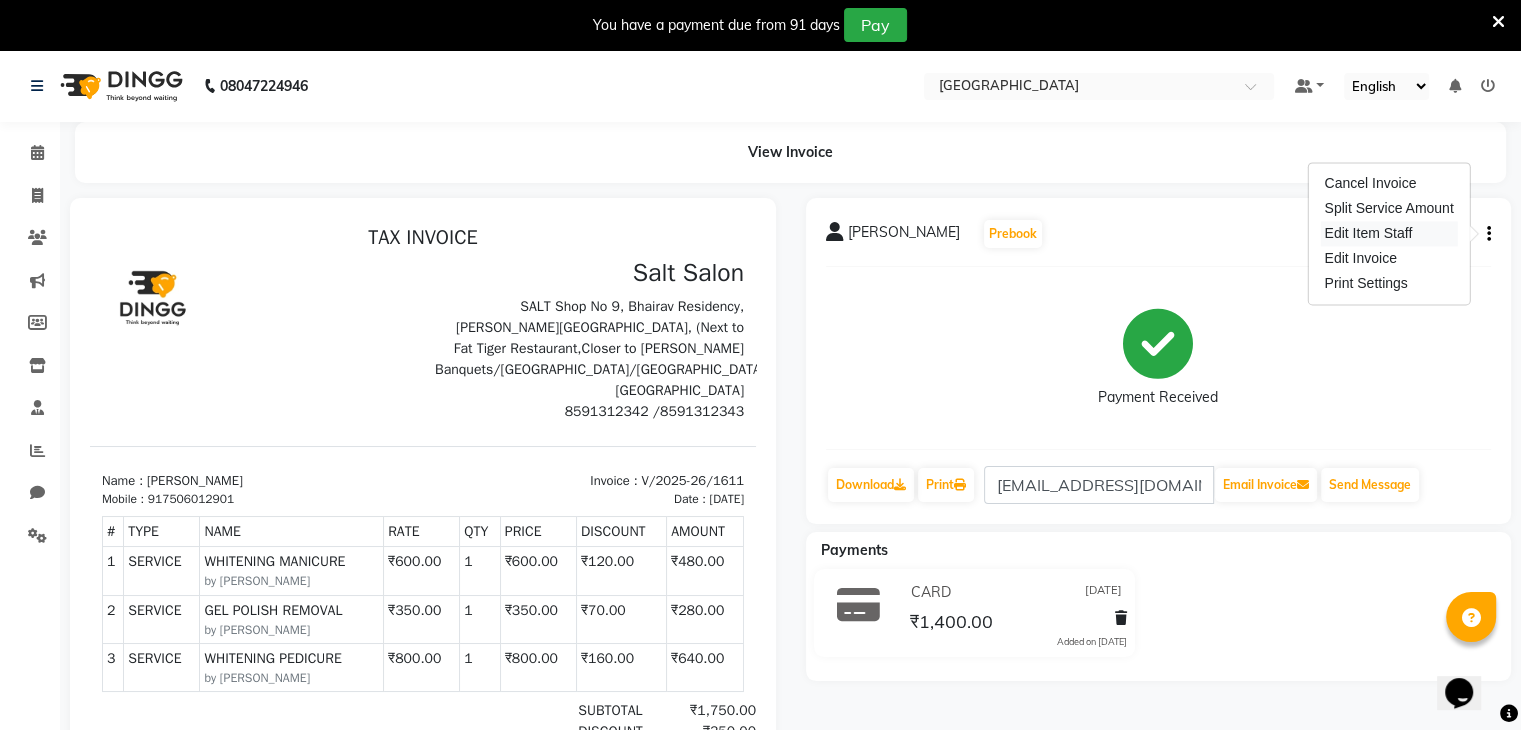 click on "Edit Item Staff" at bounding box center (1388, 233) 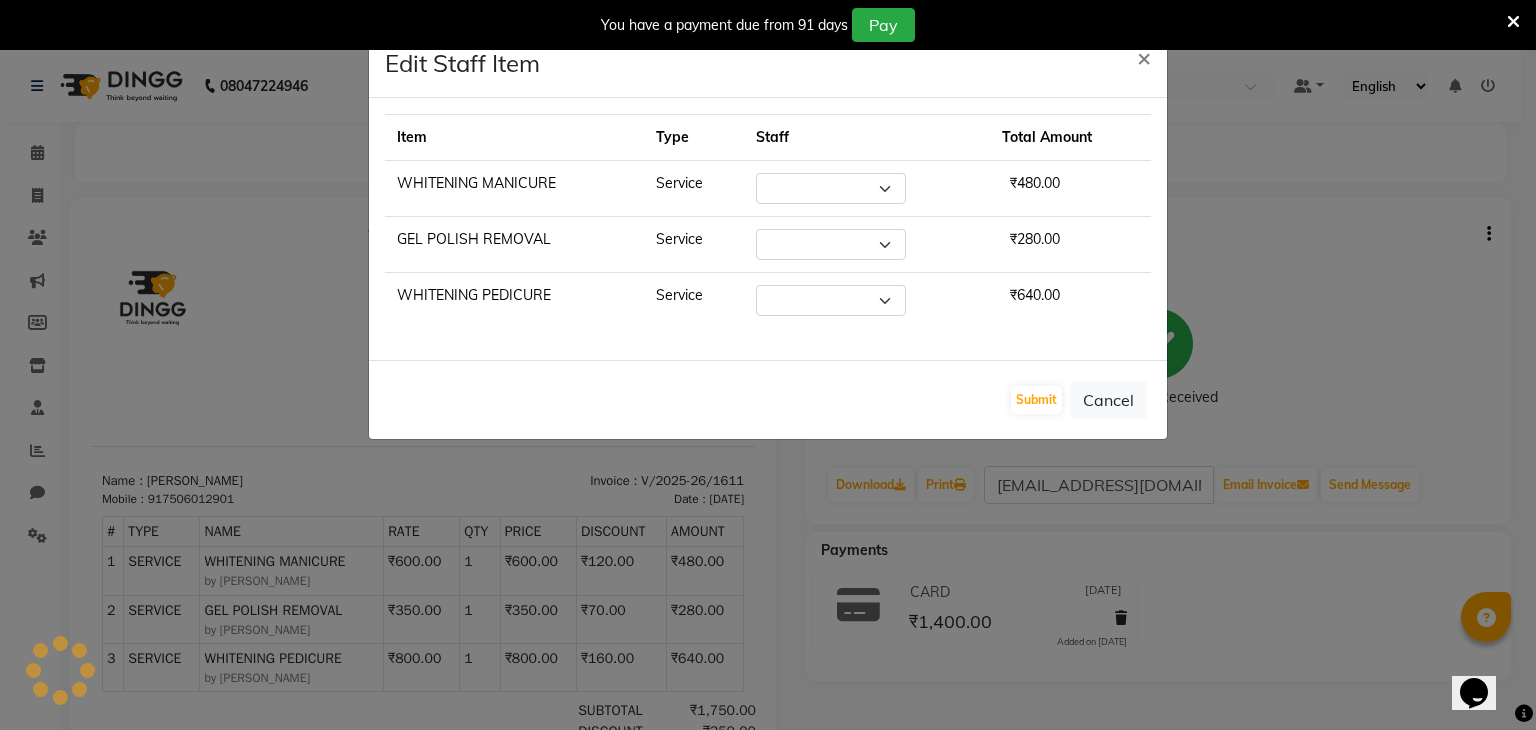 select on "79594" 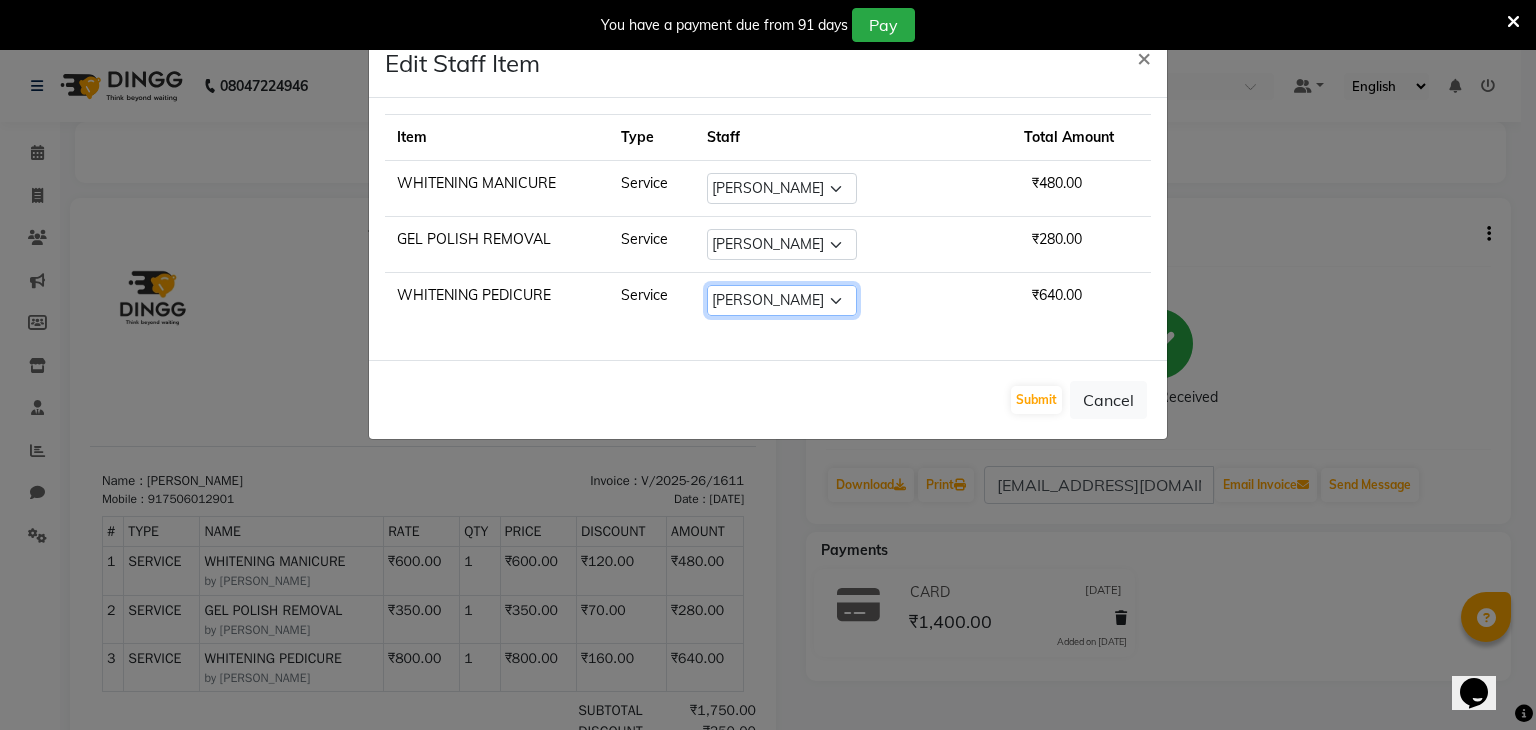 click on "Select  AAKASH MADHIWAL NAT   AARTI SURI   ABDUL KALAM   AKSHATA SAWLE   ANITA JHADAV   APEKSHA MORE    ATUL RATHOD   BHAGYASHREE HUNDARE   DC   DEEPIKA SHETTY   DILSHAD ALI   FAIZAN AHMED   FEROZ SHAIKH   Ganga Kunwar   GAURAV MORE   JATIN MANE   KAJAL RAJ   KULDEEP SINGH   LAVINA FERNANDES   MADHURI PARWATHIA   Mona   NIKITA MOHITE   NOOR   PRATIKSHA SAWANTH   PRAVEEN SHAIKH   PREETI SHETTY   REEMA GHOSH   RUPALI   SABA SHAIKH   SALMAN SHAIKH   SANAYA AGARWAL   Sangeeta Waghela   SHANU ANSARI   Taufique Khan   VIGNESH BHANDARY   VIKRAM NARAYAN BAGDI" 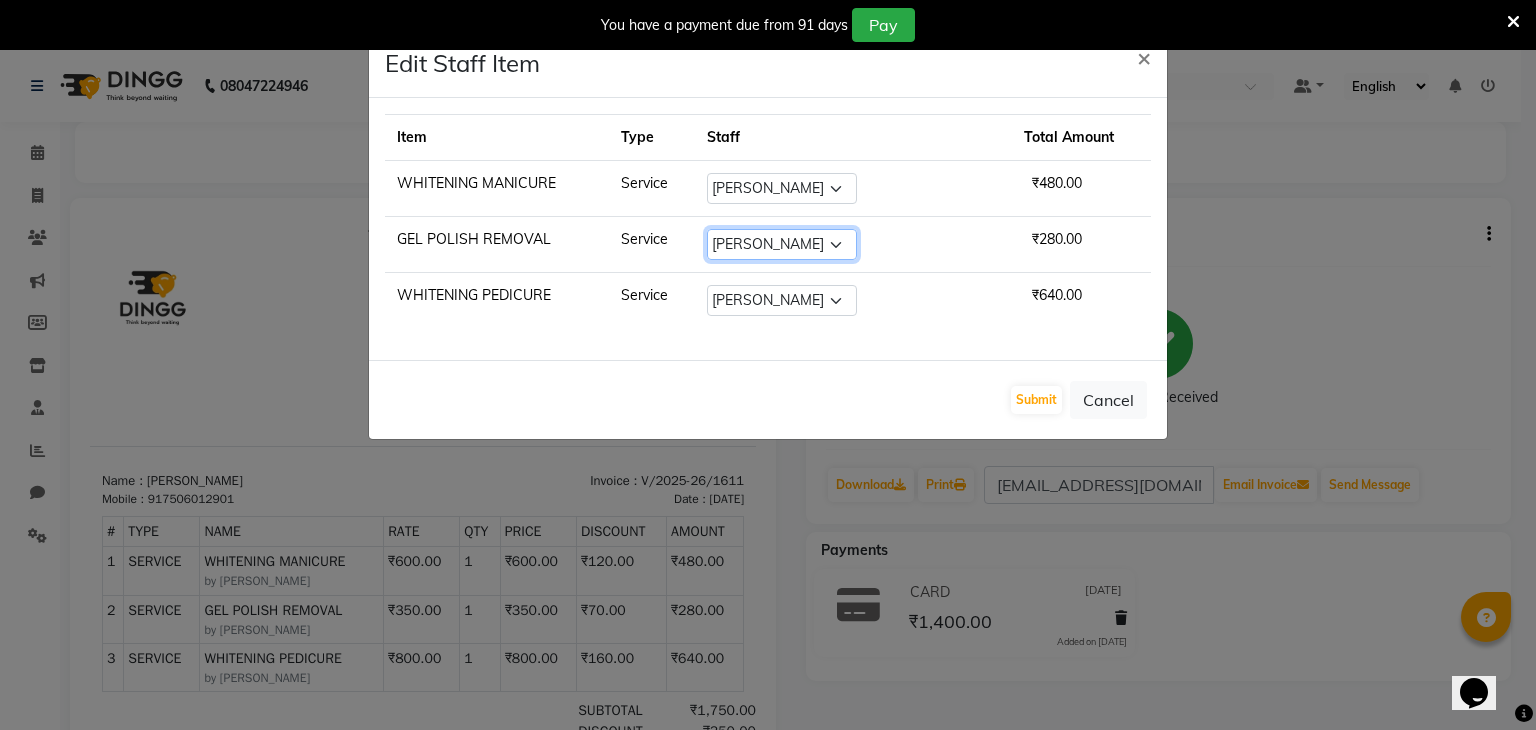 click on "Select  AAKASH MADHIWAL NAT   AARTI SURI   ABDUL KALAM   AKSHATA SAWLE   ANITA JHADAV   APEKSHA MORE    ATUL RATHOD   BHAGYASHREE HUNDARE   DC   DEEPIKA SHETTY   DILSHAD ALI   FAIZAN AHMED   FEROZ SHAIKH   Ganga Kunwar   GAURAV MORE   JATIN MANE   KAJAL RAJ   KULDEEP SINGH   LAVINA FERNANDES   MADHURI PARWATHIA   Mona   NIKITA MOHITE   NOOR   PRATIKSHA SAWANTH   PRAVEEN SHAIKH   PREETI SHETTY   REEMA GHOSH   RUPALI   SABA SHAIKH   SALMAN SHAIKH   SANAYA AGARWAL   Sangeeta Waghela   SHANU ANSARI   Taufique Khan   VIGNESH BHANDARY   VIKRAM NARAYAN BAGDI" 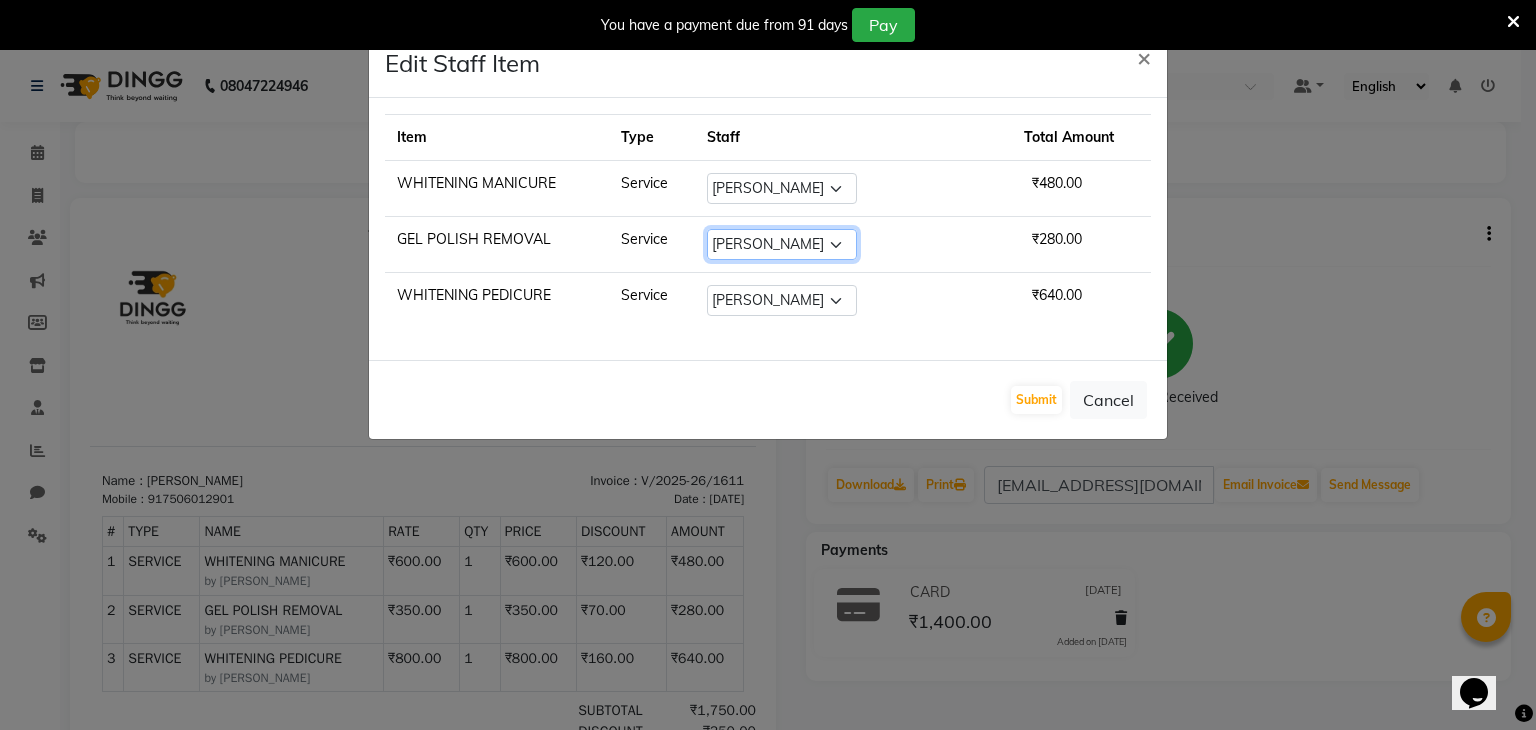 select on "80712" 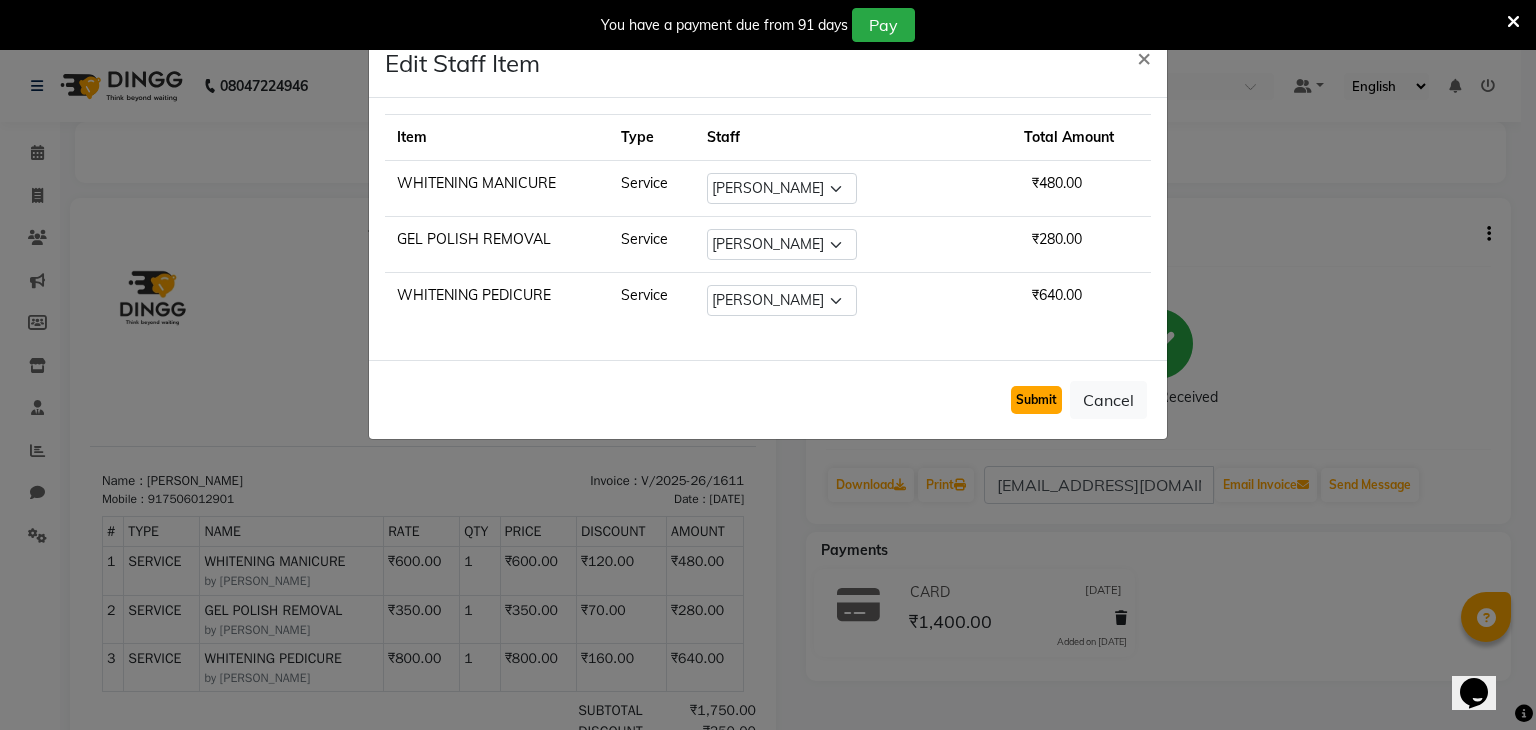 click on "Submit" 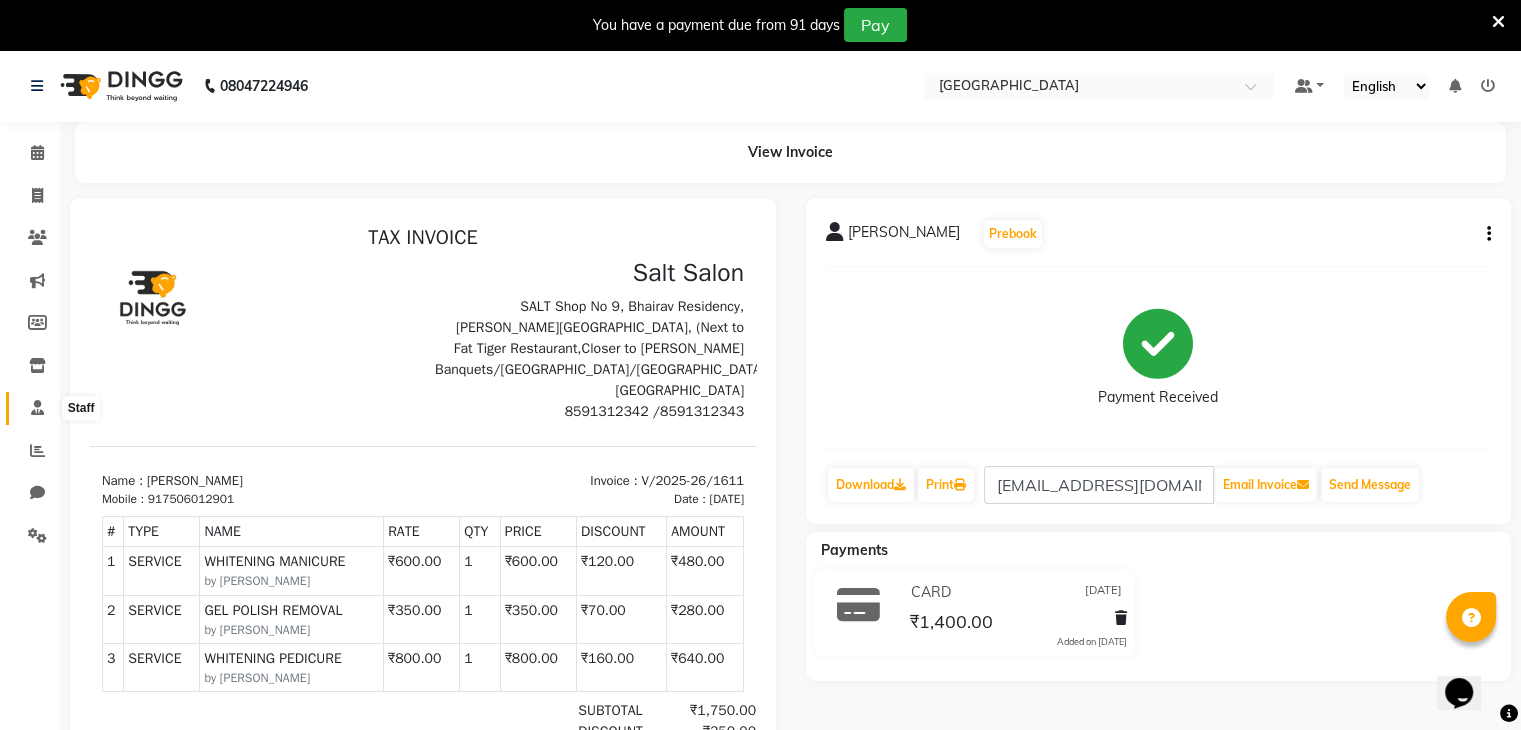 click 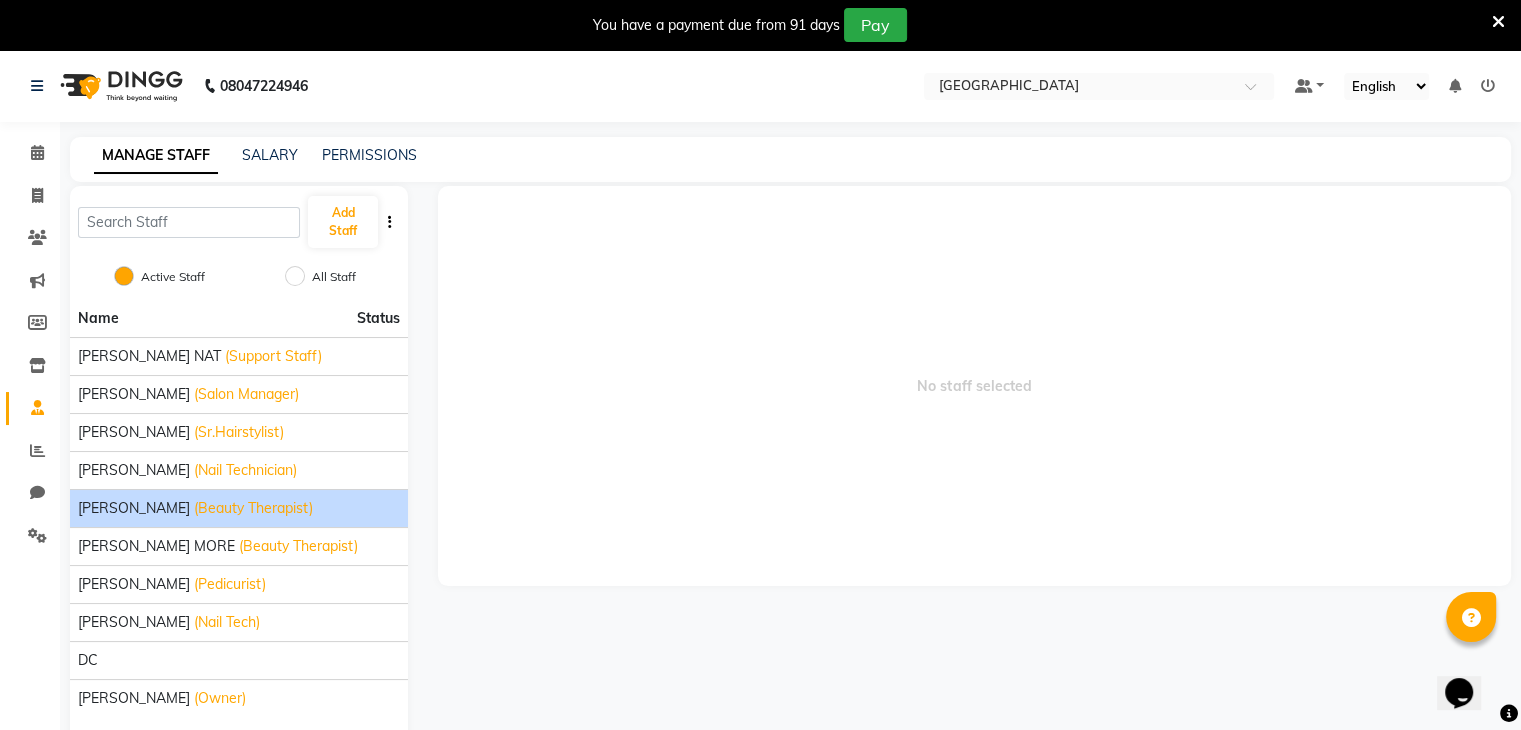 scroll, scrollTop: 74, scrollLeft: 0, axis: vertical 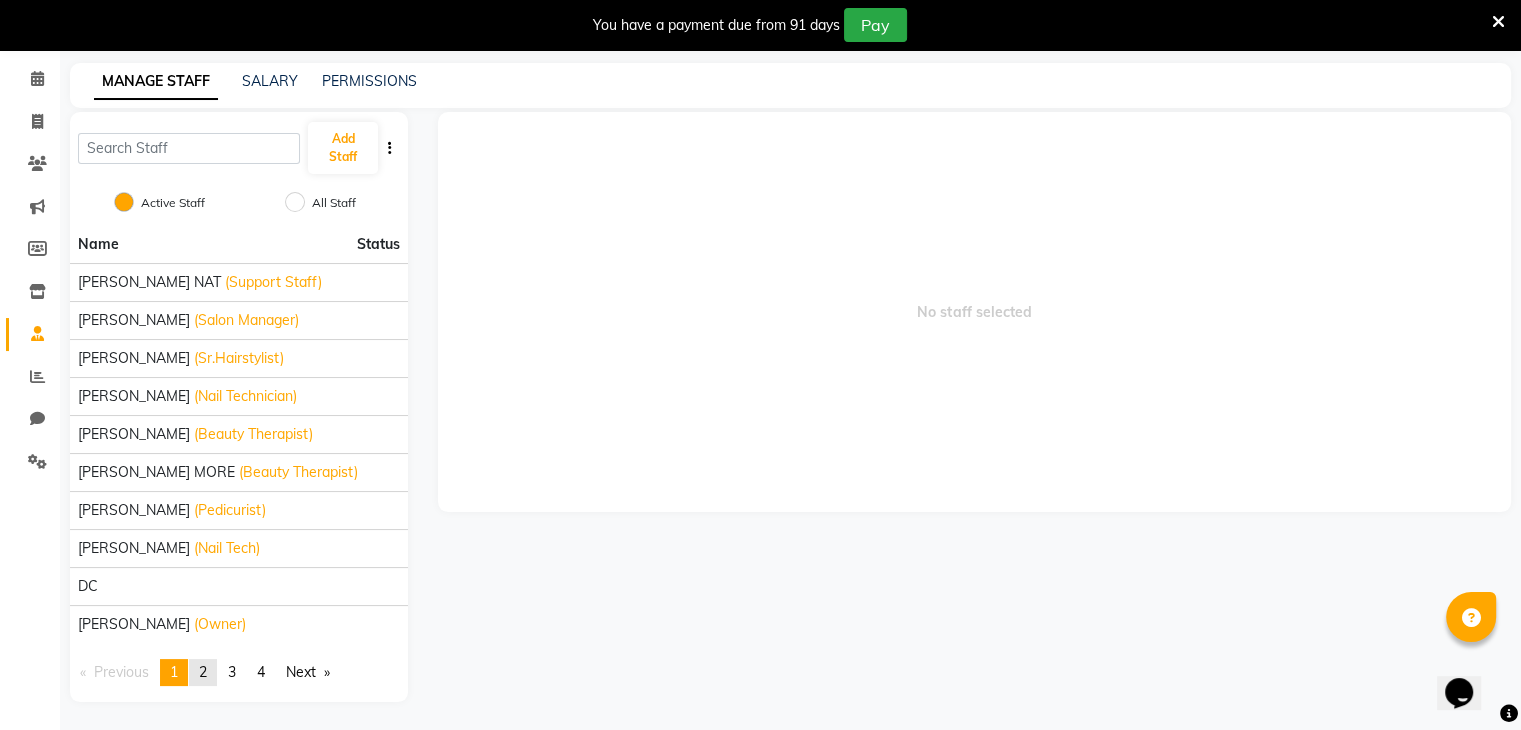 click on "page  2" at bounding box center [203, 672] 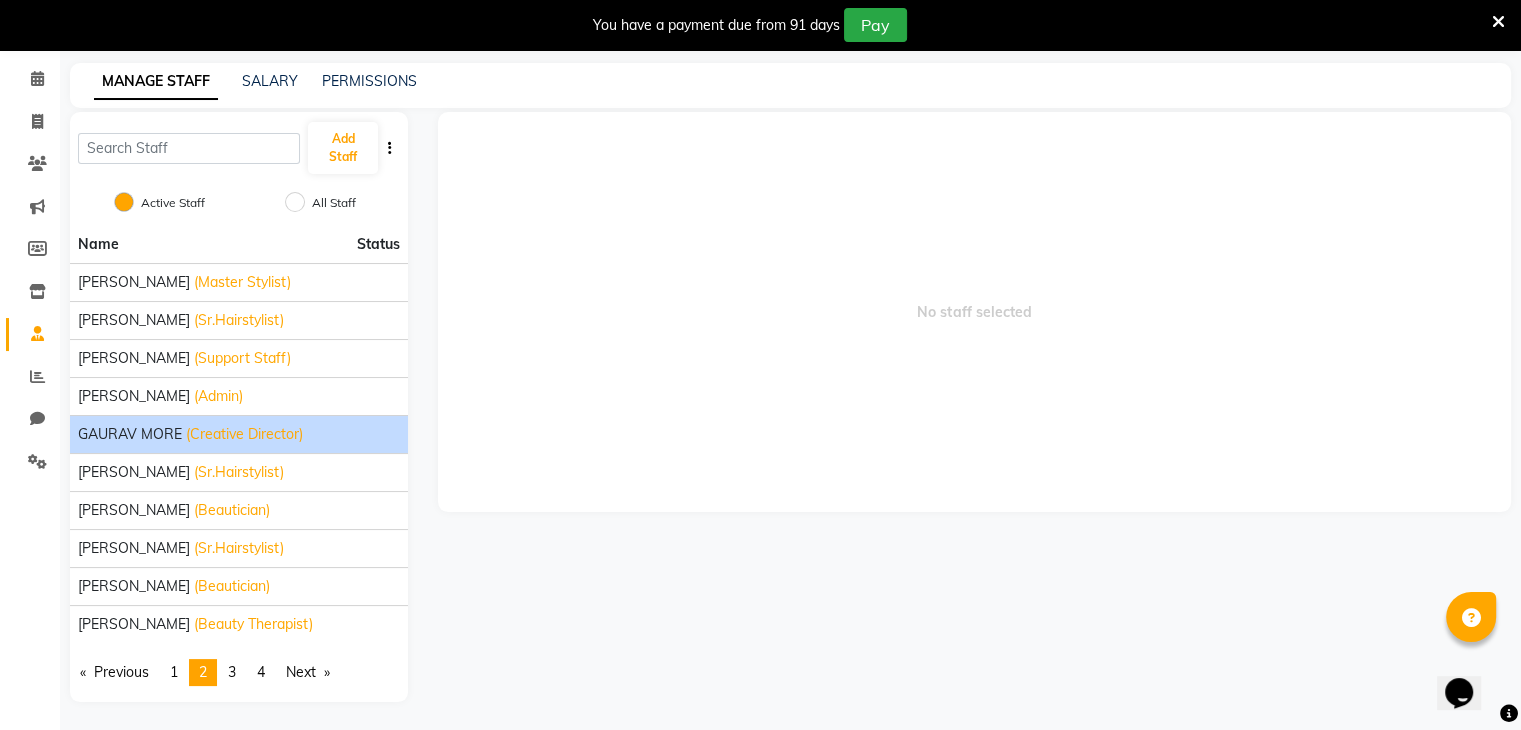 click on "GAURAV MORE" 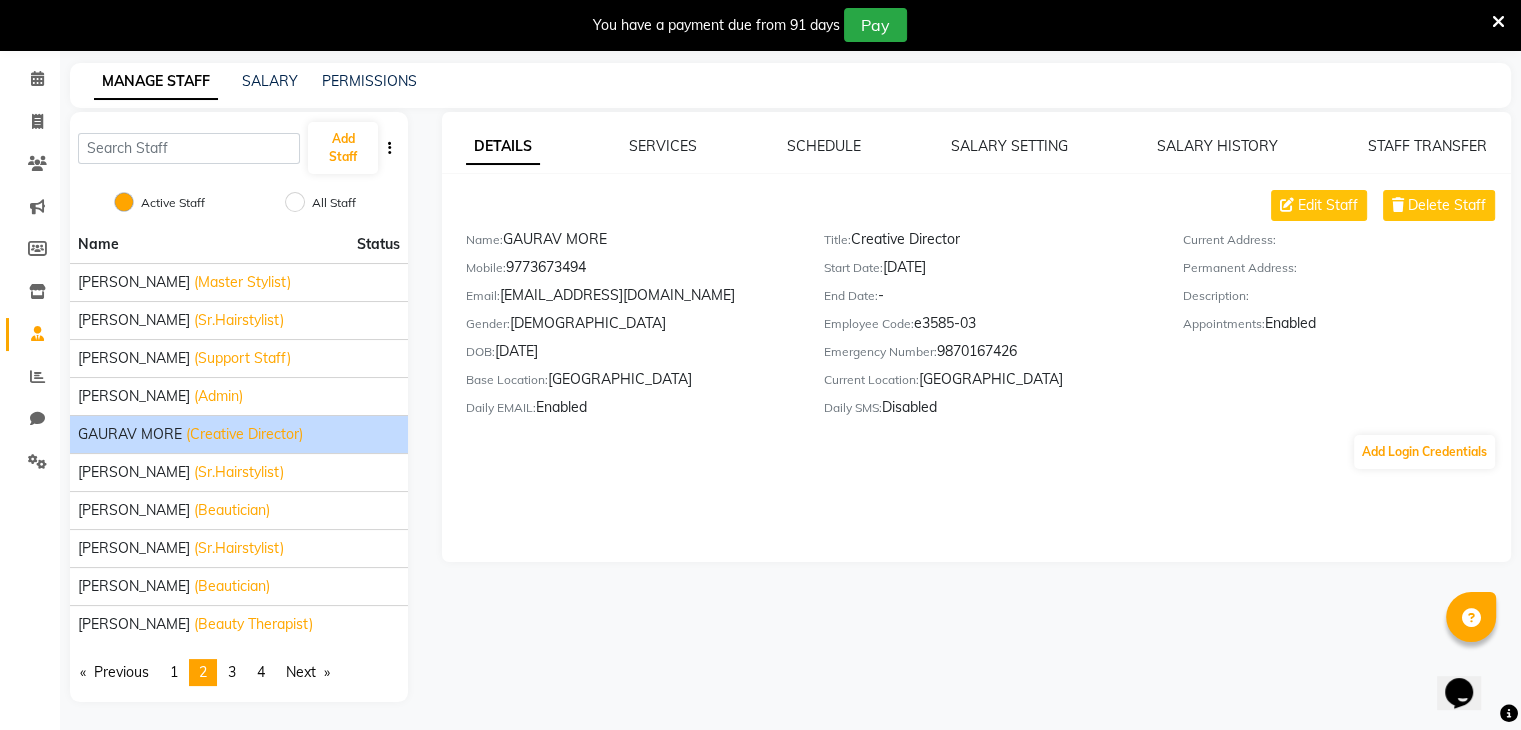 click on "Mobile:   9773673494" 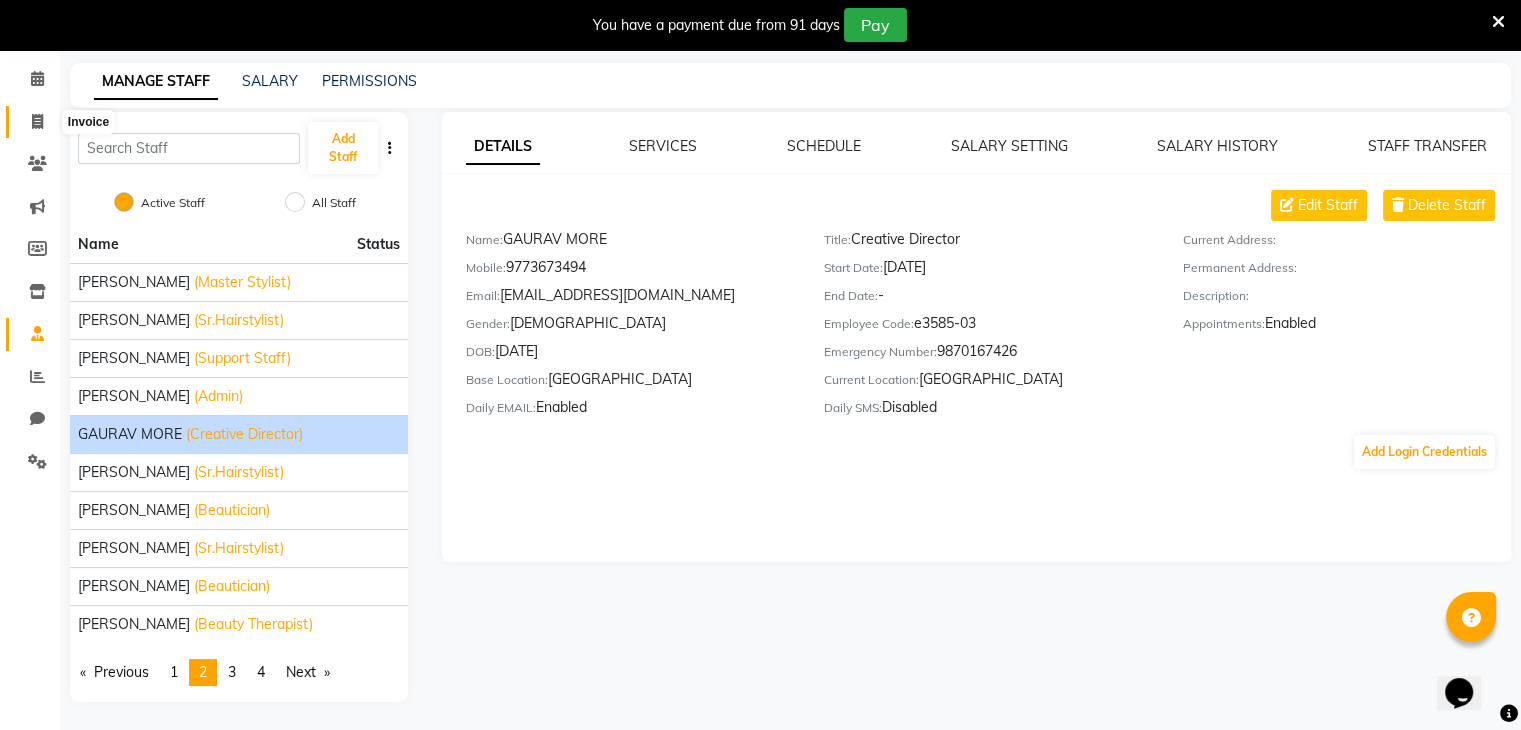 click 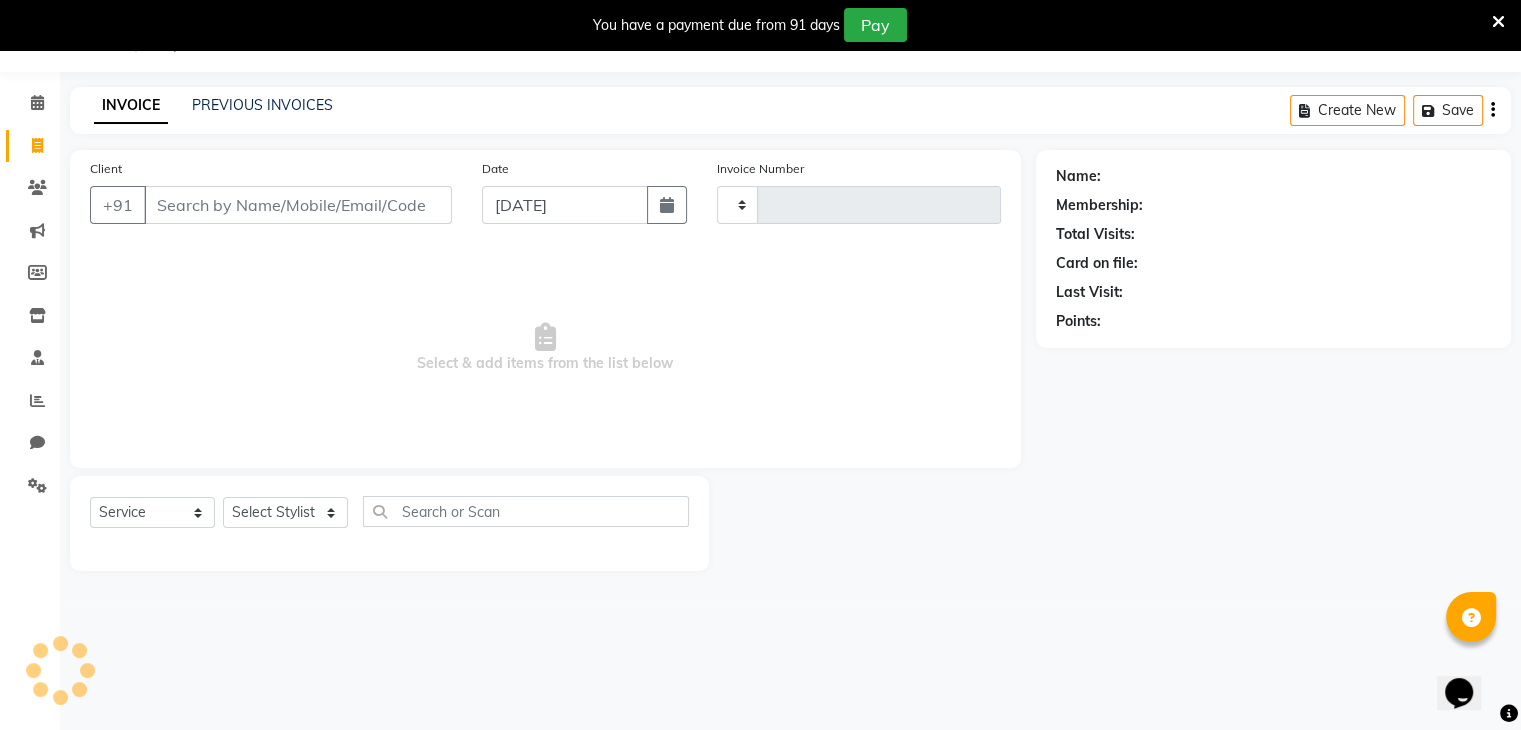 scroll, scrollTop: 50, scrollLeft: 0, axis: vertical 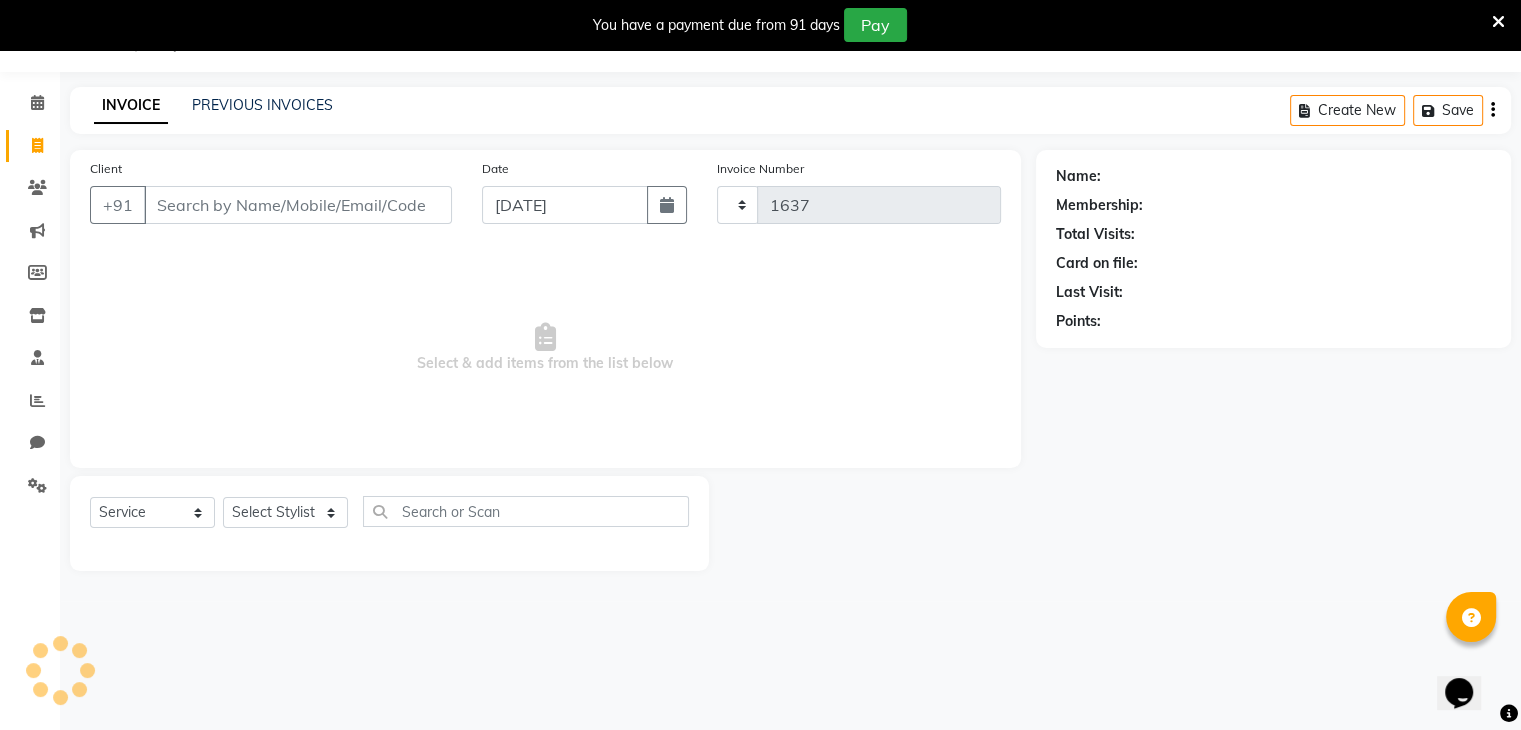 select on "8096" 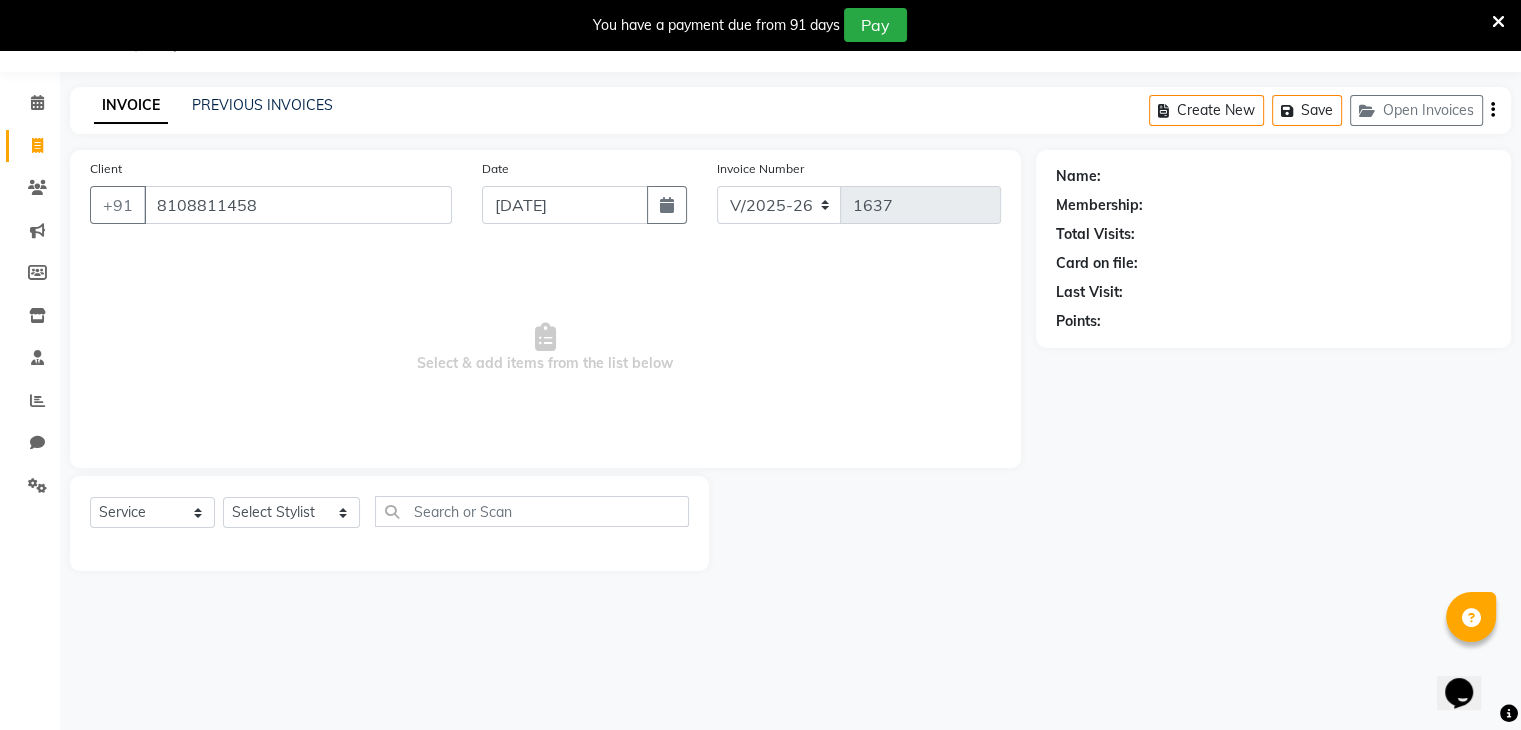 type on "8108811458" 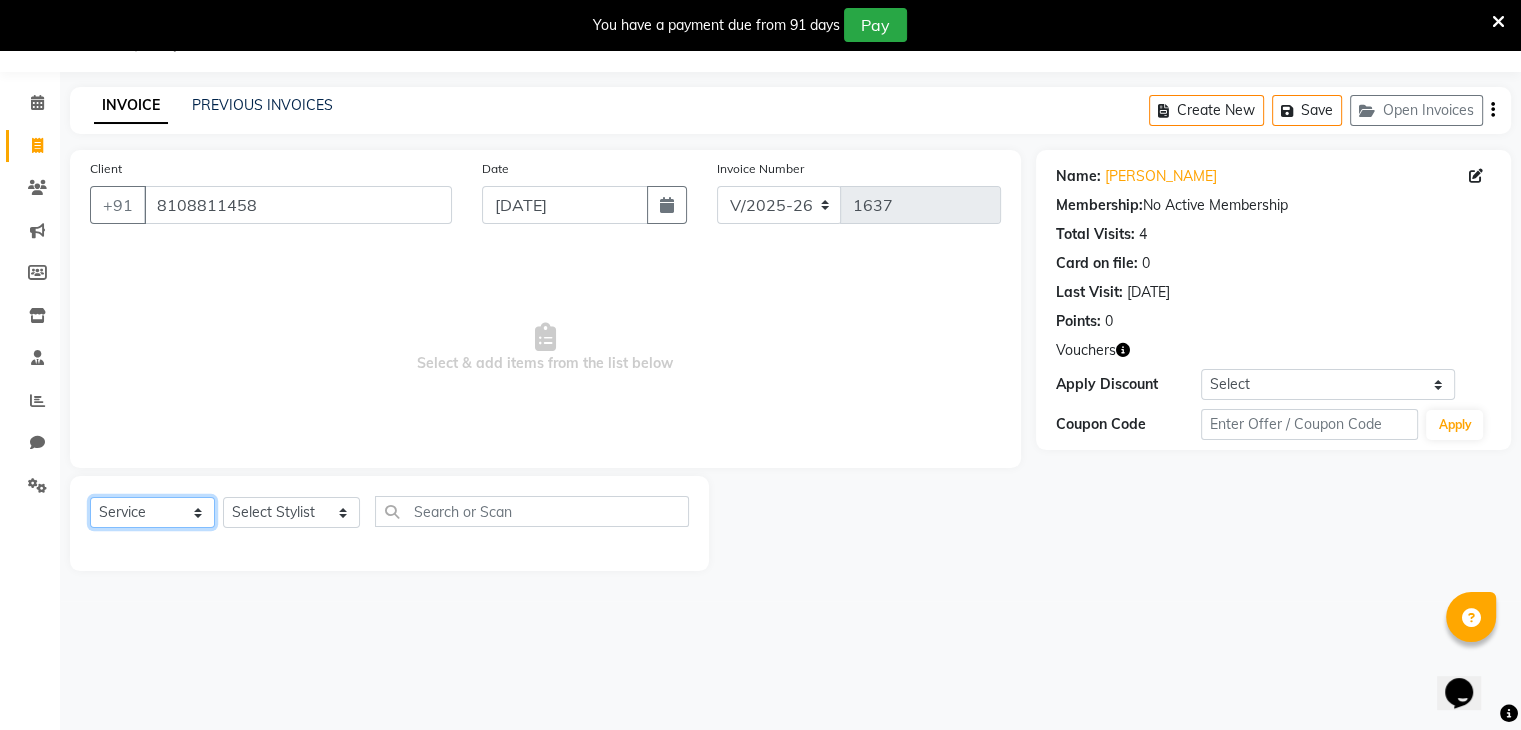 click on "Select  Service  Product  Membership  Package Voucher Prepaid Gift Card" 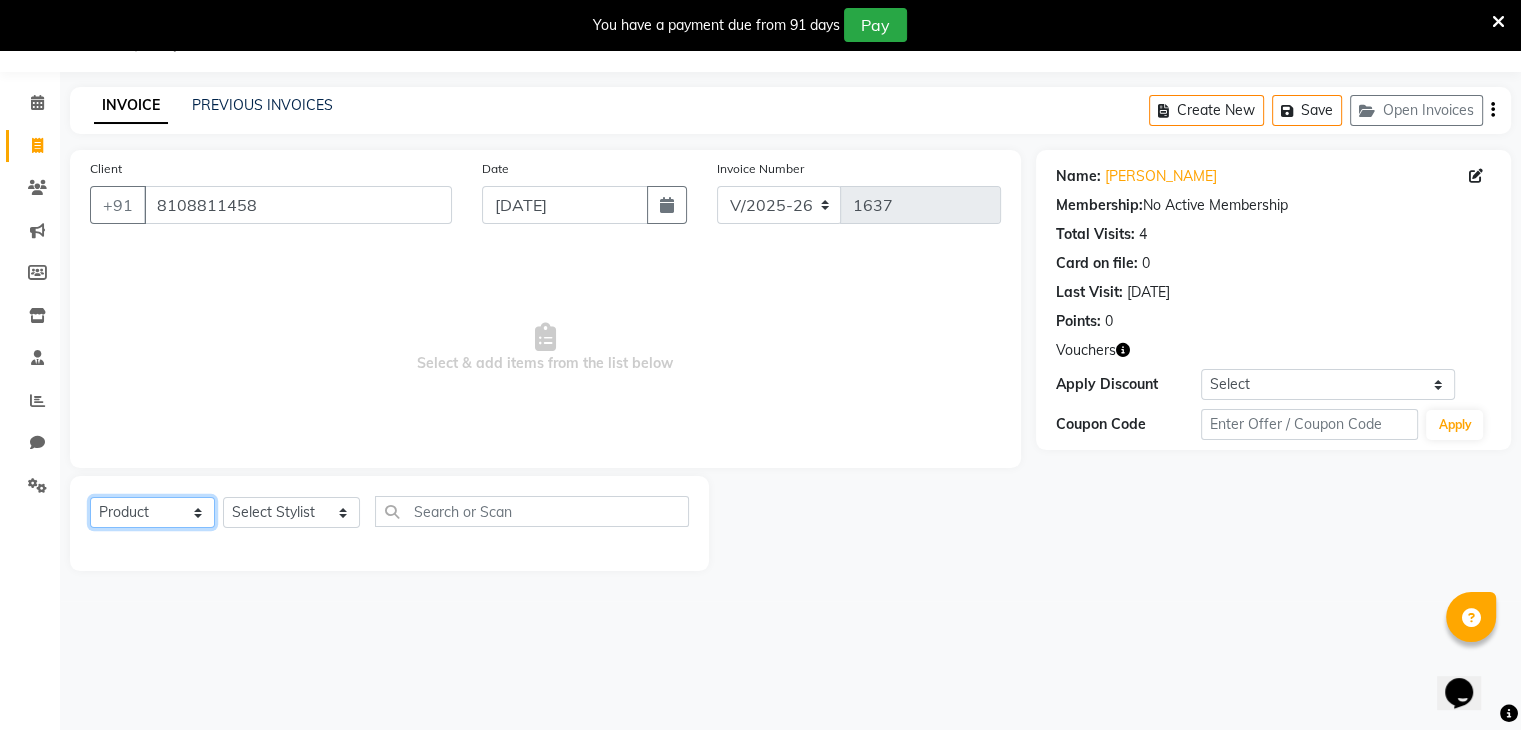 click on "Select  Service  Product  Membership  Package Voucher Prepaid Gift Card" 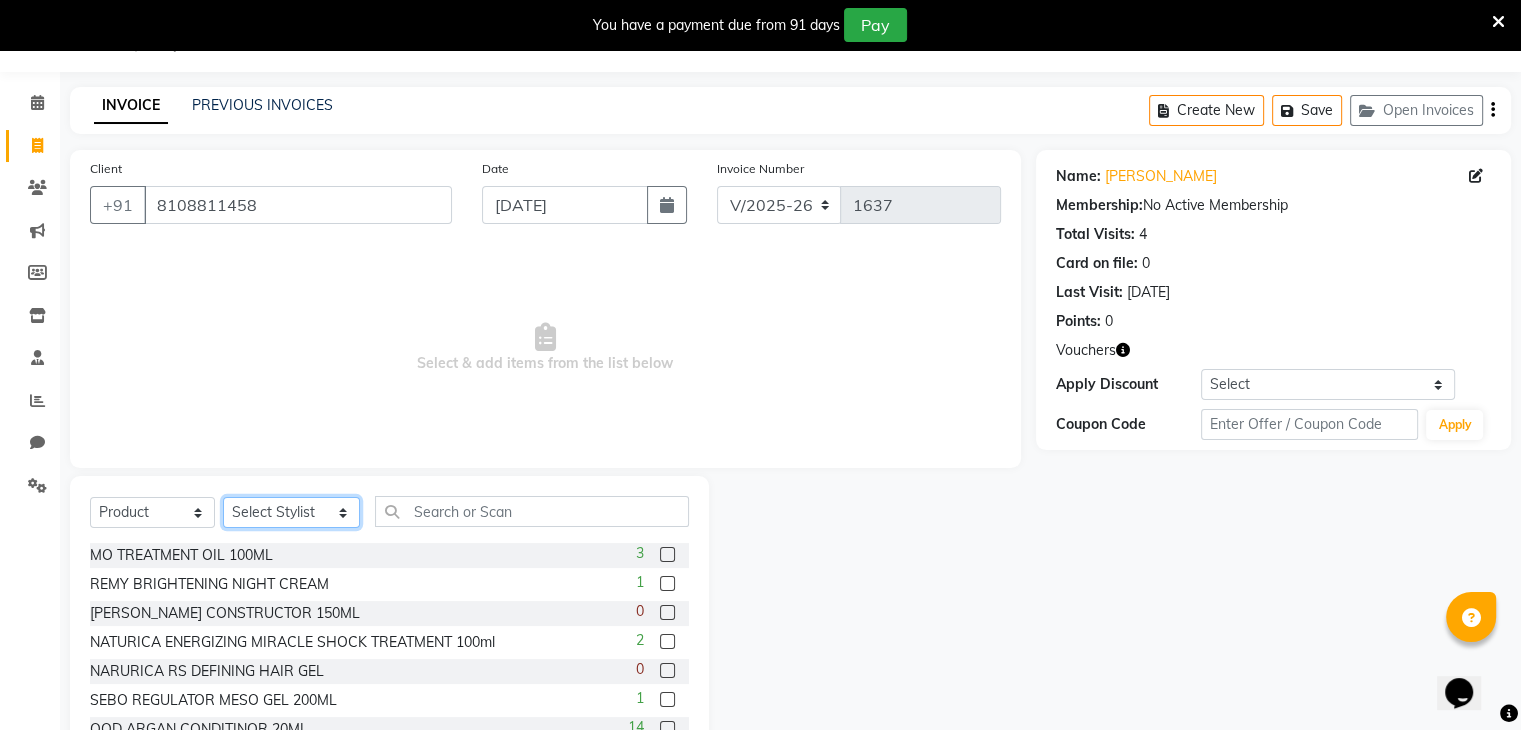 click on "Select Stylist [PERSON_NAME] NAT AARTI SURI [PERSON_NAME] [PERSON_NAME] [PERSON_NAME] [PERSON_NAME] MORE  [PERSON_NAME] [PERSON_NAME] DC [PERSON_NAME] [PERSON_NAME] [PERSON_NAME] [PERSON_NAME] [PERSON_NAME] GAURAV MORE [PERSON_NAME] MANE [PERSON_NAME] [PERSON_NAME] [PERSON_NAME] [PERSON_NAME] PARWATHIA [PERSON_NAME] [MEDICAL_DATA][PERSON_NAME] [PERSON_NAME] [PERSON_NAME] [PERSON_NAME] [PERSON_NAME] [PERSON_NAME] [PERSON_NAME] [PERSON_NAME] [PERSON_NAME] [PERSON_NAME] [PERSON_NAME] [PERSON_NAME] [PERSON_NAME] VIKRAM [PERSON_NAME]" 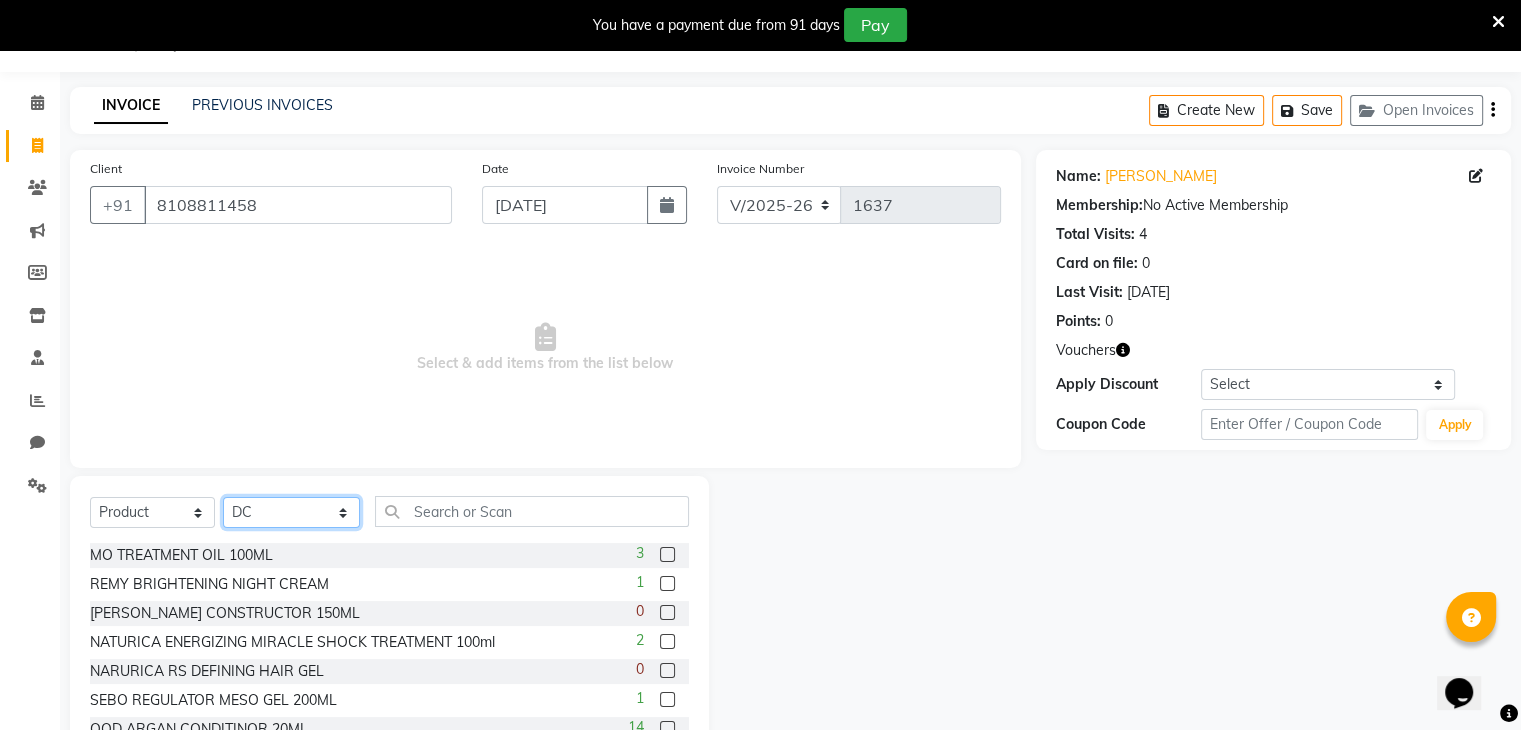 click on "Select Stylist [PERSON_NAME] NAT AARTI SURI [PERSON_NAME] [PERSON_NAME] [PERSON_NAME] [PERSON_NAME] MORE  [PERSON_NAME] [PERSON_NAME] DC [PERSON_NAME] [PERSON_NAME] [PERSON_NAME] [PERSON_NAME] [PERSON_NAME] GAURAV MORE [PERSON_NAME] MANE [PERSON_NAME] [PERSON_NAME] [PERSON_NAME] [PERSON_NAME] PARWATHIA [PERSON_NAME] [MEDICAL_DATA][PERSON_NAME] [PERSON_NAME] [PERSON_NAME] [PERSON_NAME] [PERSON_NAME] [PERSON_NAME] [PERSON_NAME] [PERSON_NAME] [PERSON_NAME] [PERSON_NAME] [PERSON_NAME] [PERSON_NAME] [PERSON_NAME] VIKRAM [PERSON_NAME]" 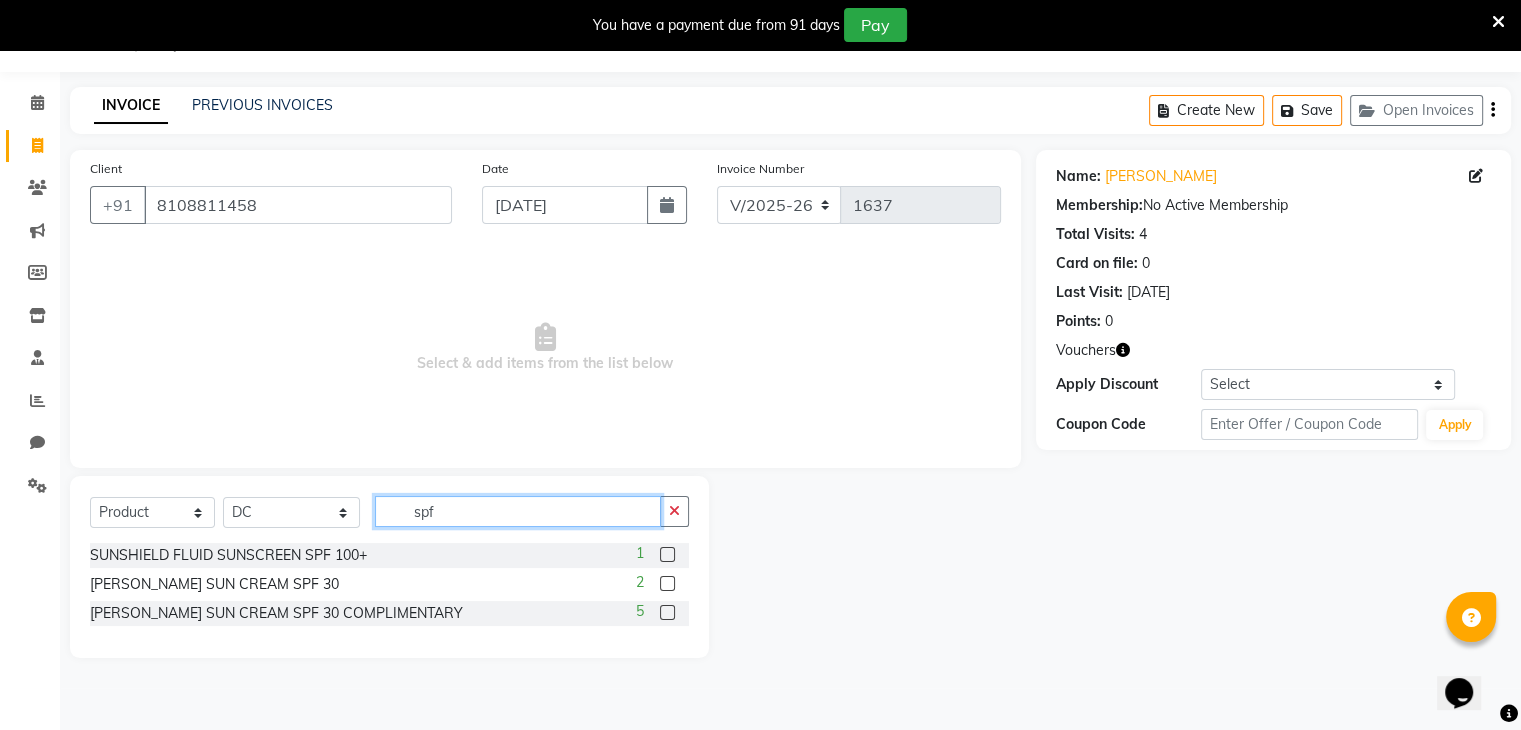 type on "spf" 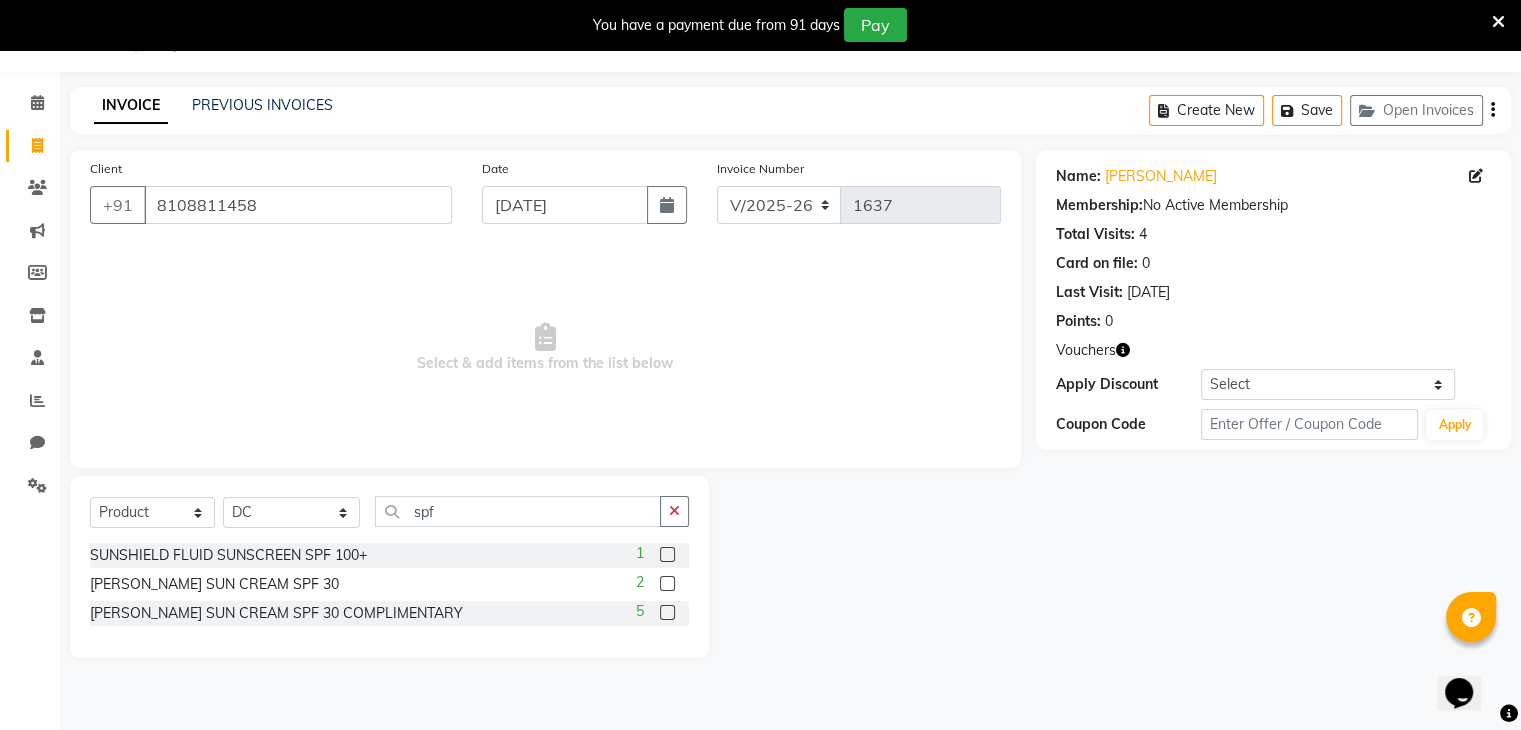 click 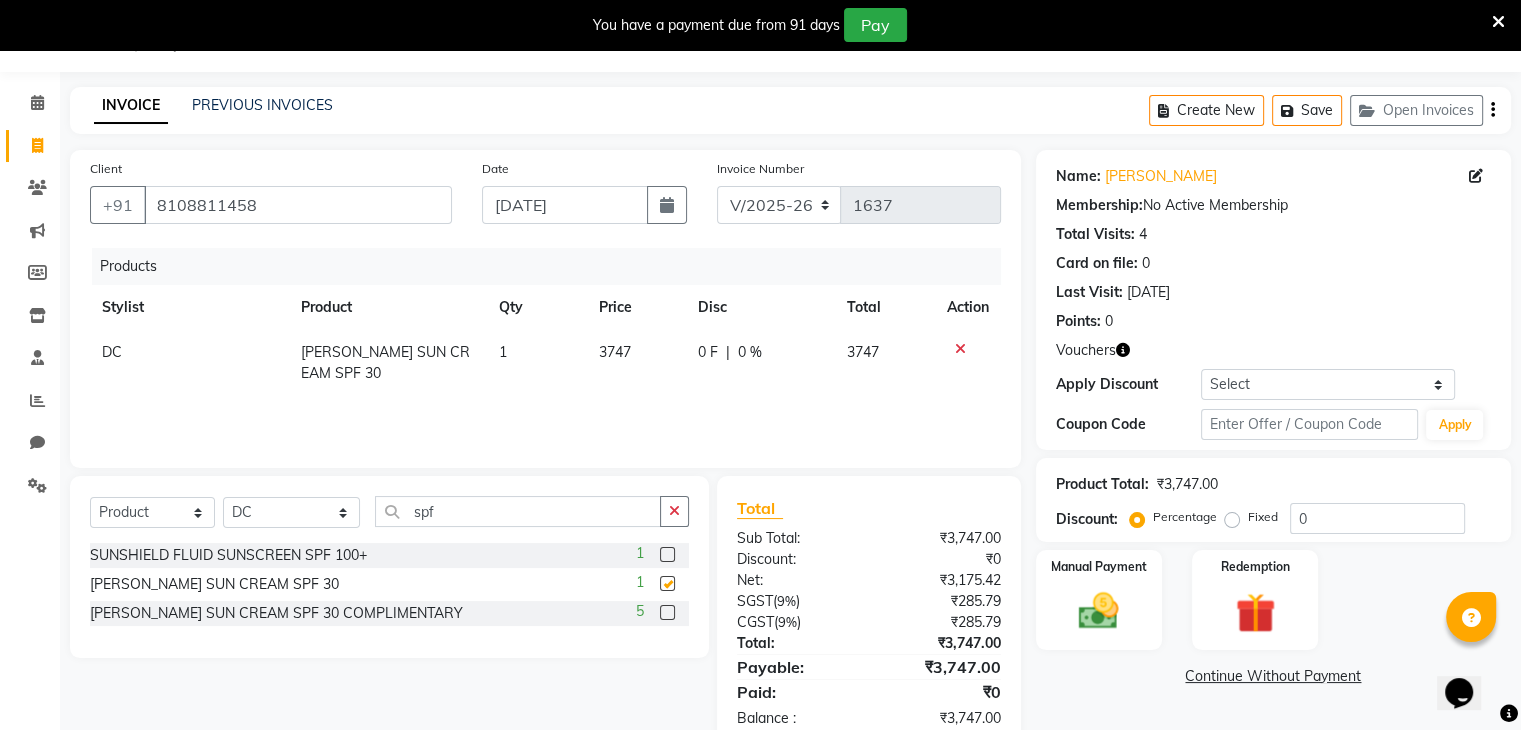 checkbox on "false" 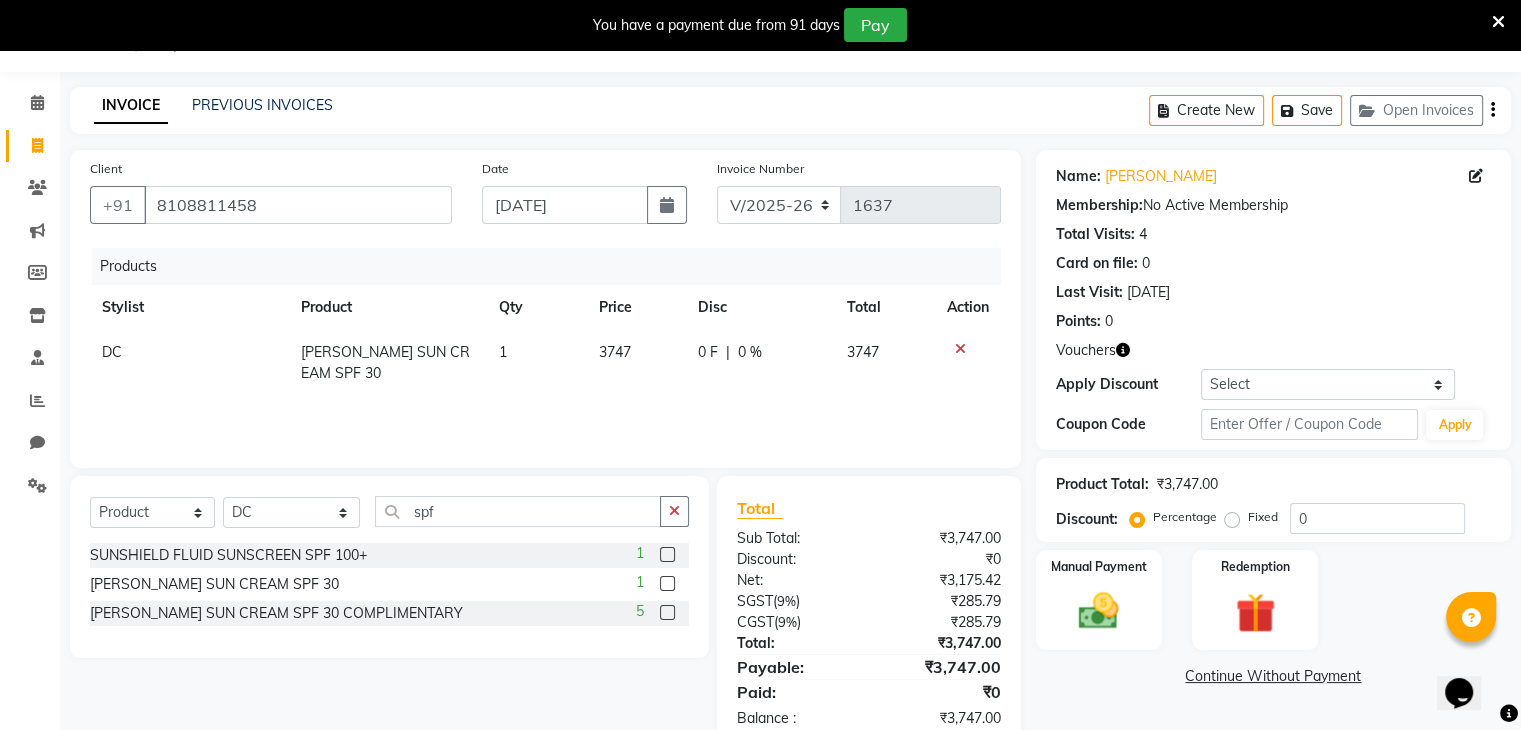 click on "0 %" 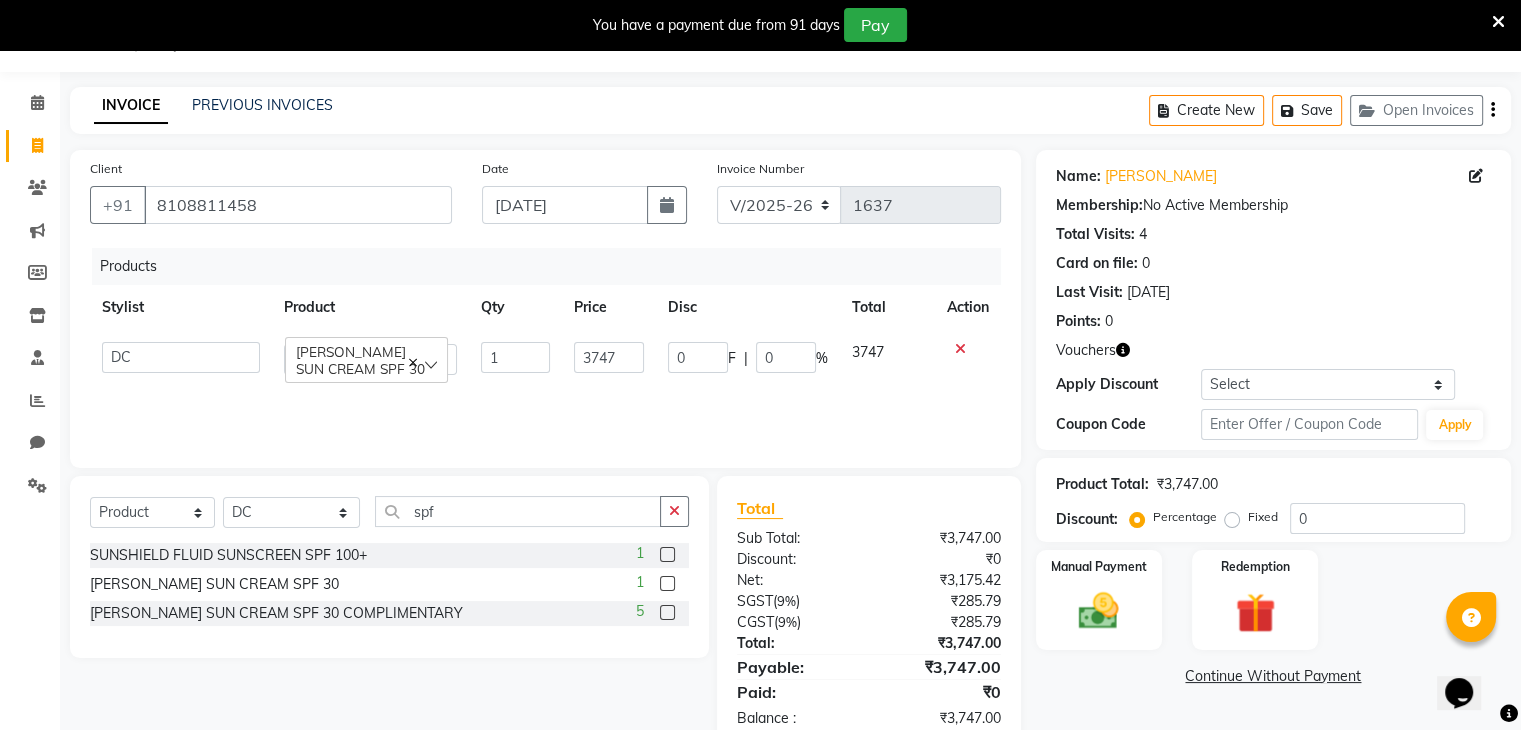 click on "|" 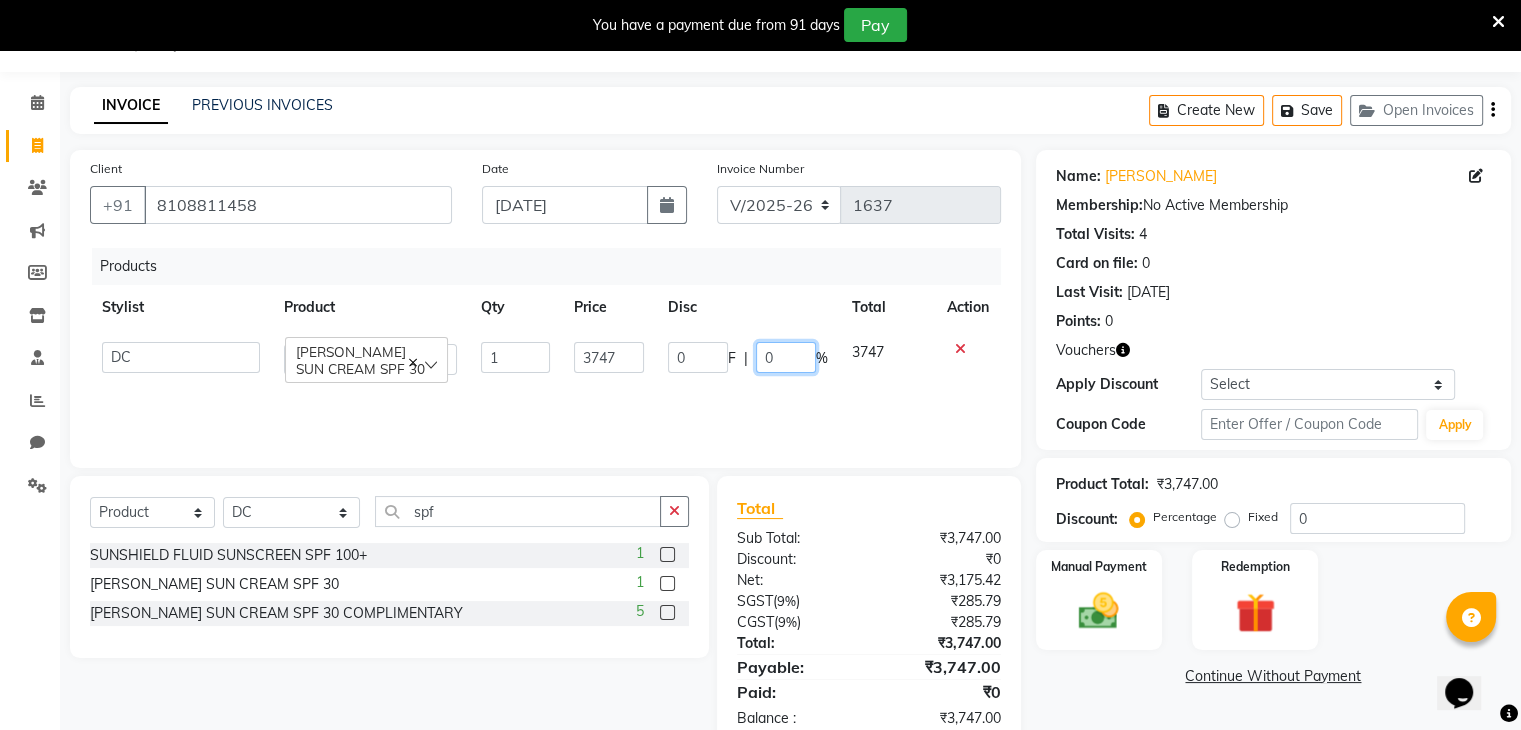 click on "0" 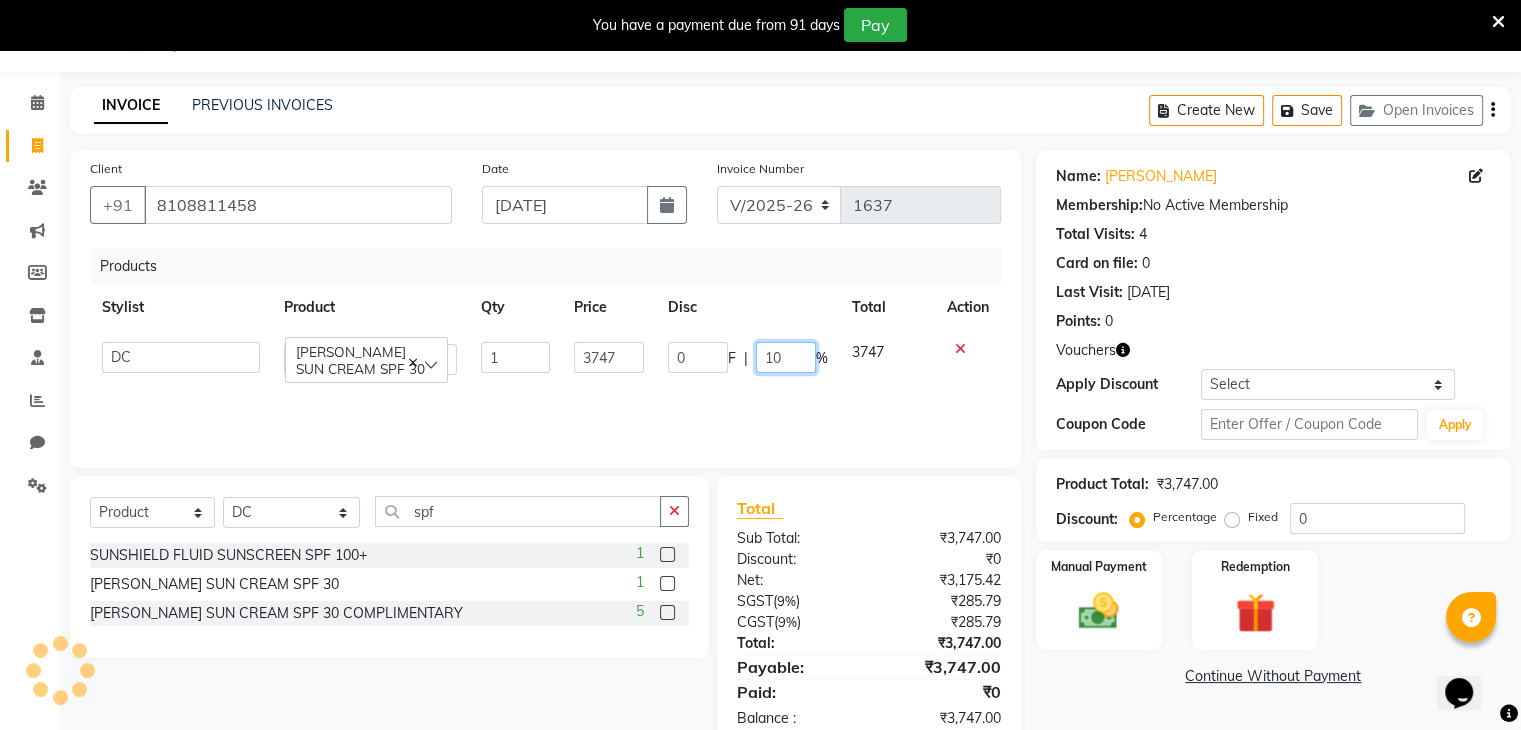 type on "100" 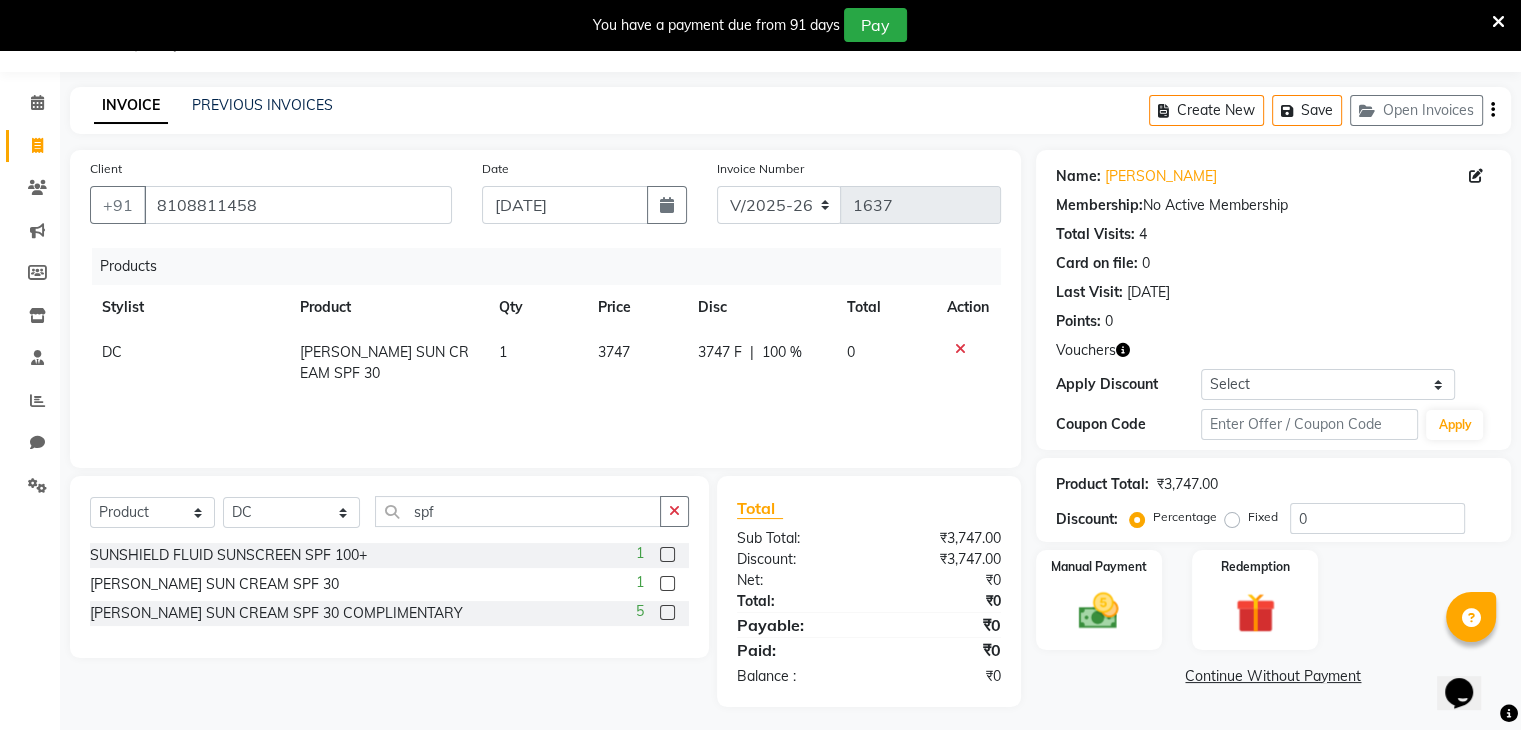 click on "Products Stylist Product Qty Price Disc Total Action DC REMY LAURE SUN CREAM SPF 30 1 3747 3747 F | 100 % 0" 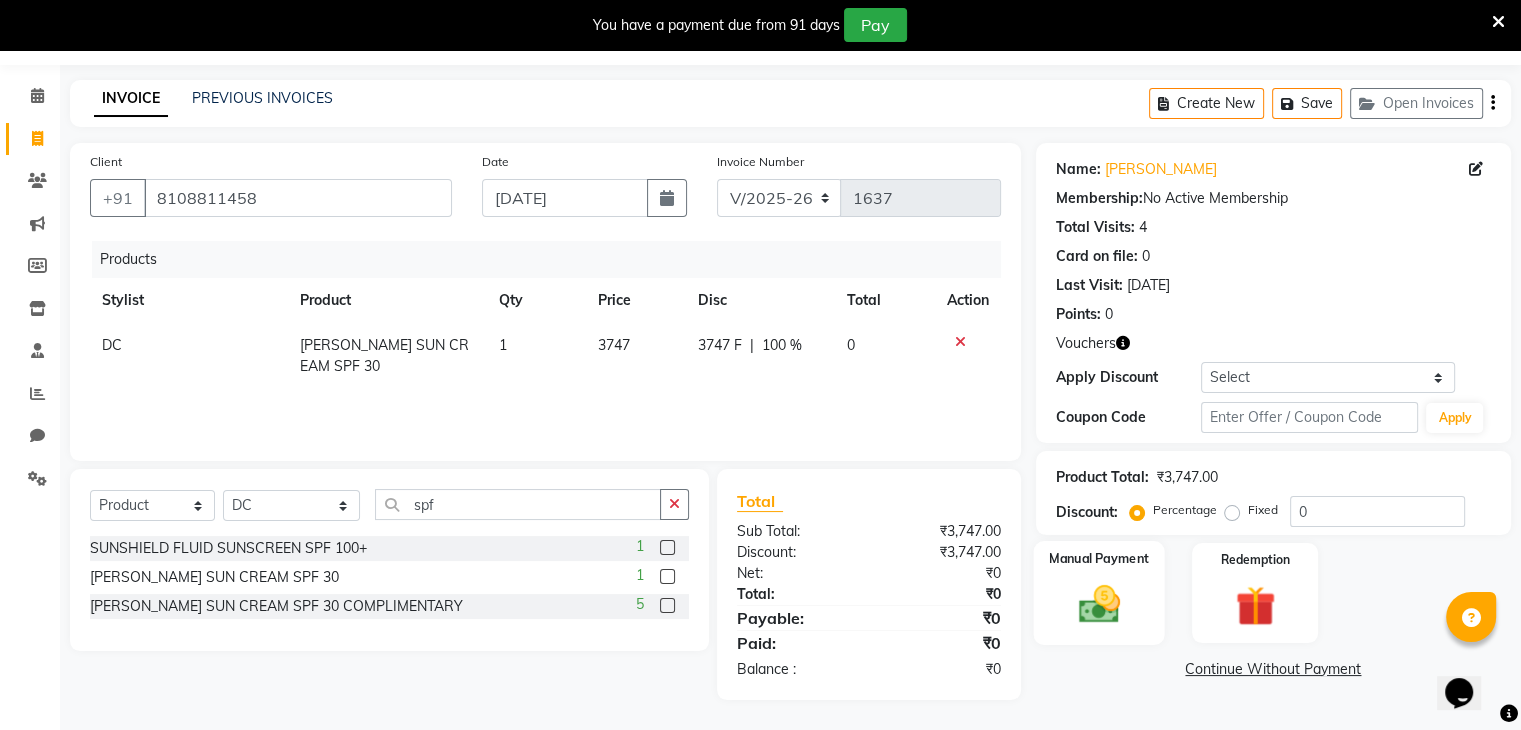 click 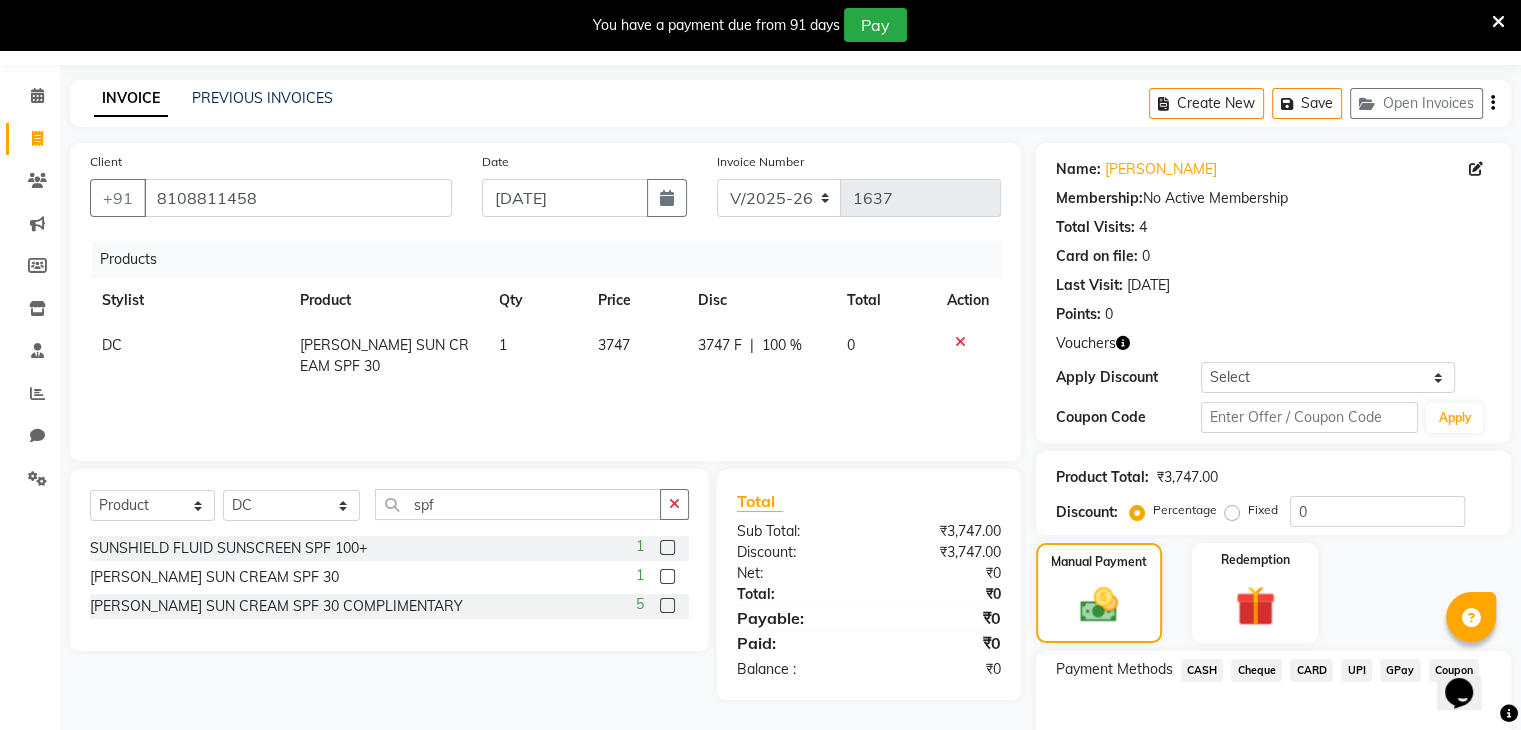 click on "CASH" 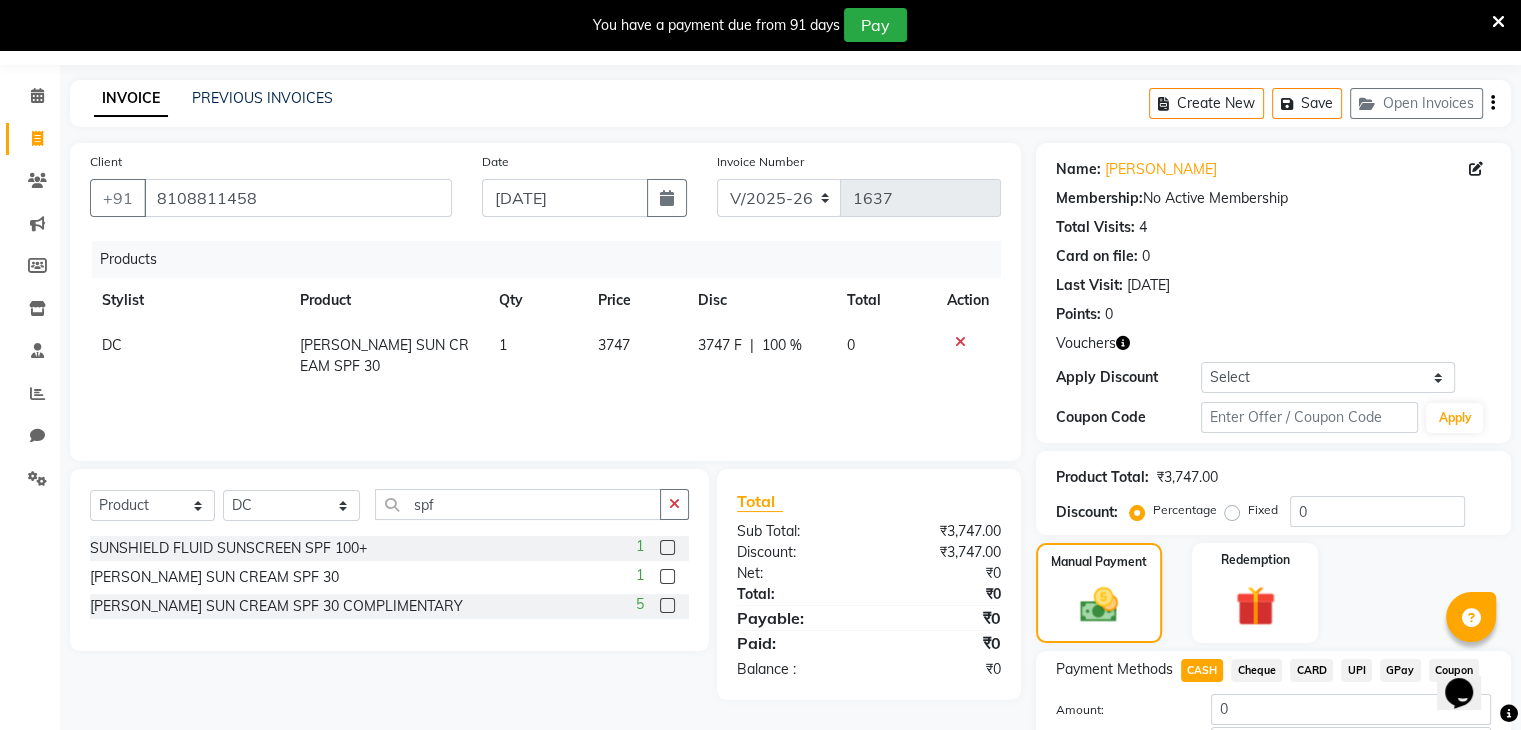 scroll, scrollTop: 200, scrollLeft: 0, axis: vertical 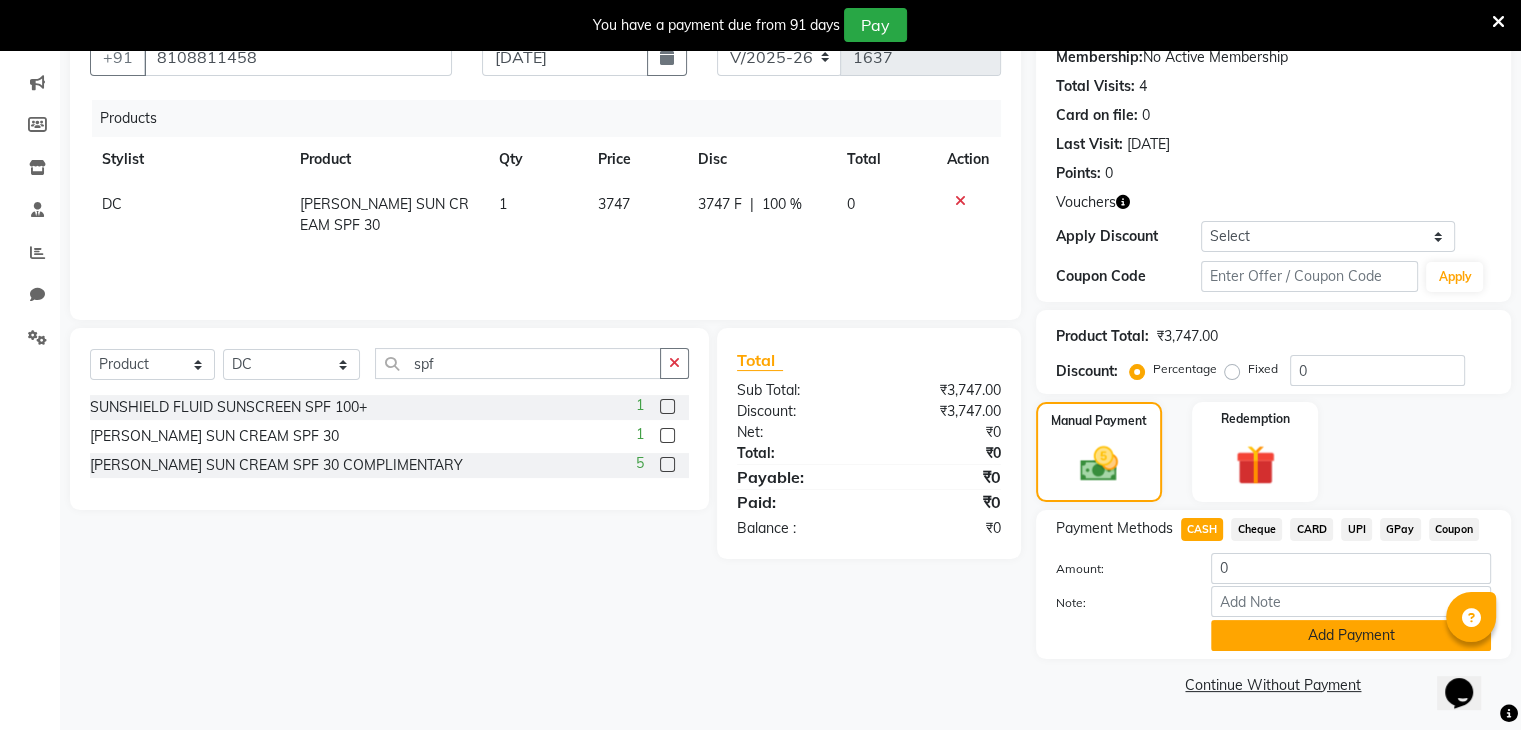 click on "Add Payment" 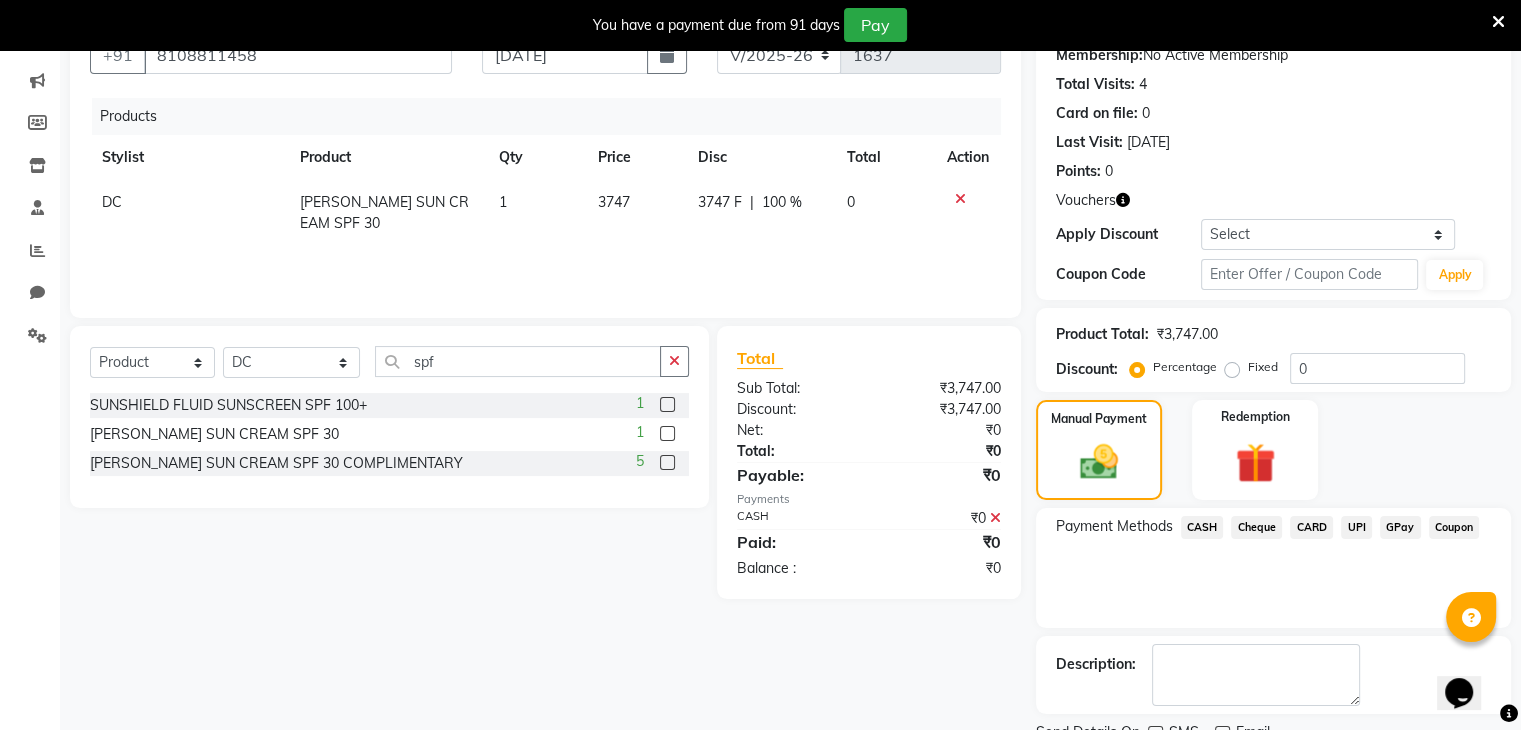 scroll, scrollTop: 280, scrollLeft: 0, axis: vertical 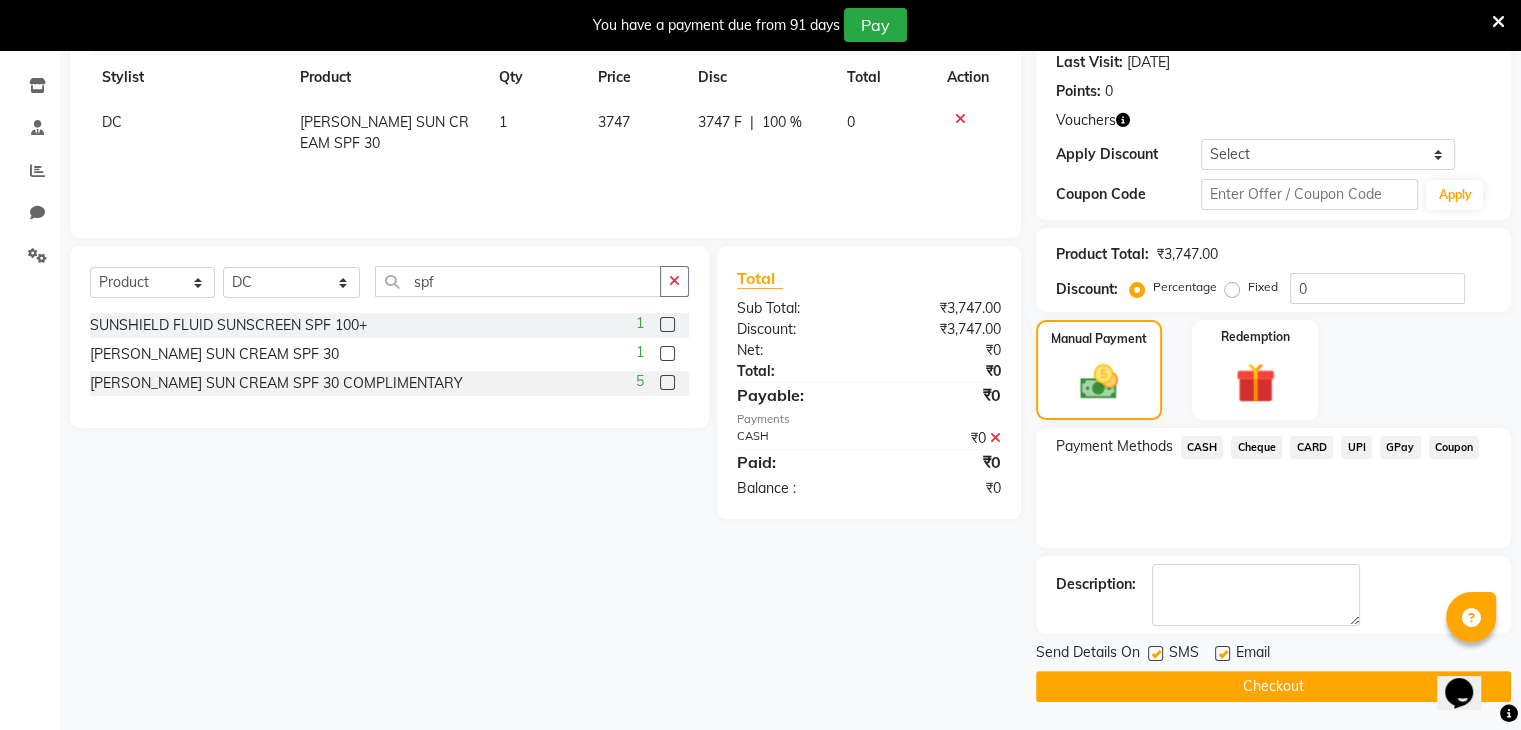 click on "Checkout" 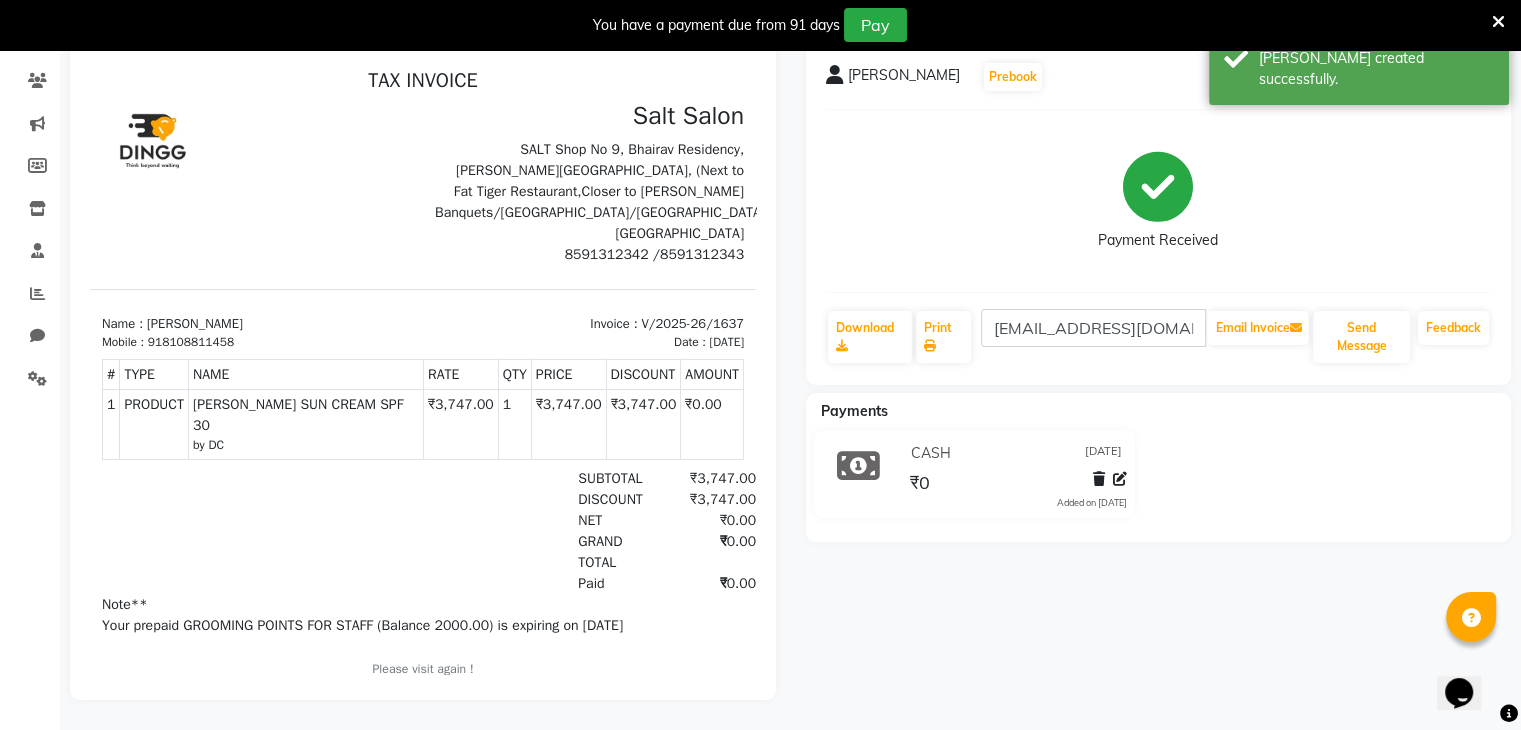 scroll, scrollTop: 0, scrollLeft: 0, axis: both 